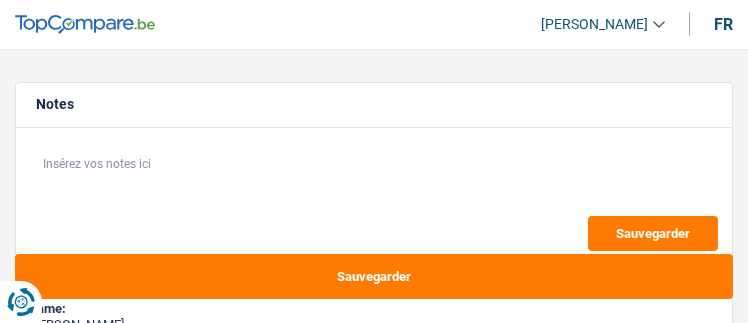 select on "other" 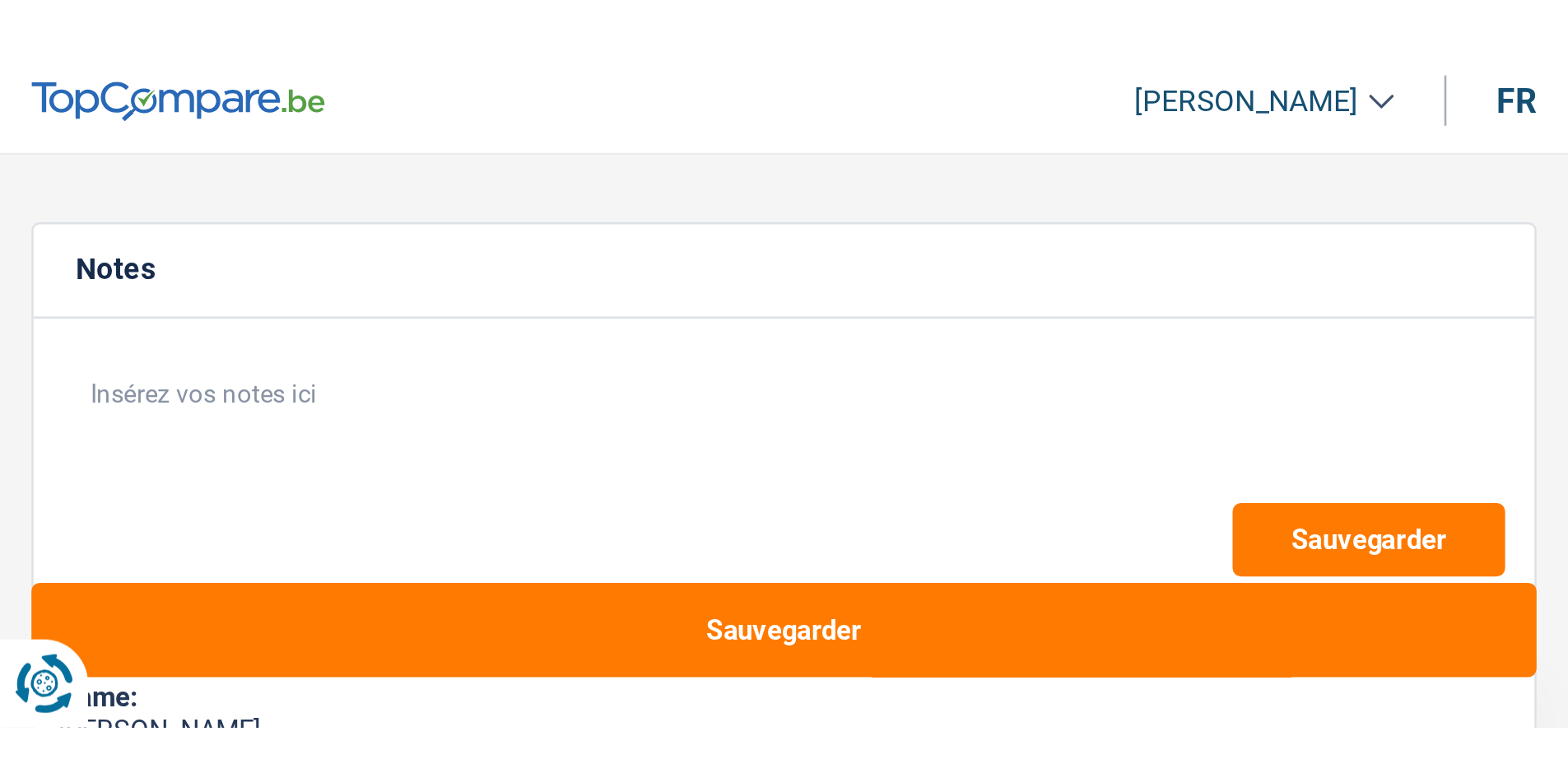 scroll, scrollTop: 0, scrollLeft: 0, axis: both 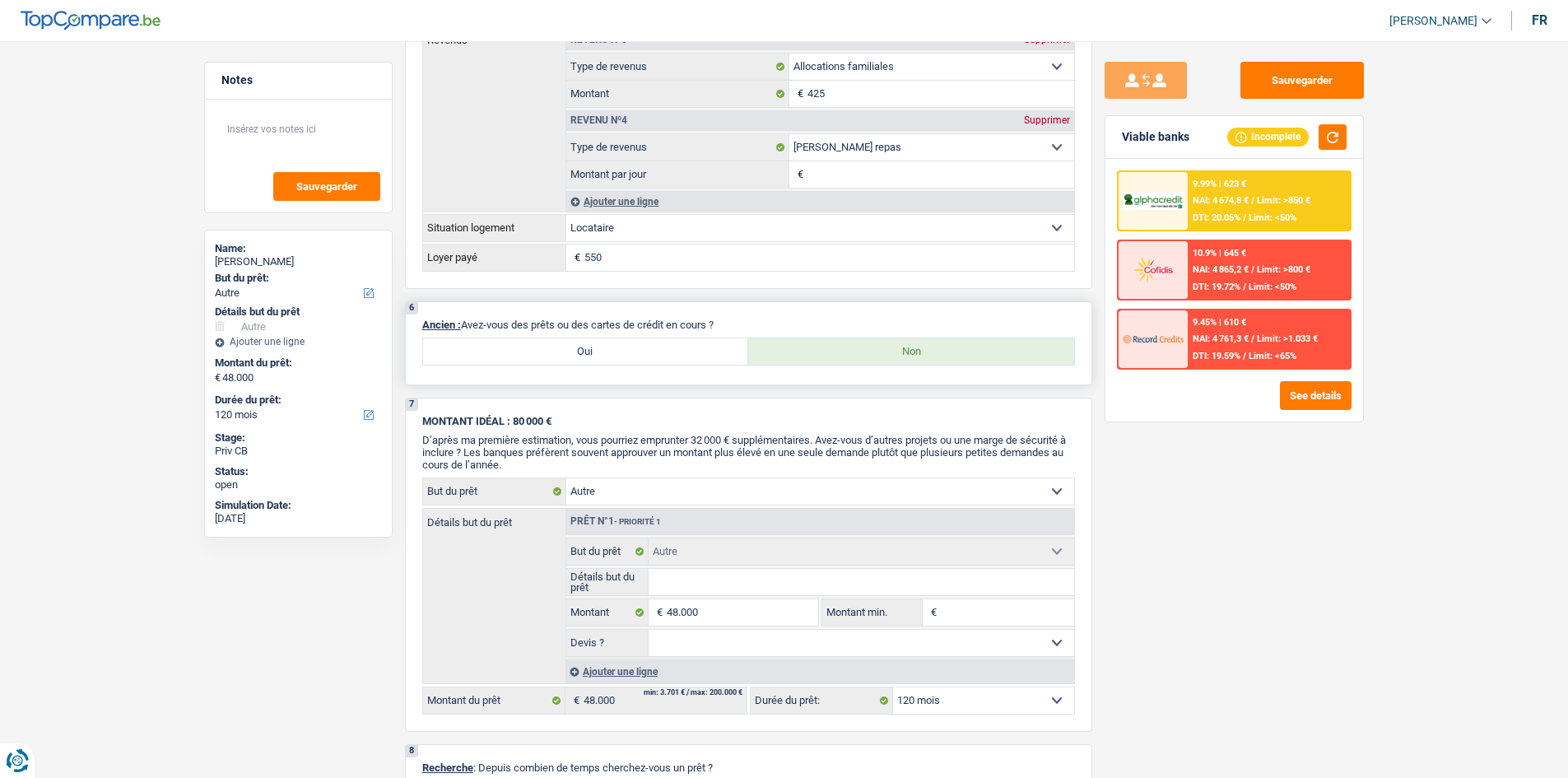 click on "Oui" at bounding box center [586, 352] 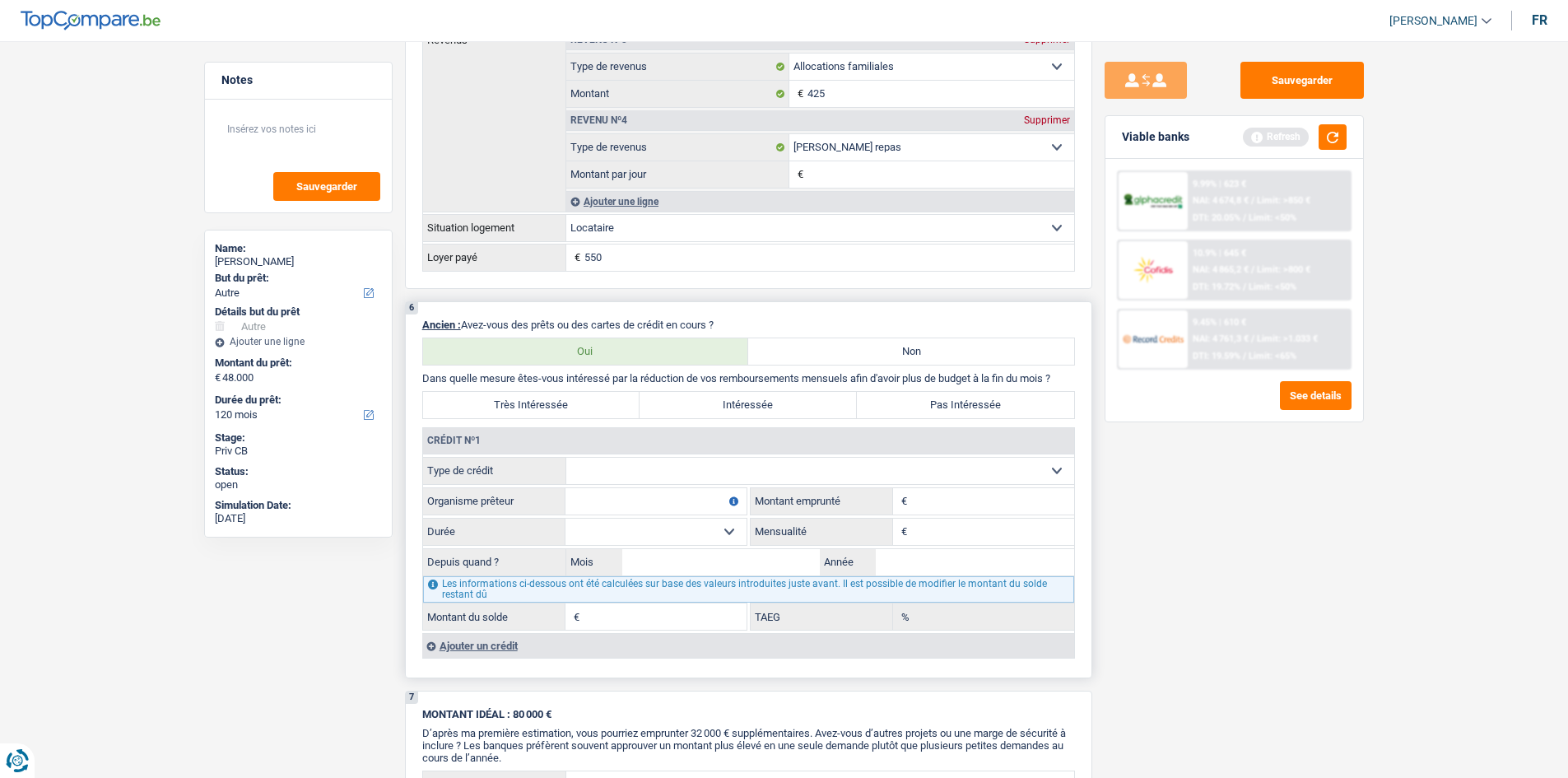 click on "Ajouter un crédit" at bounding box center (748, 645) 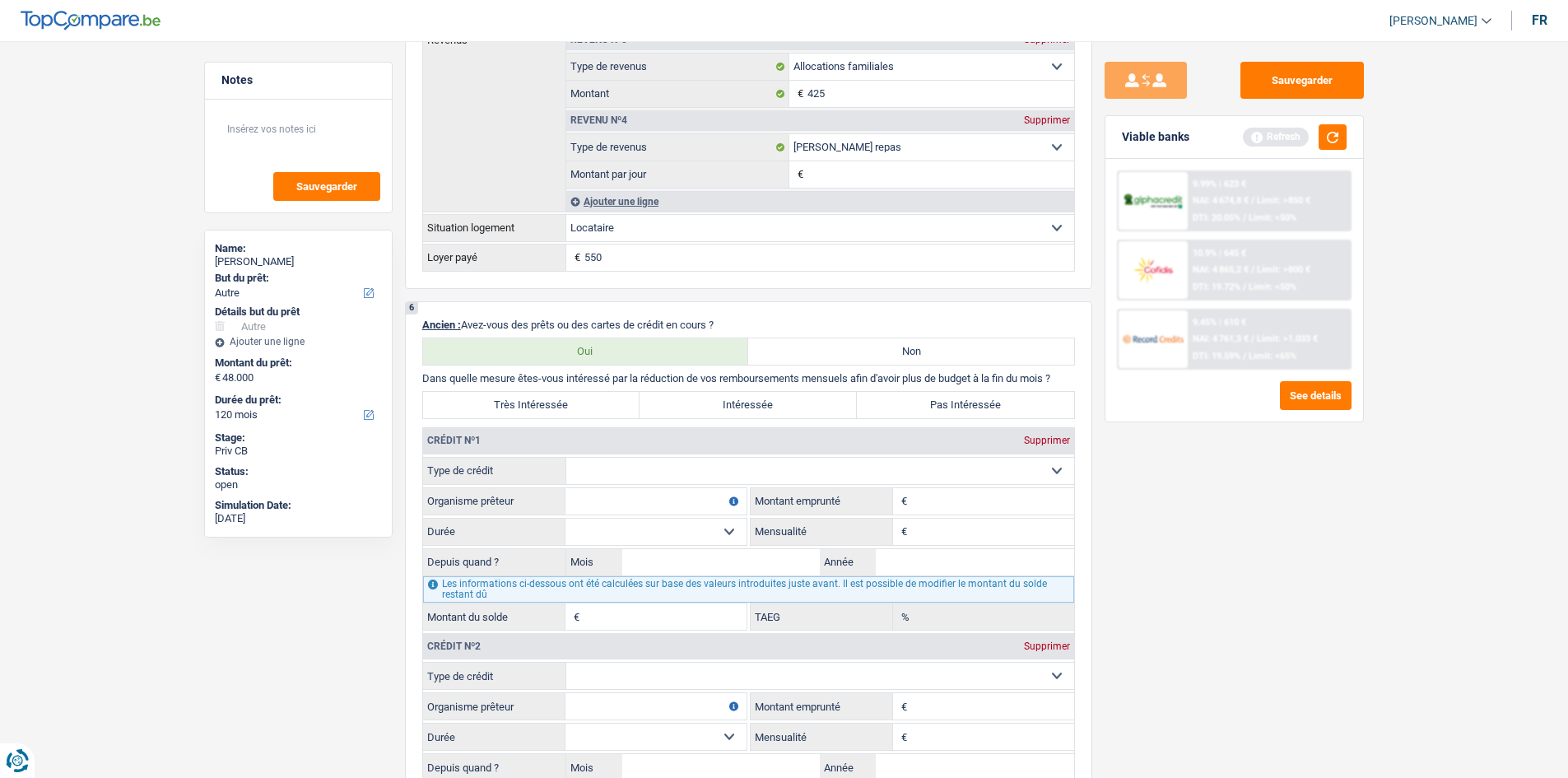 click on "Sauvegarder
Viable banks
Refresh
9.99% | 623 €
NAI: 4 674,8 €
/
Limit: >850 €
DTI: 20.05%
/
Limit: <50%
10.9% | 645 €
NAI: 4 865,2 €
/
Limit: >800 €
DTI: 19.72%
/
Limit: <50%
/       /" at bounding box center [1234, 404] 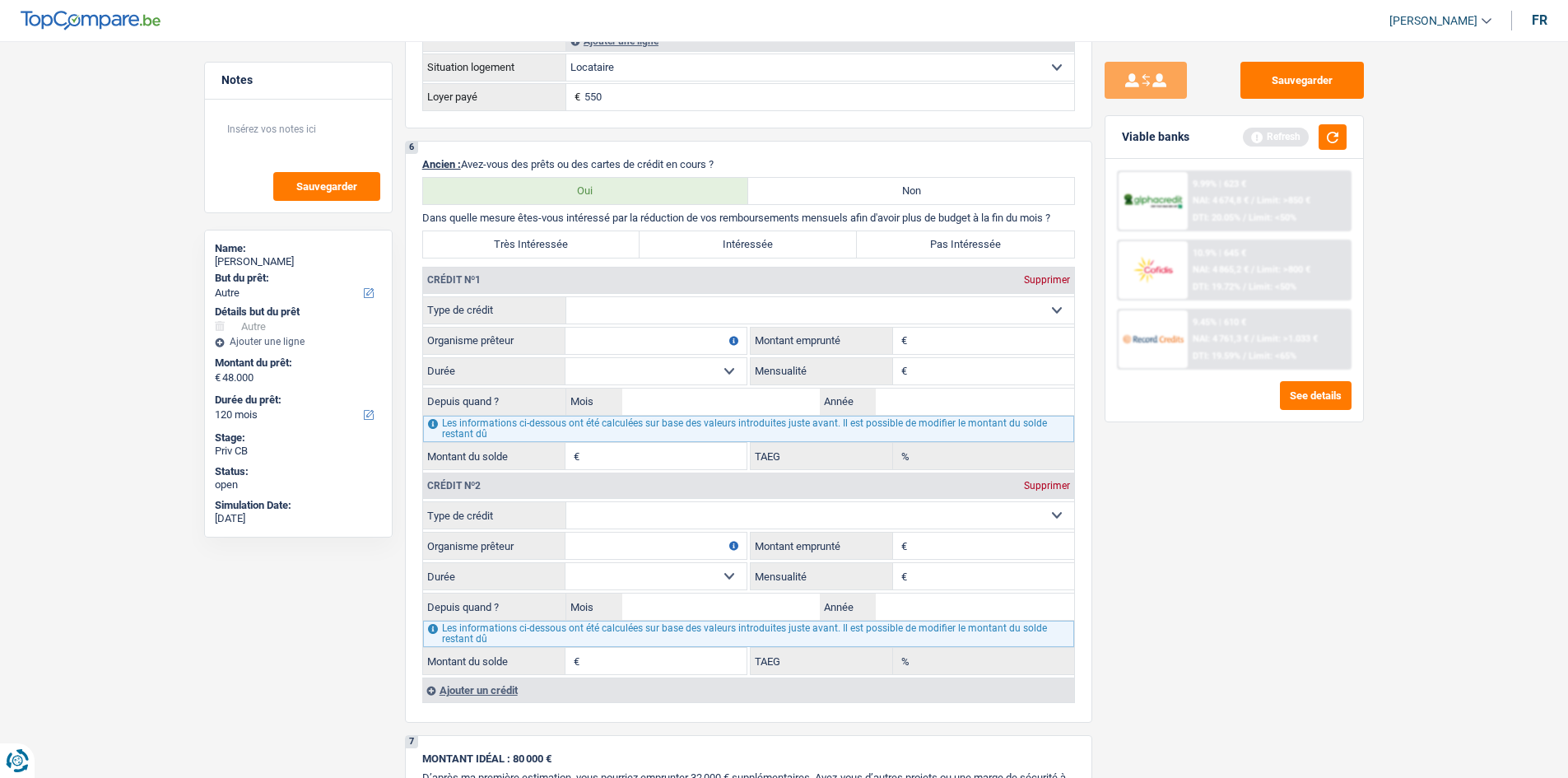 scroll, scrollTop: 1400, scrollLeft: 0, axis: vertical 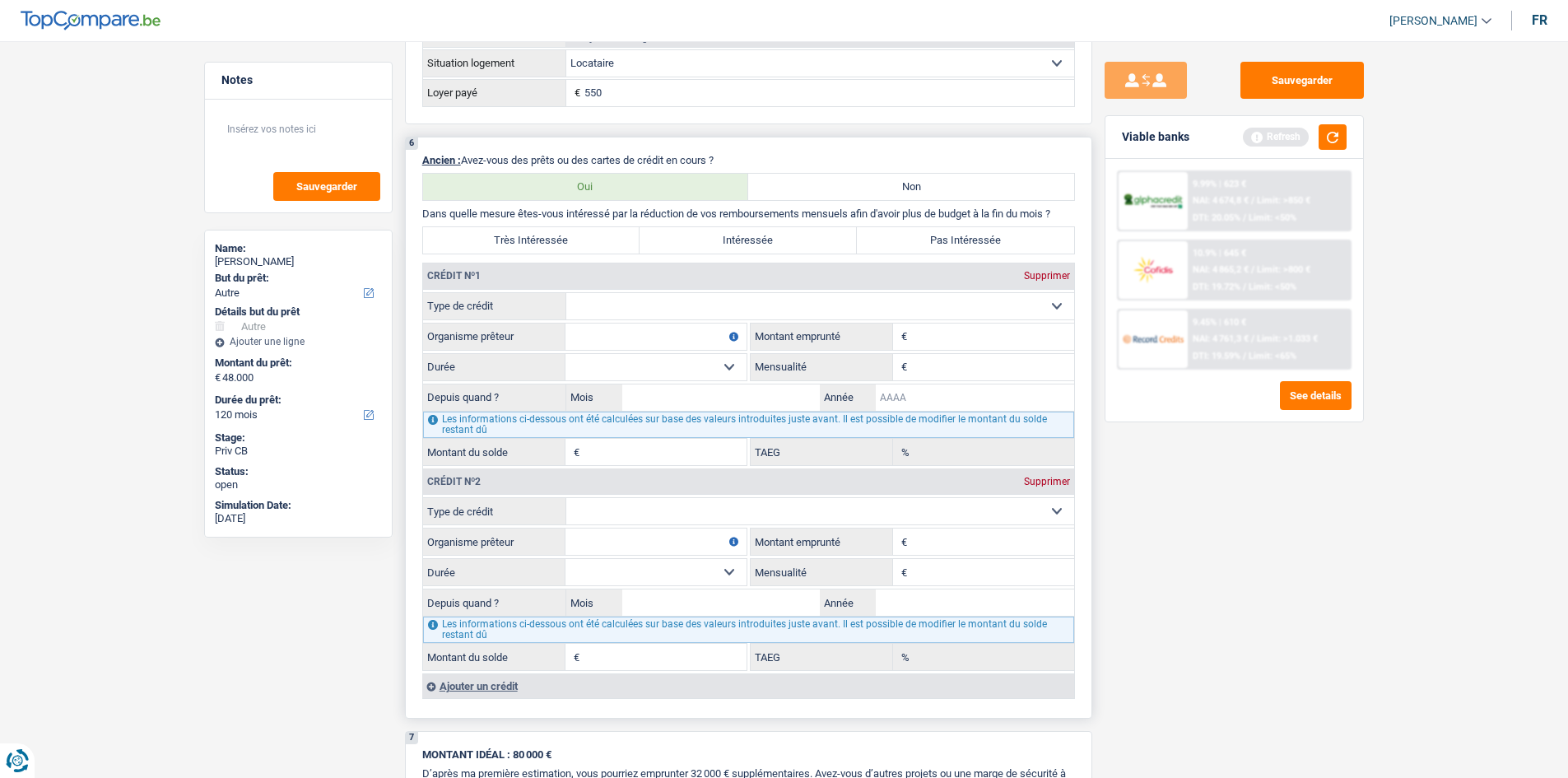 click on "Année" at bounding box center (975, 398) 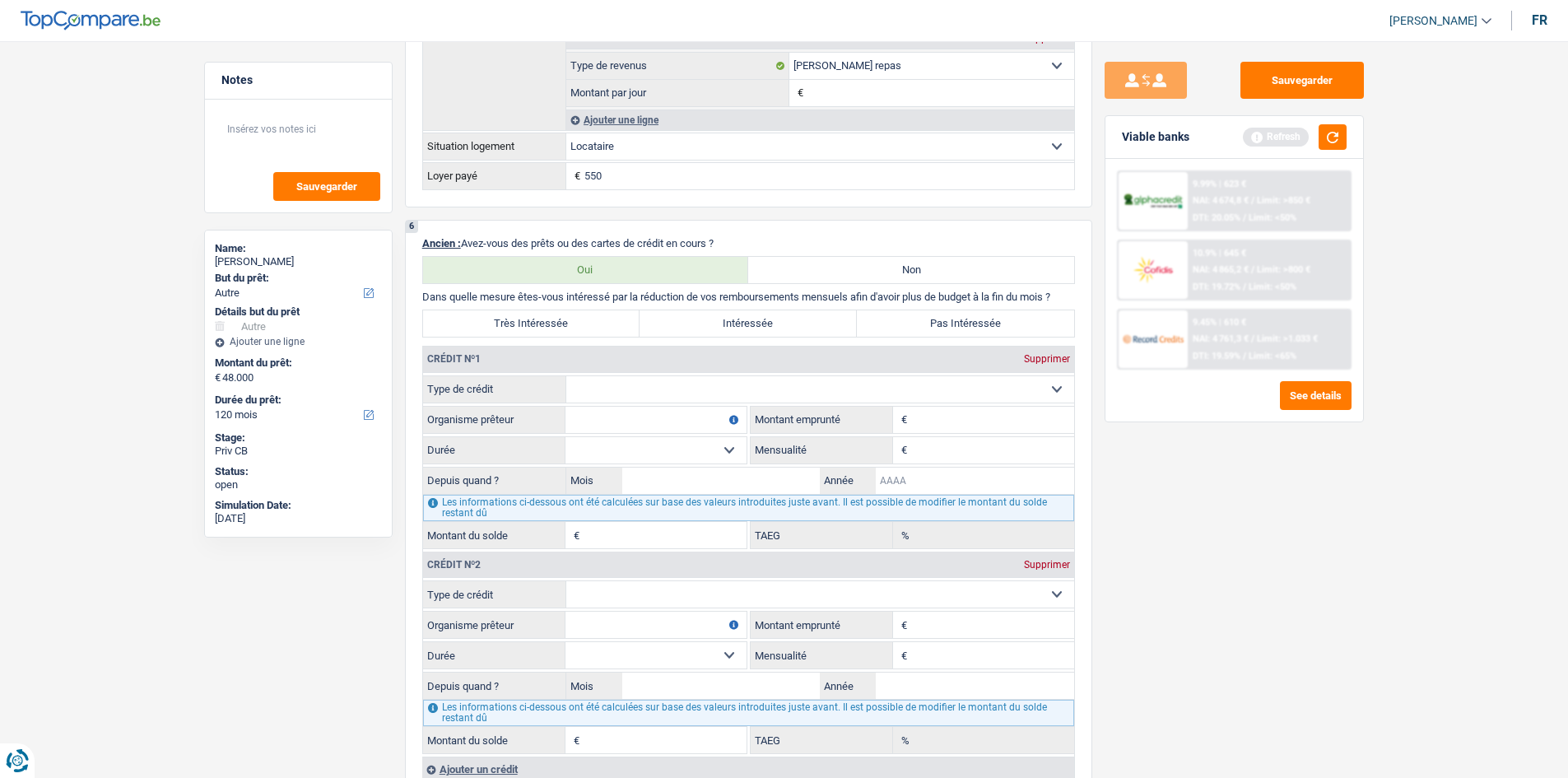 scroll, scrollTop: 1317, scrollLeft: 0, axis: vertical 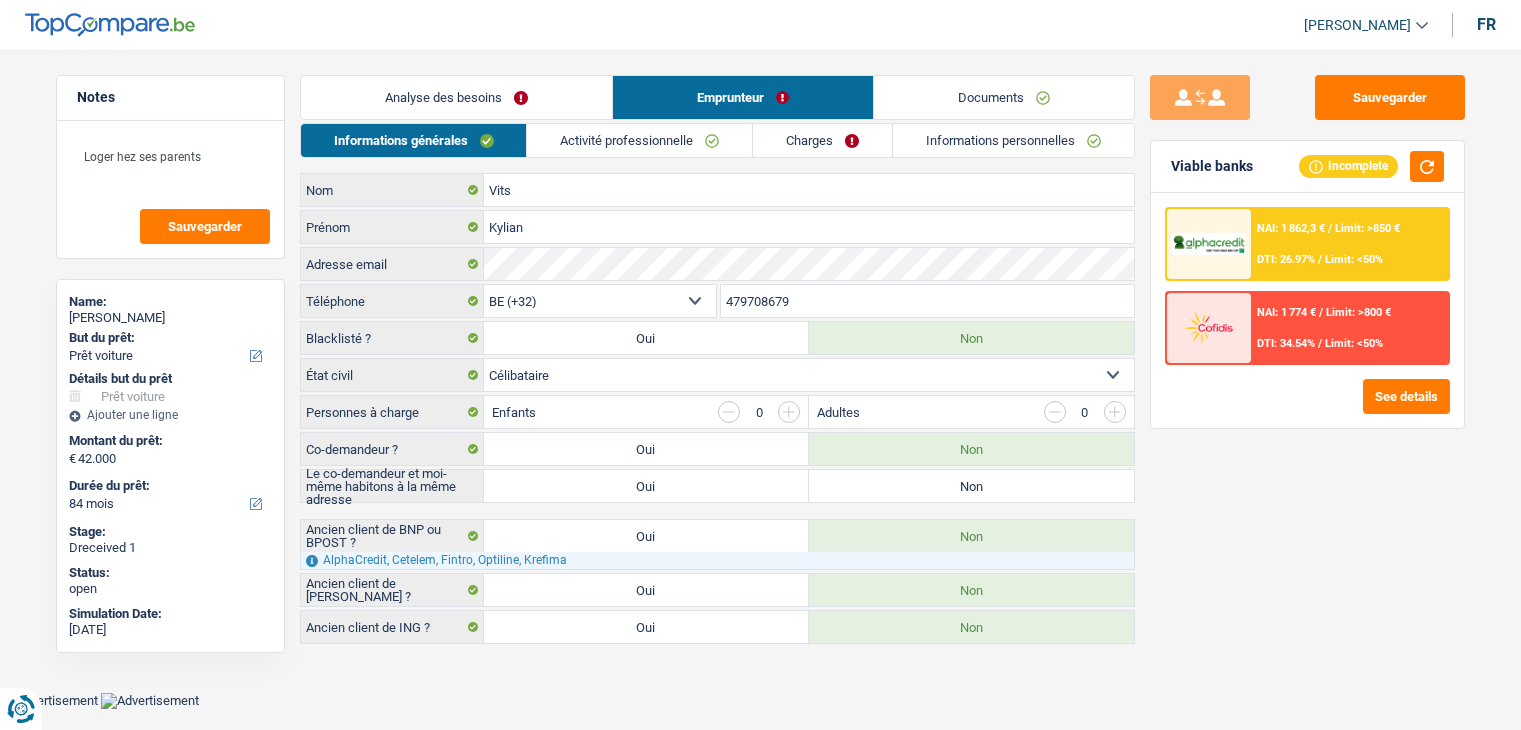 select on "car" 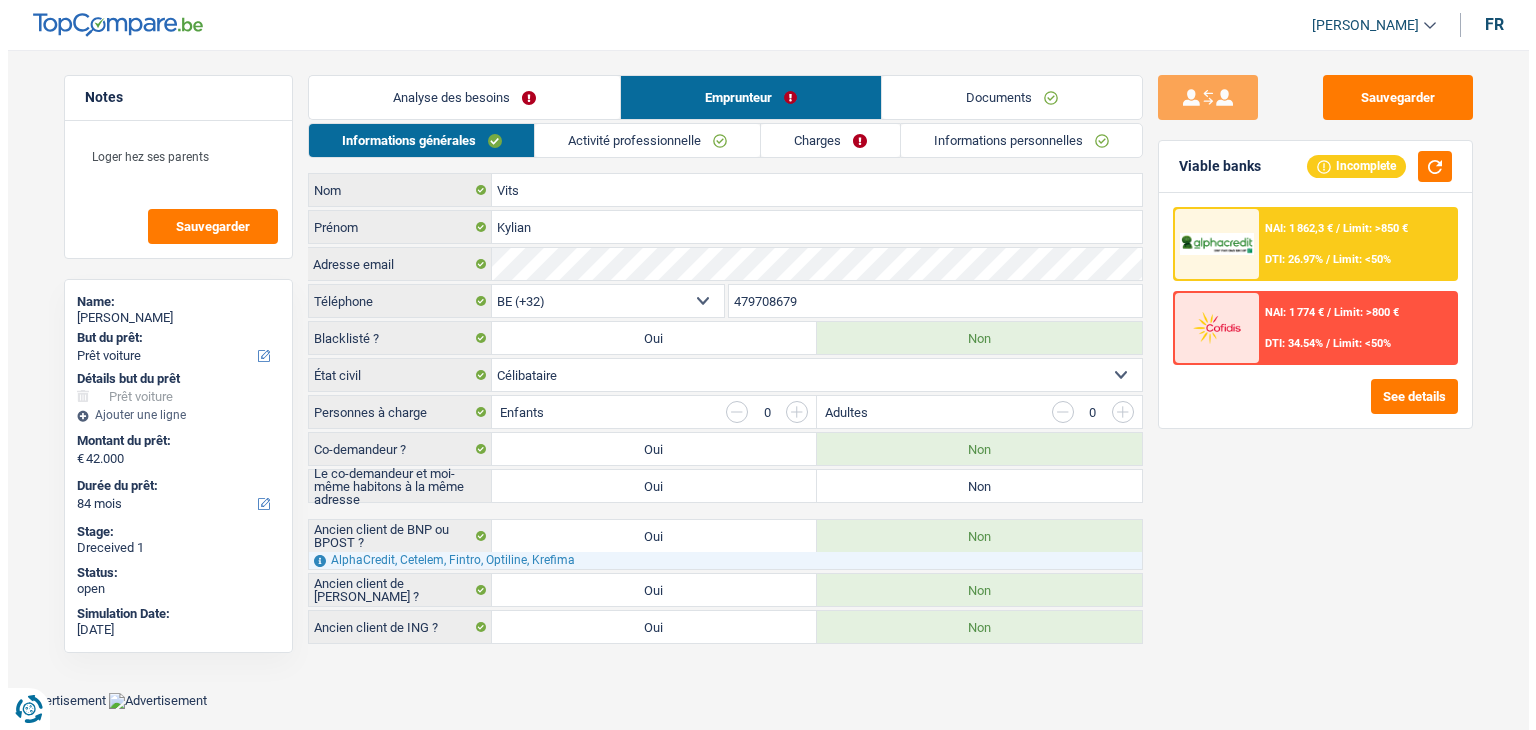 scroll, scrollTop: 0, scrollLeft: 0, axis: both 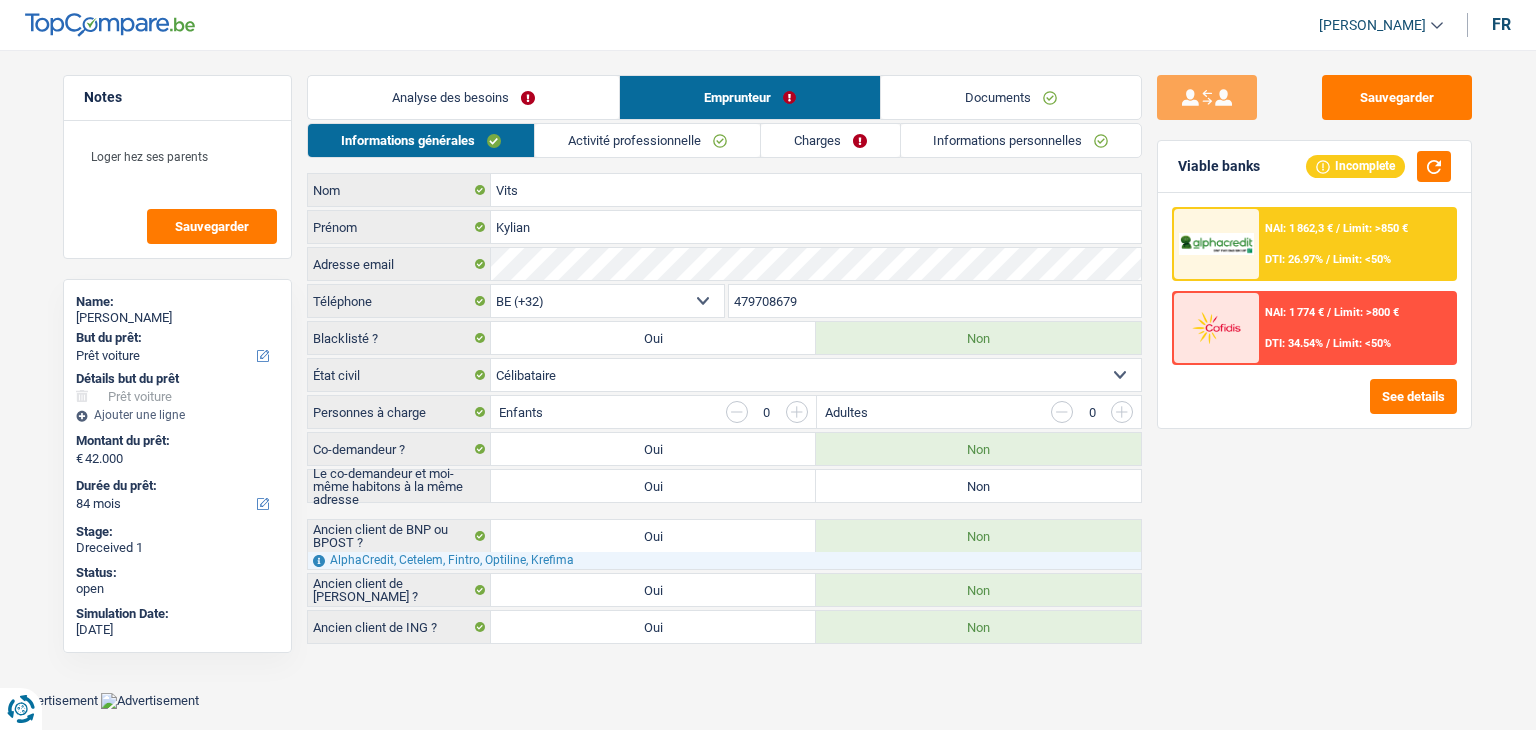 click on "Documents" at bounding box center [1011, 97] 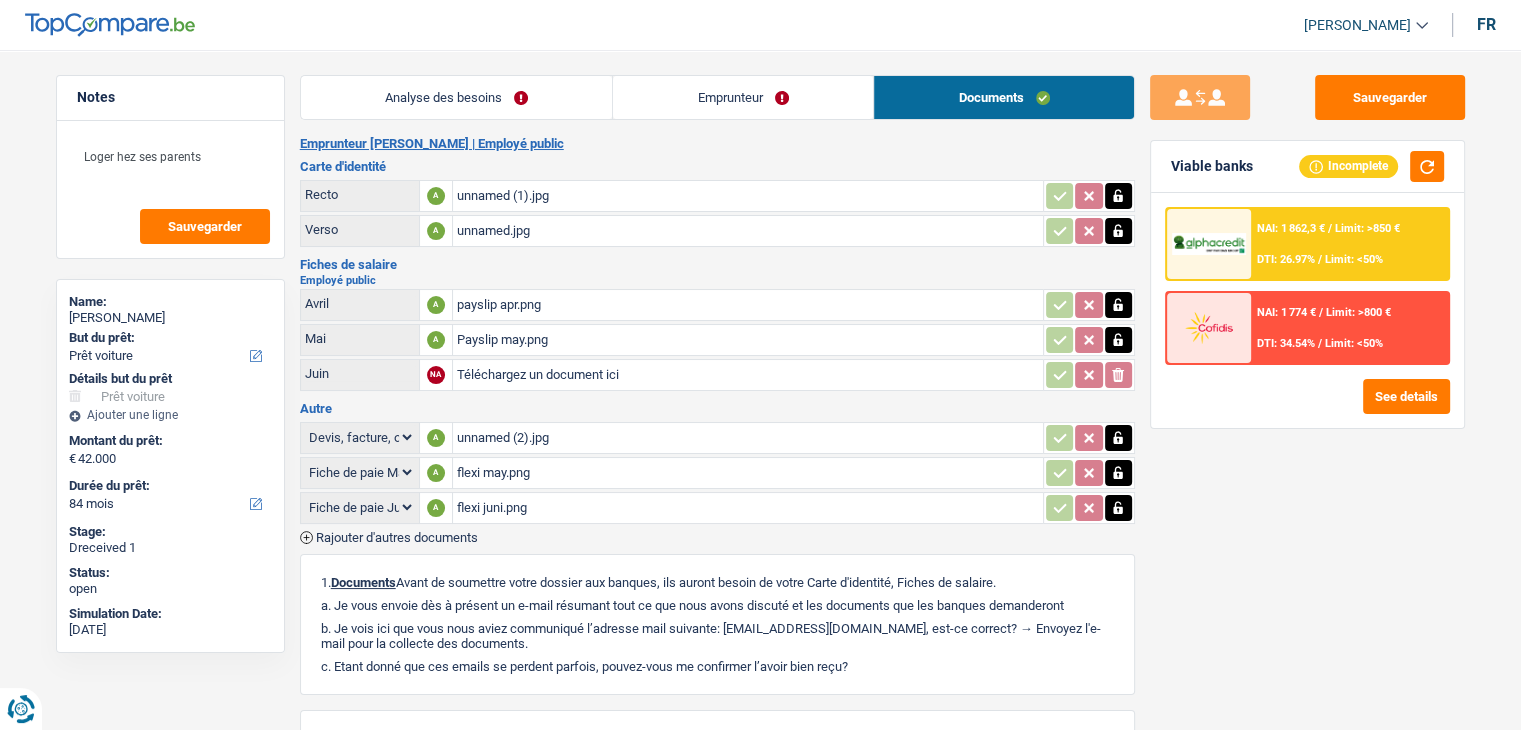 click on "Emprunteur" at bounding box center (743, 97) 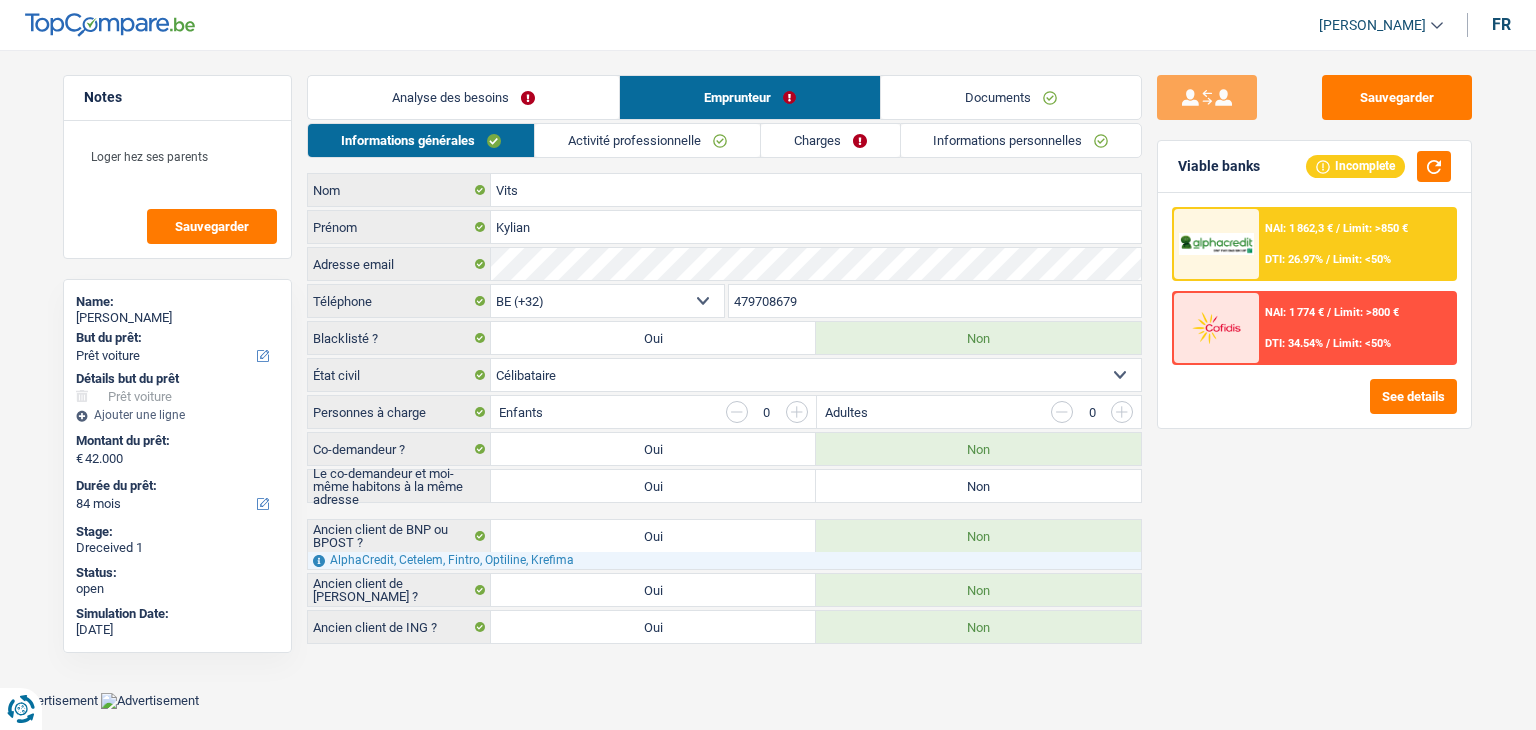 click on "Activité professionnelle" at bounding box center (647, 140) 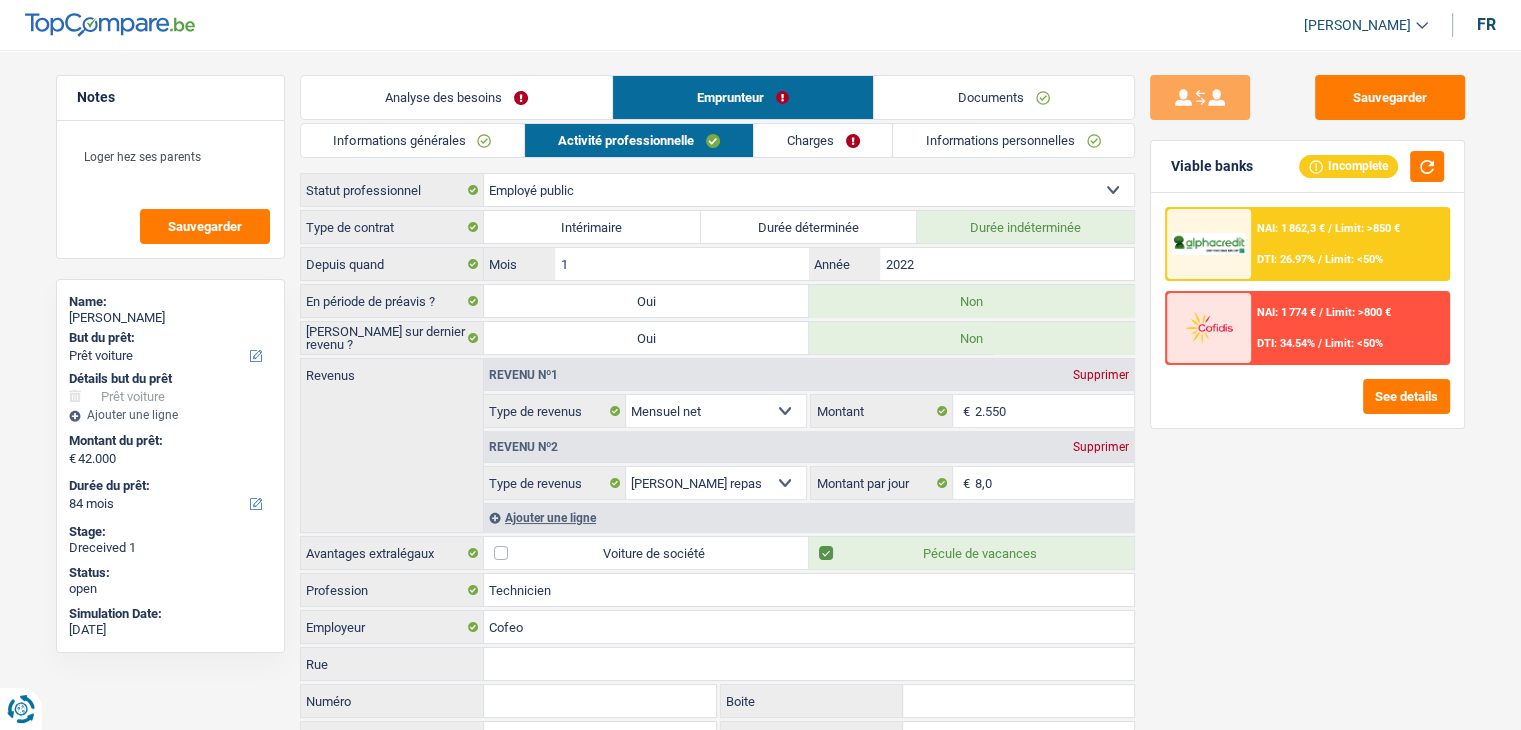 click on "Documents" at bounding box center [1004, 97] 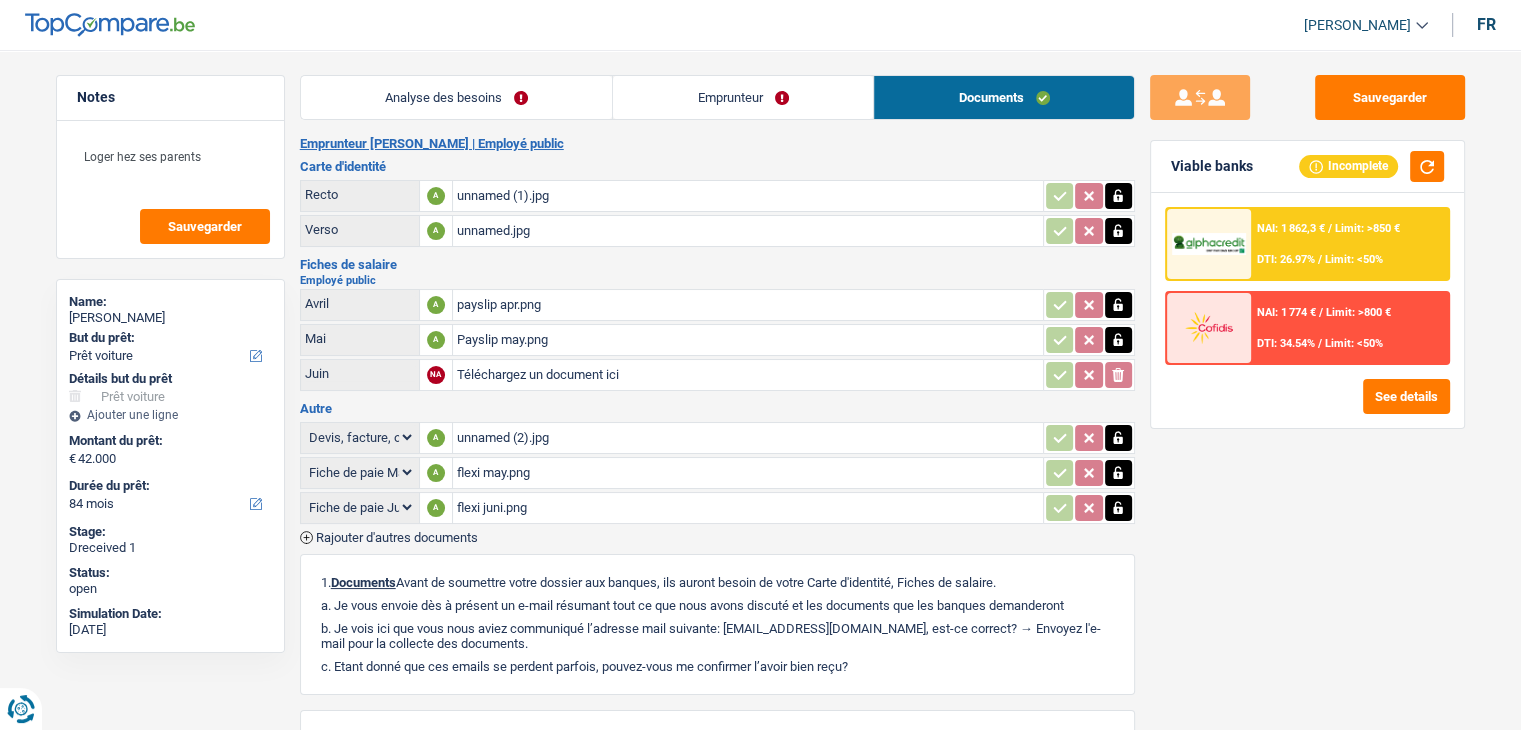 click on "flexi juni.png" at bounding box center (748, 508) 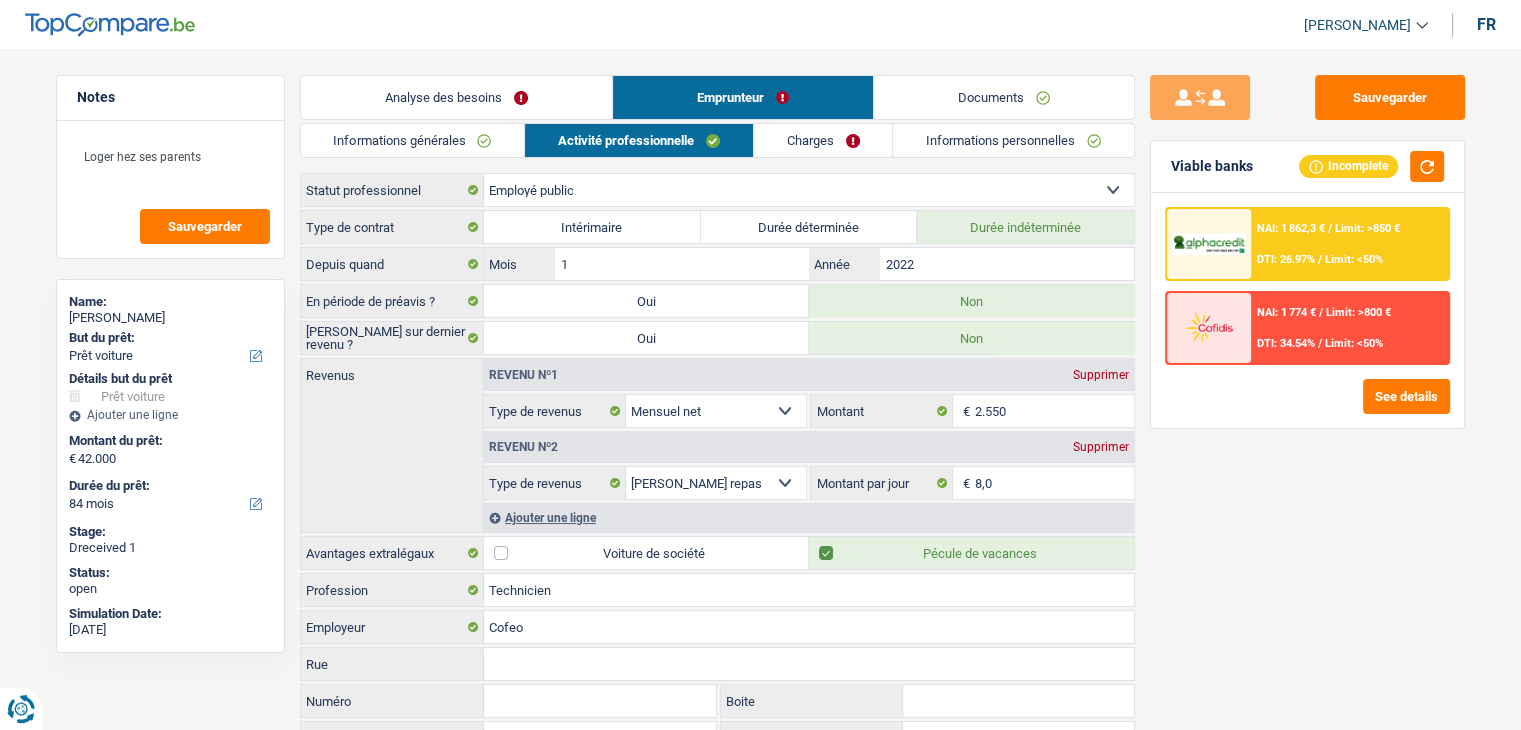 click on "Analyse des besoins" at bounding box center [456, 97] 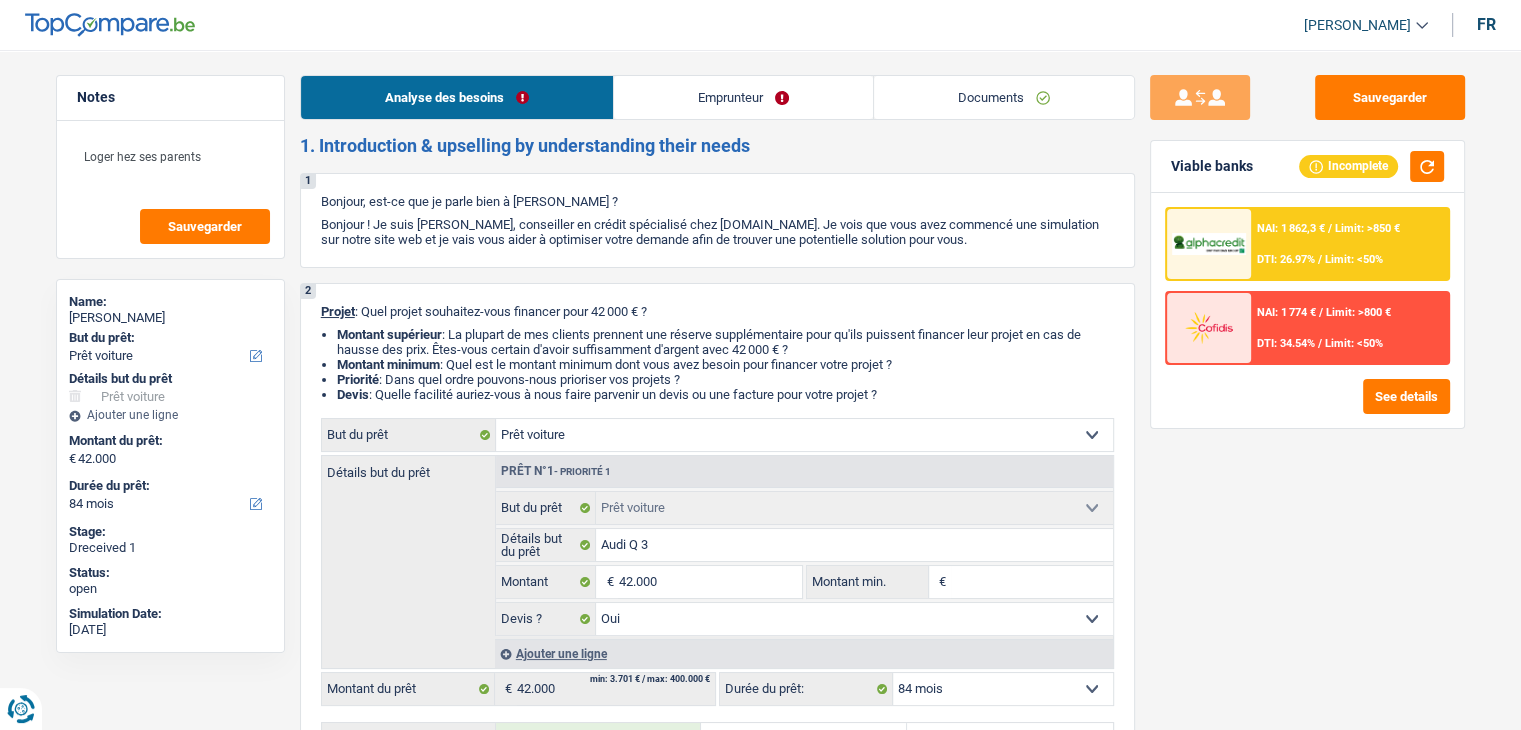 click on "Documents" at bounding box center (1004, 97) 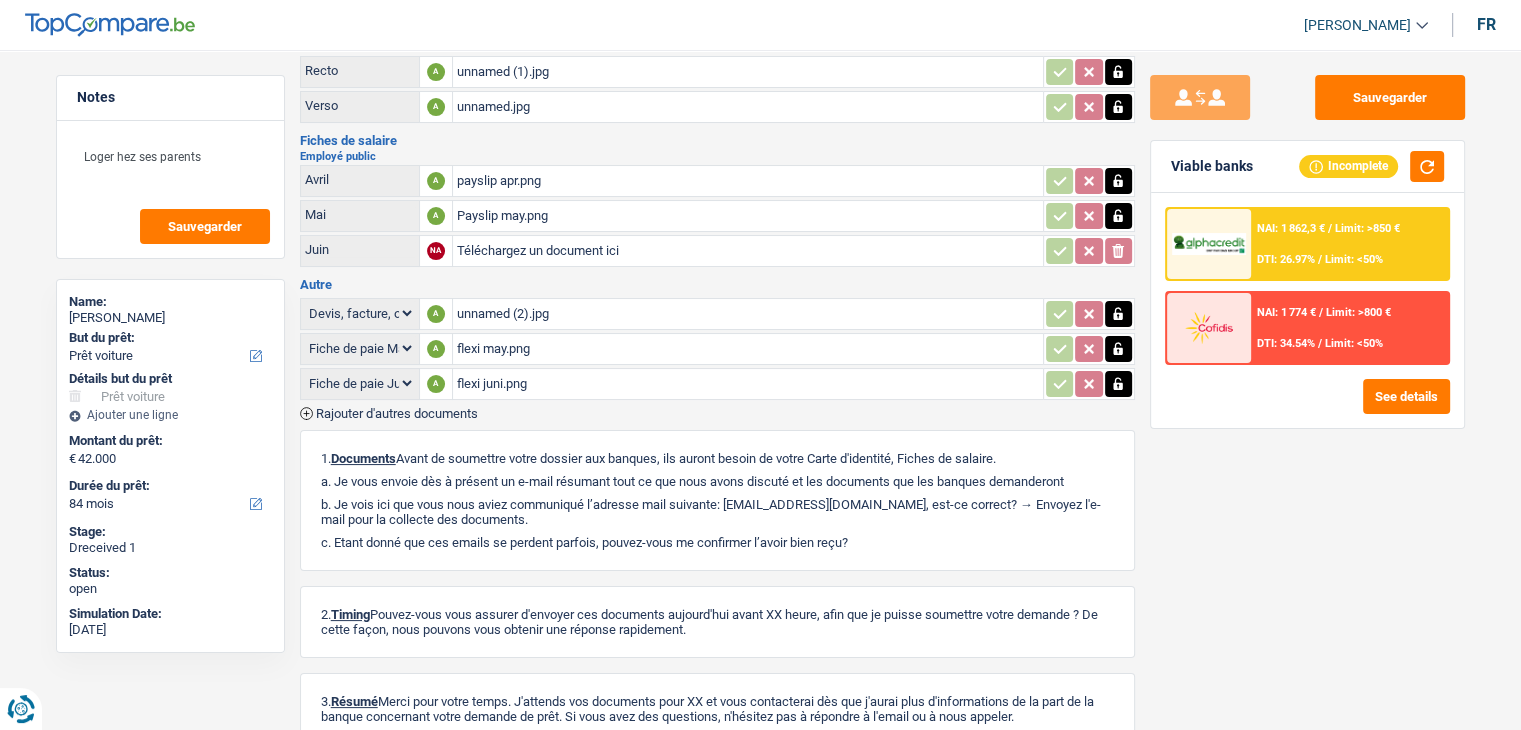 scroll, scrollTop: 0, scrollLeft: 0, axis: both 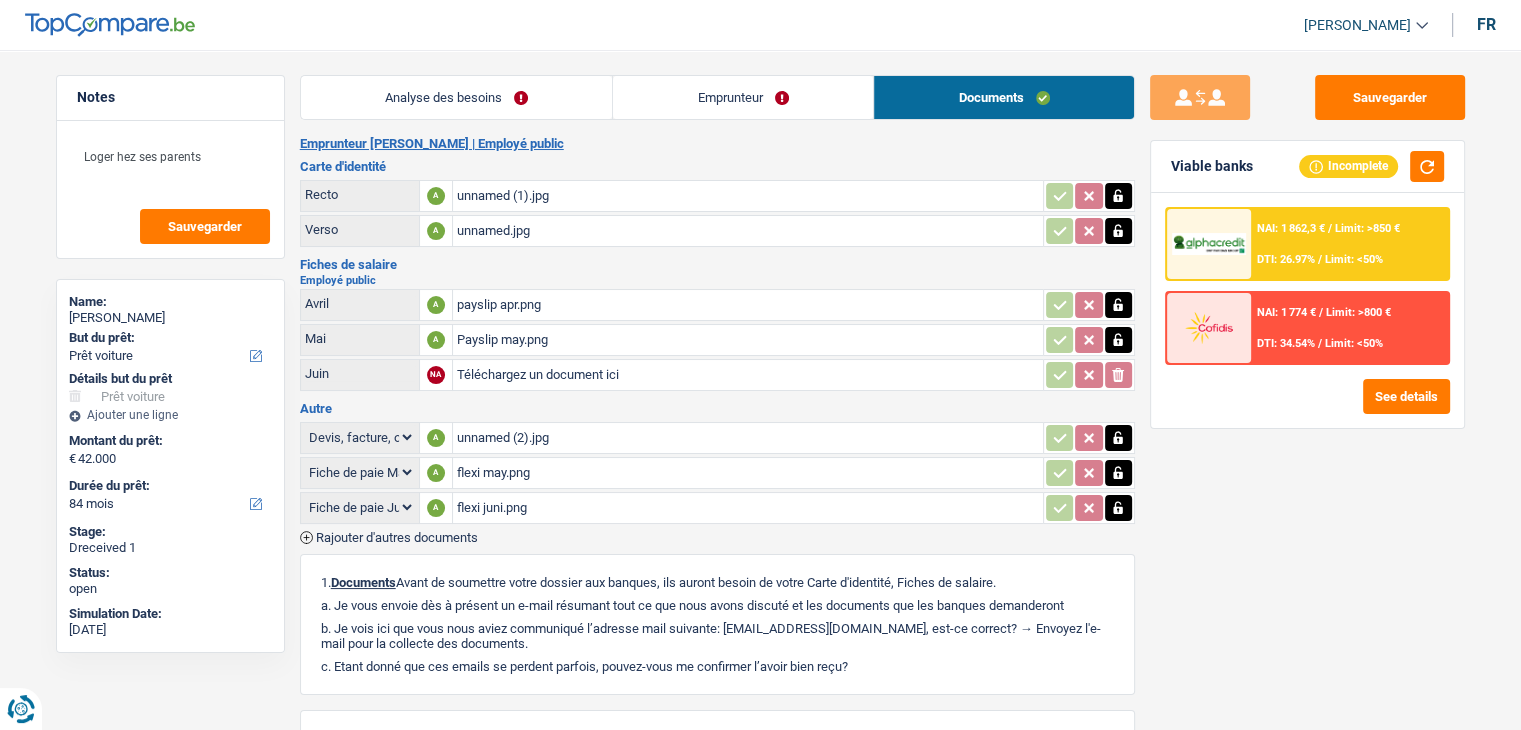 click on "Emprunteur" at bounding box center [743, 97] 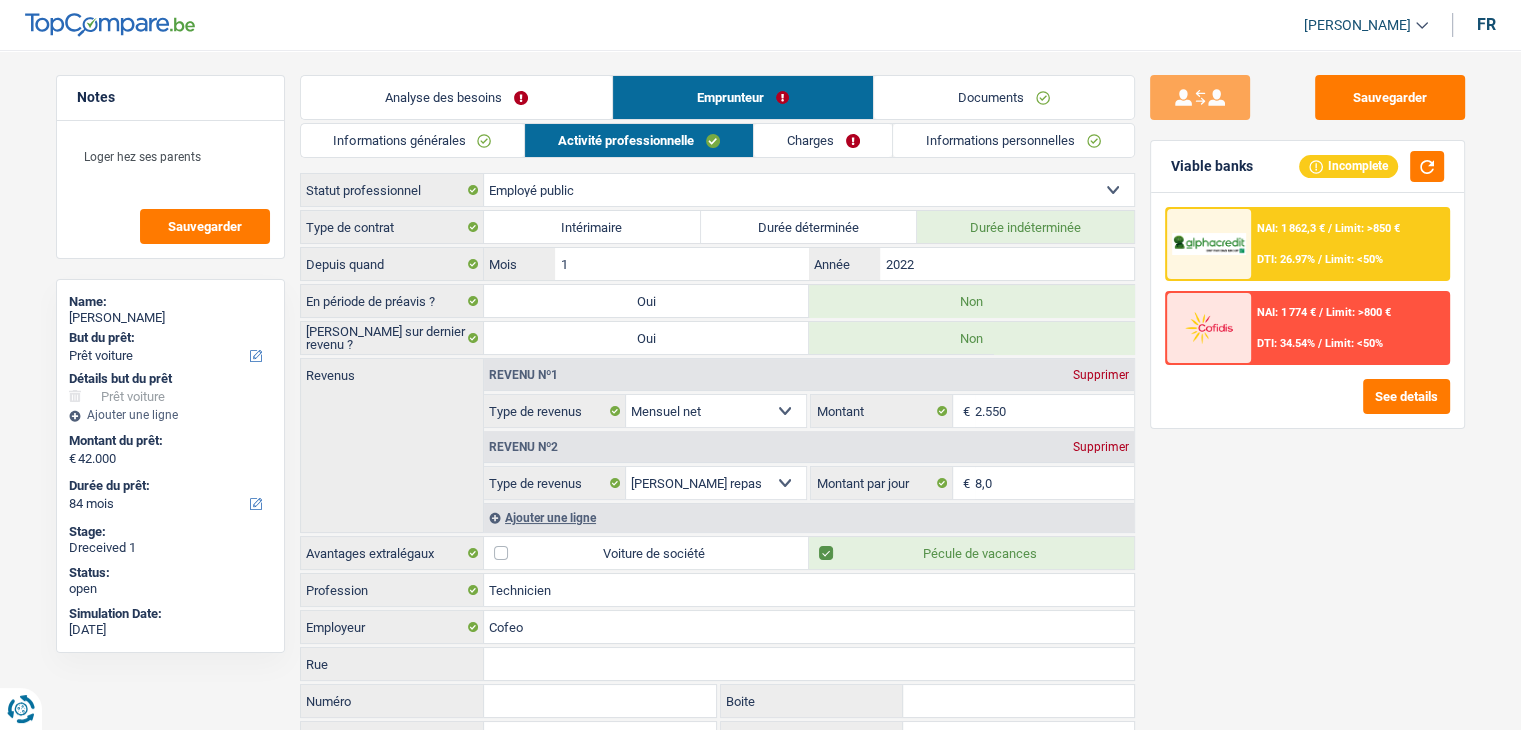 click on "Analyse des besoins" at bounding box center (456, 97) 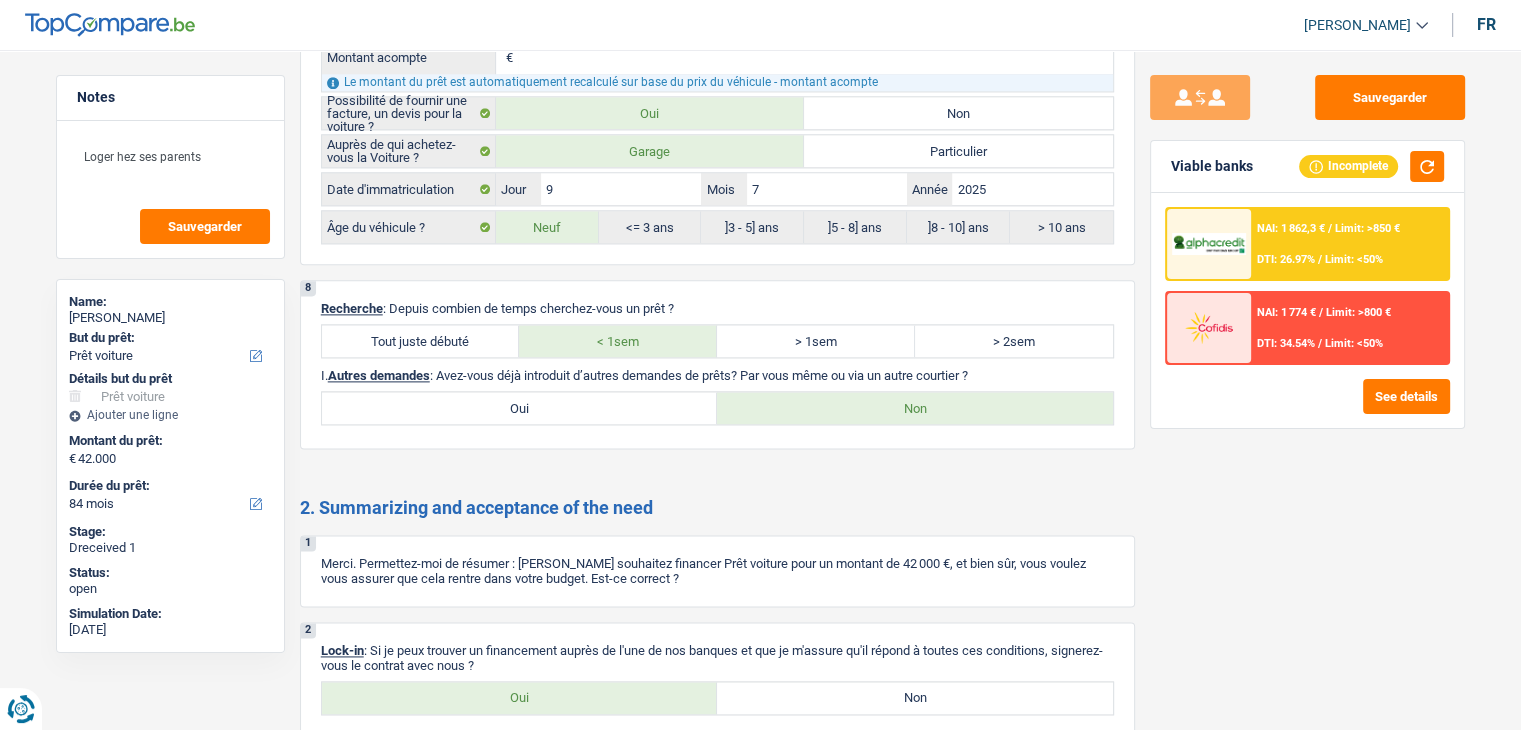 scroll, scrollTop: 2700, scrollLeft: 0, axis: vertical 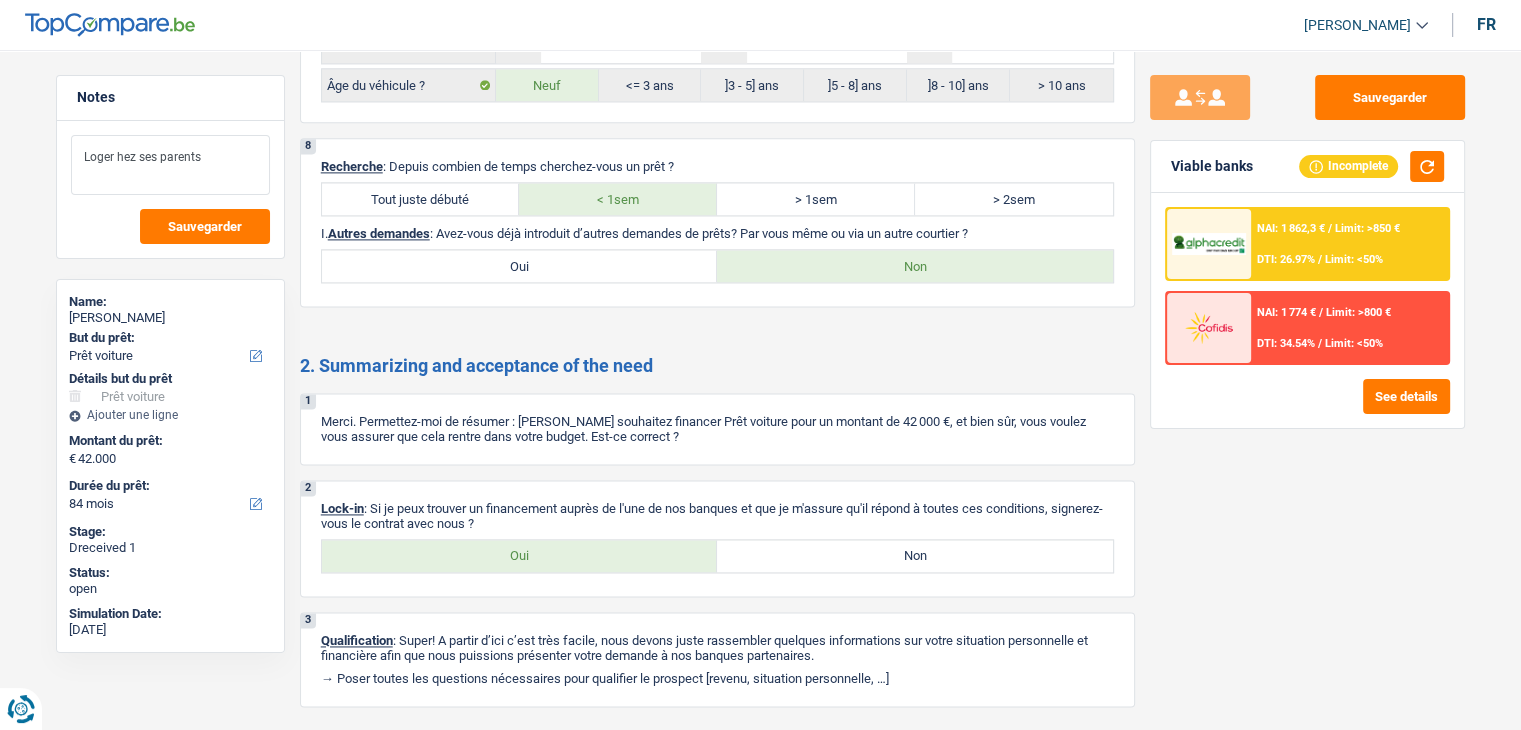 click on "Loger hez ses parents" at bounding box center (170, 165) 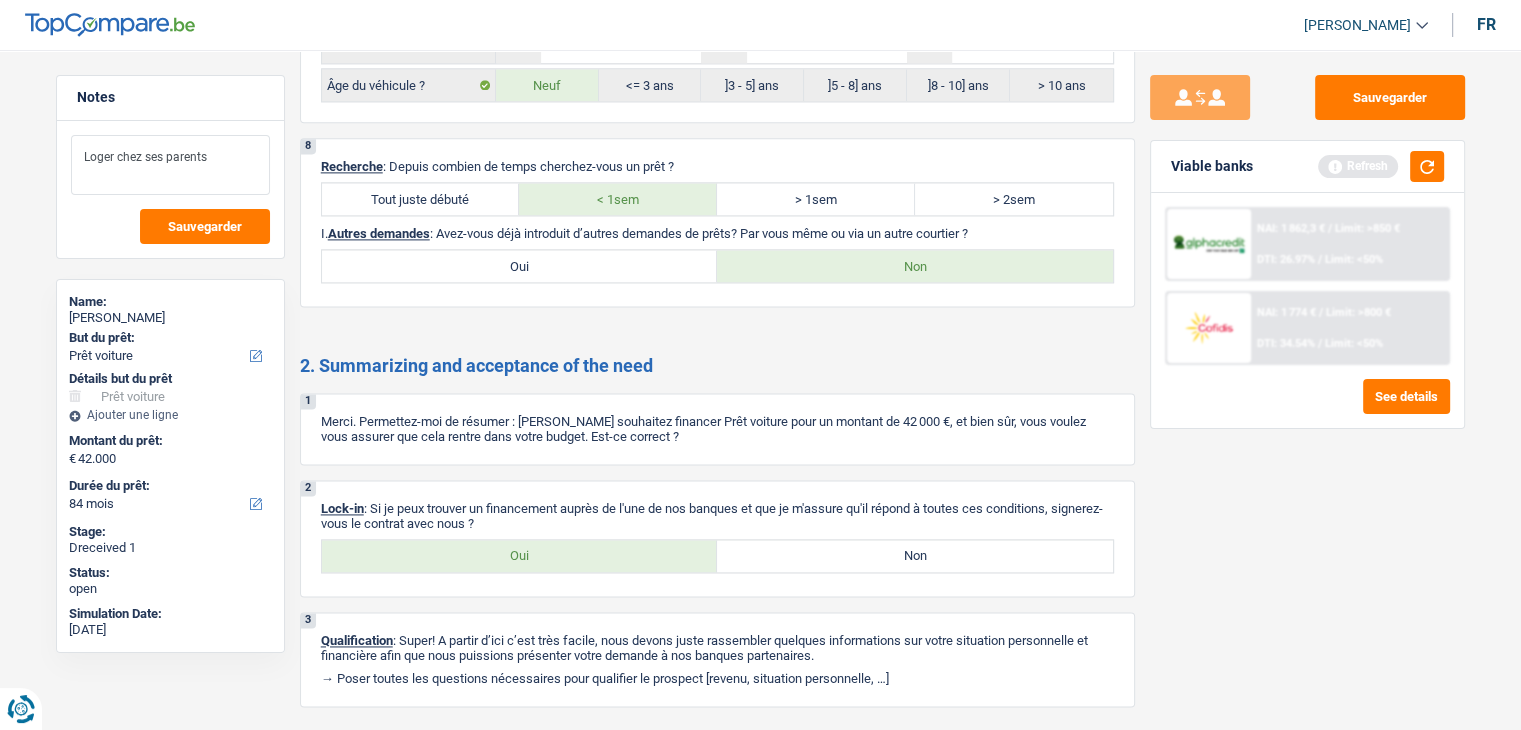 type on "Loger chez ses parents" 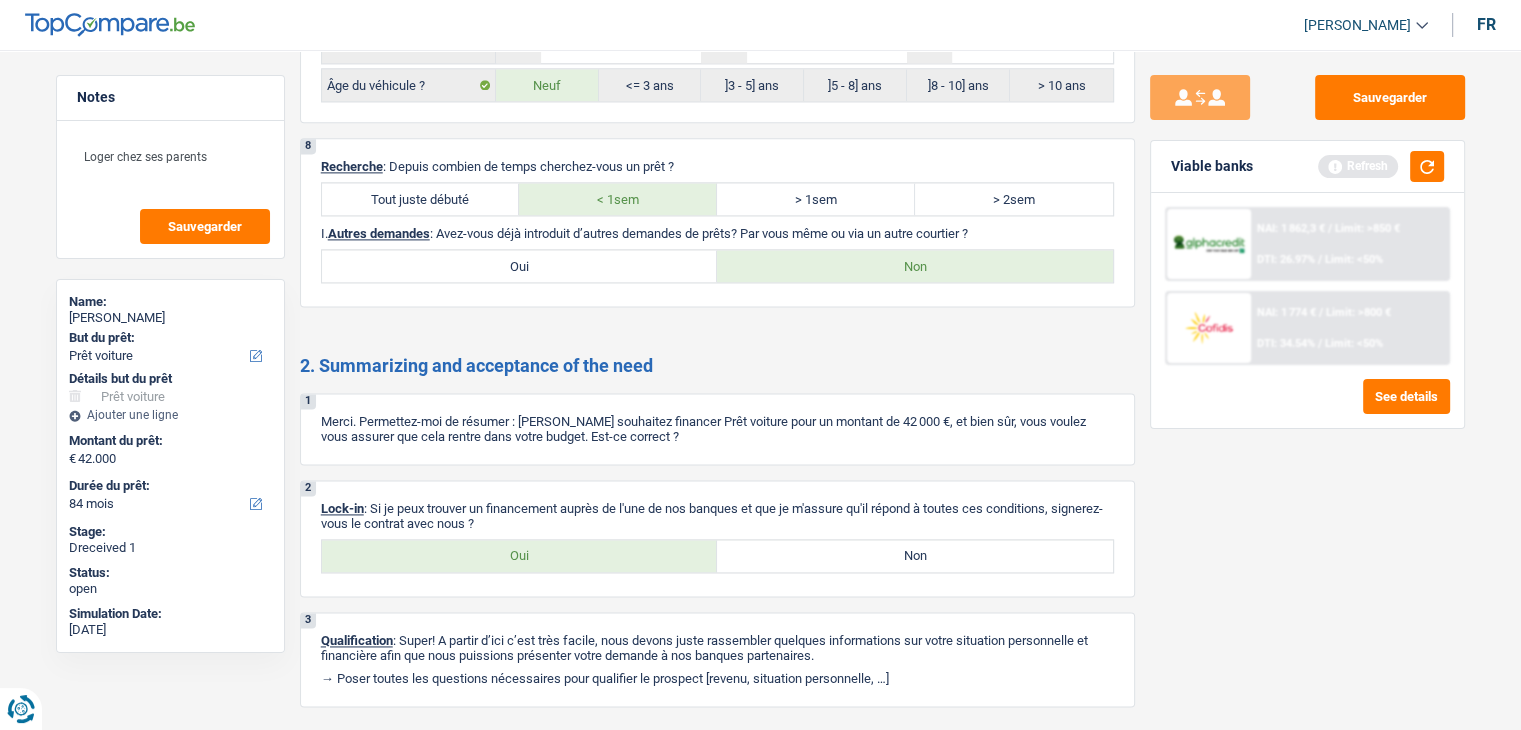 click on "Sauvegarder
Viable banks
Refresh
NAI: 1 862,3 €
/
Limit: >850 €
DTI: 26.97%
/
Limit: <50%
NAI: 1 774 €
/
Limit: >800 €
DTI: 34.54%
/
Limit: <50%
See details" at bounding box center [1307, 384] 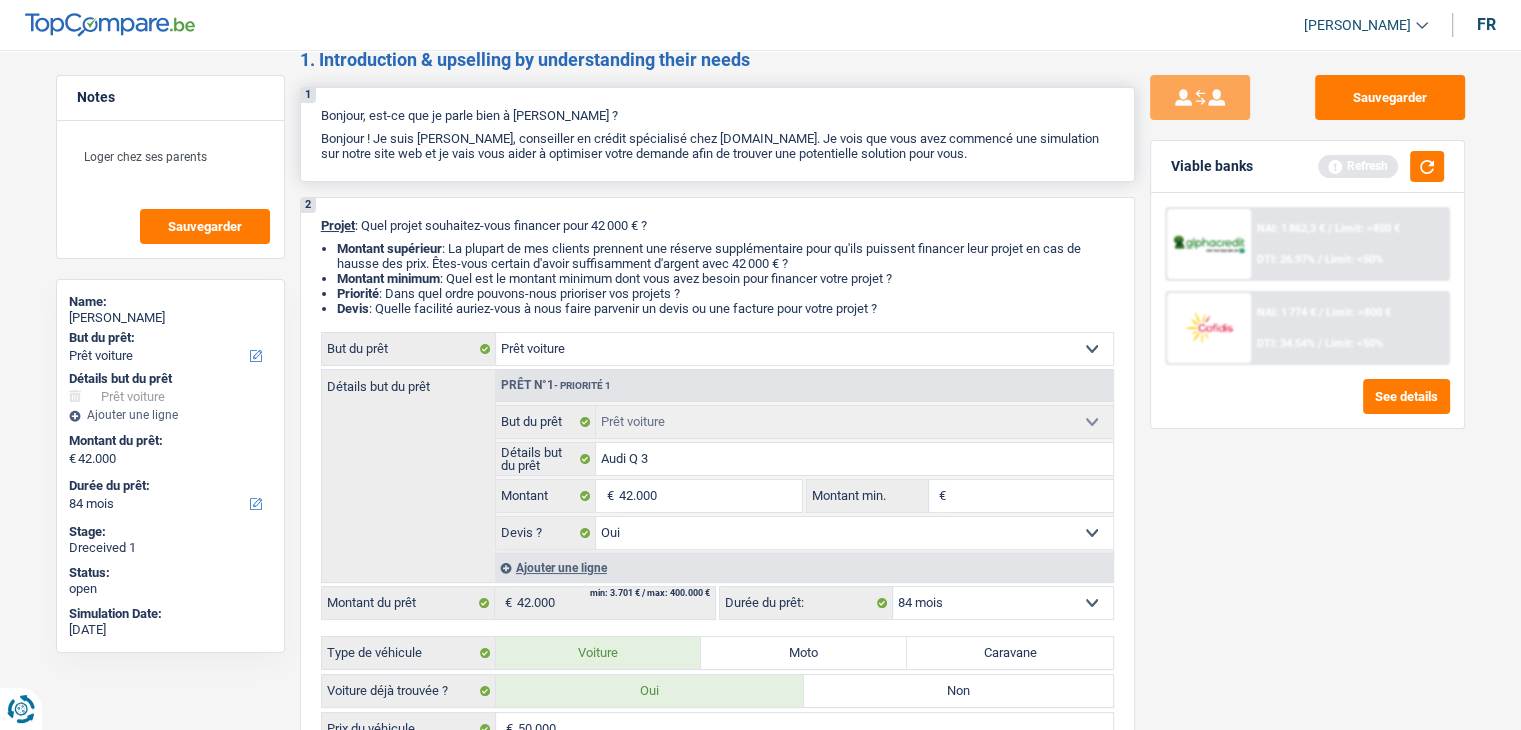 scroll, scrollTop: 0, scrollLeft: 0, axis: both 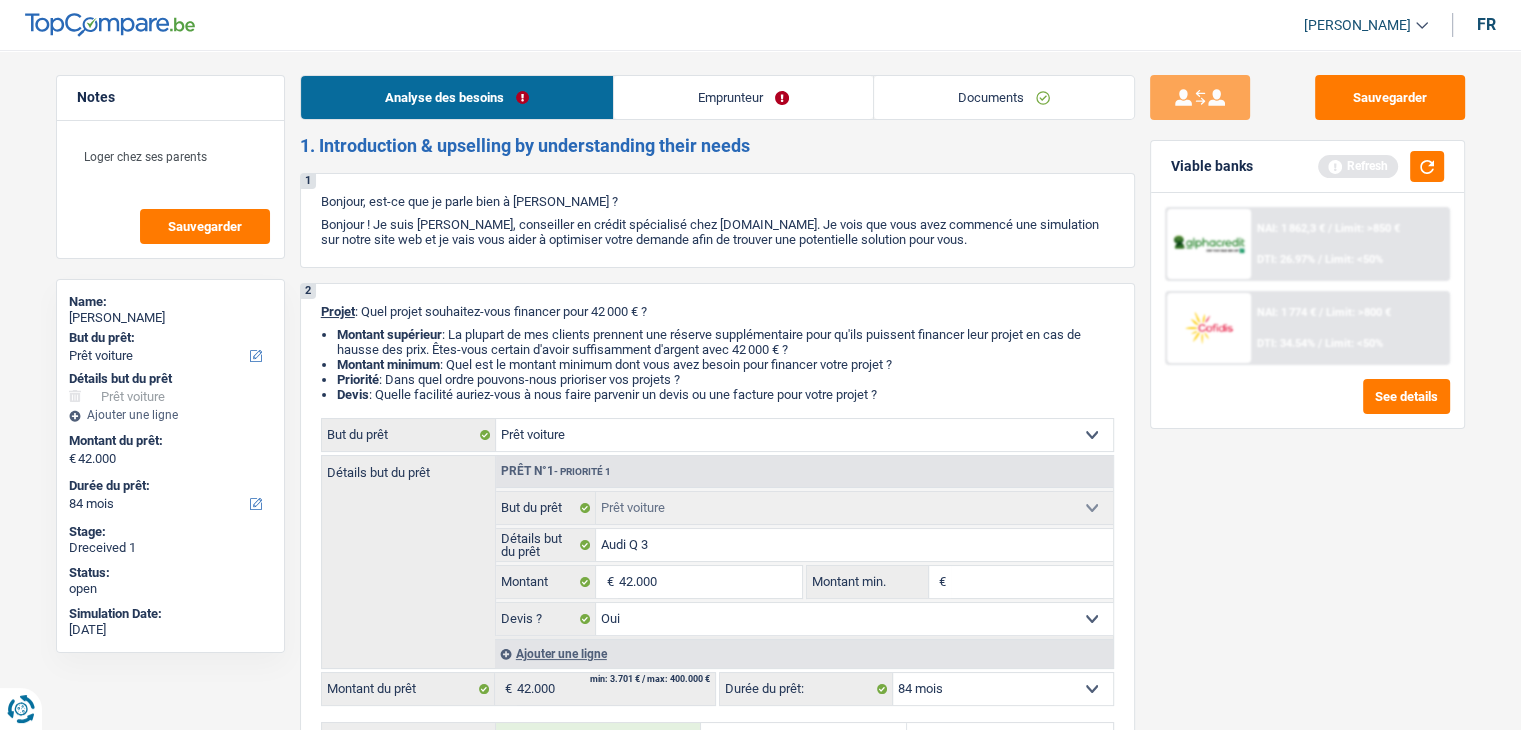click on "Documents" at bounding box center [1004, 97] 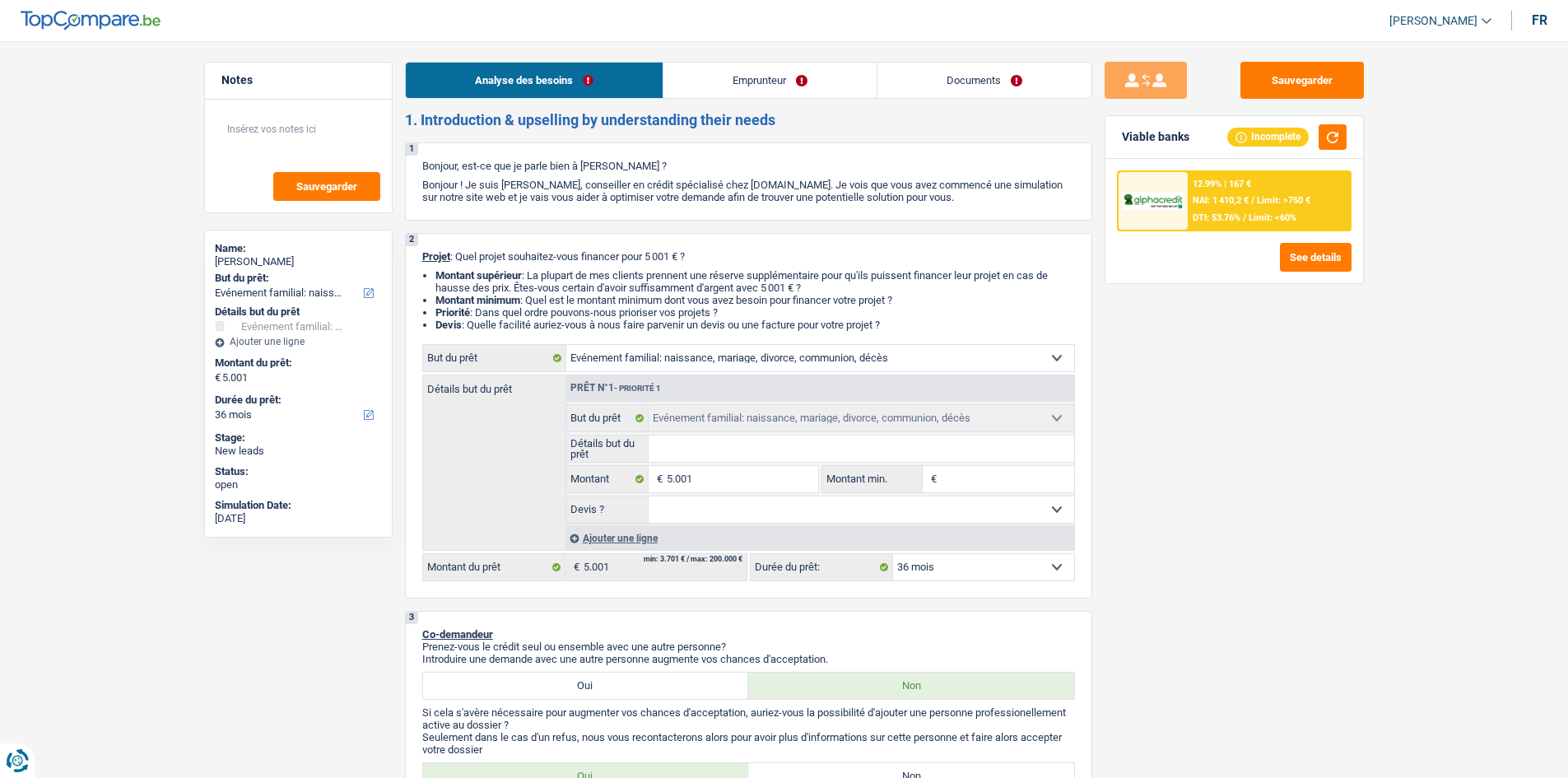 select on "familyEvent" 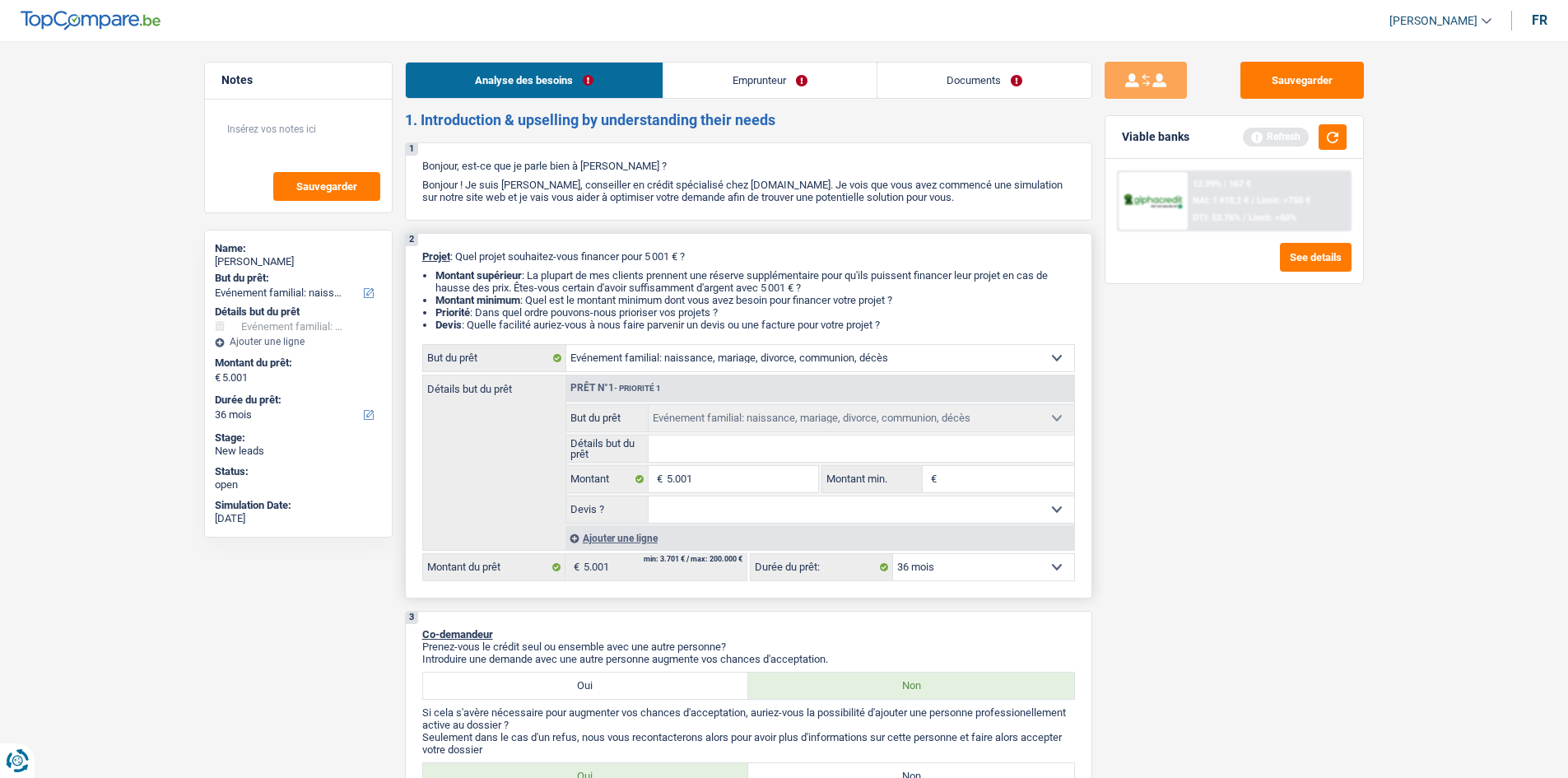 click on "Confort maison: meubles, textile, peinture, électroménager, outillage non-professionnel Hifi, multimédia, gsm, ordinateur Aménagement: frais d'installation, déménagement Evénement familial: naissance, mariage, divorce, communion, décès Frais médicaux Frais d'études Frais permis de conduire Loisirs: voyage, sport, musique Rafraîchissement: petits travaux maison et jardin Frais judiciaires Réparation voiture Prêt rénovation Prêt énergie Prêt voiture Taxes, impôts non professionnels Rénovation bien à l'étranger Dettes familiales Assurance Autre
Sélectionner une option" at bounding box center [820, 358] 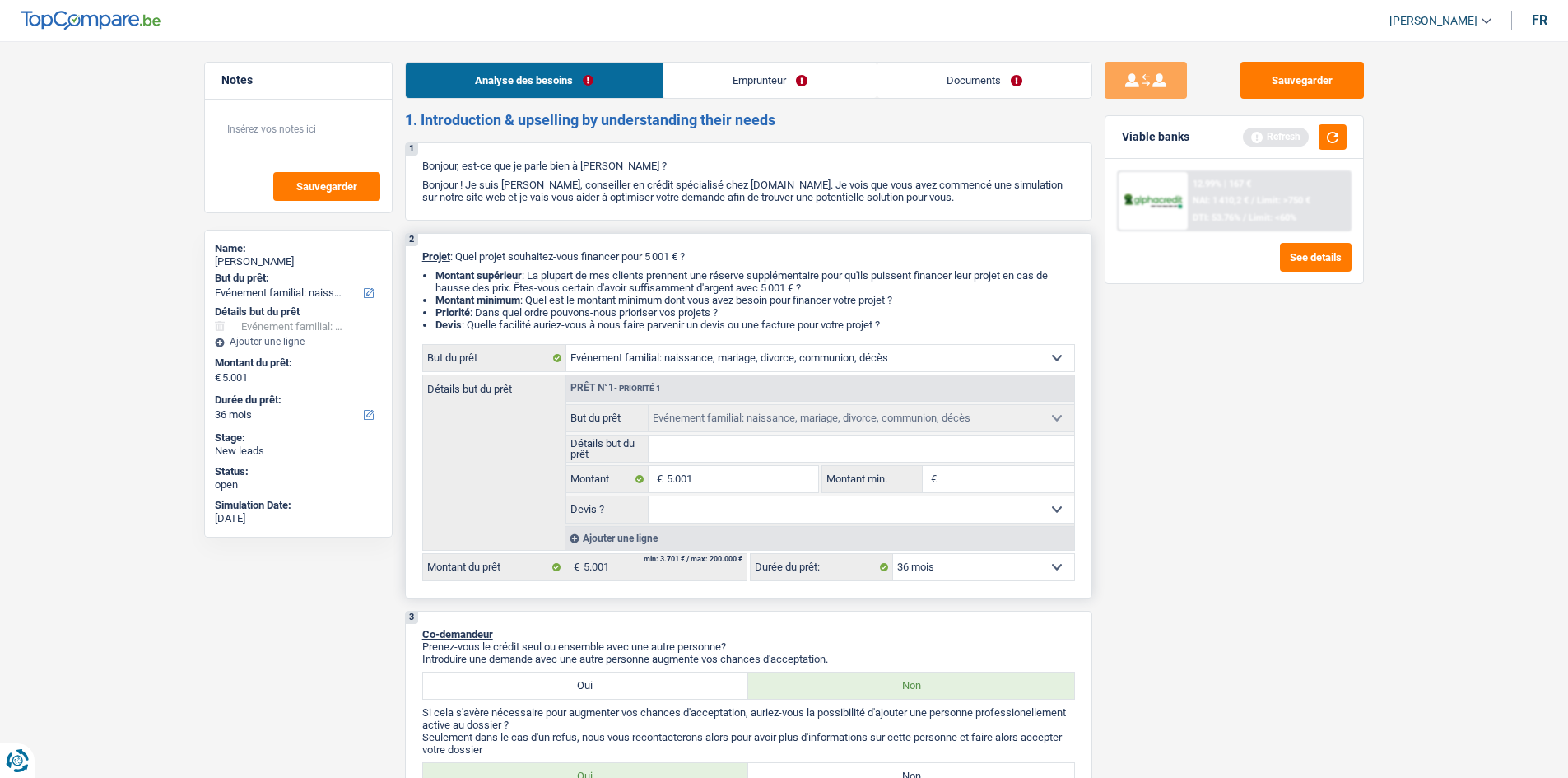 select on "household" 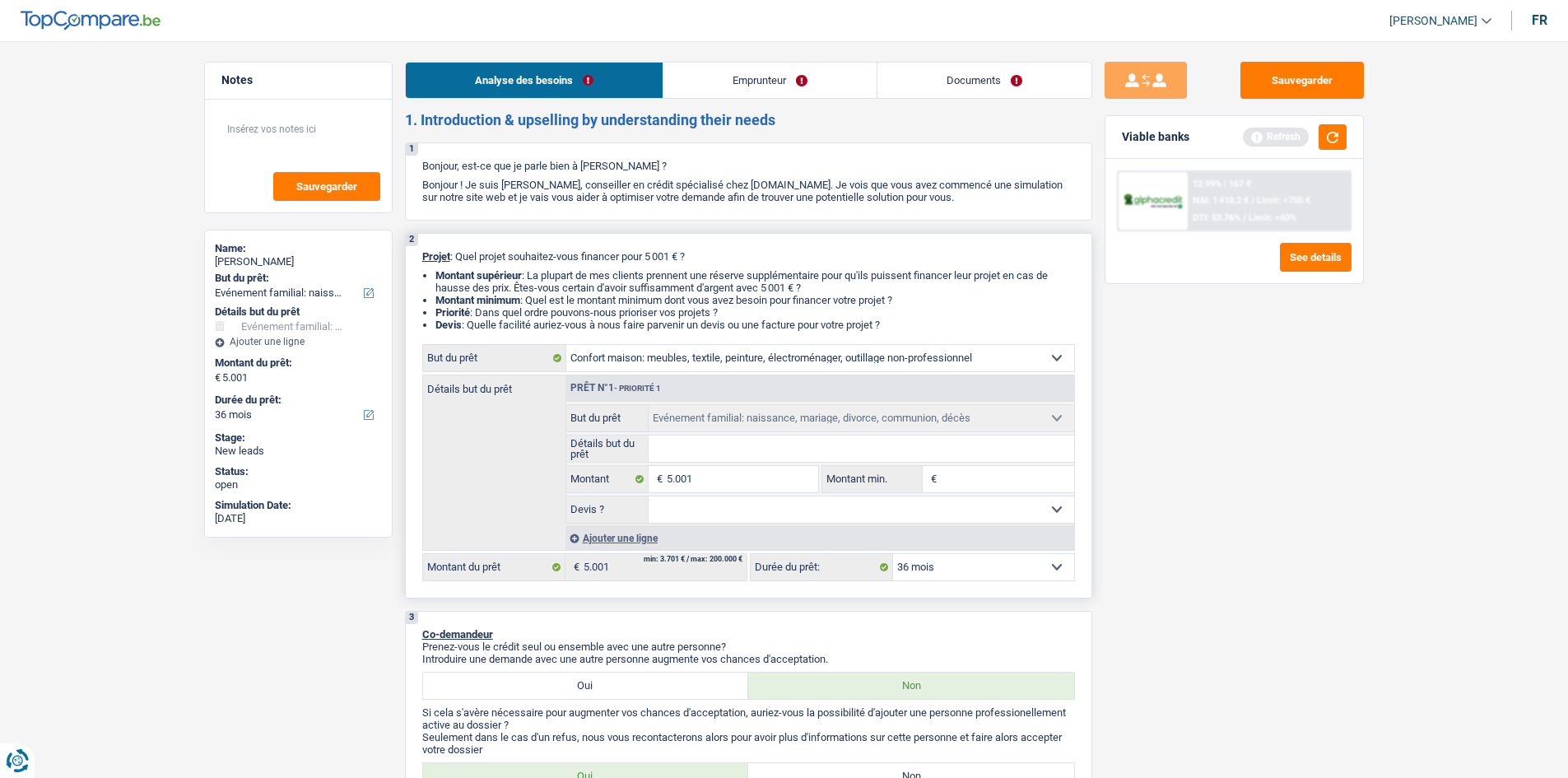 click on "Confort maison: meubles, textile, peinture, électroménager, outillage non-professionnel Hifi, multimédia, gsm, ordinateur Aménagement: frais d'installation, déménagement Evénement familial: naissance, mariage, divorce, communion, décès Frais médicaux Frais d'études Frais permis de conduire Loisirs: voyage, sport, musique Rafraîchissement: petits travaux maison et jardin Frais judiciaires Réparation voiture Prêt rénovation Prêt énergie Prêt voiture Taxes, impôts non professionnels Rénovation bien à l'étranger Dettes familiales Assurance Autre
Sélectionner une option" at bounding box center [820, 358] 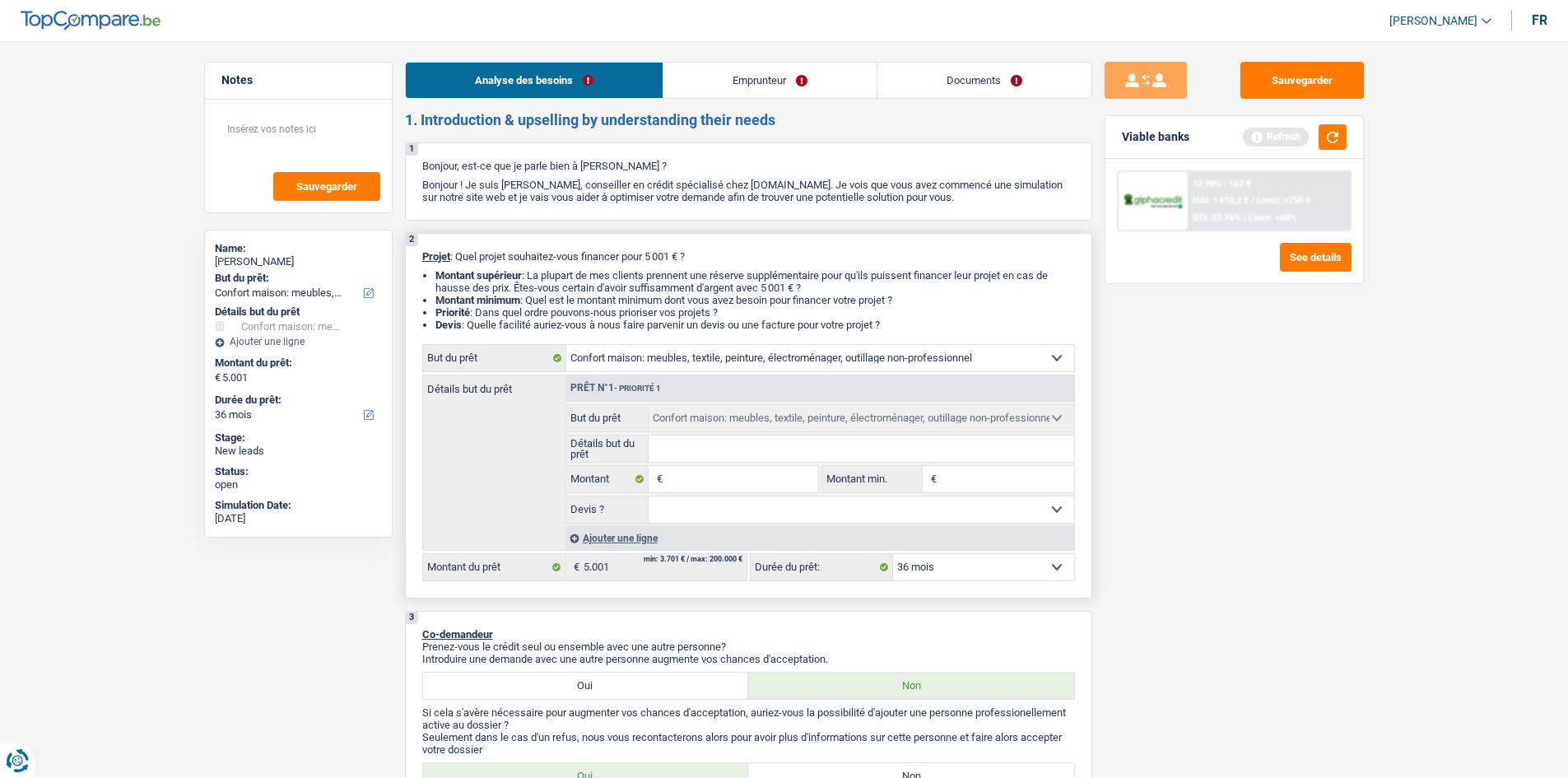 select on "familyEvent" 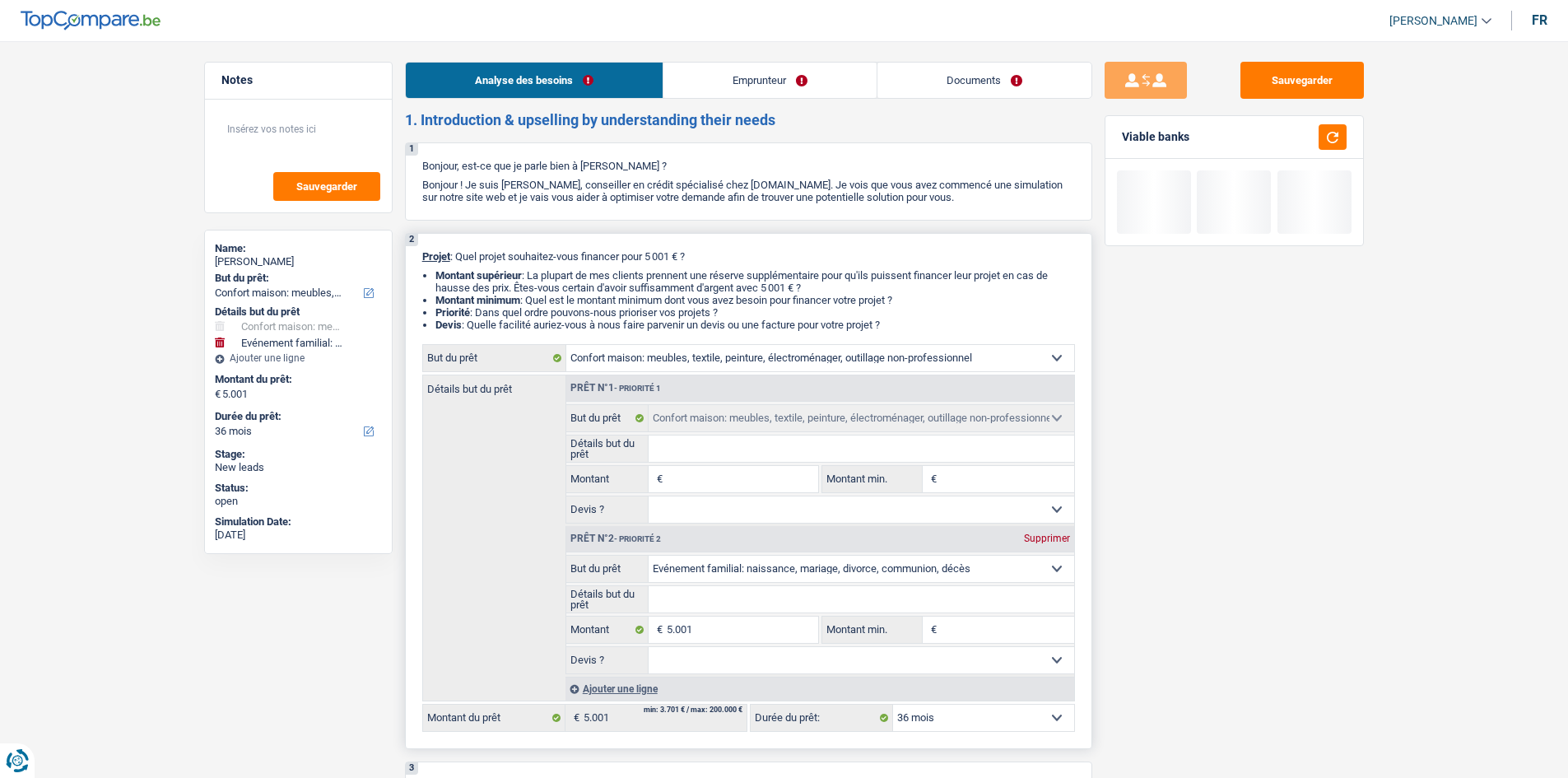 drag, startPoint x: 1043, startPoint y: 543, endPoint x: 1027, endPoint y: 530, distance: 20.615528 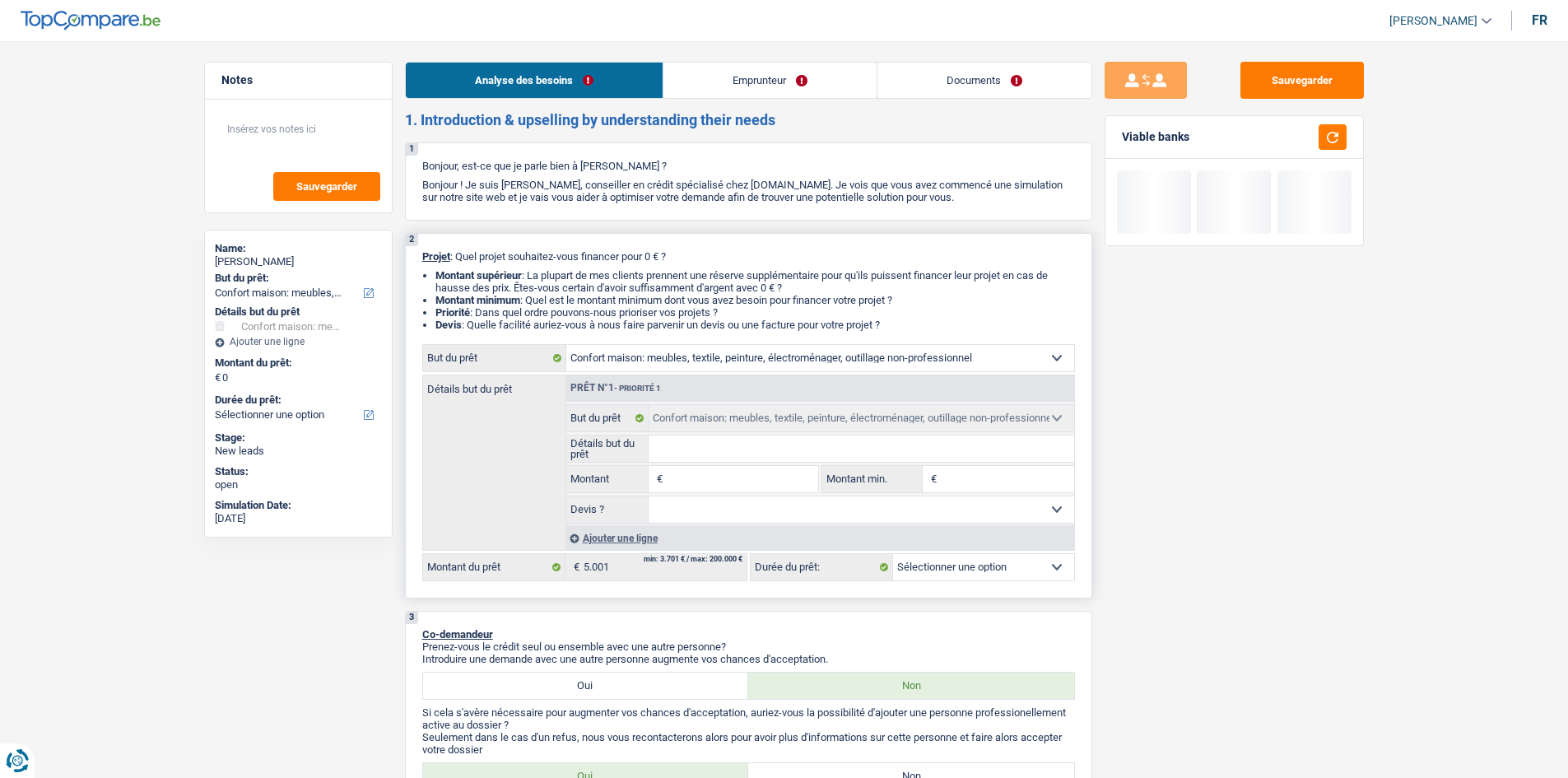 click on "Montant" at bounding box center [742, 479] 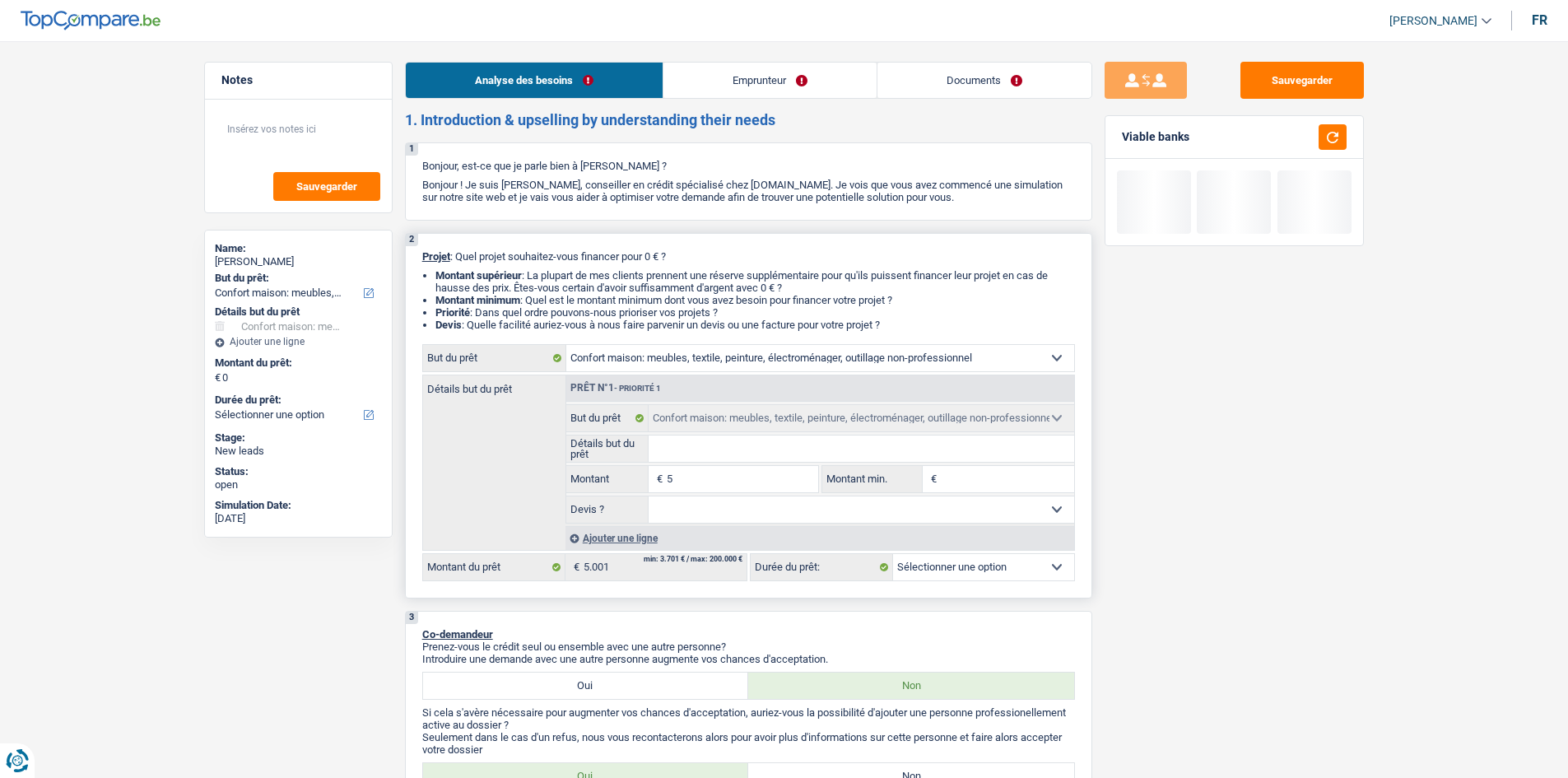 type on "50" 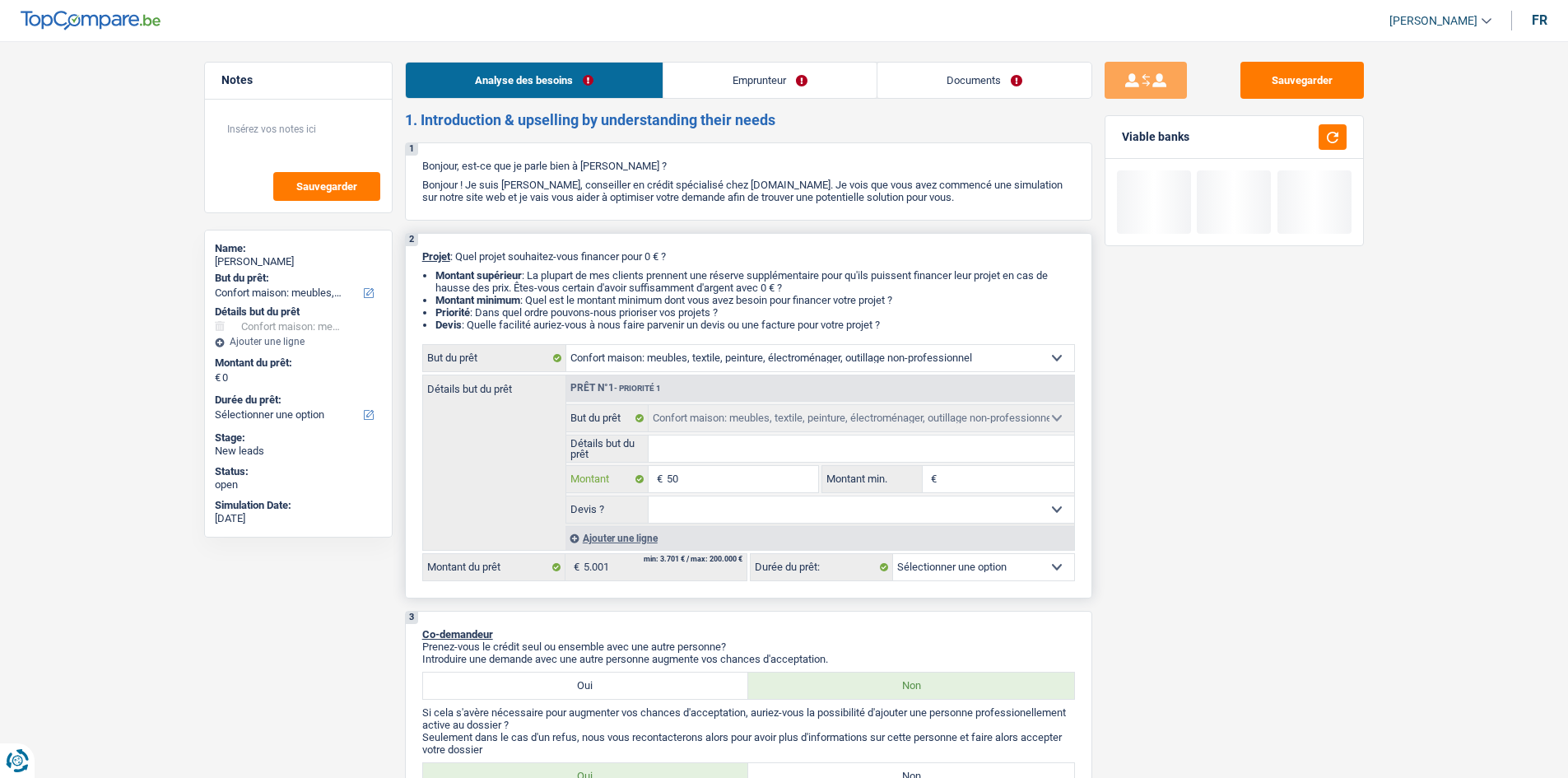 type on "500" 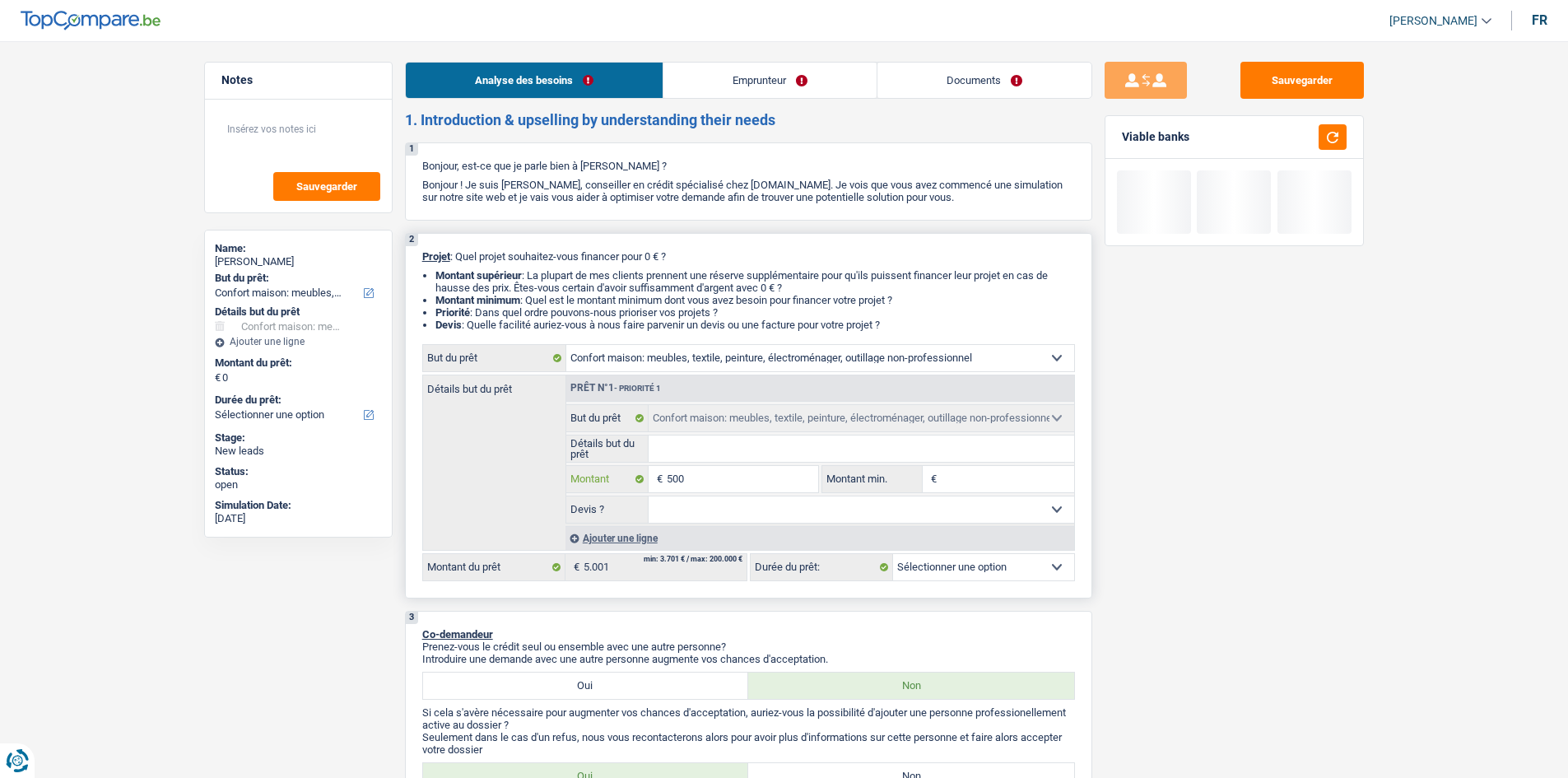 type on "5.000" 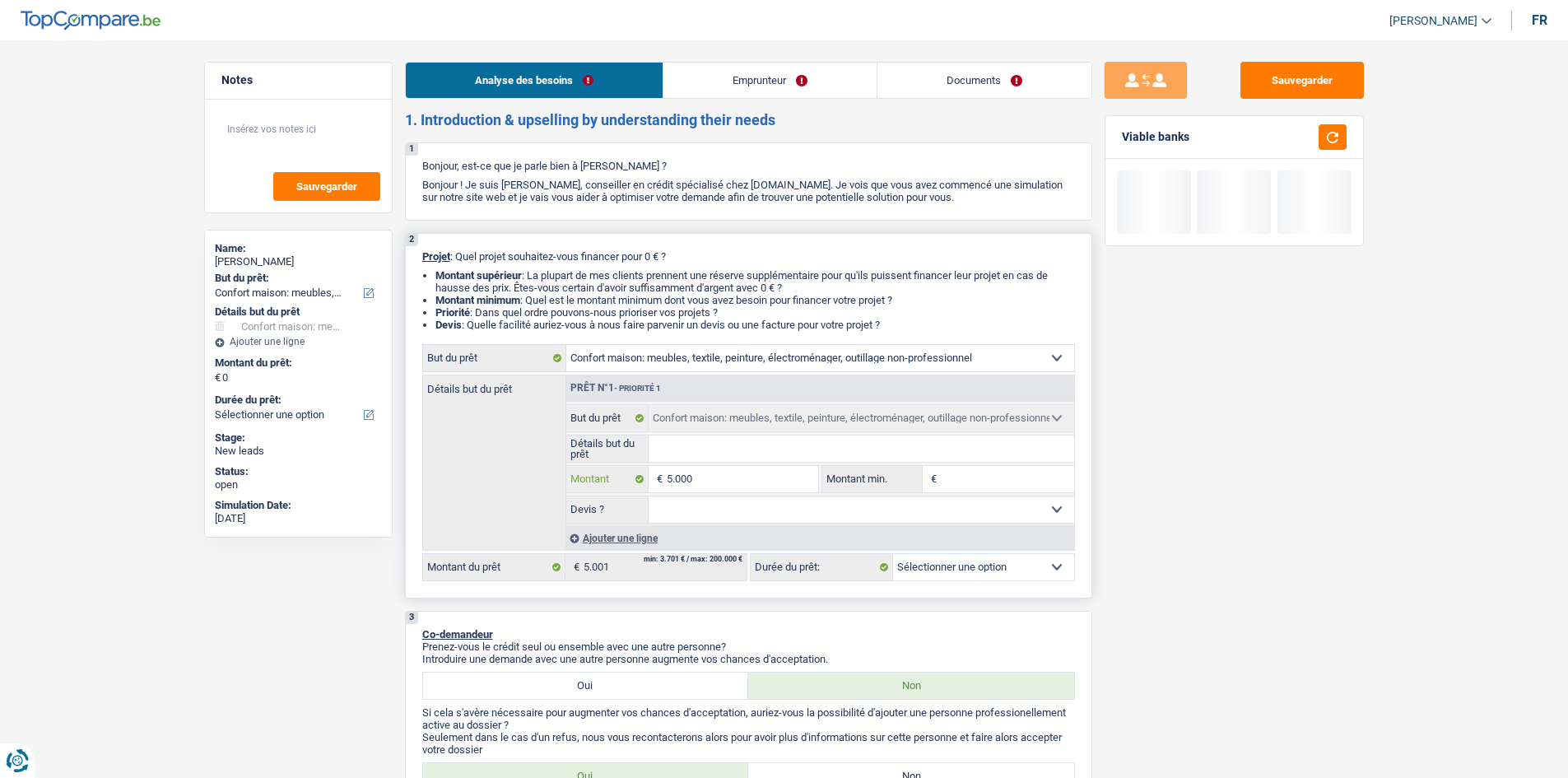type on "500" 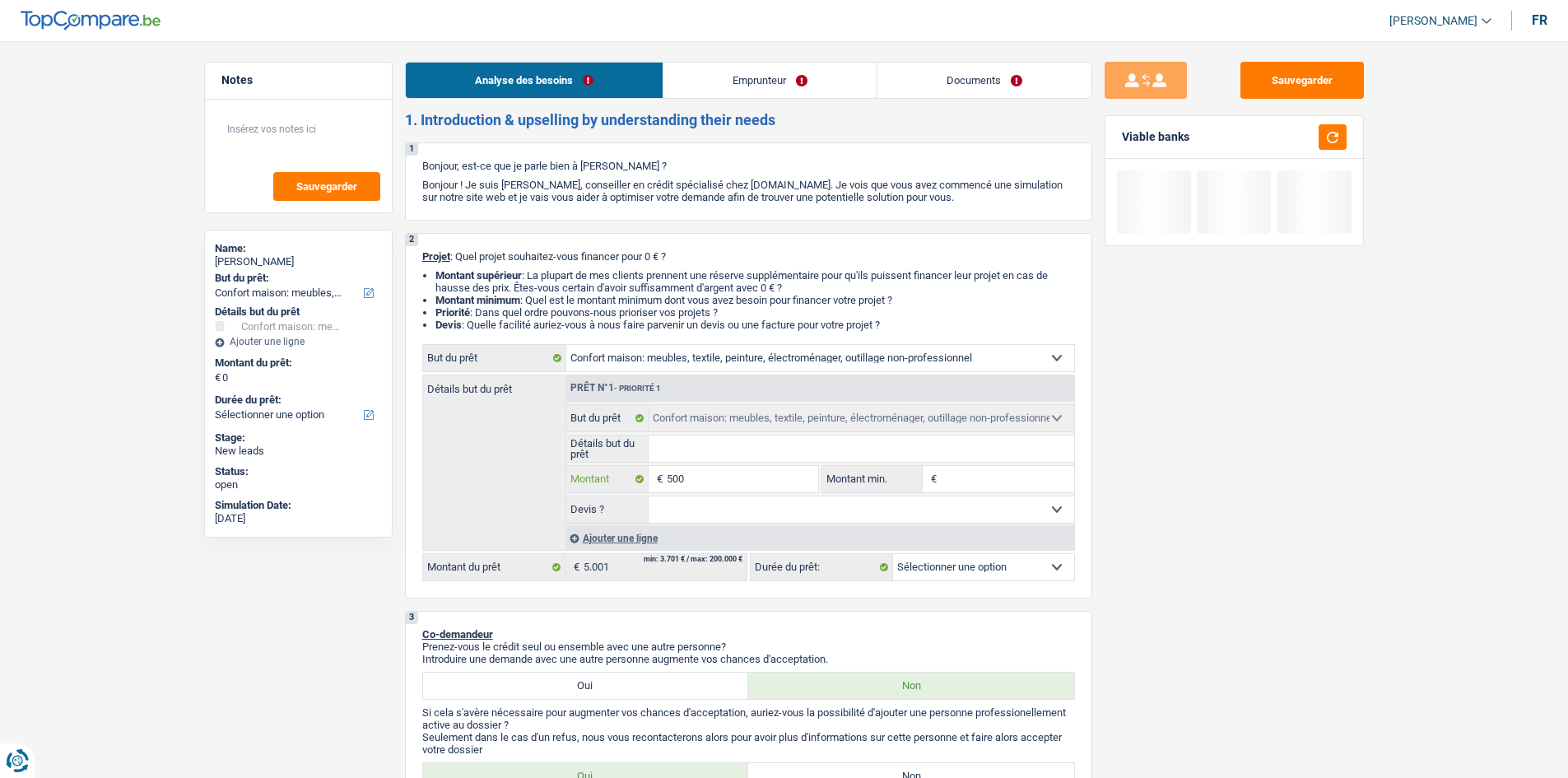 type on "5.001" 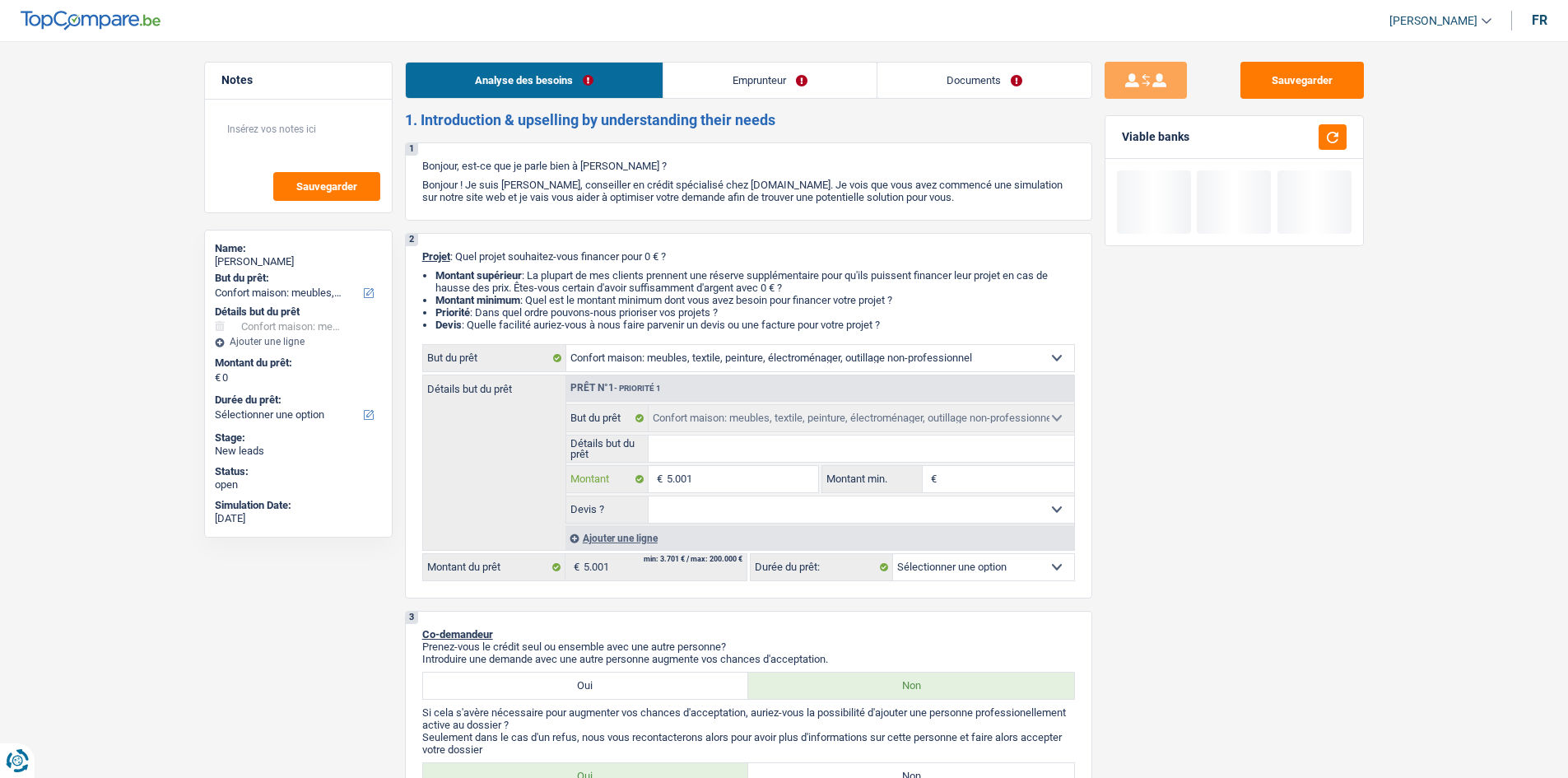 type on "5.001" 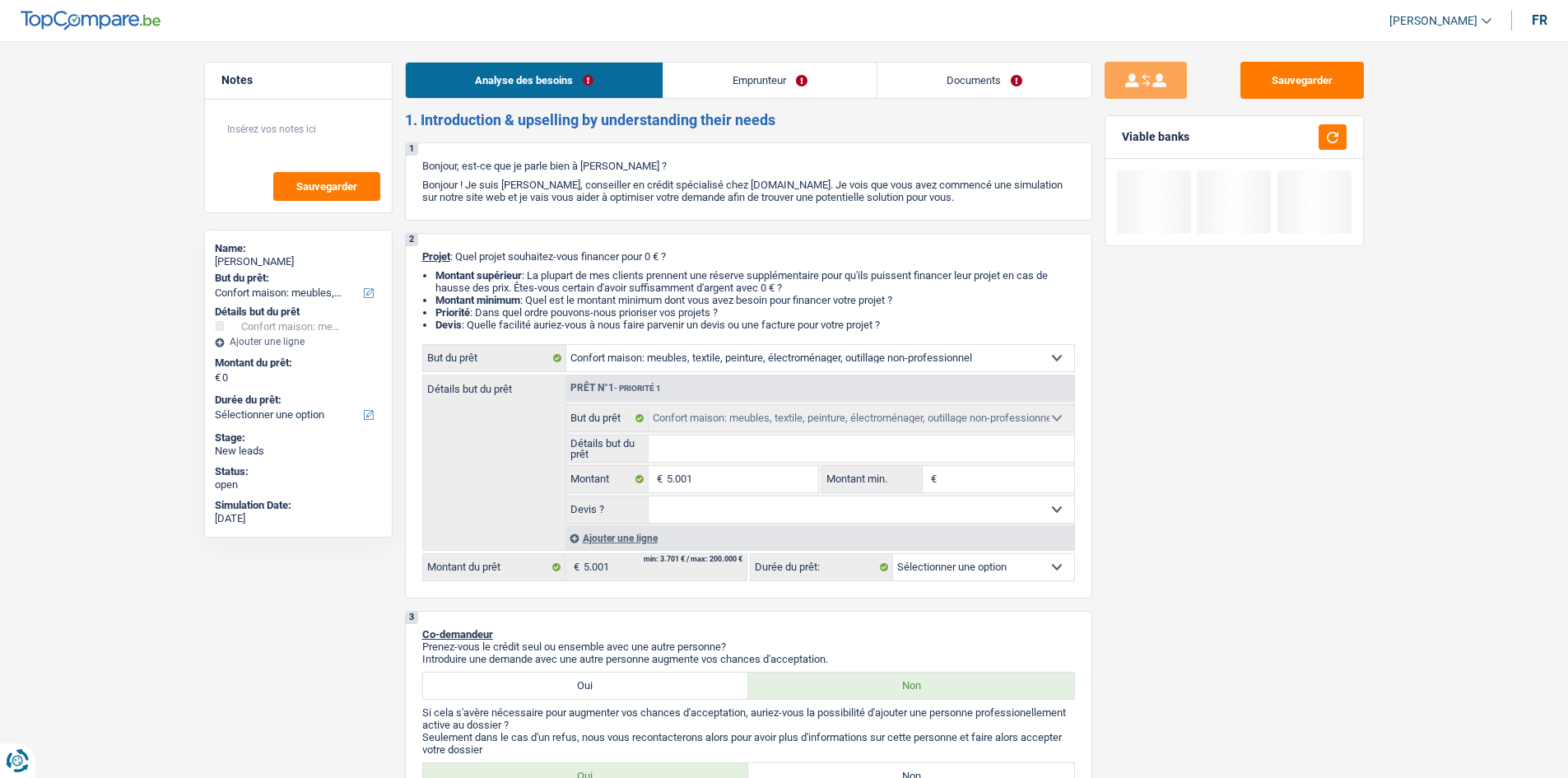 type on "5.001" 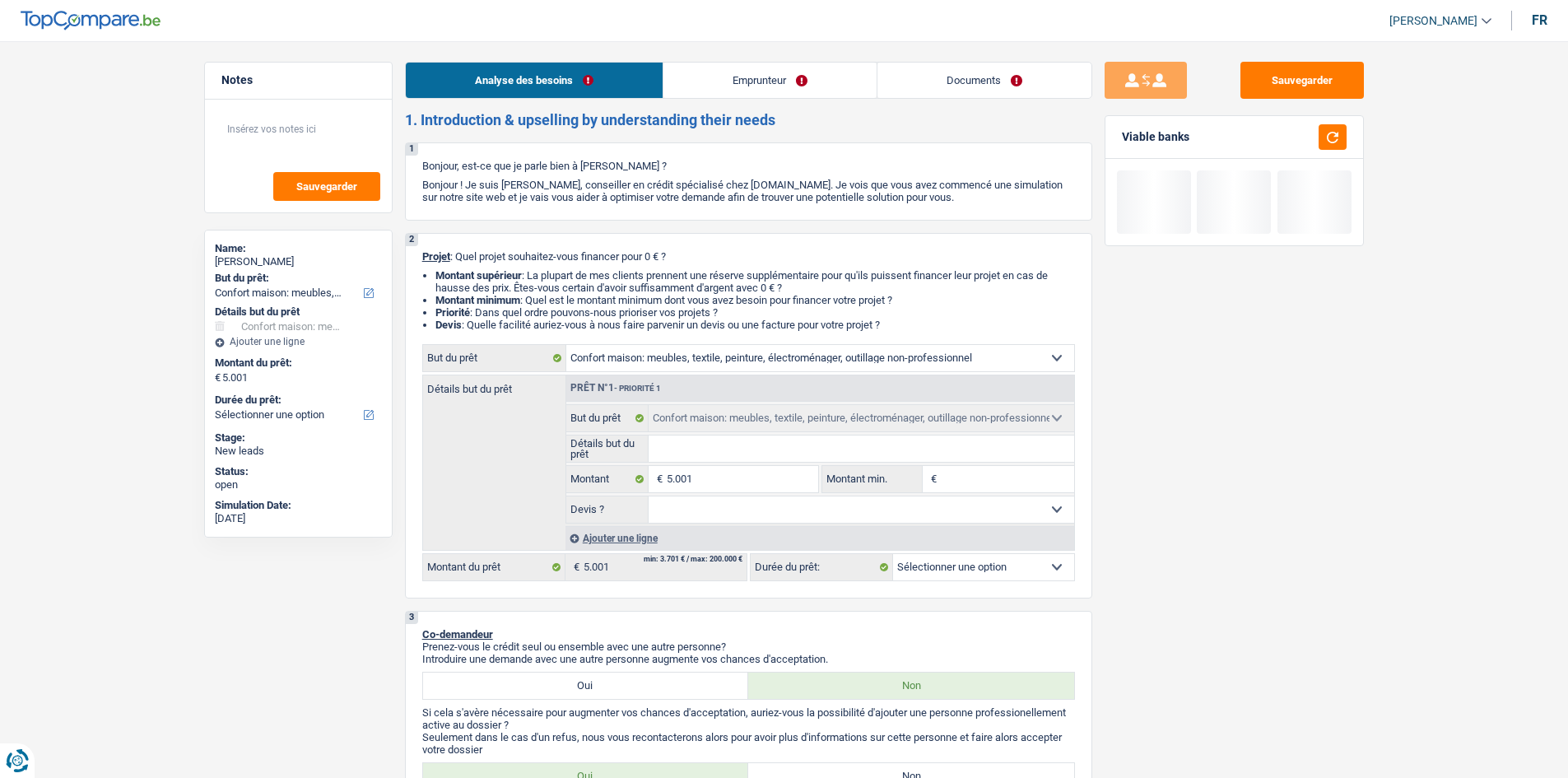 click on "Sauvegarder
Viable banks" at bounding box center [1234, 404] 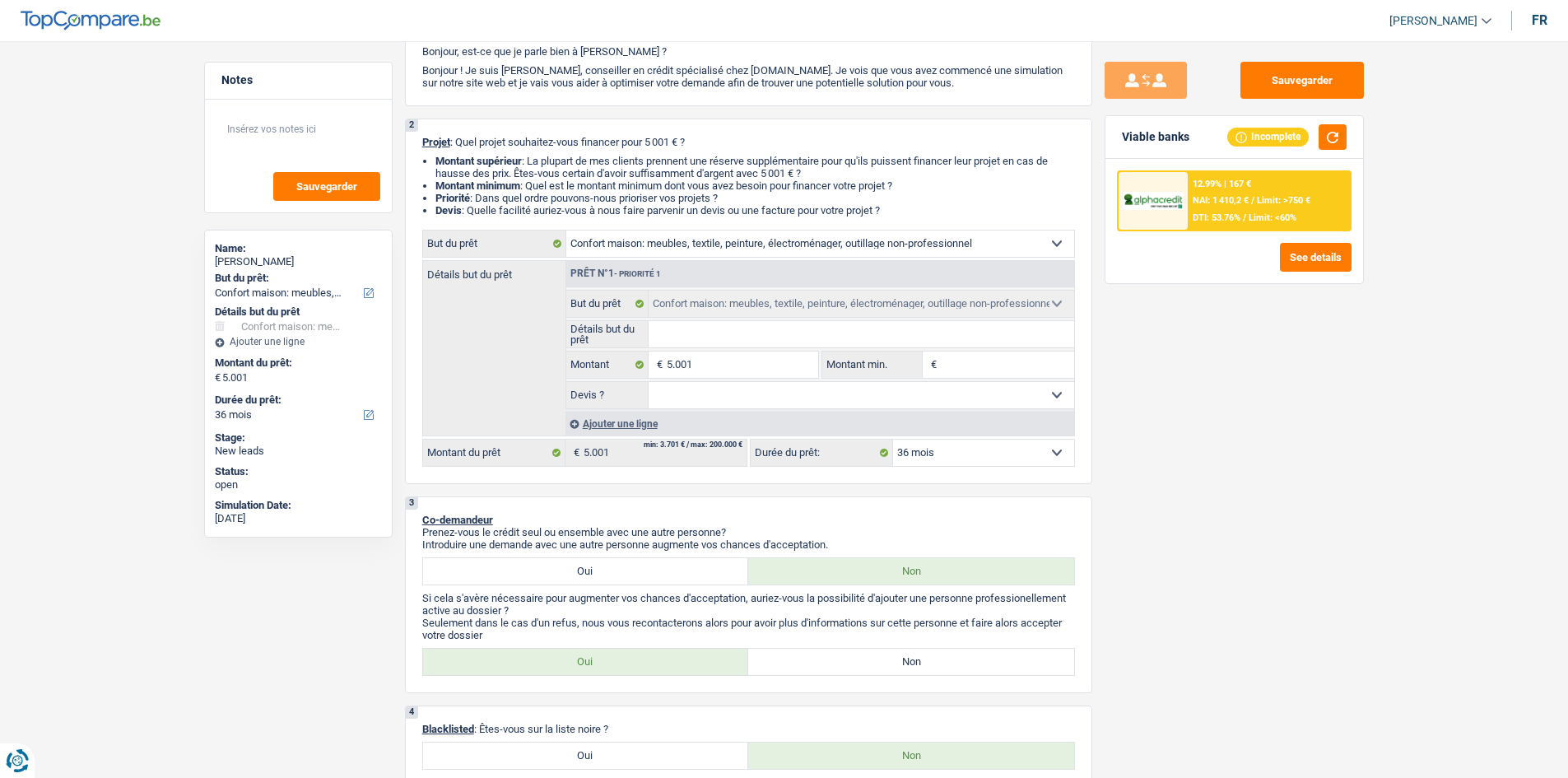 scroll, scrollTop: 247, scrollLeft: 0, axis: vertical 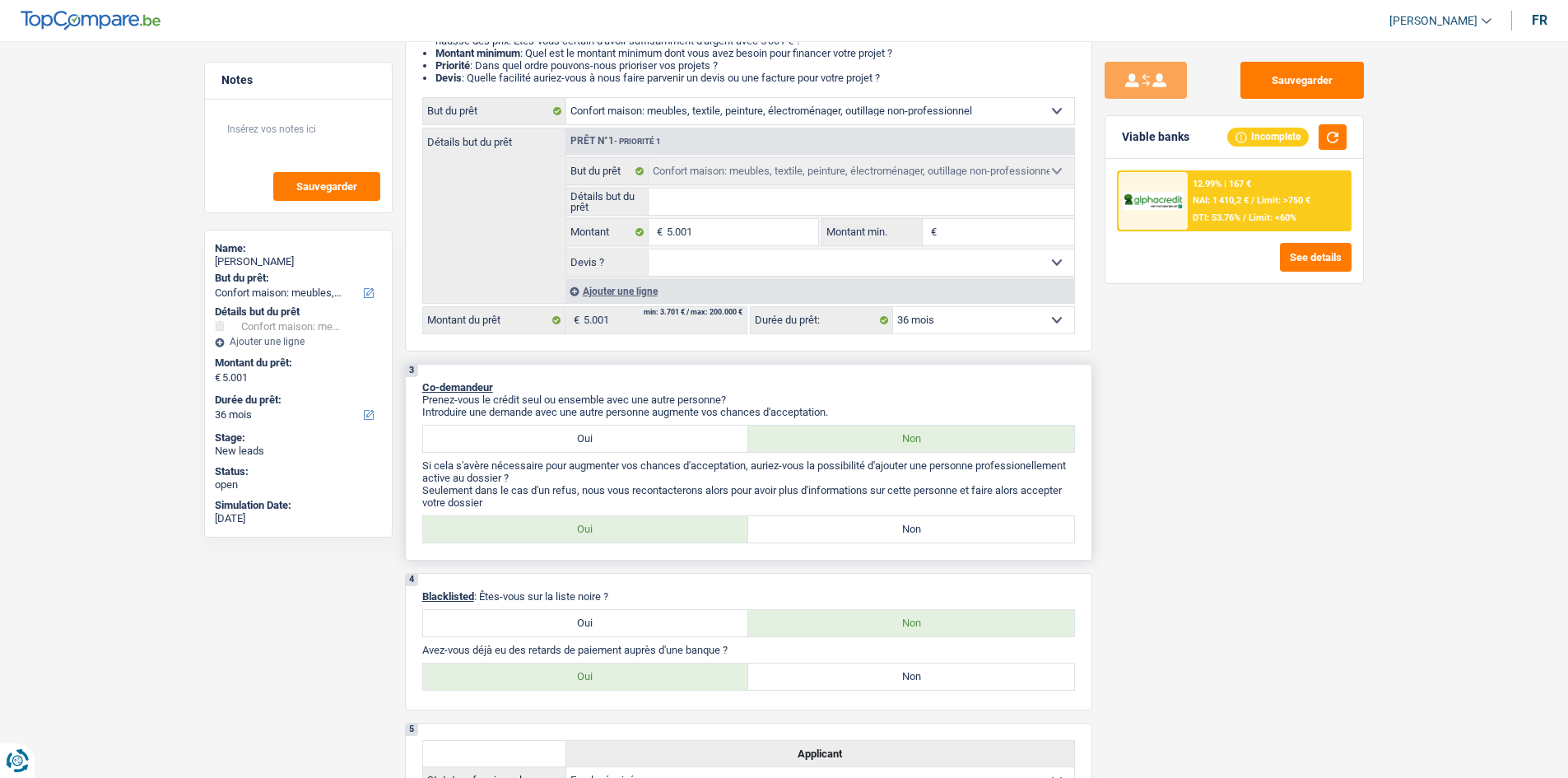 click on "Non" at bounding box center (911, 529) 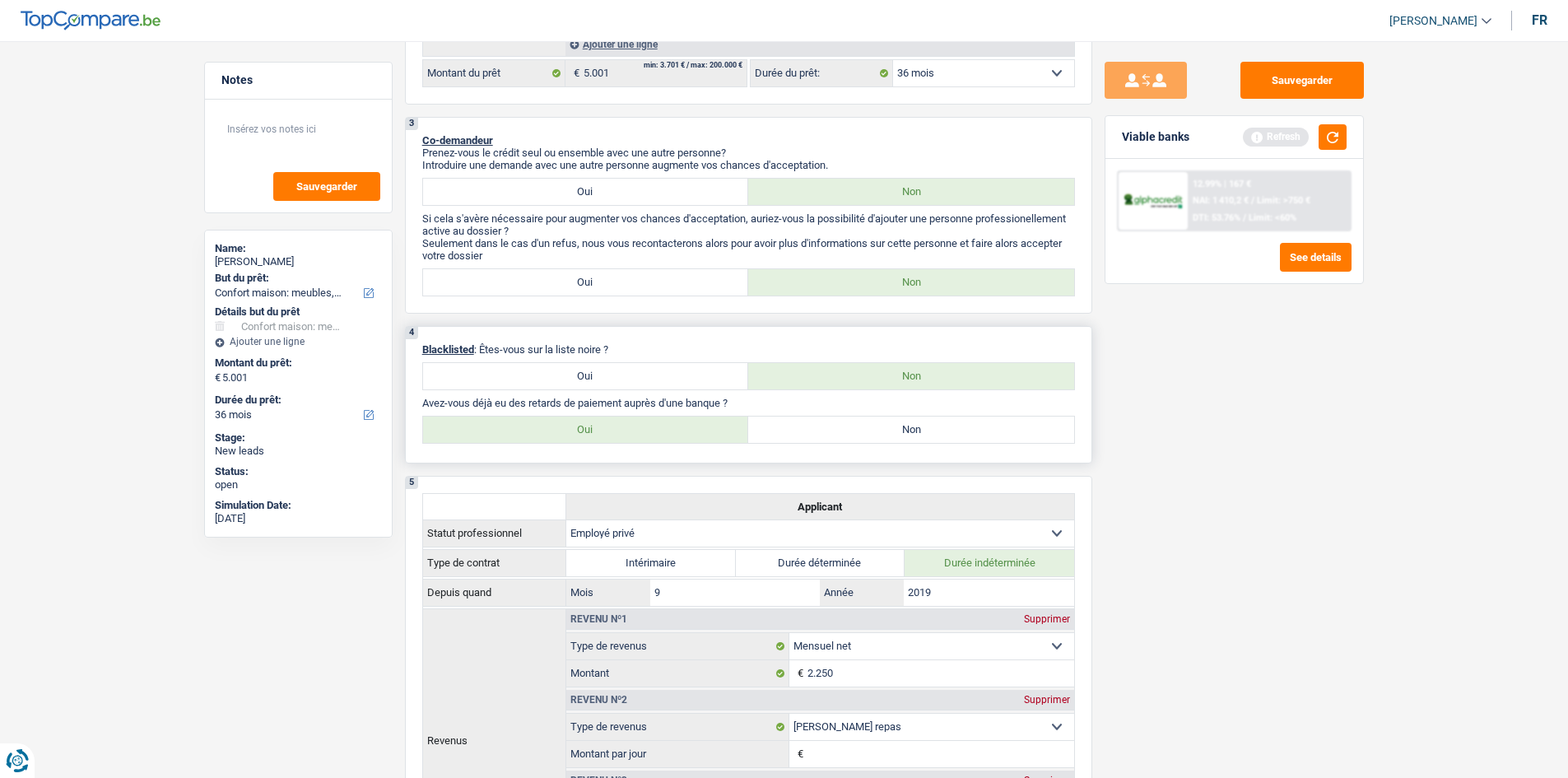 click on "Non" at bounding box center (911, 430) 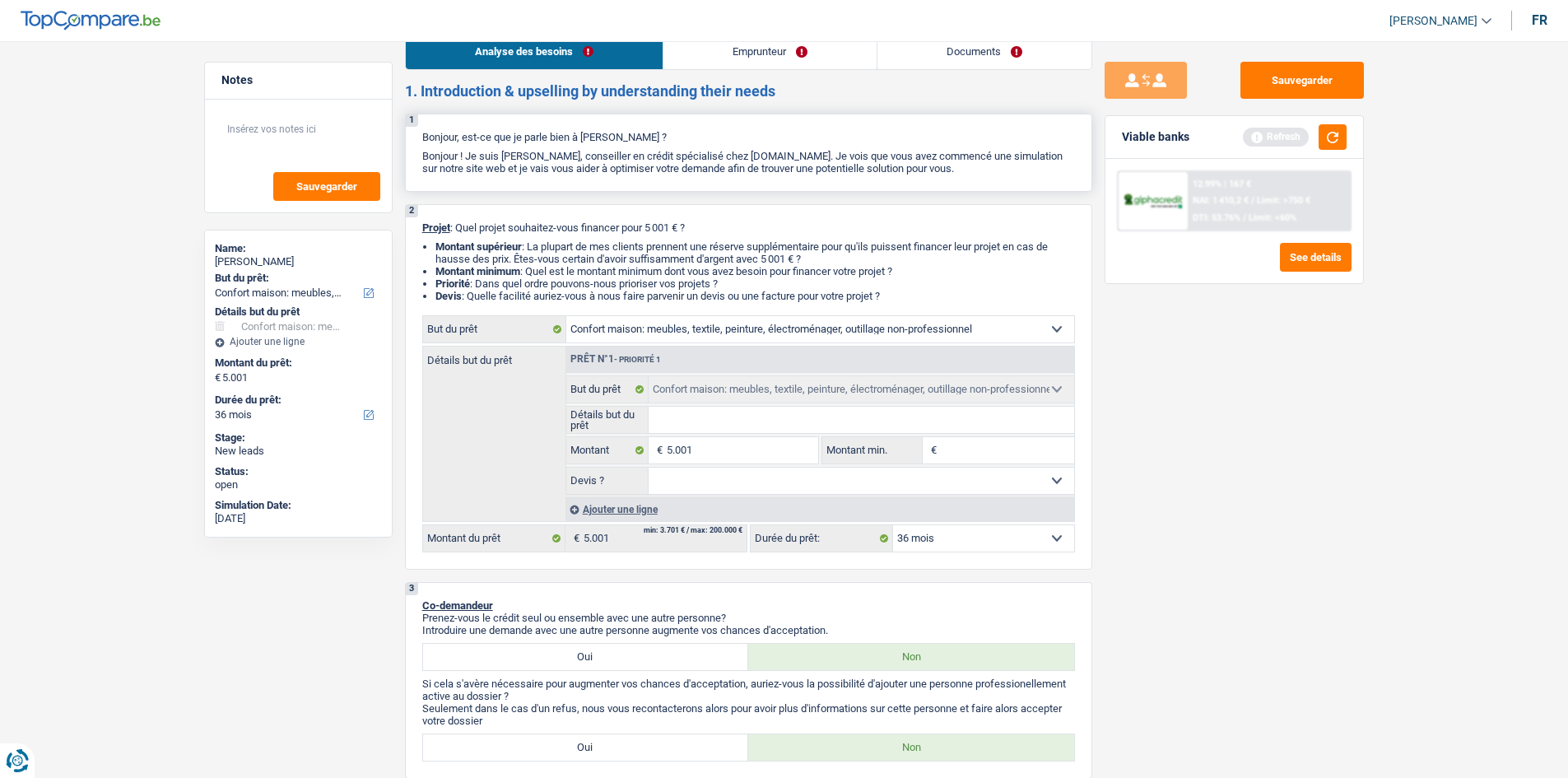 scroll, scrollTop: 0, scrollLeft: 0, axis: both 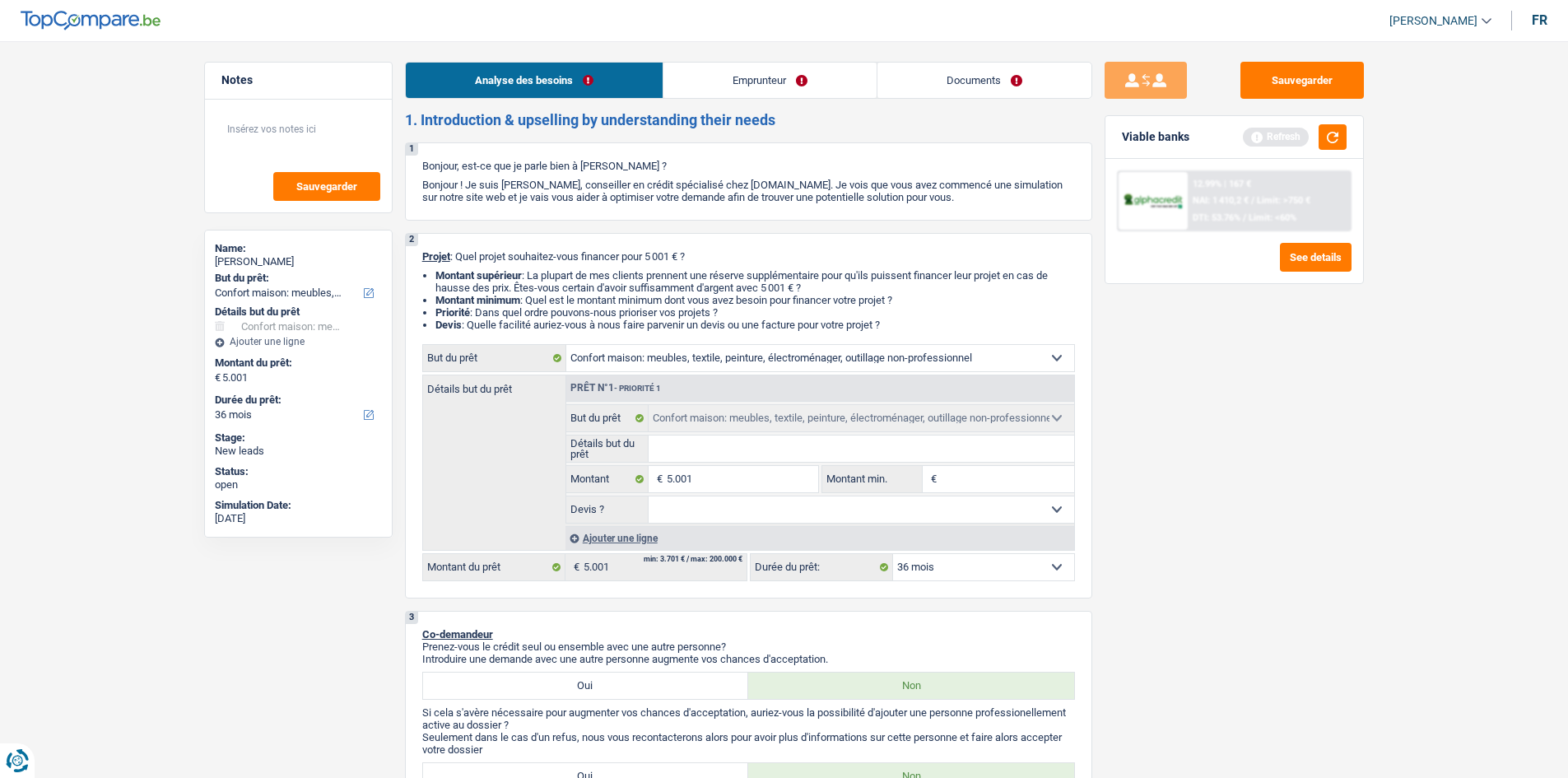click on "Notes
Sauvegarder
Name:   Loui Kersten   But du prêt: Confort maison: meubles, textile, peinture, électroménager, outillage non-professionnel Hifi, multimédia, gsm, ordinateur Aménagement: frais d'installation, déménagement Evénement familial: naissance, mariage, divorce, communion, décès Frais médicaux Frais d'études Frais permis de conduire Loisirs: voyage, sport, musique Rafraîchissement: petits travaux maison et jardin Frais judiciaires Réparation voiture Prêt rénovation Prêt énergie Prêt voiture Taxes, impôts non professionnels Rénovation bien à l'étranger Dettes familiales Assurance Autre
Sélectionner une option
Détails but du prêt
Confort maison: meubles, textile, peinture, électroménager, outillage non-professionnel Hifi, multimédia, gsm, ordinateur Aménagement: frais d'installation, déménagement Frais médicaux Frais d'études Assurance" at bounding box center (784, 1688) 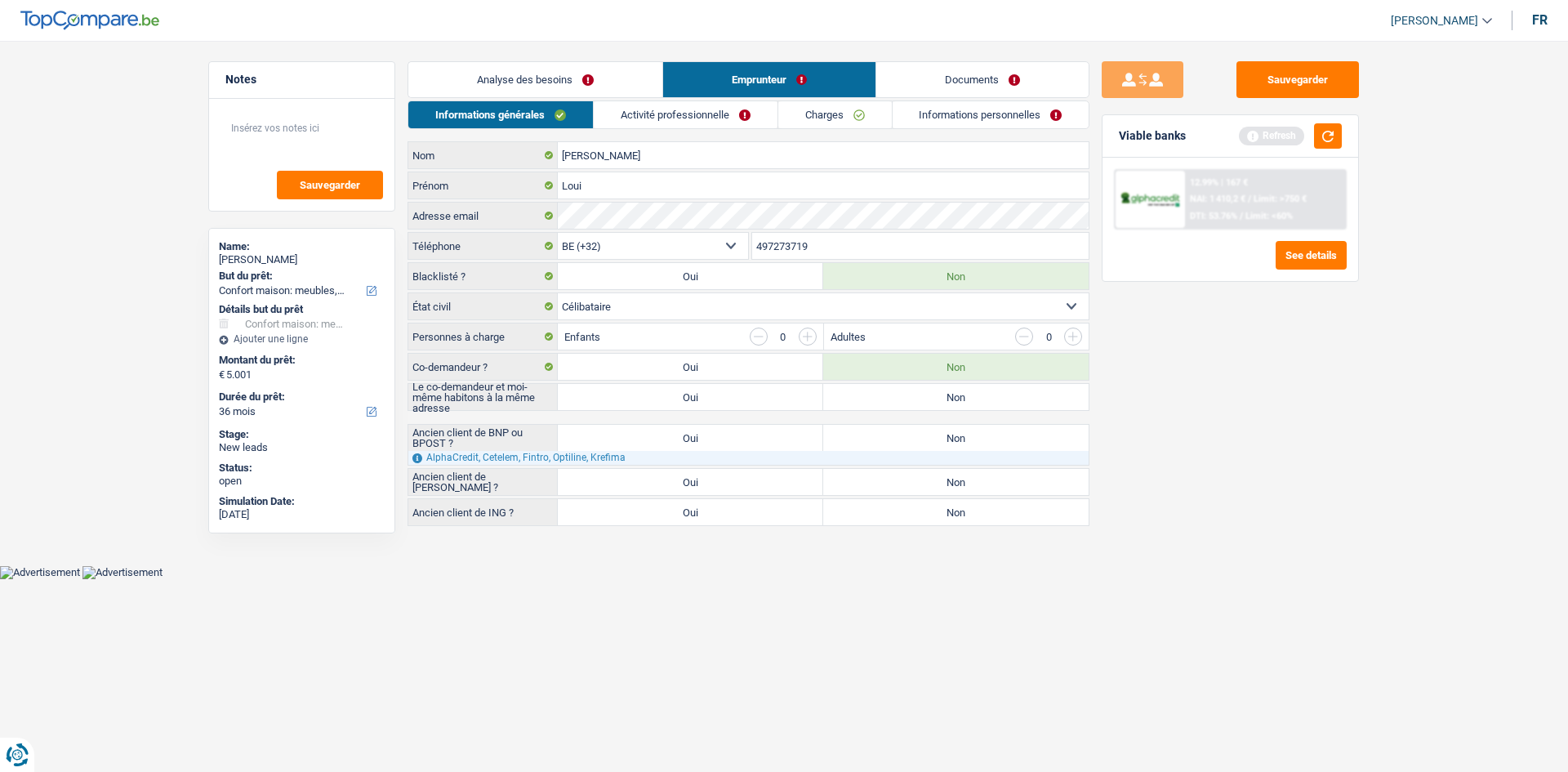 click on "Non" at bounding box center [956, 397] 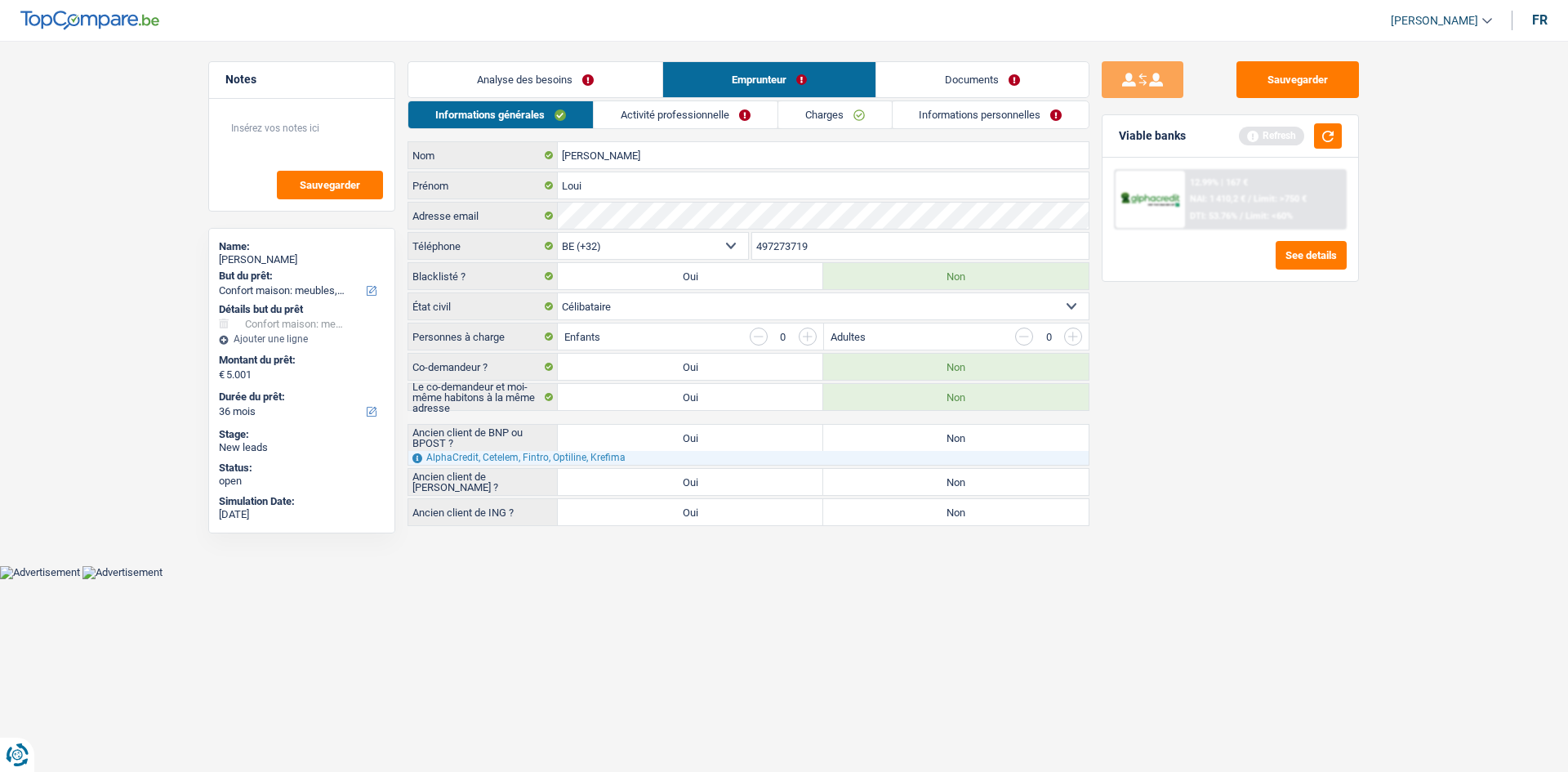 drag, startPoint x: 571, startPoint y: 75, endPoint x: 724, endPoint y: 185, distance: 188.43832 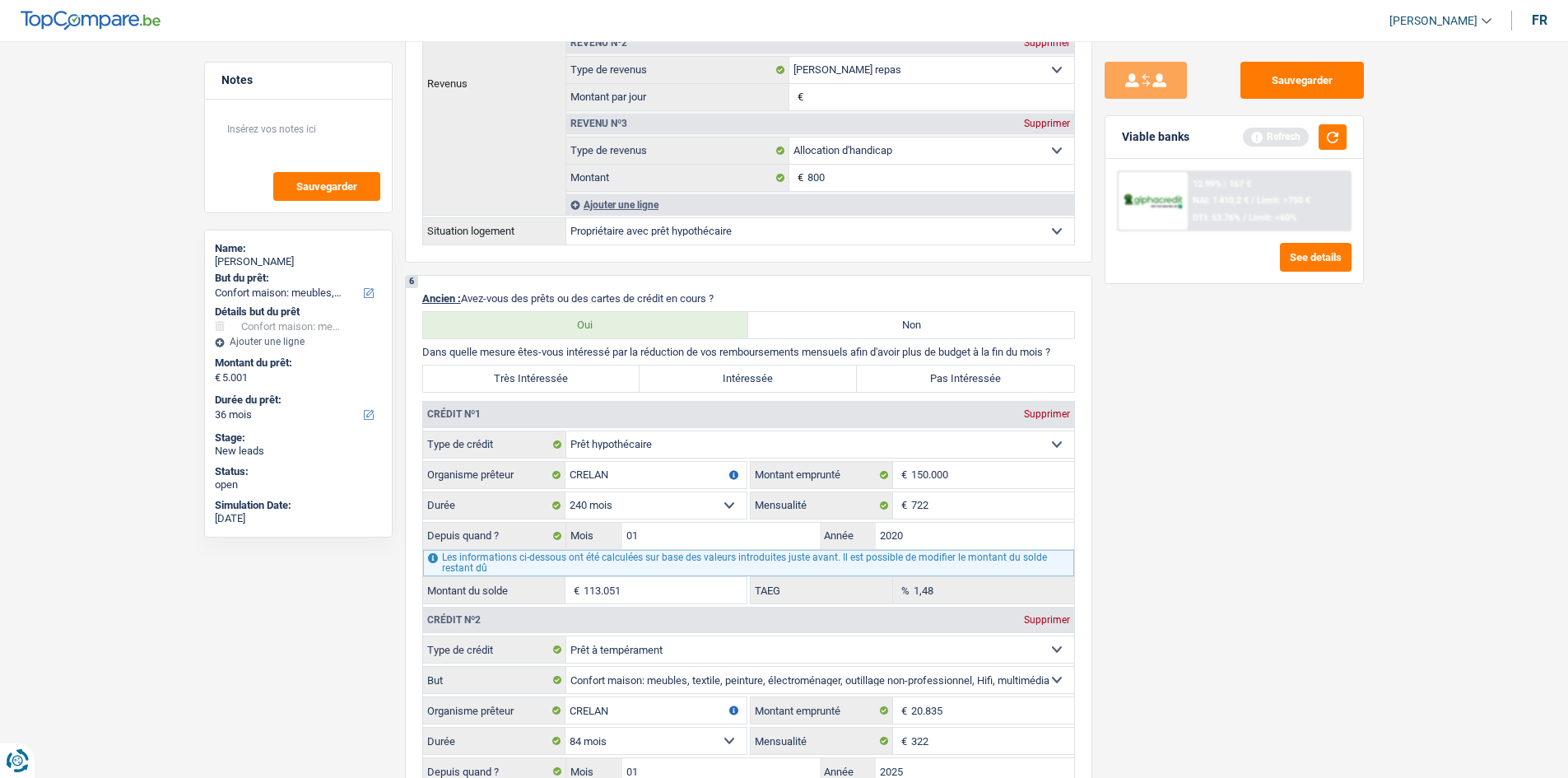 scroll, scrollTop: 1153, scrollLeft: 0, axis: vertical 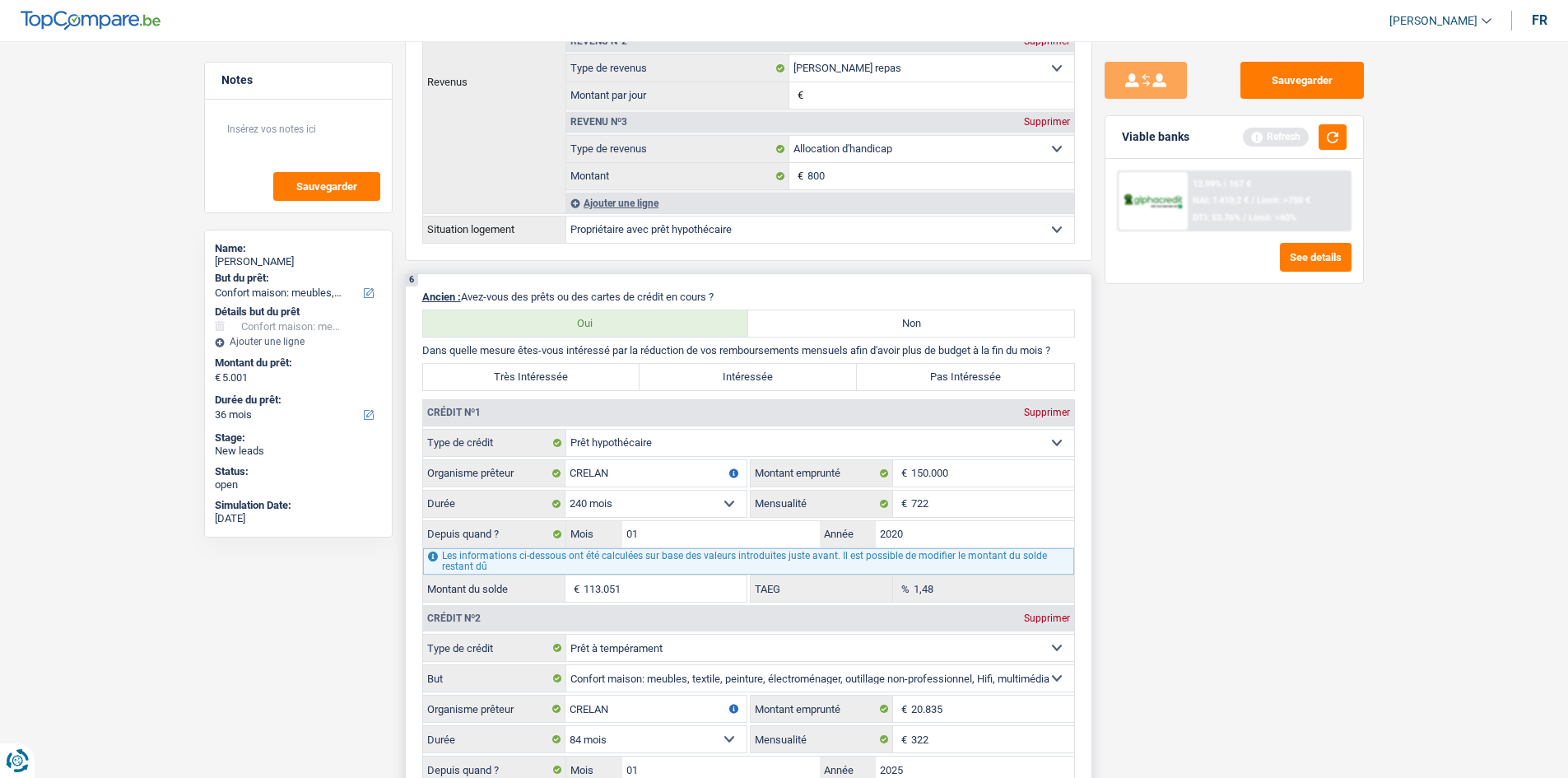 click on "Pas Intéressée" at bounding box center (965, 377) 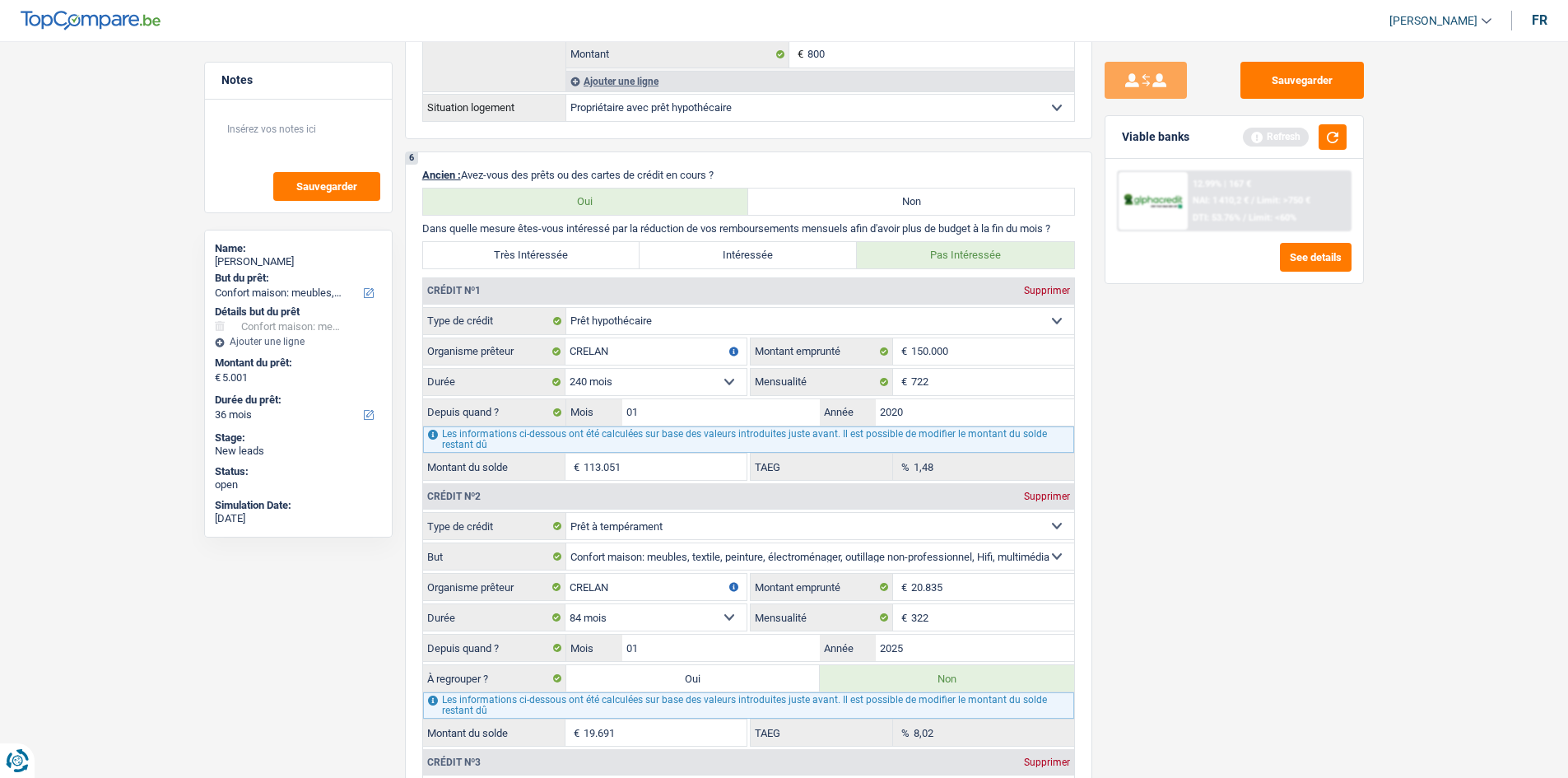 scroll, scrollTop: 1400, scrollLeft: 0, axis: vertical 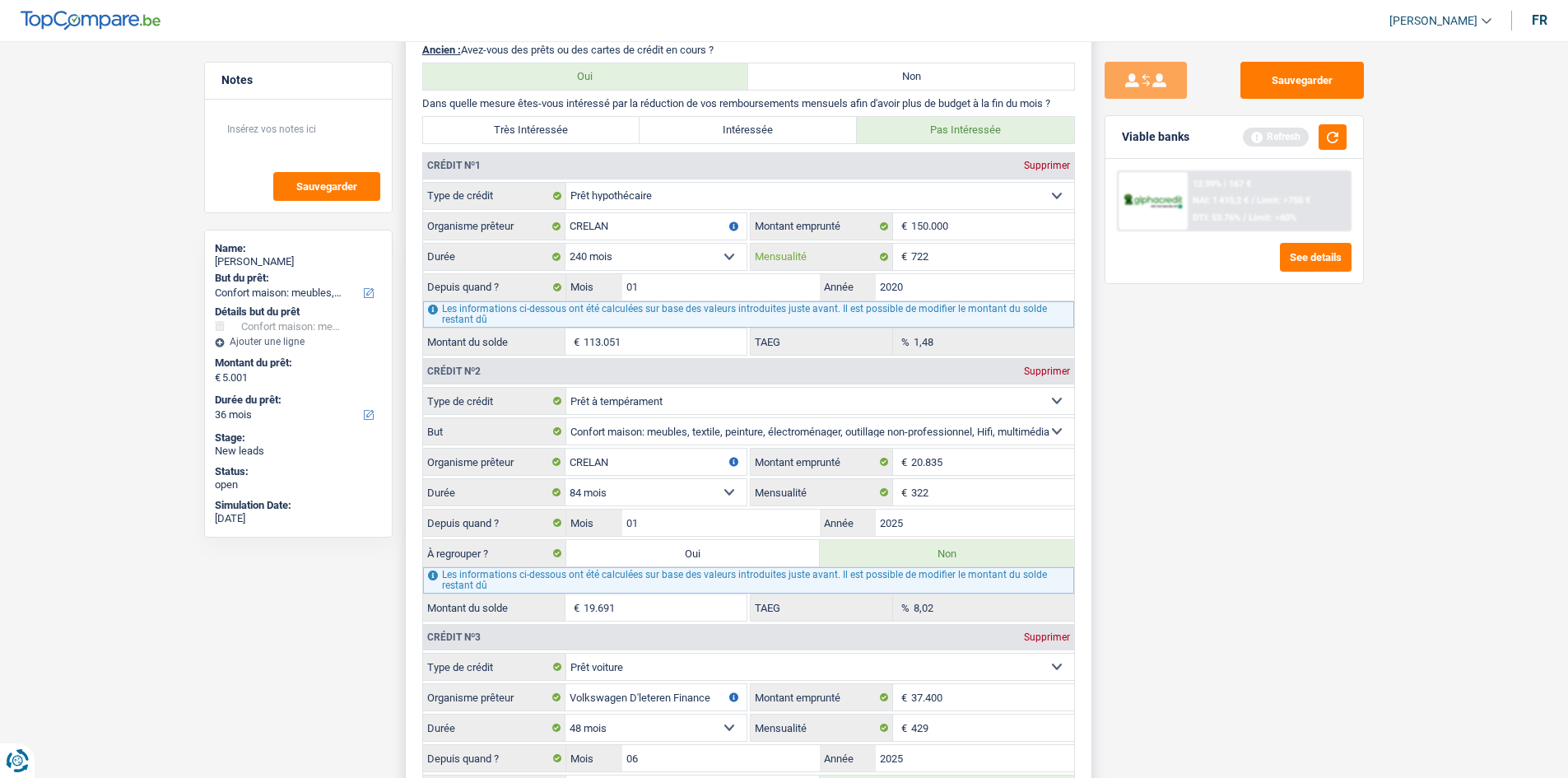 click on "722" at bounding box center (993, 257) 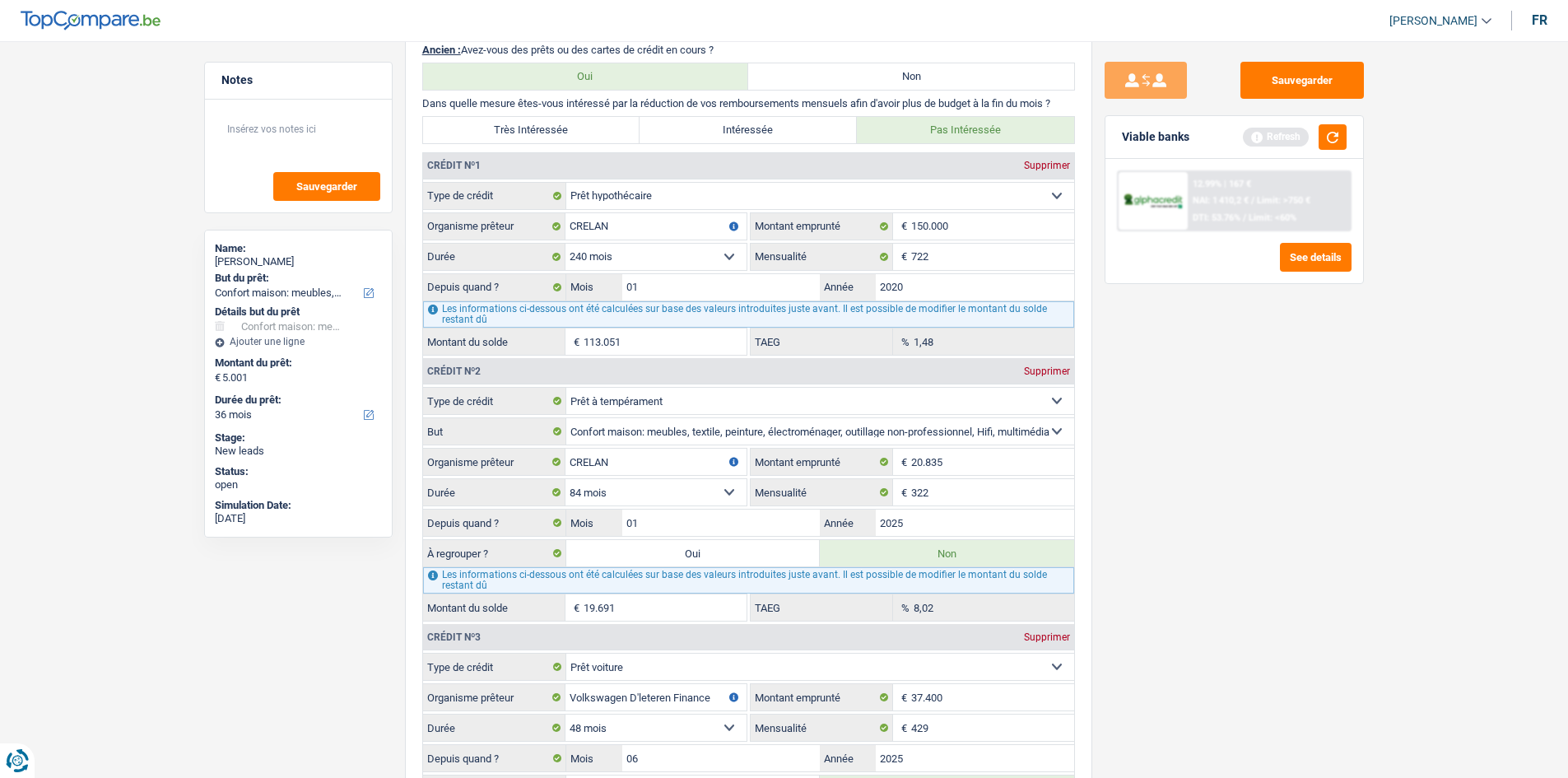 click on "Sauvegarder
Viable banks
Refresh
12.99% | 167 €
NAI: 1 410,2 €
/
Limit: >750 €
DTI: 53.76%
/
Limit: <60%
See details" at bounding box center [1234, 404] 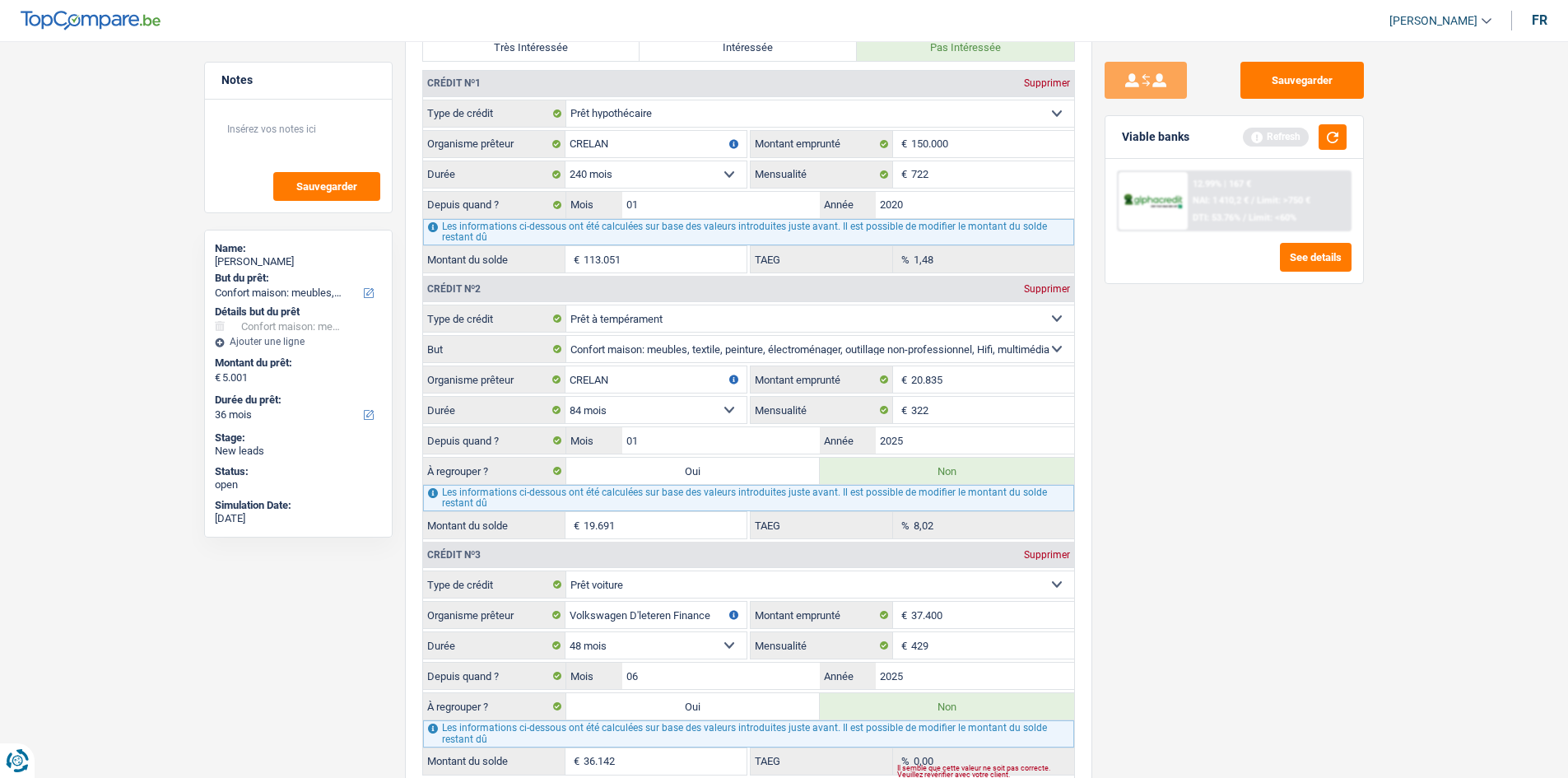 scroll, scrollTop: 1564, scrollLeft: 0, axis: vertical 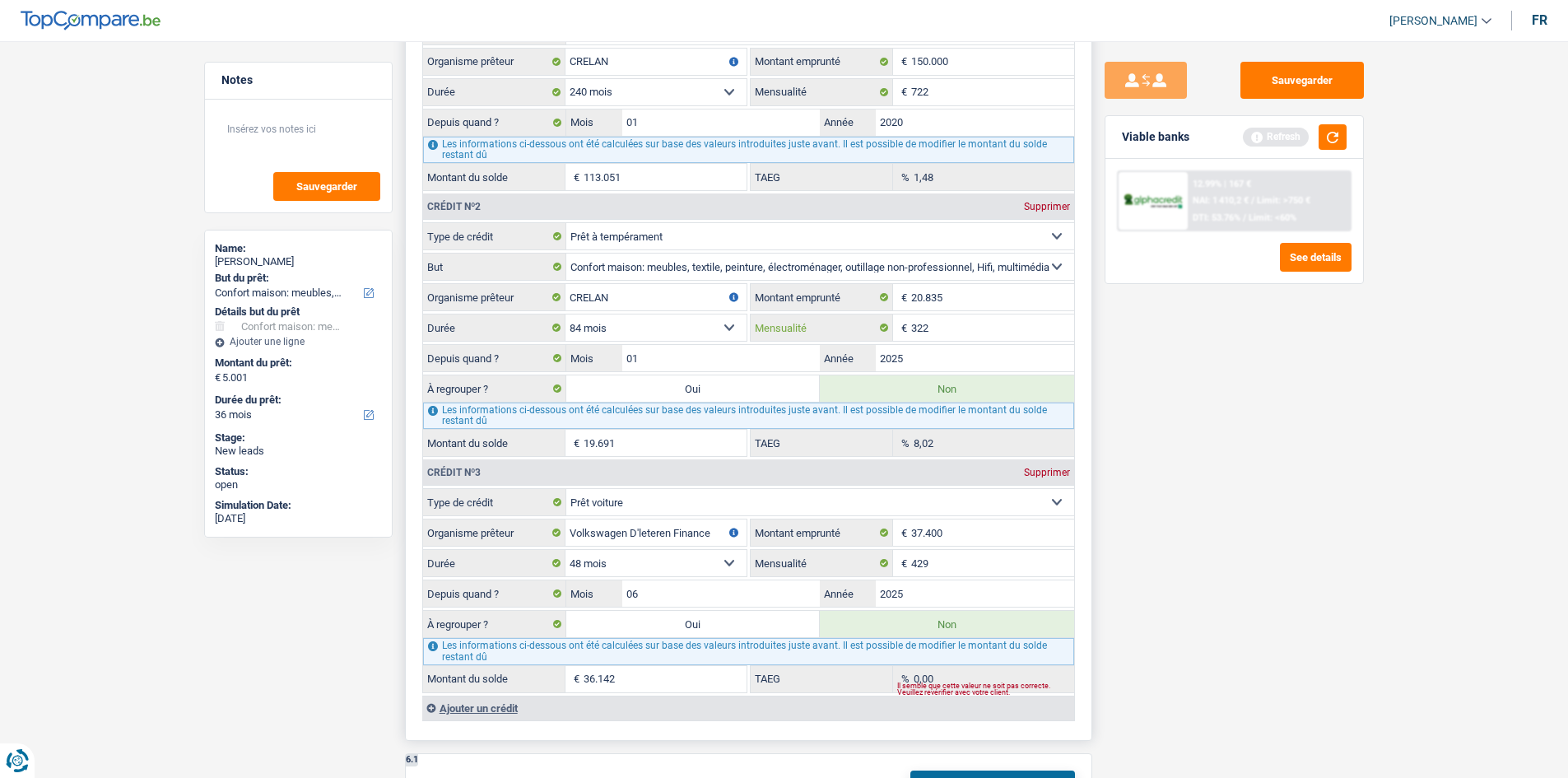 click on "322" at bounding box center [993, 328] 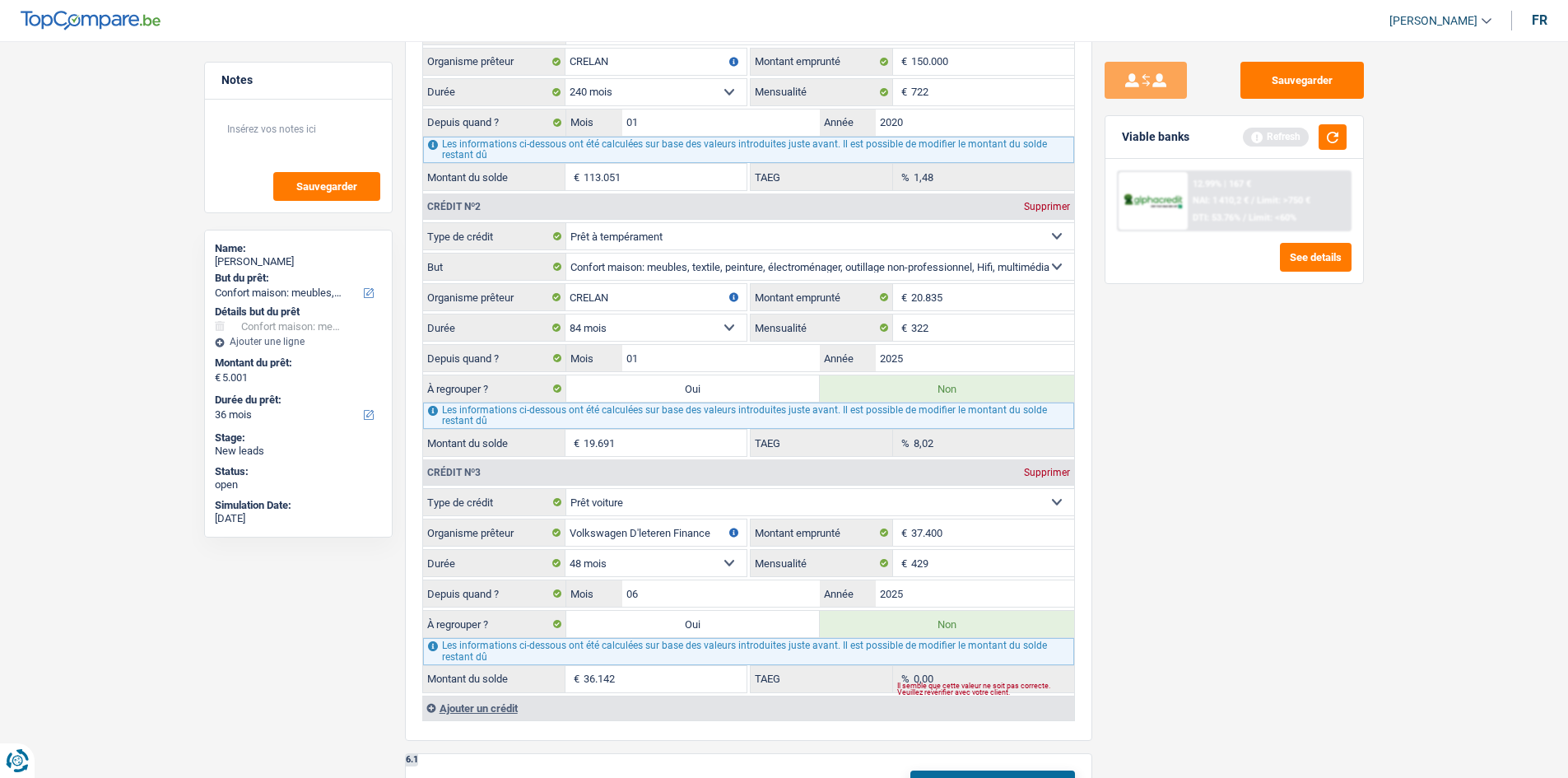 click on "Sauvegarder
Viable banks
Refresh
12.99% | 167 €
NAI: 1 410,2 €
/
Limit: >750 €
DTI: 53.76%
/
Limit: <60%
See details" at bounding box center [1234, 404] 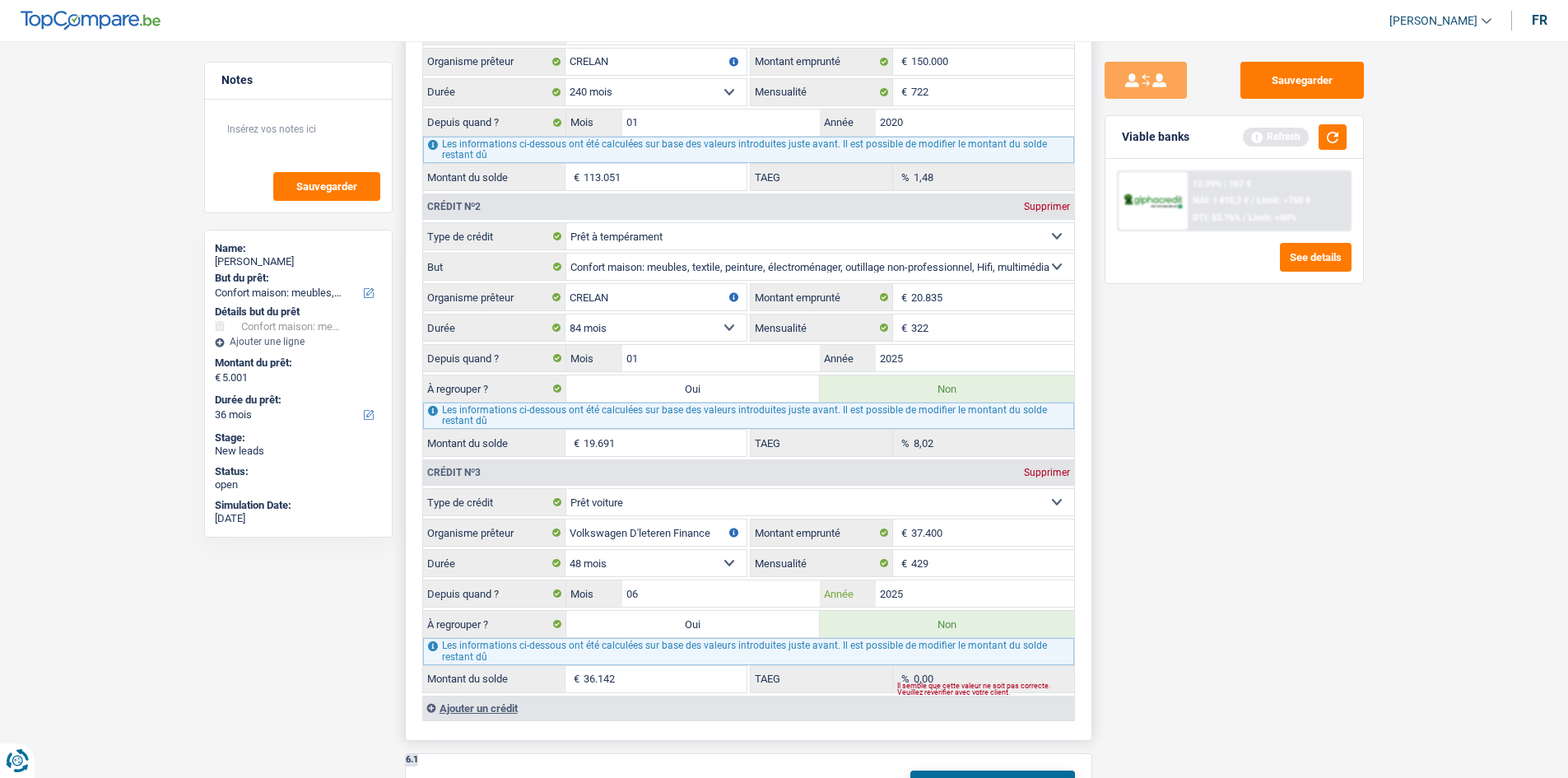 click on "2025" at bounding box center (975, 594) 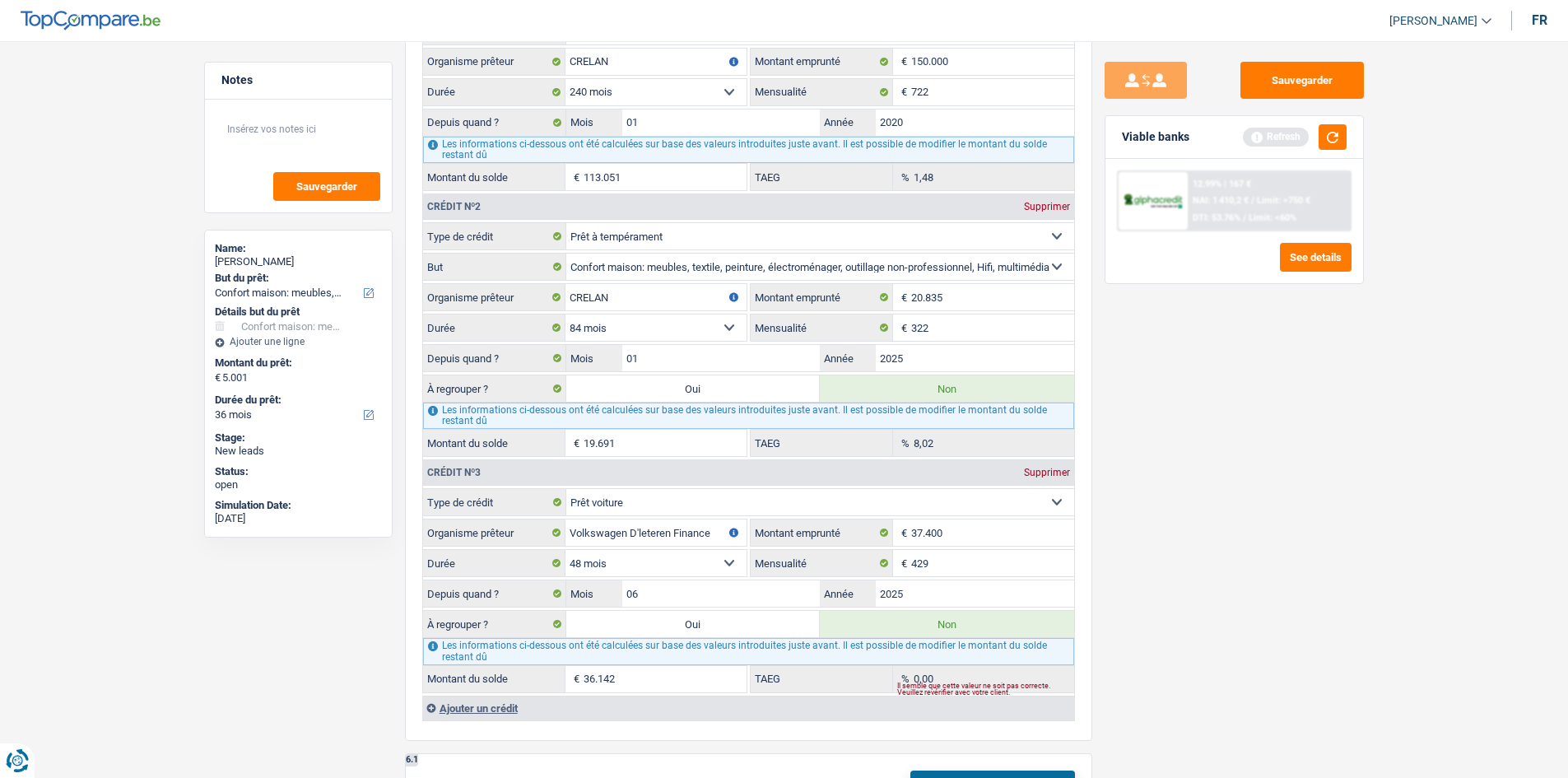 click on "Sauvegarder
Viable banks
Refresh
12.99% | 167 €
NAI: 1 410,2 €
/
Limit: >750 €
DTI: 53.76%
/
Limit: <60%
See details" at bounding box center (1234, 404) 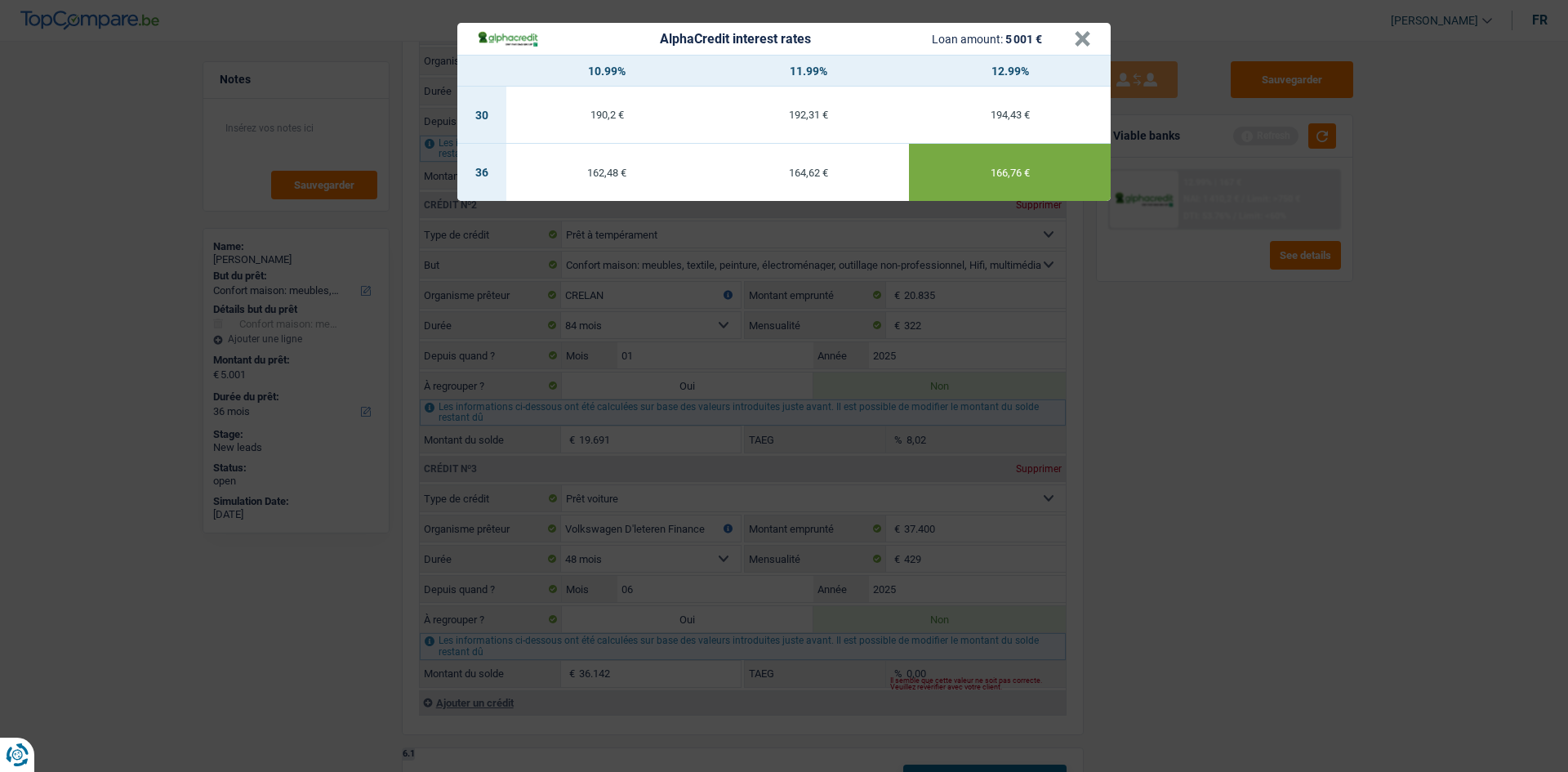 click on "AlphaCredit interest rates
Loan amount:
5 001 €
×
10.99%
11.99%
12.99%
30
190,2 €
192,31 €
194,43 €
36
162,48 €
164,62 €
166,76 €" at bounding box center [784, 386] 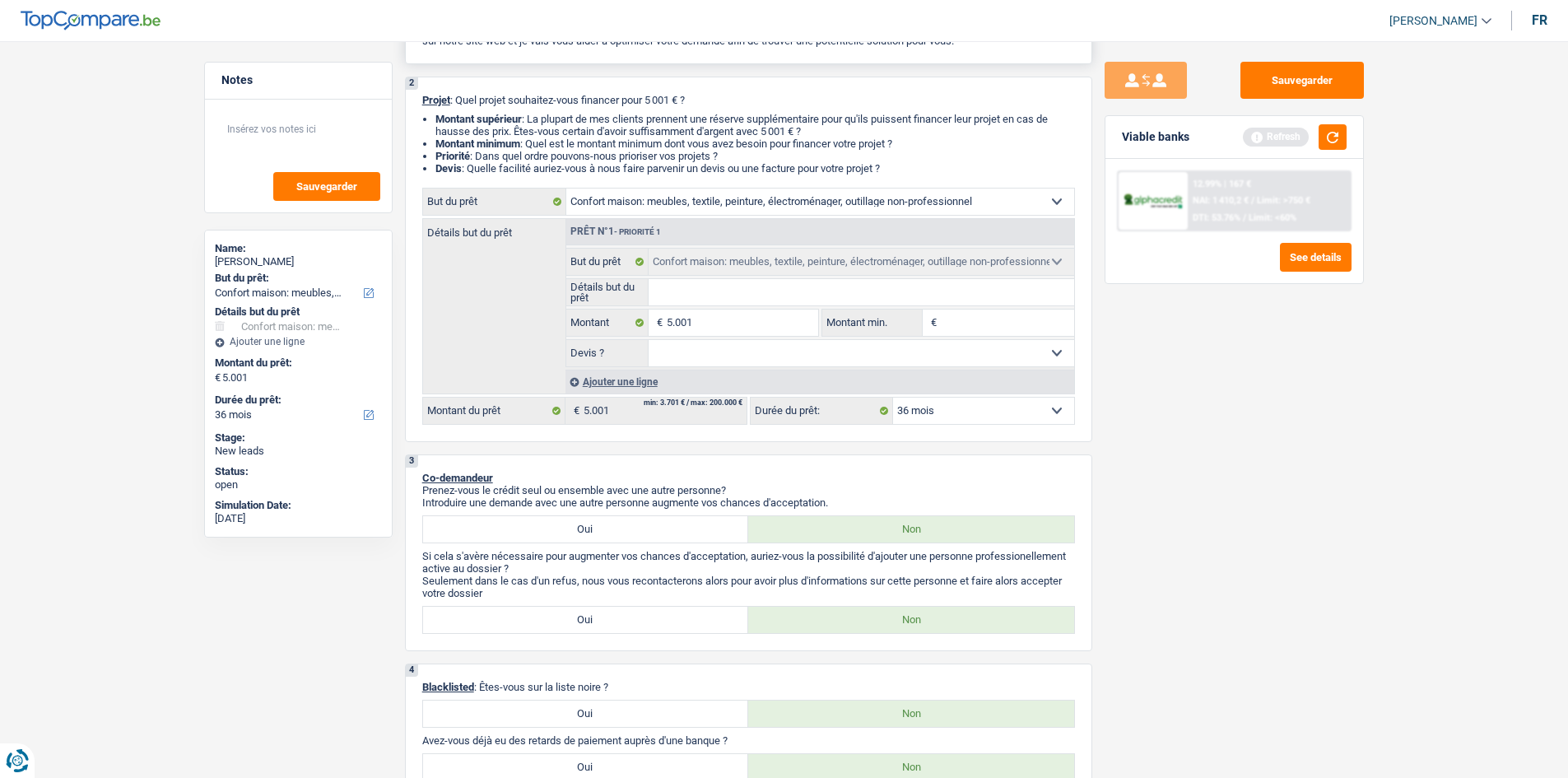 scroll, scrollTop: 0, scrollLeft: 0, axis: both 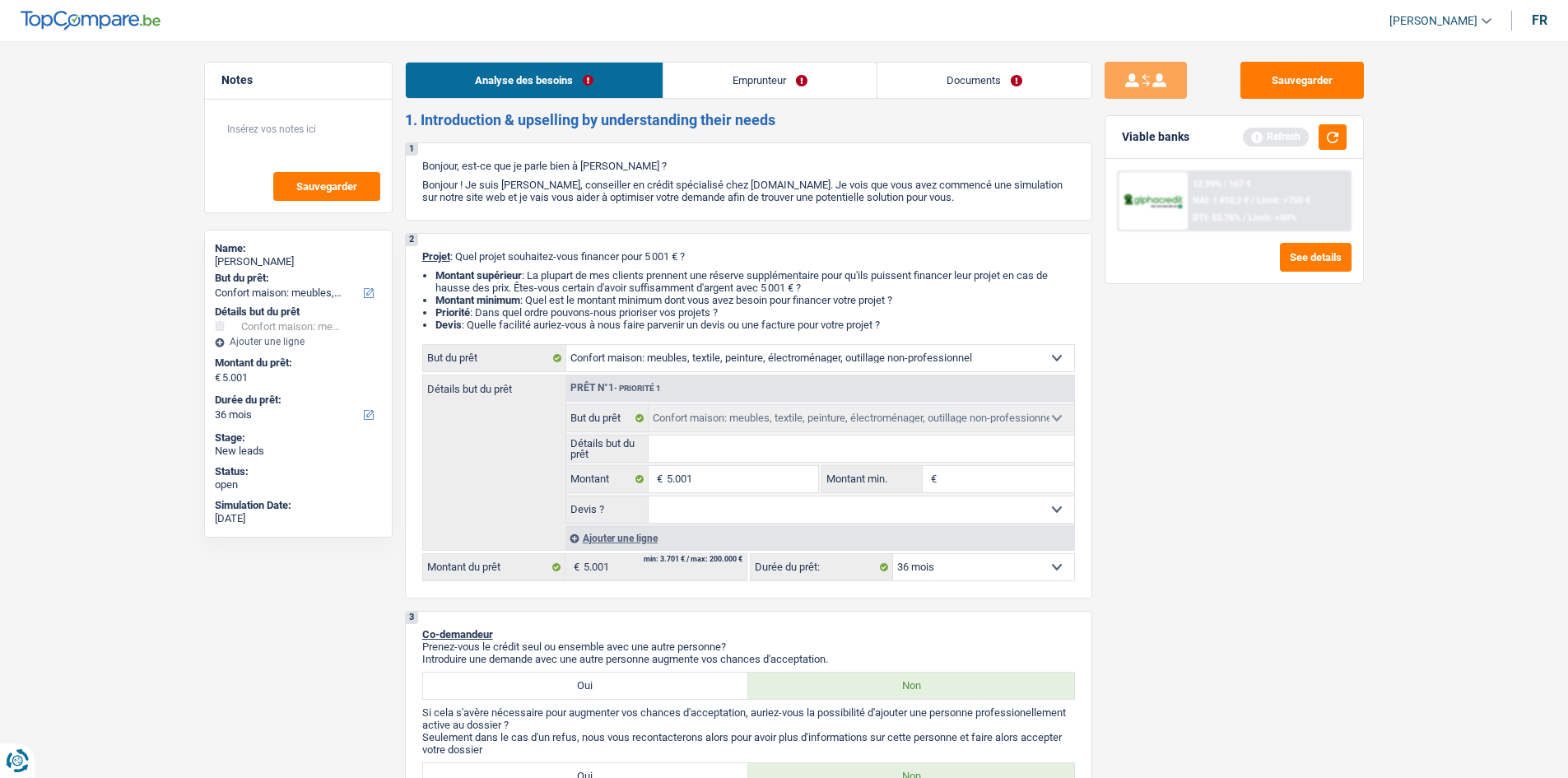 click on "Emprunteur" at bounding box center (770, 80) 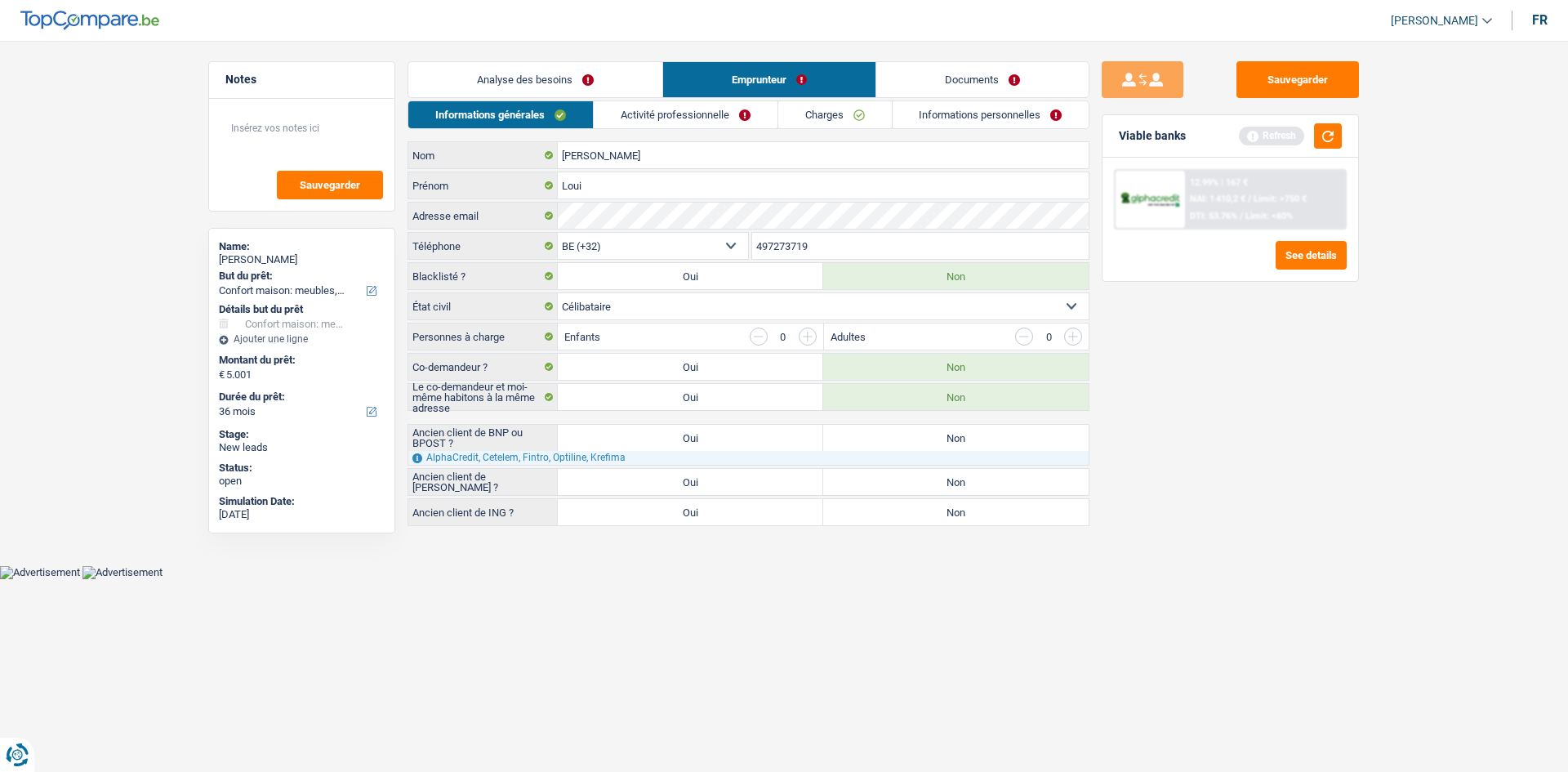 click on "Activité professionnelle" at bounding box center (685, 114) 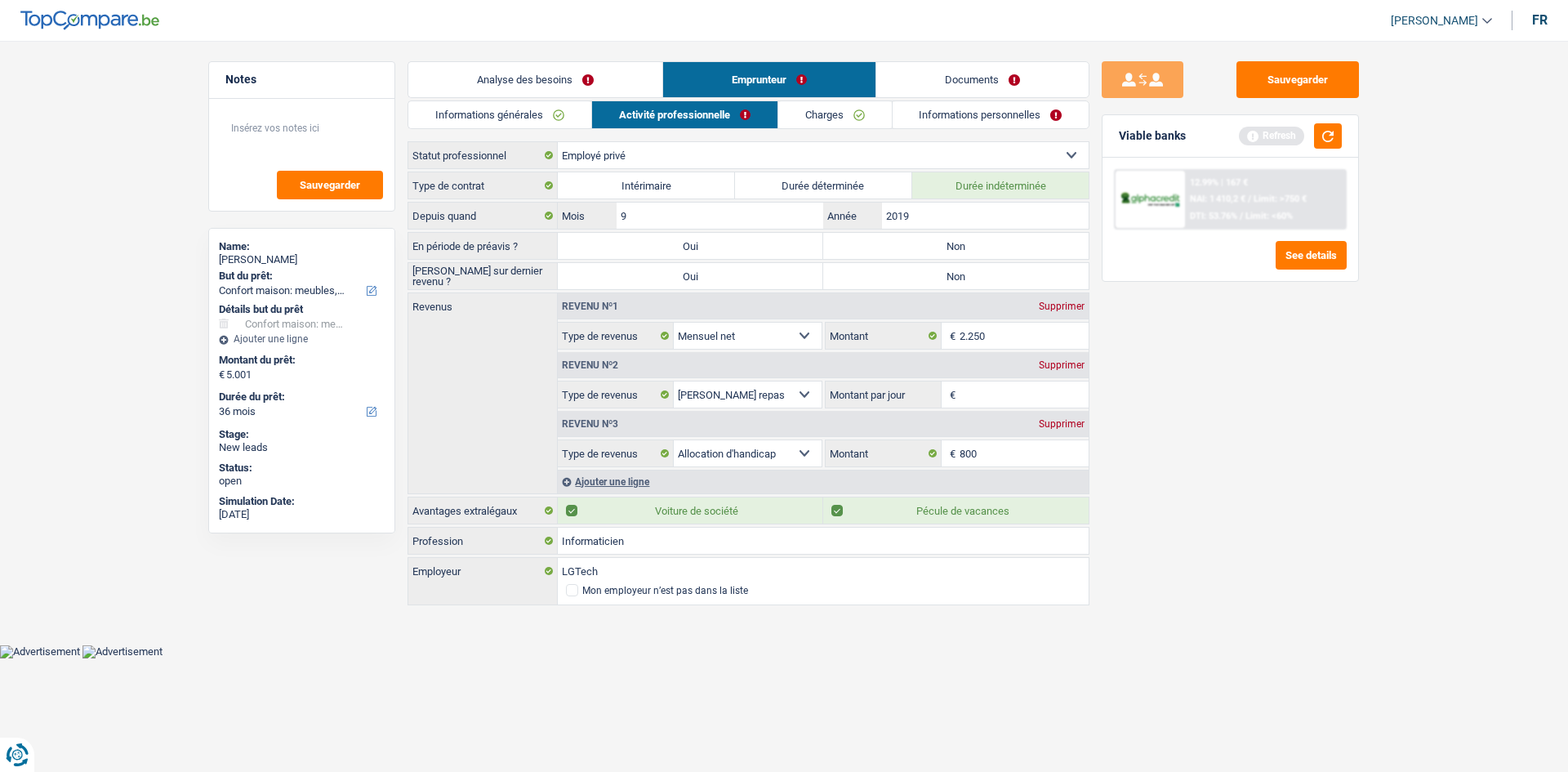 click on "Supprimer" at bounding box center [1062, 424] 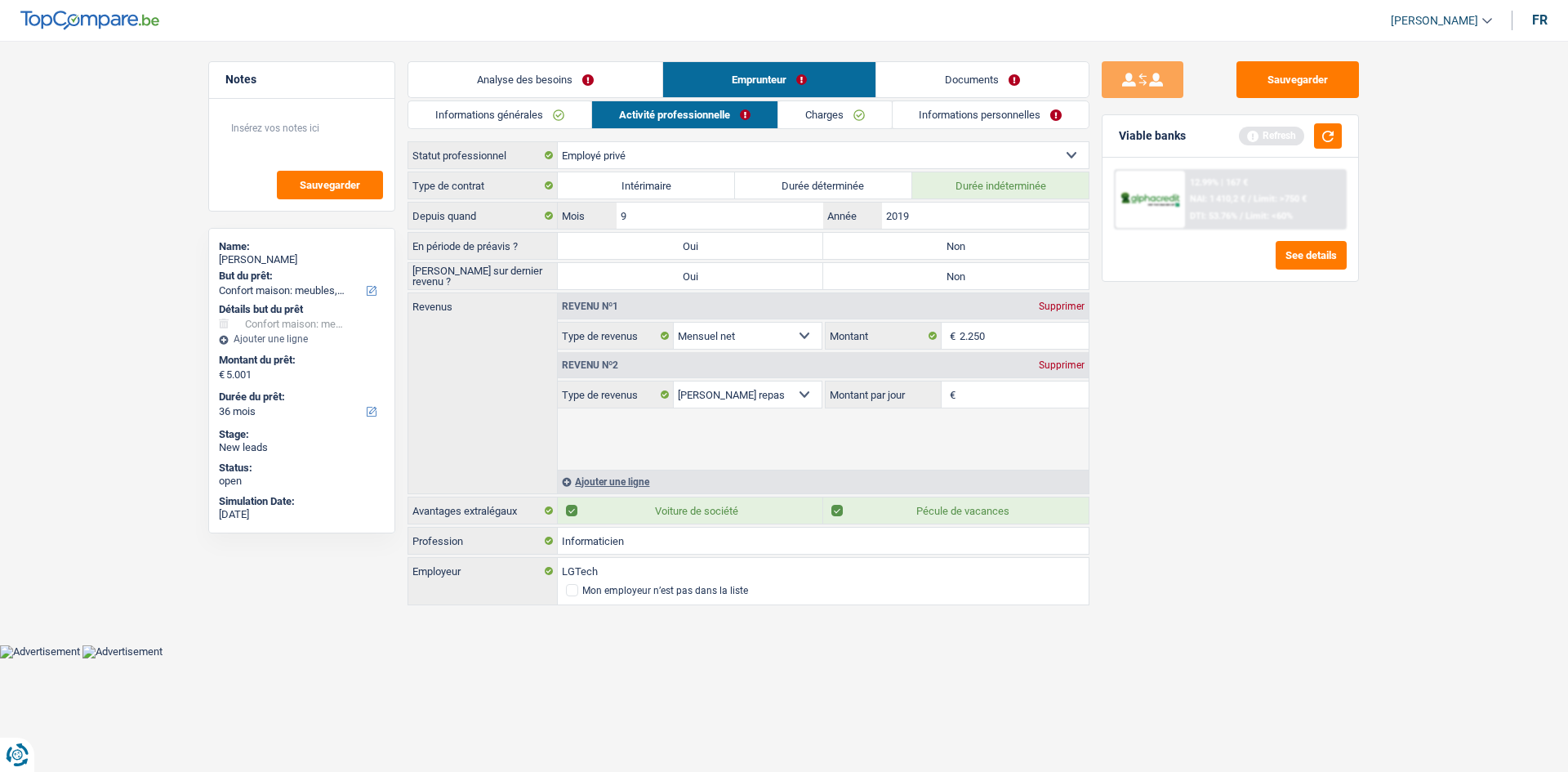 click on "Sauvegarder
Viable banks
Refresh
12.99% | 167 €
NAI: 1 410,2 €
/
Limit: >750 €
DTI: 53.76%
/
Limit: <60%
See details" at bounding box center [1230, 401] 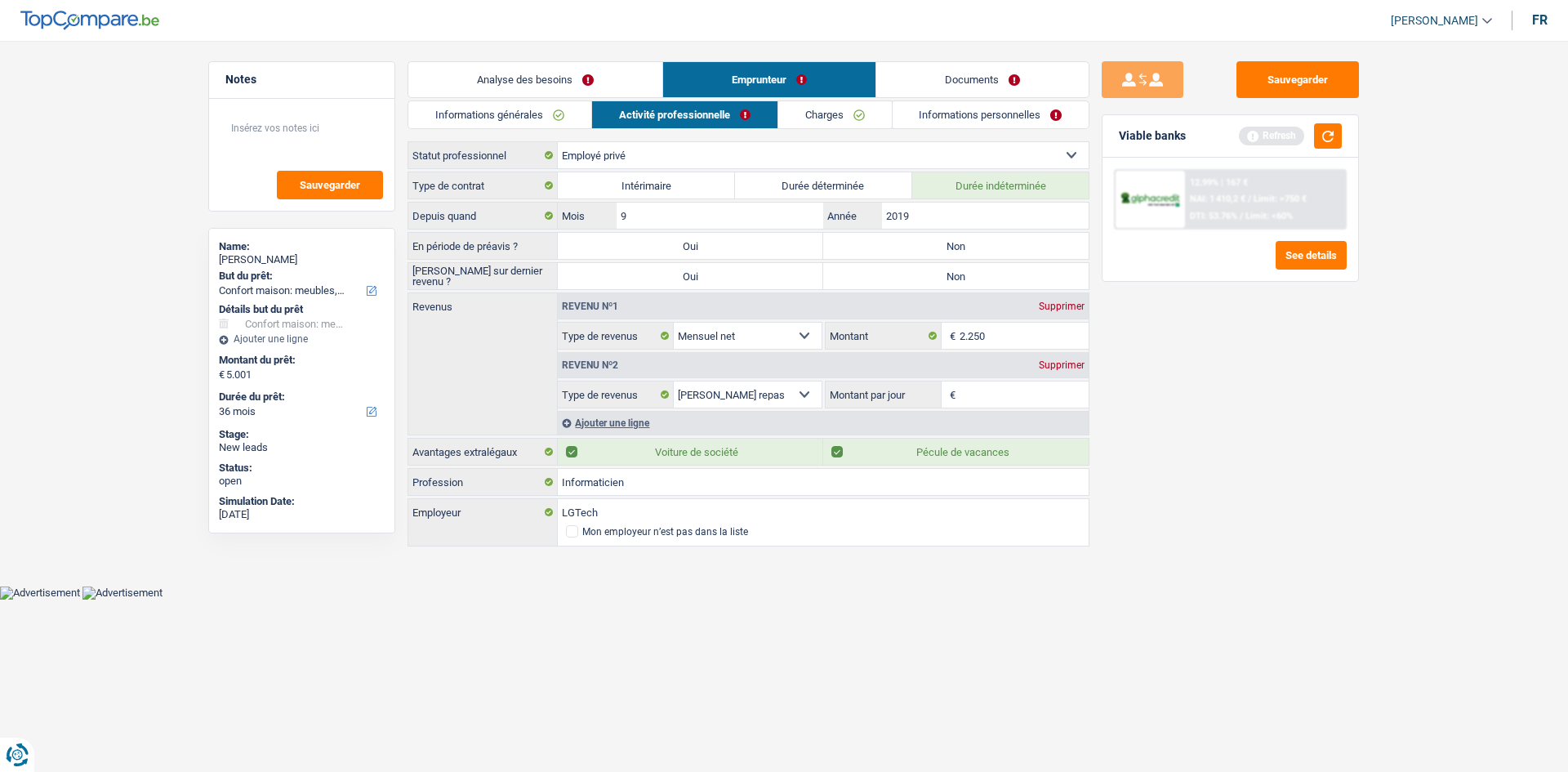 click on "Analyse des besoins" at bounding box center (535, 79) 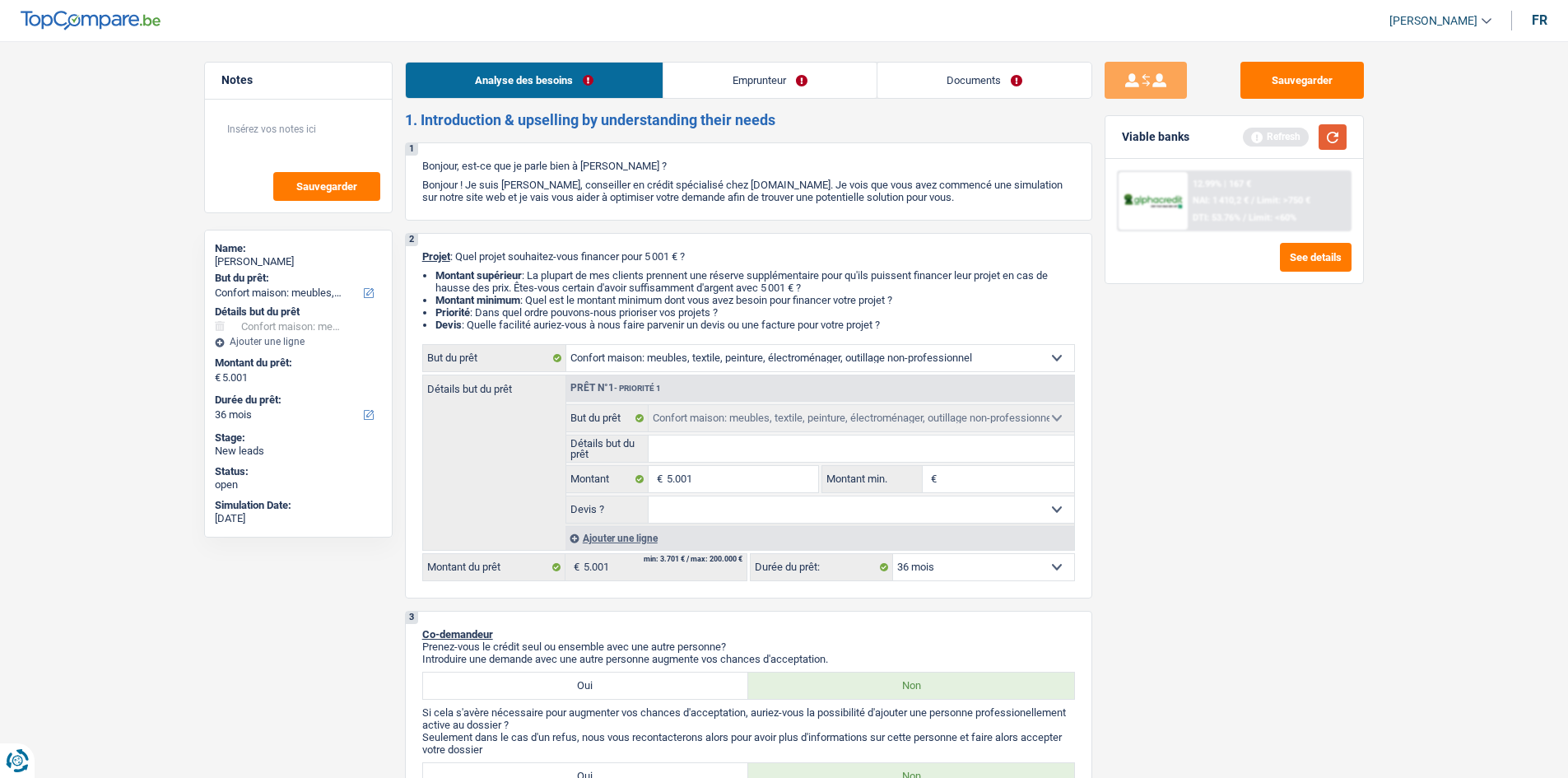 click at bounding box center [1333, 137] 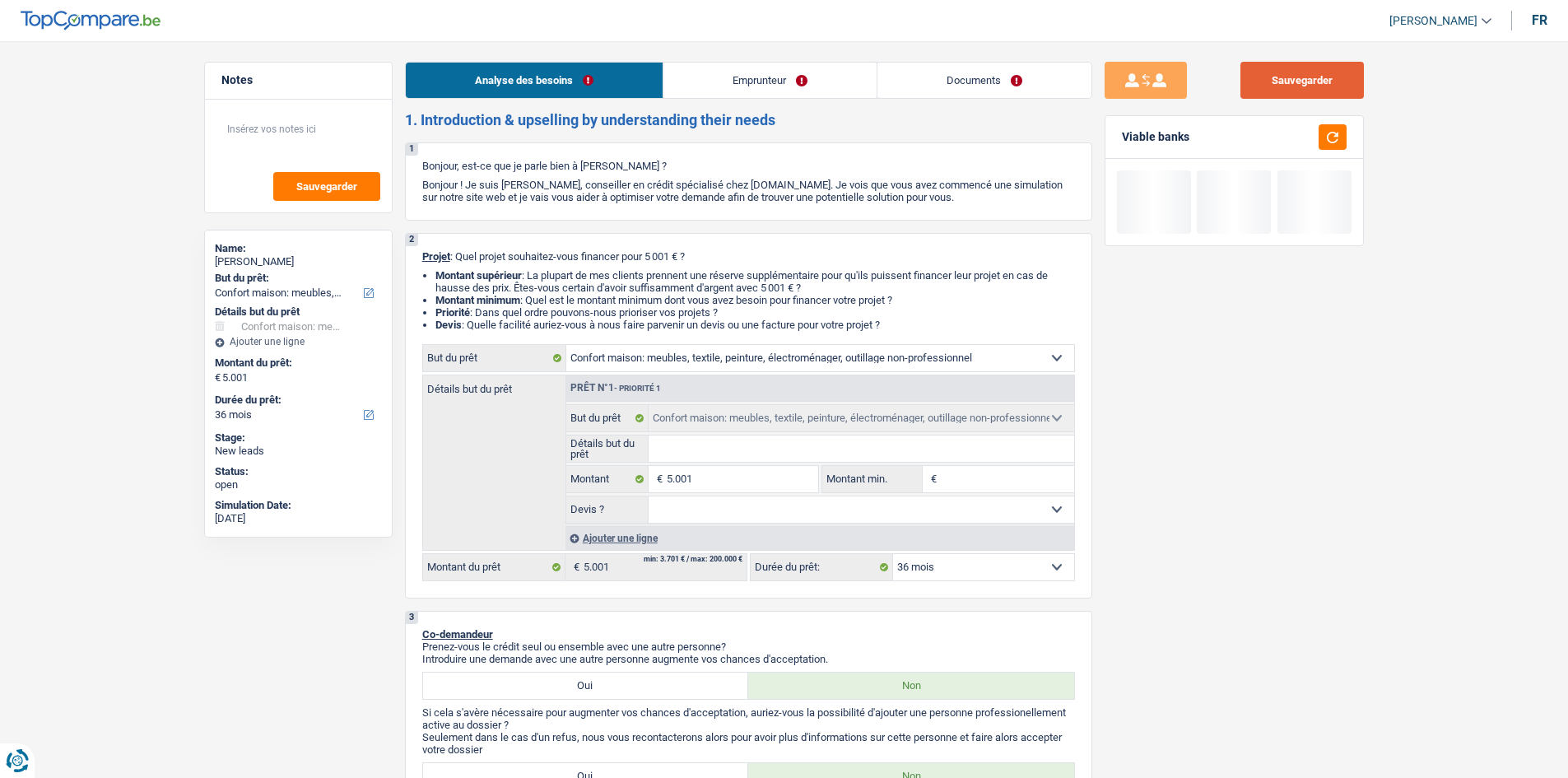 click on "Sauvegarder" at bounding box center (1302, 80) 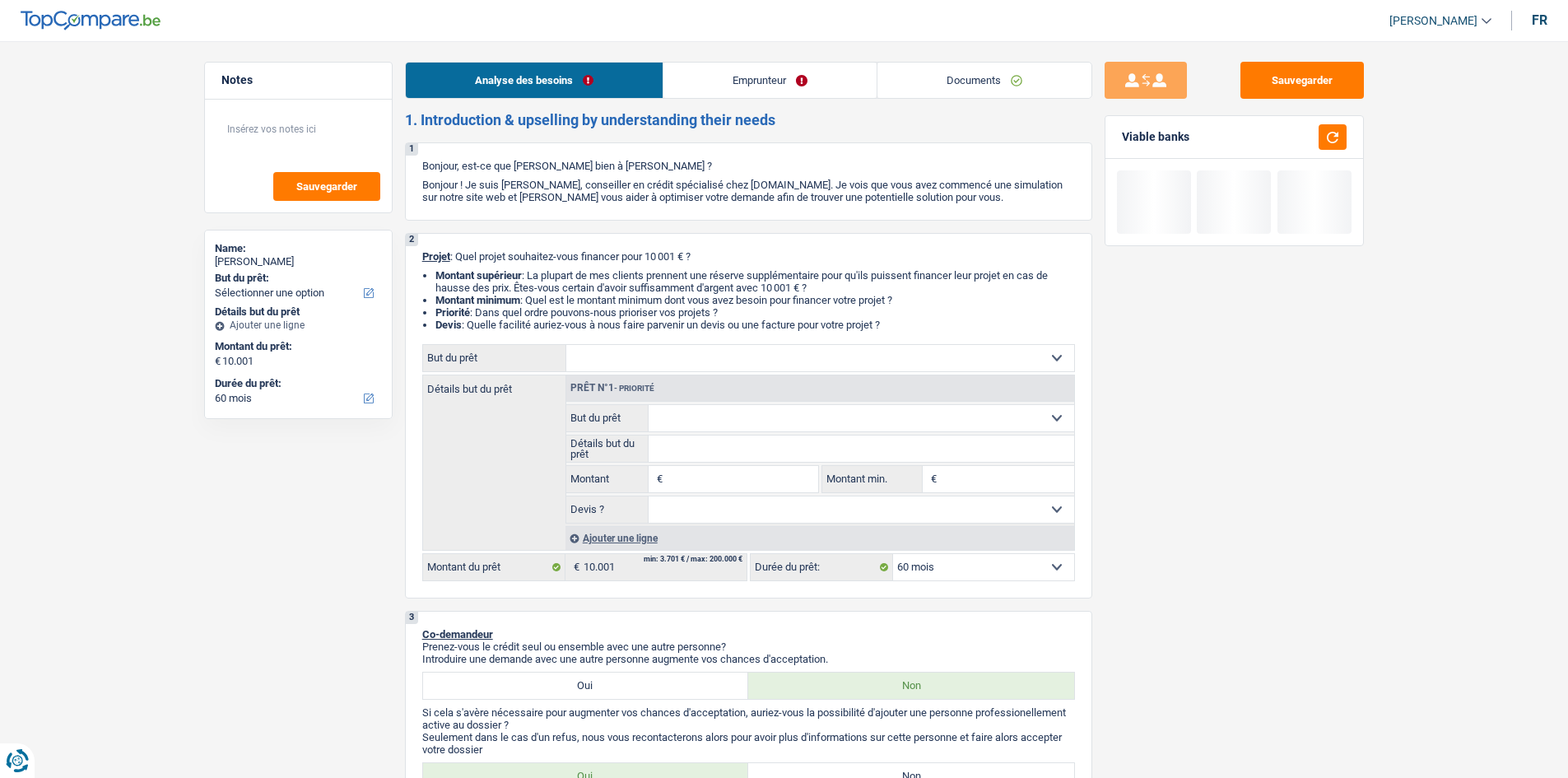 select on "60" 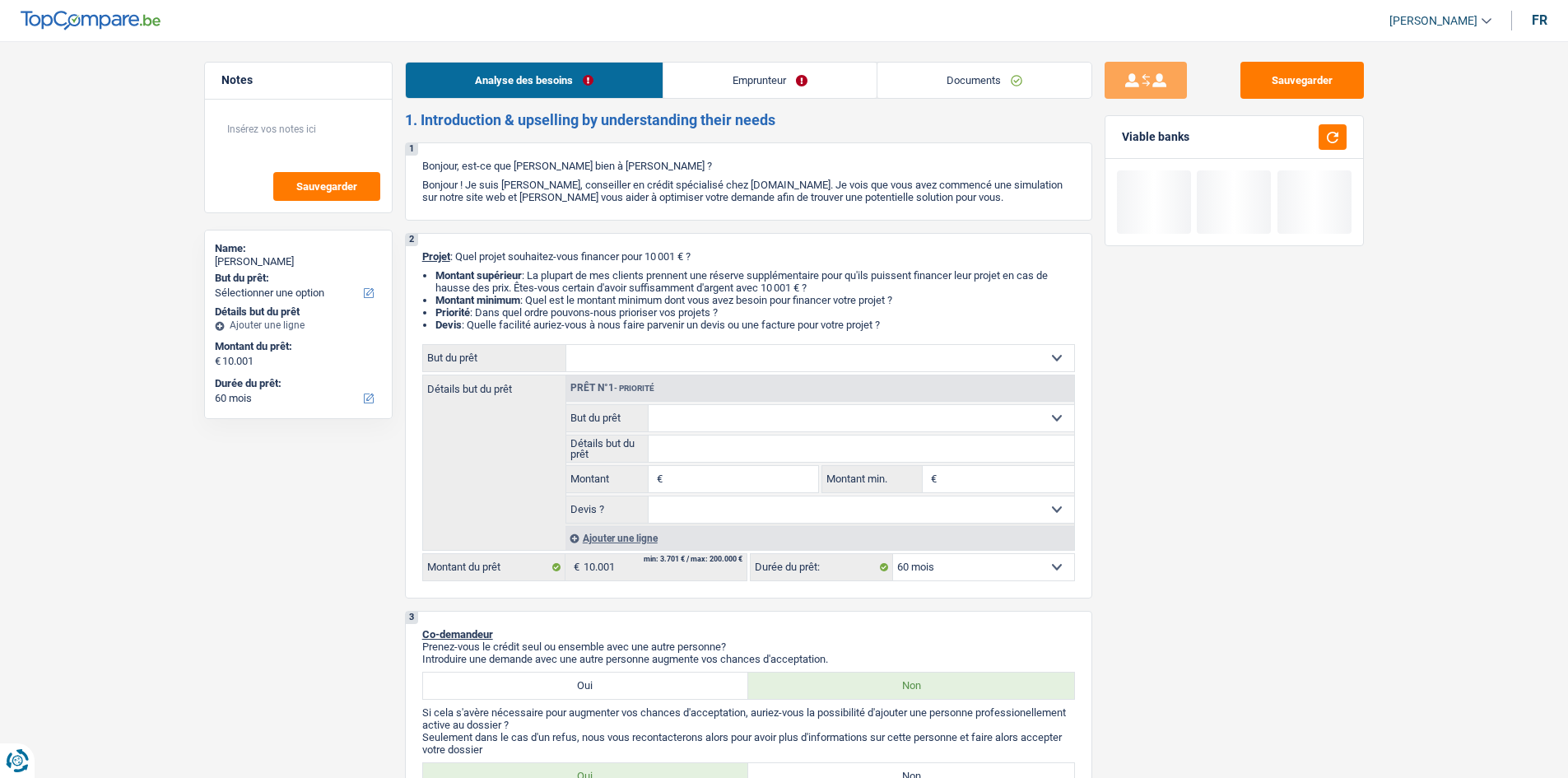 select on "60" 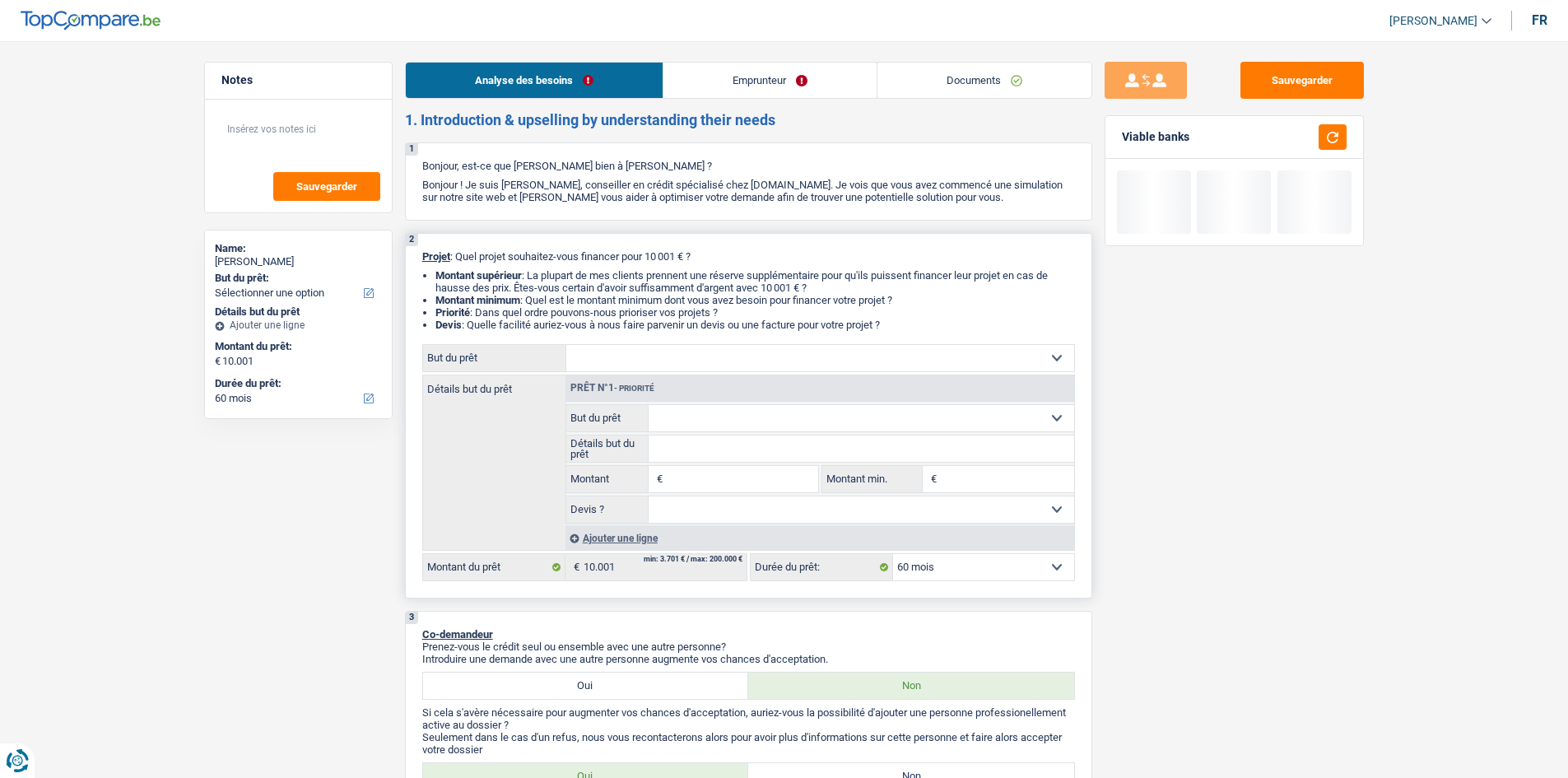 scroll, scrollTop: 0, scrollLeft: 0, axis: both 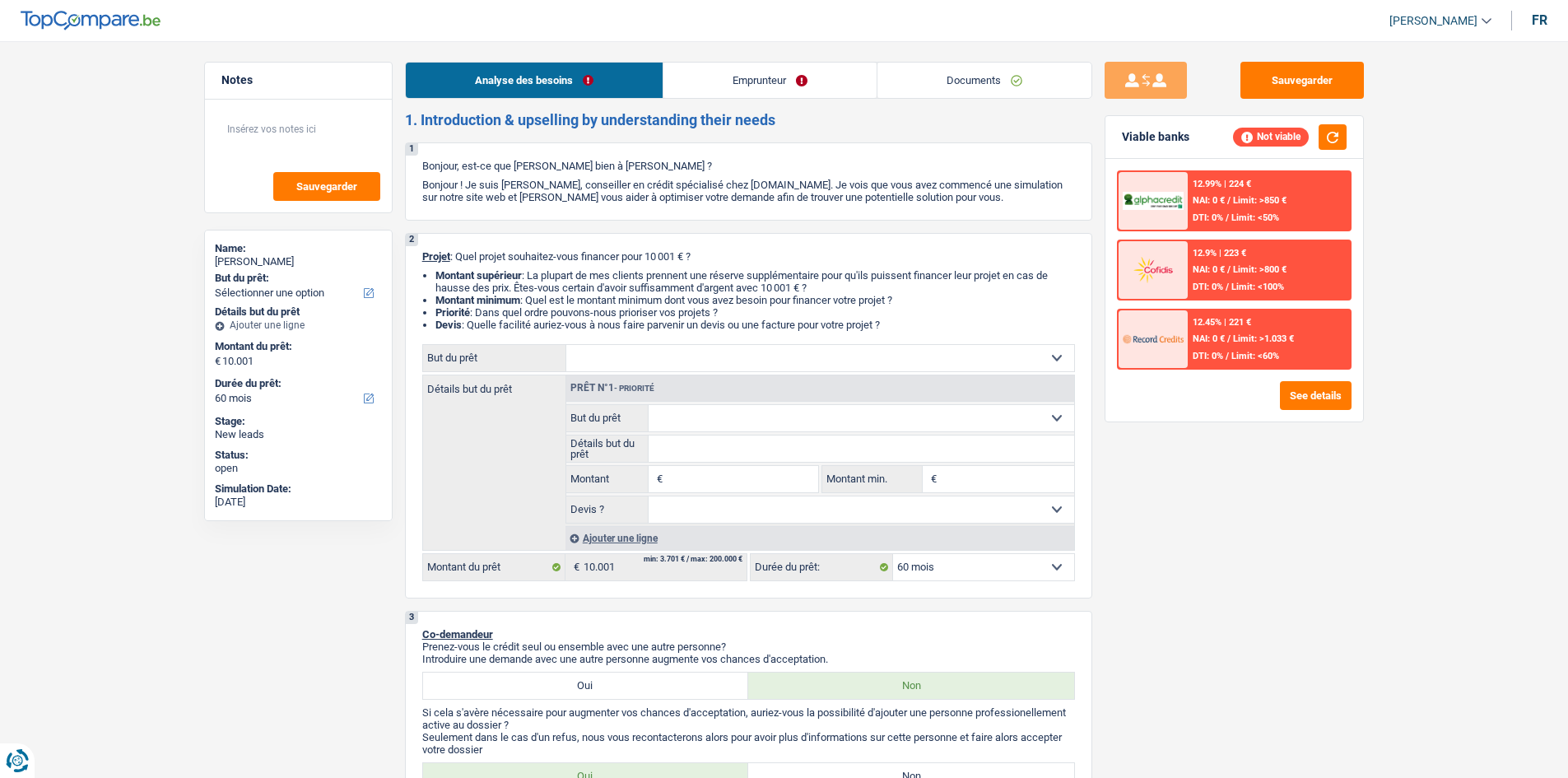 click on "Emprunteur" at bounding box center [770, 80] 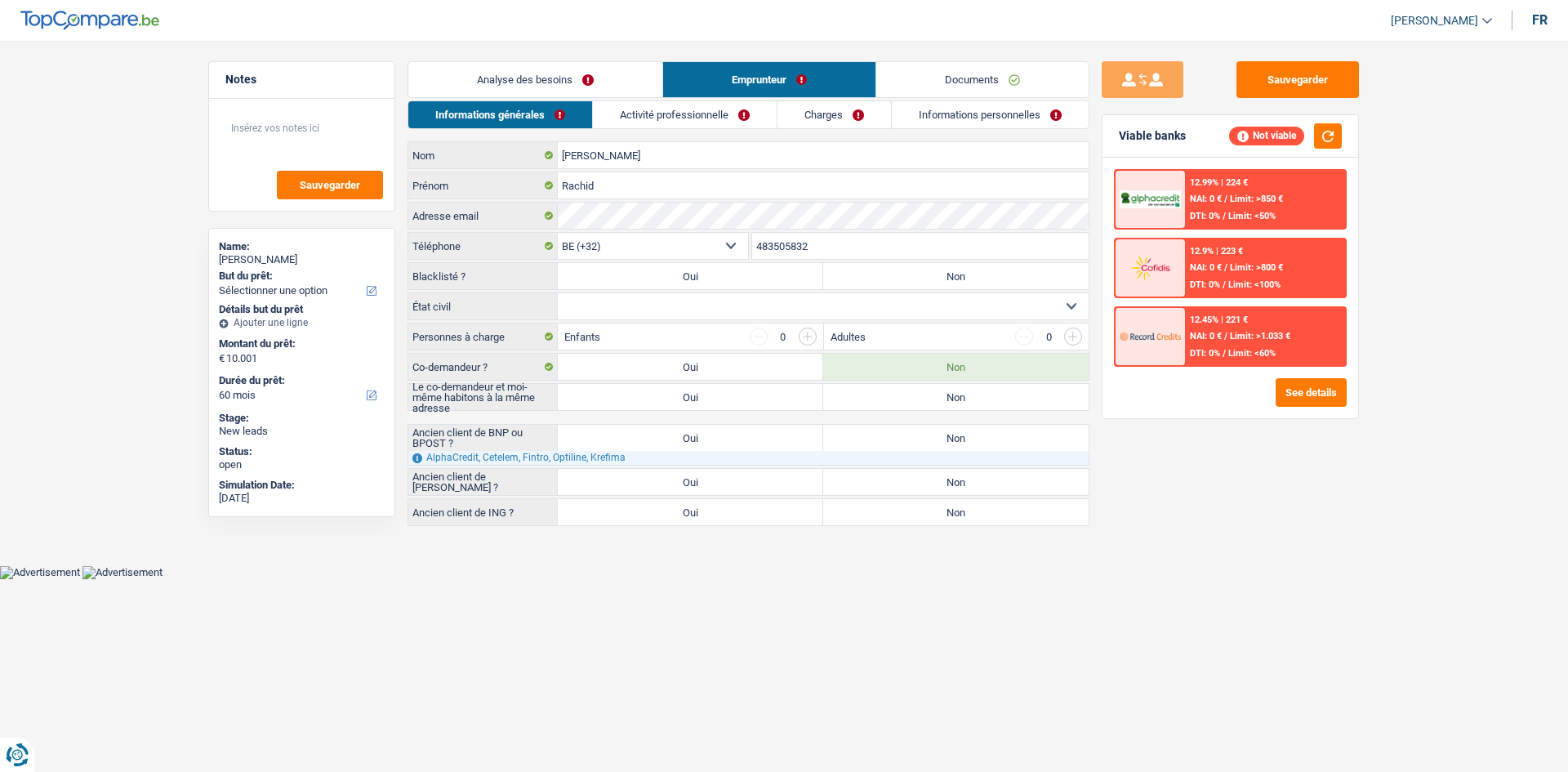 click on "Célibataire Marié(e) Cohabitant(e) légal(e) Divorcé(e) Veuf(ve) Séparé (de fait)
Sélectionner une option" at bounding box center [823, 306] 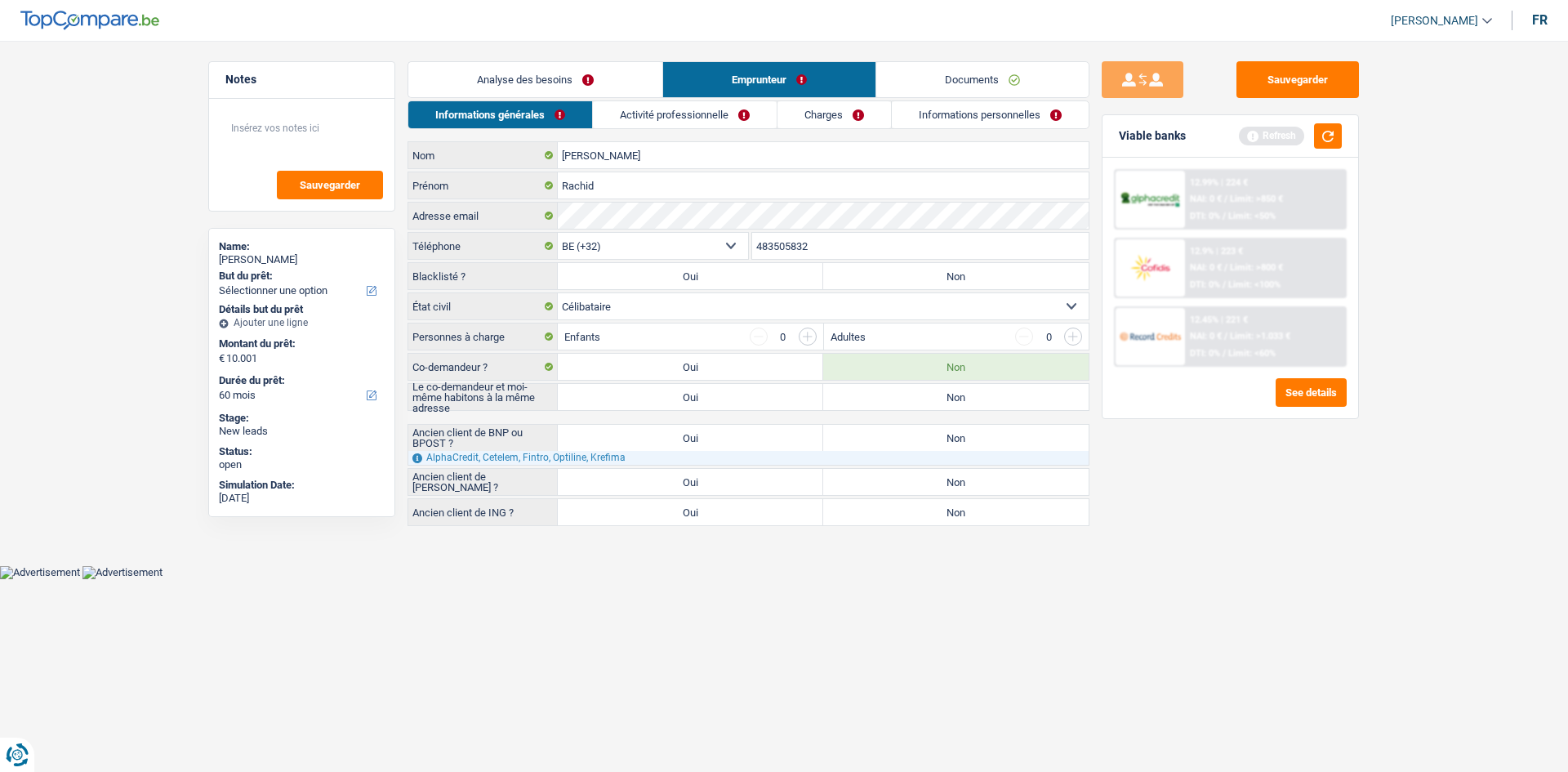 click on "Célibataire Marié(e) Cohabitant(e) légal(e) Divorcé(e) Veuf(ve) Séparé (de fait)
Sélectionner une option" at bounding box center (823, 306) 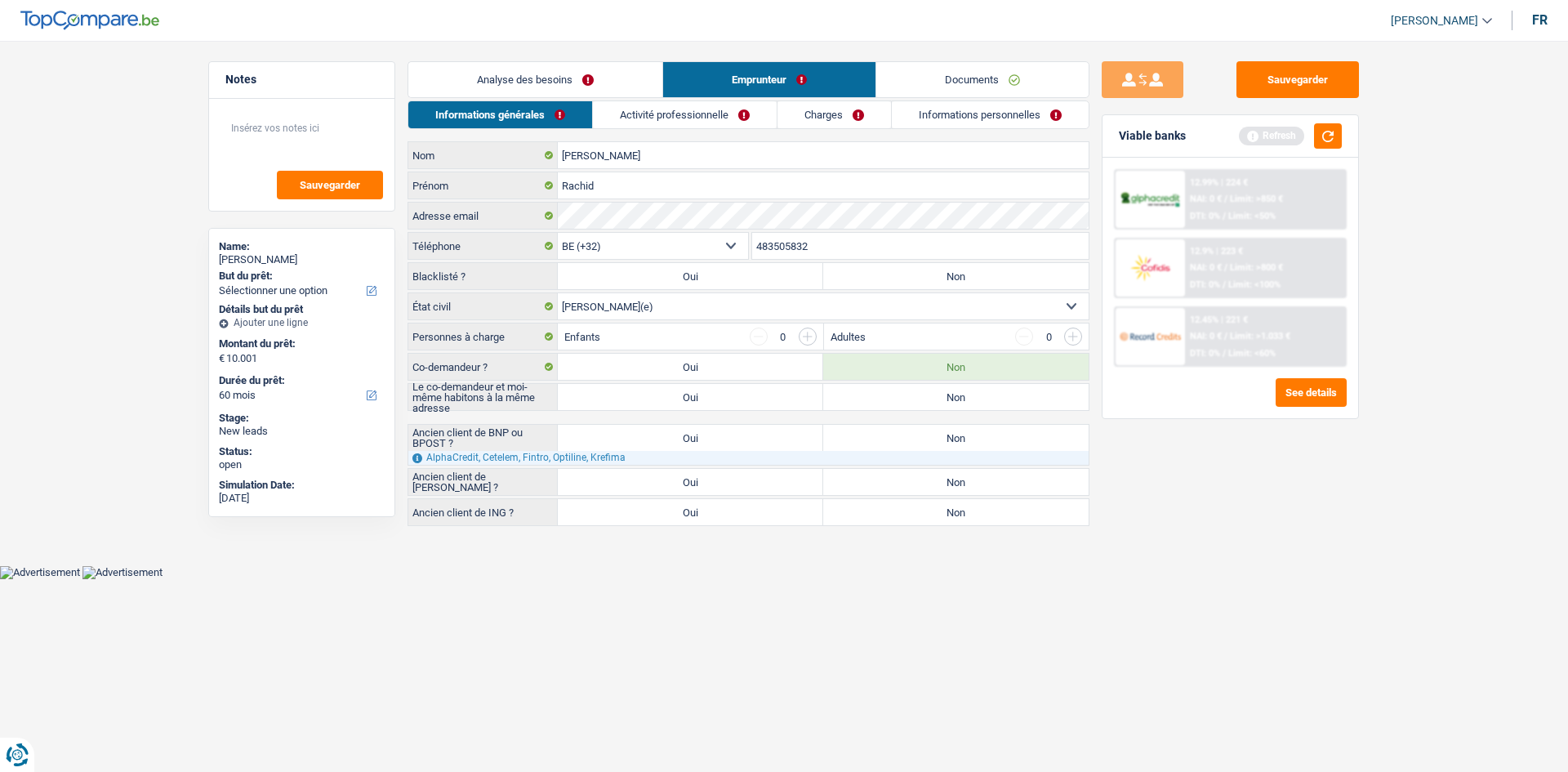 click on "Célibataire Marié(e) Cohabitant(e) légal(e) Divorcé(e) Veuf(ve) Séparé (de fait)
Sélectionner une option" at bounding box center (823, 306) 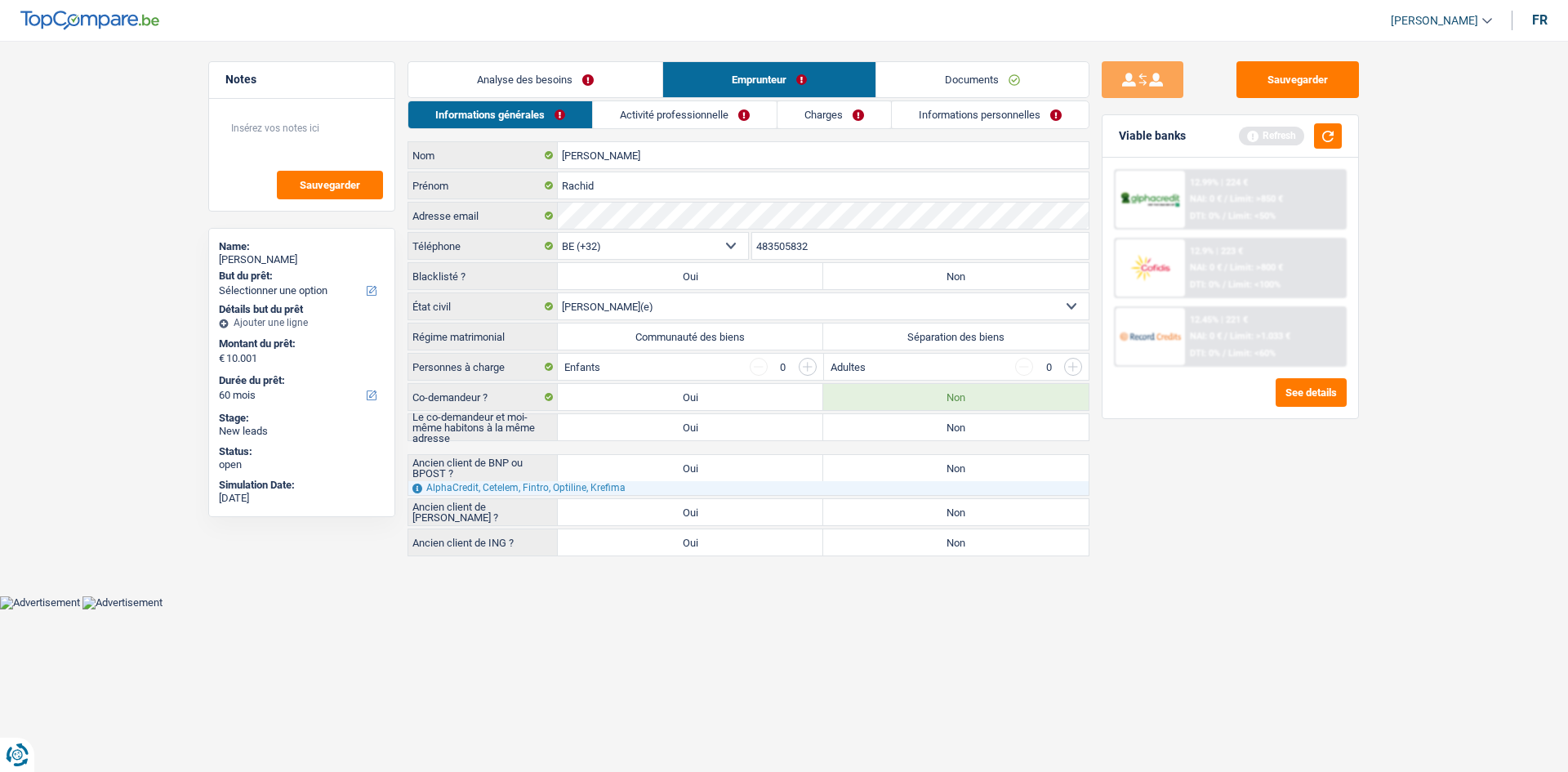 click on "Activité professionnelle" at bounding box center (684, 114) 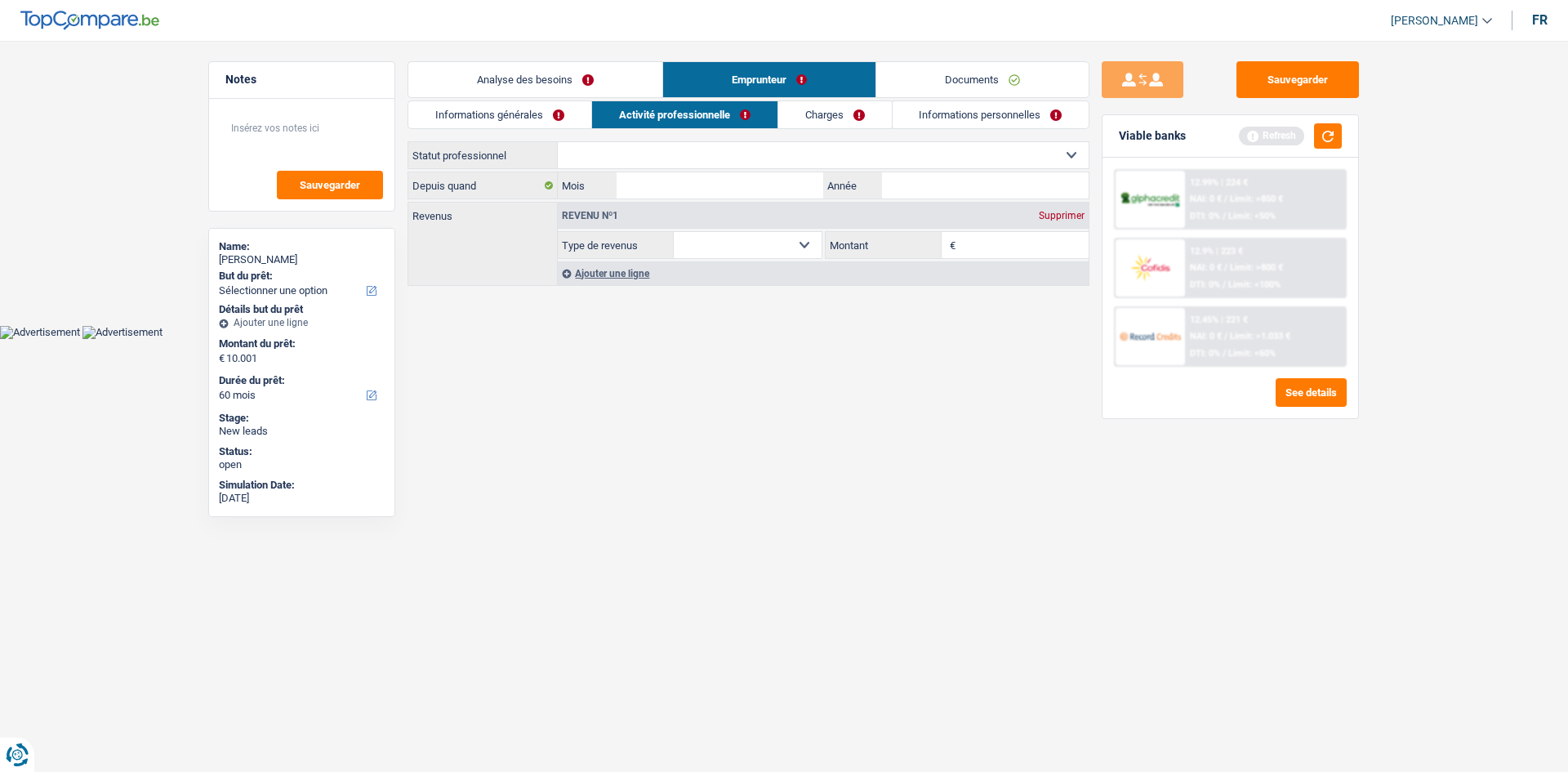 click on "Charges" at bounding box center (835, 114) 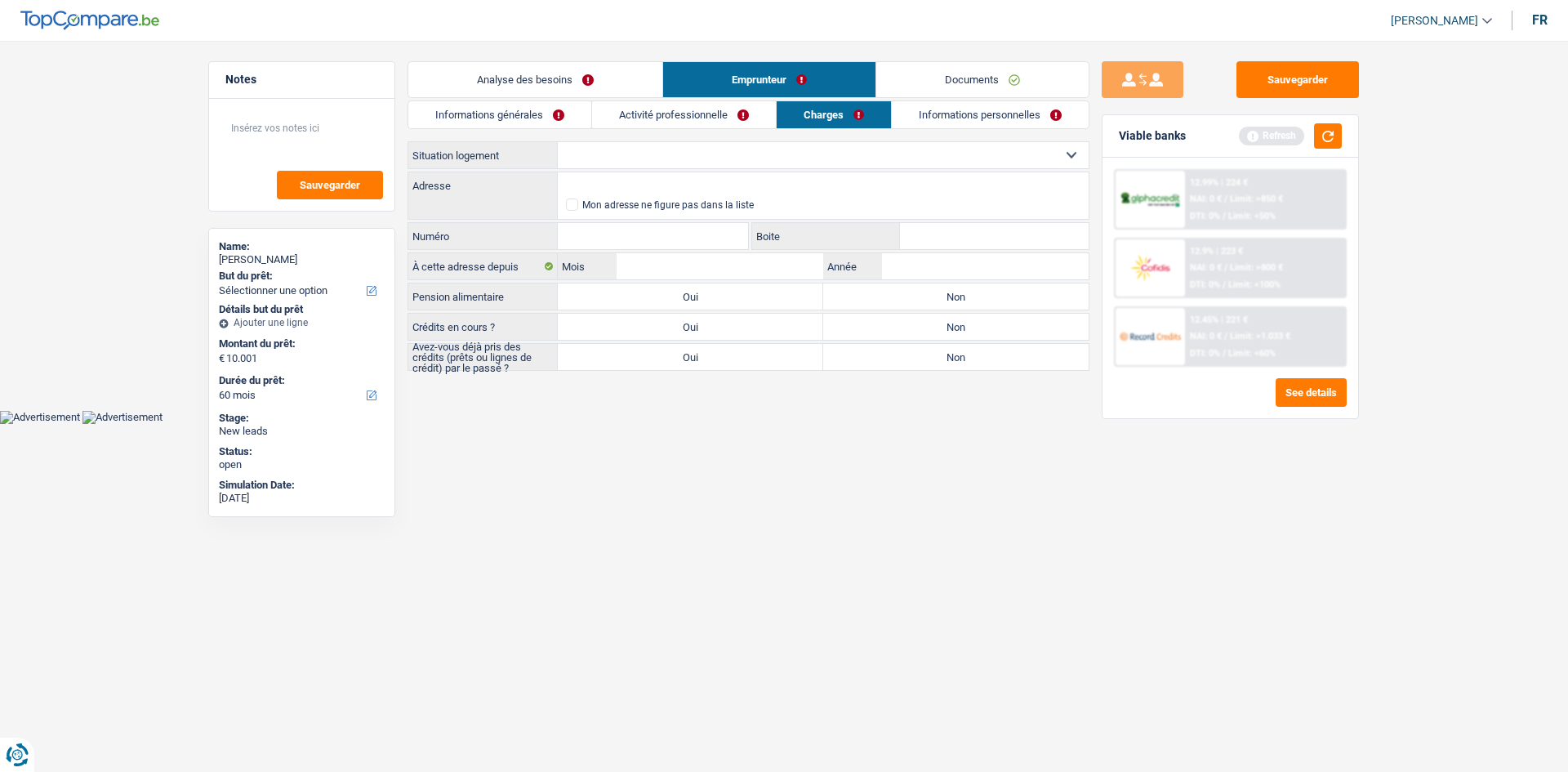 click on "Informations personnelles" at bounding box center (990, 114) 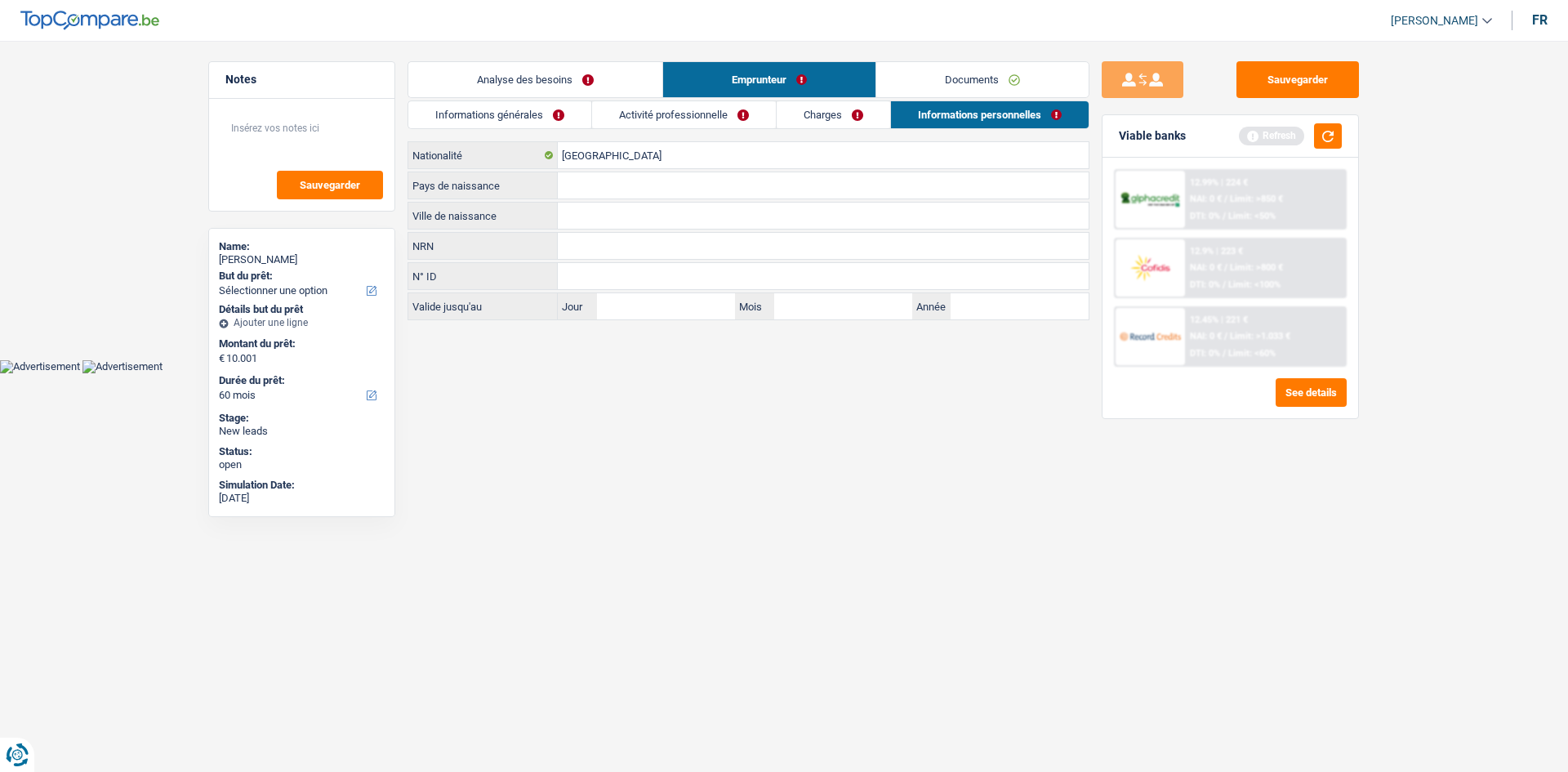 click on "Activité professionnelle" at bounding box center [684, 114] 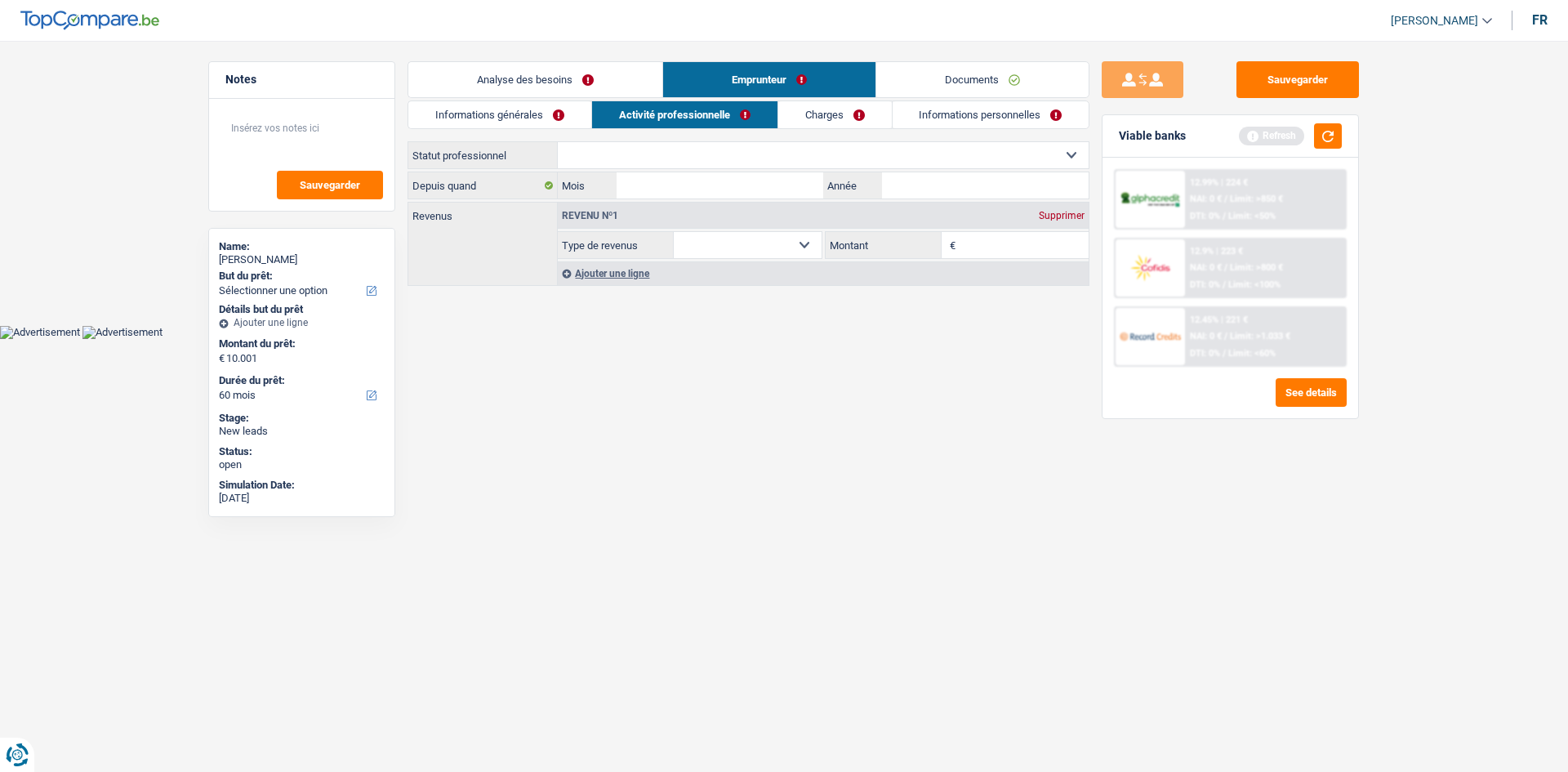 click on "Informations générales" at bounding box center [500, 114] 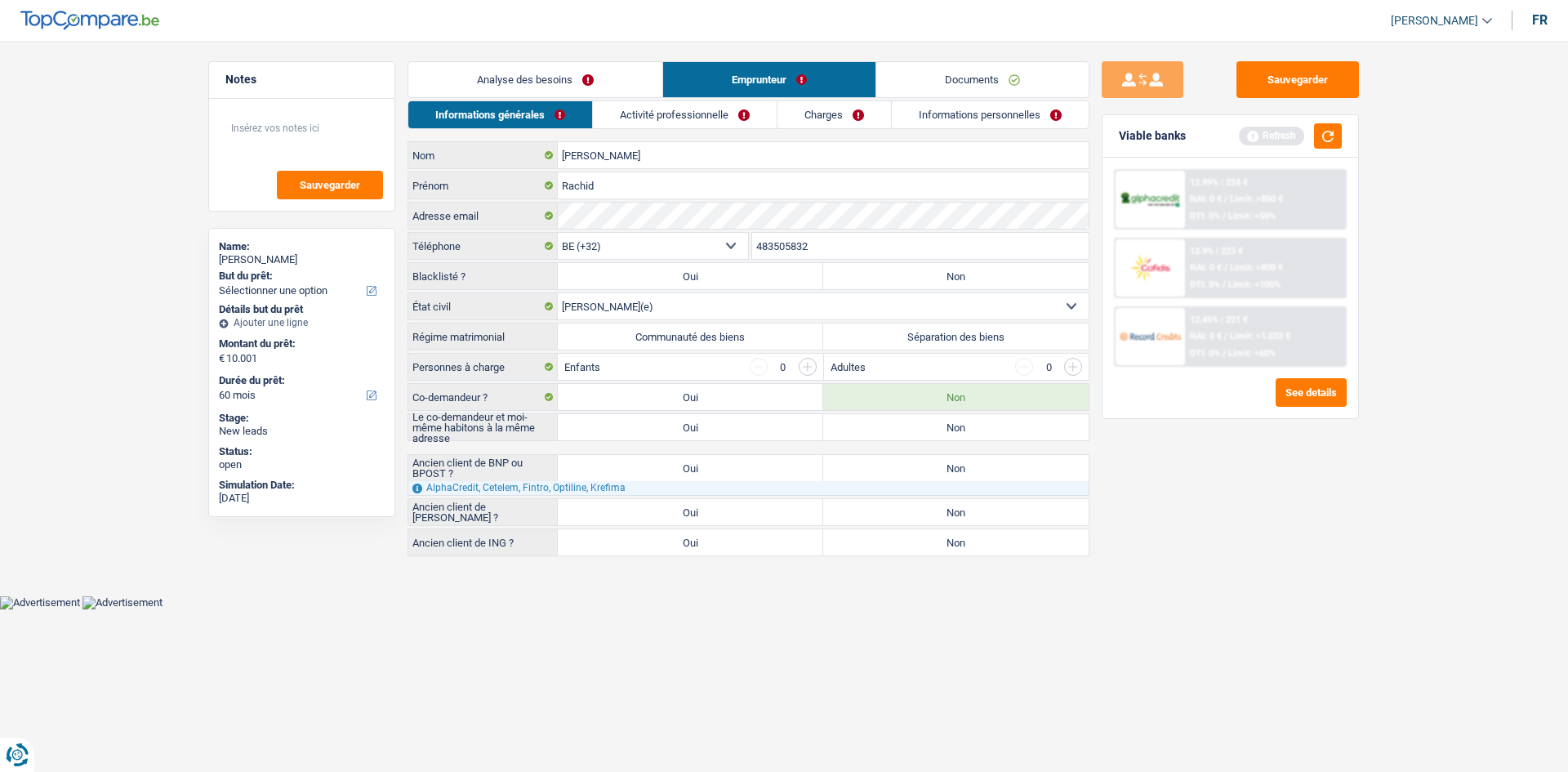 click on "Communauté des biens" at bounding box center [690, 337] 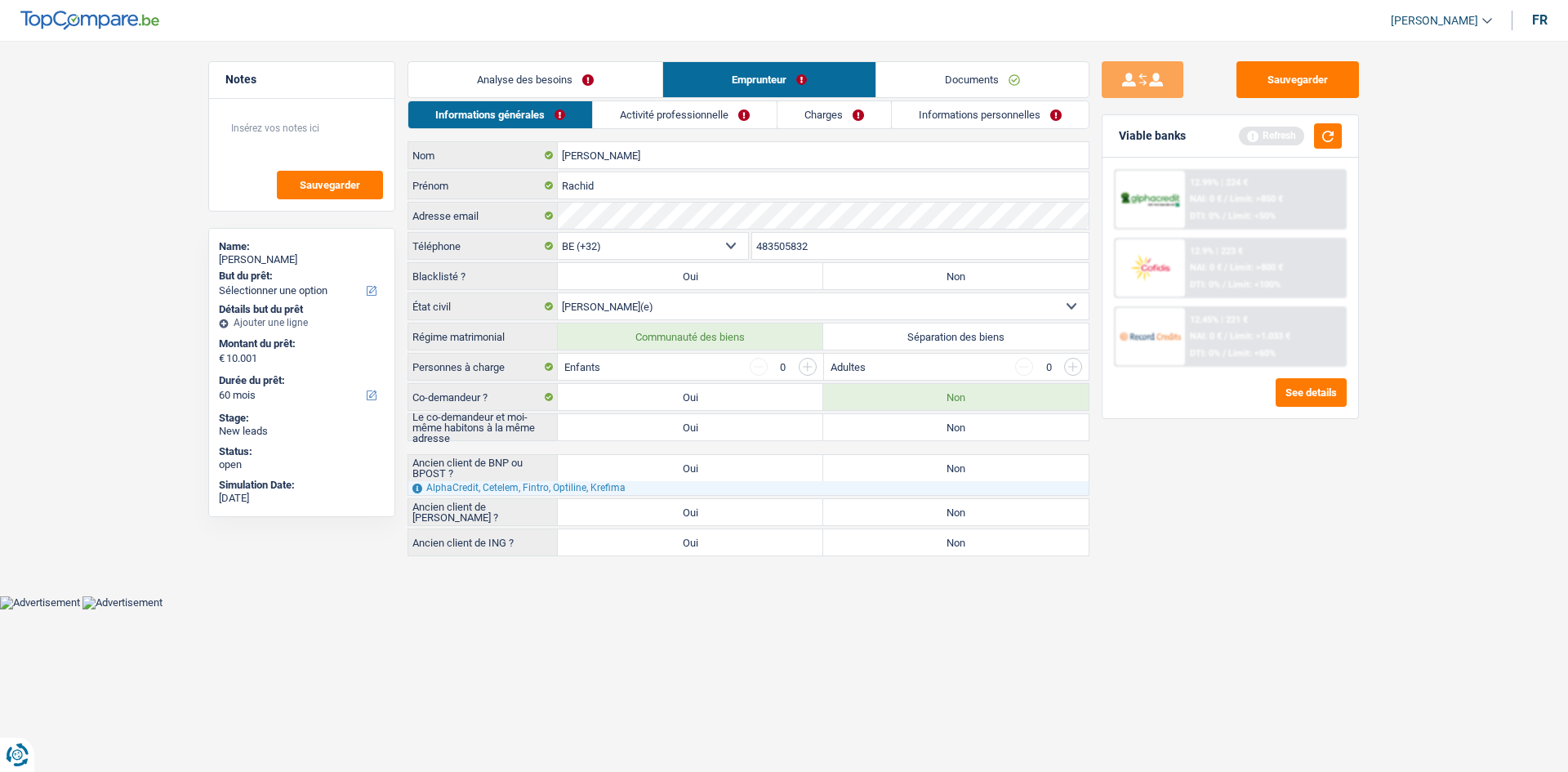 radio on "true" 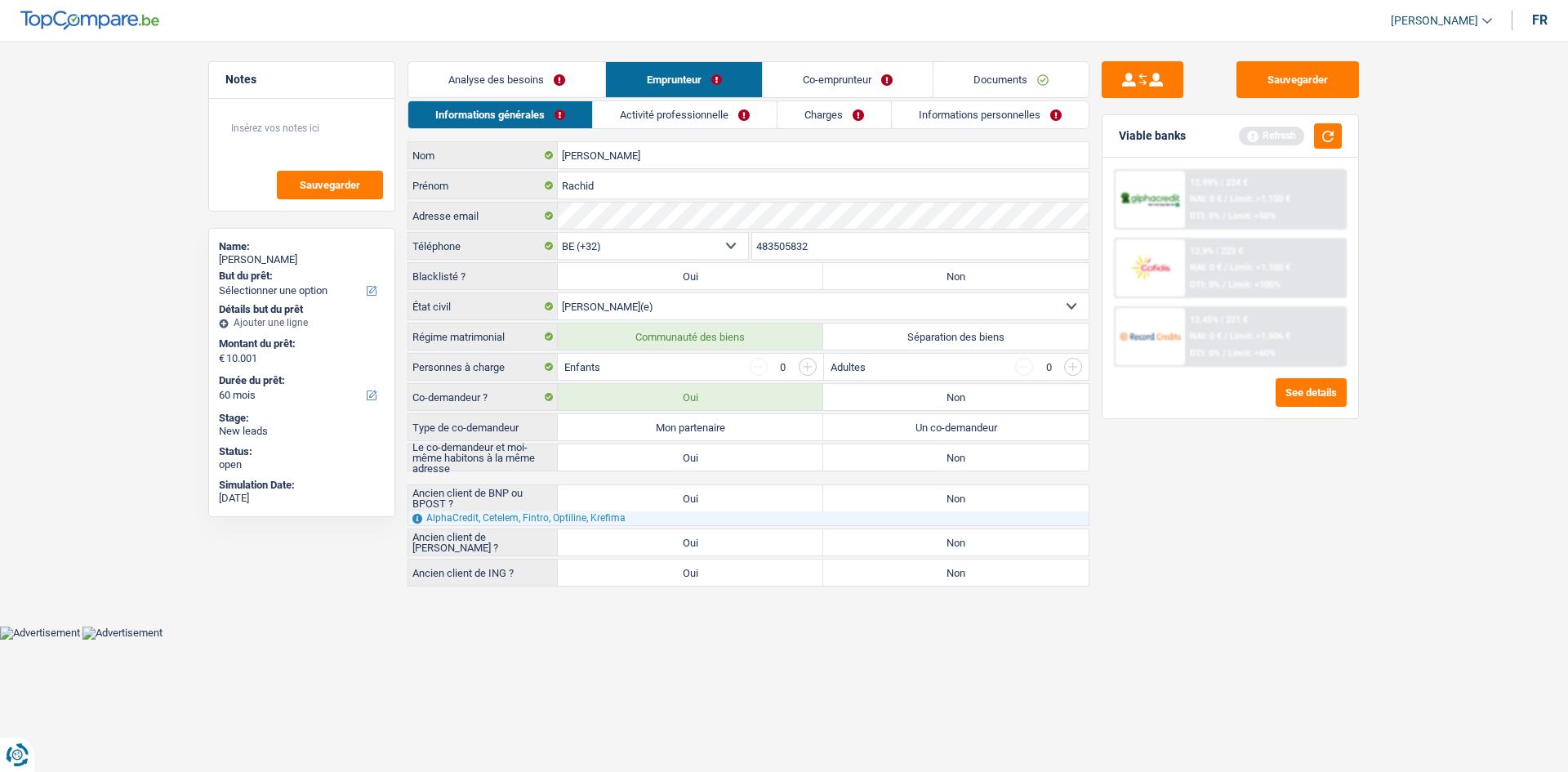 click on "Mon partenaire" at bounding box center [690, 427] 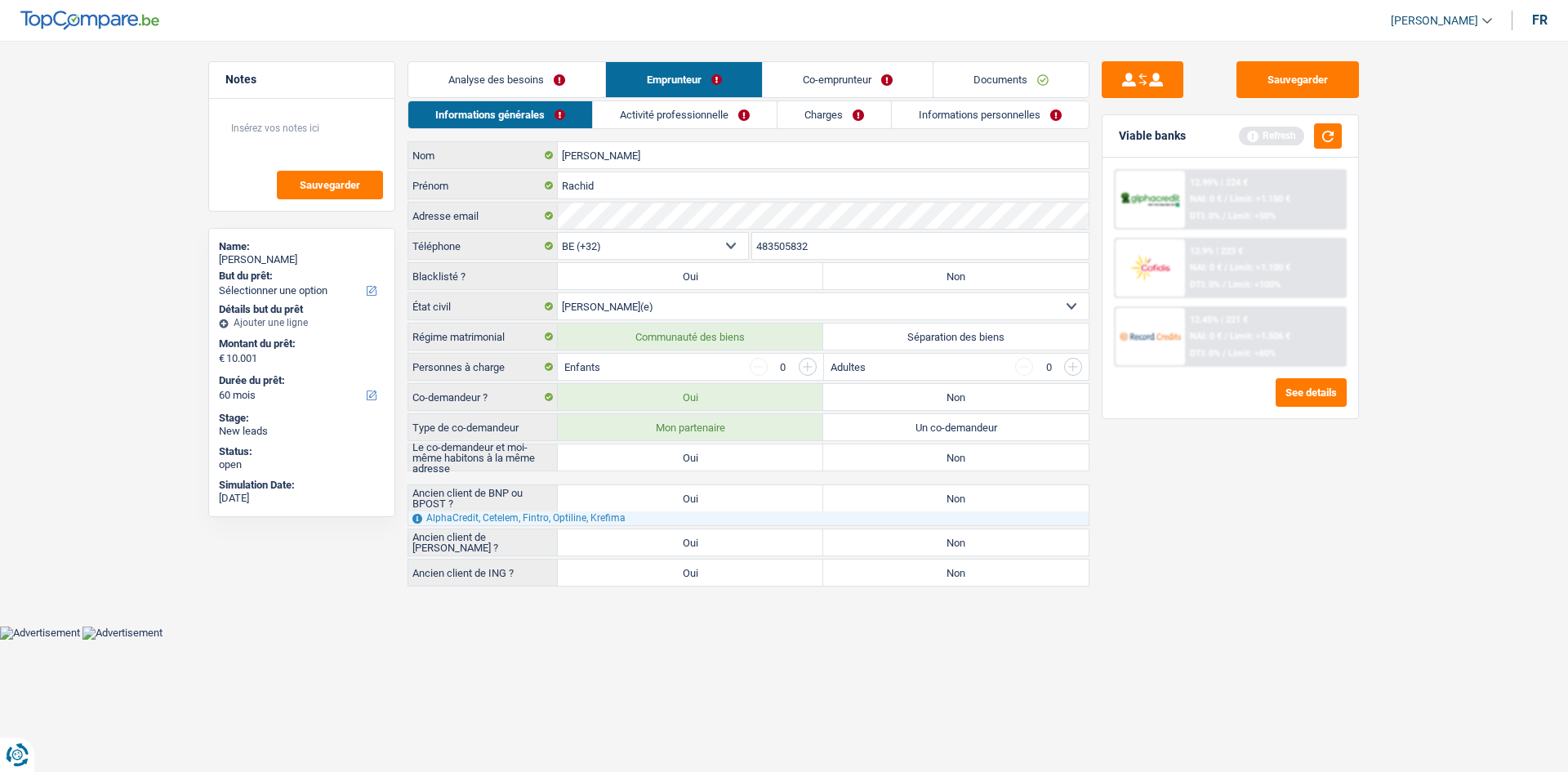 radio on "true" 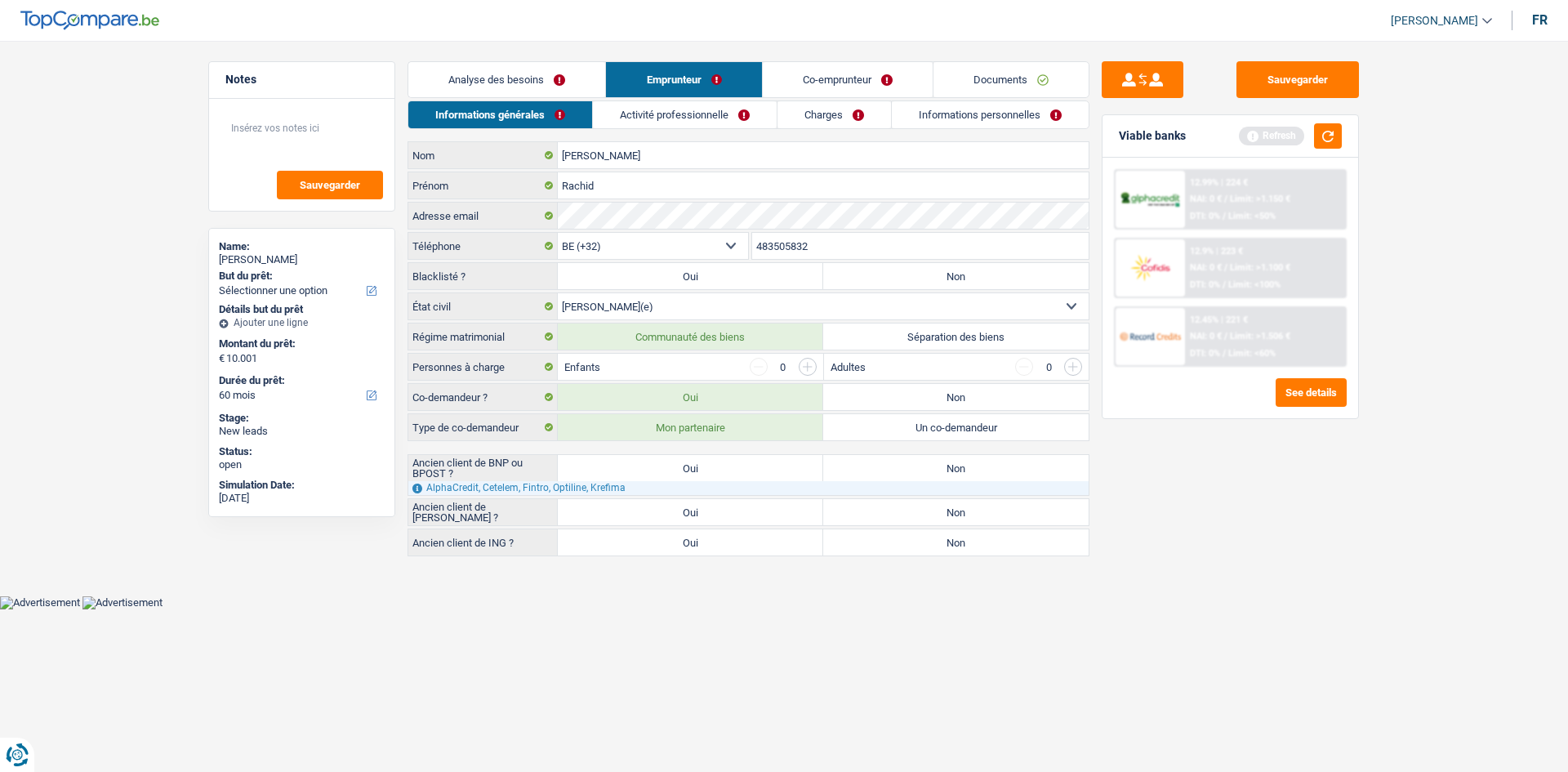 click on "Akel
Nom
Rachid
Prénom
Adresse email
BE (+32) LU (+352)
Sélectionner une option
Téléphone
483505832
Téléphone
Blacklisté ?
Oui
Non
Tous les champs sont obligatoires. Veuillez sélectionner une option         Célibataire Marié(e) Cohabitant(e) légal(e) Divorcé(e) Veuf(ve) Séparé (de fait)
Sélectionner une option
État civil
Régime matrimonial
Communauté des biens
Séparation des biens
Personnes à charge
Enfants" at bounding box center [748, 349] 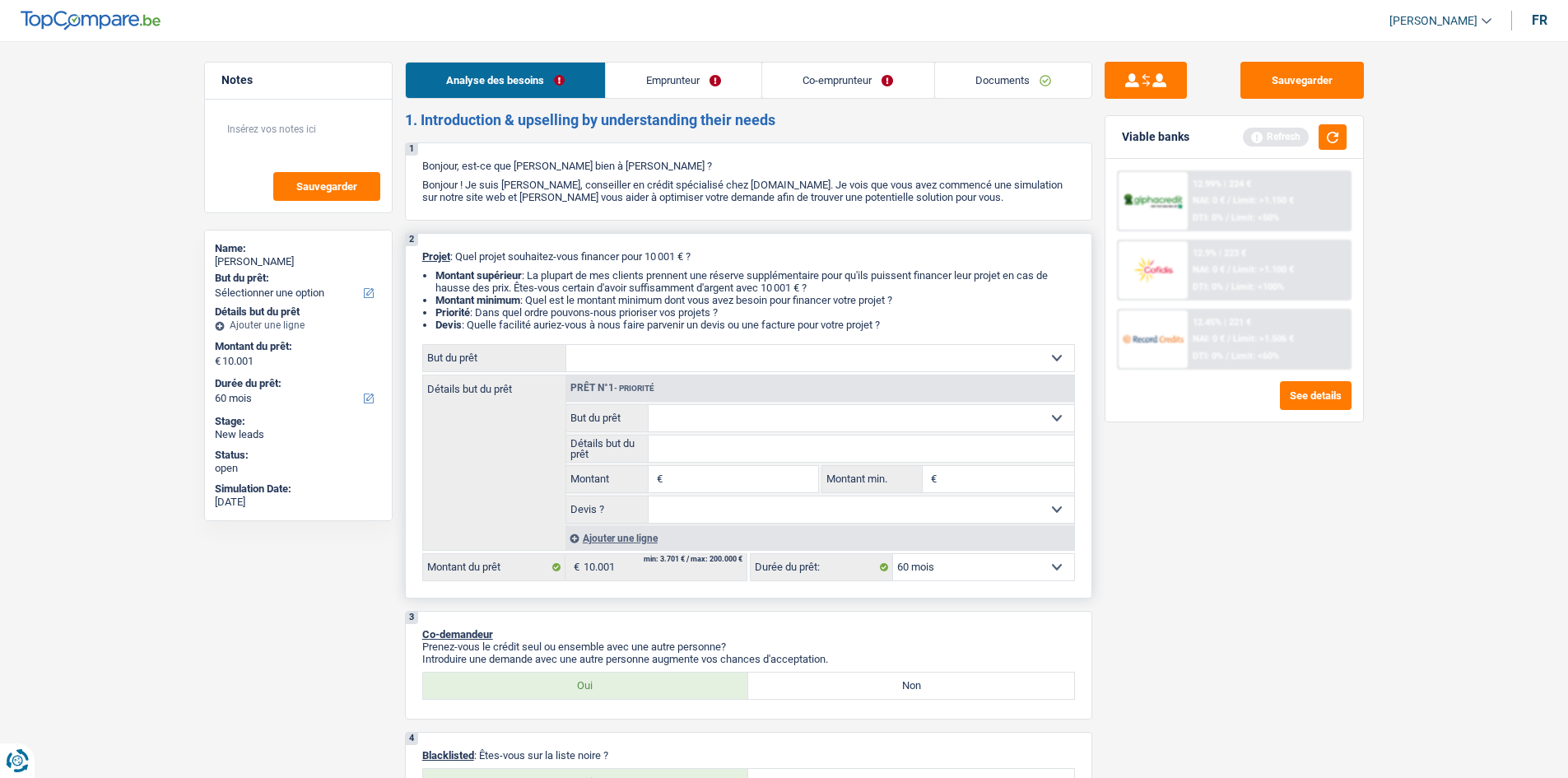 click on "Confort maison: meubles, textile, peinture, électroménager, outillage non-professionnel Hifi, multimédia, gsm, ordinateur Aménagement: frais d'installation, déménagement Evénement familial: naissance, mariage, divorce, communion, décès Frais médicaux Frais d'études Frais permis de conduire Loisirs: voyage, sport, musique Rafraîchissement: petits travaux maison et jardin Frais judiciaires Réparation voiture Prêt rénovation (non disponible pour les non-propriétaires) Prêt énergie (non disponible pour les non-propriétaires) Prêt voiture Taxes, impôts non professionnels Rénovation bien à l'étranger Dettes familiales Assurance Autre
Sélectionner une option" at bounding box center (820, 358) 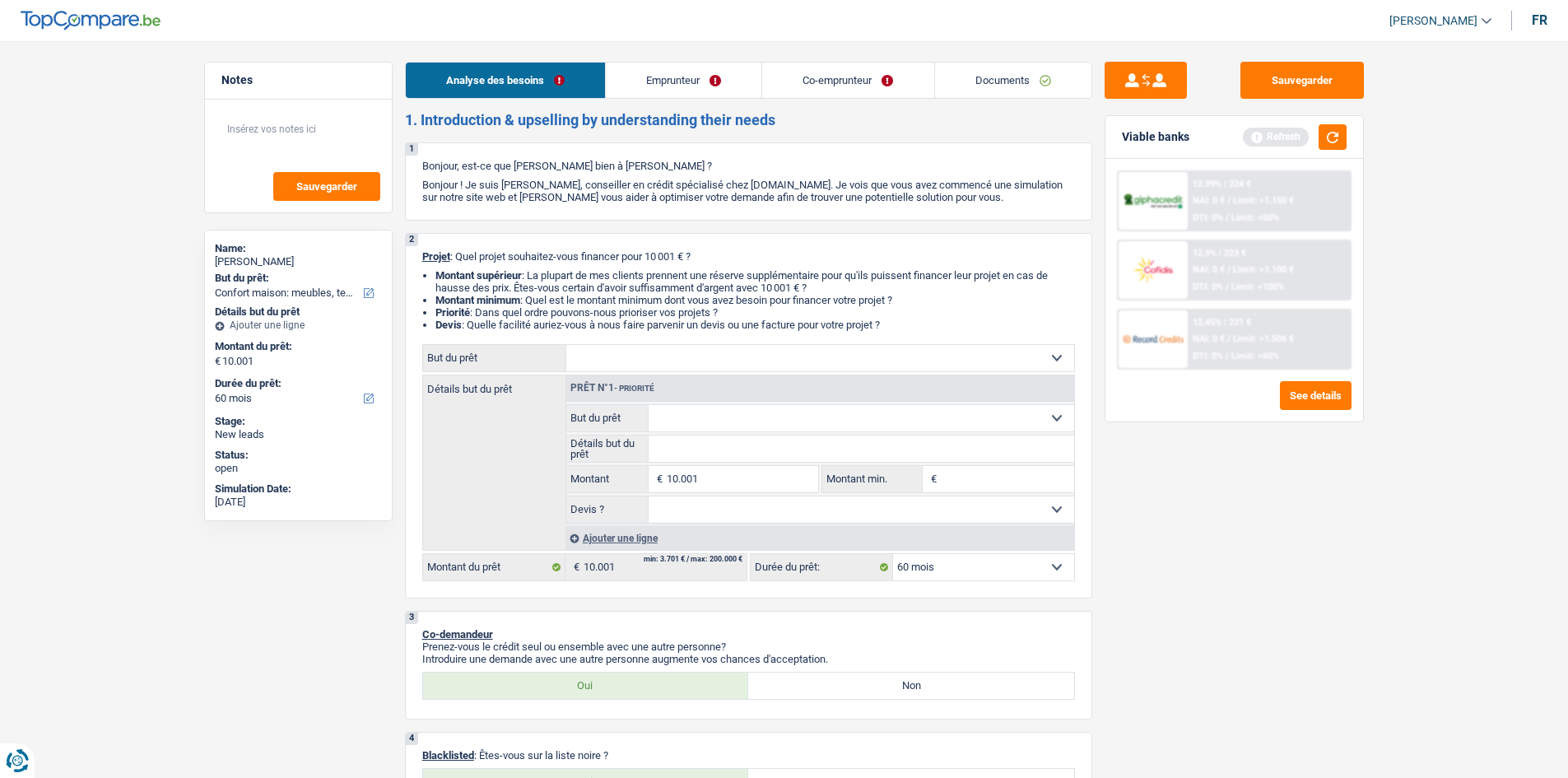 select on "household" 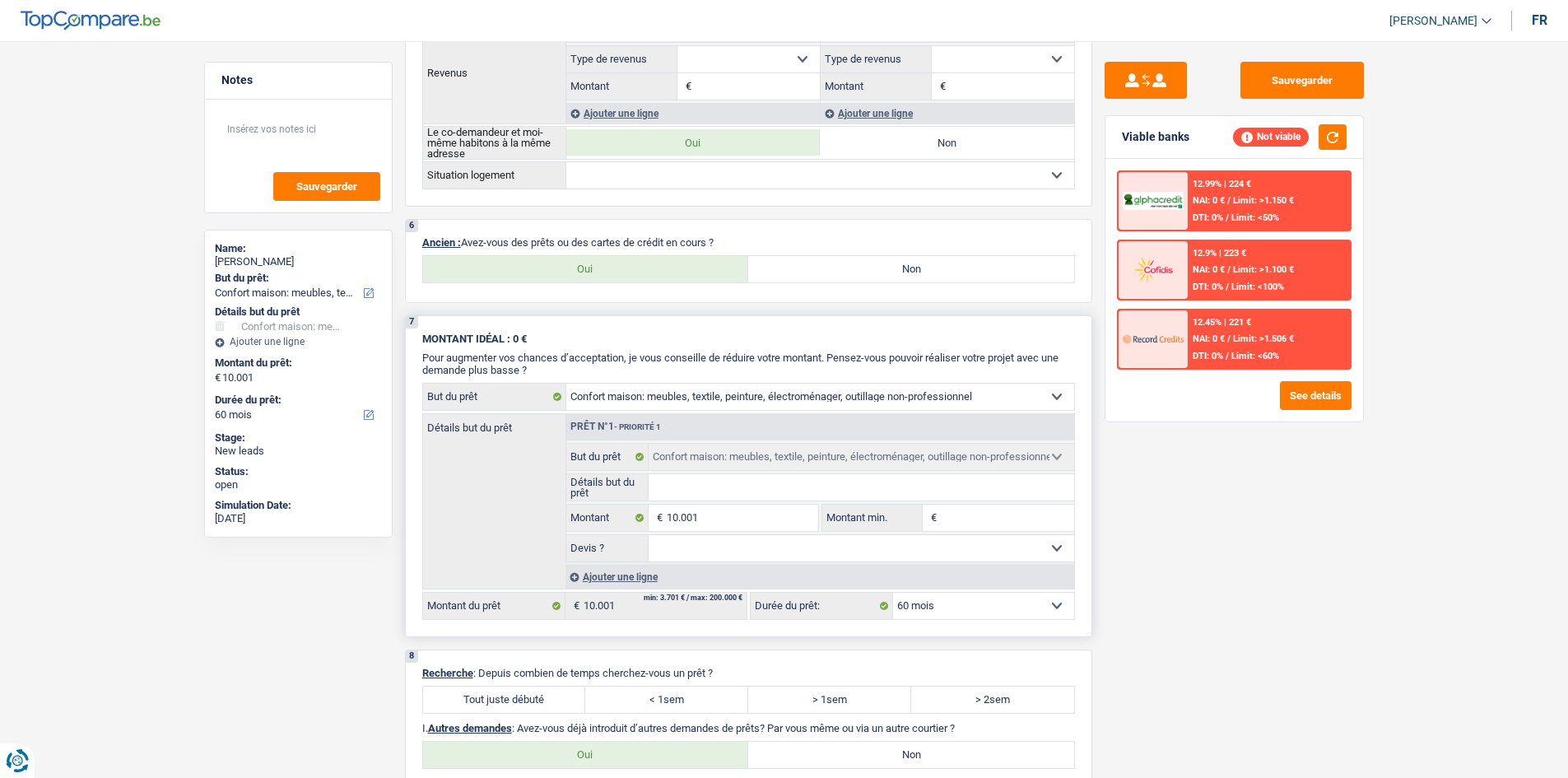scroll, scrollTop: 1070, scrollLeft: 0, axis: vertical 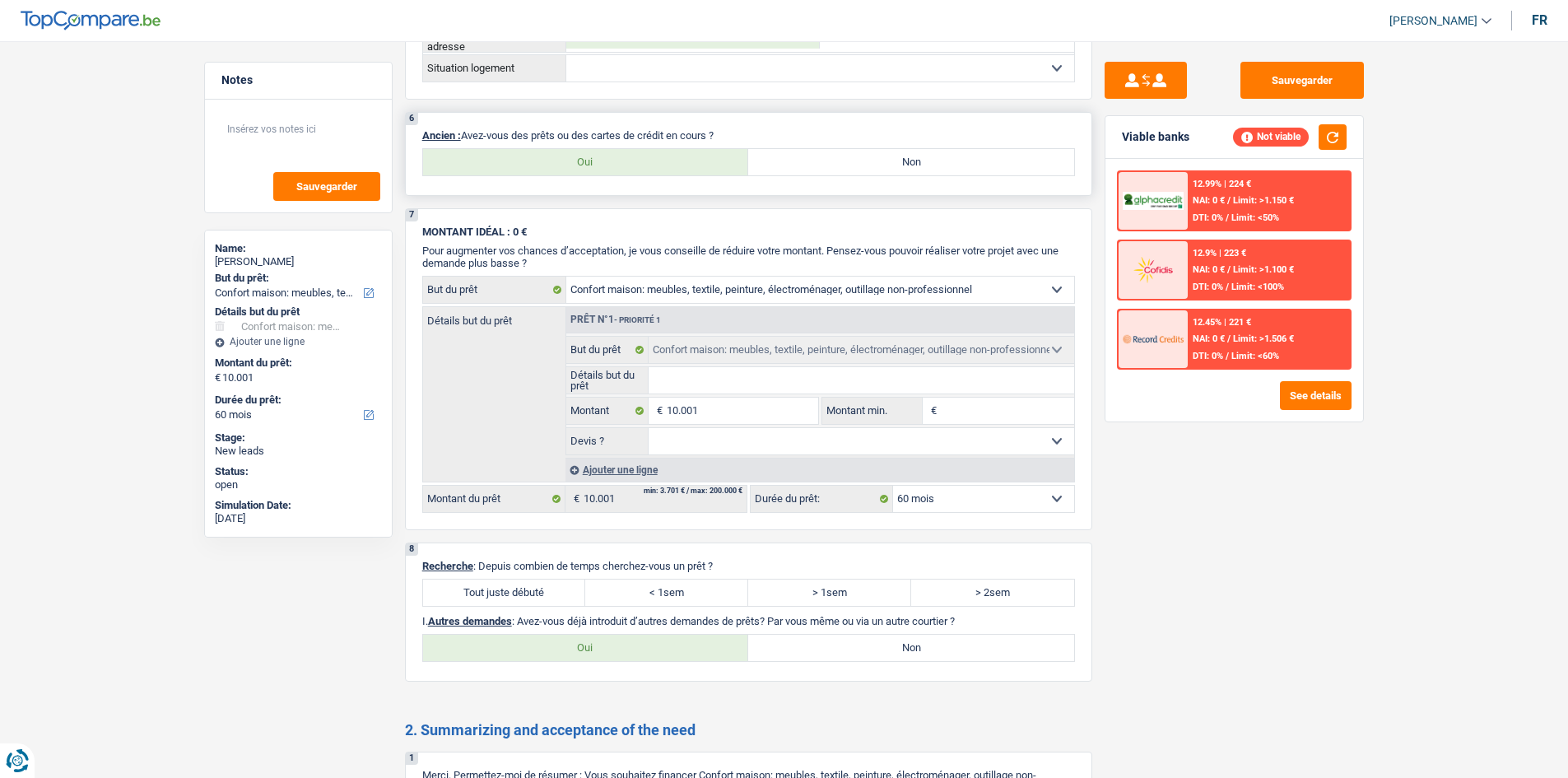 click on "Oui" at bounding box center (586, 162) 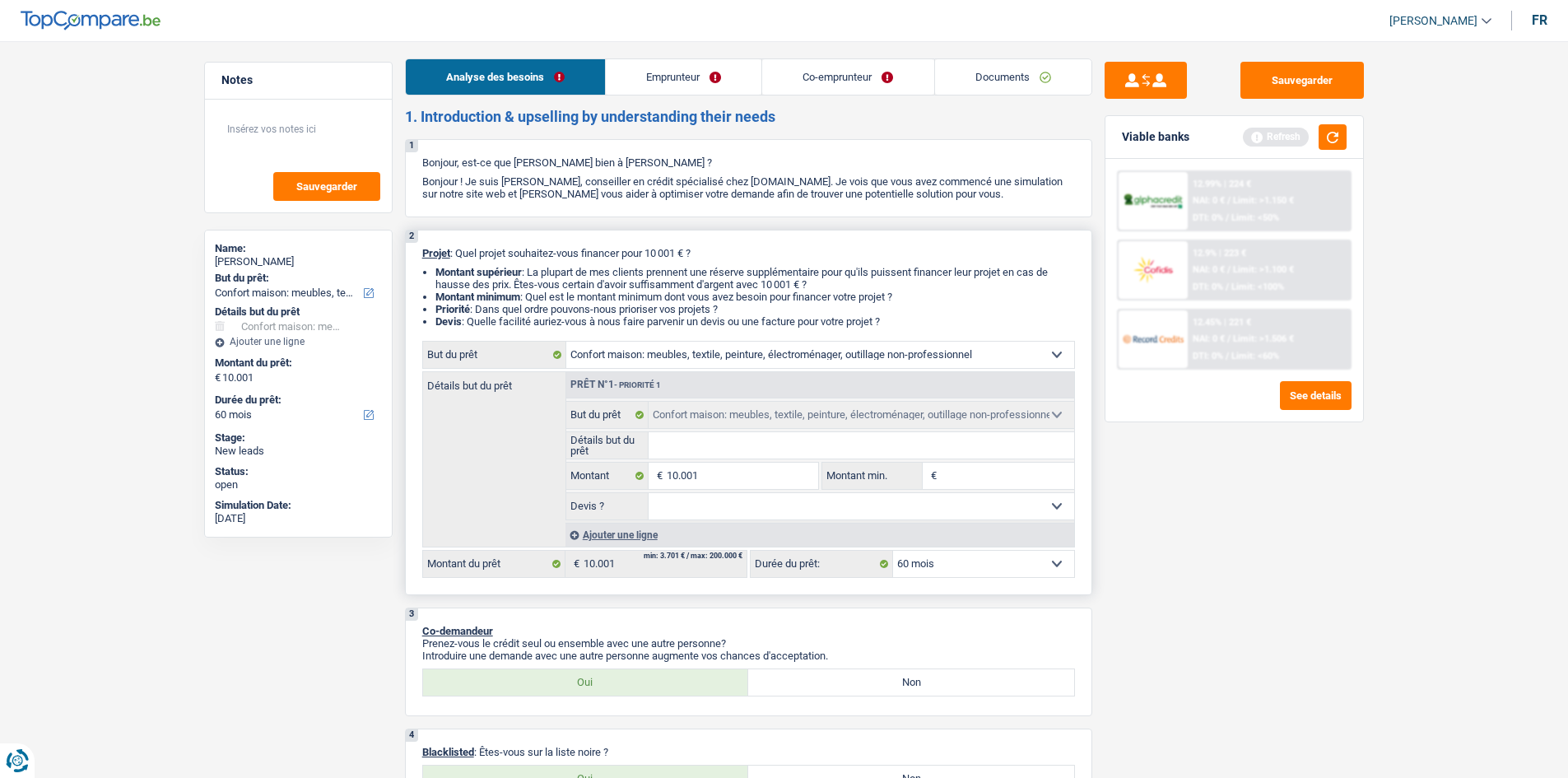 scroll, scrollTop: 0, scrollLeft: 0, axis: both 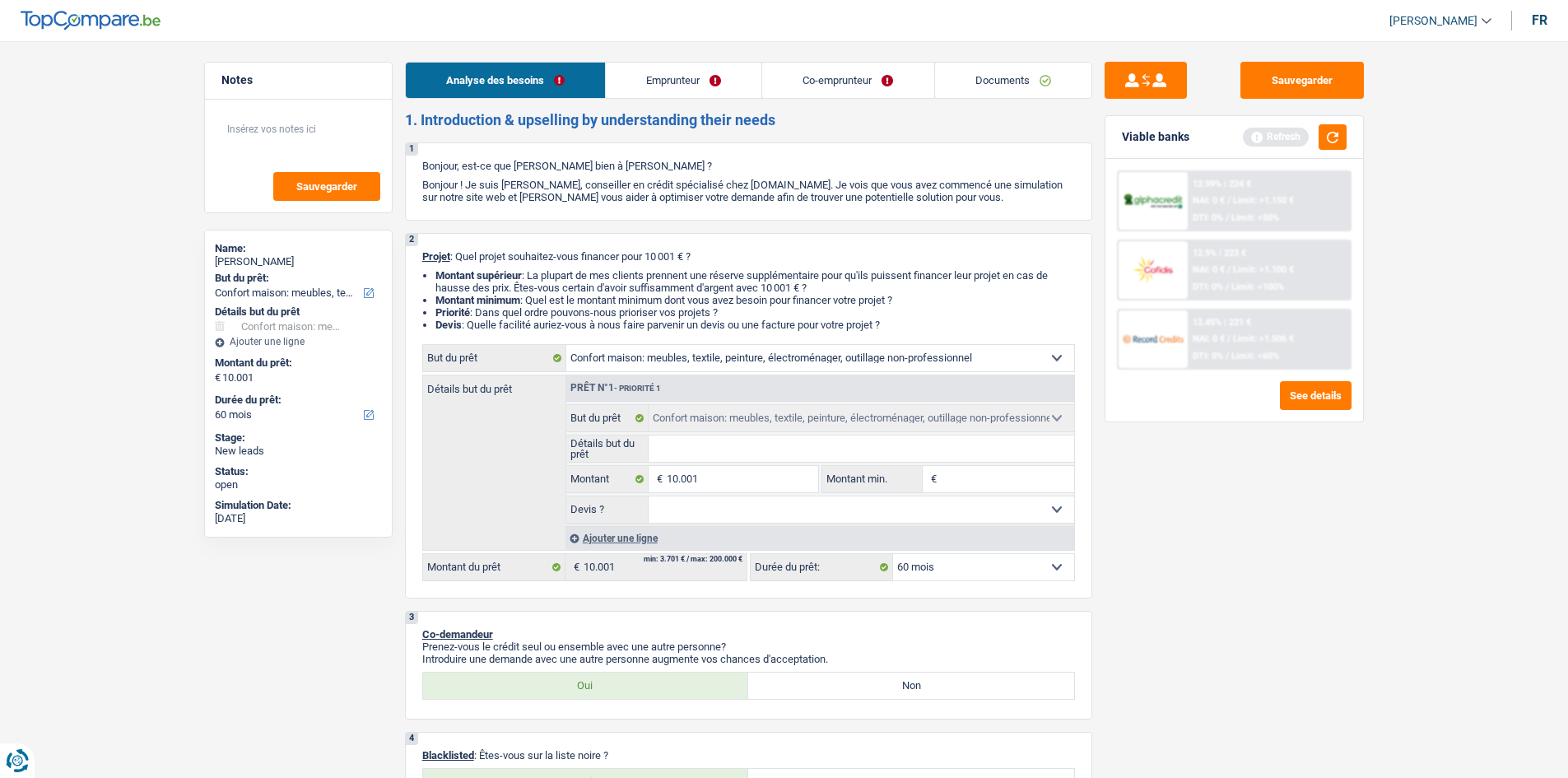 click on "Emprunteur" at bounding box center [683, 80] 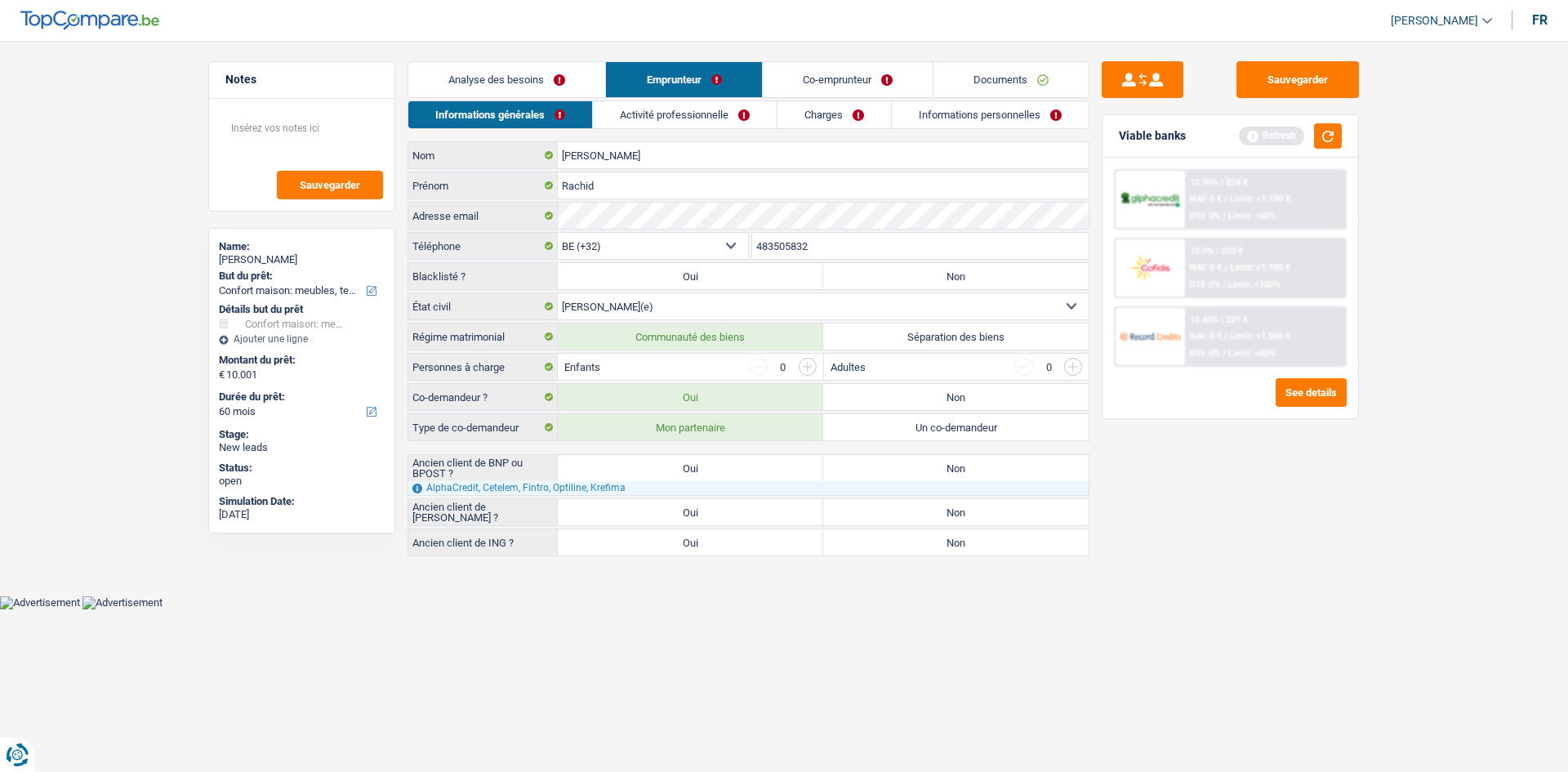 click on "Activité professionnelle" at bounding box center [684, 114] 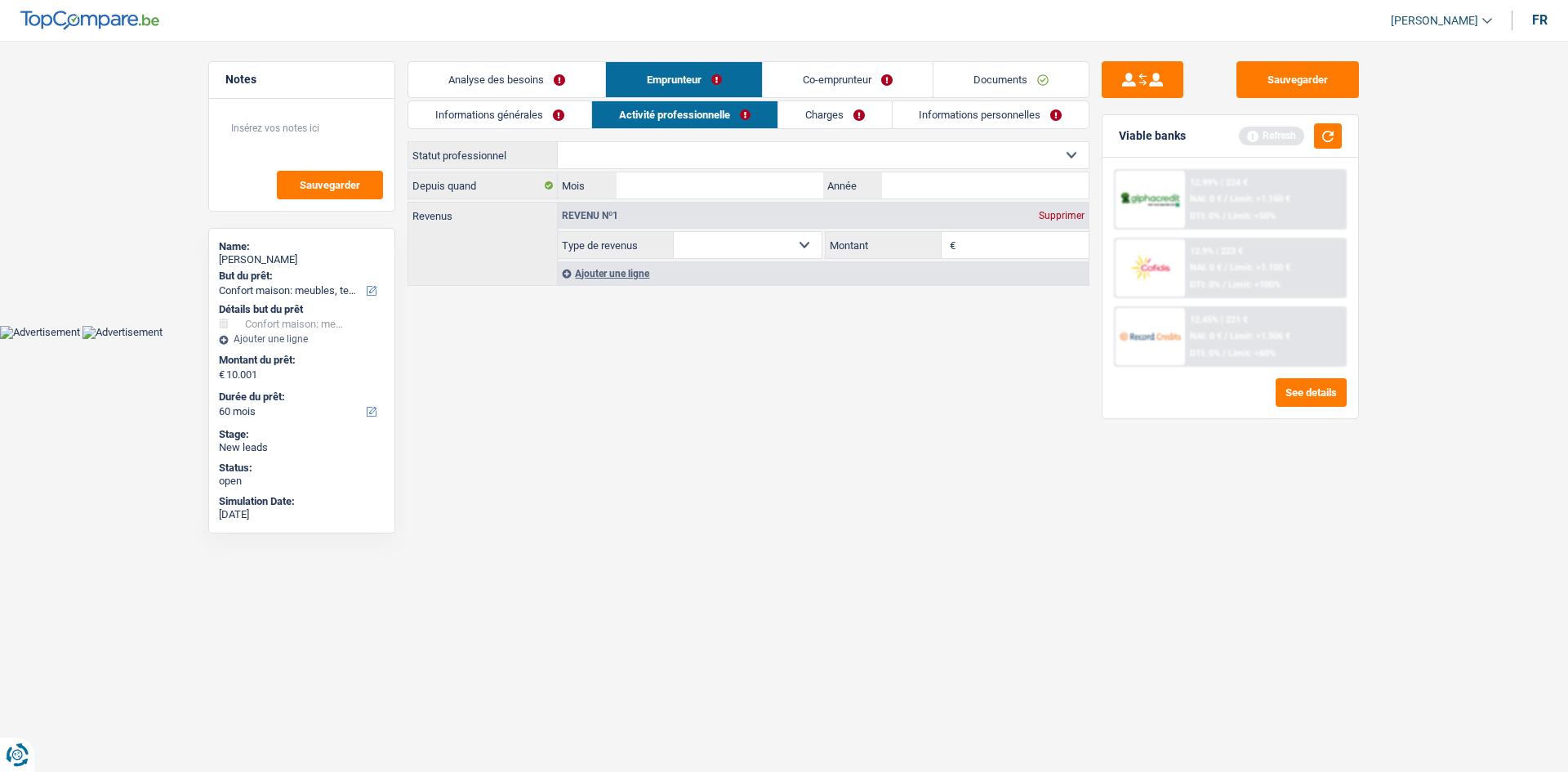 click on "Ouvrier Employé privé Employé public Invalide Indépendant Pensionné Chômeur Mutuelle Femme au foyer Sans profession Allocataire sécurité/Intégration social (SPF Sécurité Sociale, CPAS) Etudiant Profession libérale Commerçant Rentier Pré-pensionné
Sélectionner une option" at bounding box center [823, 155] 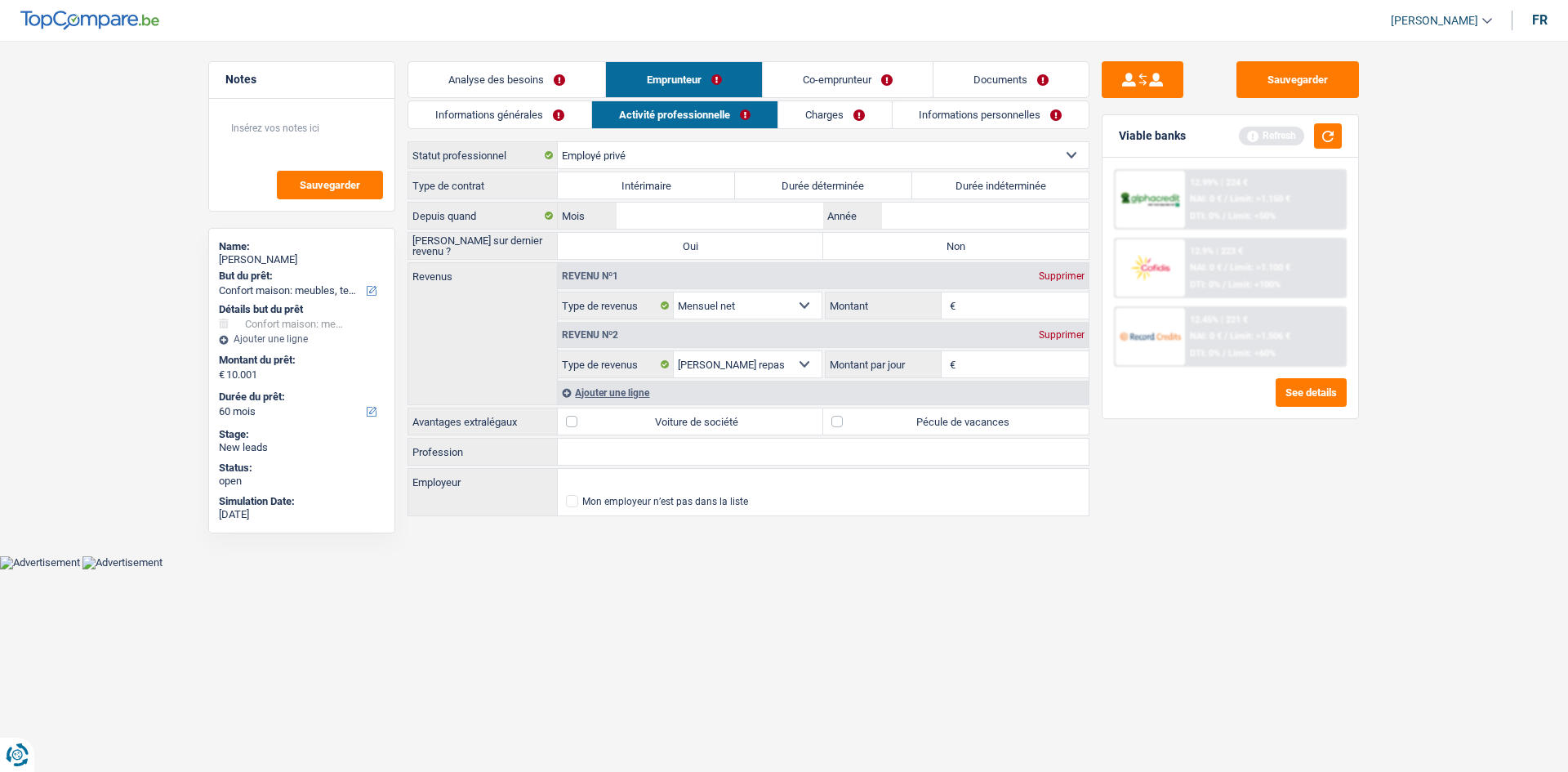 click on "Durée indéterminée" at bounding box center [1000, 185] 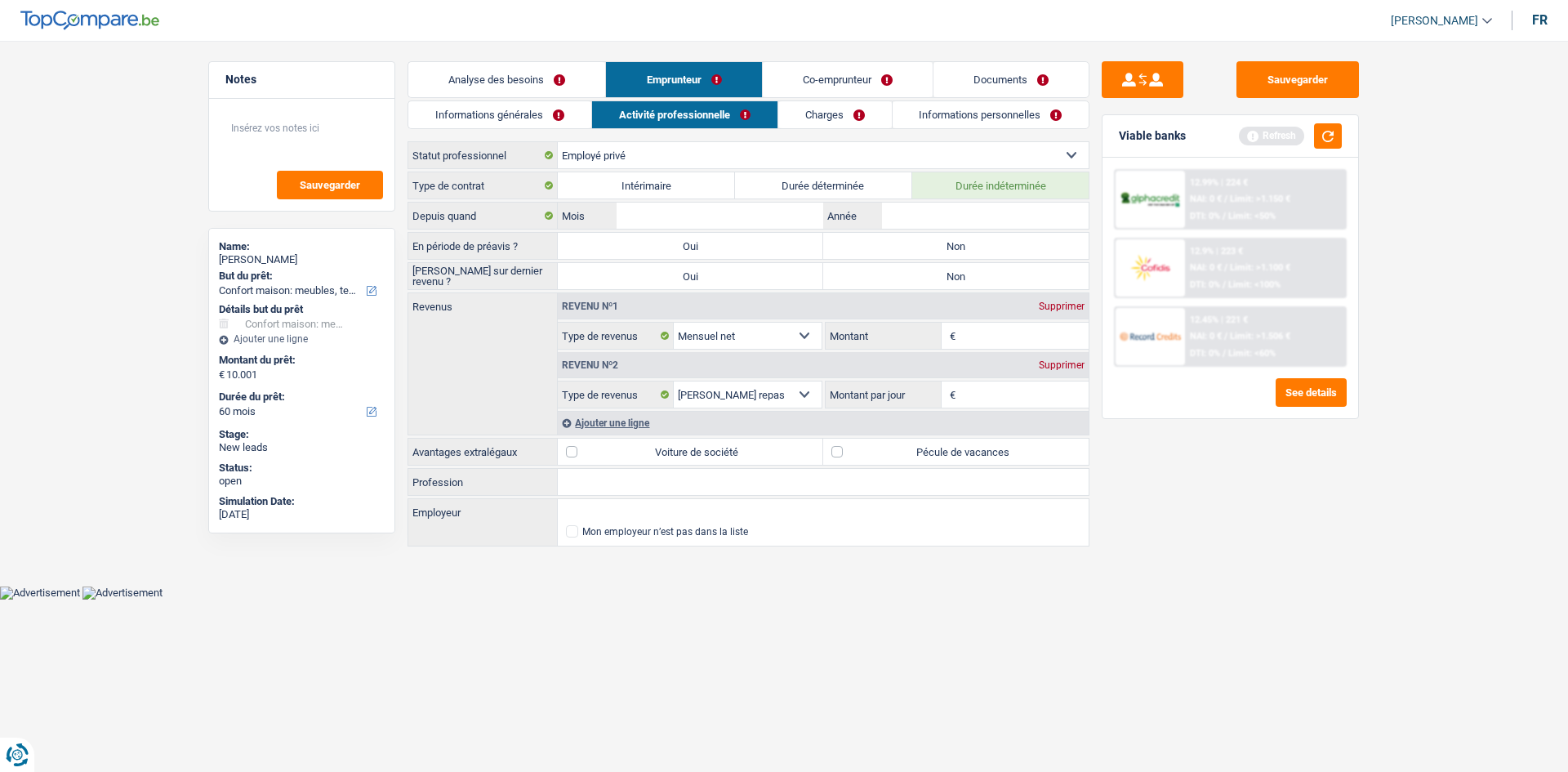 click on "Non" at bounding box center [956, 246] 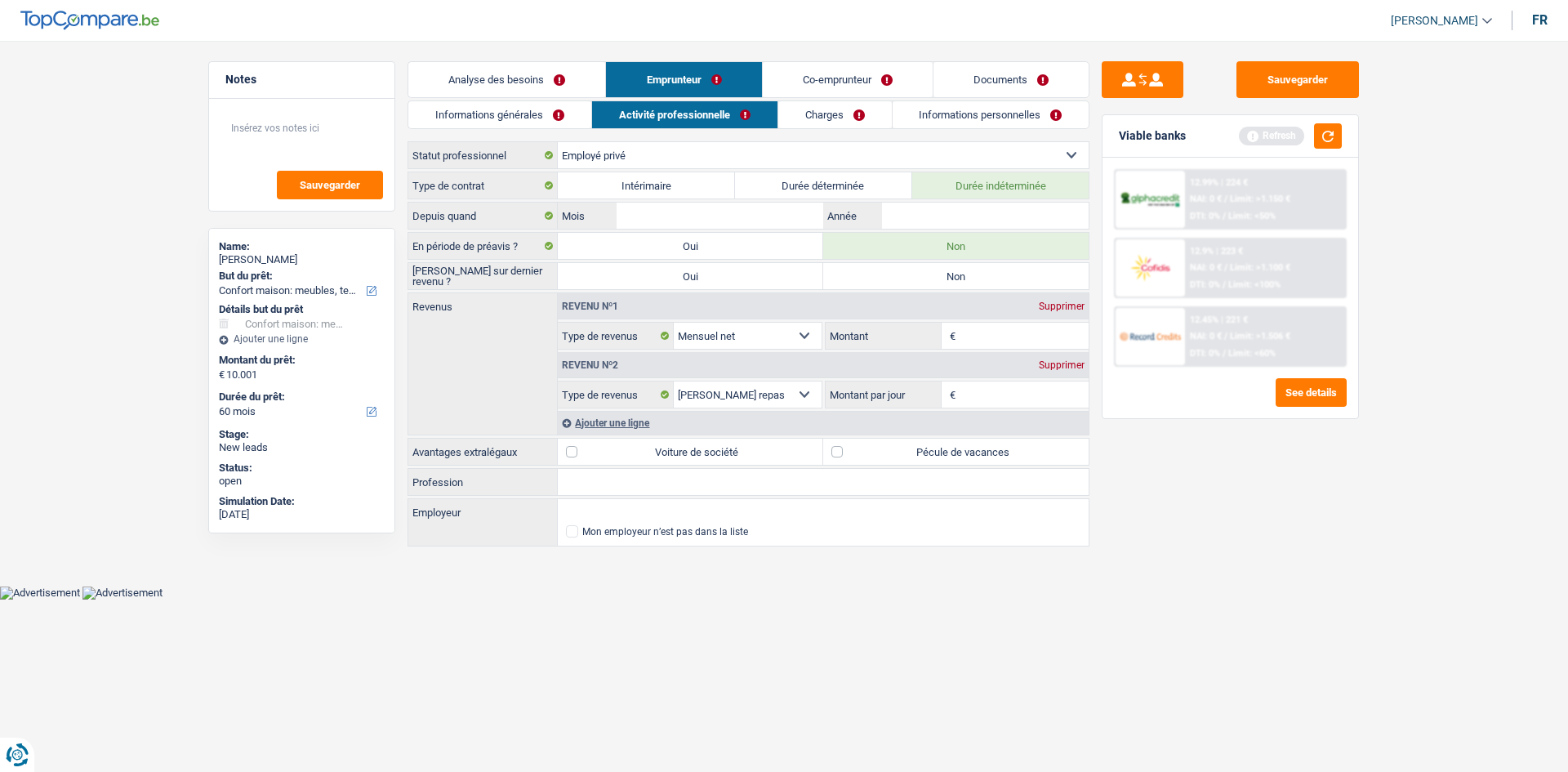 click on "Non" at bounding box center [956, 276] 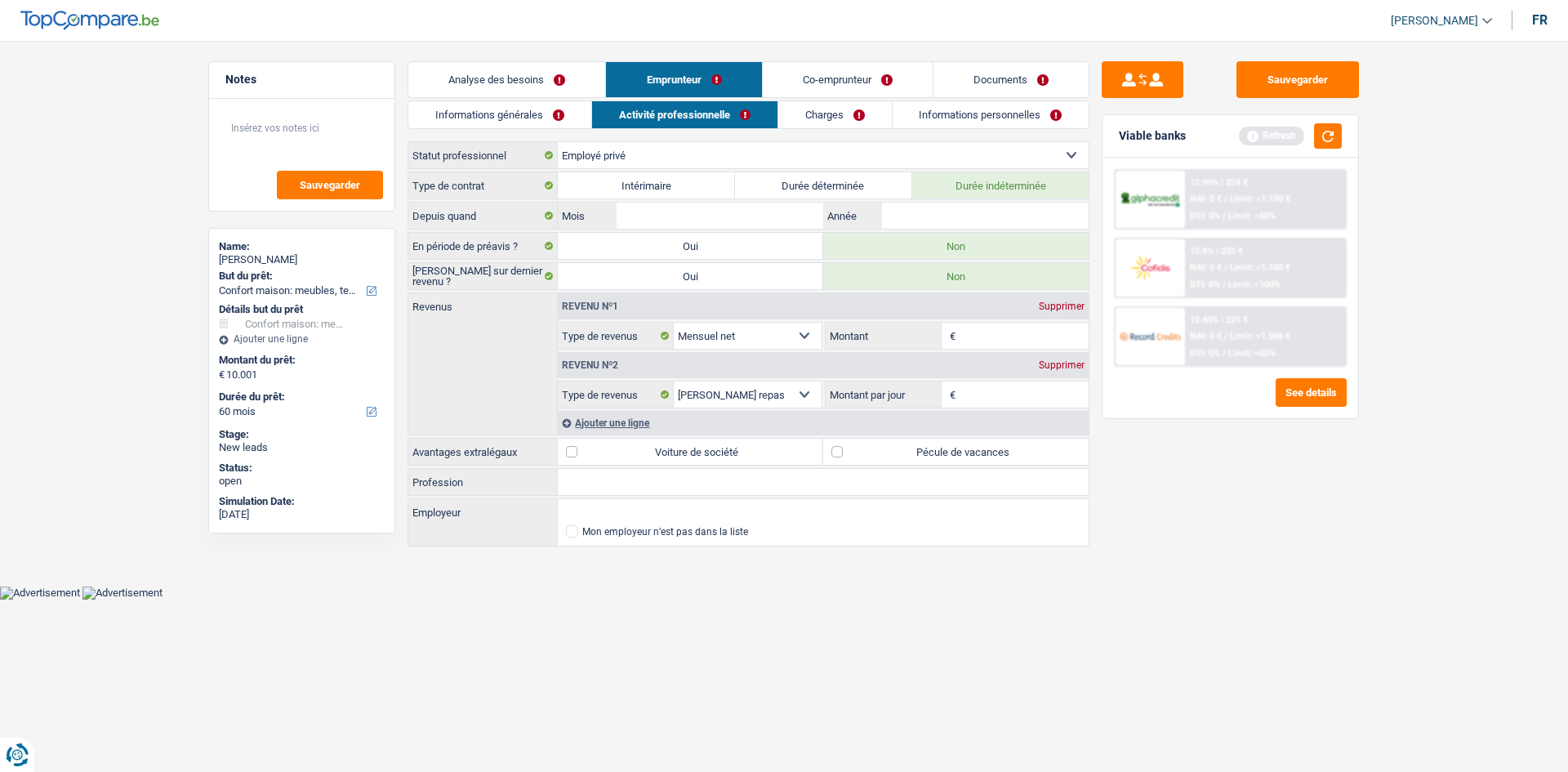 click on "Informations générales Activité professionnelle Charges Informations personnelles Akel
Nom
Rachid
Prénom
Adresse email
BE (+32) LU (+352)
Sélectionner une option
Téléphone
483505832
Téléphone
Blacklisté ?
Oui
Non
Tous les champs sont obligatoires. Veuillez sélectionner une option         Célibataire Marié(e) Cohabitant(e) légal(e) Divorcé(e) Veuf(ve) Séparé (de fait)
Sélectionner une option
État civil
Régime matrimonial
Communauté des biens
Séparation des biens" at bounding box center [748, 324] 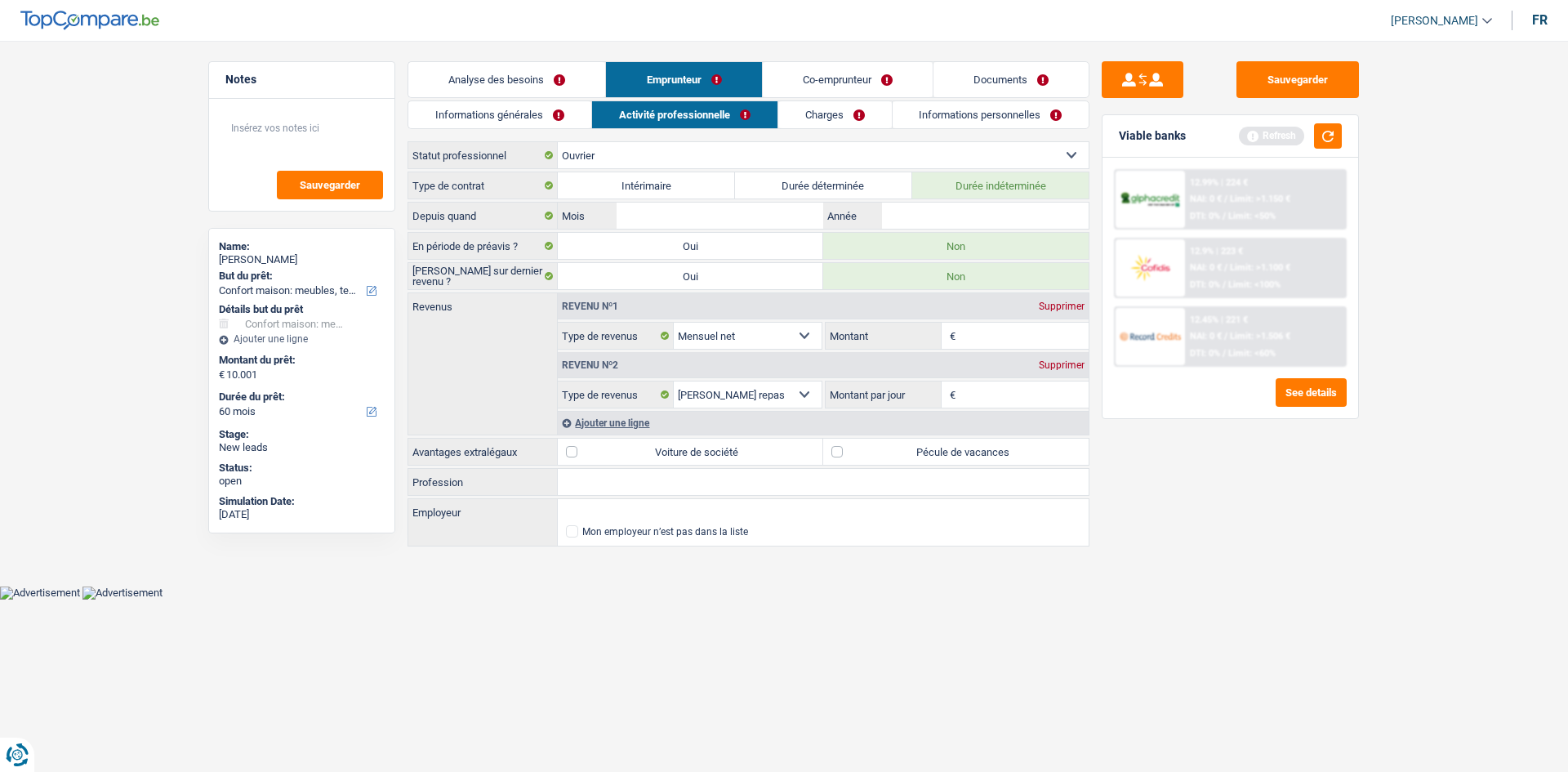 click on "Ouvrier Employé privé Employé public Invalide Indépendant Pensionné Chômeur Mutuelle Femme au foyer Sans profession Allocataire sécurité/Intégration social (SPF Sécurité Sociale, CPAS) Etudiant Profession libérale Commerçant Rentier Pré-pensionné
Sélectionner une option" at bounding box center [823, 155] 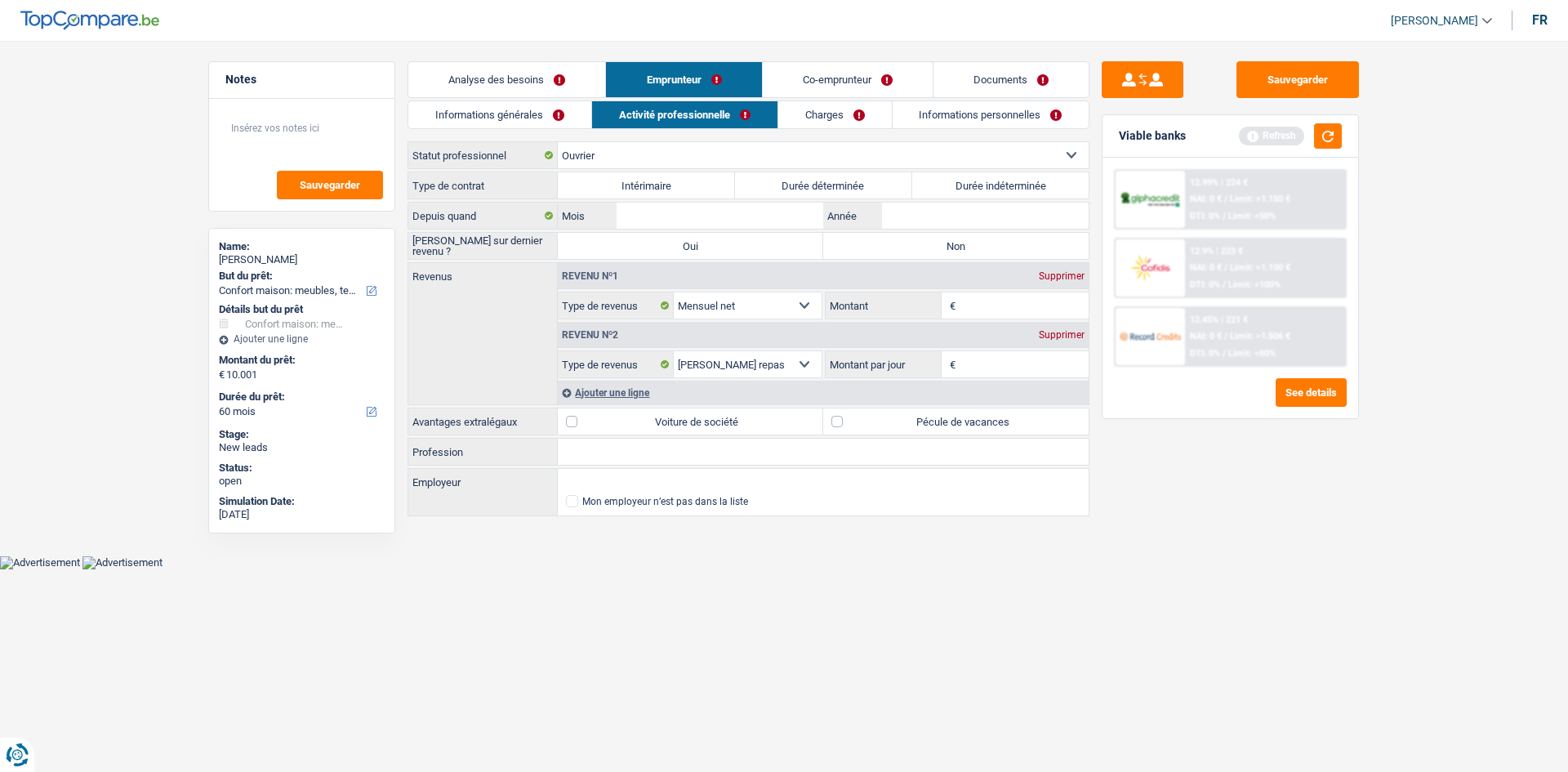 click on "Durée indéterminée" at bounding box center (1000, 185) 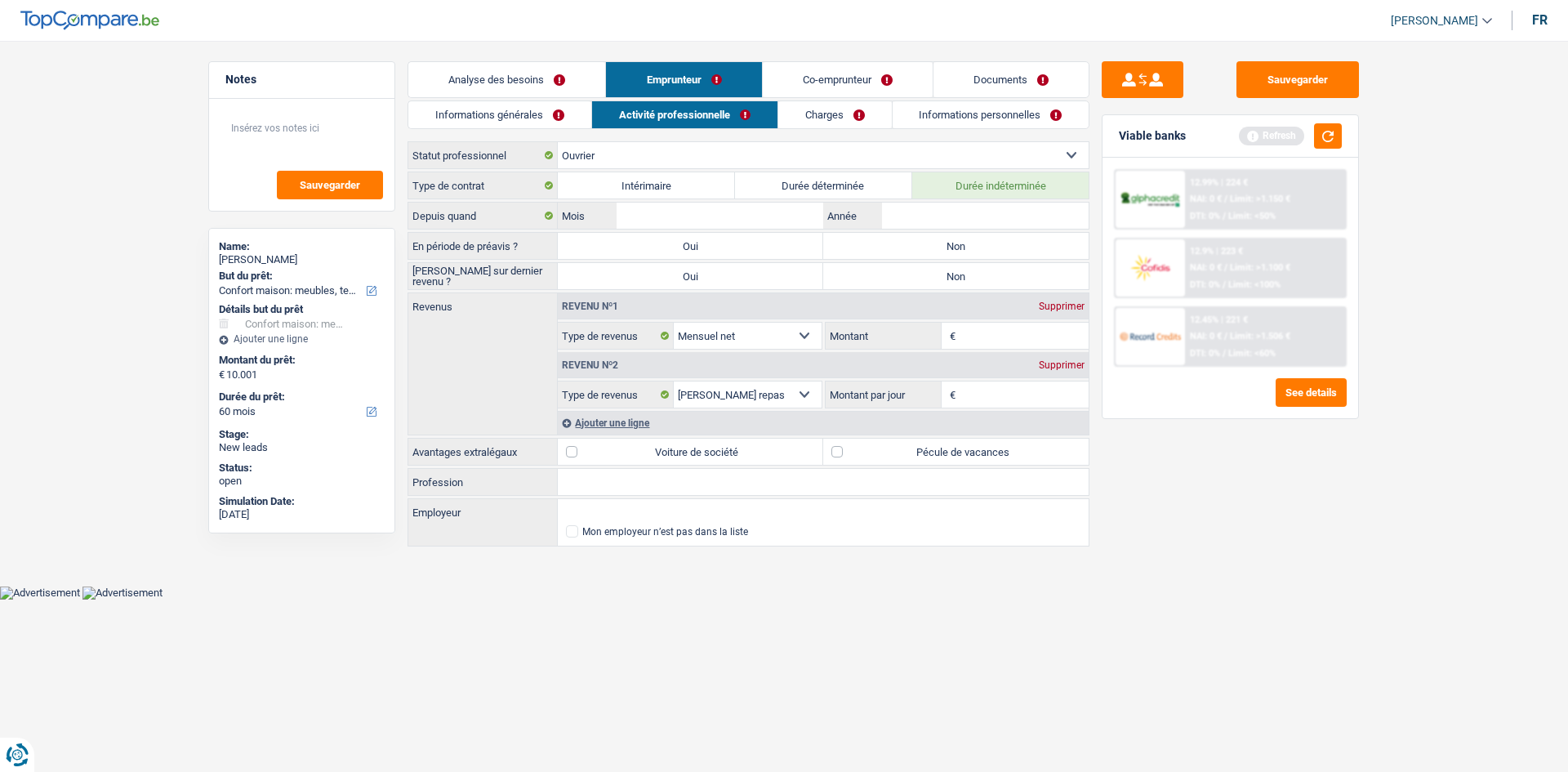 click on "Non" at bounding box center [956, 246] 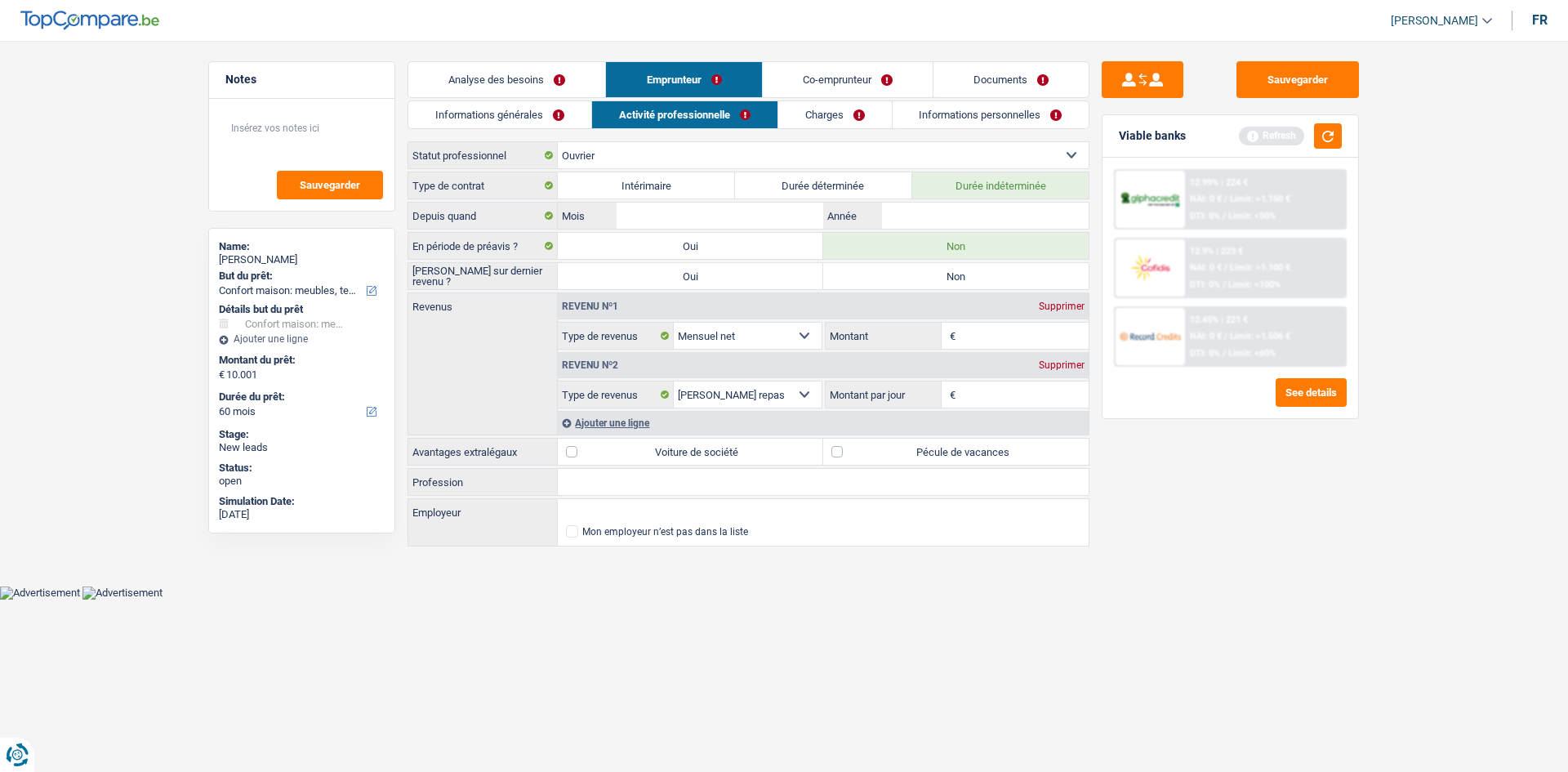 click on "Type de contrat
Intérimaire
Durée déterminée
Durée indéterminée
Depuis quand
Mois
/
Année
En période de préavis ?
Oui
Non
Saisie sur dernier revenu ?
Oui
Non
Tous les champs sont obligatoires. Veuillez sélectionner une option
Revenus
Revenu nº1
Supprimer
Allocation d'handicap Allocations chômage Allocations familiales Chèques repas Complément d'entreprise Indemnité mutuelle Indépendant complémentaire Mensuel net Pension Pension alimentaire Pension d'invalidité         €" at bounding box center [748, 360] 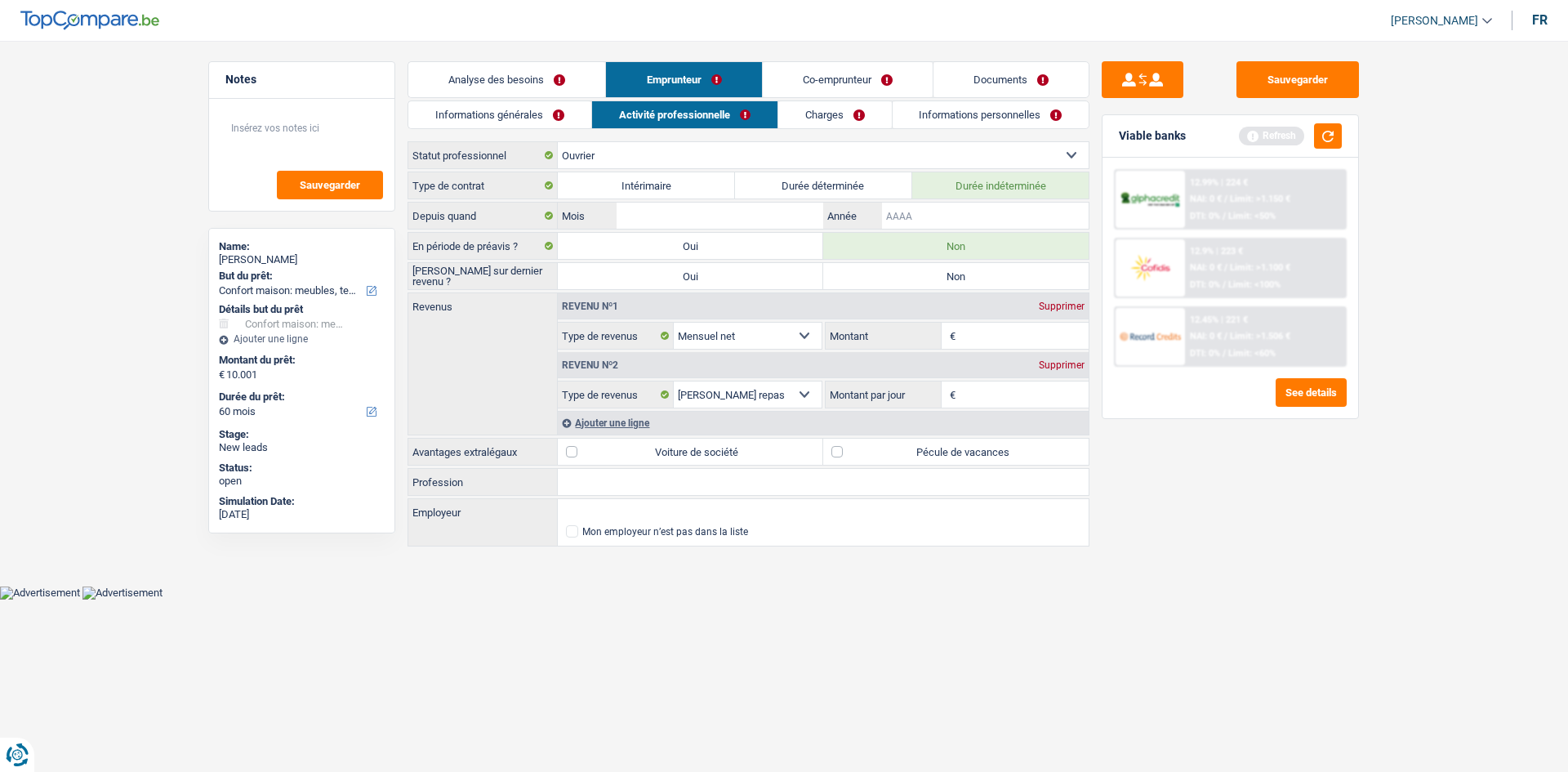 click on "Année" at bounding box center (985, 216) 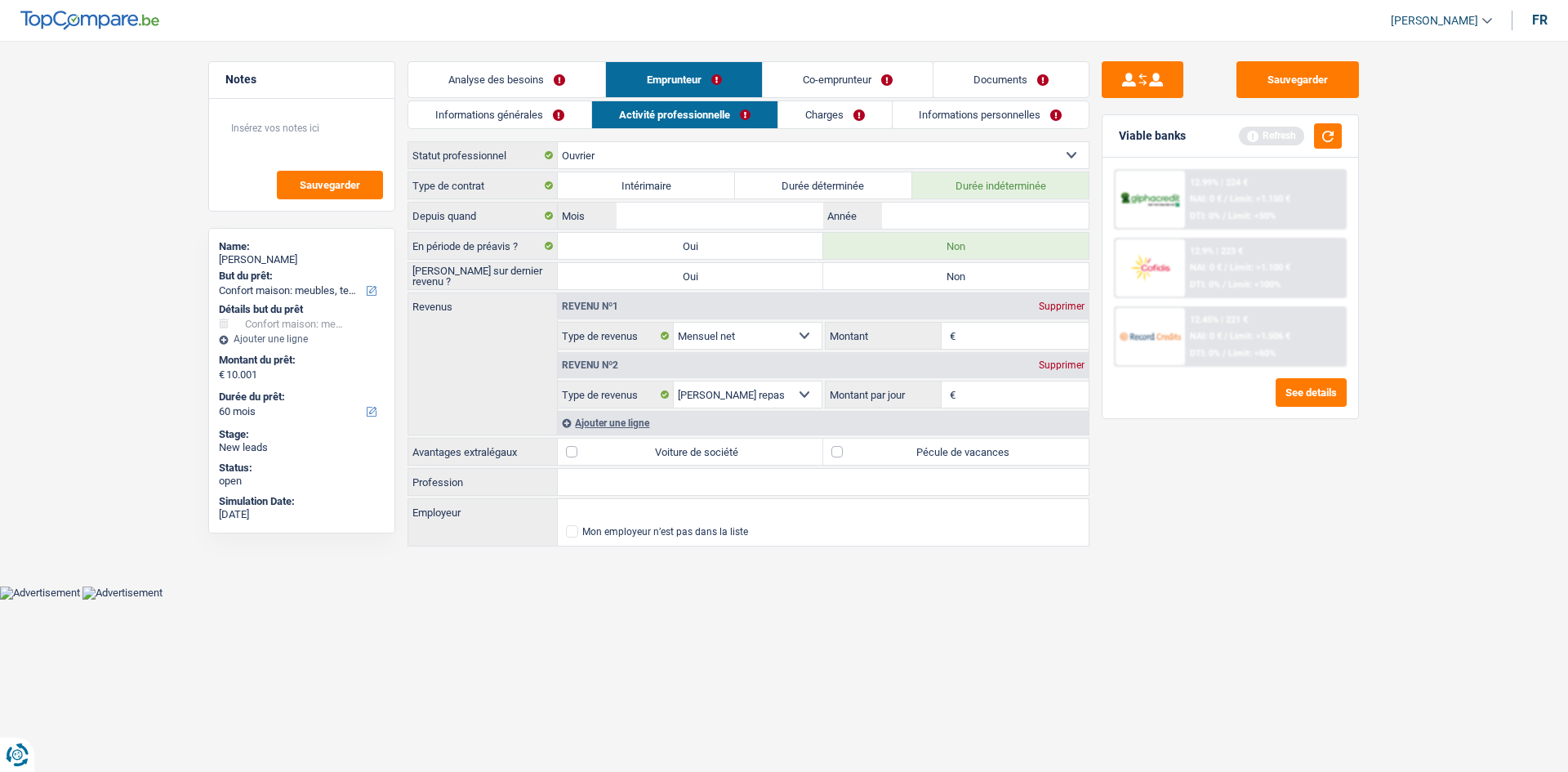 click on "Non" at bounding box center [956, 276] 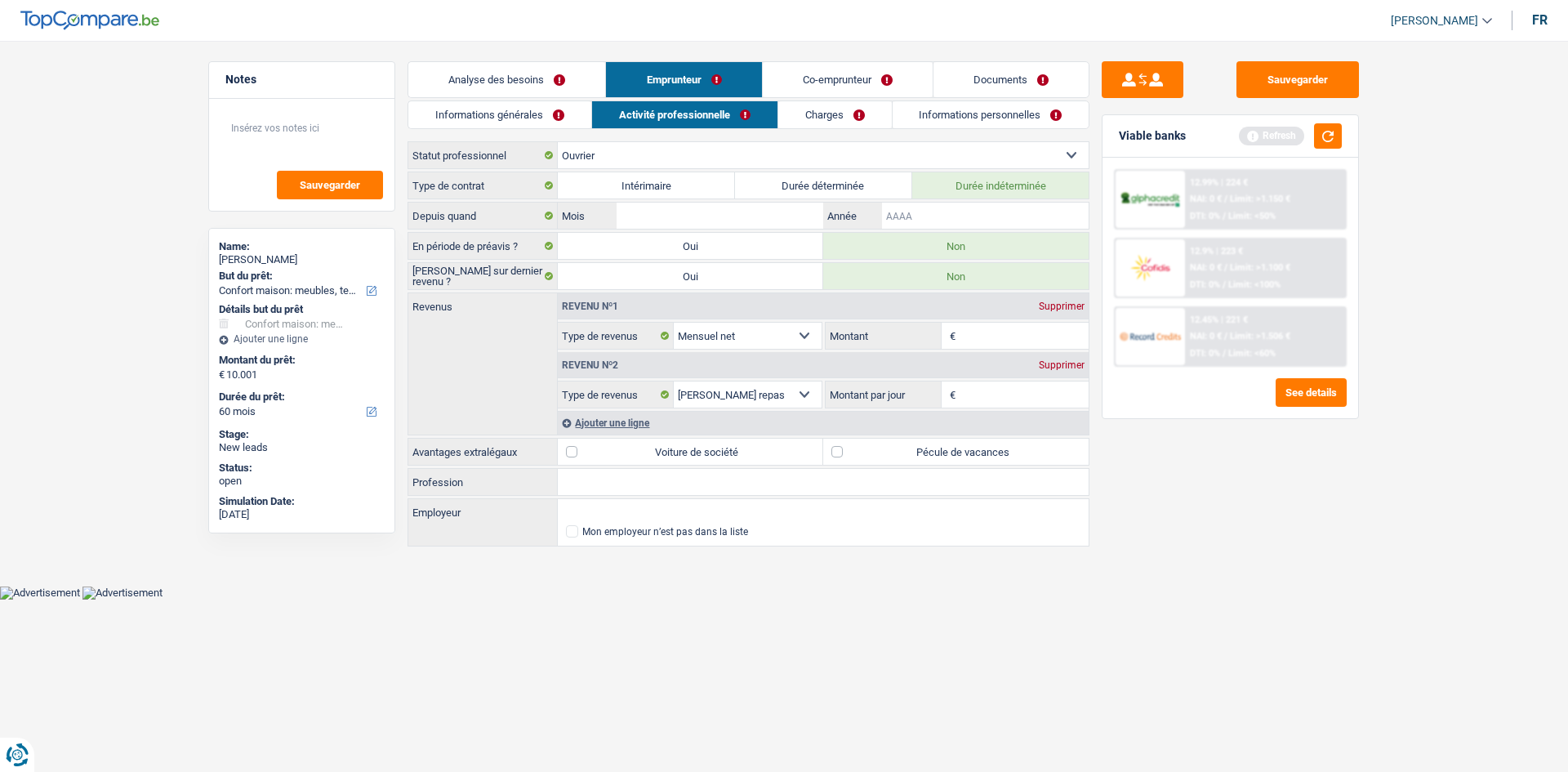 click on "Année" at bounding box center (985, 216) 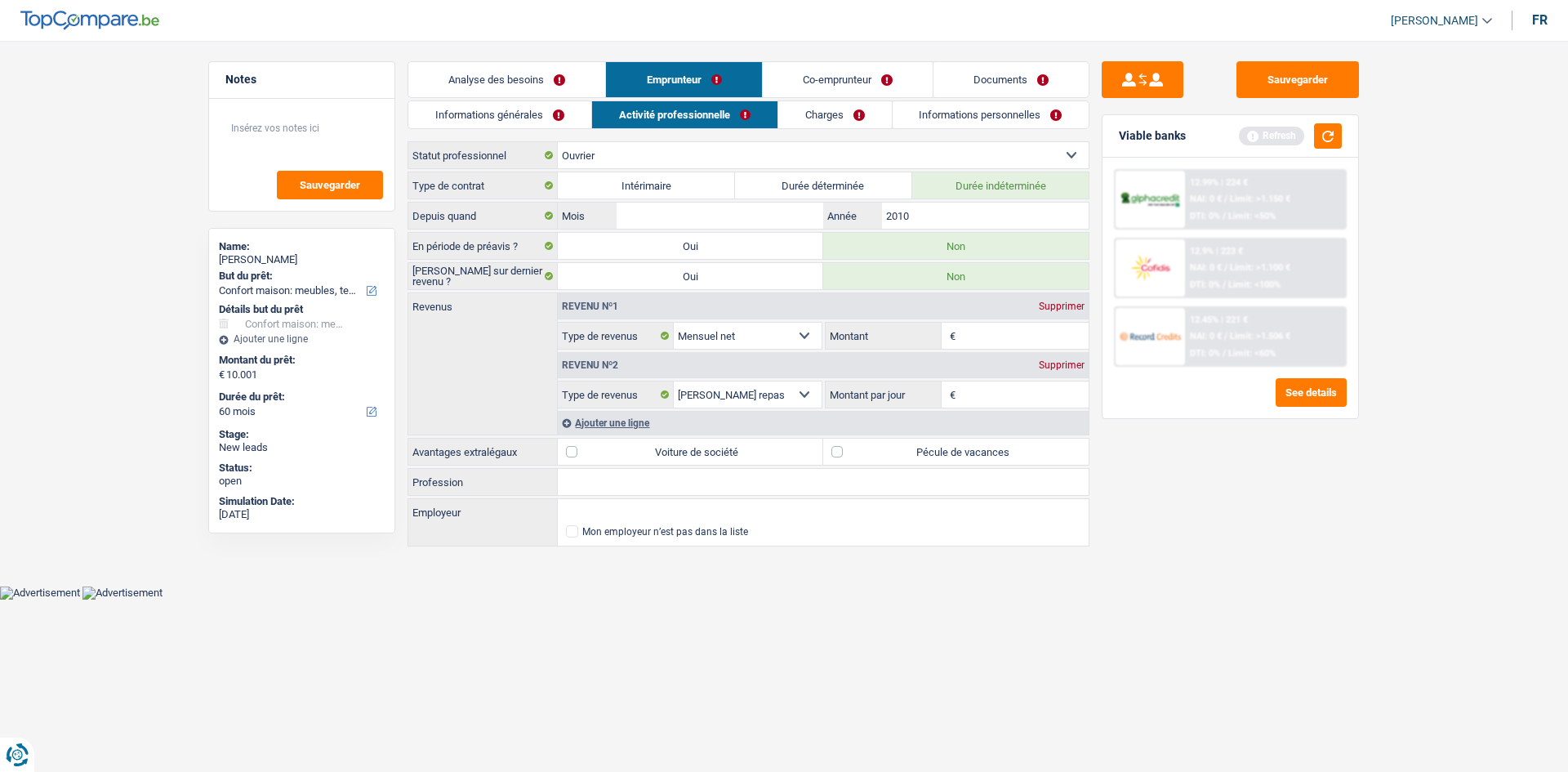 type on "2010" 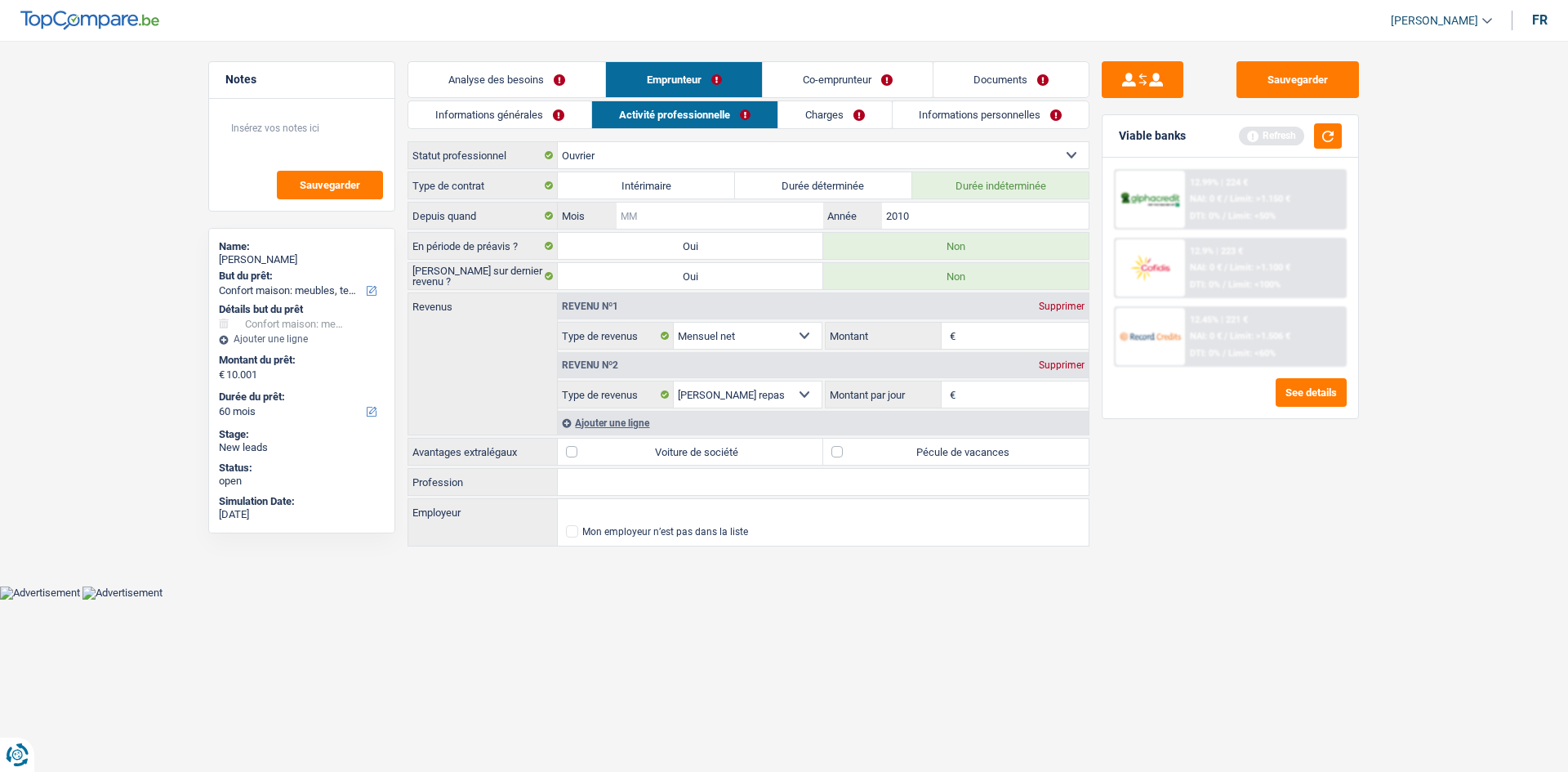 click on "Mois" at bounding box center [719, 216] 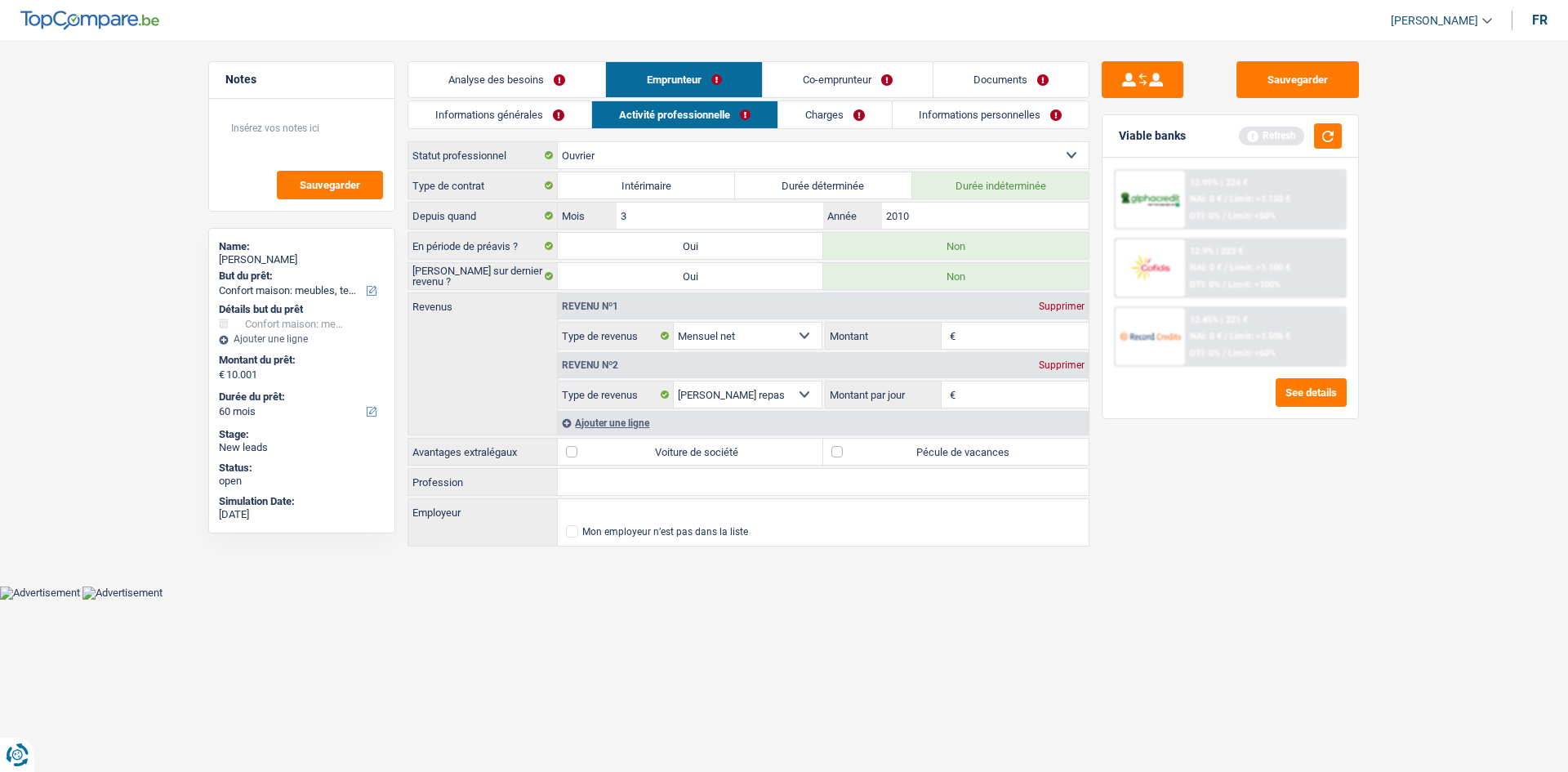 type on "3" 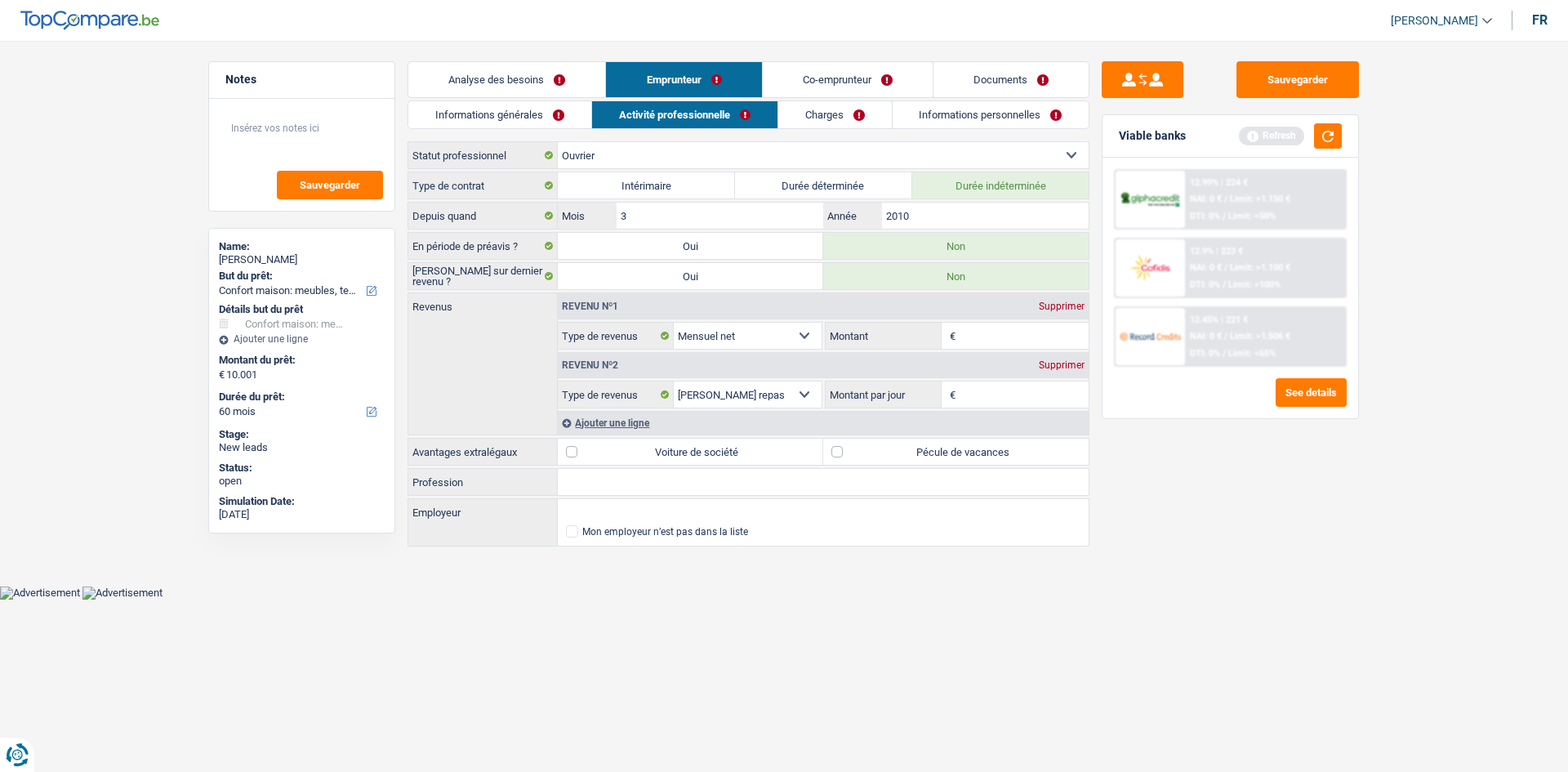 click on "Pécule de vacances" at bounding box center (956, 452) 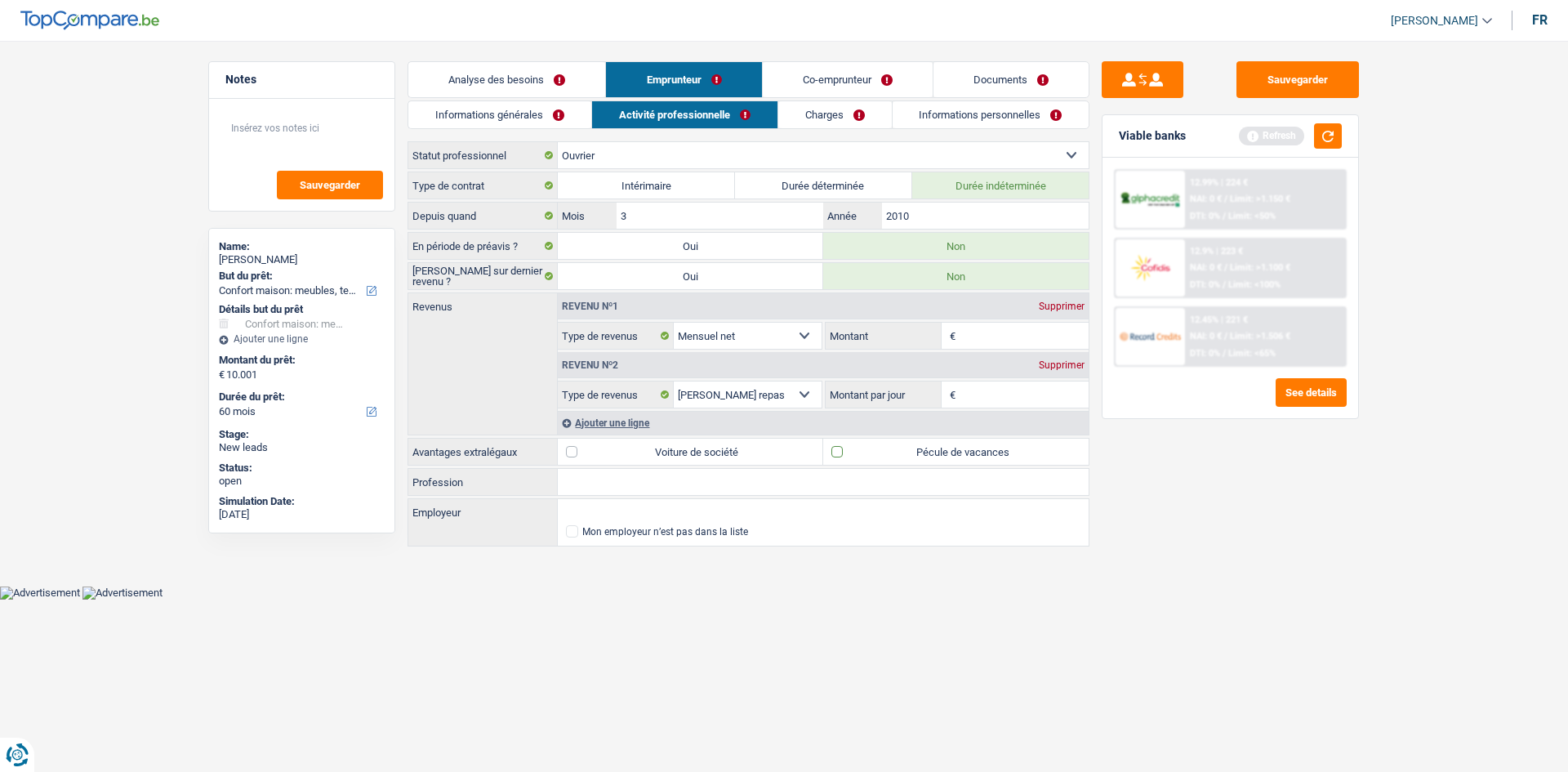 click on "Pécule de vacances" at bounding box center (956, 452) 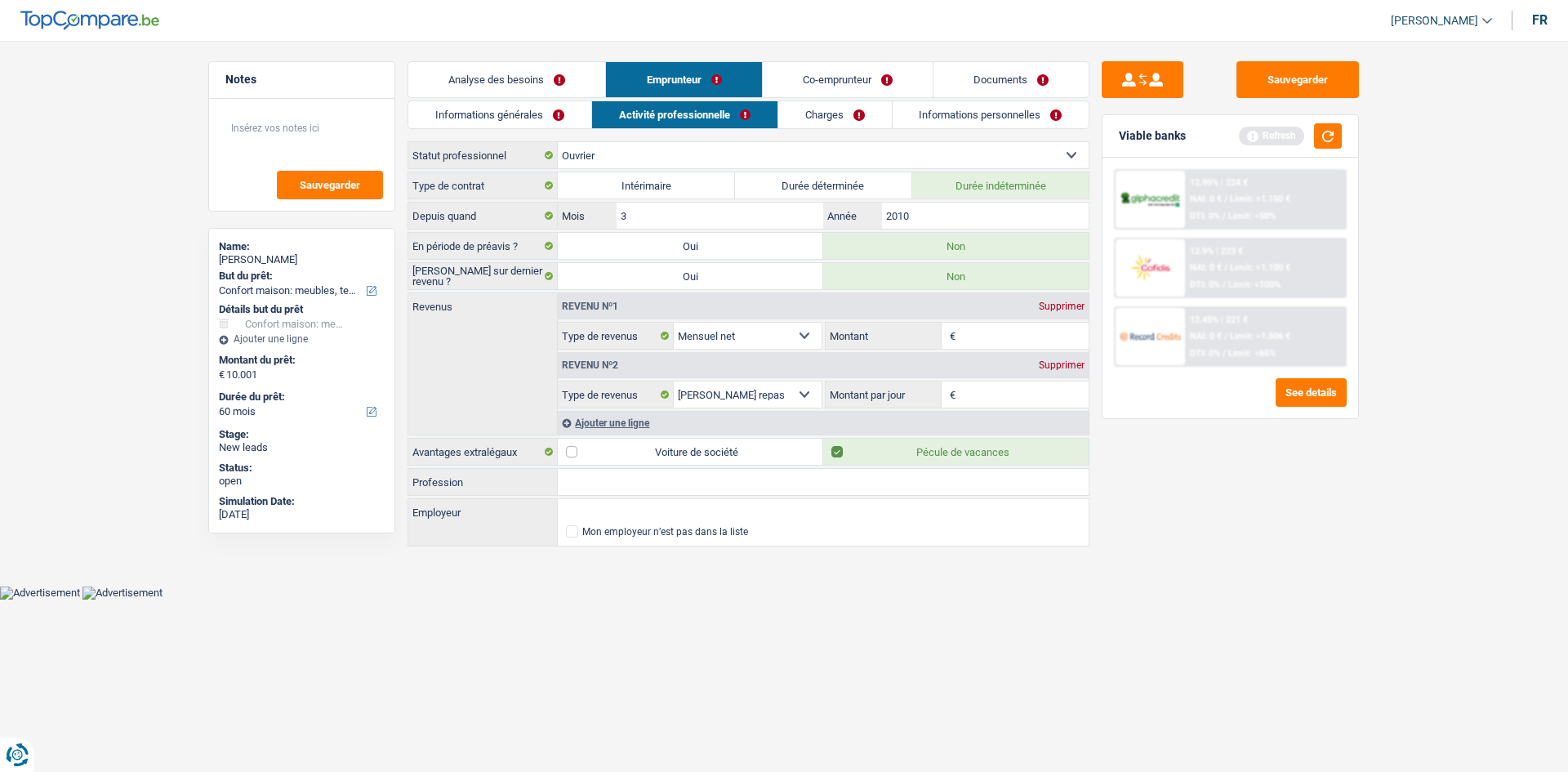 click on "Montant" at bounding box center [1024, 336] 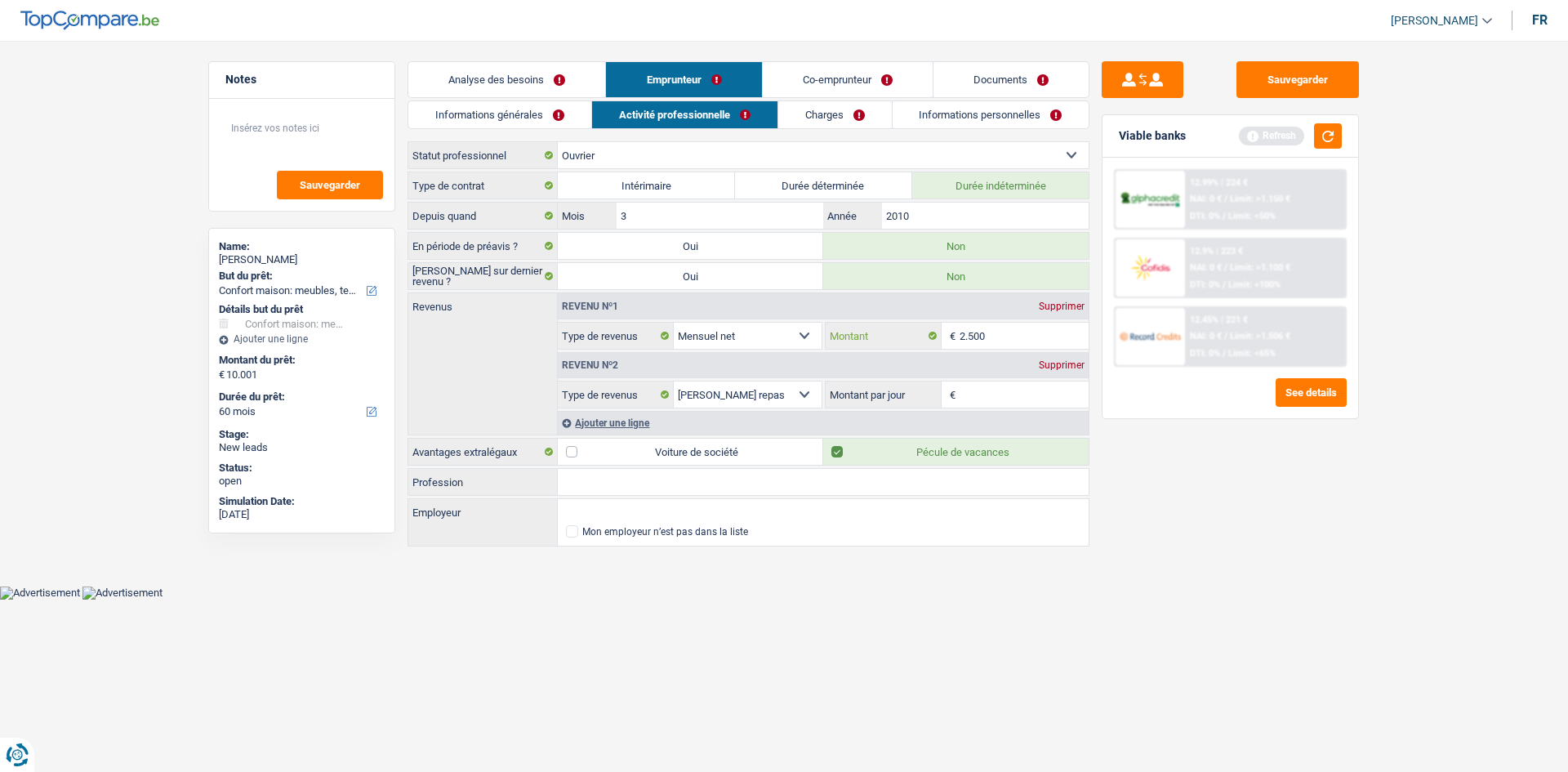 type on "2.500" 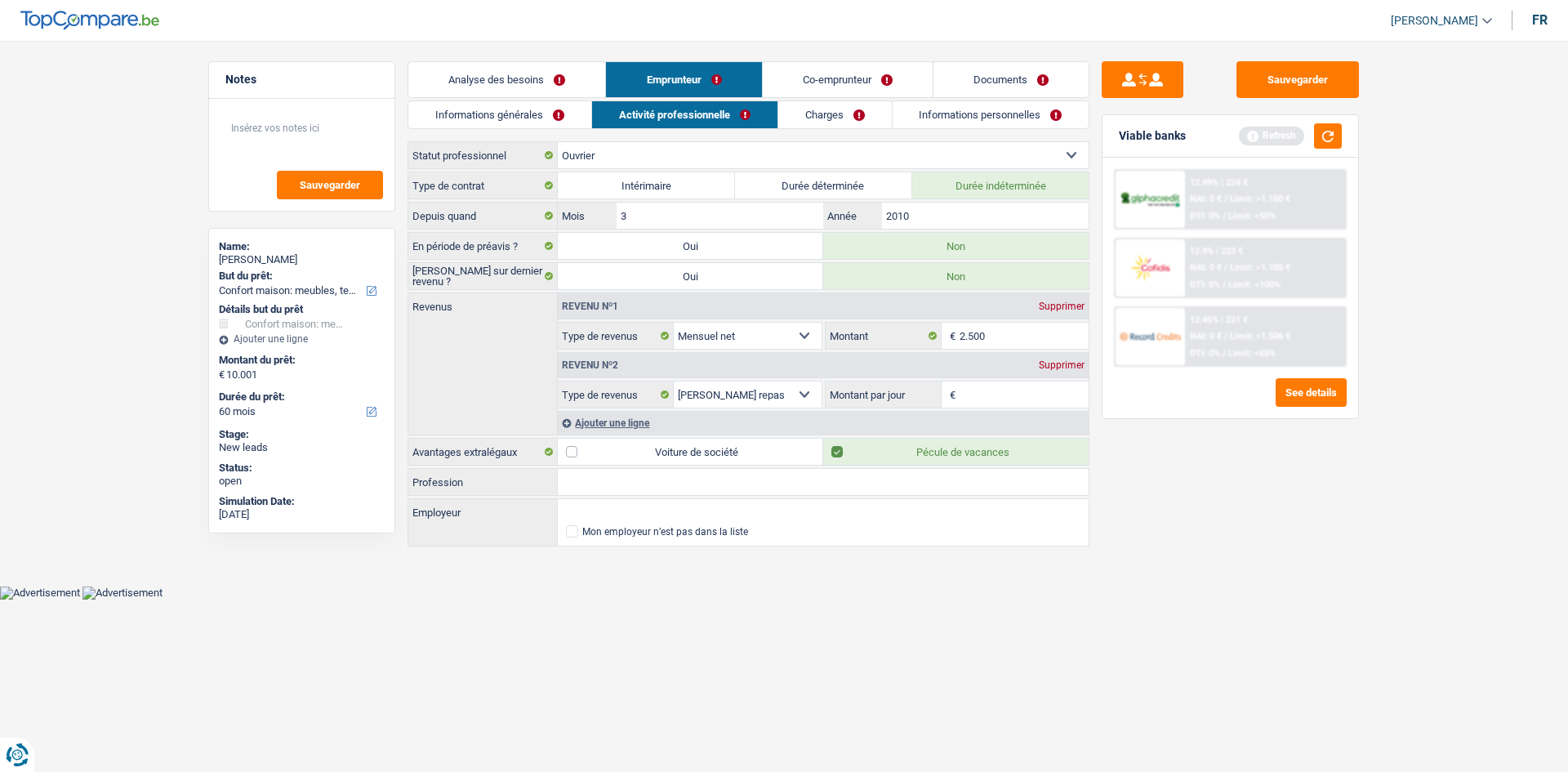 click on "Montant par jour" at bounding box center [1024, 395] 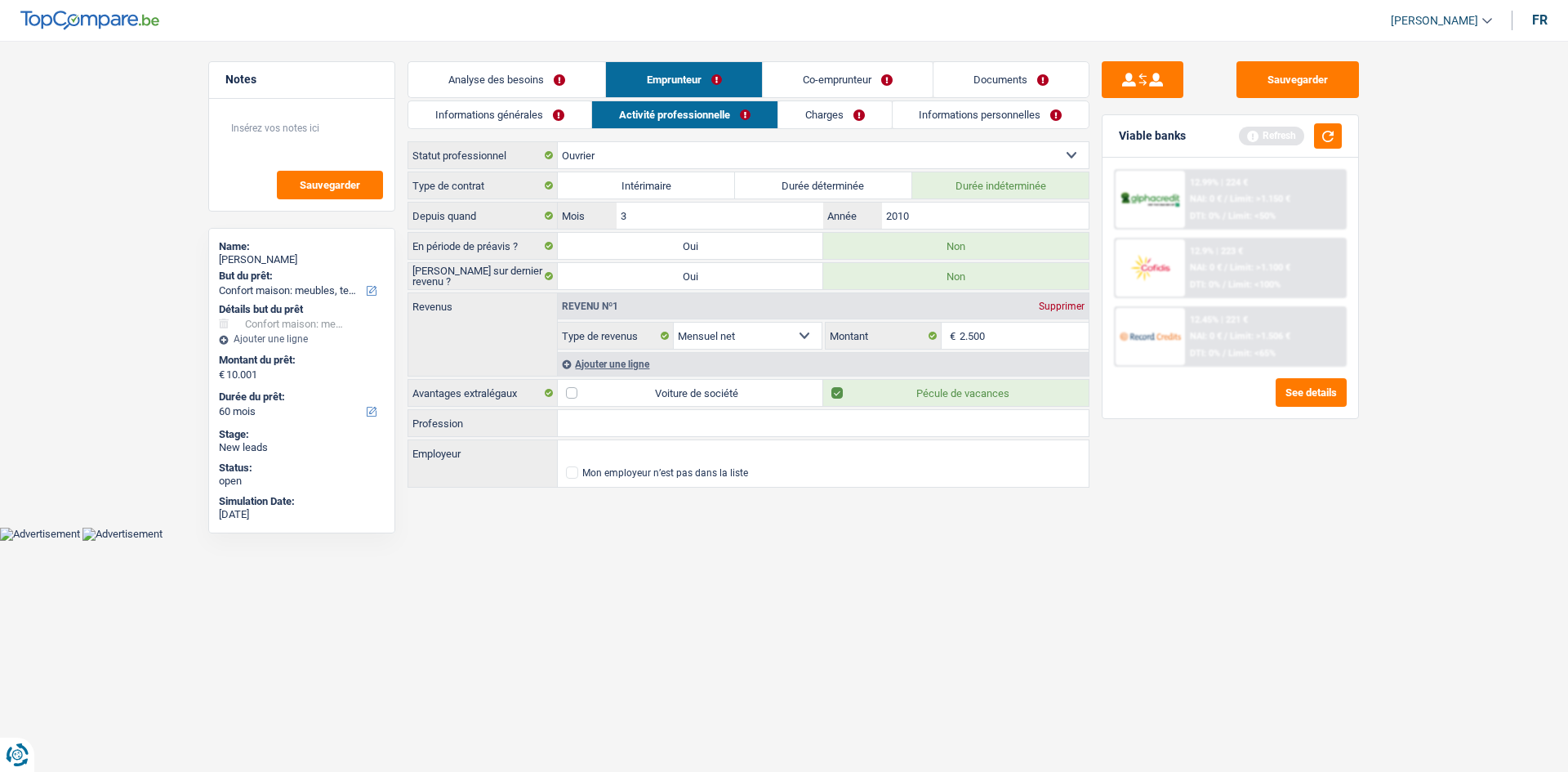 drag, startPoint x: 1160, startPoint y: 437, endPoint x: 831, endPoint y: 319, distance: 349.5211 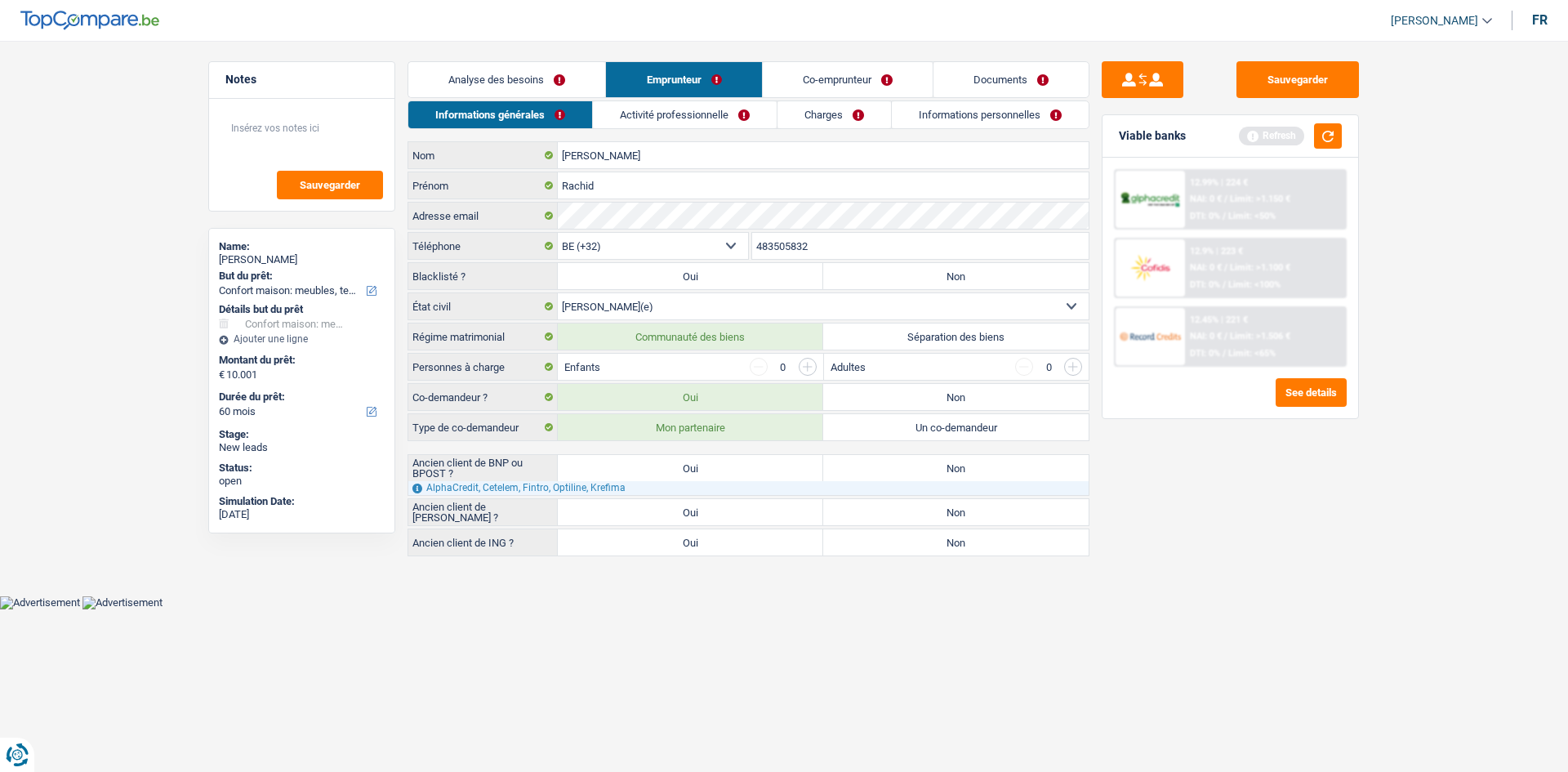 click on "Activité professionnelle" at bounding box center (684, 114) 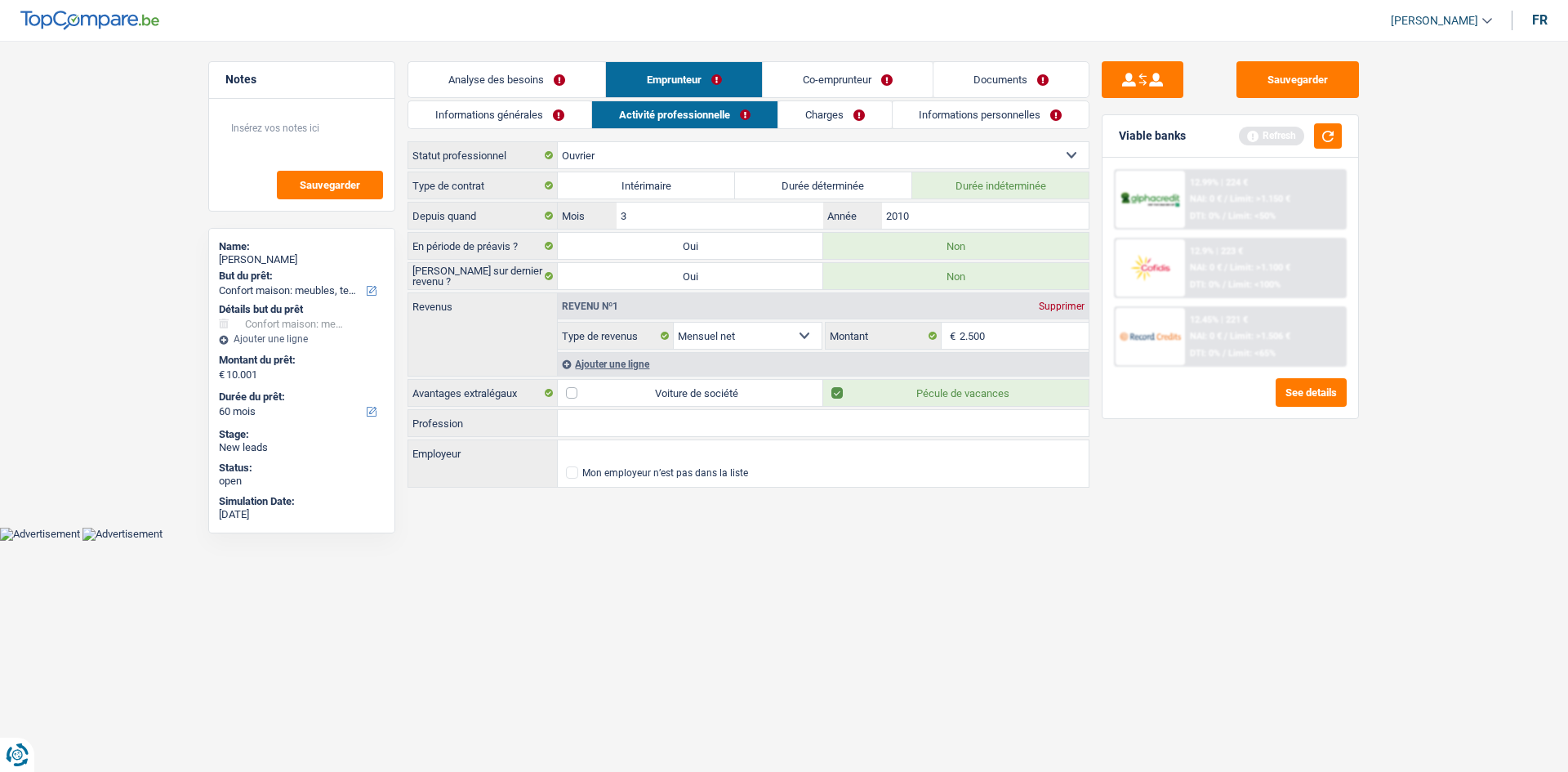 click on "Informations générales" at bounding box center [500, 114] 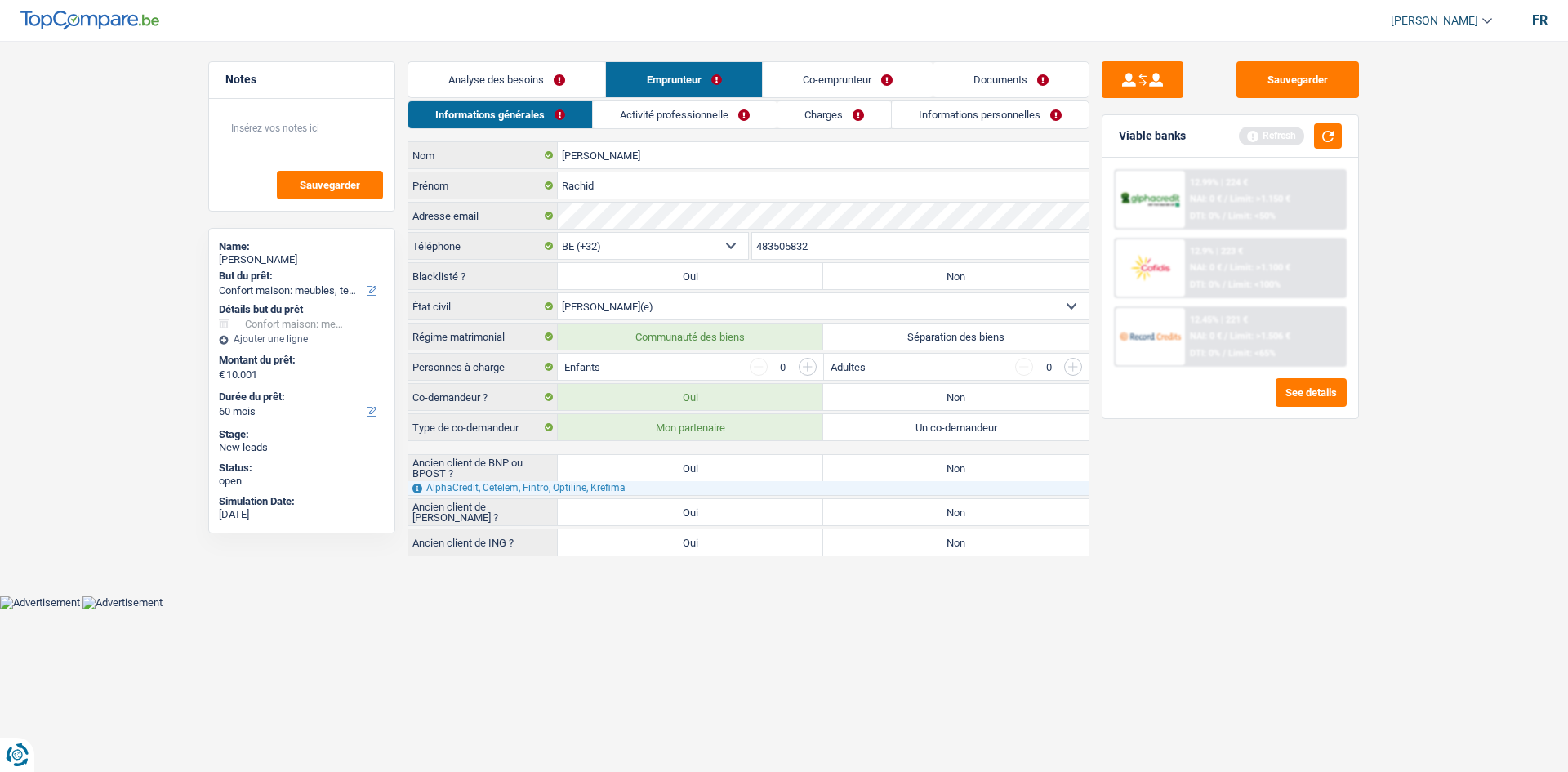 click at bounding box center [808, 367] 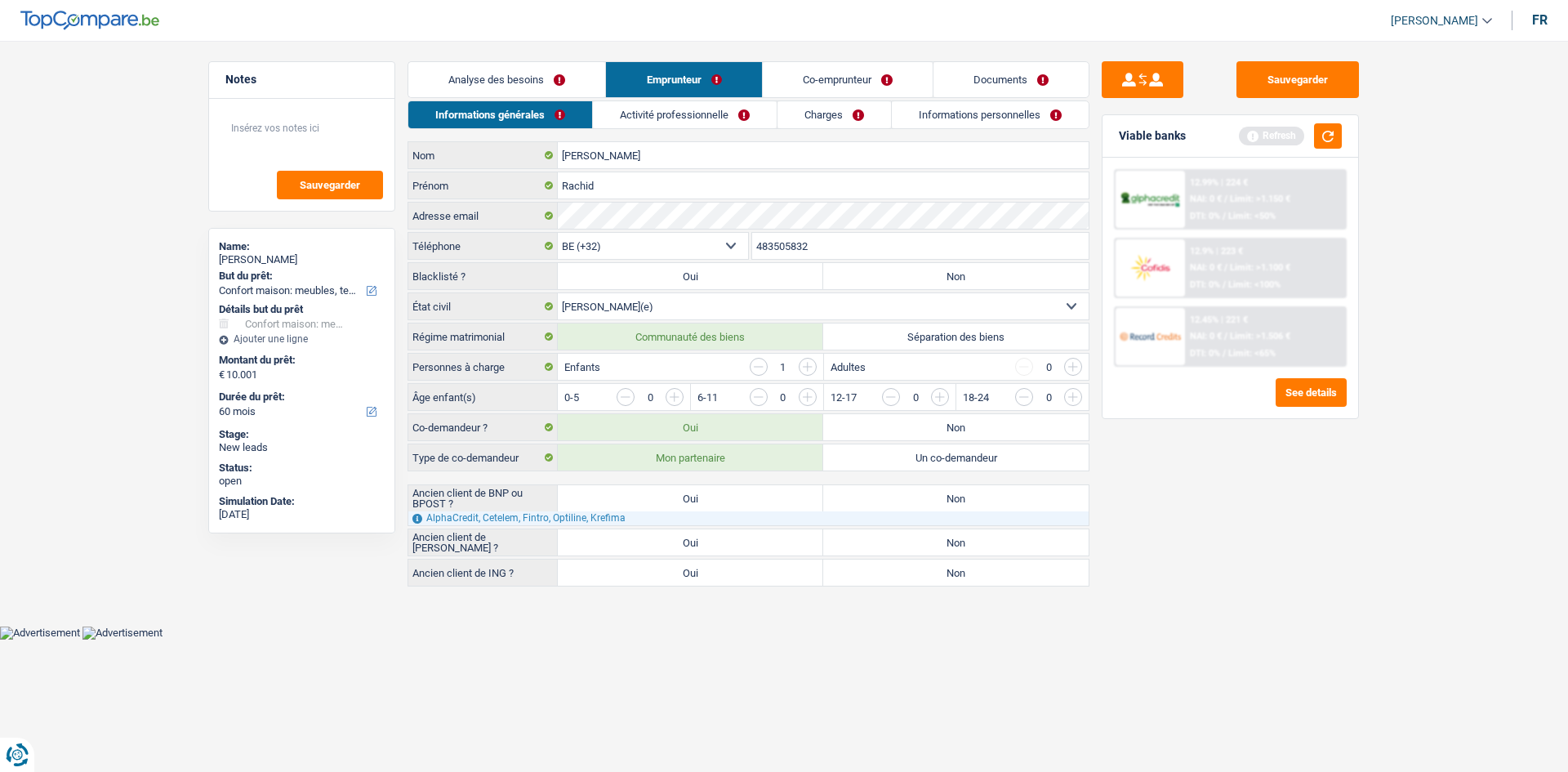 click at bounding box center (808, 367) 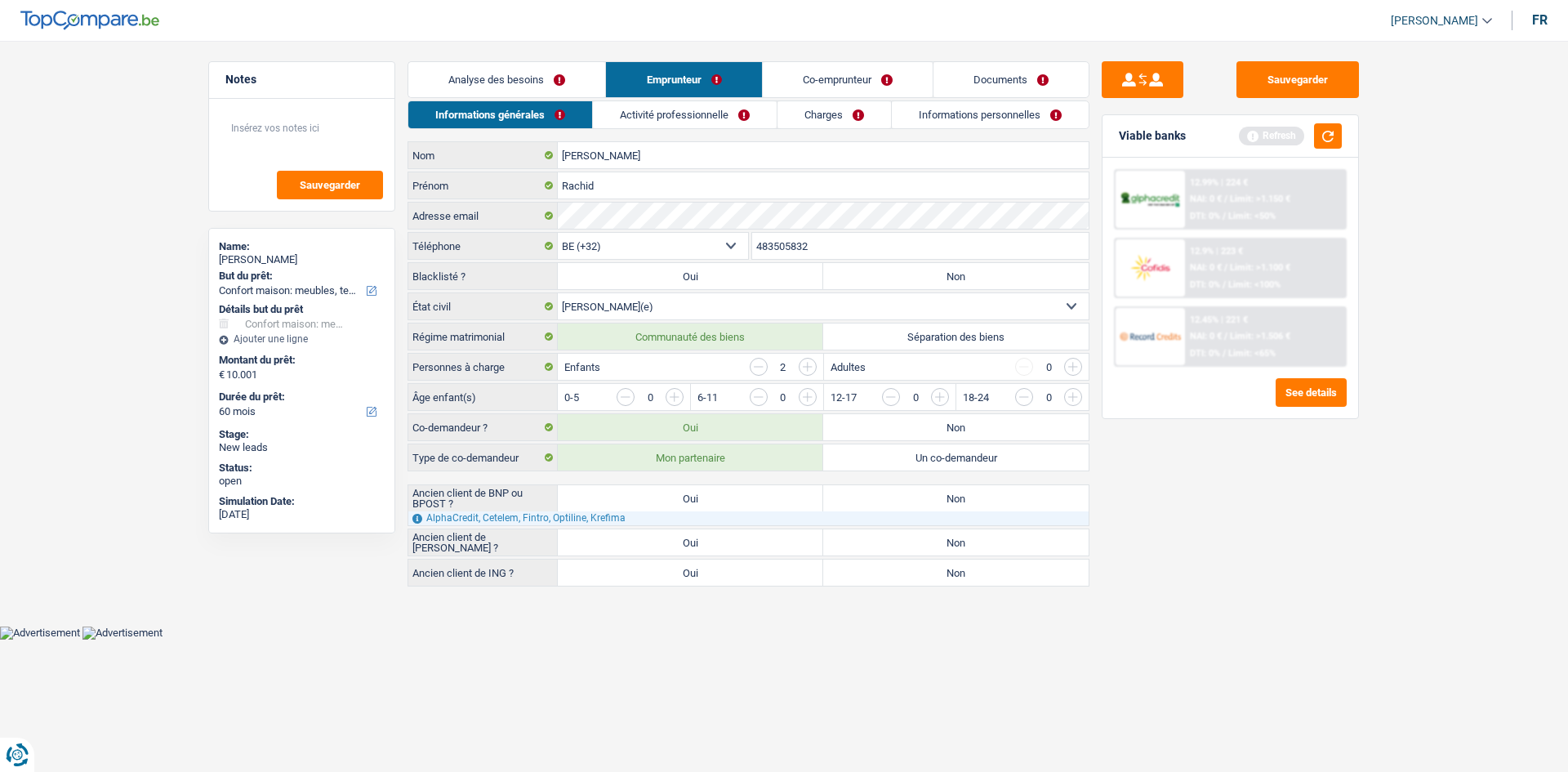 click at bounding box center (808, 367) 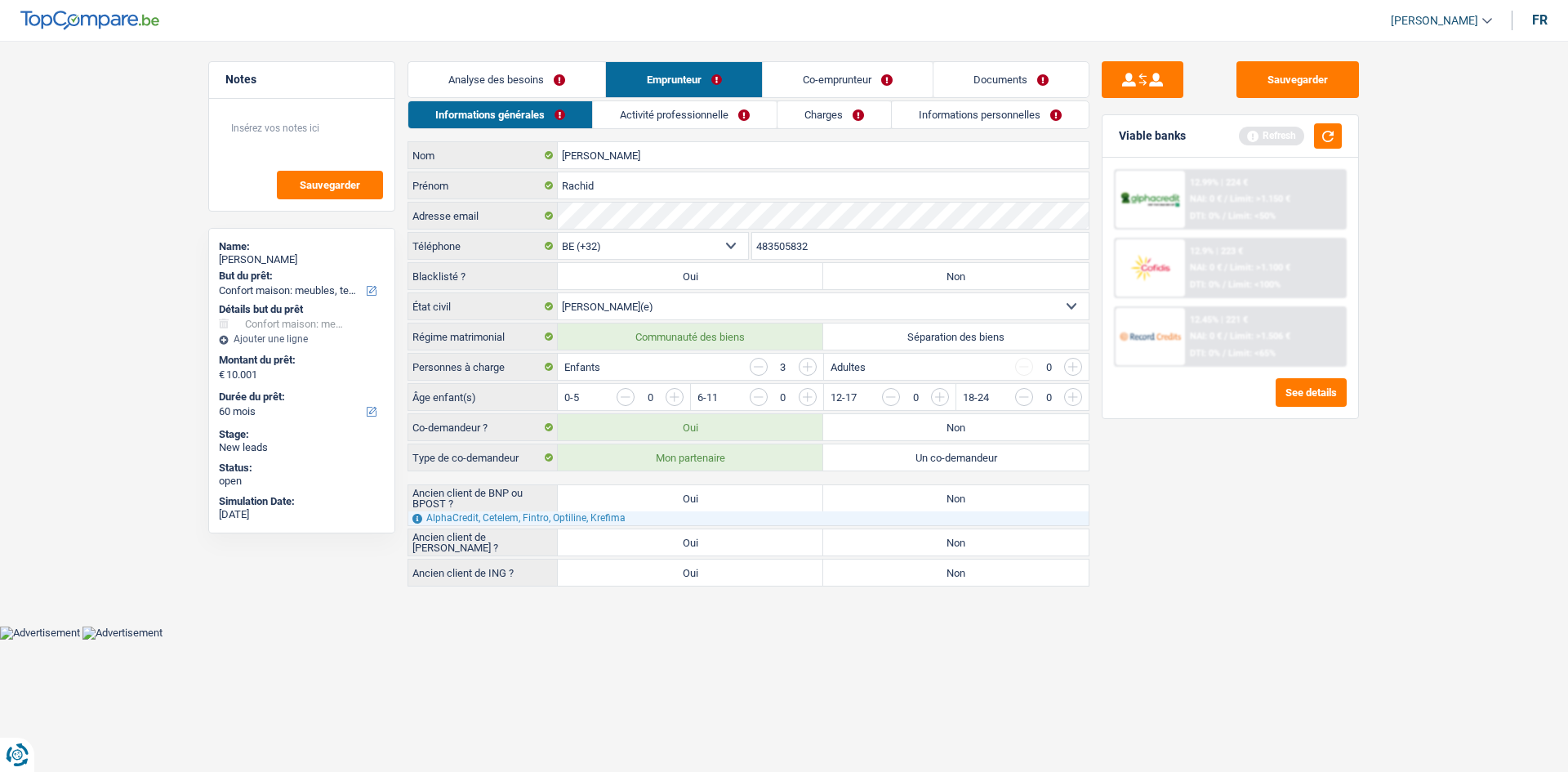click at bounding box center [808, 367] 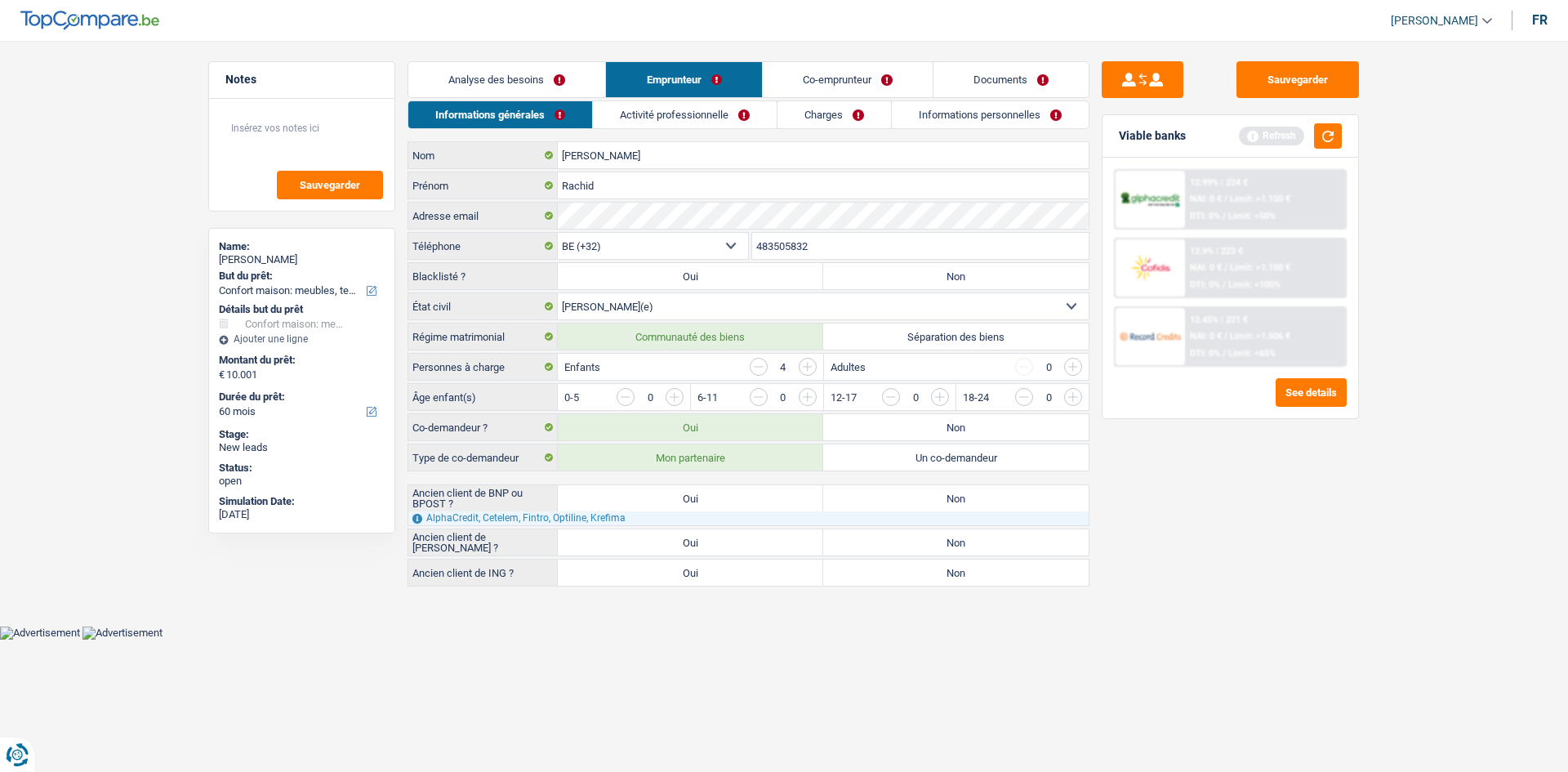 click on "Charges" at bounding box center [834, 114] 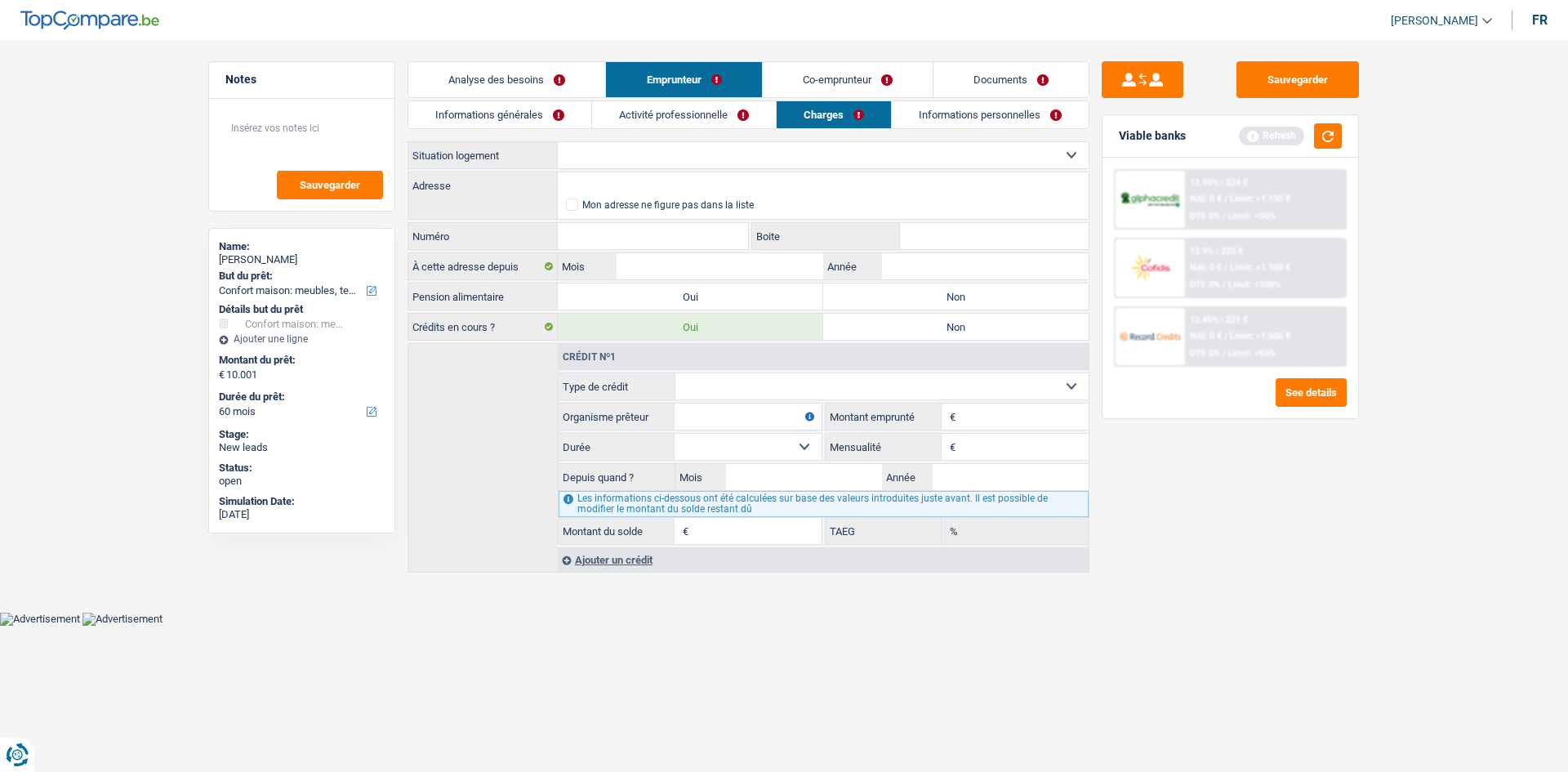 click on "Locataire Propriétaire avec prêt hypothécaire Propriétaire sans prêt hypothécaire Logé(e) par la famille Concierge
Sélectionner une option" at bounding box center [823, 155] 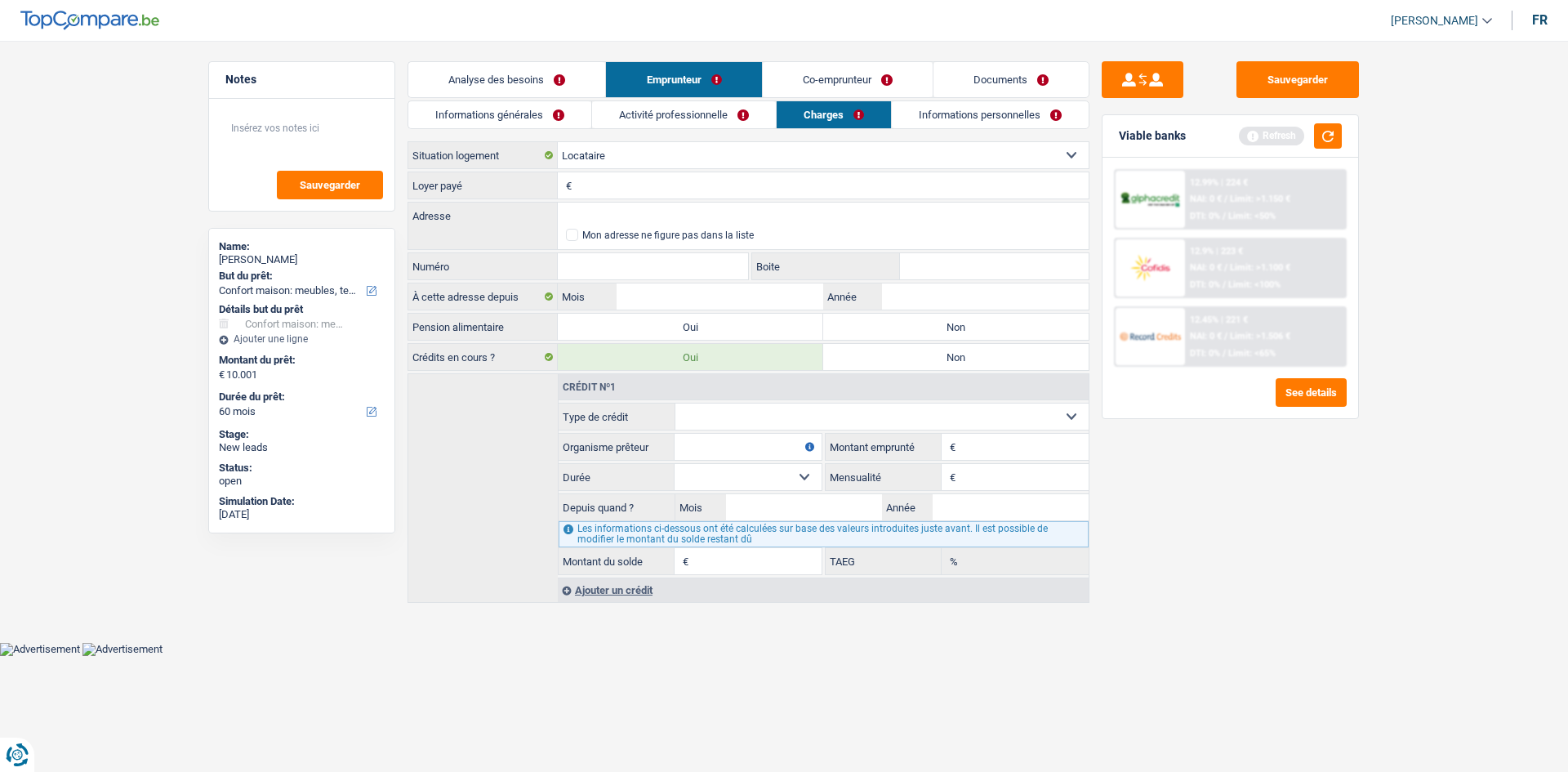 click on "Loyer payé" at bounding box center (832, 185) 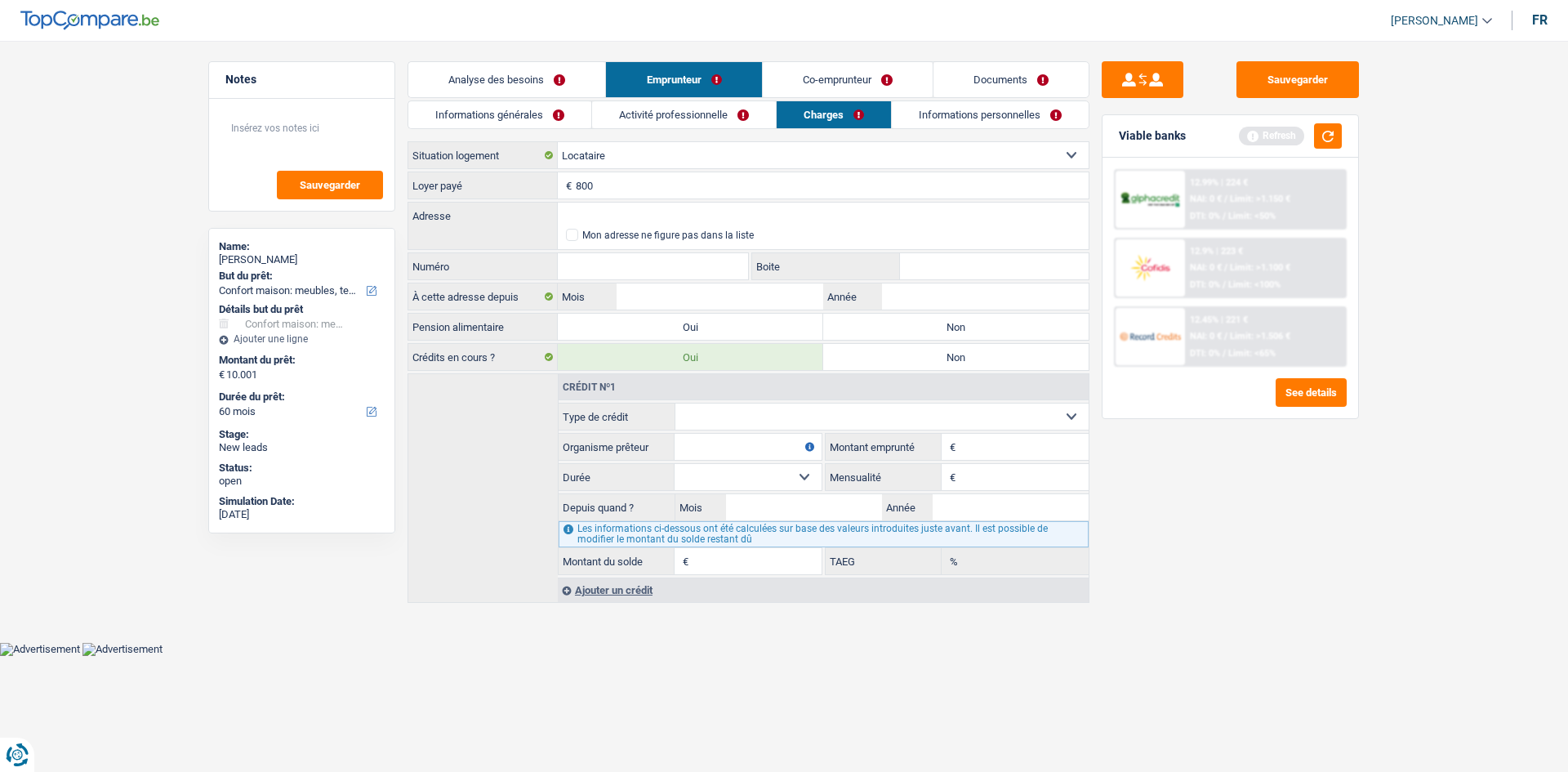 type on "800" 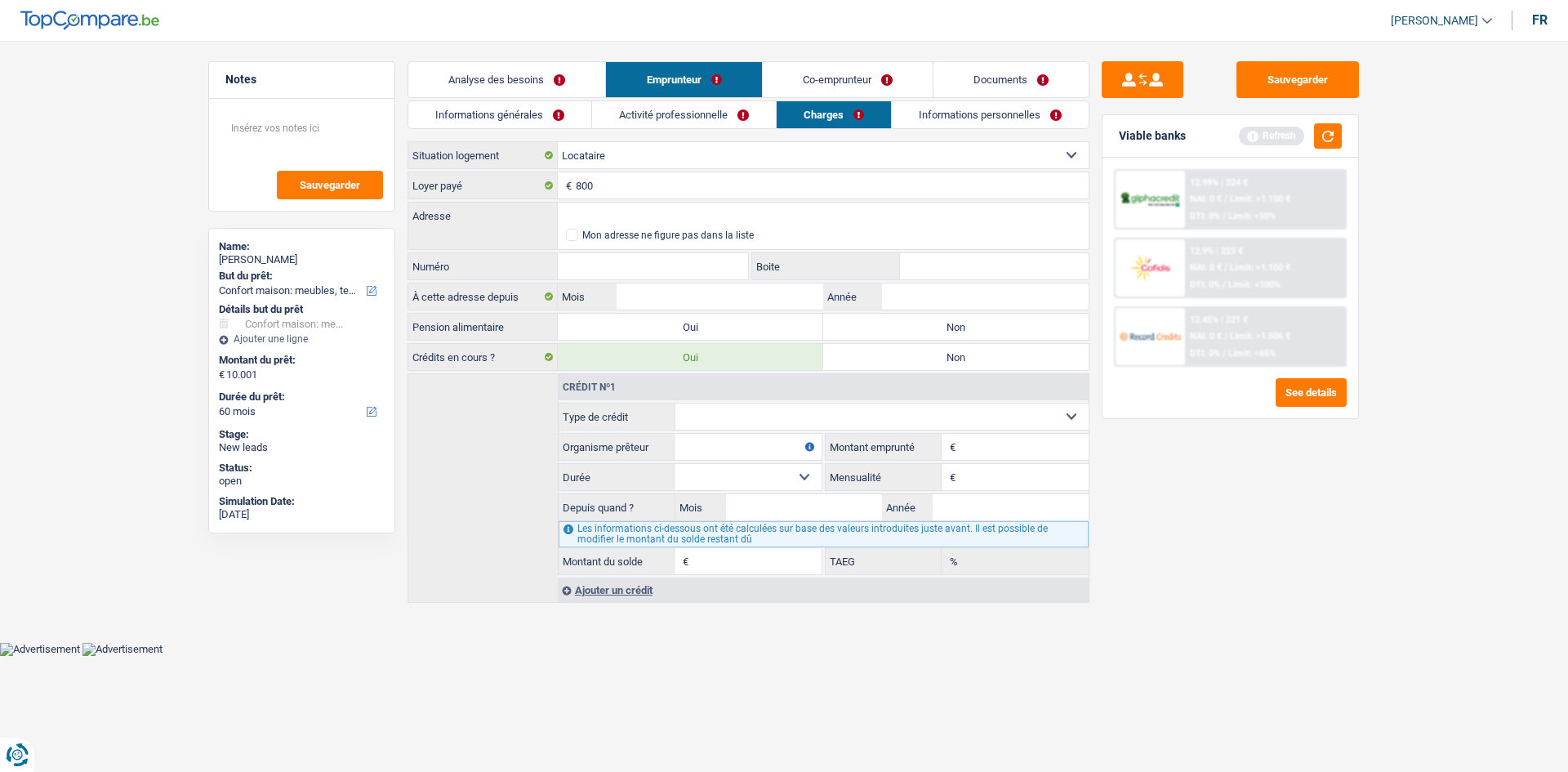 drag, startPoint x: 810, startPoint y: 405, endPoint x: 807, endPoint y: 420, distance: 15.297059 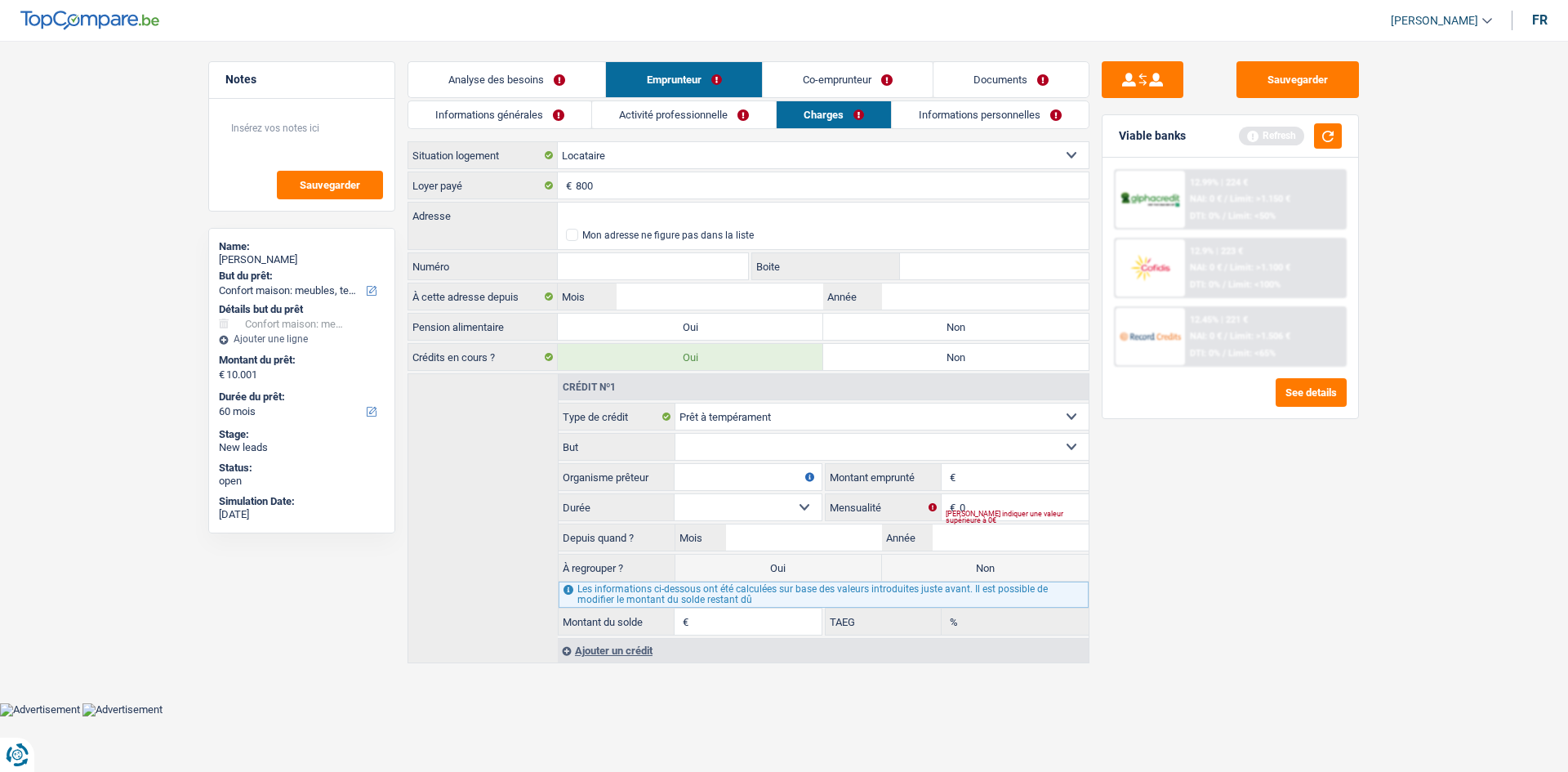 click on "Confort maison: meubles, textile, peinture, électroménager, outillage non-professionnel, Hifi, multimédia, gsm, ordinateur, Frais installation, déménagement Evénement familial: naissance, mariage, divorce, communion, décès Frais médicaux Frais d'études Remboursement prêt Frais permis de conduire Loisirs: voyage, sport, musique Petits travaux maison et jardin Frais divers (max 2.000€) Frais judiciaires Réparation voiture Autre
Sélectionner une option" at bounding box center [882, 447] 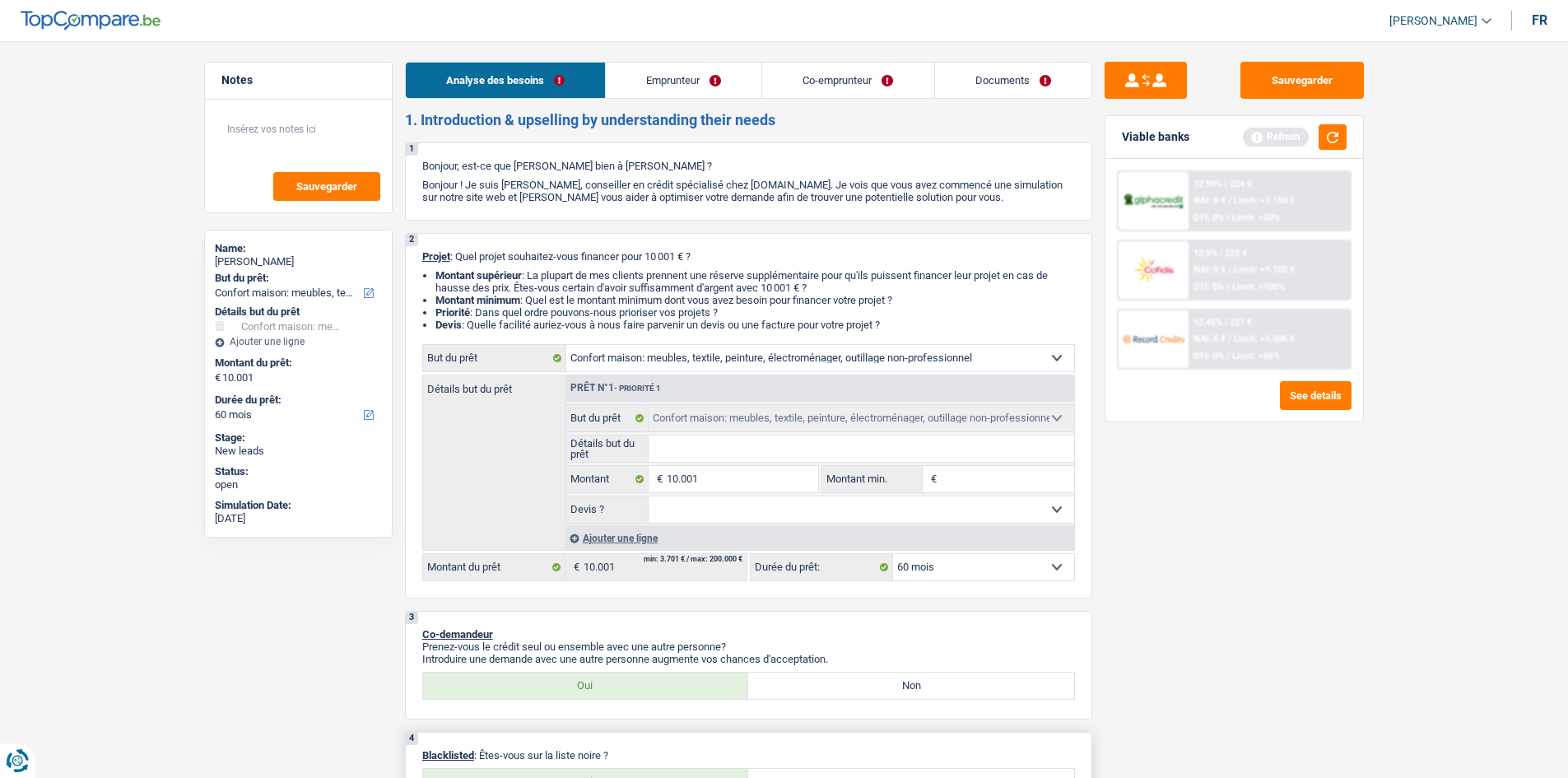 scroll, scrollTop: 412, scrollLeft: 0, axis: vertical 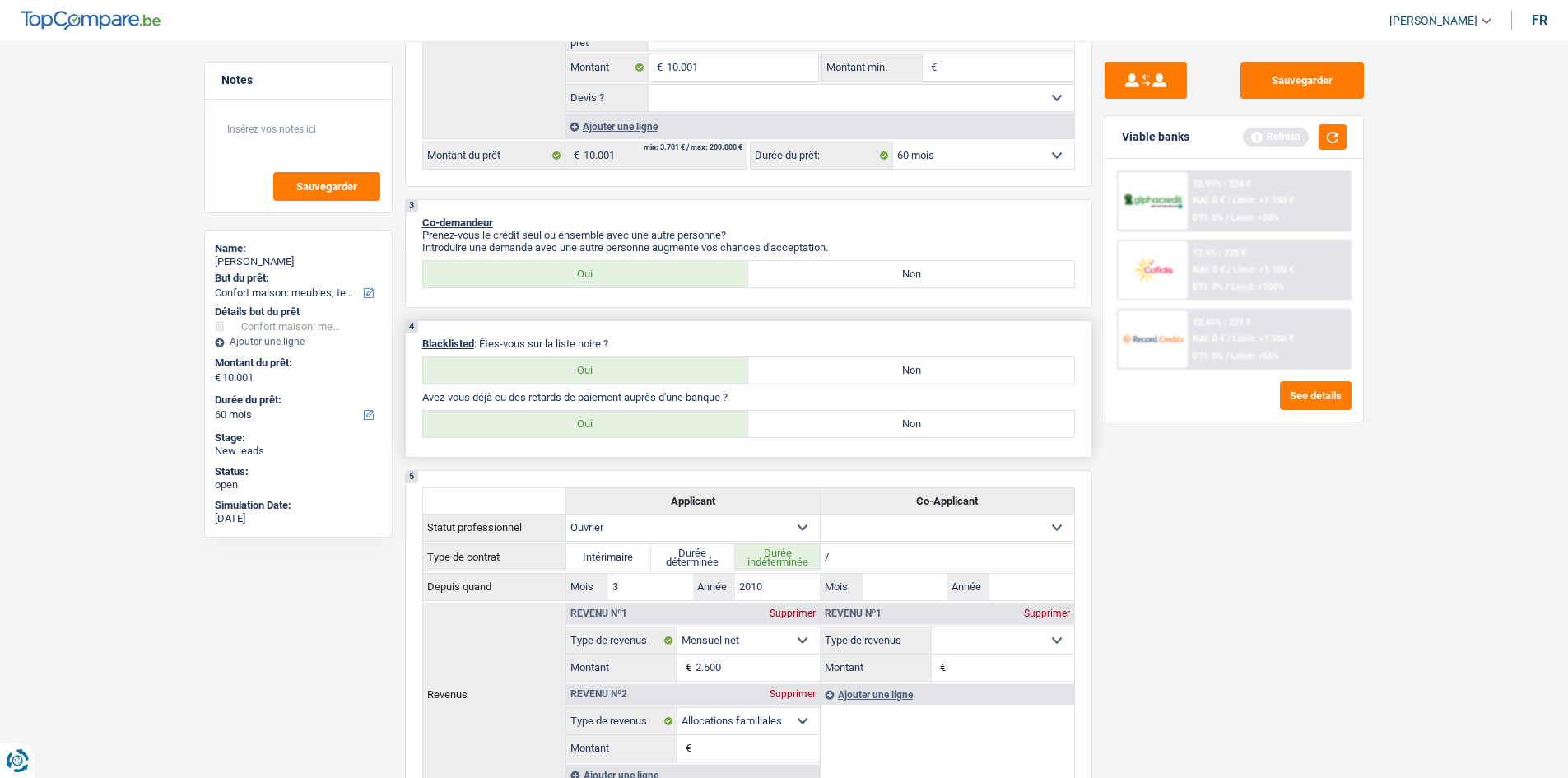 click on "Oui" at bounding box center [586, 370] 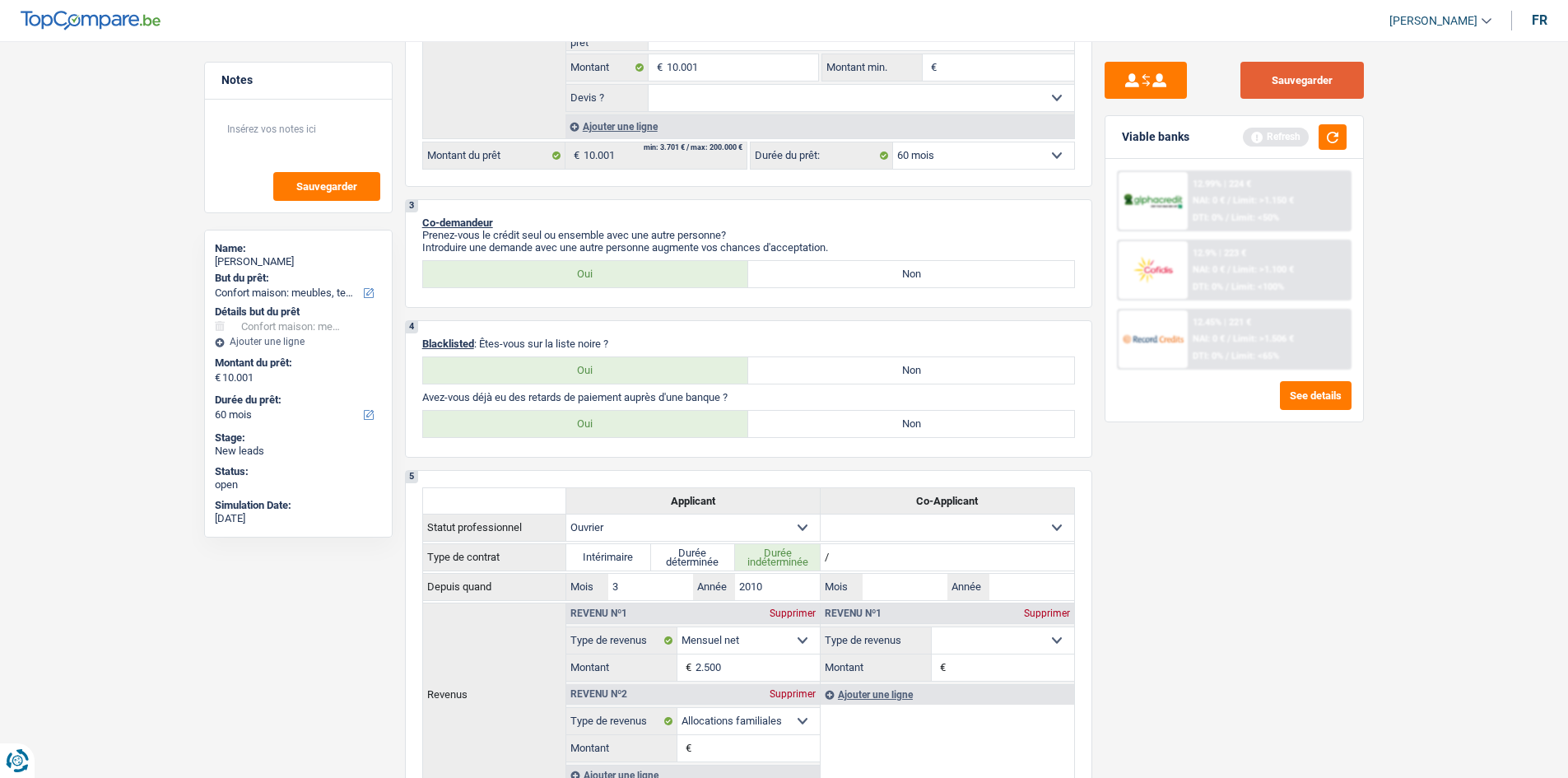 click on "Sauvegarder" at bounding box center (1302, 80) 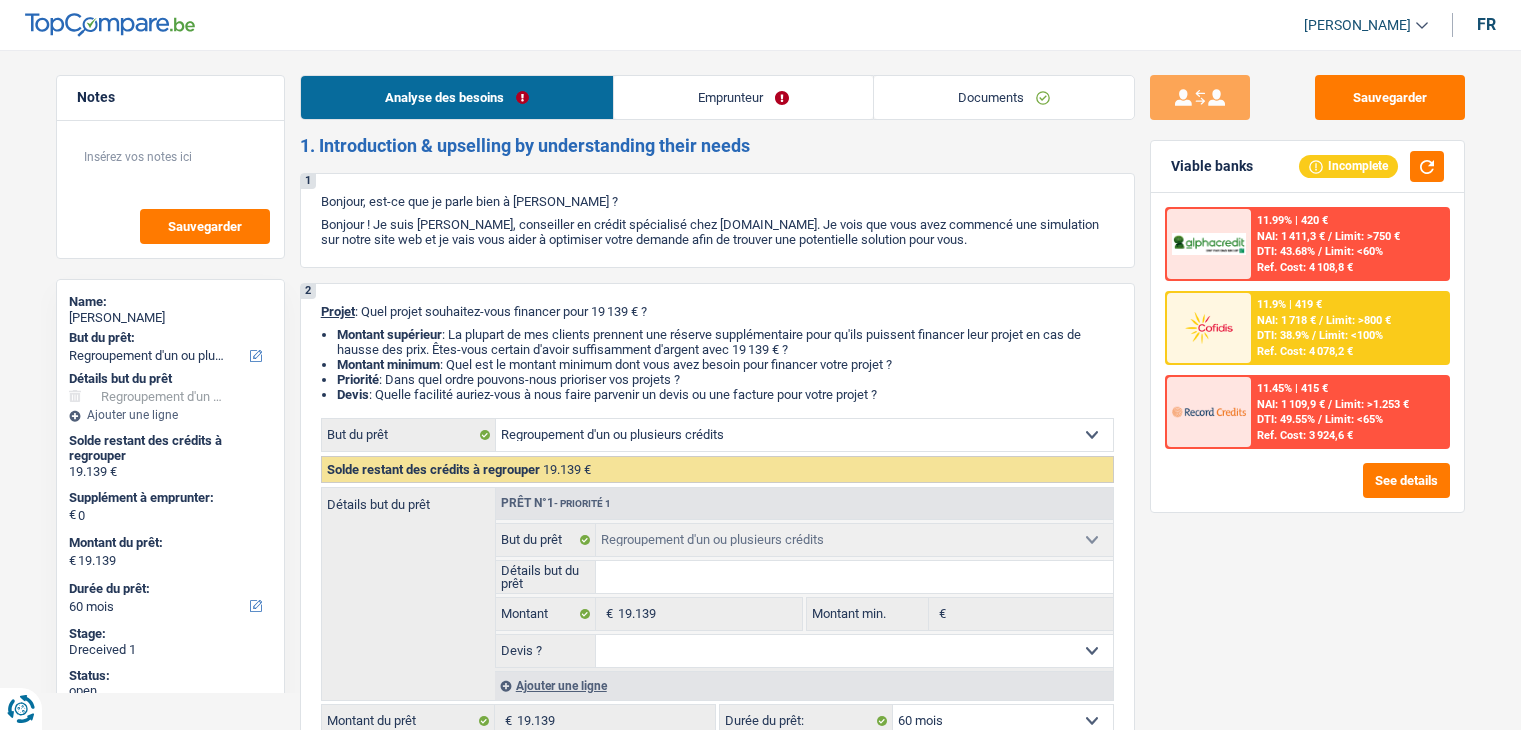 select on "refinancing" 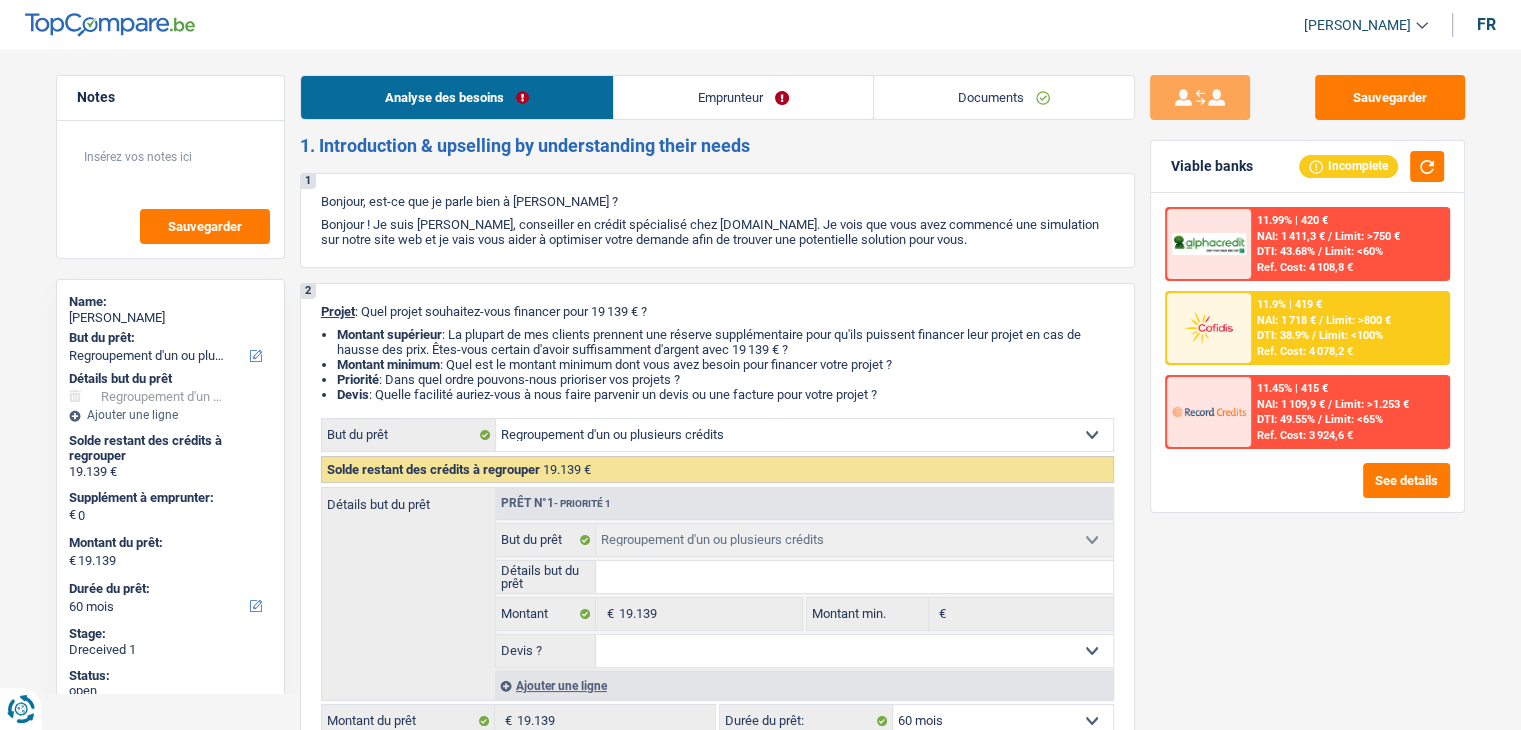 scroll, scrollTop: 0, scrollLeft: 0, axis: both 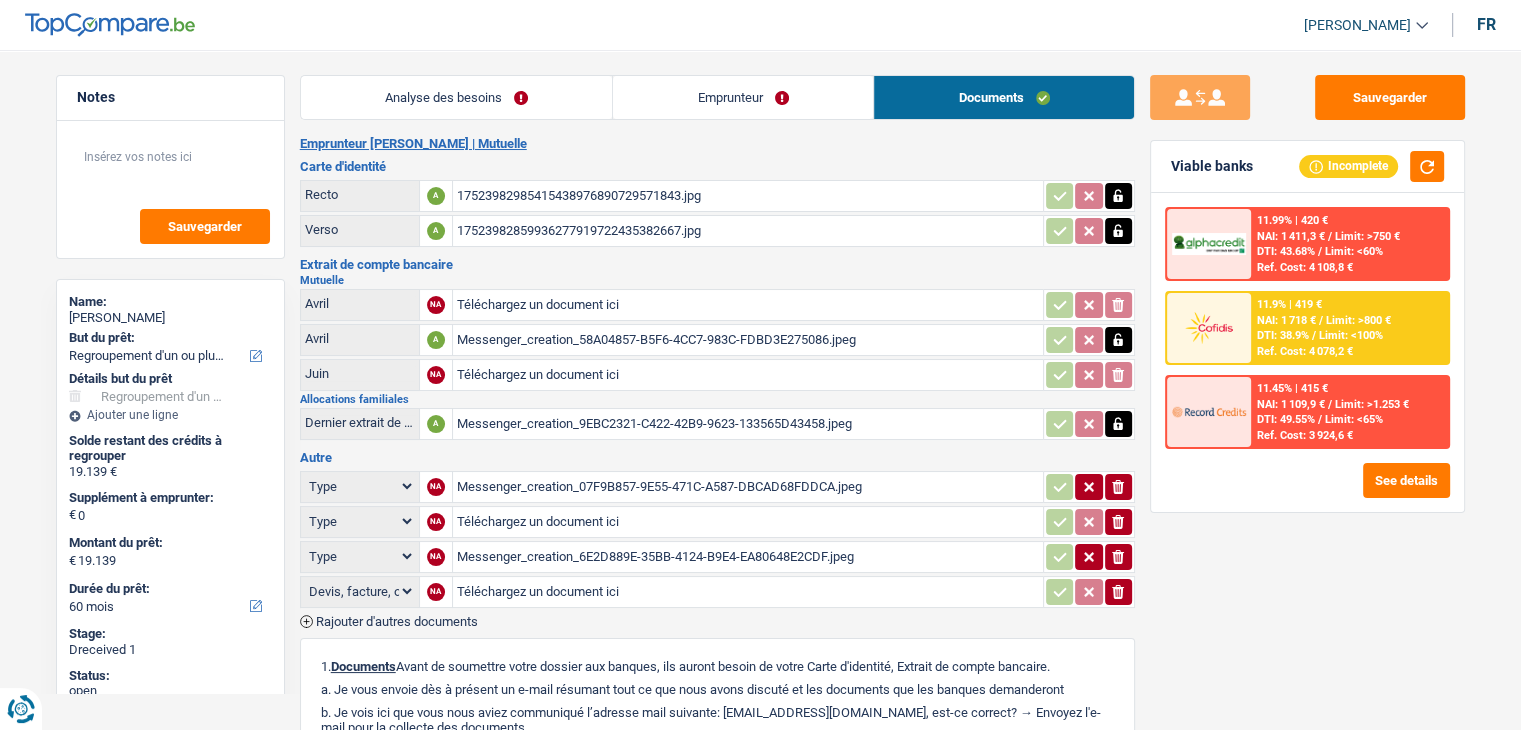 click on "Messenger_creation_07F9B857-9E55-471C-A587-DBCAD68FDDCA.jpeg" at bounding box center (748, 487) 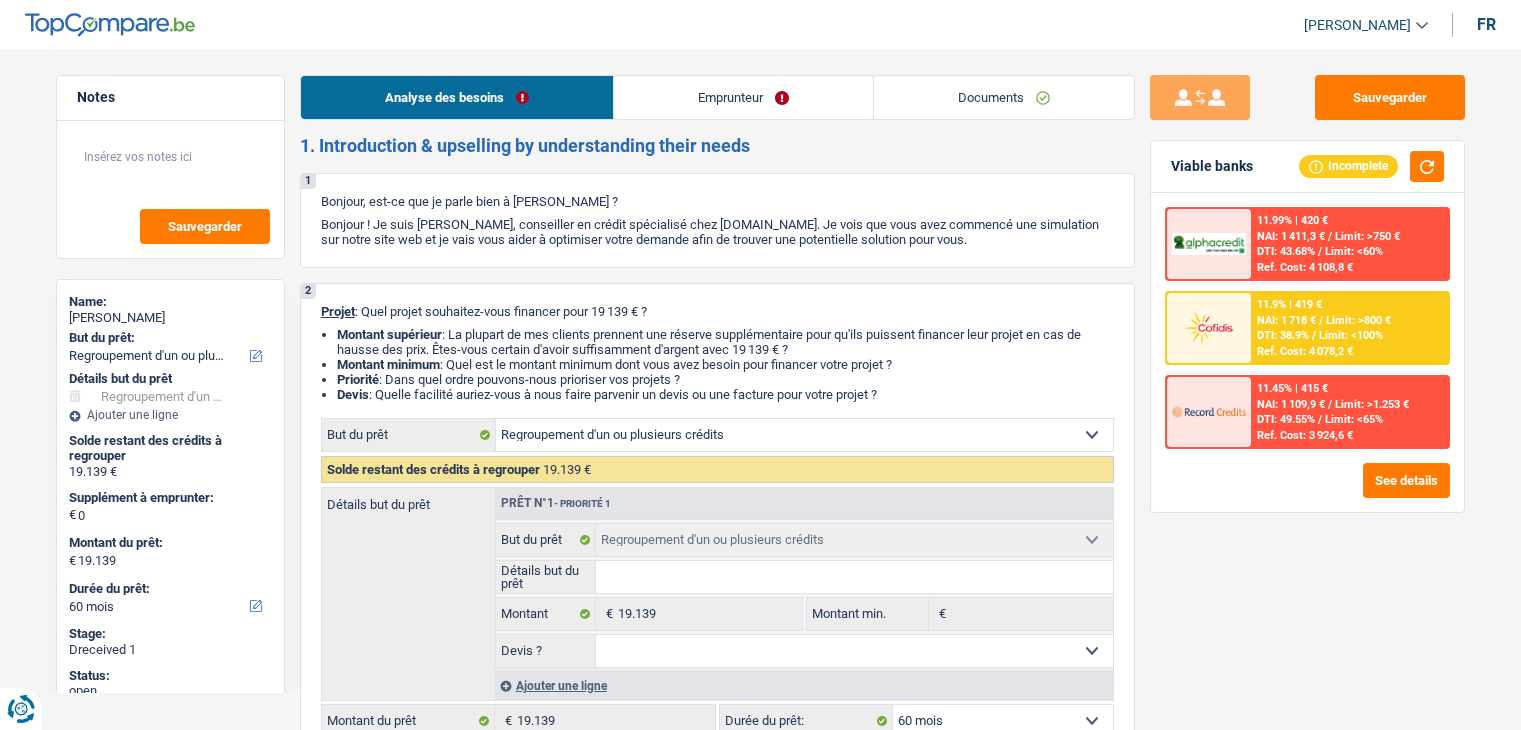 select on "refinancing" 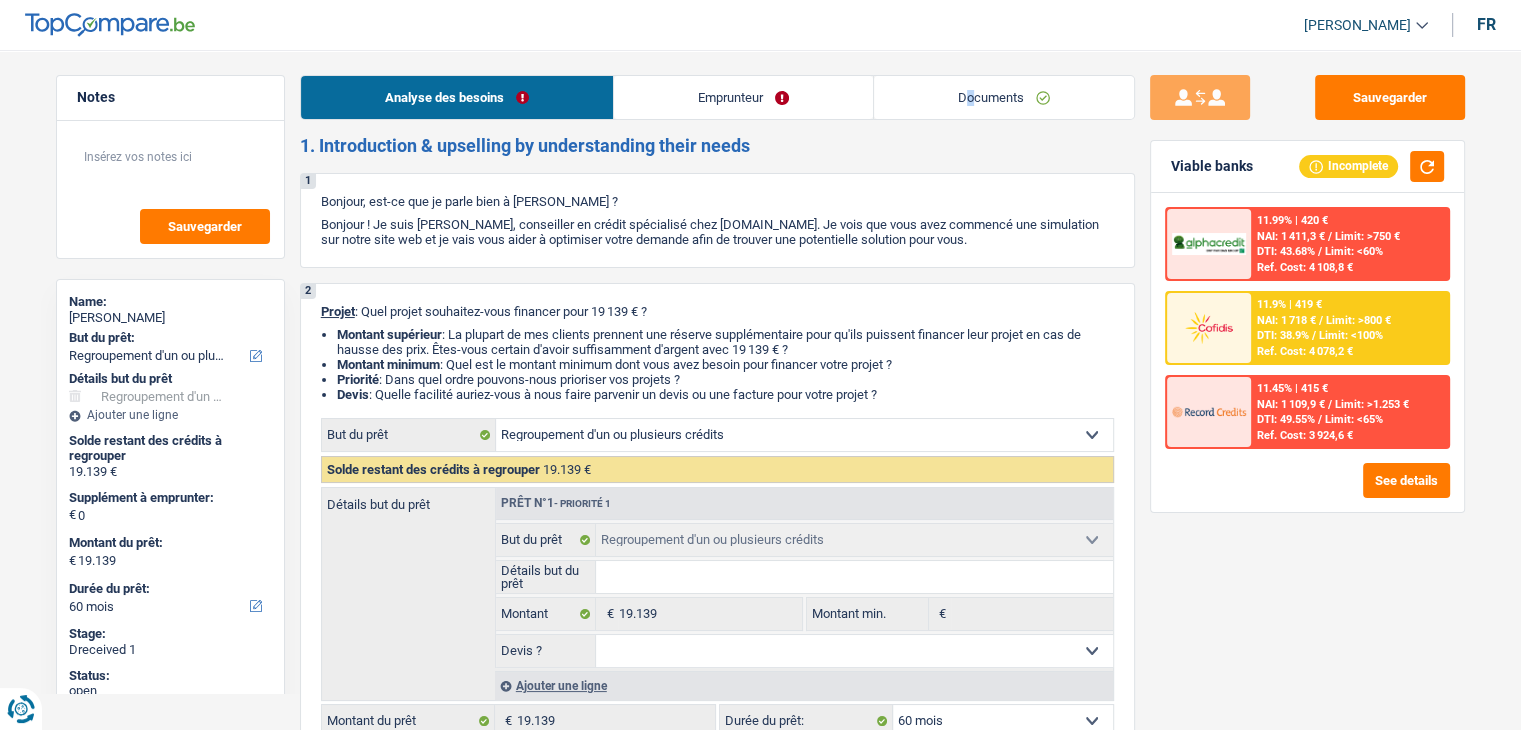 click on "Documents" at bounding box center (1004, 97) 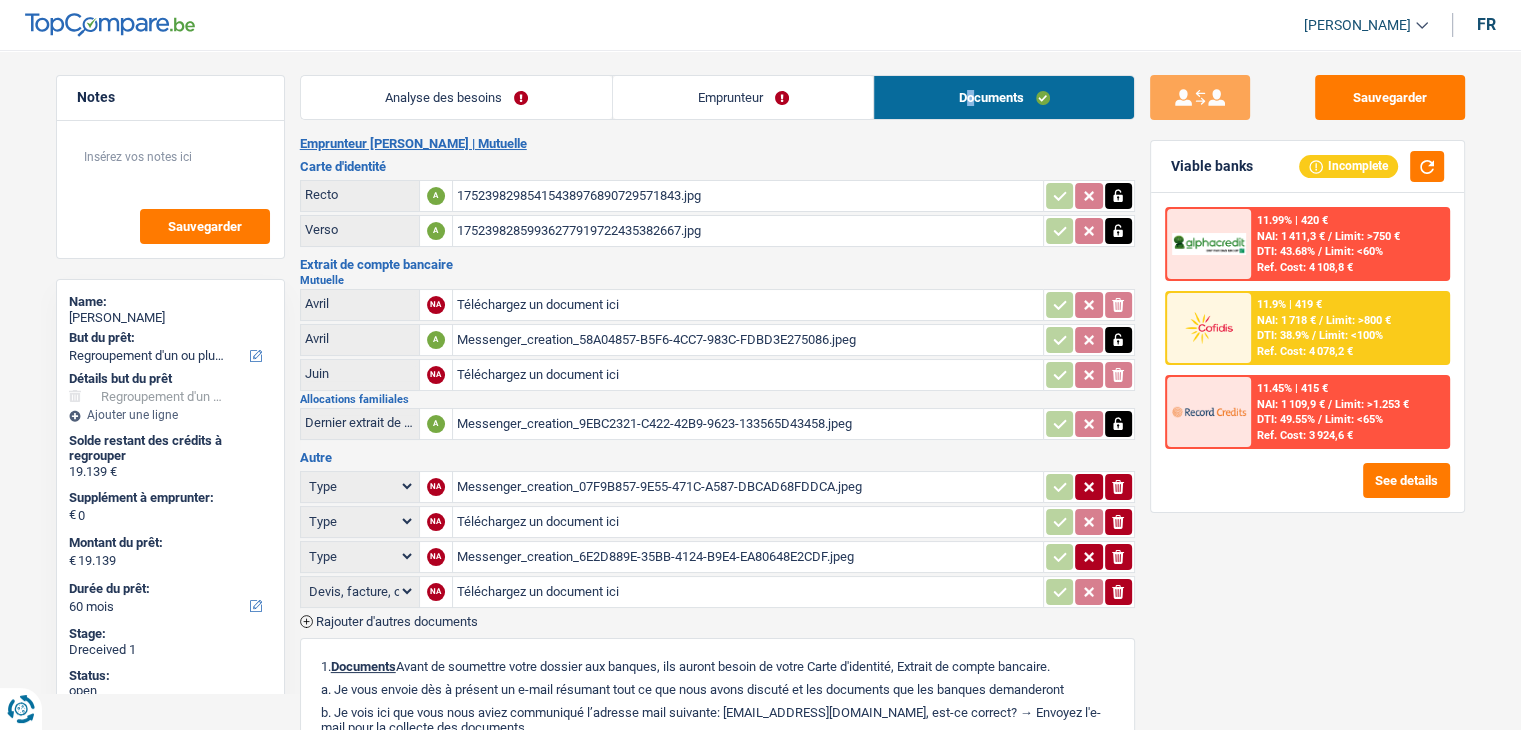 scroll, scrollTop: 0, scrollLeft: 0, axis: both 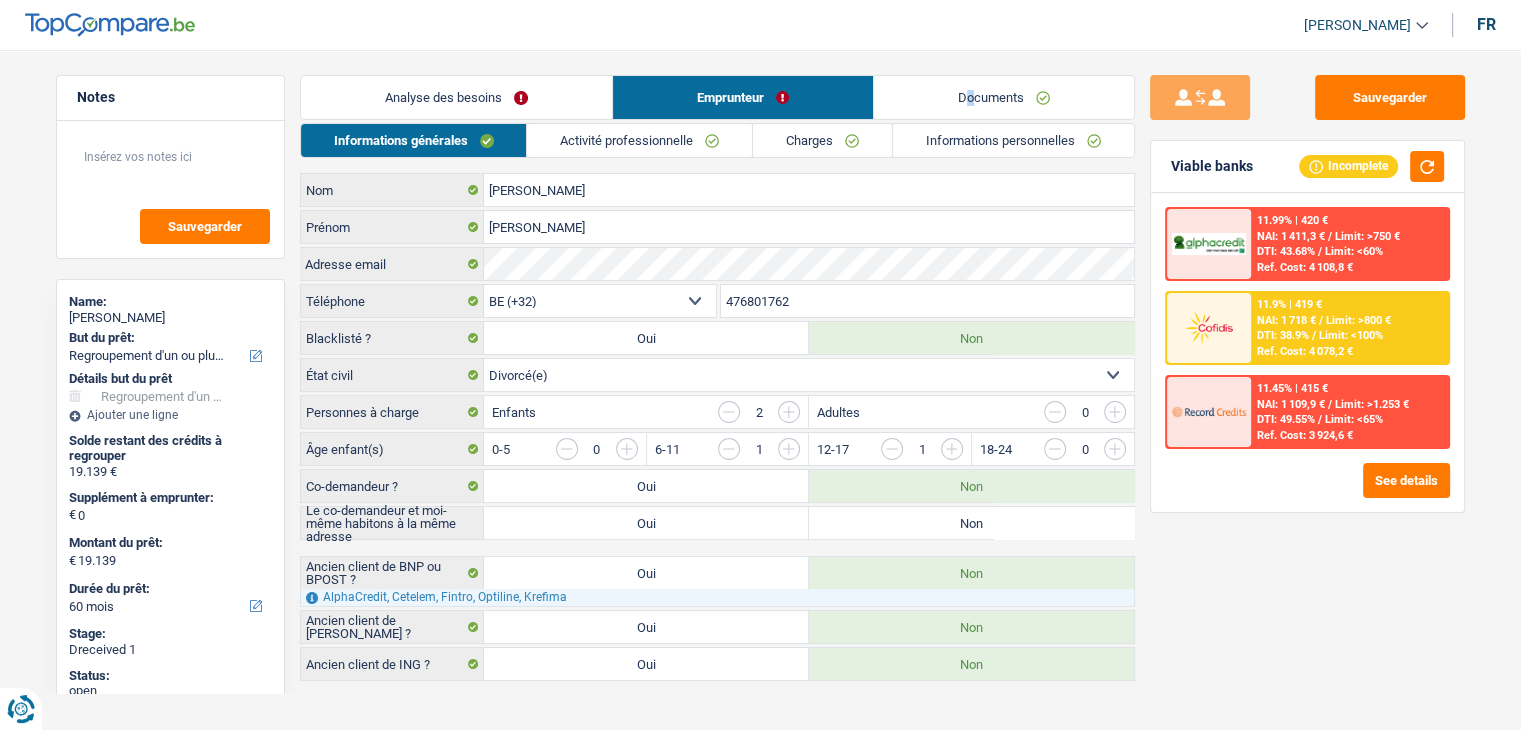 click on "Activité professionnelle" at bounding box center [639, 140] 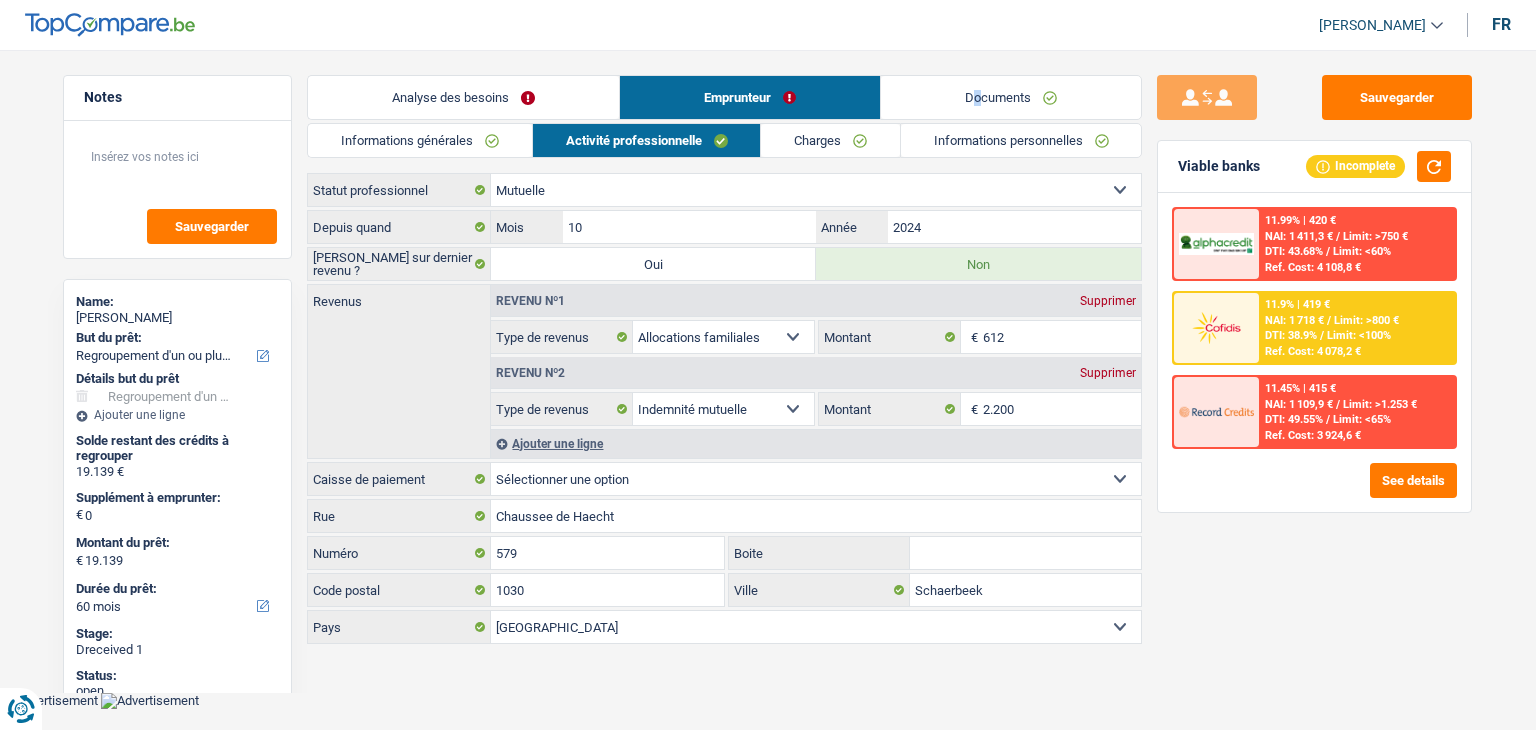 click on "Documents" at bounding box center [1011, 97] 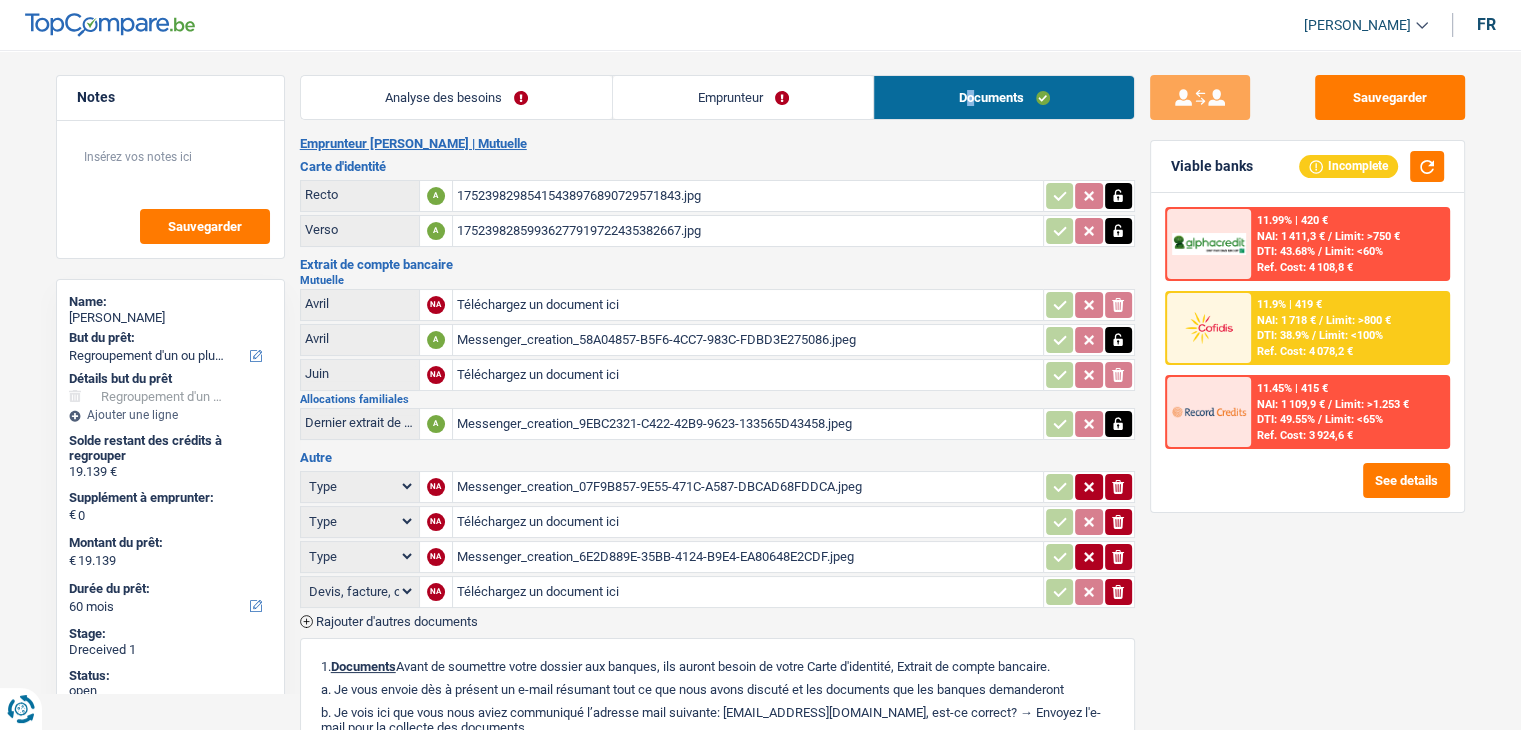 click on "Emprunteur" at bounding box center [743, 97] 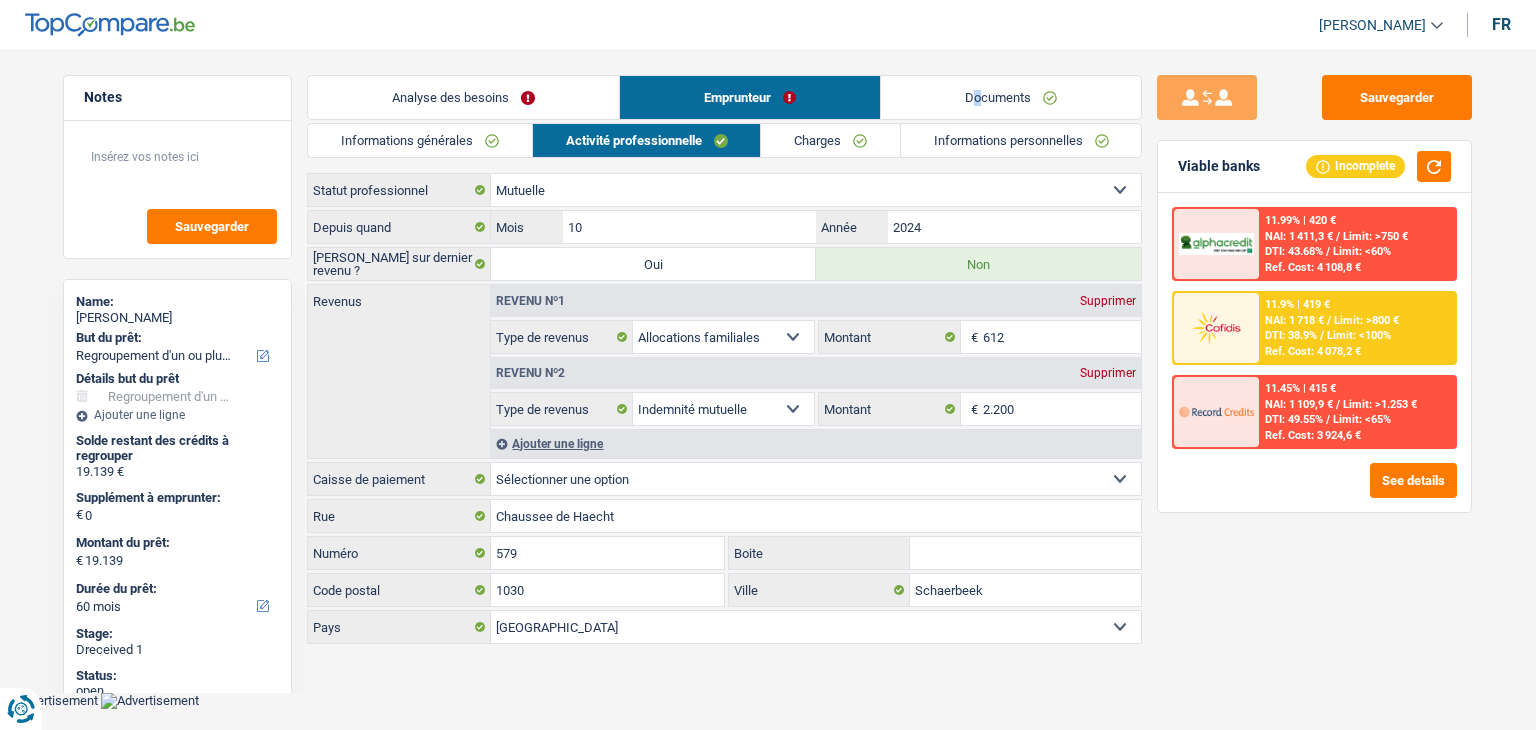 click on "Analyse des besoins" at bounding box center (463, 97) 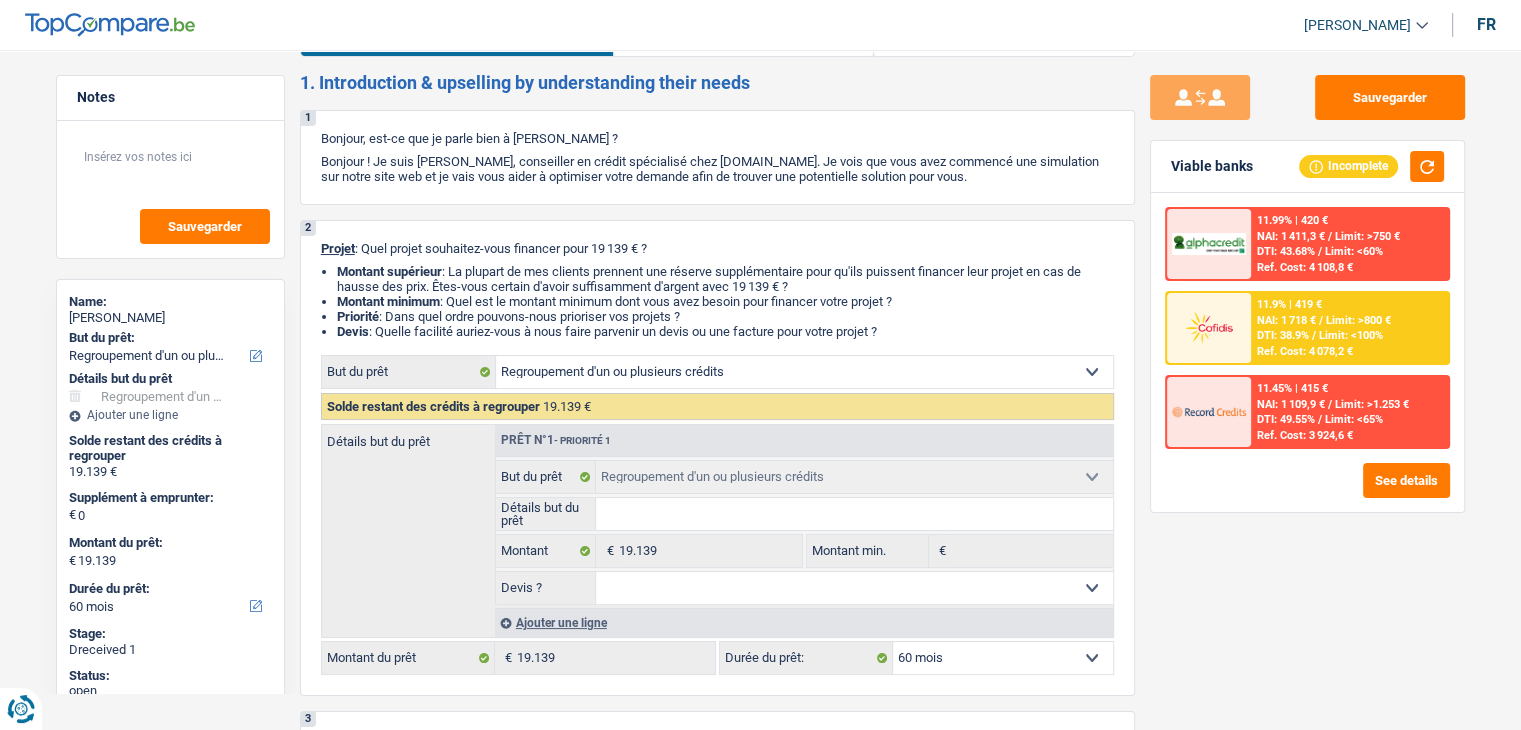 scroll, scrollTop: 0, scrollLeft: 0, axis: both 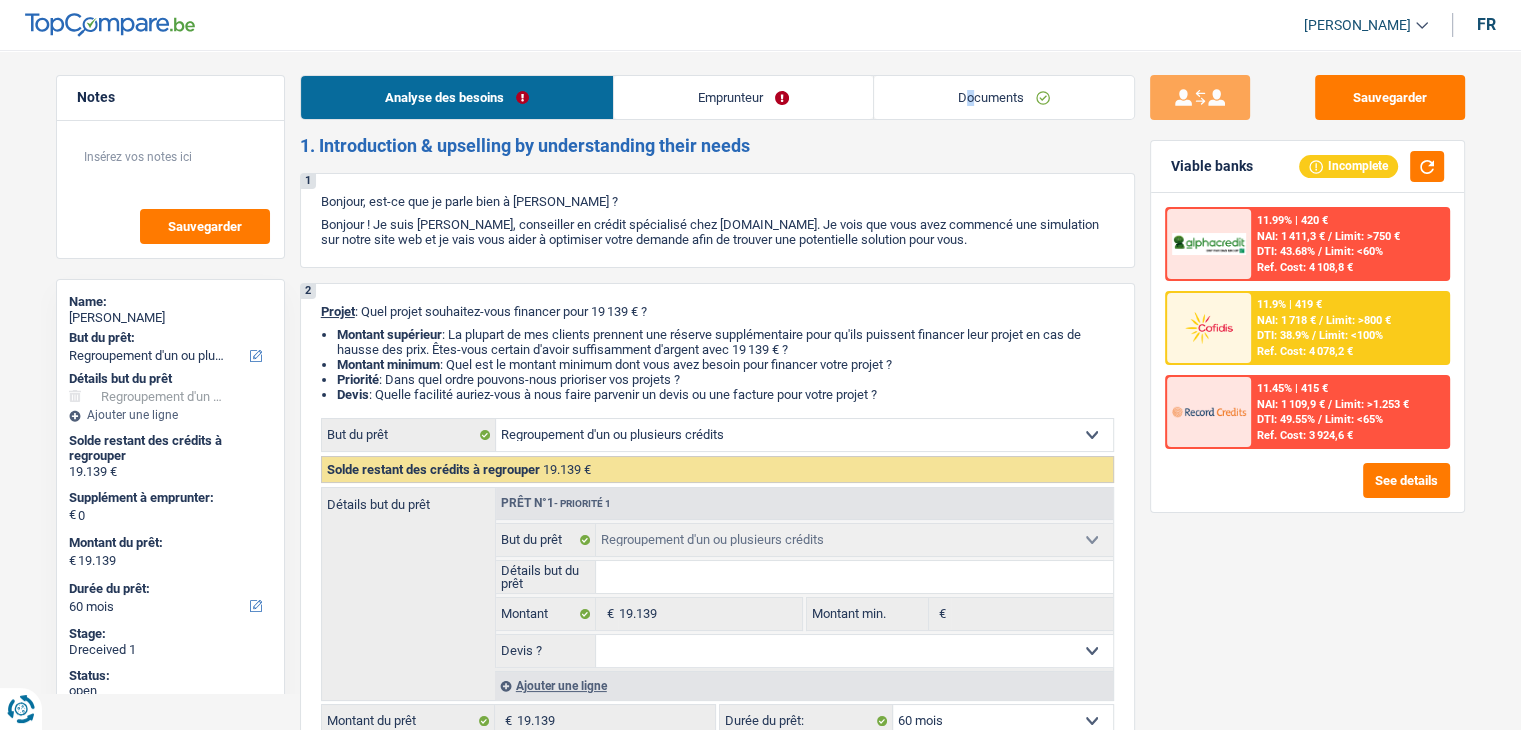 click on "Documents" at bounding box center (1004, 97) 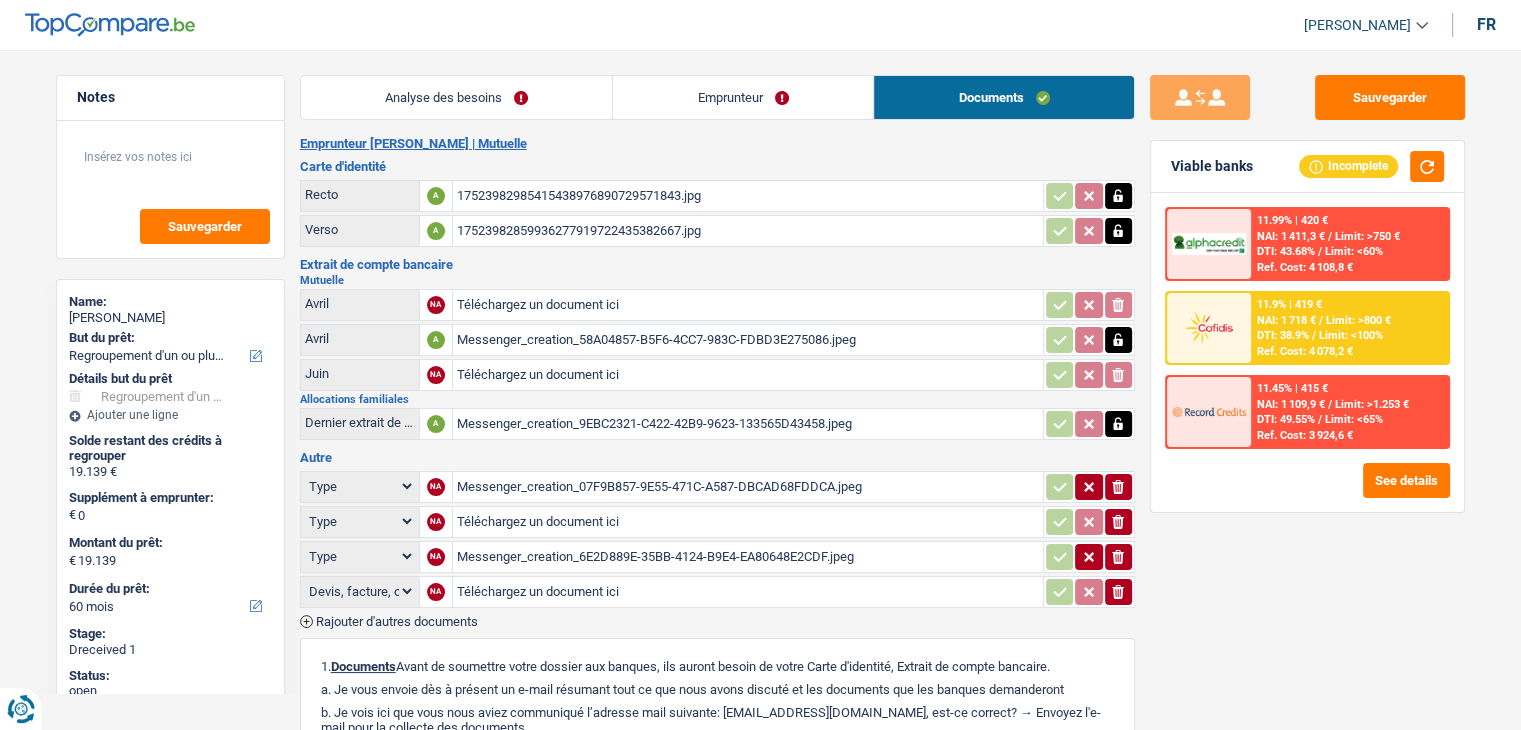 click on "NAI: 1 718 €" at bounding box center [1286, 320] 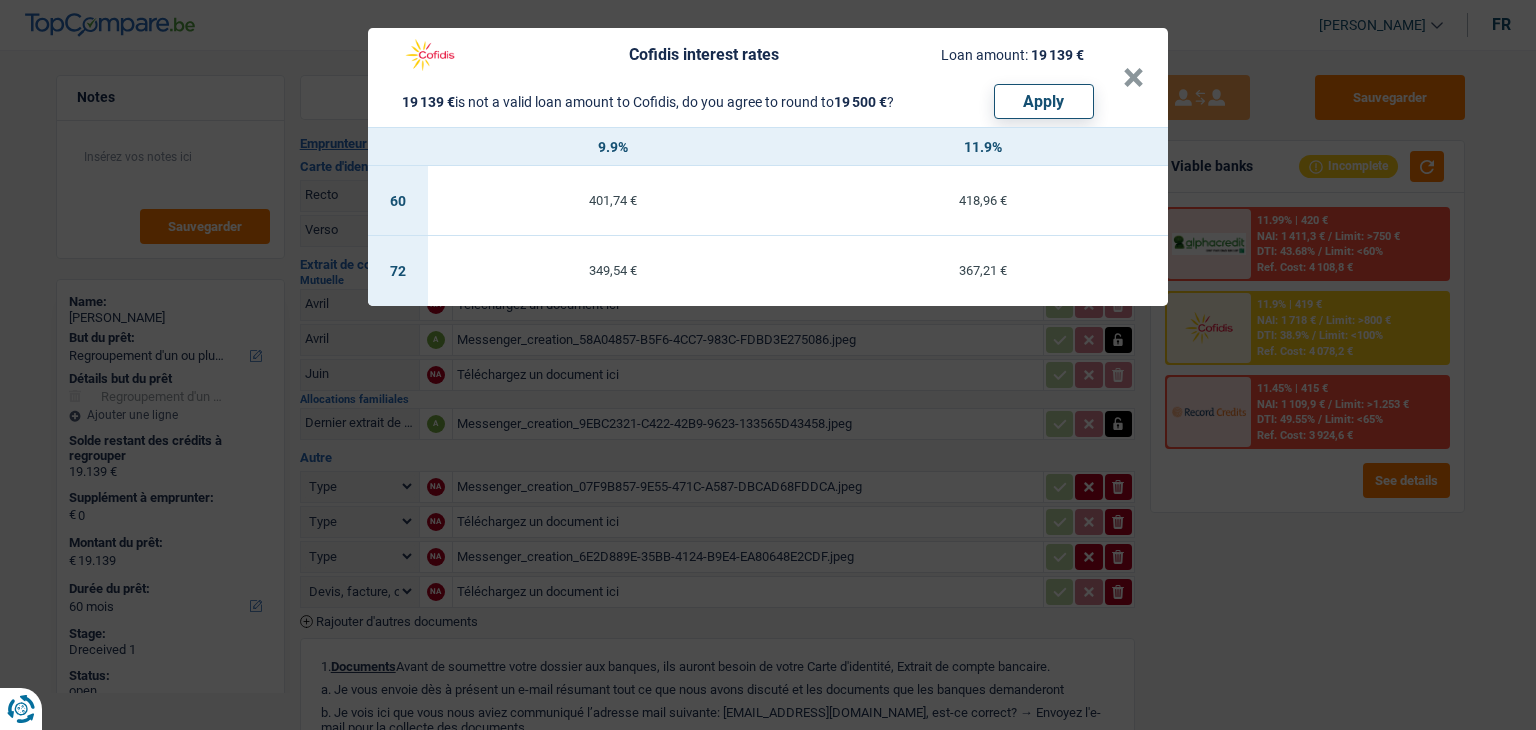 click on "Cofidis interest rates
Loan amount:
19 139 €
19 139 €  is not a valid loan amount to Cofidis, do you agree to round to  19 500 € ?
Apply
×
9.9%
11.9%
60
401,74 €
418,96 €
72
349,54 €
367,21 €" at bounding box center (768, 365) 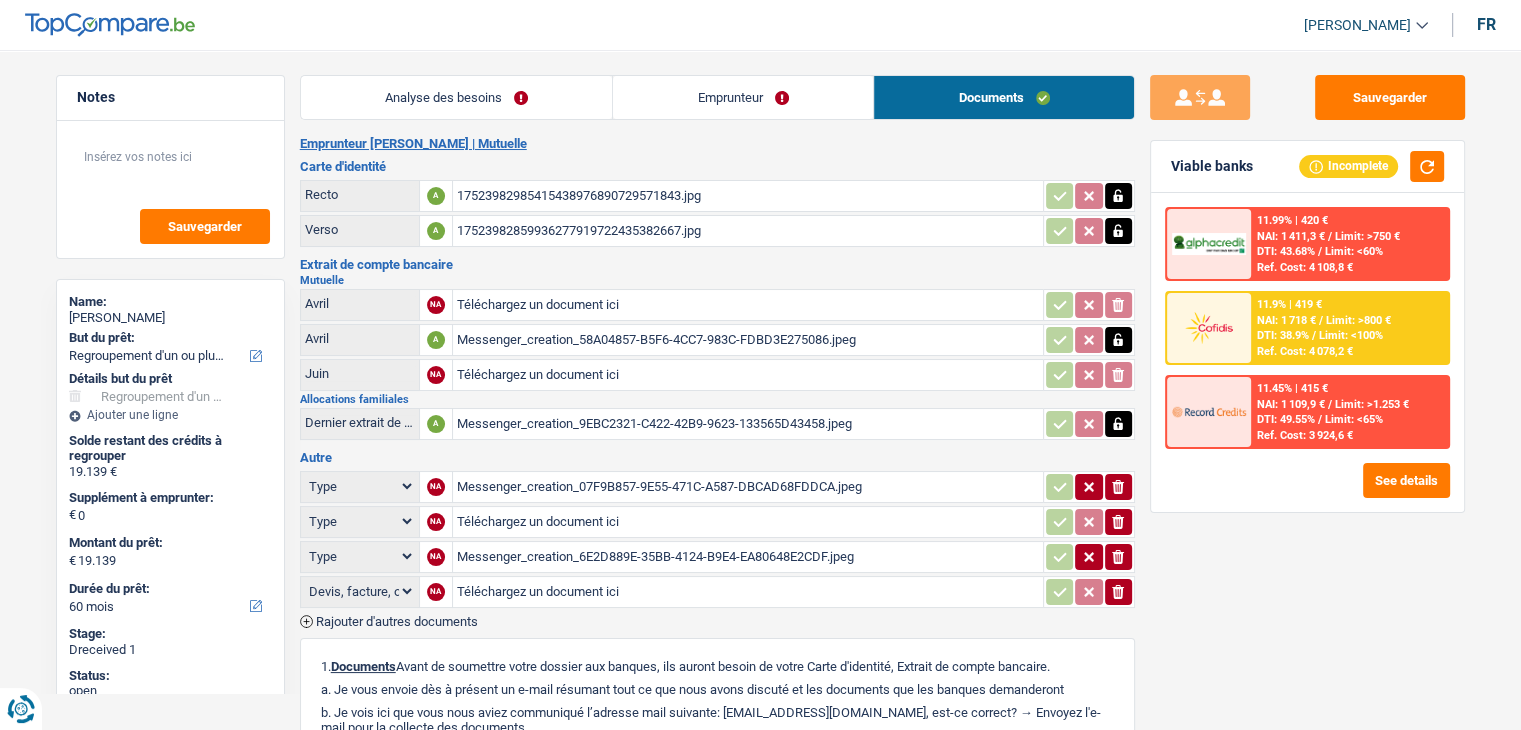 click on "Analyse des besoins" at bounding box center (457, 97) 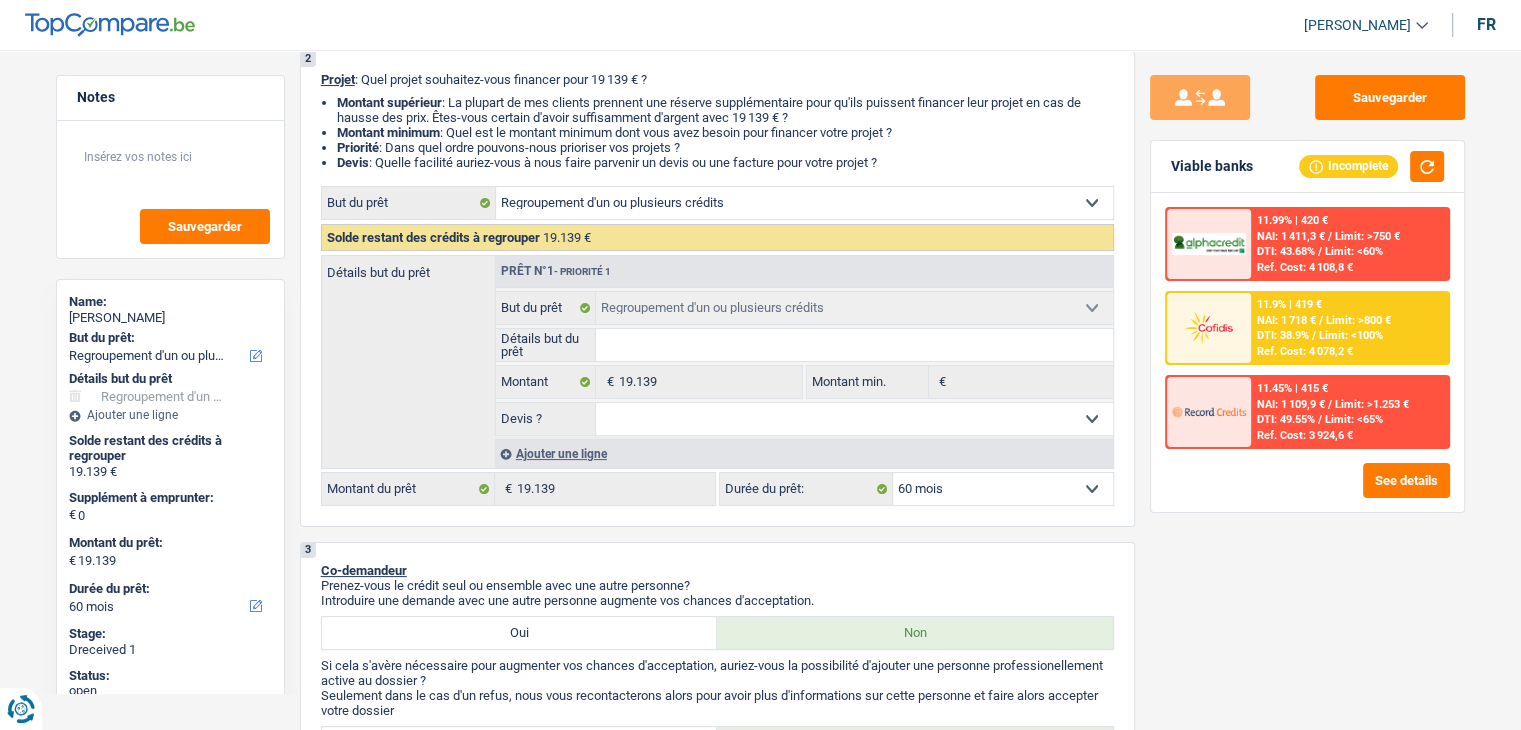 scroll, scrollTop: 0, scrollLeft: 0, axis: both 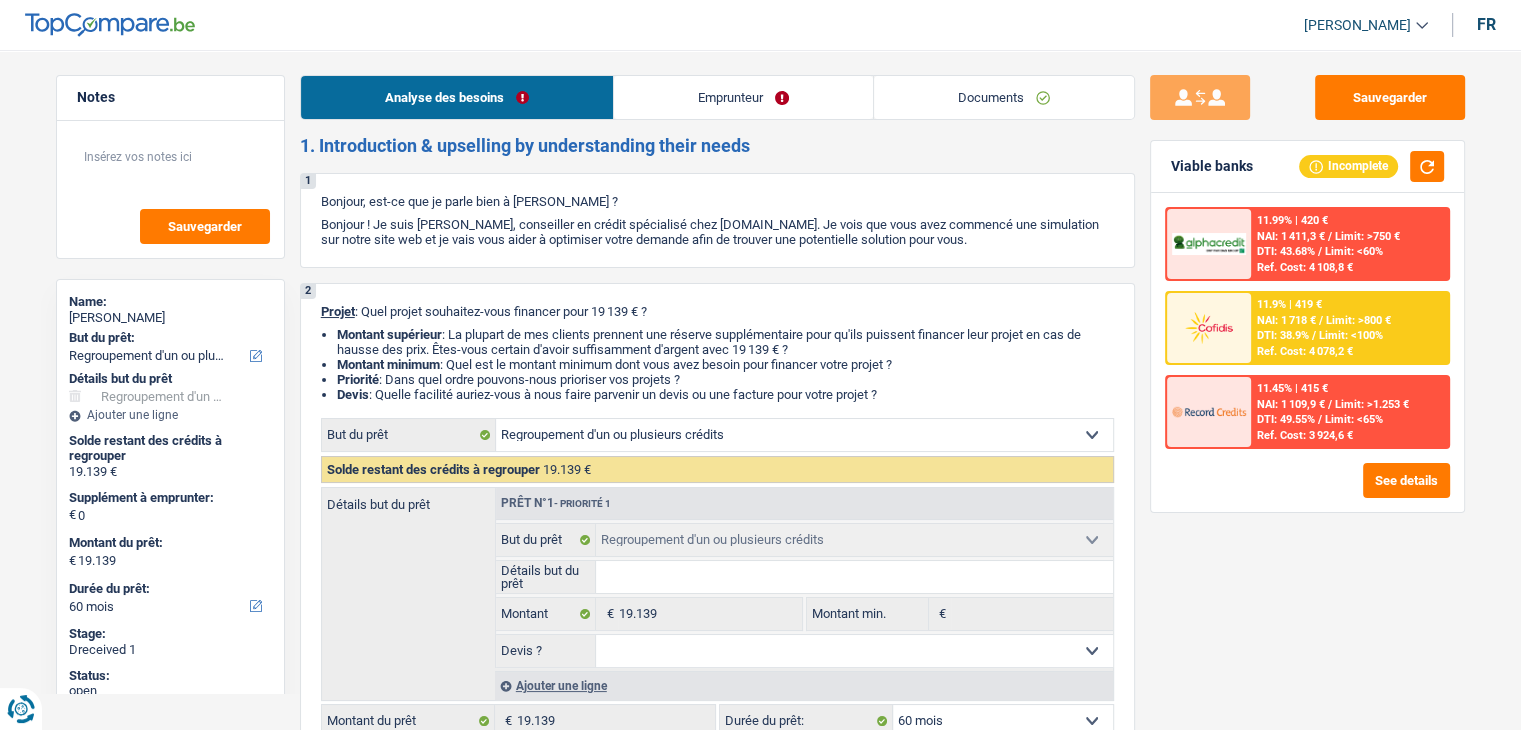 click on "11.9% | 419 €
NAI: 1 718 €
/
Limit: >800 €
DTI: 38.9%
/
Limit: <100%
Ref. Cost: 4 078,2 €" at bounding box center [1349, 328] 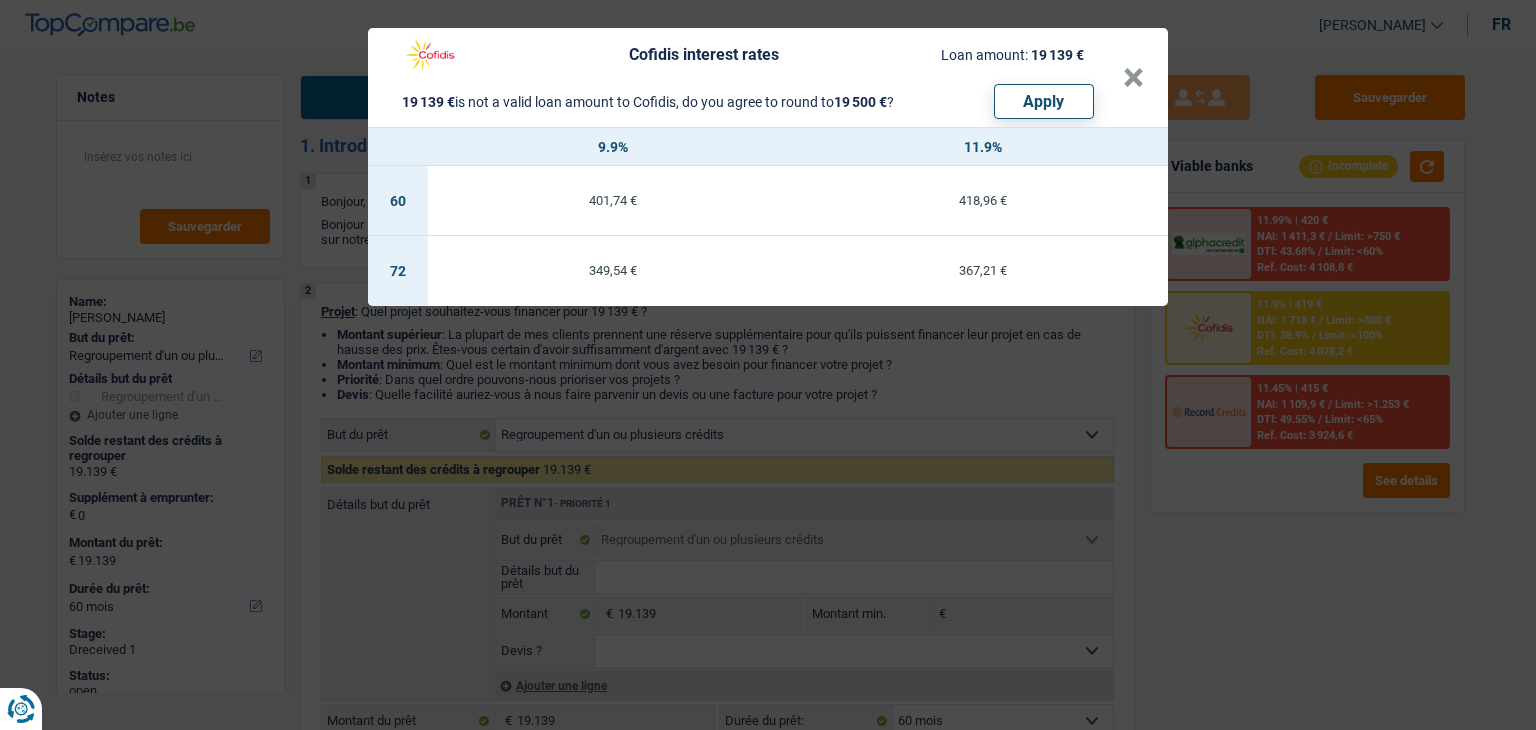 click on "Cofidis interest rates
Loan amount:
19 139 €
19 139 €  is not a valid loan amount to Cofidis, do you agree to round to  19 500 € ?
Apply
×
9.9%
11.9%
60
401,74 €
418,96 €
72
349,54 €
367,21 €" at bounding box center [768, 365] 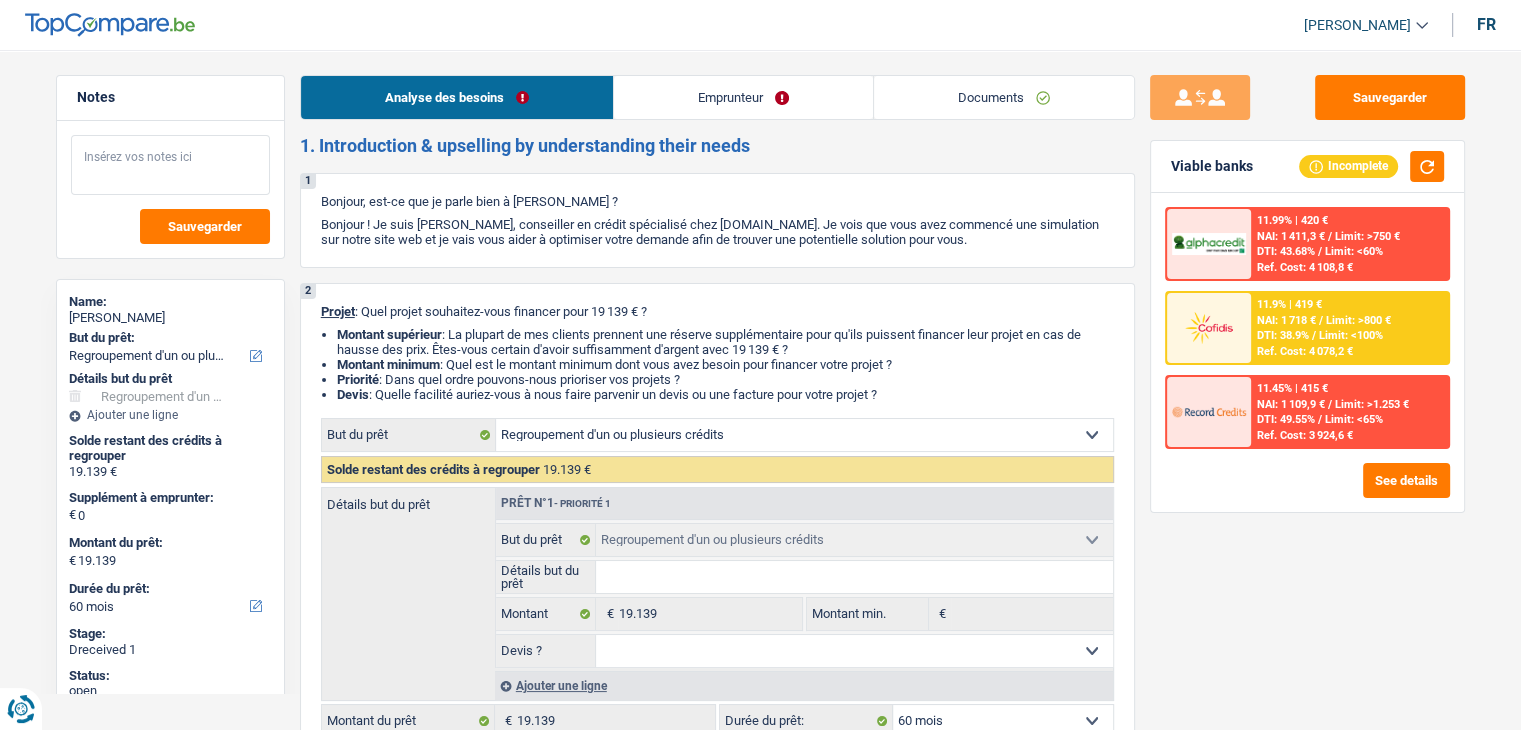 click at bounding box center (170, 165) 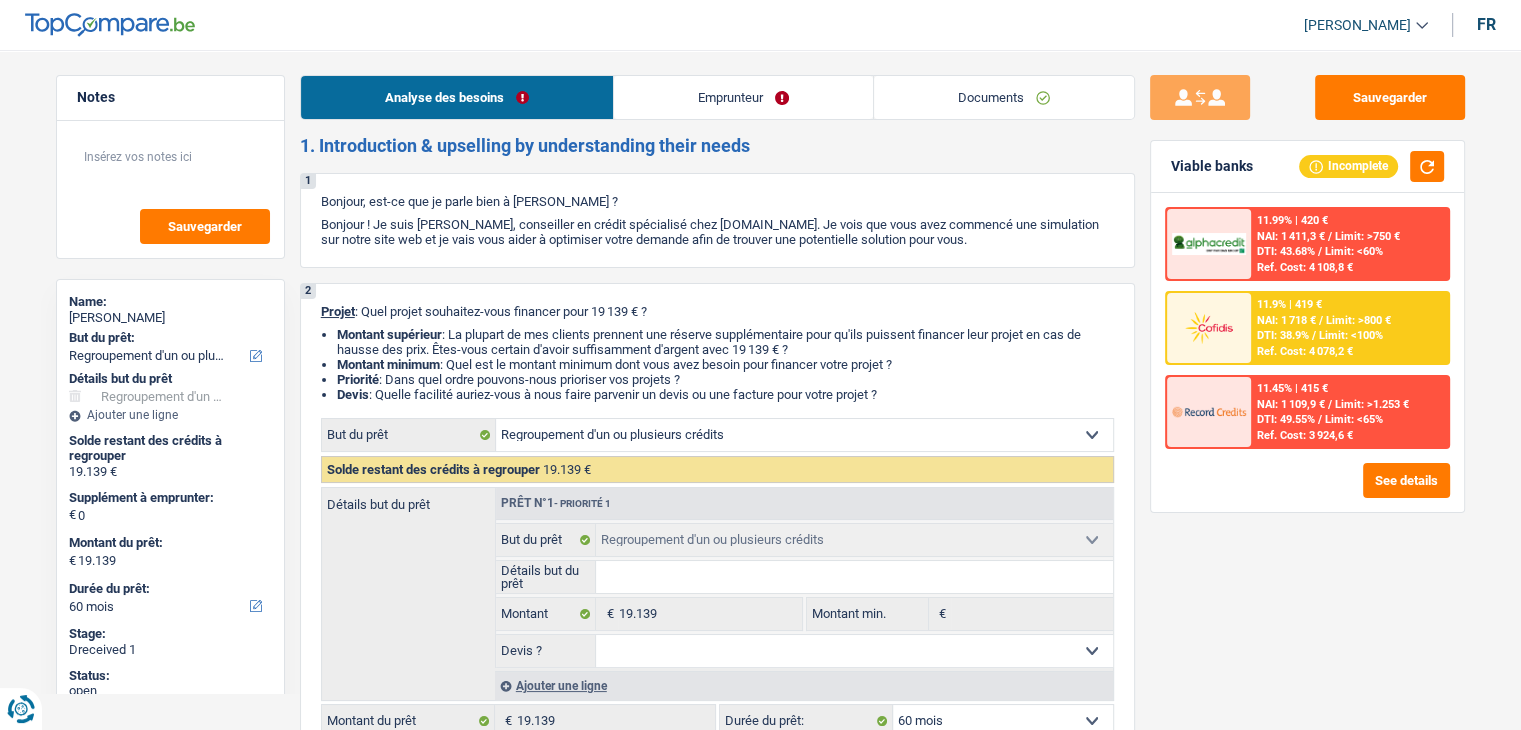 click at bounding box center (1209, 327) 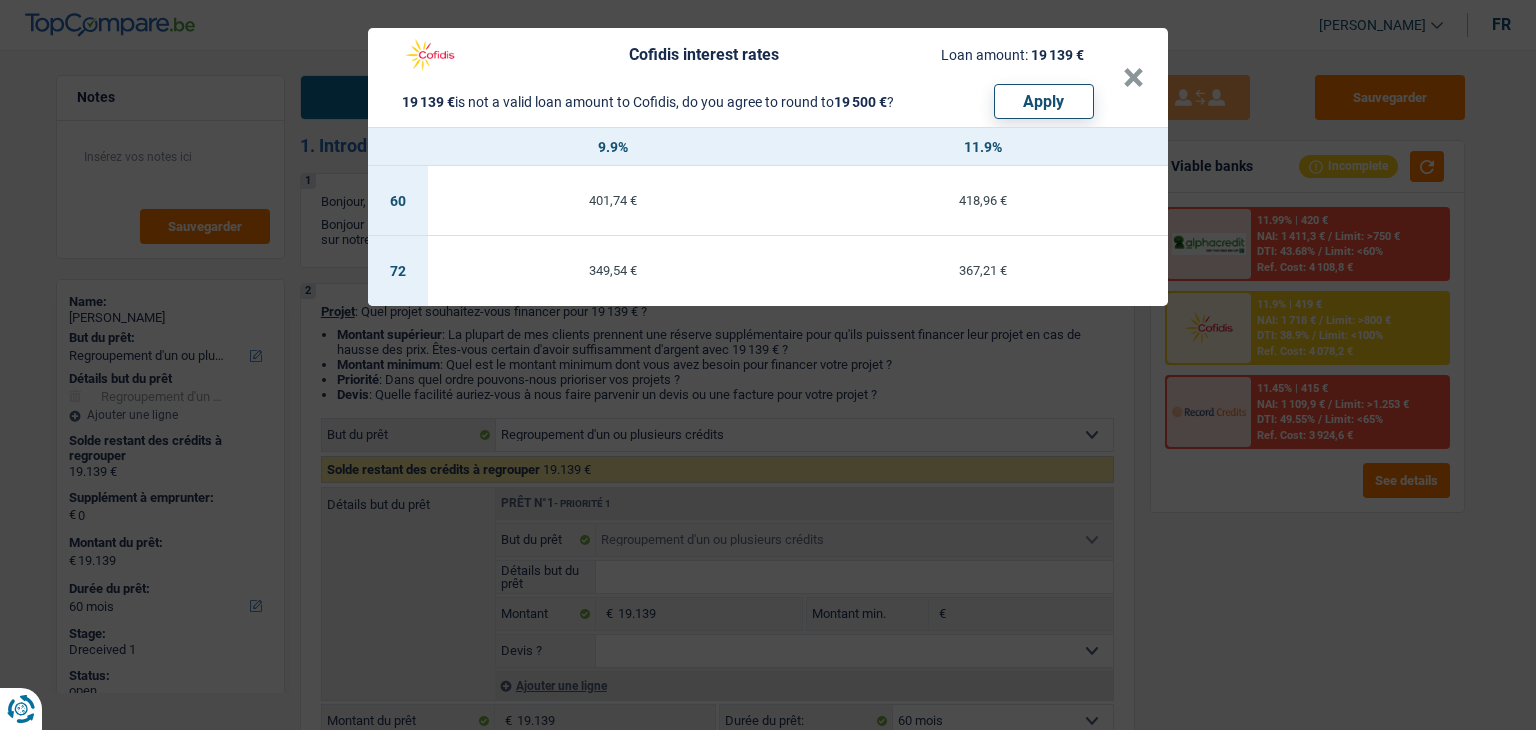 click on "401,74 €" at bounding box center [613, 200] 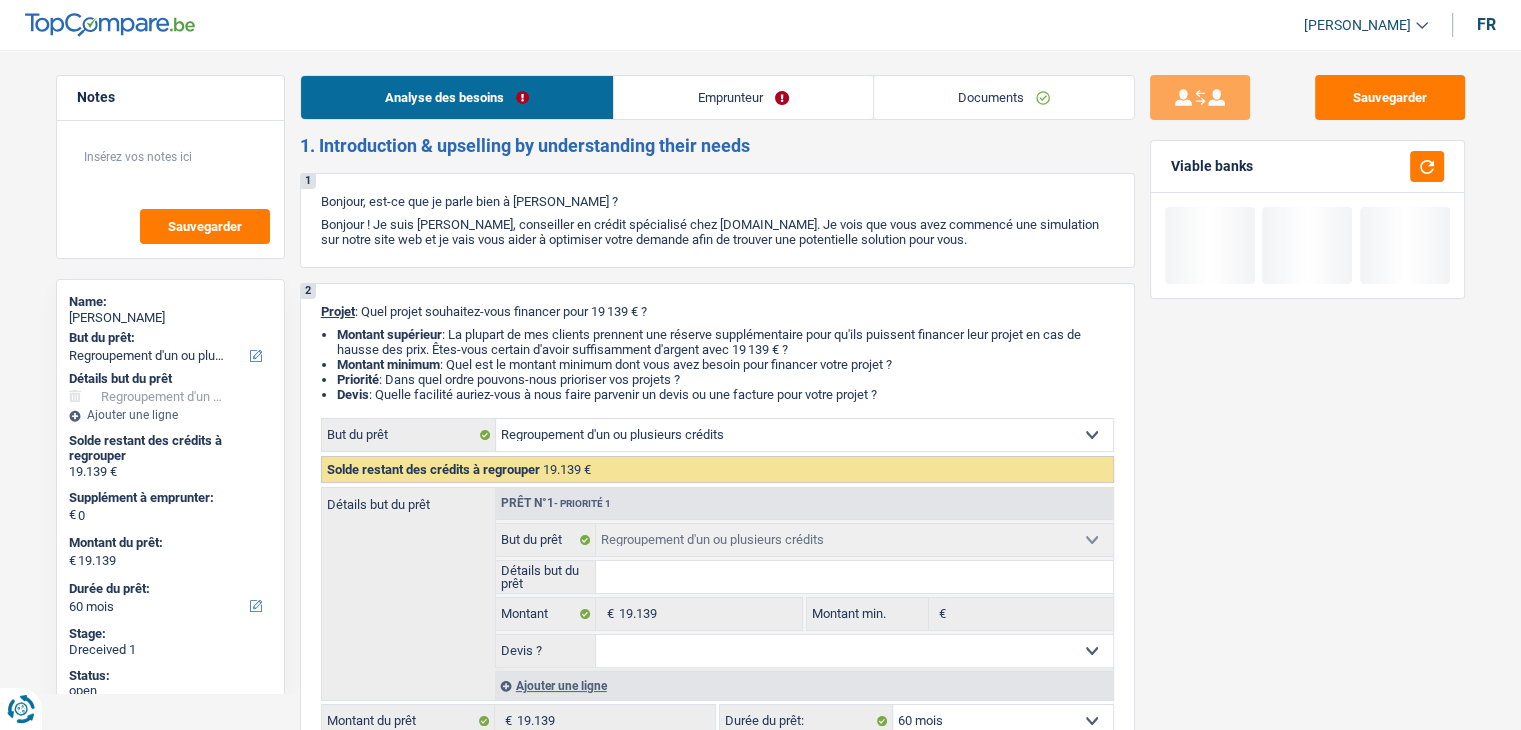 drag, startPoint x: 177, startPoint y: 128, endPoint x: 172, endPoint y: 153, distance: 25.495098 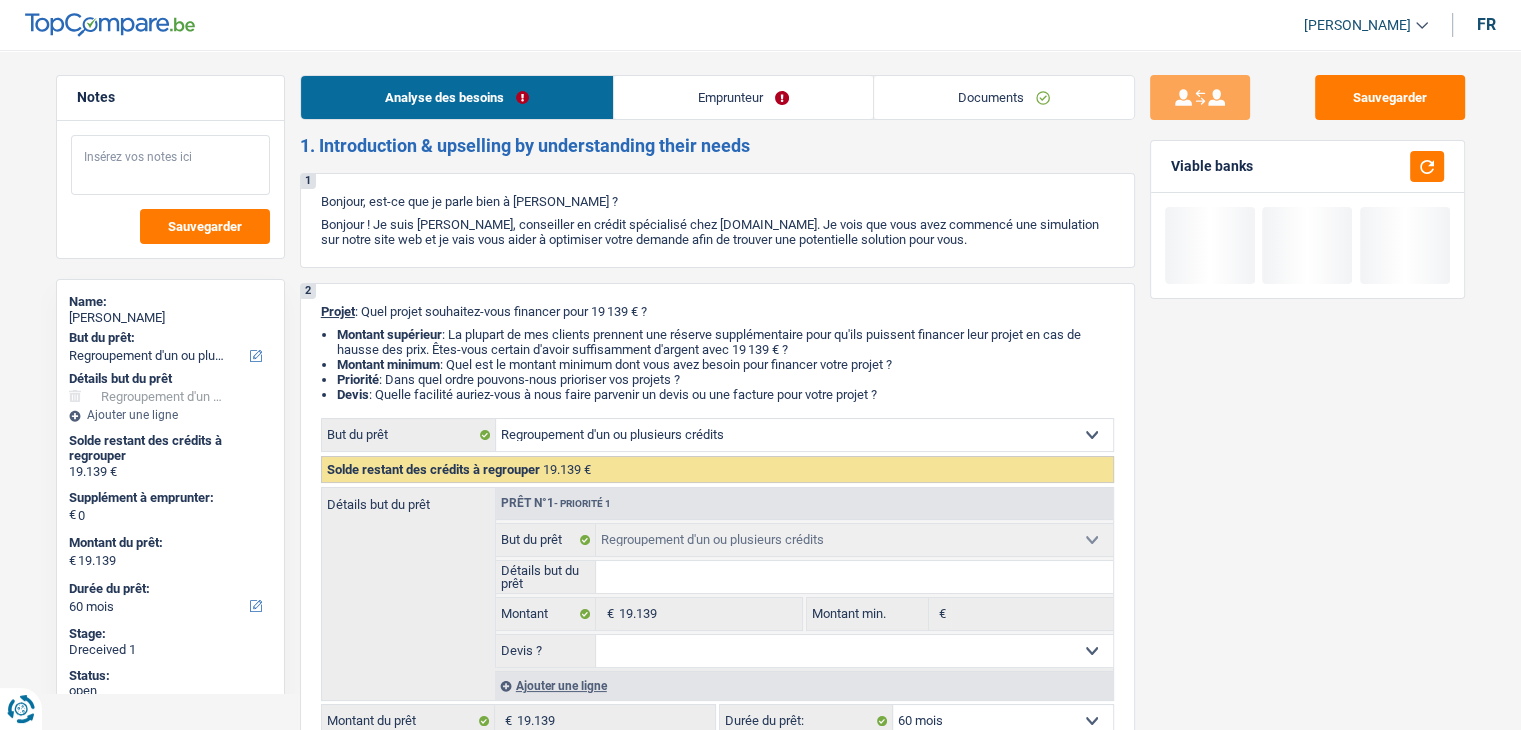 click at bounding box center [170, 165] 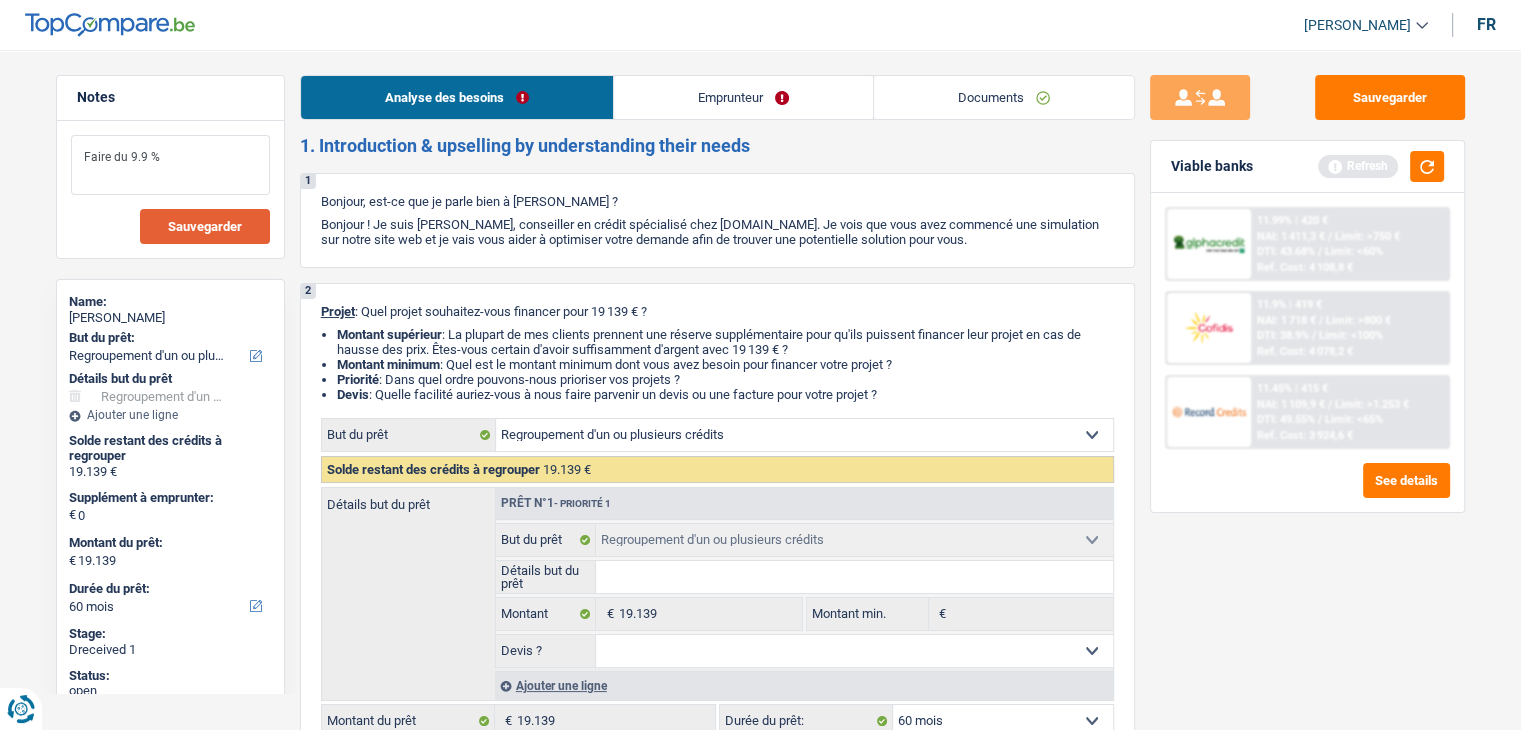 type on "Faire du 9.9 %" 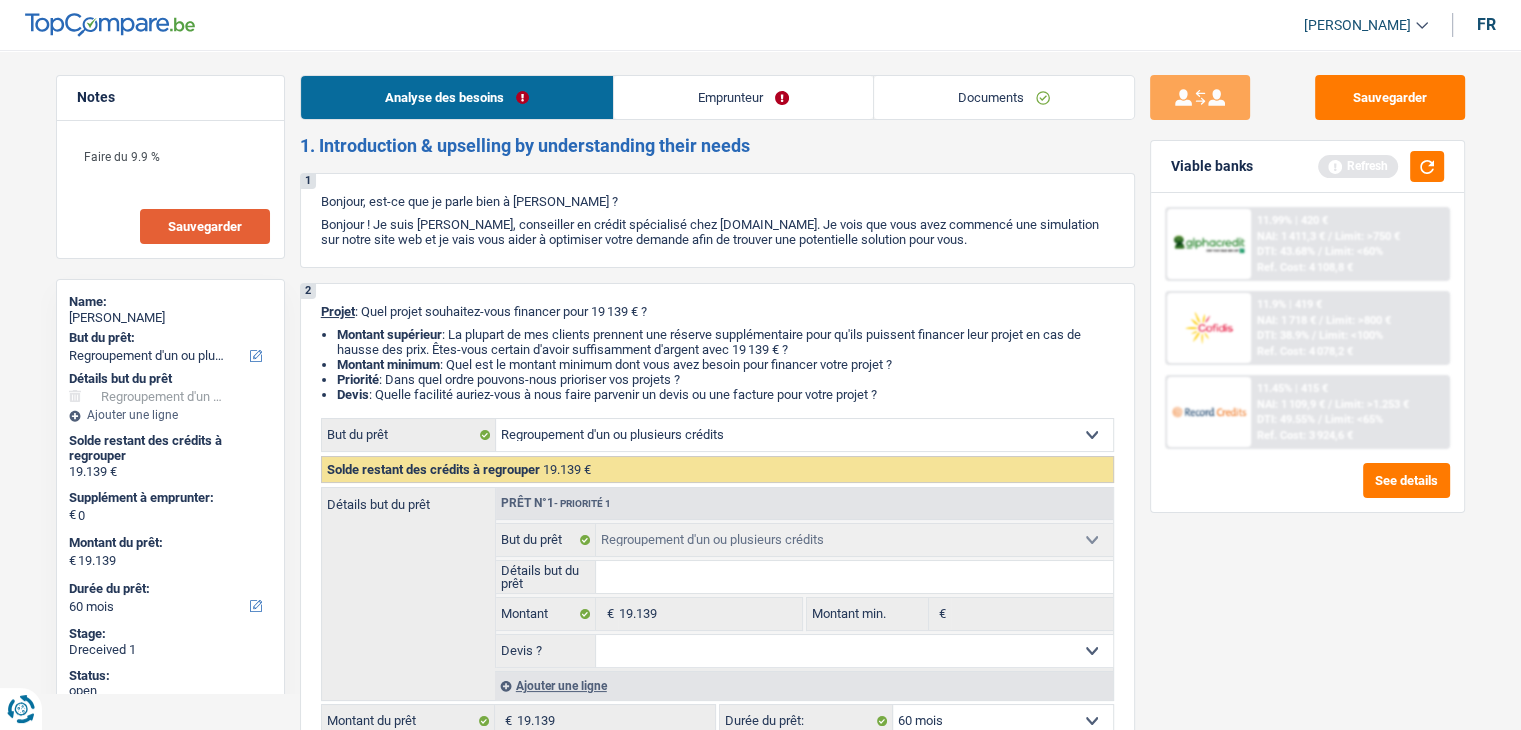 click on "Sauvegarder" at bounding box center [205, 226] 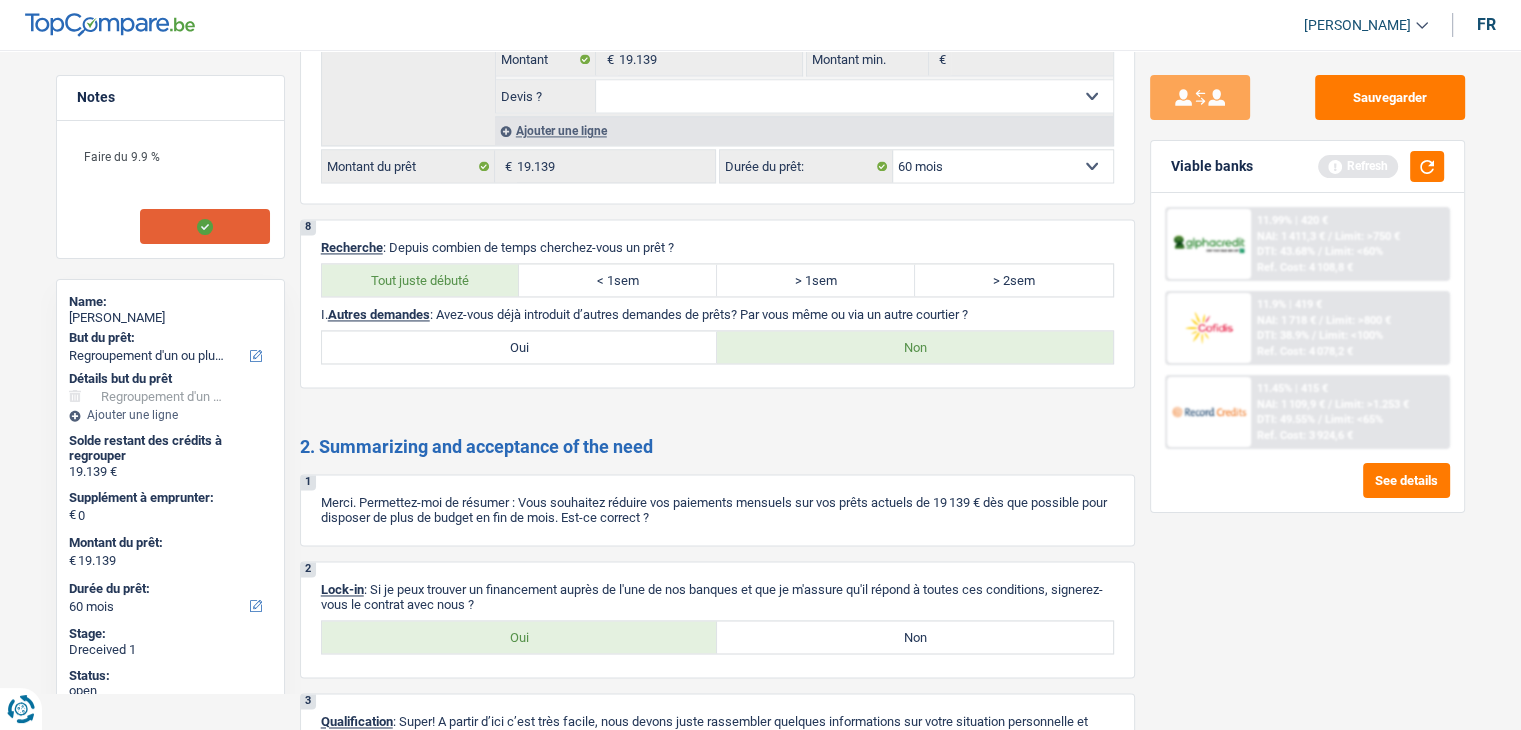 scroll, scrollTop: 3112, scrollLeft: 0, axis: vertical 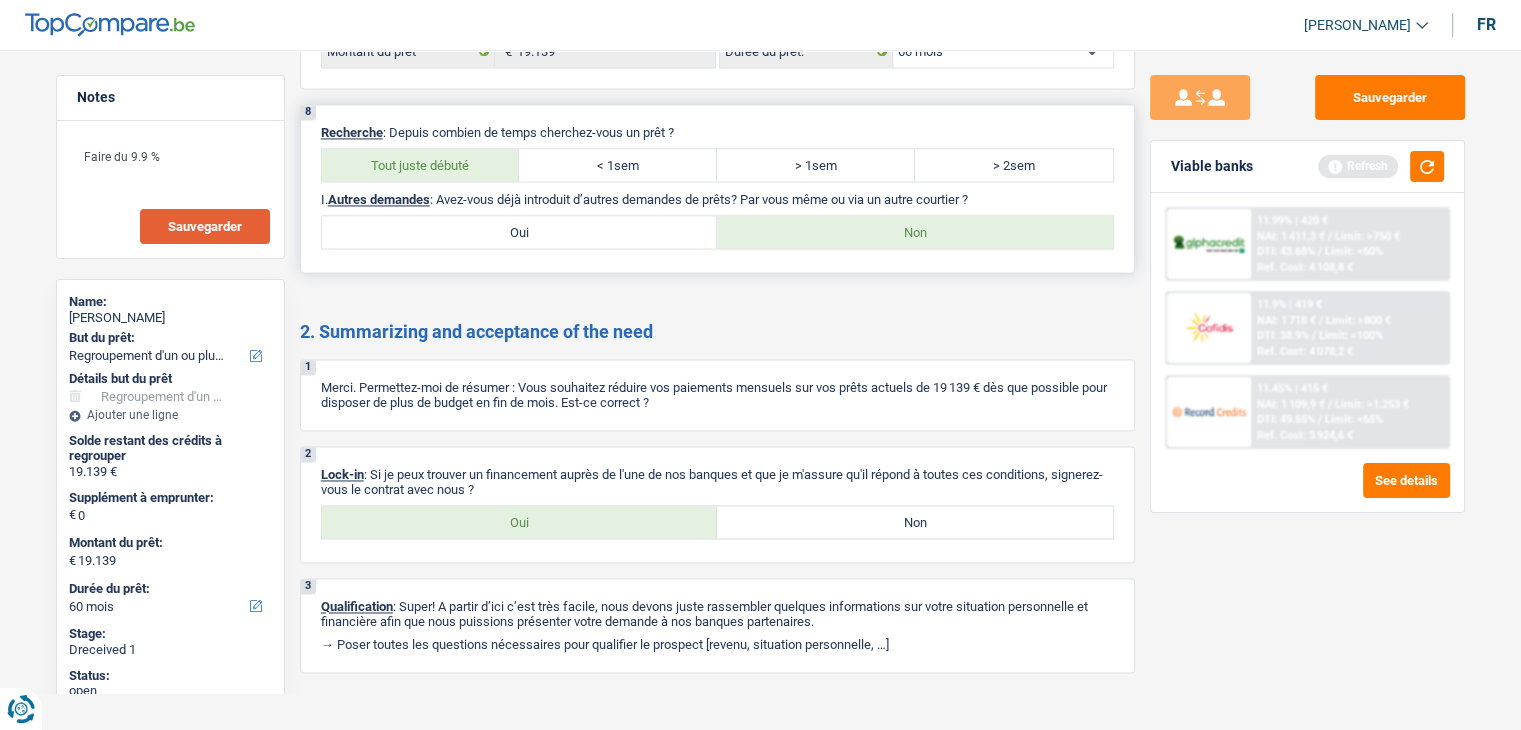 click on "Oui" at bounding box center (520, 232) 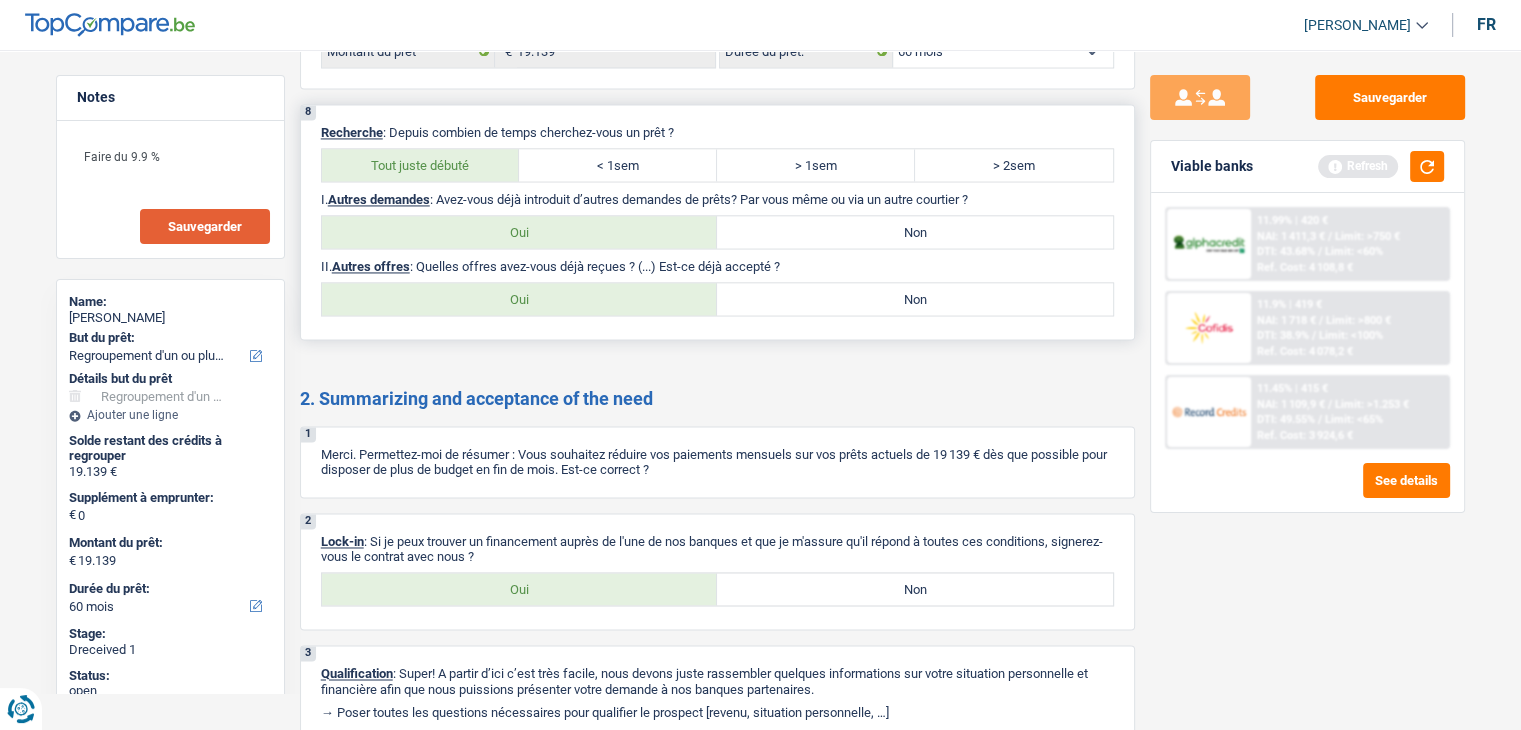 click on "Oui" at bounding box center (520, 299) 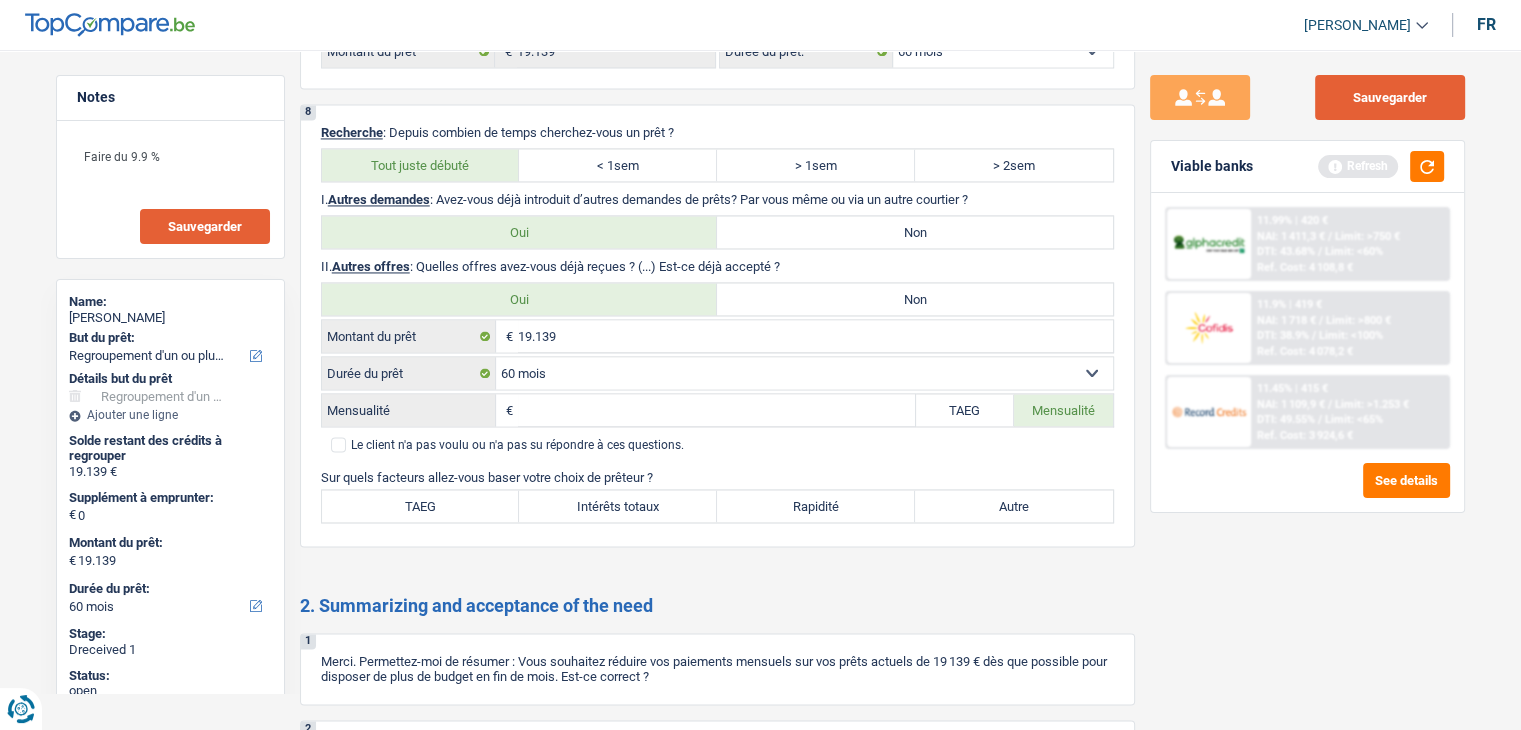 drag, startPoint x: 1396, startPoint y: 101, endPoint x: 1383, endPoint y: 172, distance: 72.18033 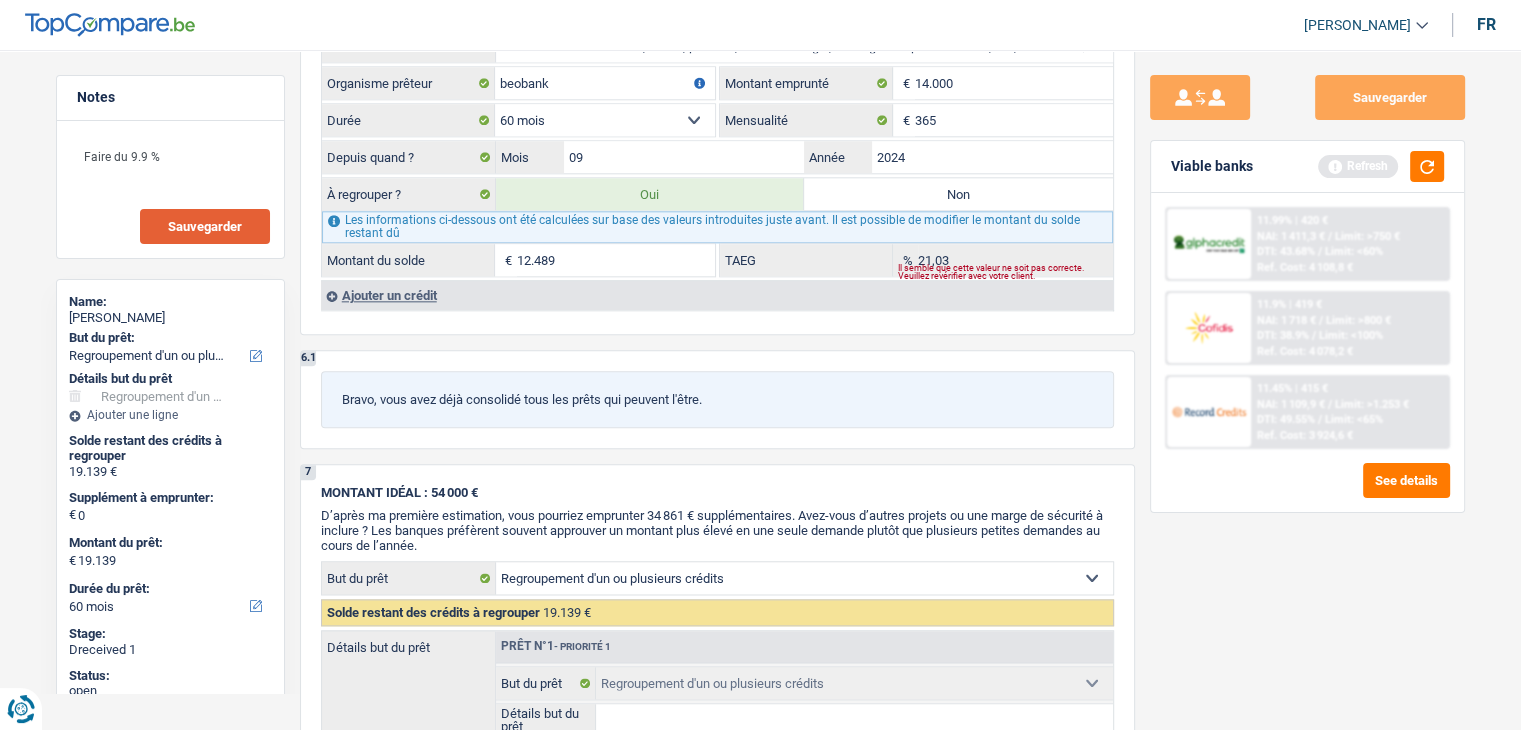 scroll, scrollTop: 2112, scrollLeft: 0, axis: vertical 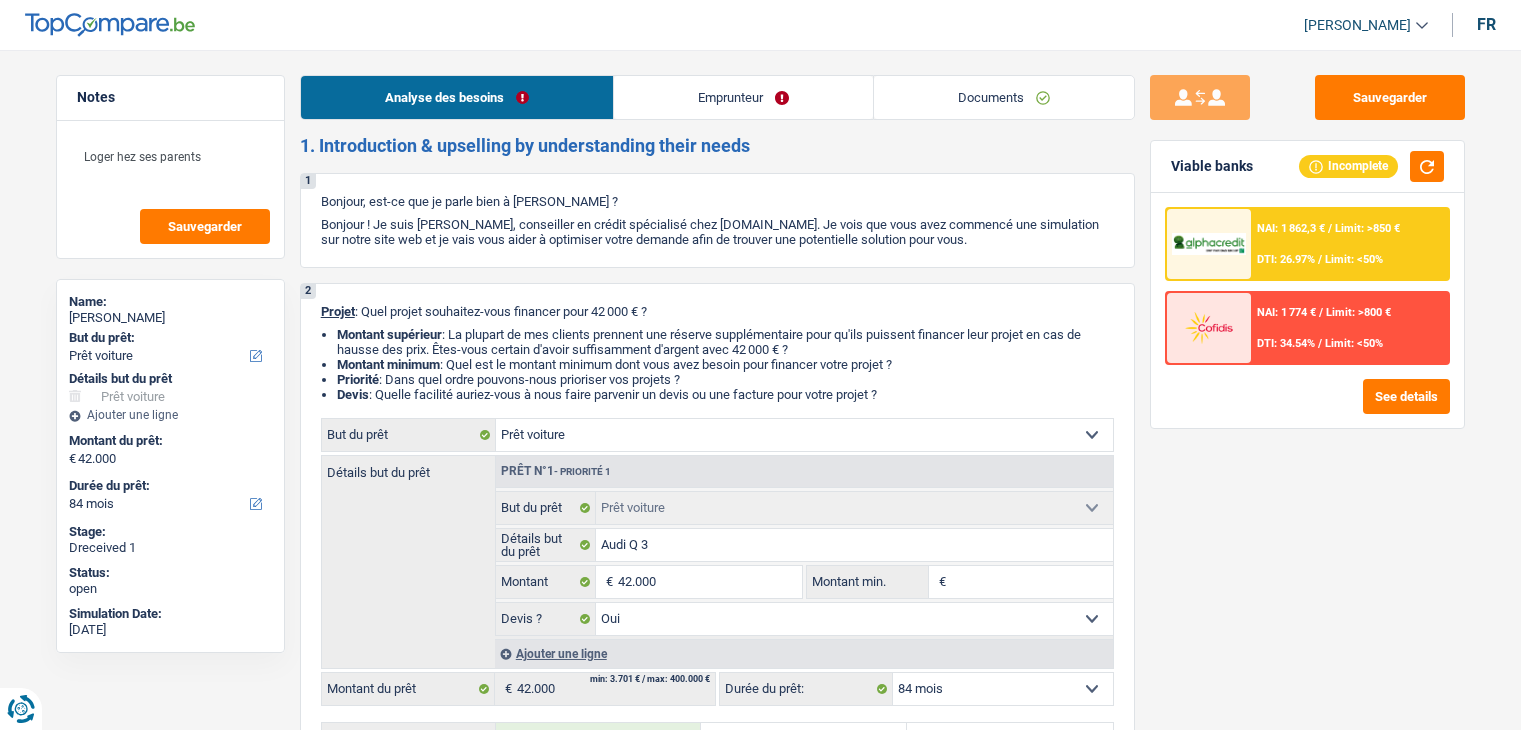 select on "car" 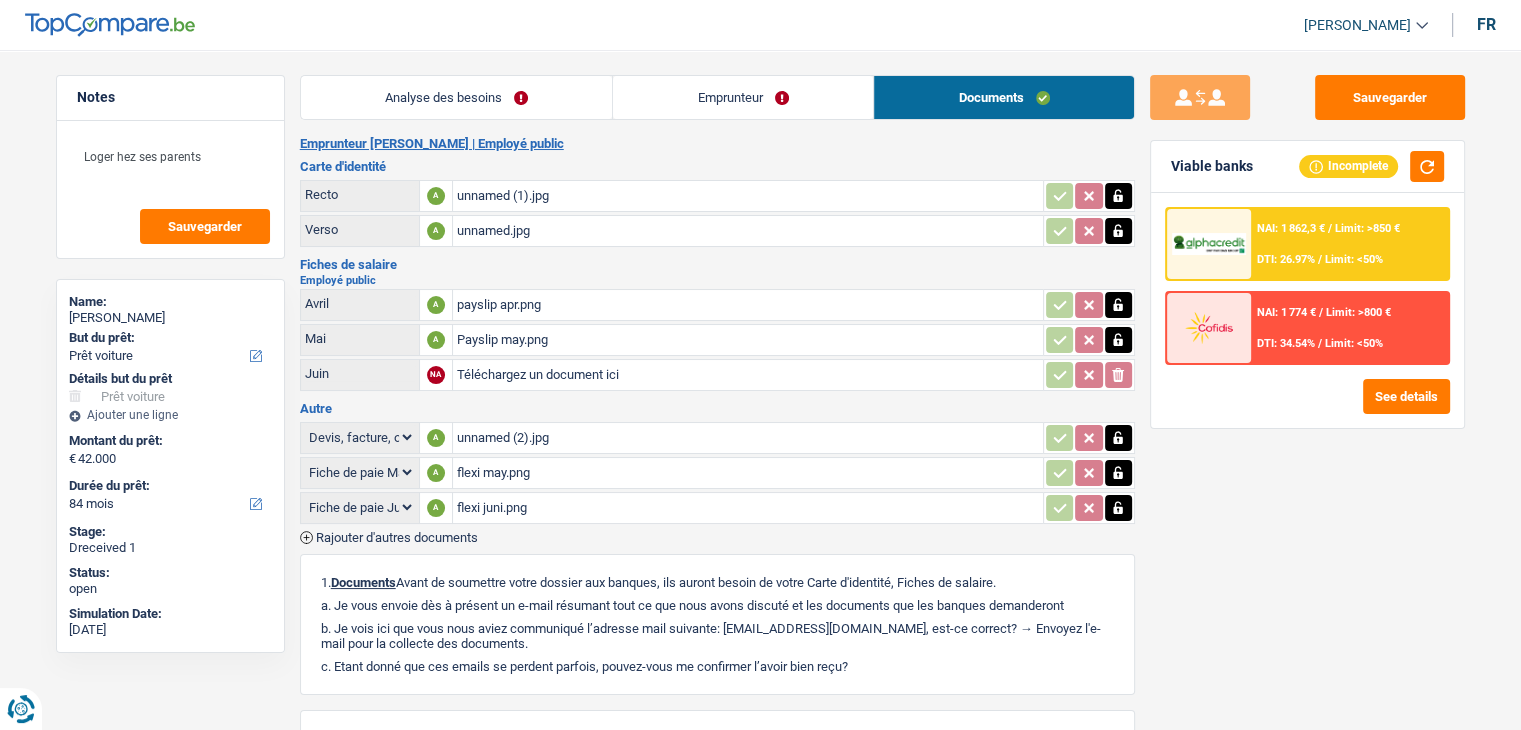 scroll, scrollTop: 0, scrollLeft: 0, axis: both 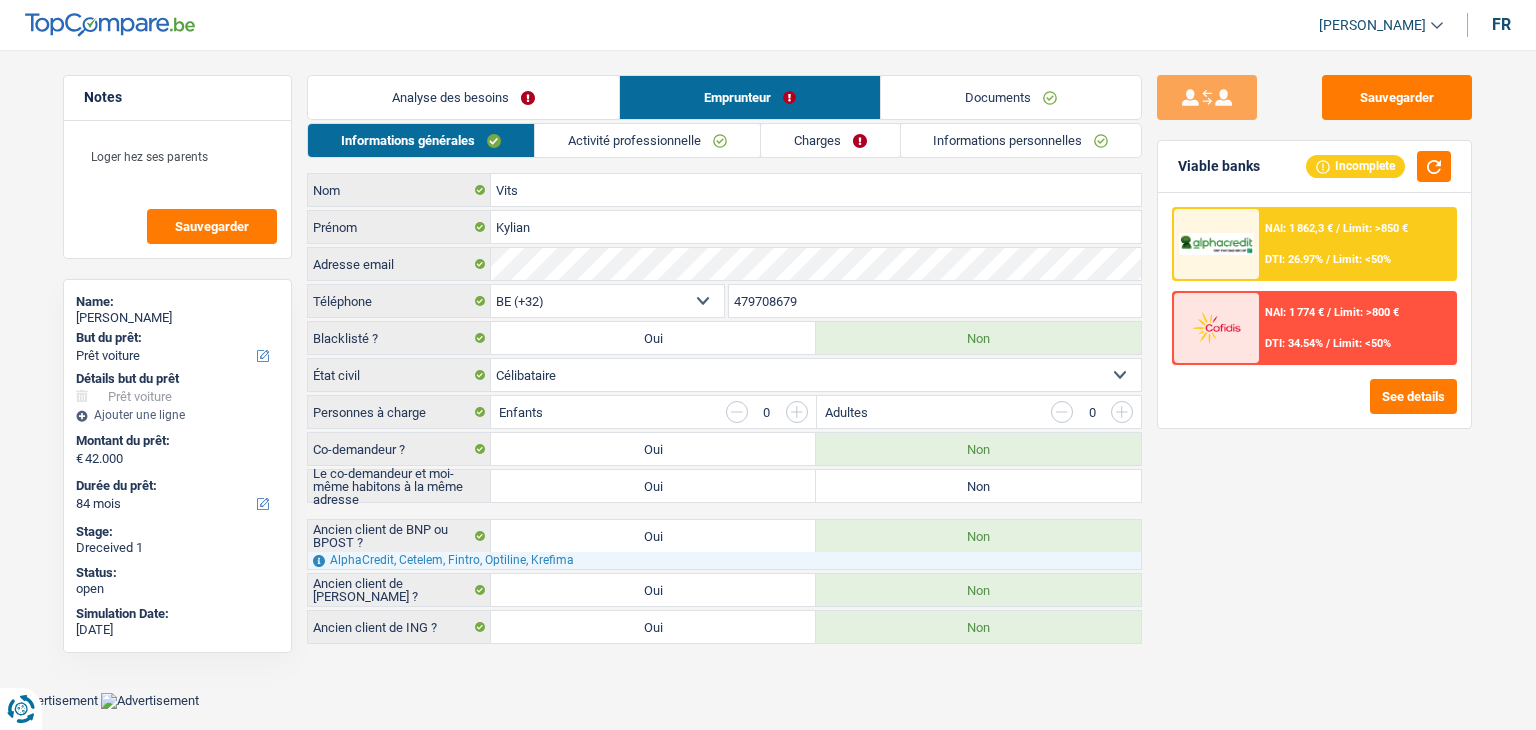 click on "Analyse des besoins" at bounding box center (463, 97) 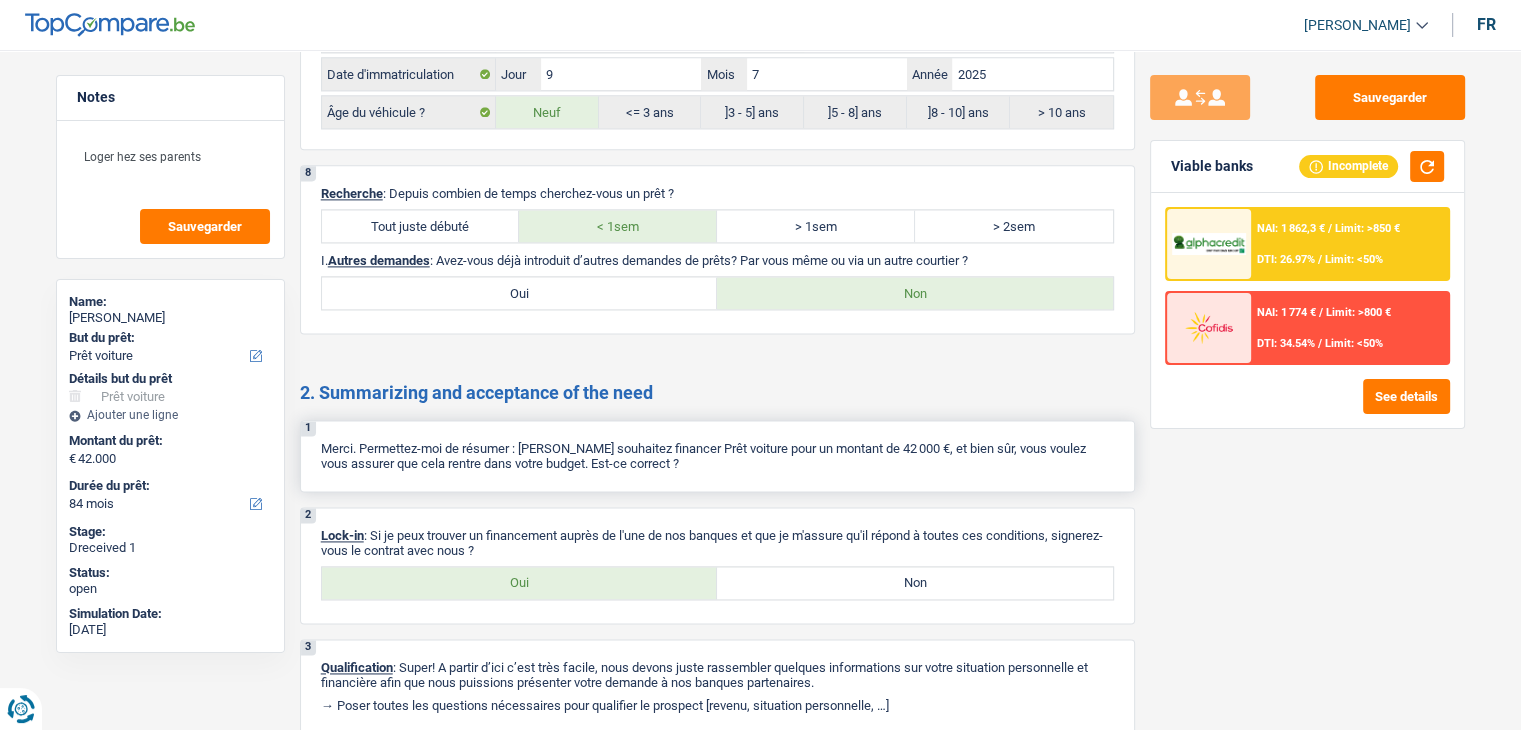 scroll, scrollTop: 2736, scrollLeft: 0, axis: vertical 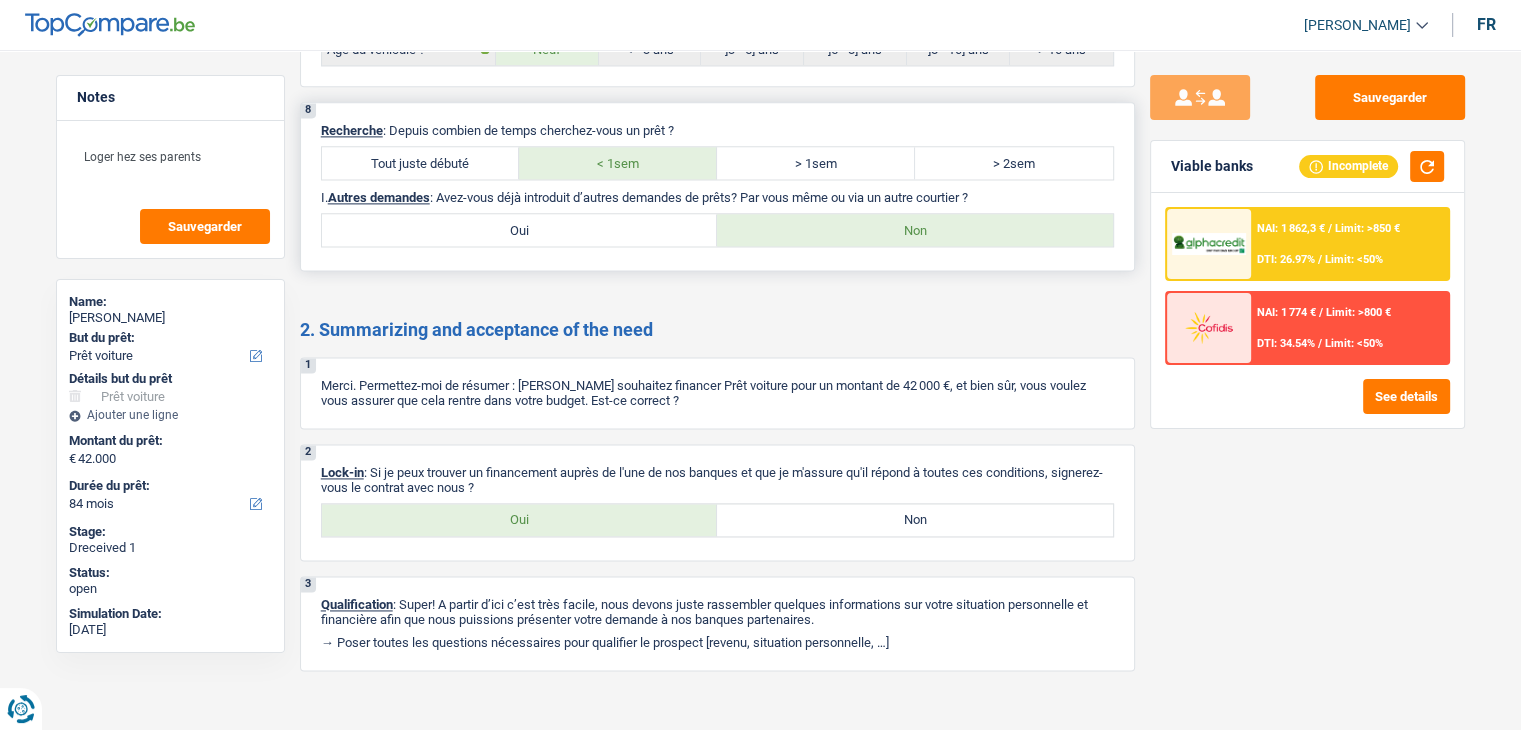 click on "Oui" at bounding box center [520, 230] 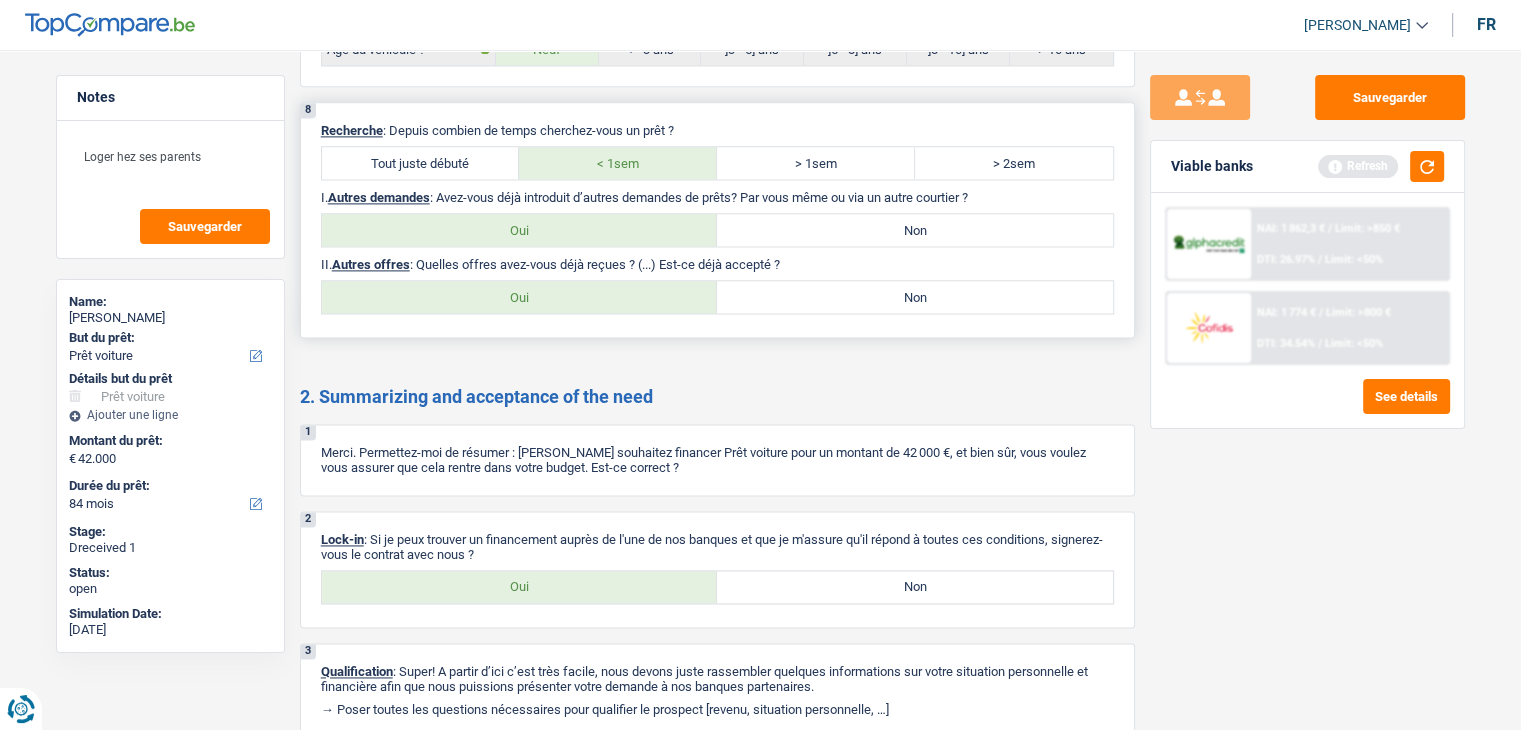 click on "Oui" at bounding box center (520, 297) 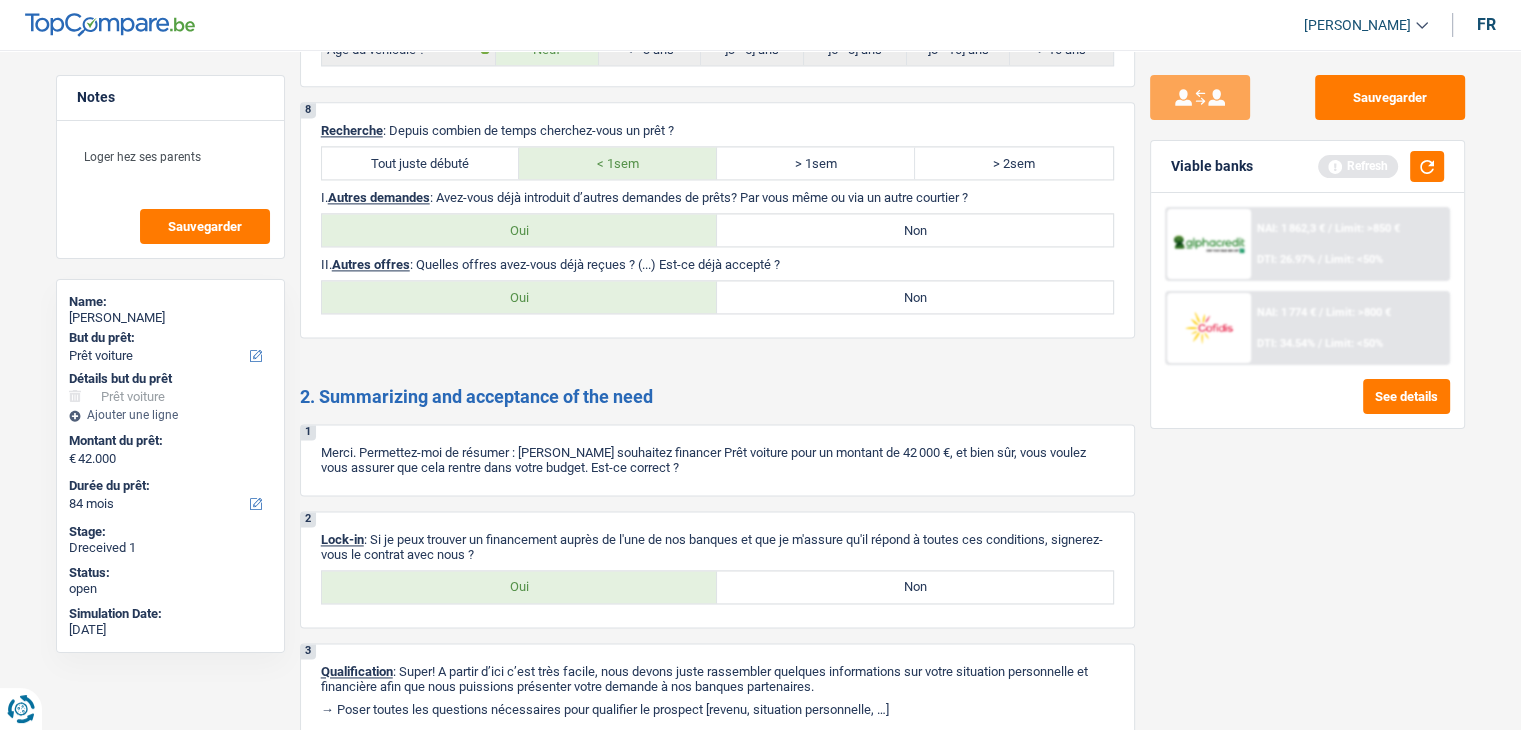 select on "84" 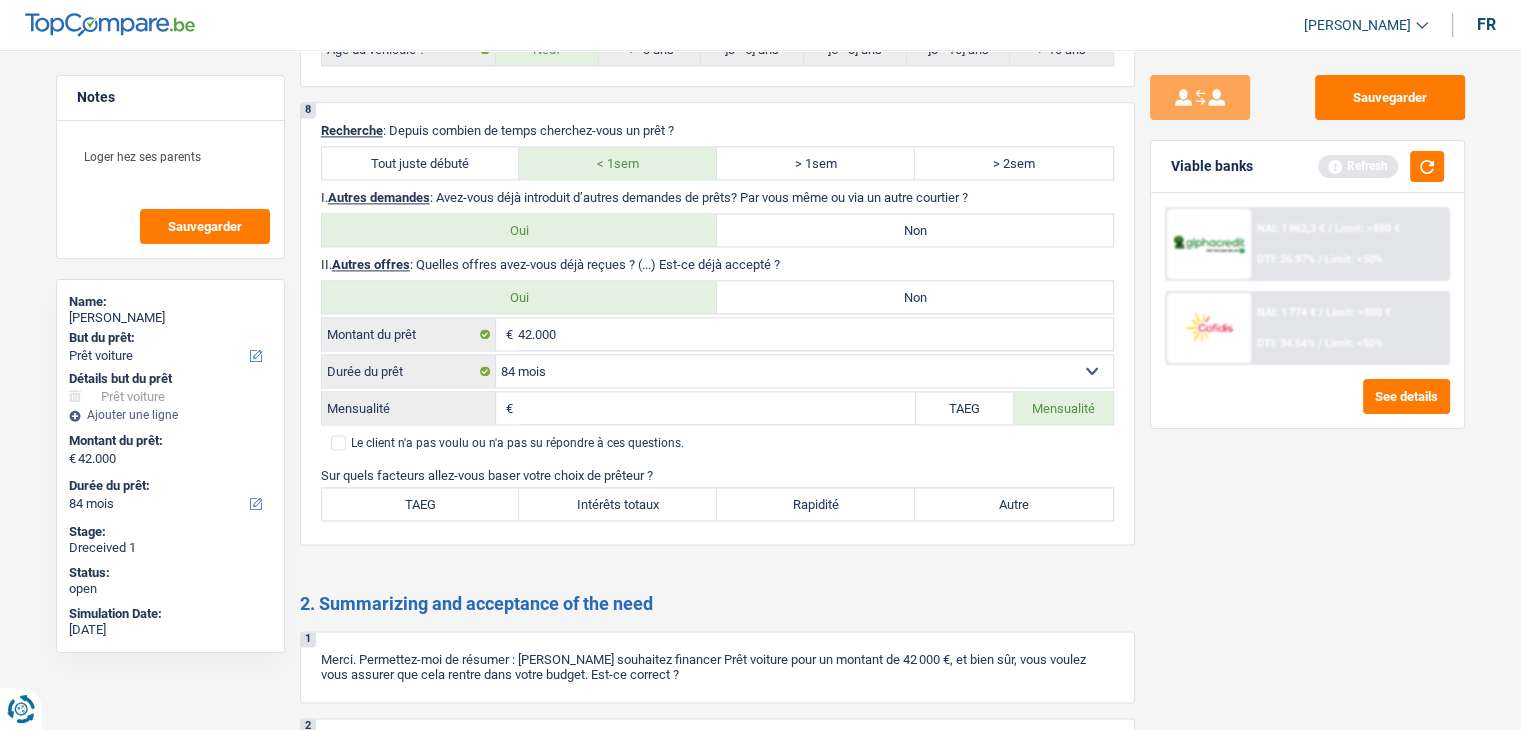 click on "NAI: 1 862,3 €
/
Limit: >850 €
DTI: 26.97%
/
Limit: <50%" at bounding box center (1349, 244) 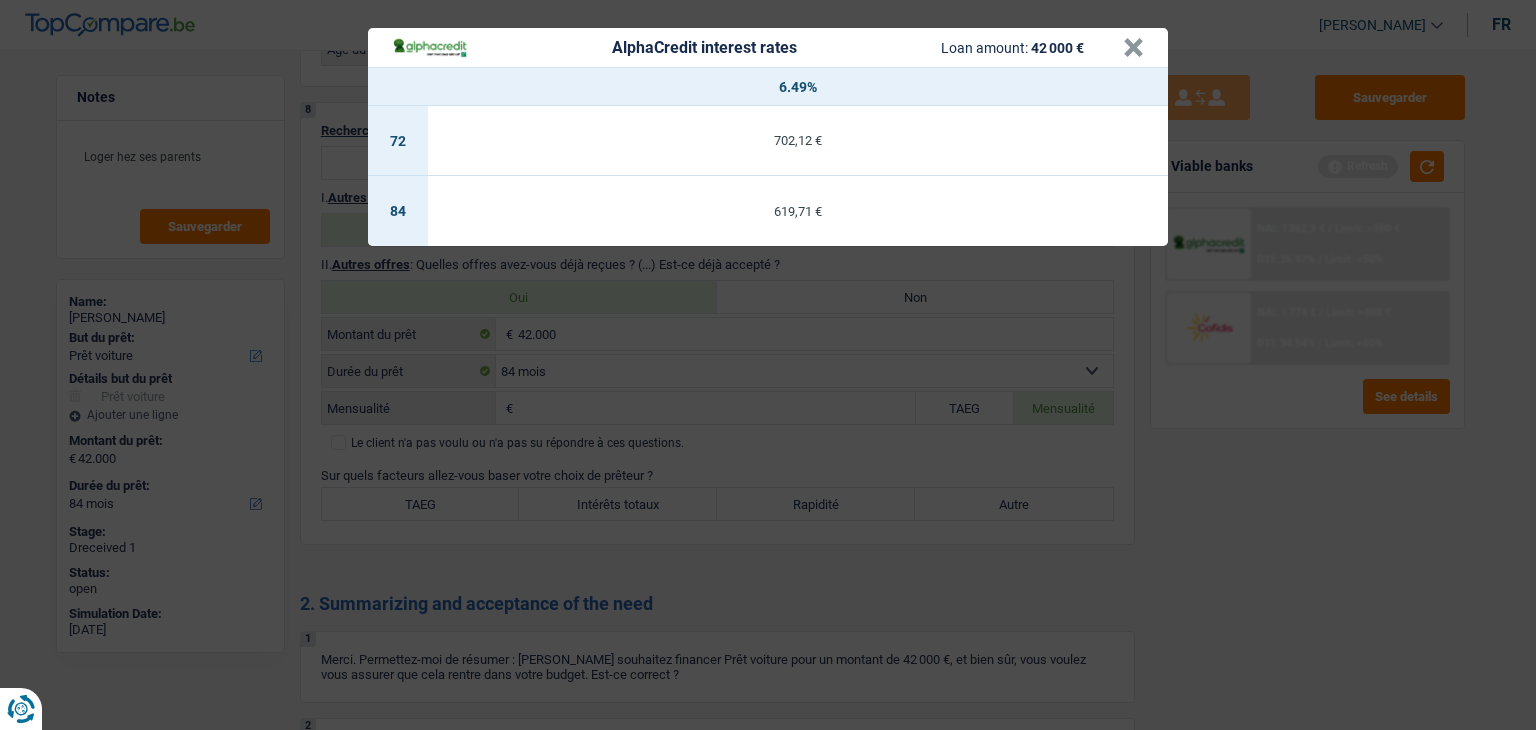 click on "AlphaCredit interest rates
Loan amount:
42 000 €
×
6.49%
72
702,12 €
84
619,71 €" at bounding box center (768, 365) 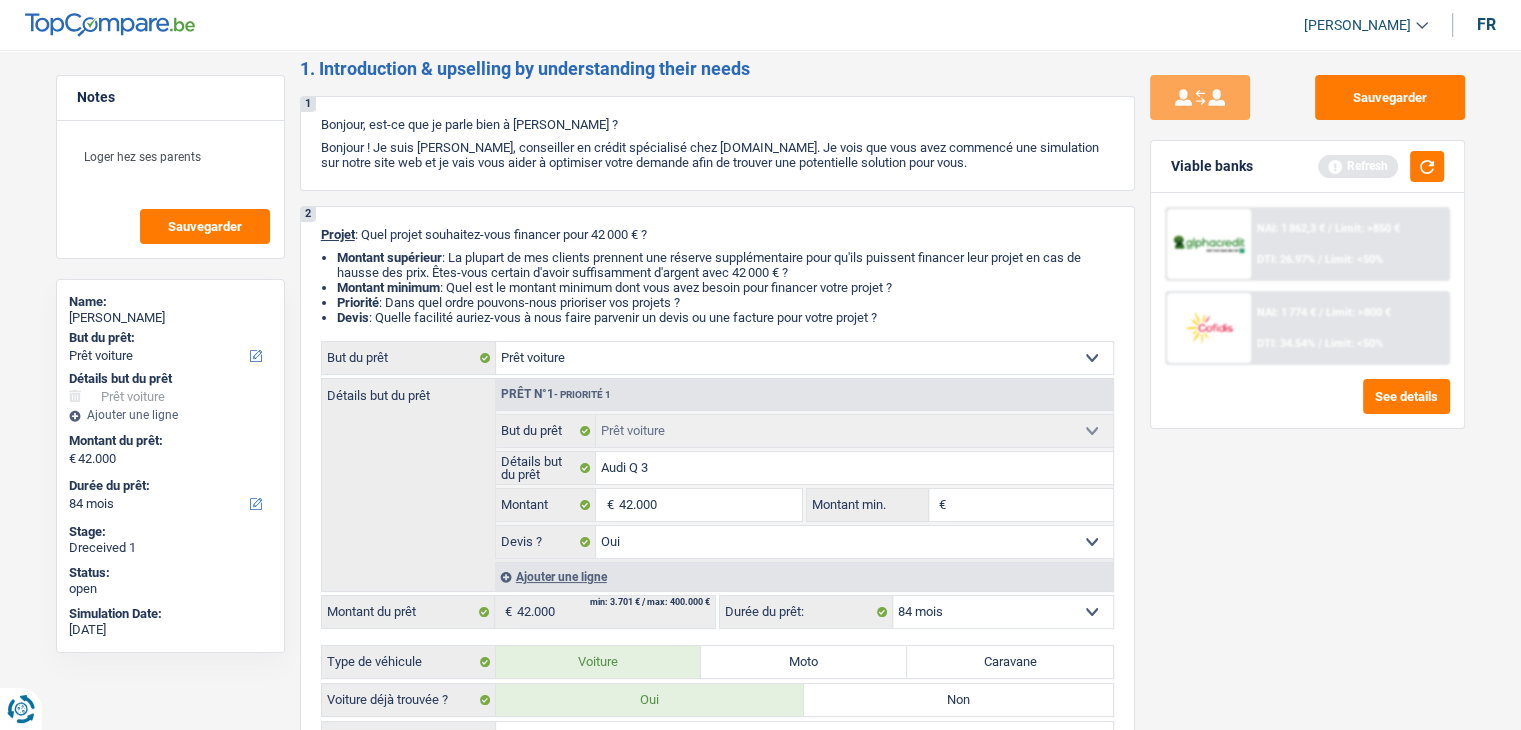 scroll, scrollTop: 0, scrollLeft: 0, axis: both 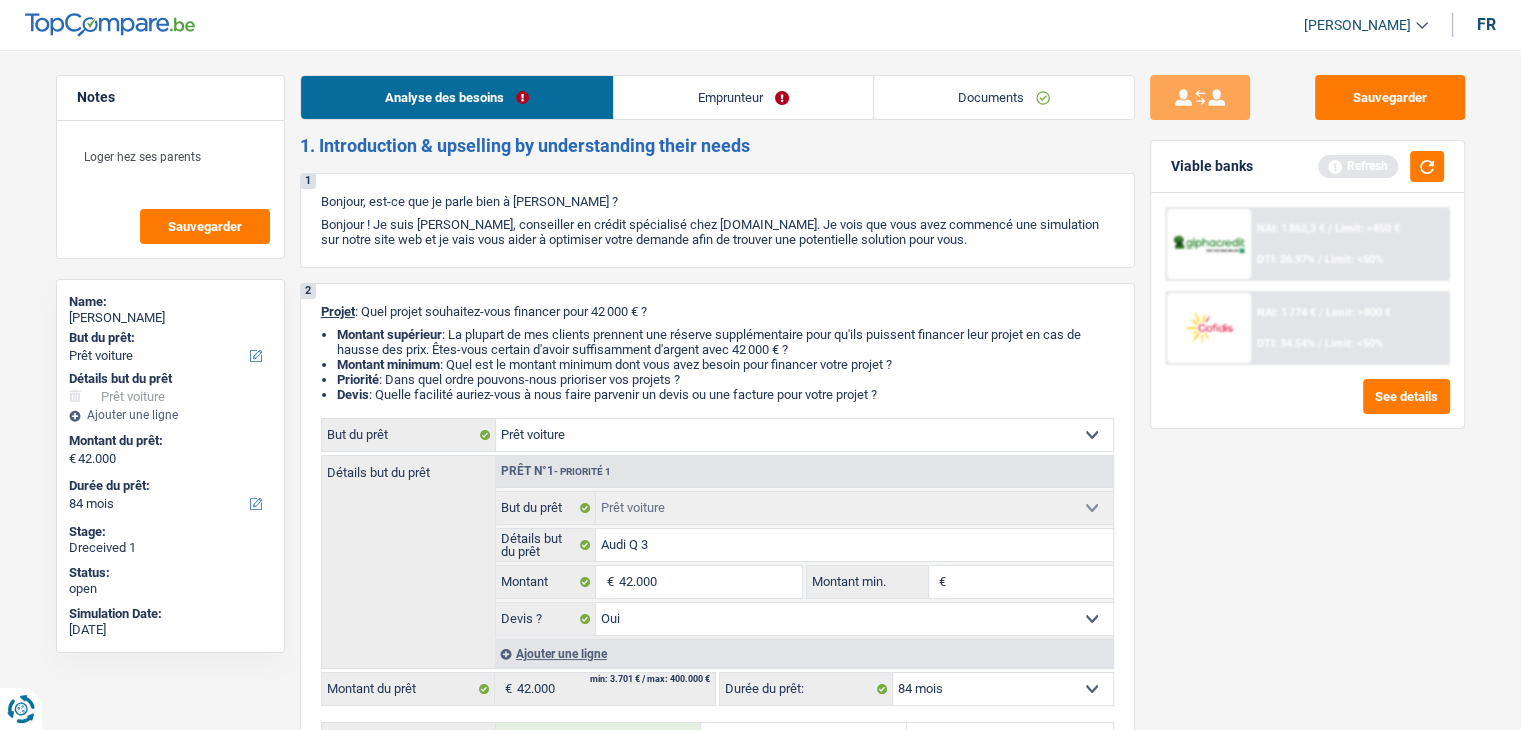 click on "Notes
Loger hez ses parents
Sauvegarder
Name:   [PERSON_NAME]   But du prêt: Confort maison: meubles, textile, peinture, électroménager, outillage non-professionnel Hifi, multimédia, gsm, ordinateur Aménagement: frais d'installation, déménagement Evénement familial: naissance, mariage, divorce, communion, décès Frais médicaux Frais d'études Frais permis de conduire [PERSON_NAME]: voyage, sport, musique Rafraîchissement: petits travaux maison et jardin Frais judiciaires Réparation voiture Prêt rénovation (non disponible pour les non-propriétaires) Prêt énergie (non disponible pour les non-propriétaires) Prêt voiture Taxes, impôts non professionnels Rénovation bien à l'étranger Dettes familiales Assurance Autre
Sélectionner une option
Détails but du prêt
Confort maison: meubles, textile, peinture, électroménager, outillage non-professionnel Frais médicaux" at bounding box center (760, 1885) 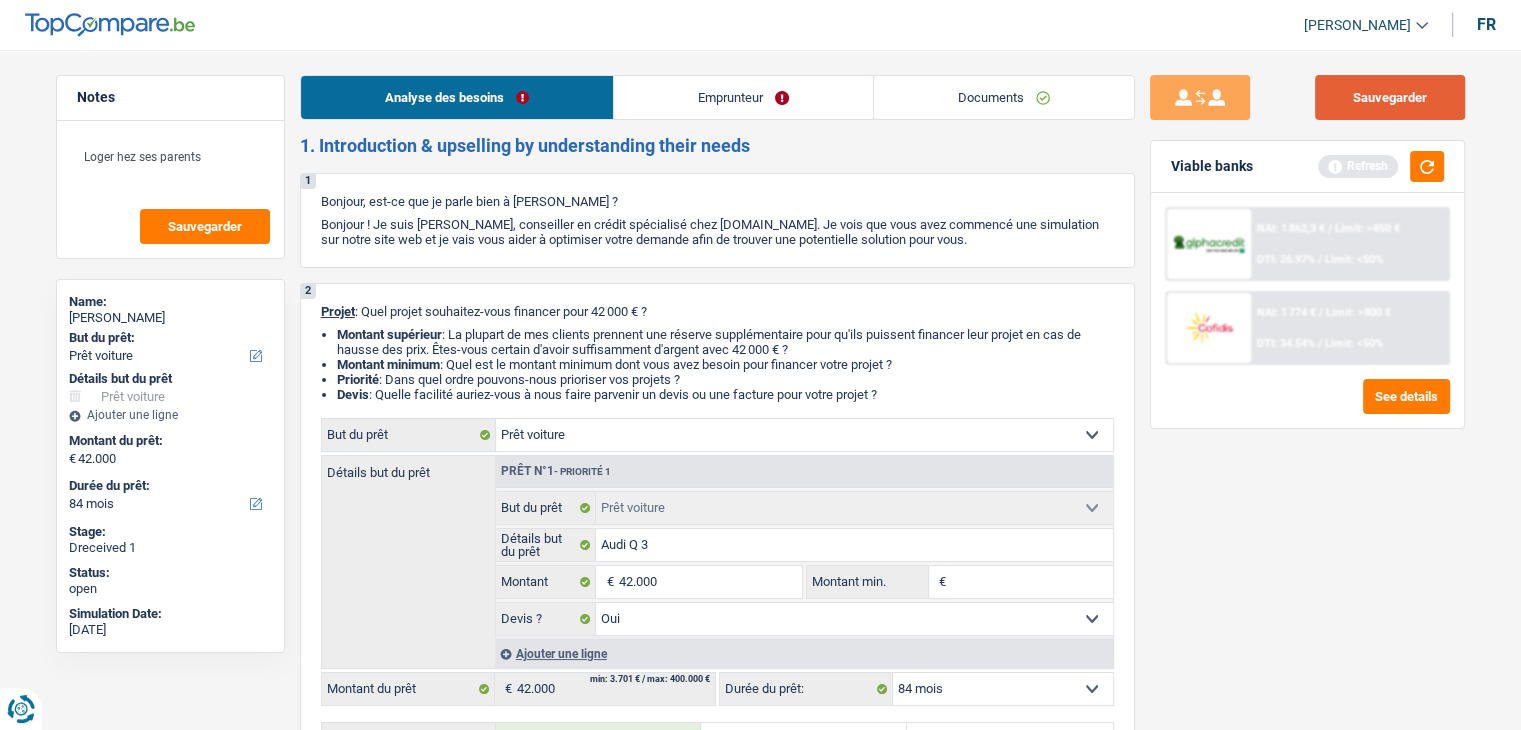 click on "Sauvegarder" at bounding box center [1390, 97] 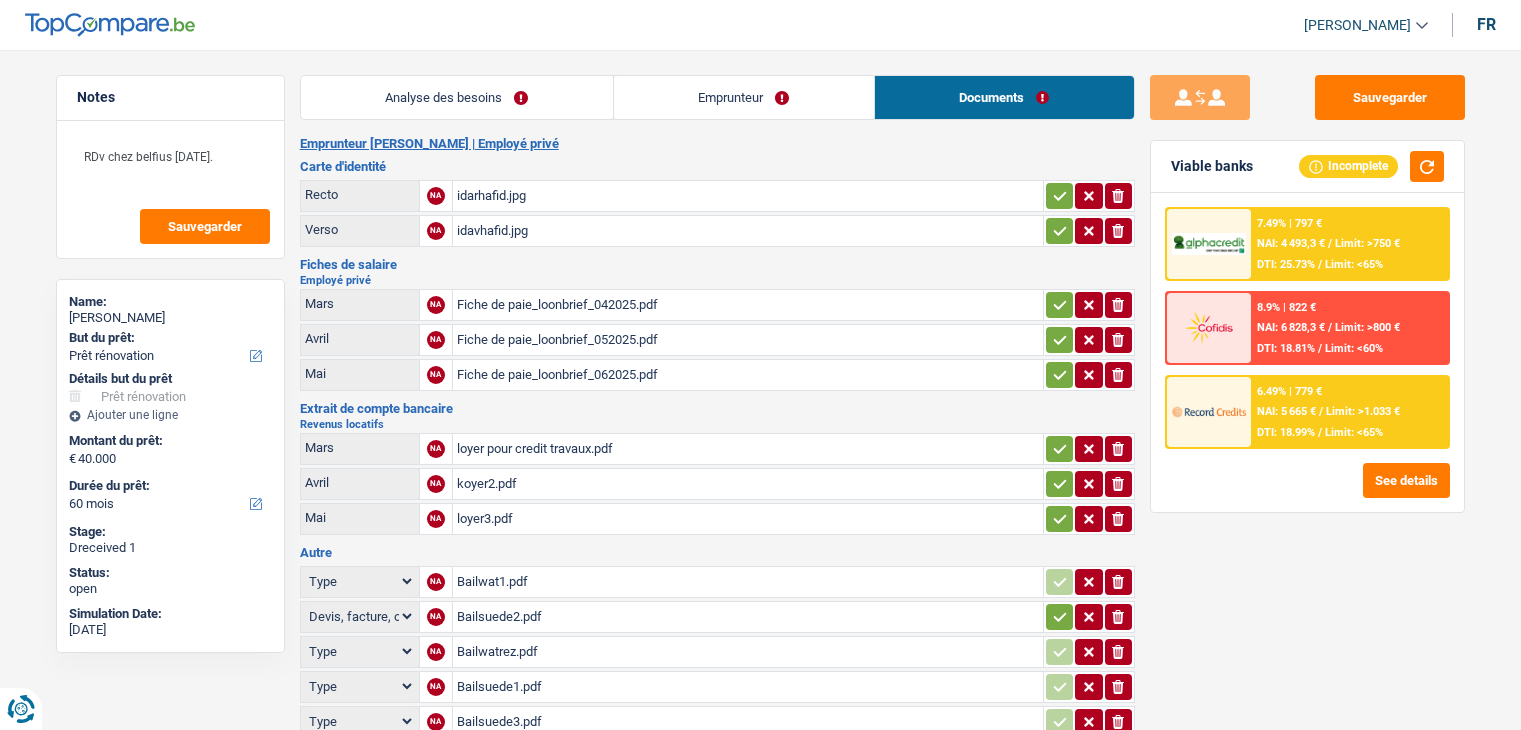 select on "renovation" 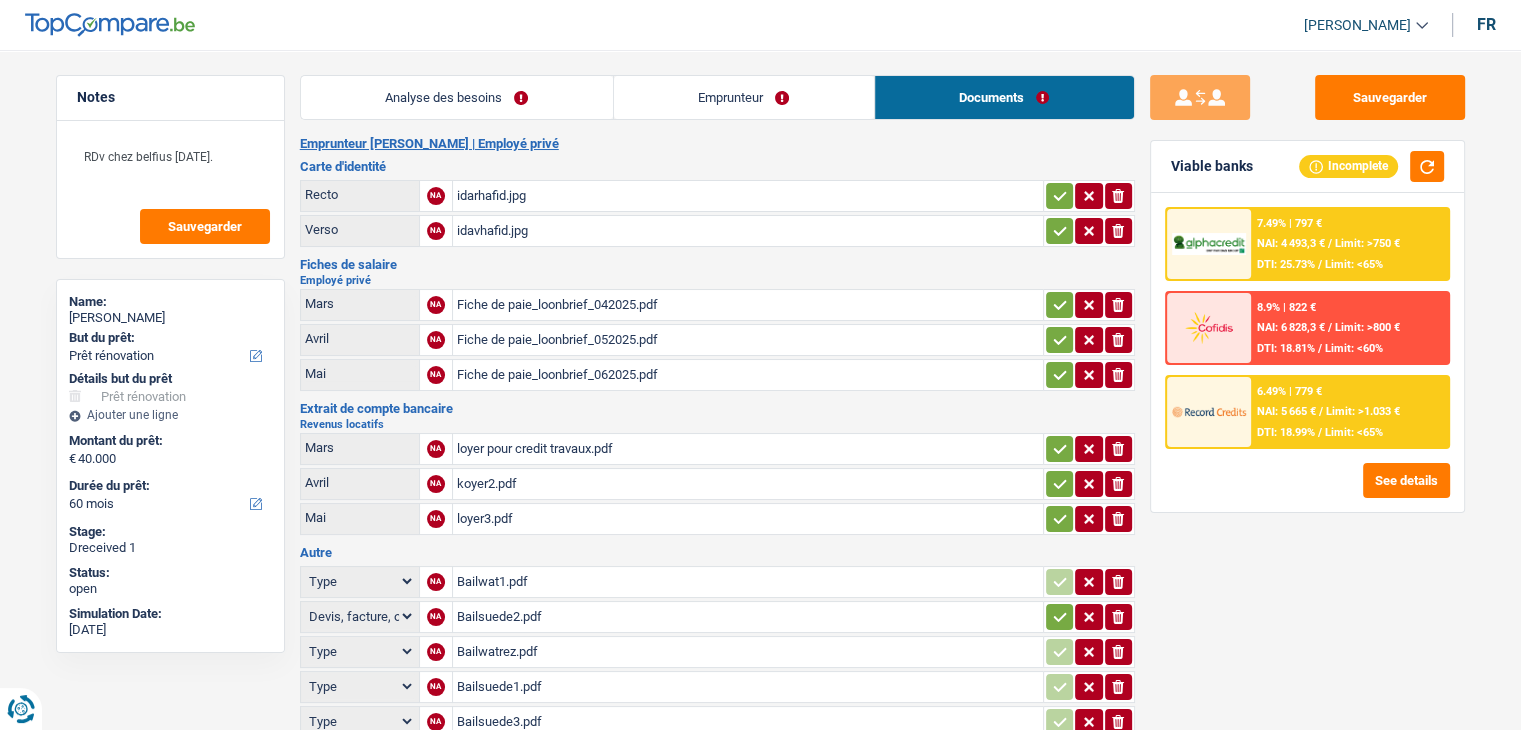scroll, scrollTop: 0, scrollLeft: 0, axis: both 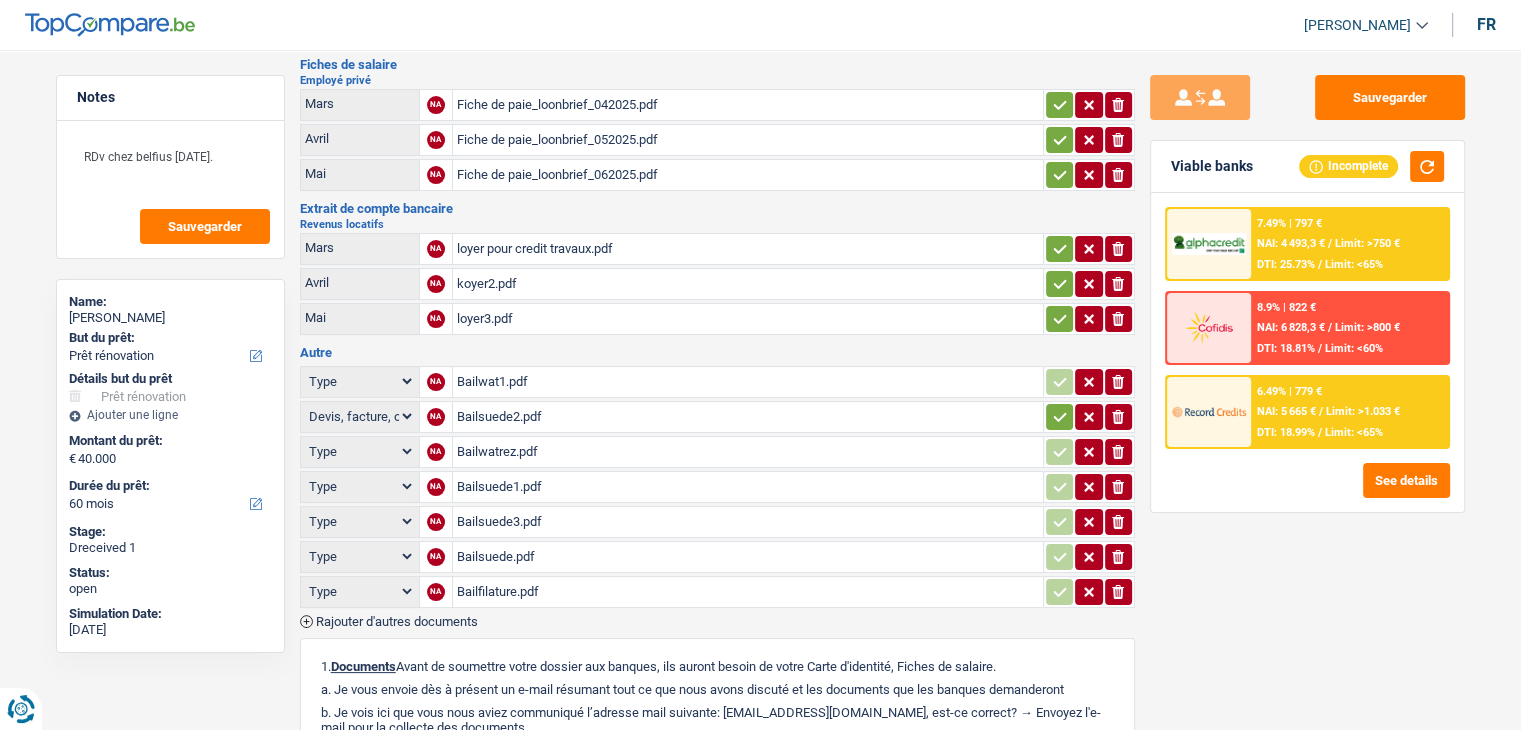 click on "Bailwat1.pdf" at bounding box center (748, 382) 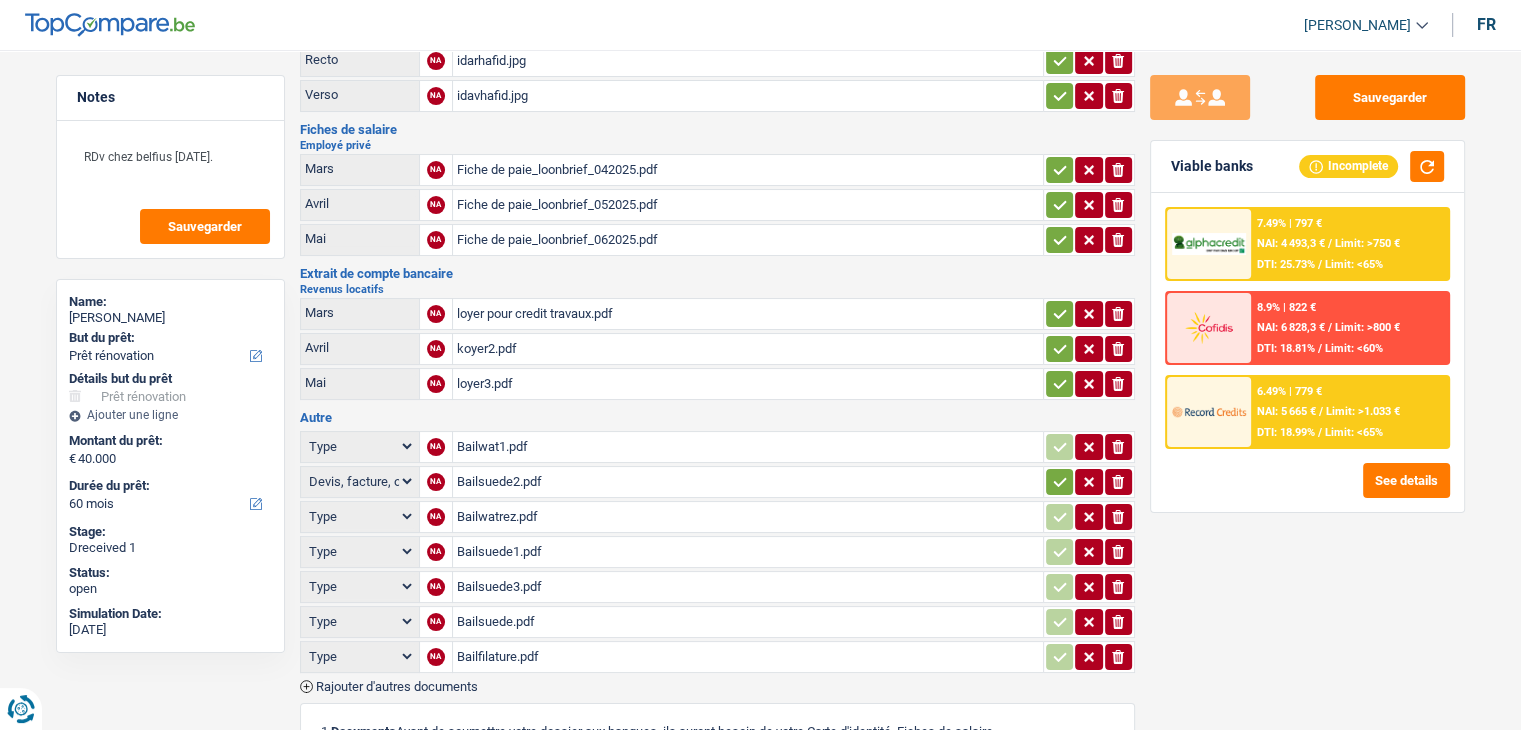 scroll, scrollTop: 0, scrollLeft: 0, axis: both 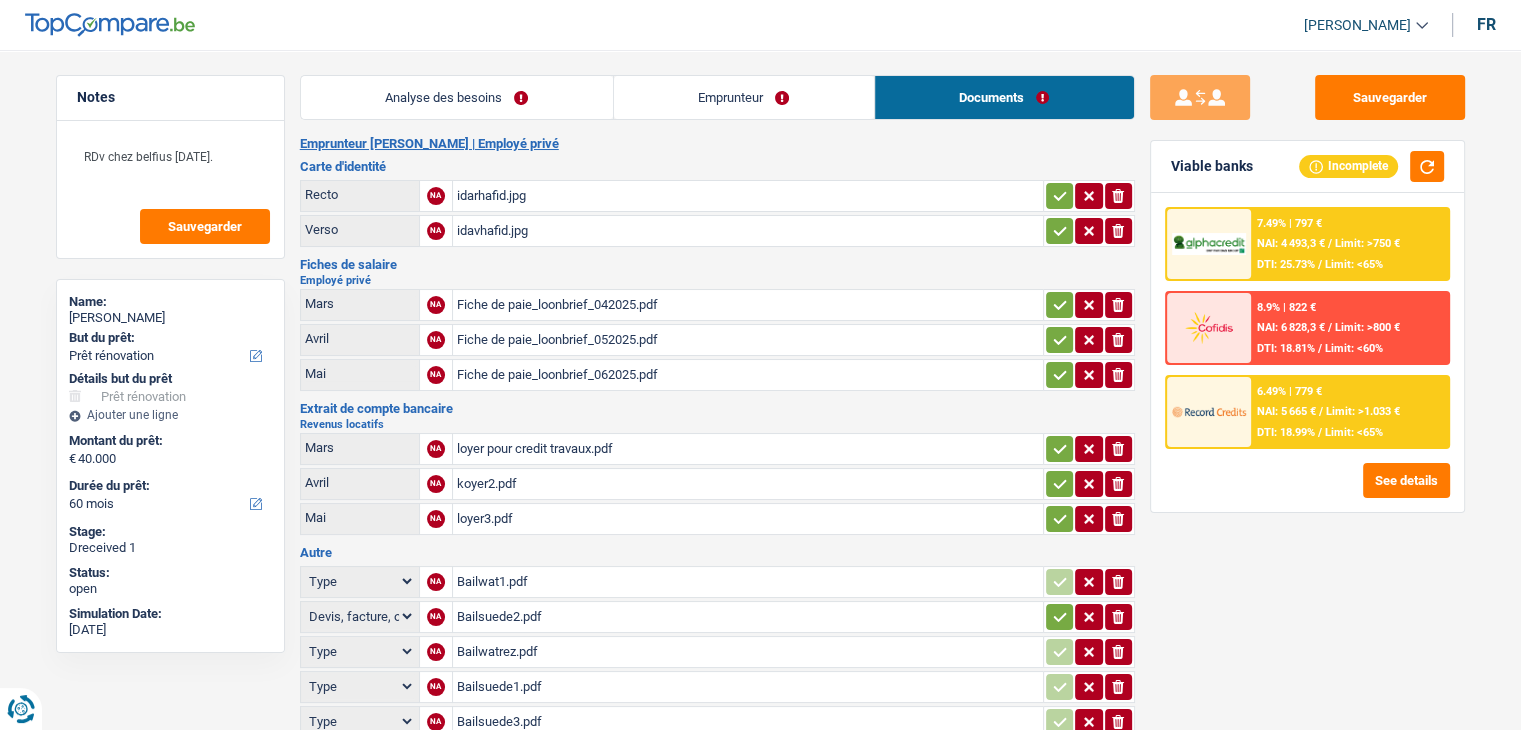 click on "loyer3.pdf" at bounding box center [748, 519] 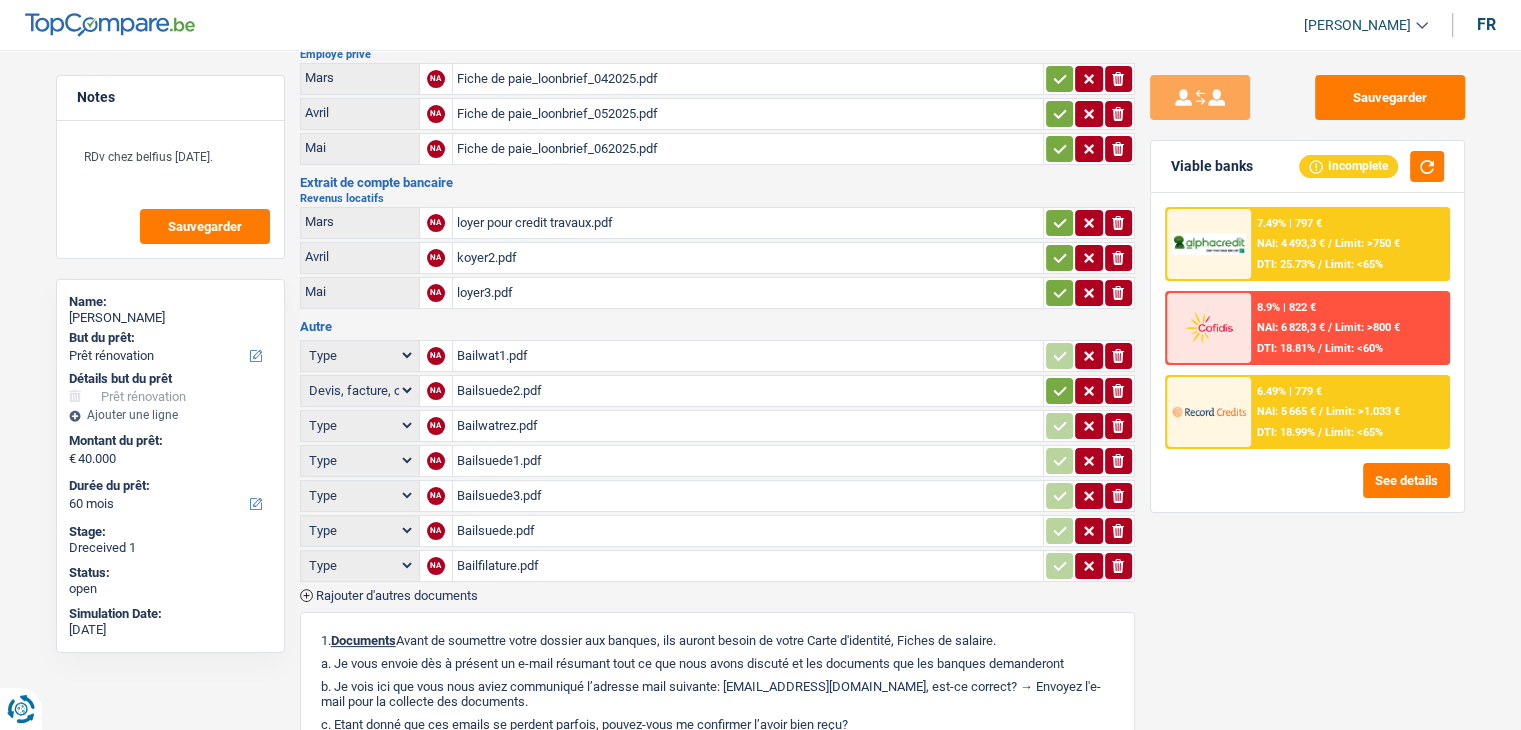 scroll, scrollTop: 500, scrollLeft: 0, axis: vertical 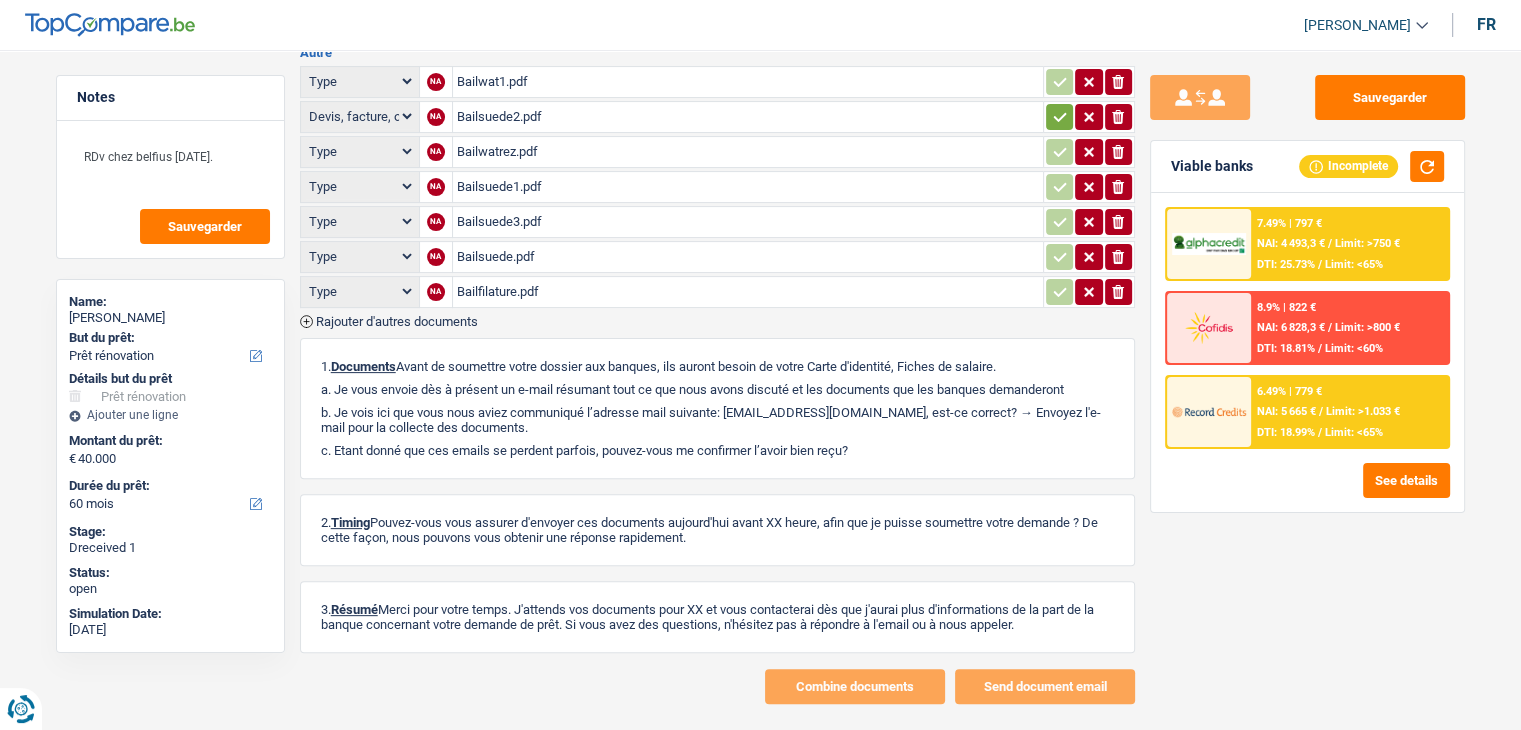 click on "Bailfilature.pdf" at bounding box center (748, 292) 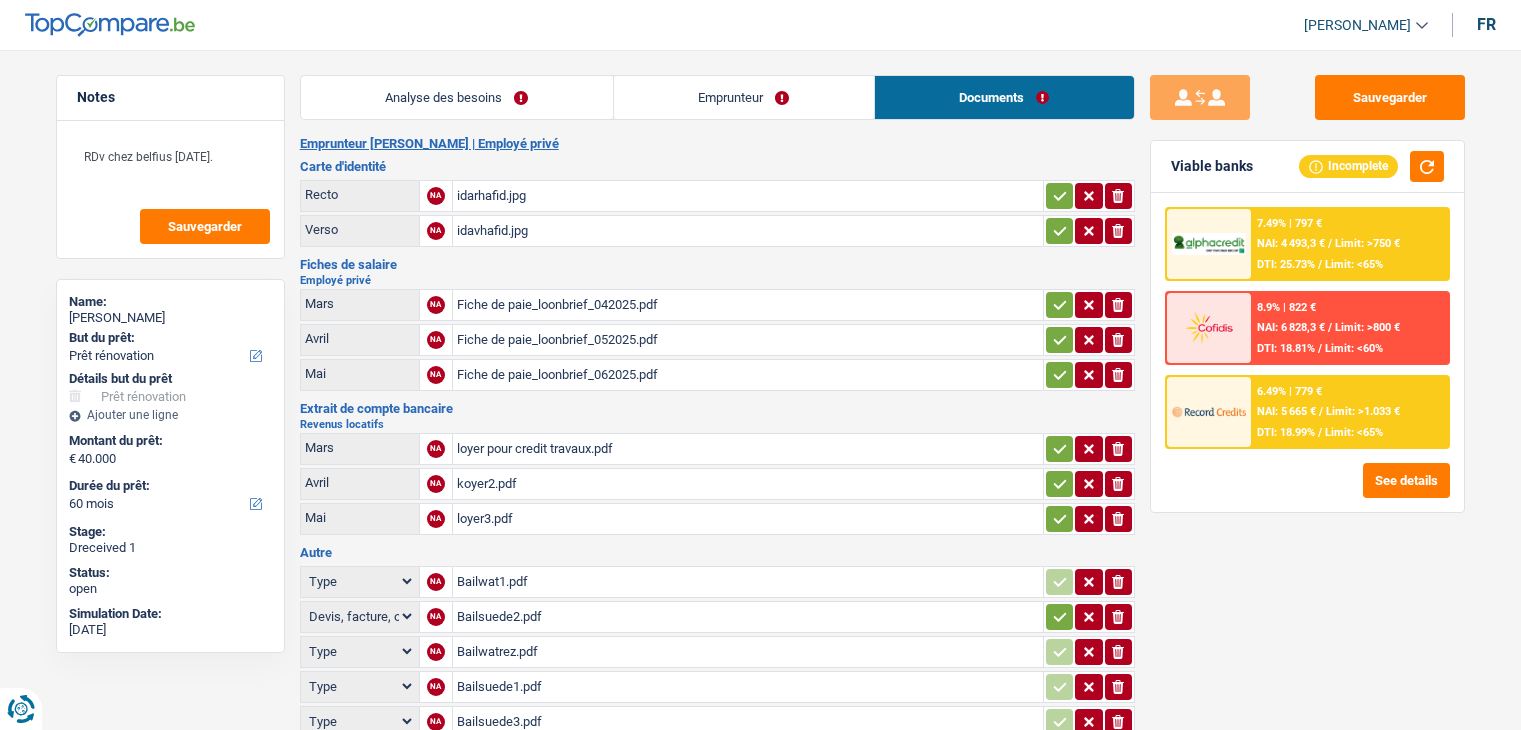 select on "renovation" 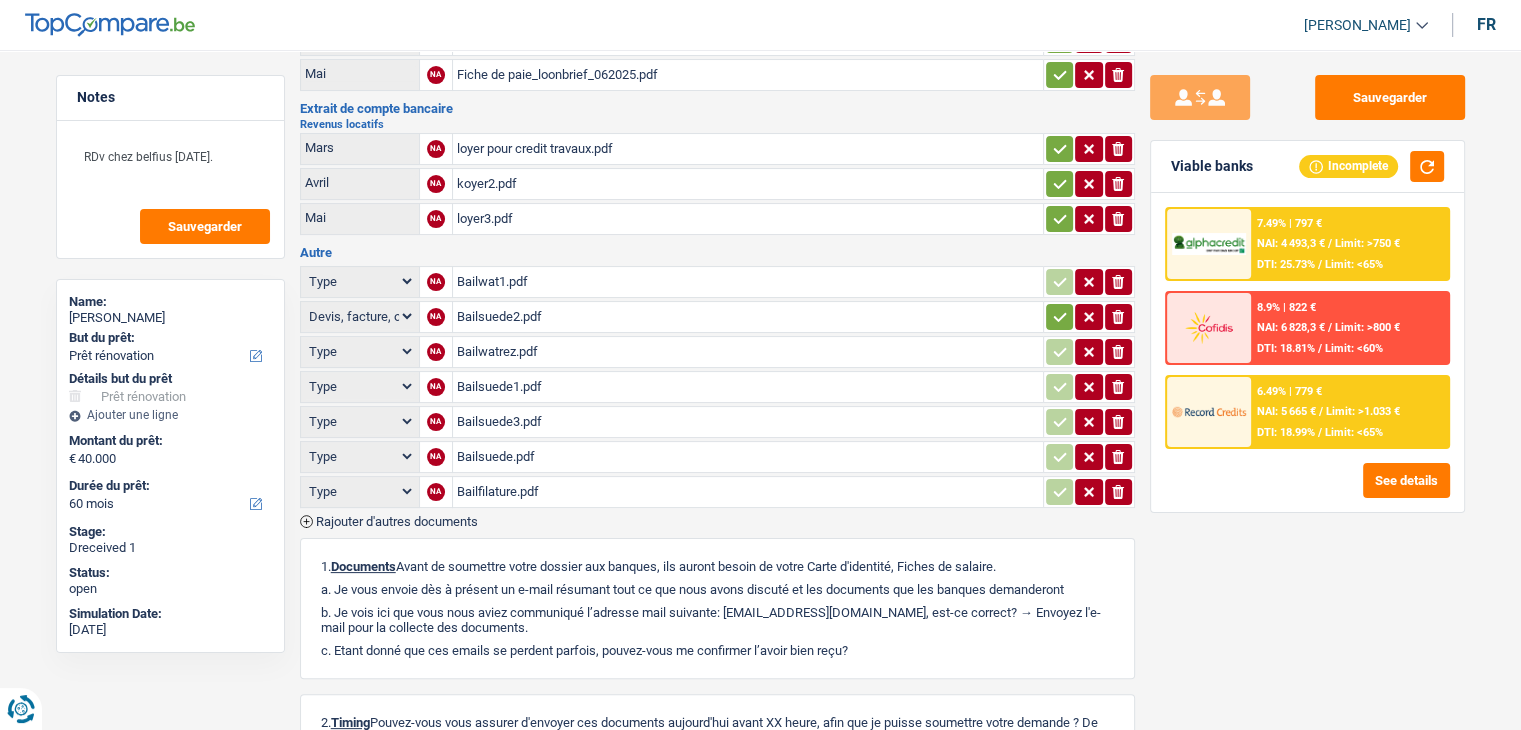 scroll, scrollTop: 0, scrollLeft: 0, axis: both 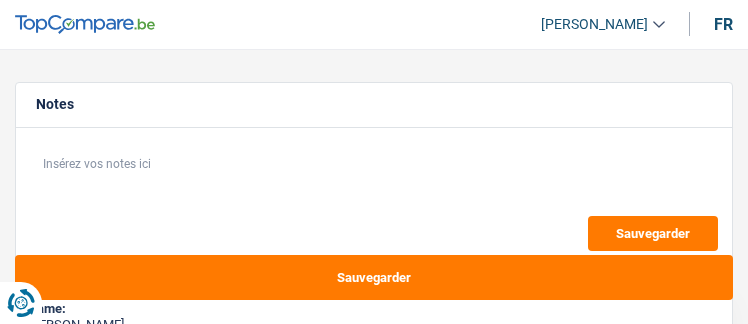 select on "household" 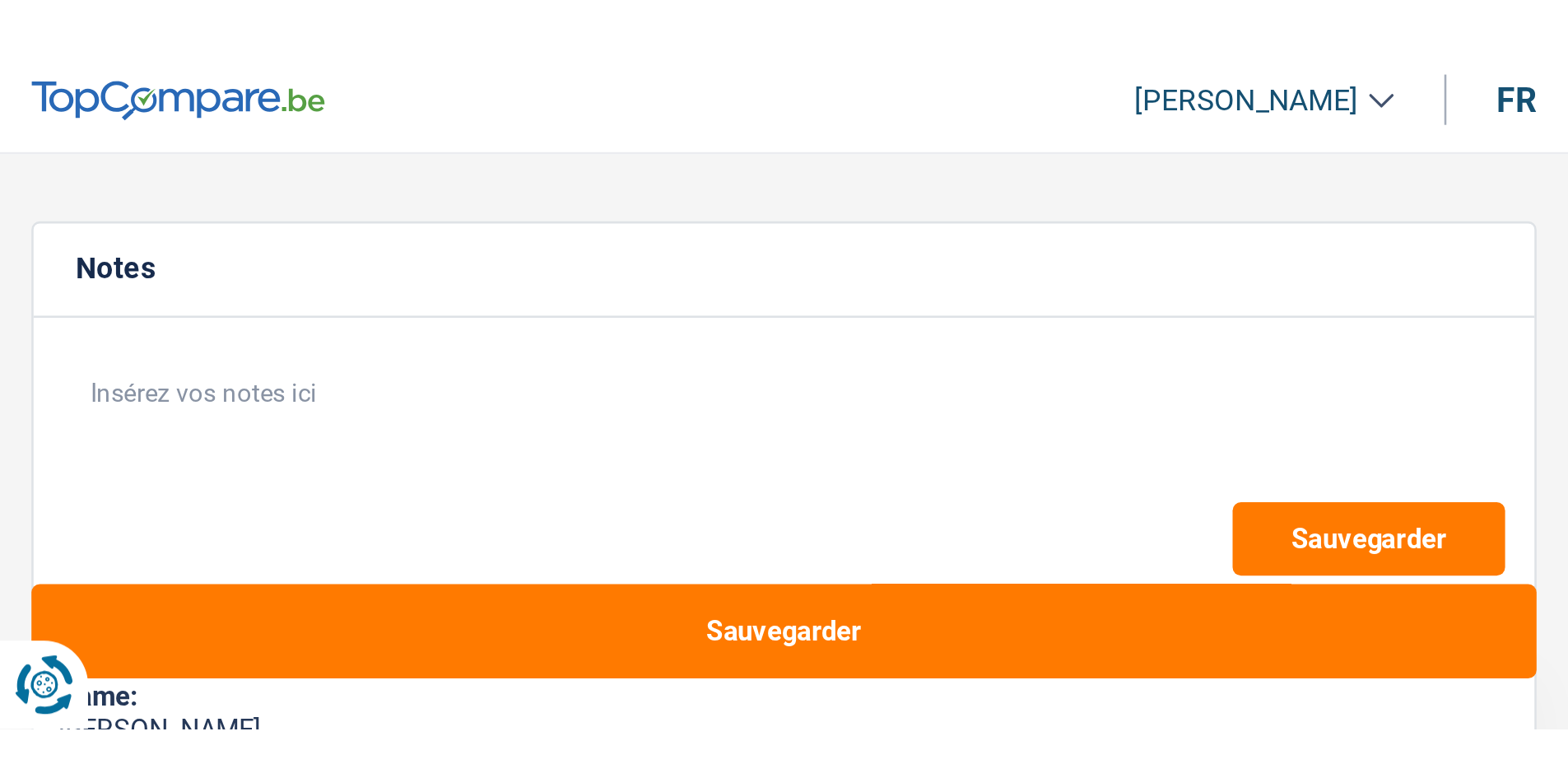 scroll, scrollTop: 0, scrollLeft: 0, axis: both 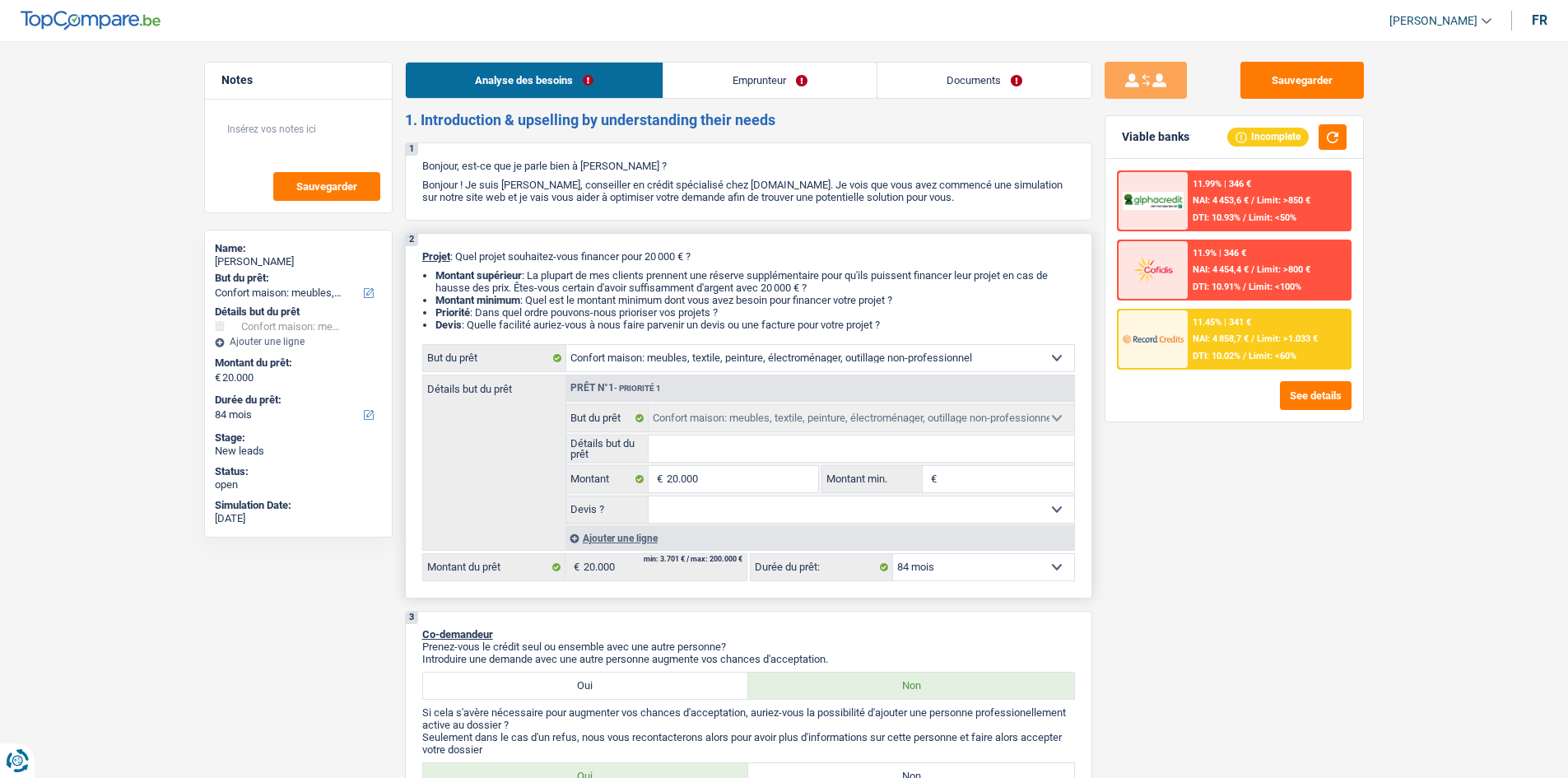 click on "Confort maison: meubles, textile, peinture, électroménager, outillage non-professionnel Hifi, multimédia, gsm, ordinateur Aménagement: frais d'installation, déménagement Evénement familial: naissance, mariage, divorce, communion, décès Frais médicaux Frais d'études Frais permis de conduire Loisirs: voyage, sport, musique Rafraîchissement: petits travaux maison et jardin Frais judiciaires Réparation voiture Prêt rénovation (non disponible pour les non-propriétaires) Prêt énergie (non disponible pour les non-propriétaires) Prêt voiture Taxes, impôts non professionnels Rénovation bien à l'étranger Dettes familiales Assurance Autre
Sélectionner une option" at bounding box center (820, 358) 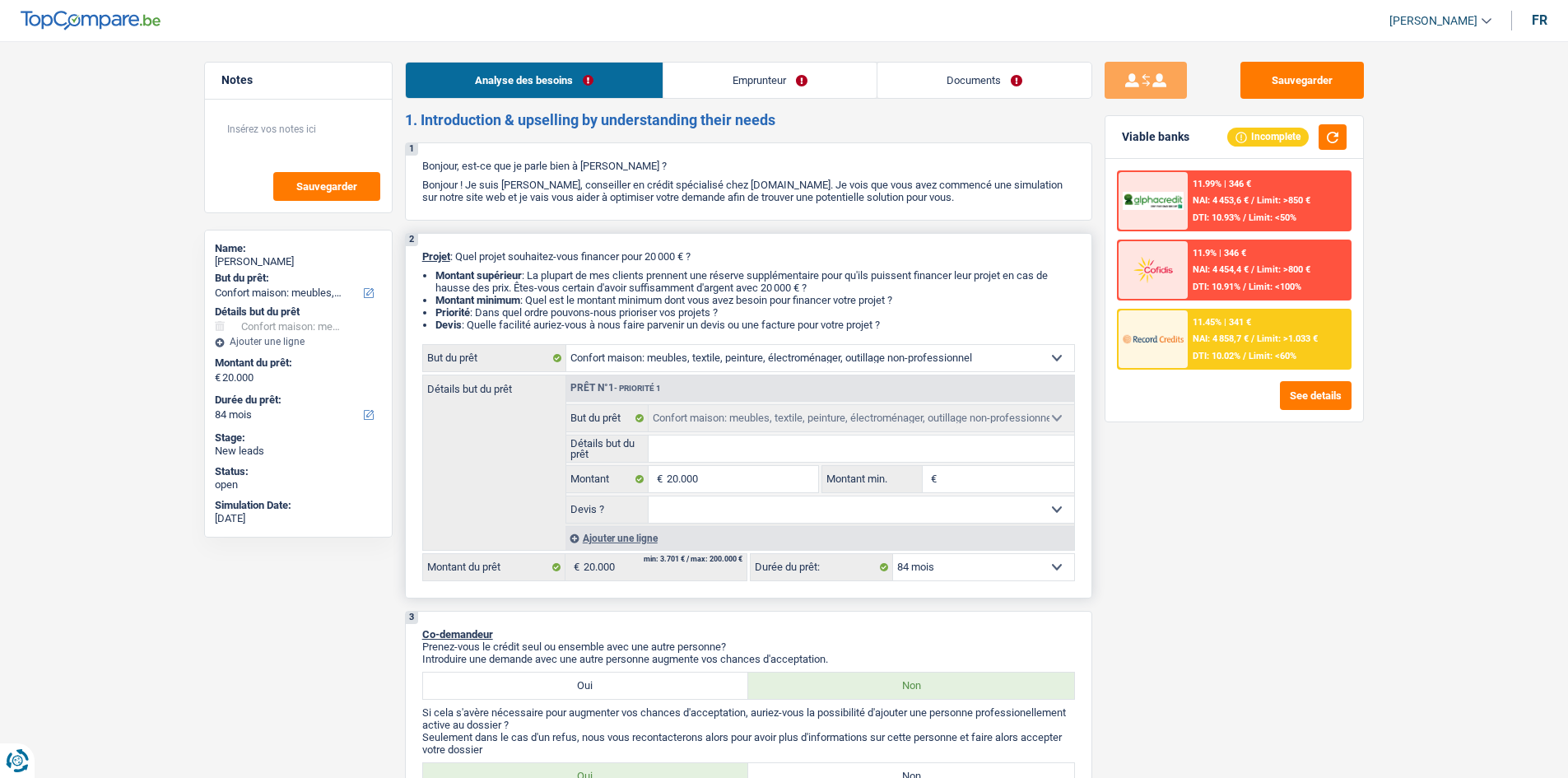 select on "other" 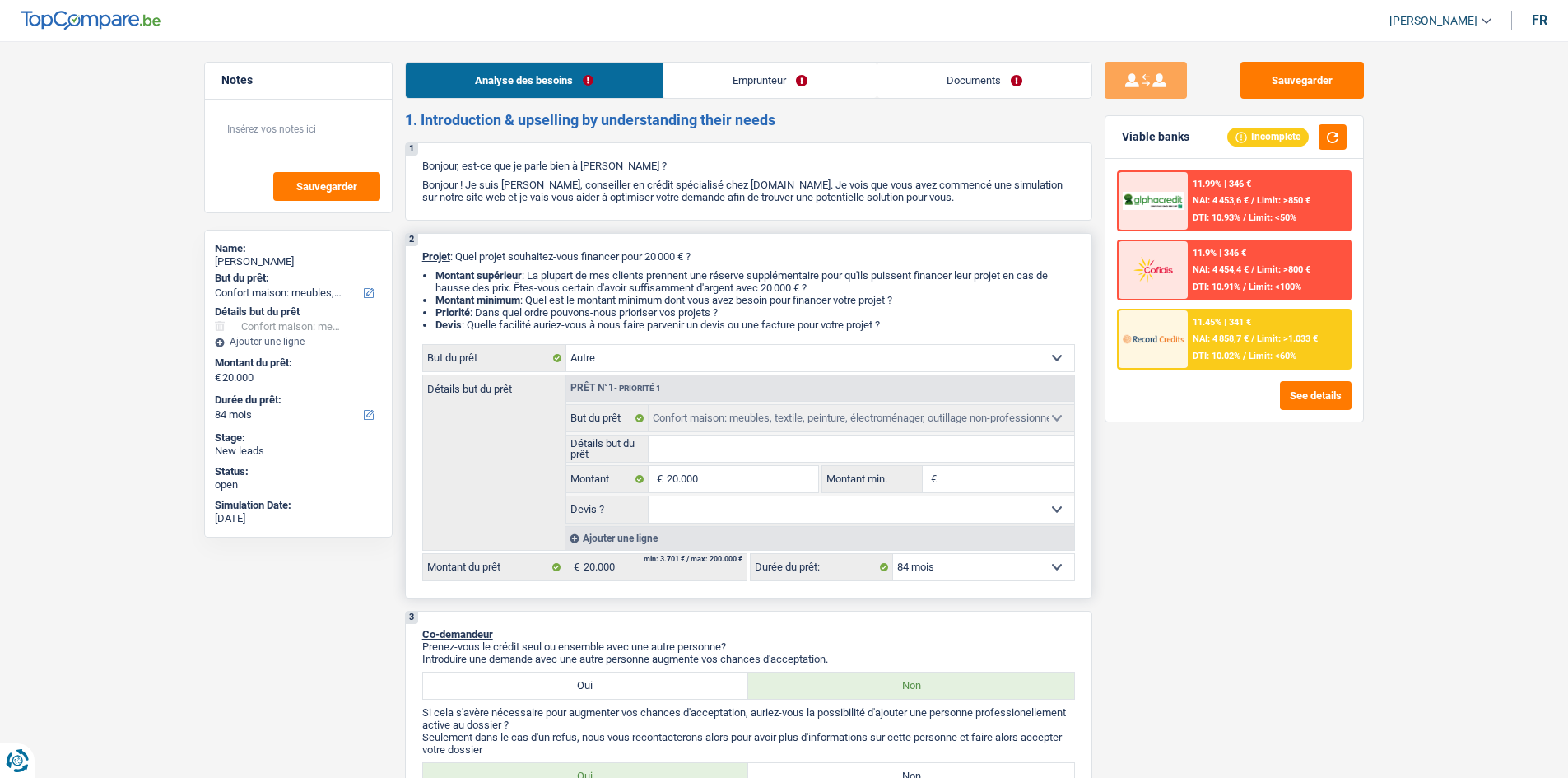 click on "Confort maison: meubles, textile, peinture, électroménager, outillage non-professionnel Hifi, multimédia, gsm, ordinateur Aménagement: frais d'installation, déménagement Evénement familial: naissance, mariage, divorce, communion, décès Frais médicaux Frais d'études Frais permis de conduire Loisirs: voyage, sport, musique Rafraîchissement: petits travaux maison et jardin Frais judiciaires Réparation voiture Prêt rénovation (non disponible pour les non-propriétaires) Prêt énergie (non disponible pour les non-propriétaires) Prêt voiture Taxes, impôts non professionnels Rénovation bien à l'étranger Dettes familiales Assurance Autre
Sélectionner une option" at bounding box center (820, 358) 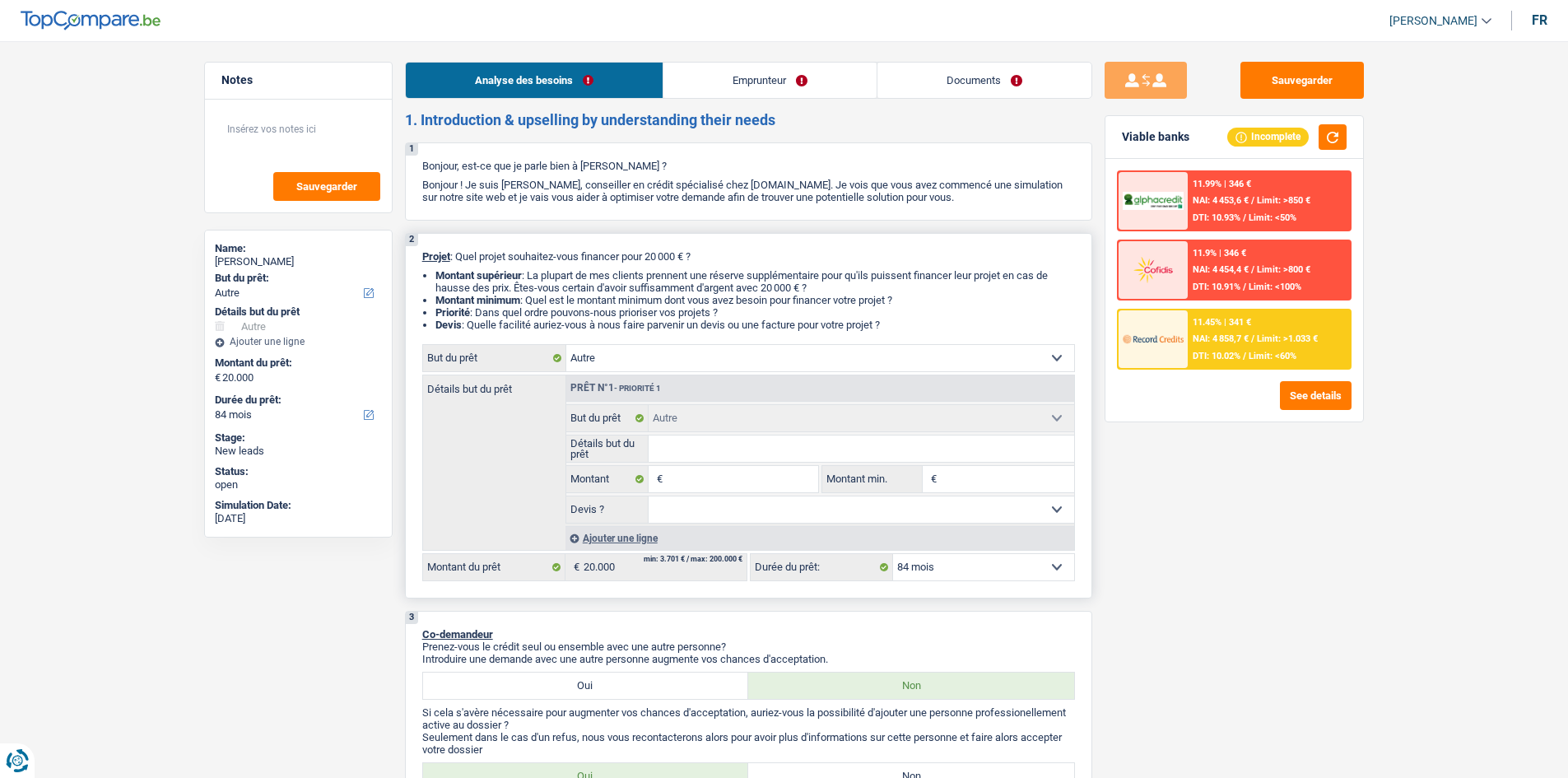 select on "household" 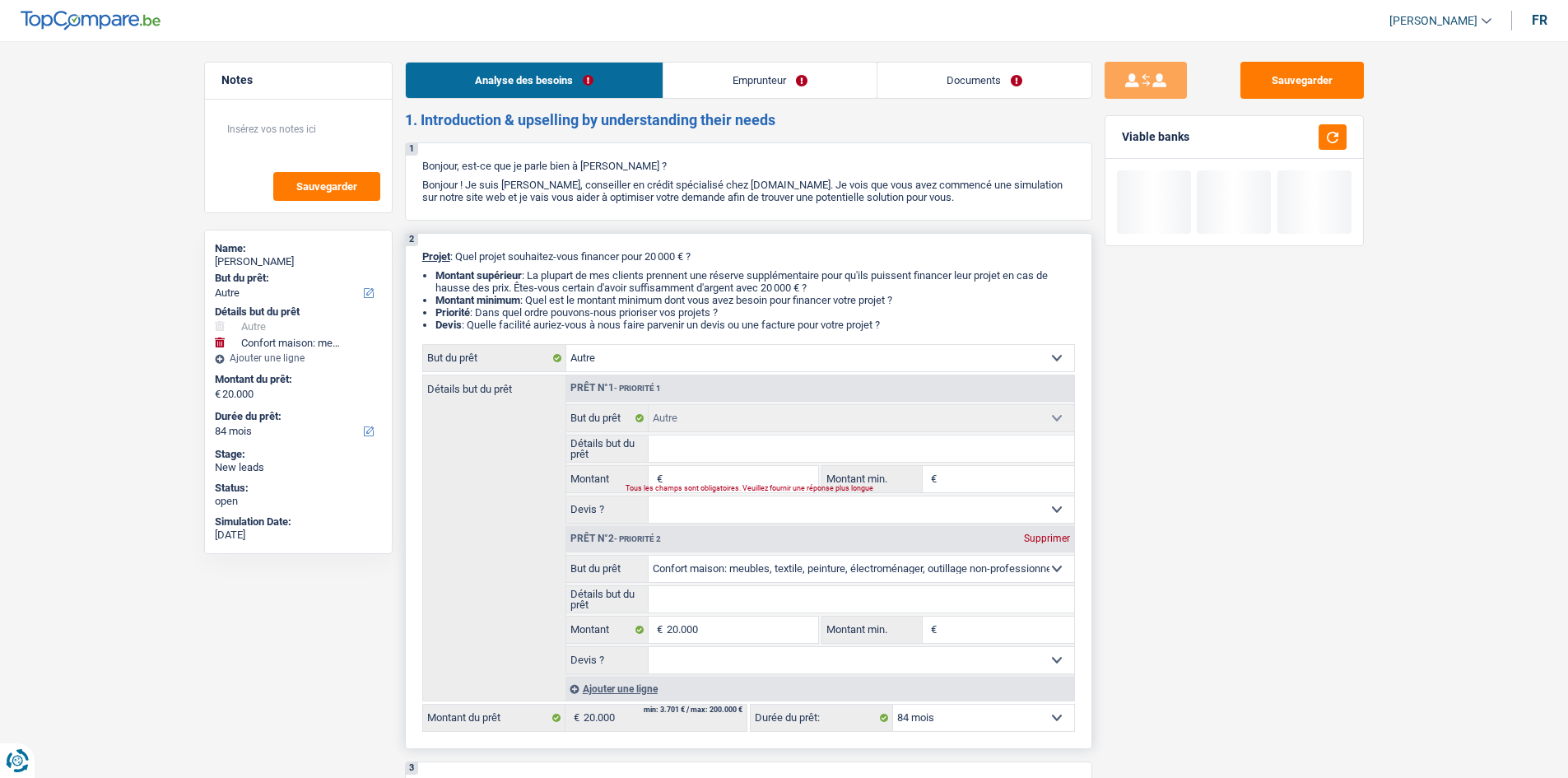 click on "Supprimer" at bounding box center [1047, 538] 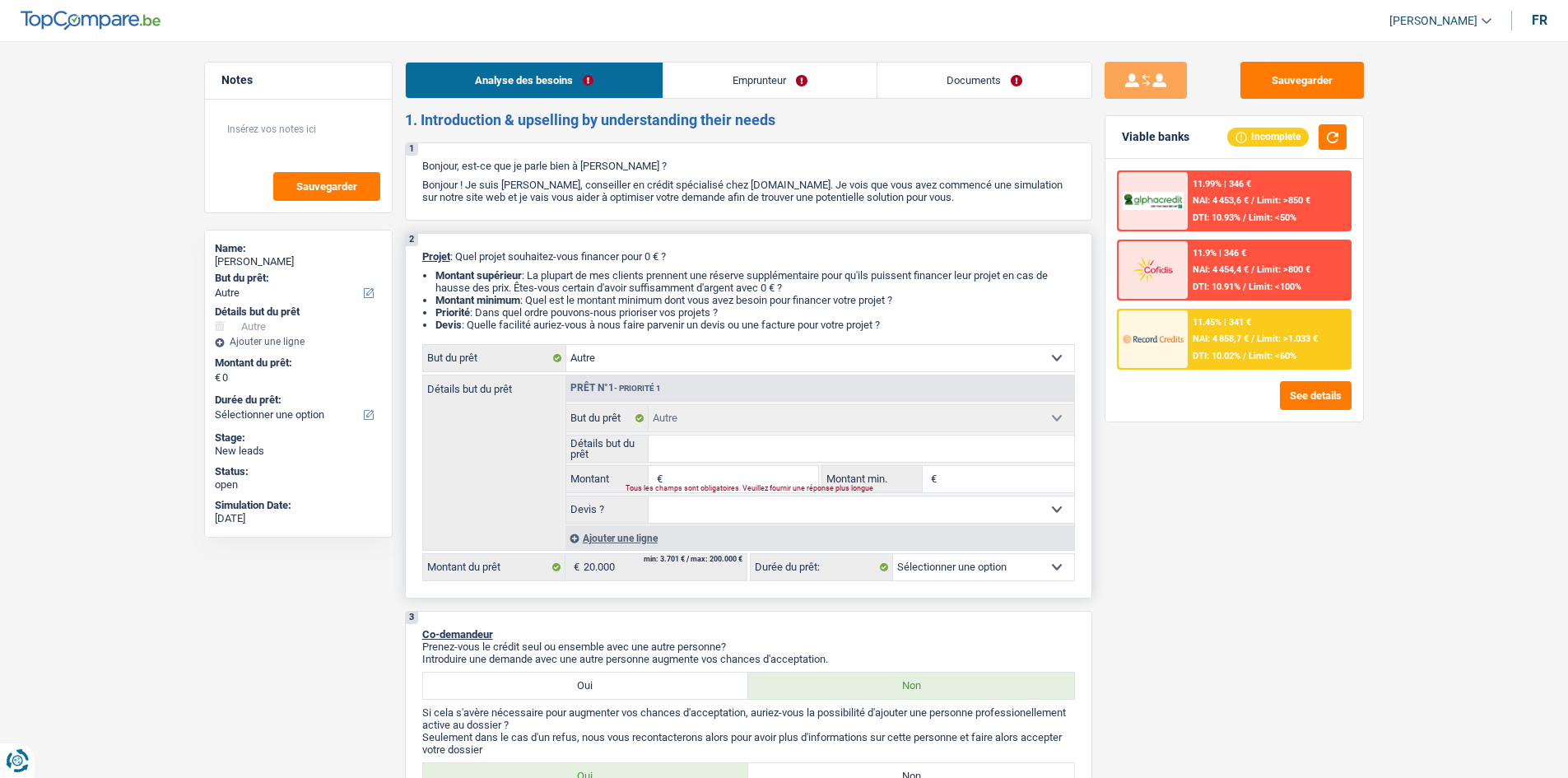 click on "Détails but du prêt" at bounding box center (861, 449) 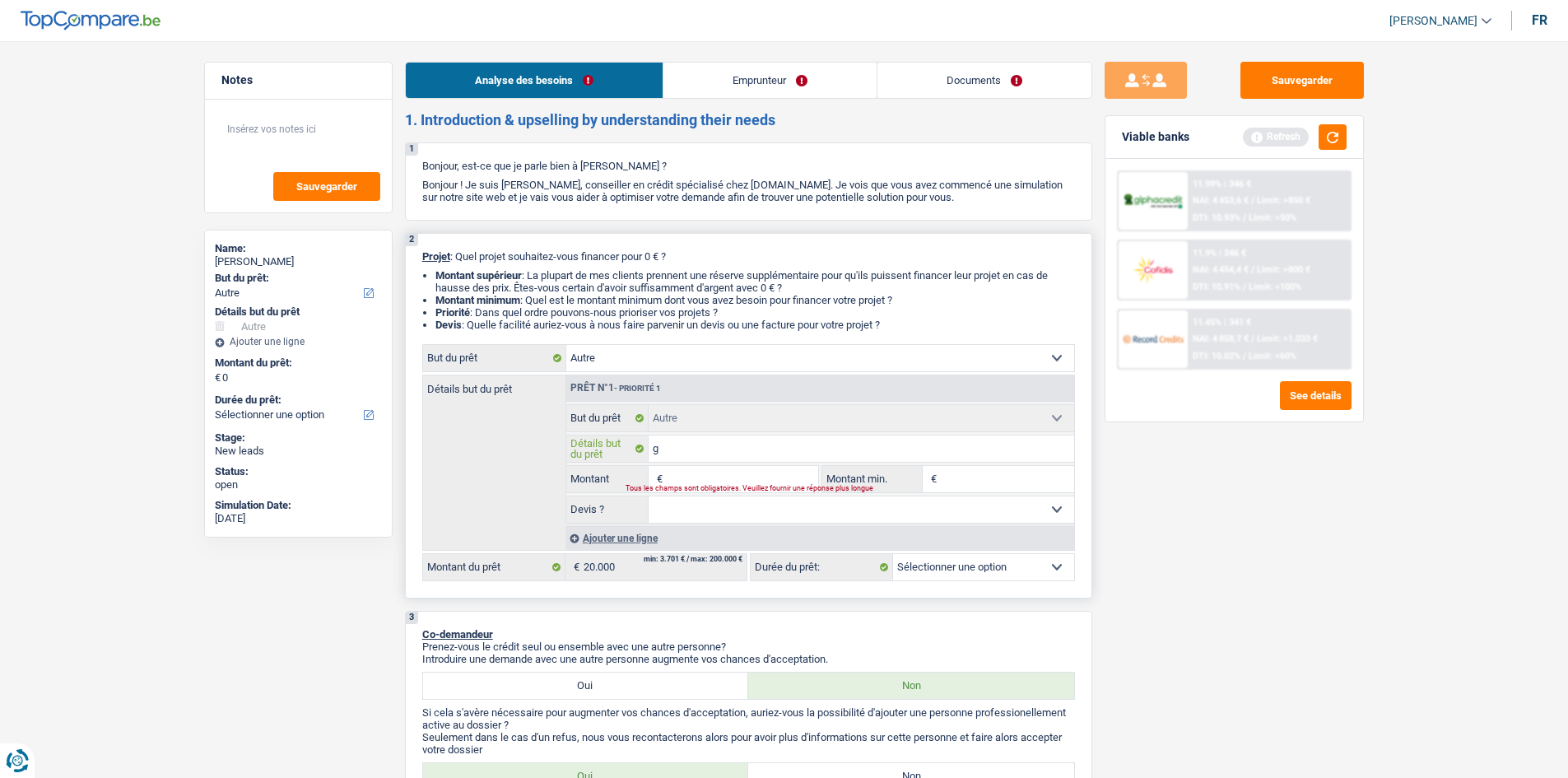 type on "gs" 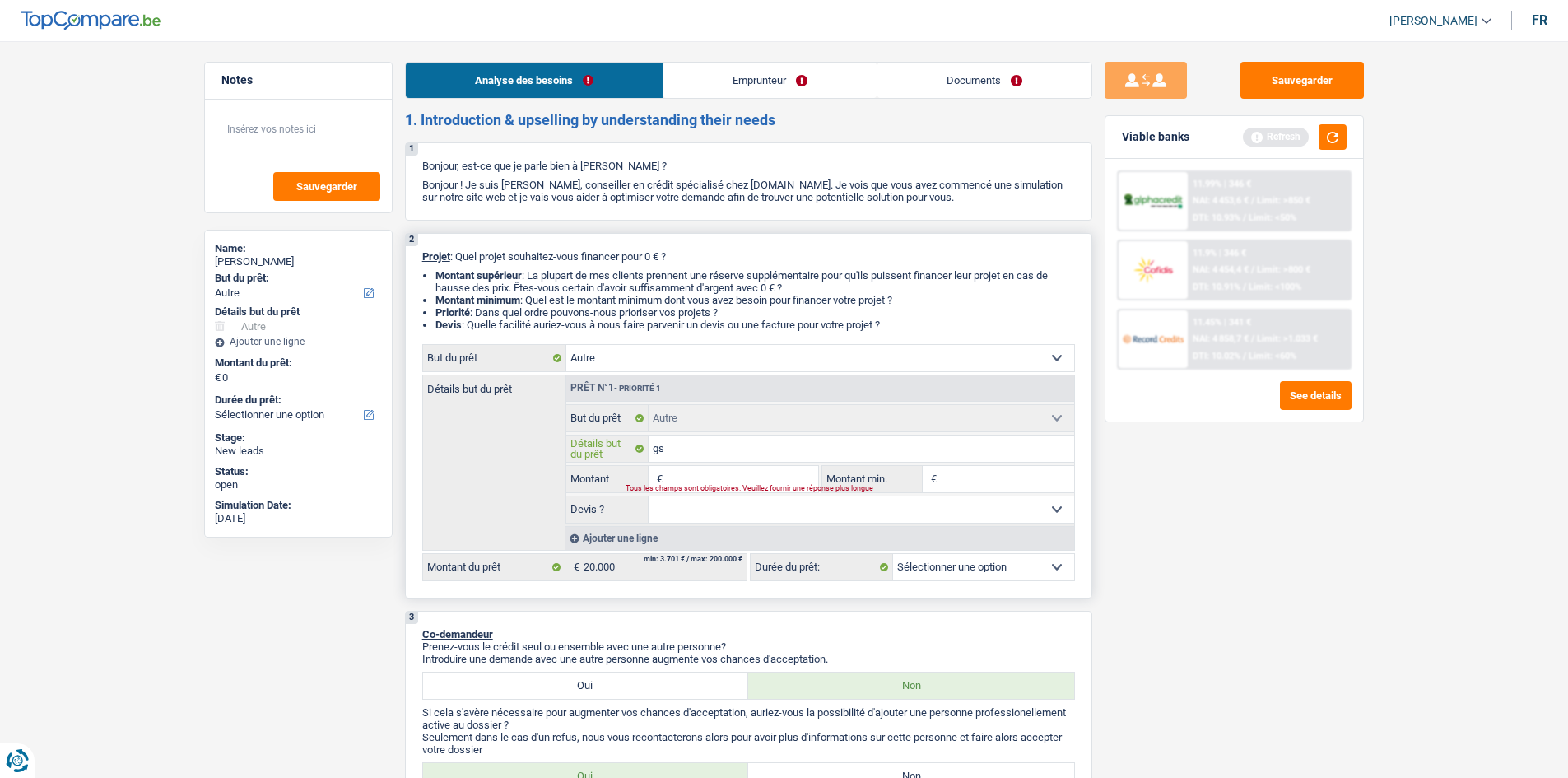 type on "gsm" 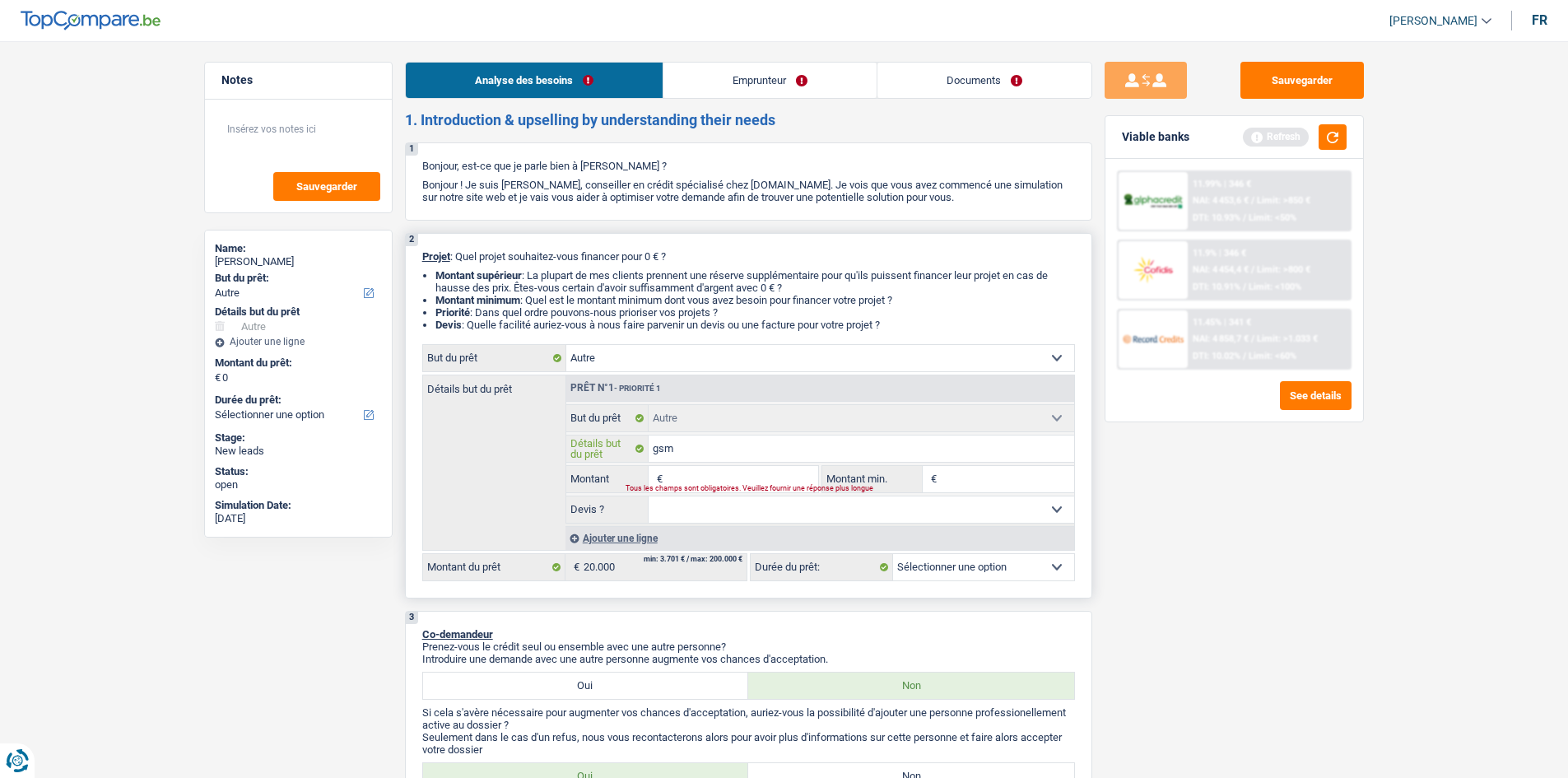 type on "gsm" 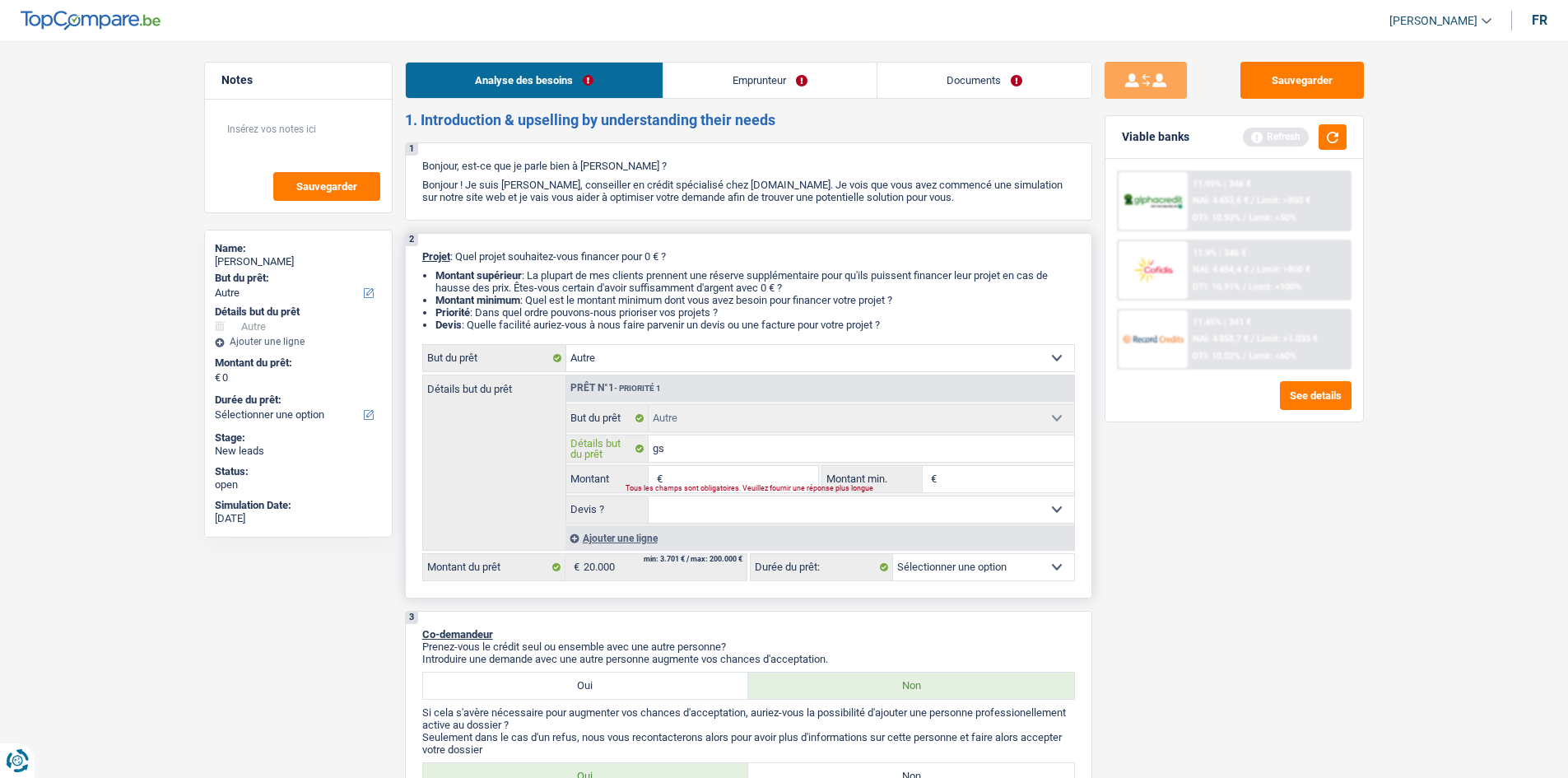 type on "g" 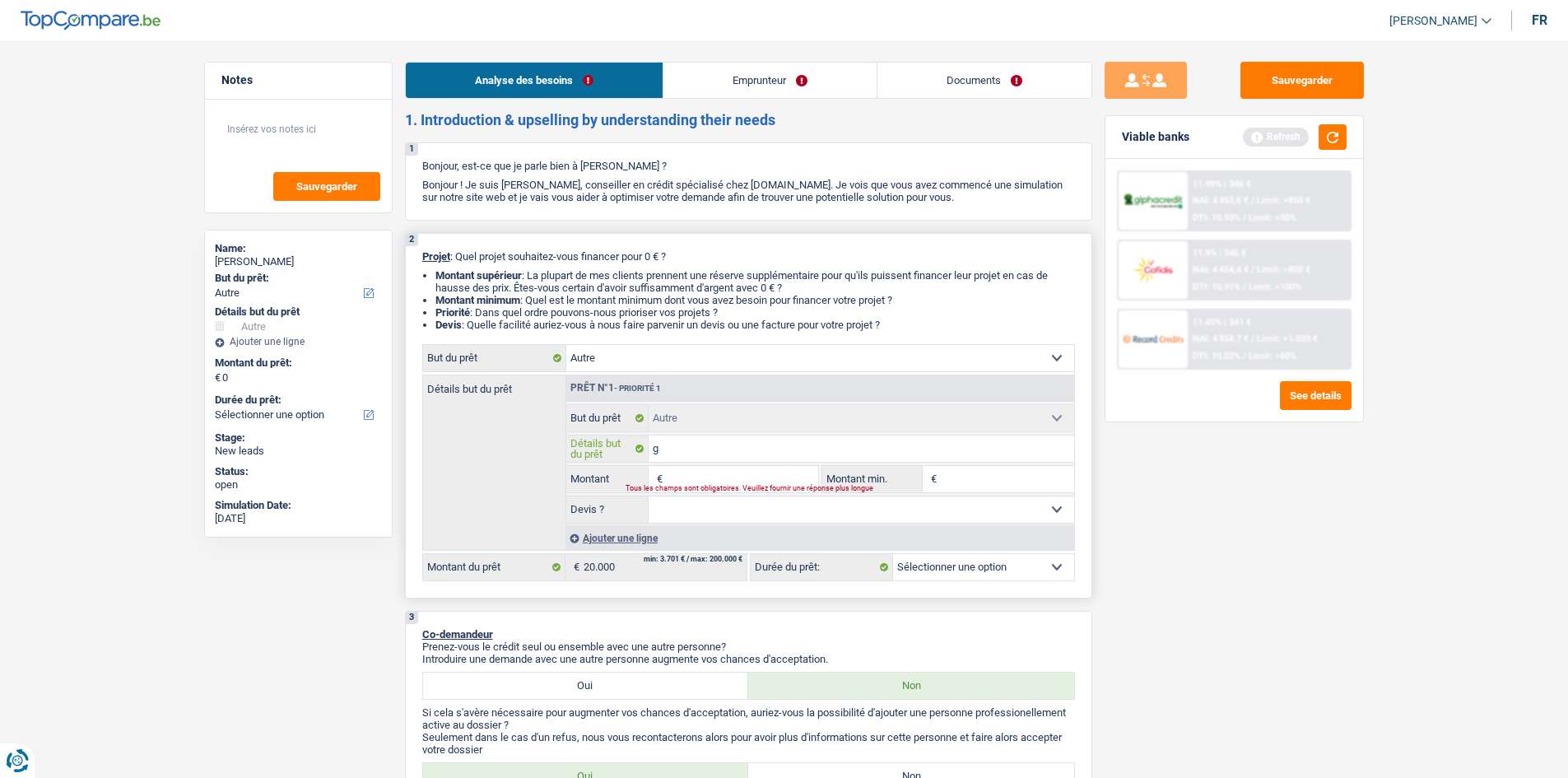 type 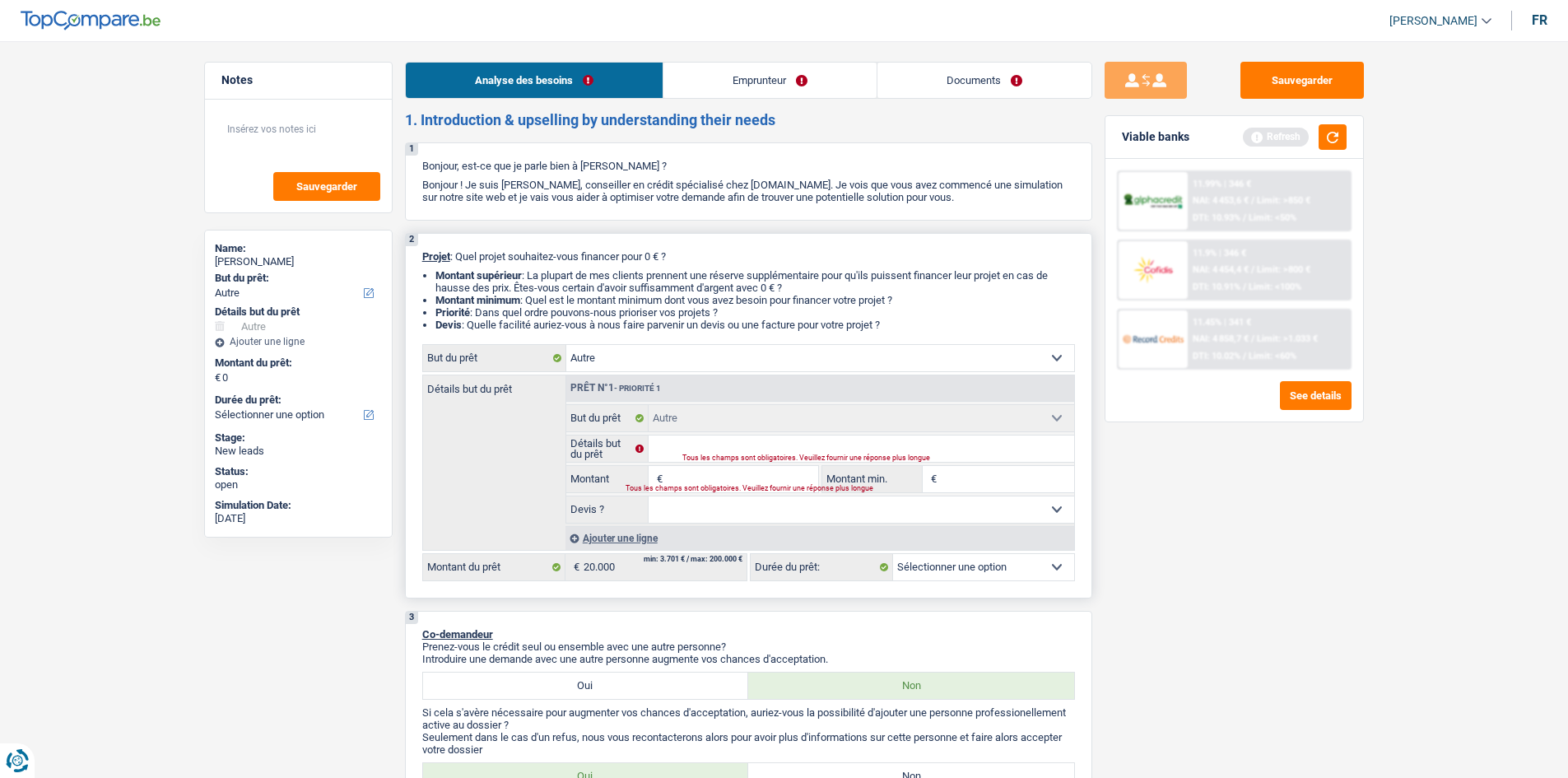 click on "Confort maison: meubles, textile, peinture, électroménager, outillage non-professionnel Hifi, multimédia, gsm, ordinateur Aménagement: frais d'installation, déménagement Evénement familial: naissance, mariage, divorce, communion, décès Frais médicaux Frais d'études Frais permis de conduire Loisirs: voyage, sport, musique Rafraîchissement: petits travaux maison et jardin Frais judiciaires Réparation voiture Prêt rénovation (non disponible pour les non-propriétaires) Prêt énergie (non disponible pour les non-propriétaires) Prêt voiture Taxes, impôts non professionnels Rénovation bien à l'étranger Dettes familiales Assurance Autre
Sélectionner une option" at bounding box center (820, 358) 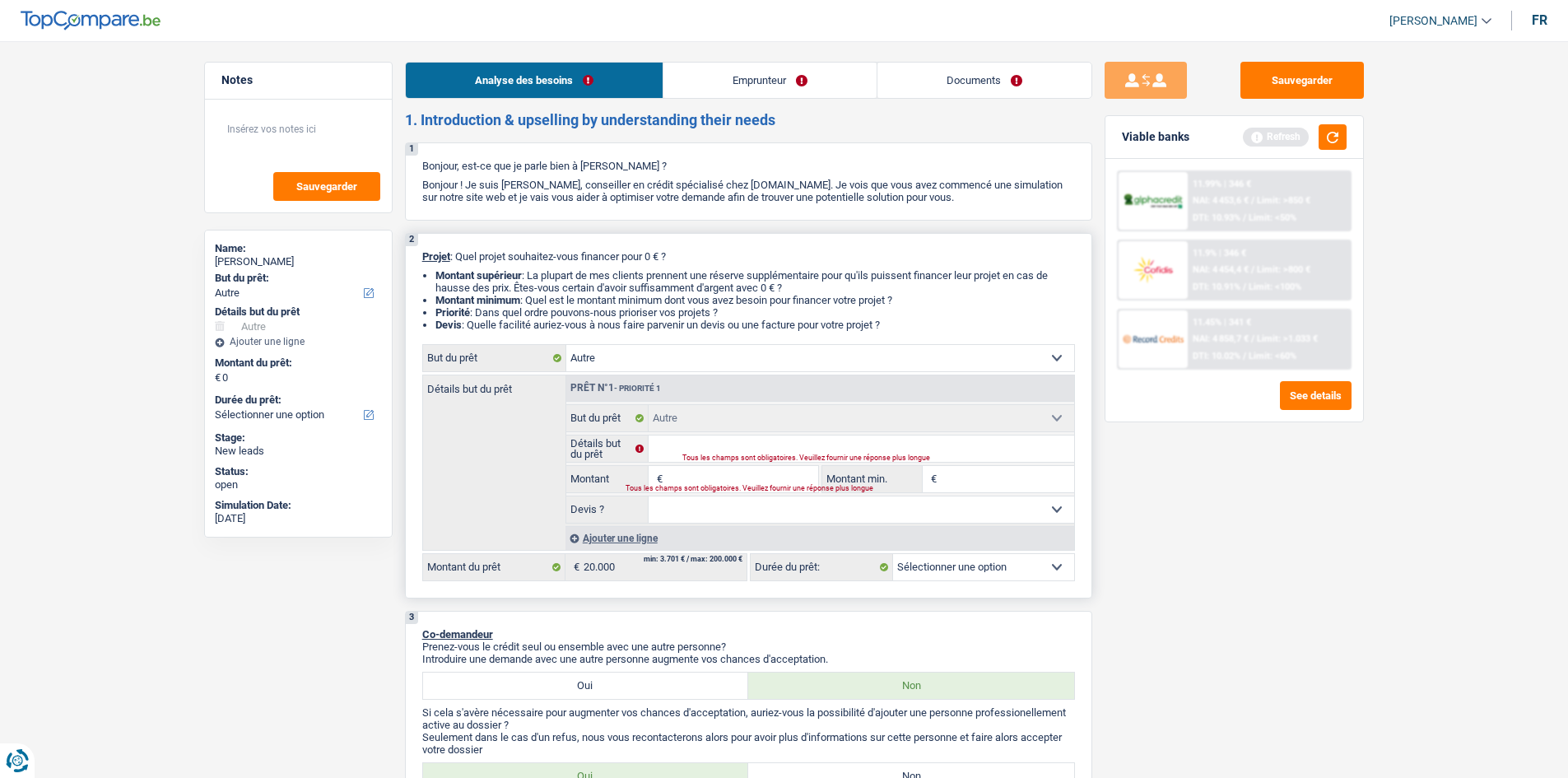select on "tech" 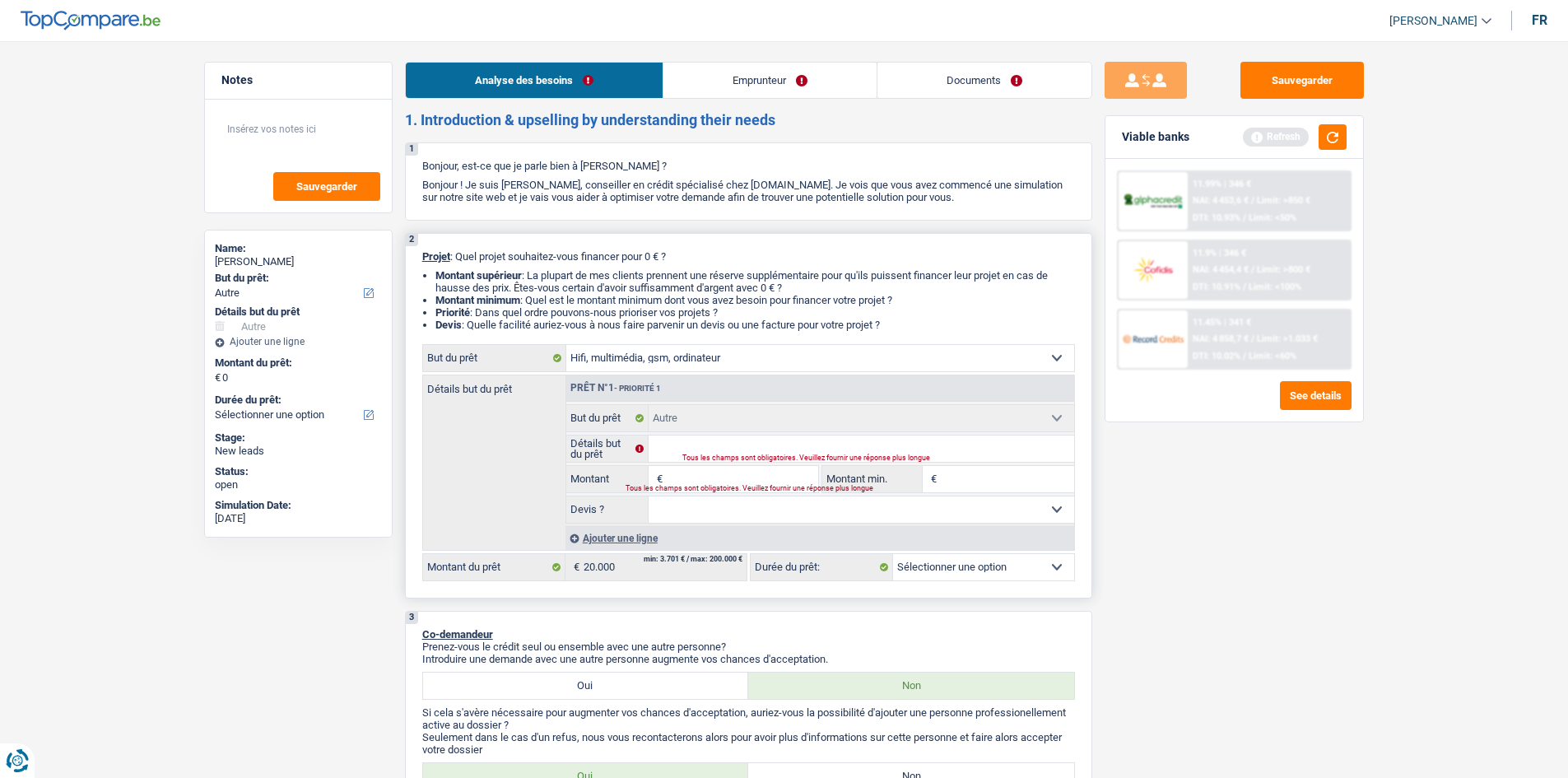 click on "Confort maison: meubles, textile, peinture, électroménager, outillage non-professionnel Hifi, multimédia, gsm, ordinateur Aménagement: frais d'installation, déménagement Evénement familial: naissance, mariage, divorce, communion, décès Frais médicaux Frais d'études Frais permis de conduire Loisirs: voyage, sport, musique Rafraîchissement: petits travaux maison et jardin Frais judiciaires Réparation voiture Prêt rénovation (non disponible pour les non-propriétaires) Prêt énergie (non disponible pour les non-propriétaires) Prêt voiture Taxes, impôts non professionnels Rénovation bien à l'étranger Dettes familiales Assurance Autre
Sélectionner une option" at bounding box center [820, 358] 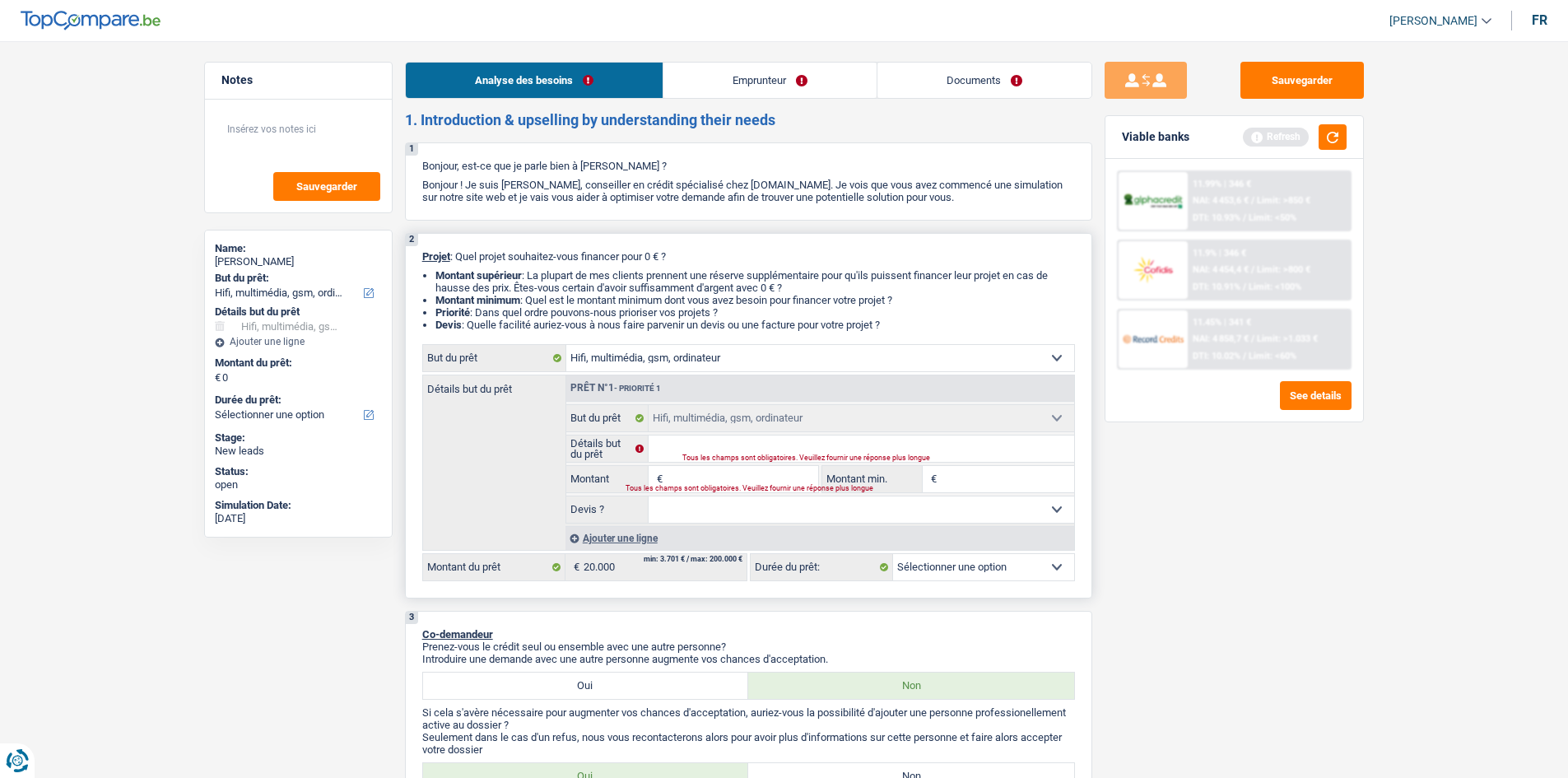 select 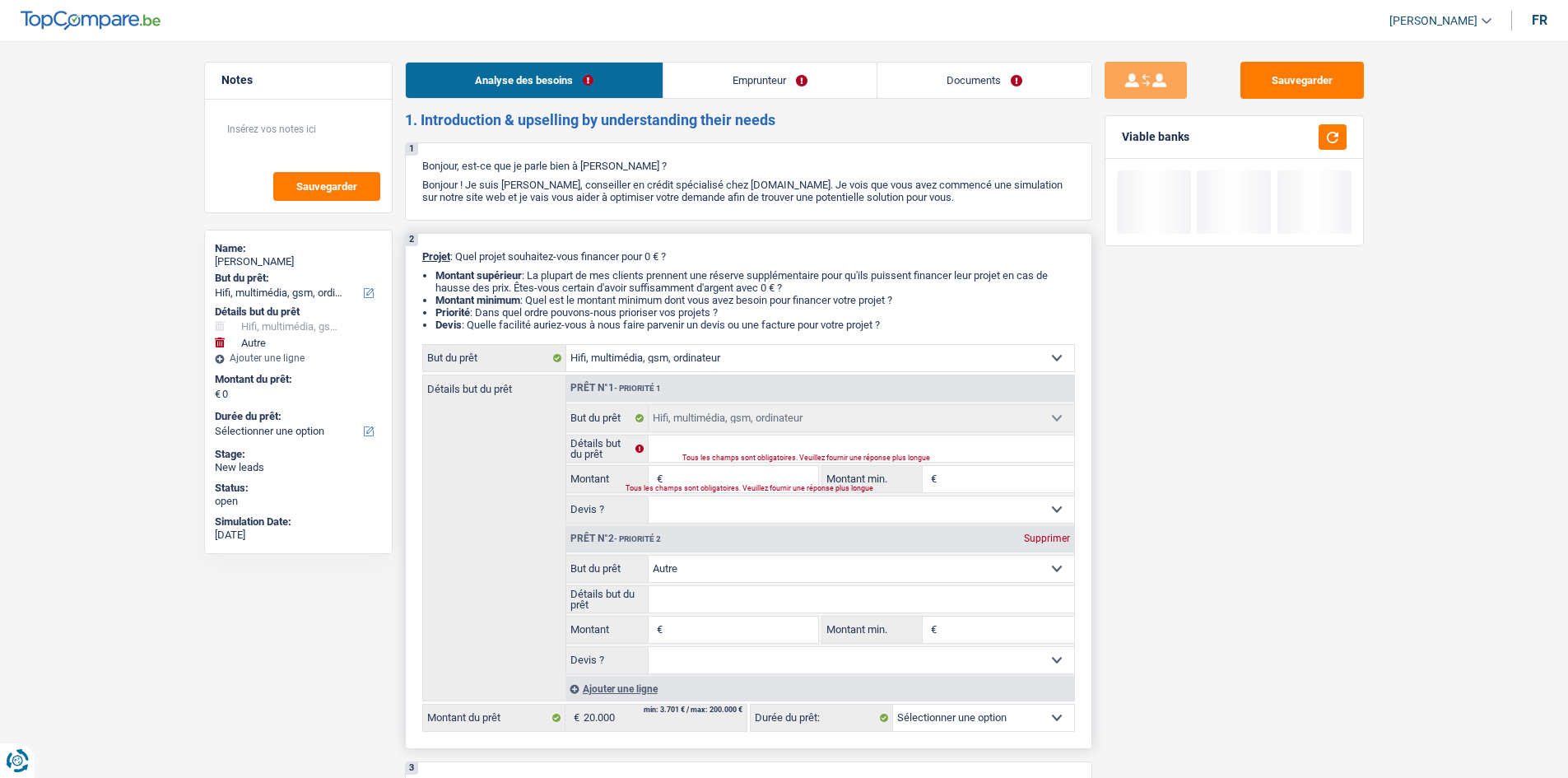 click on "Prêt n°2
- Priorité 2
Supprimer" at bounding box center (820, 539) 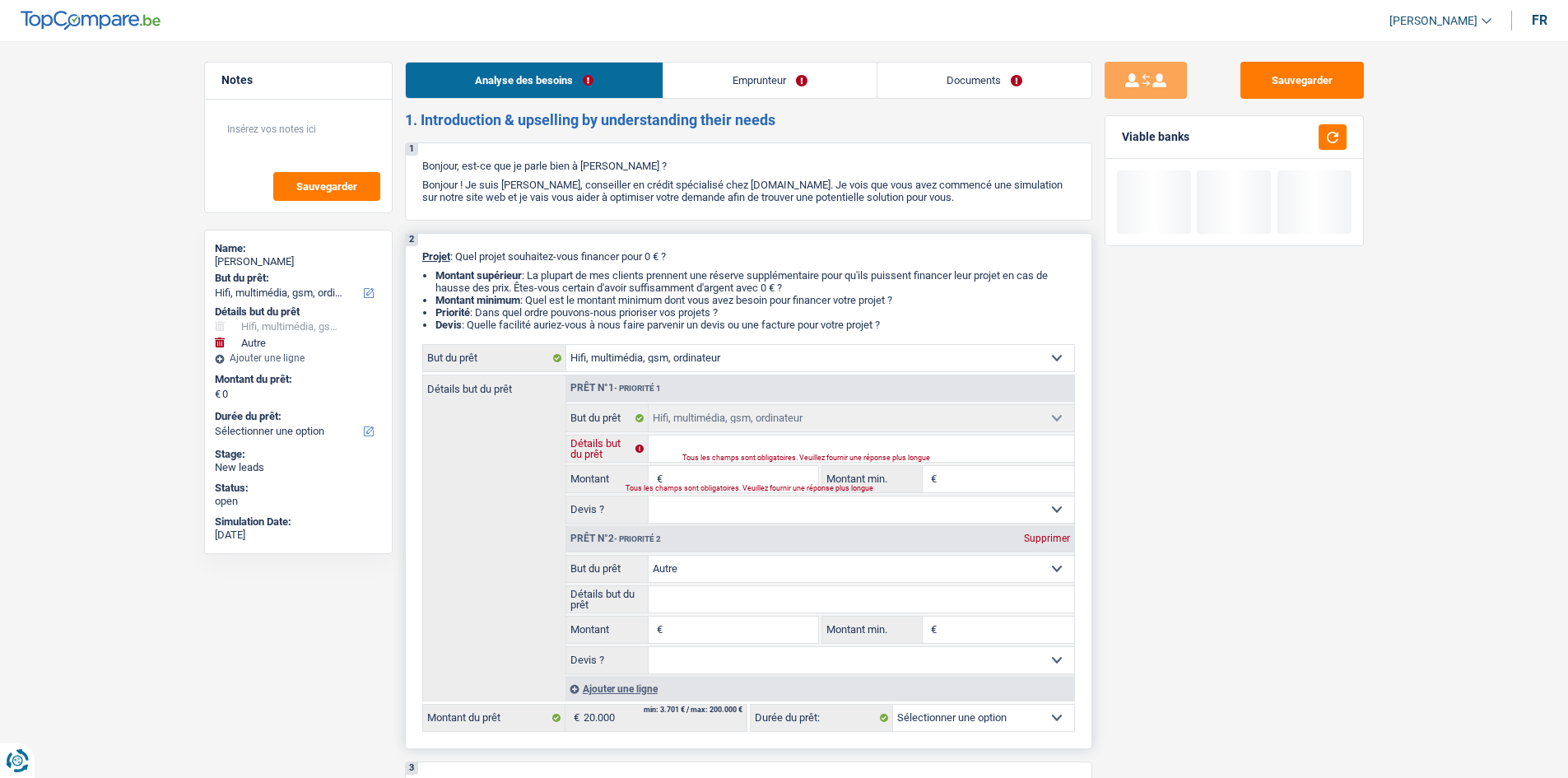 click on "Détails but du prêt" at bounding box center [861, 449] 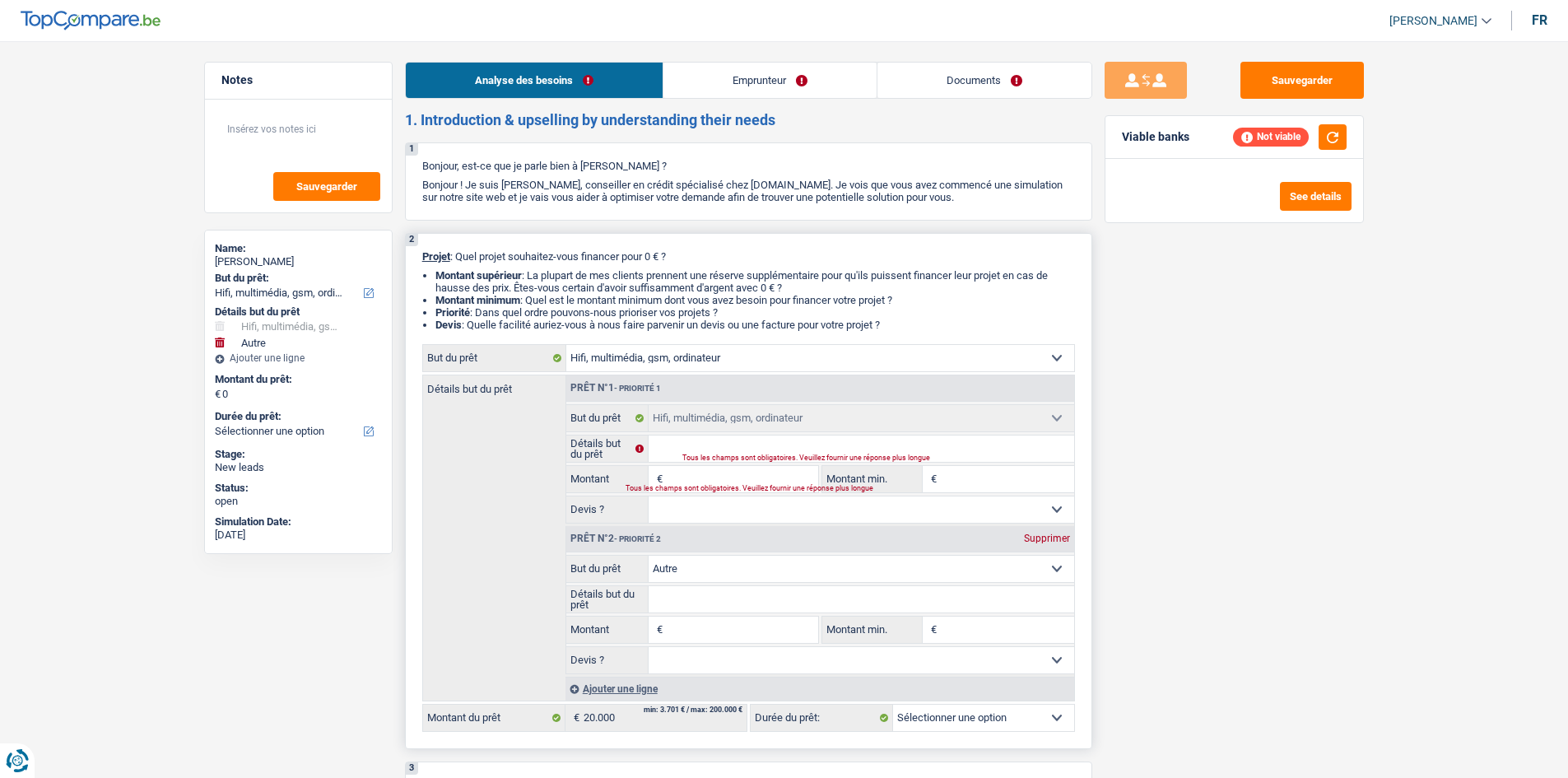 click on "Supprimer" at bounding box center [1047, 538] 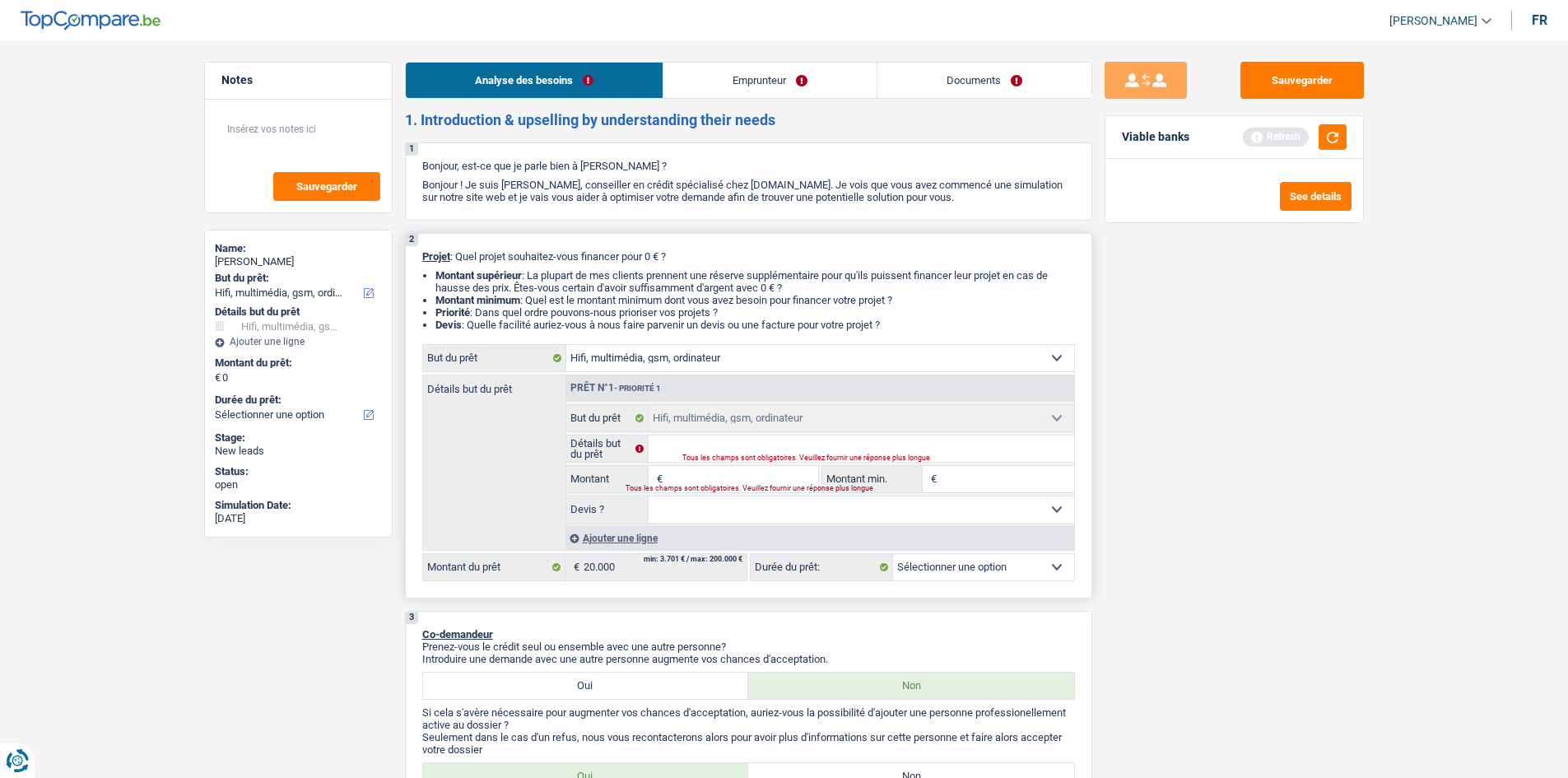 drag, startPoint x: 717, startPoint y: 456, endPoint x: 725, endPoint y: 458, distance: 8.246211 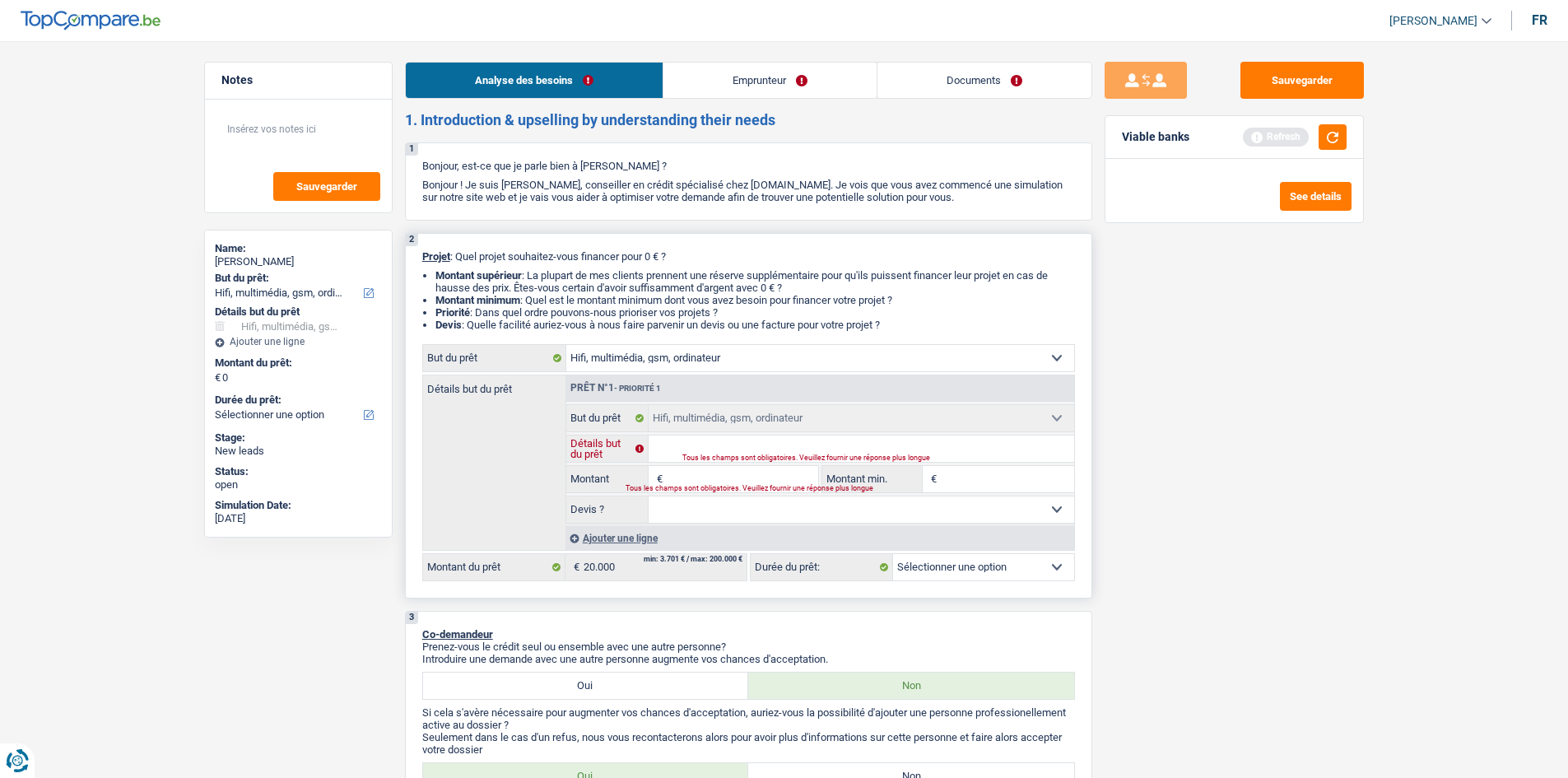 click on "Détails but du prêt" at bounding box center [861, 449] 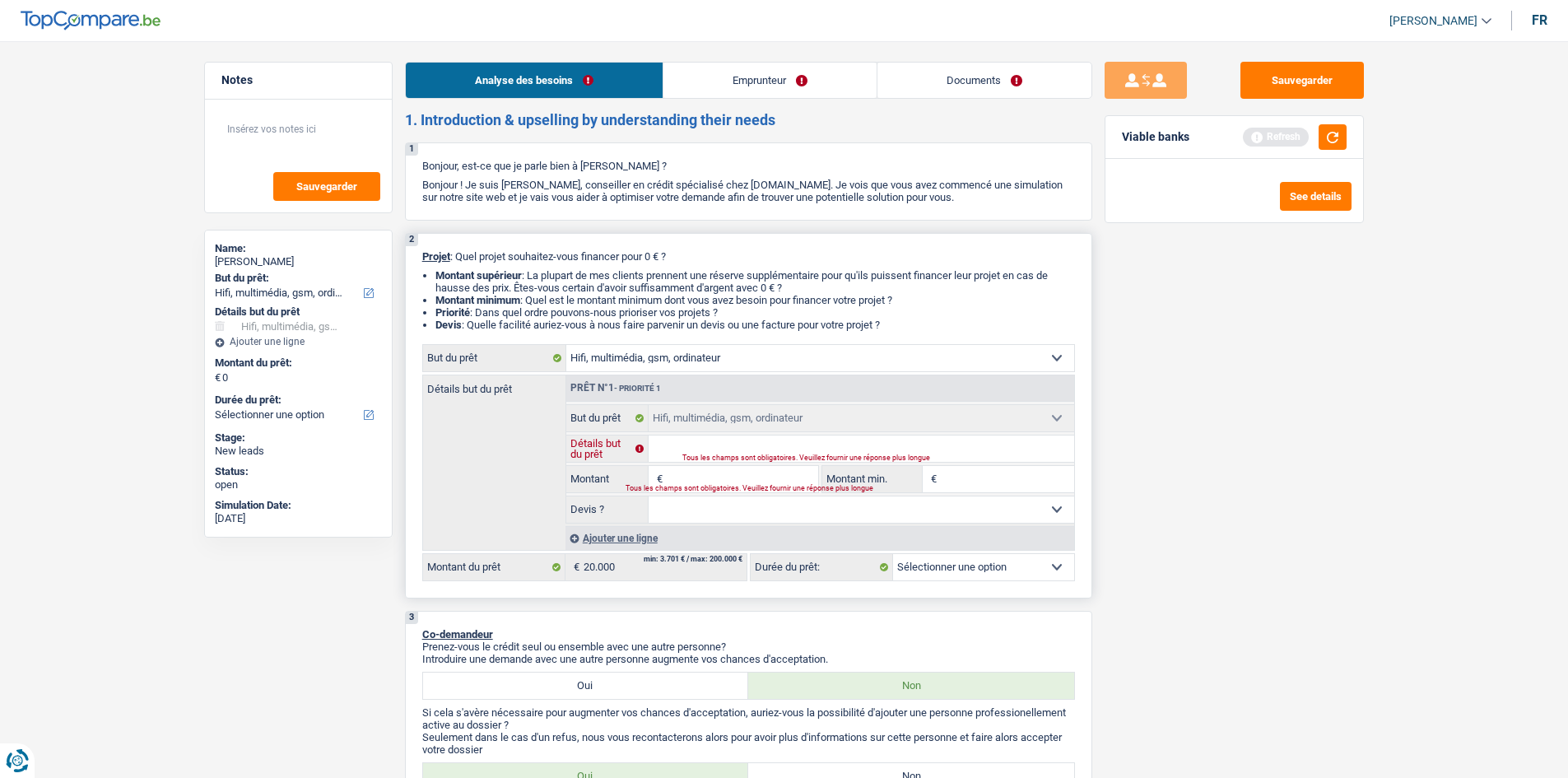 type on "1" 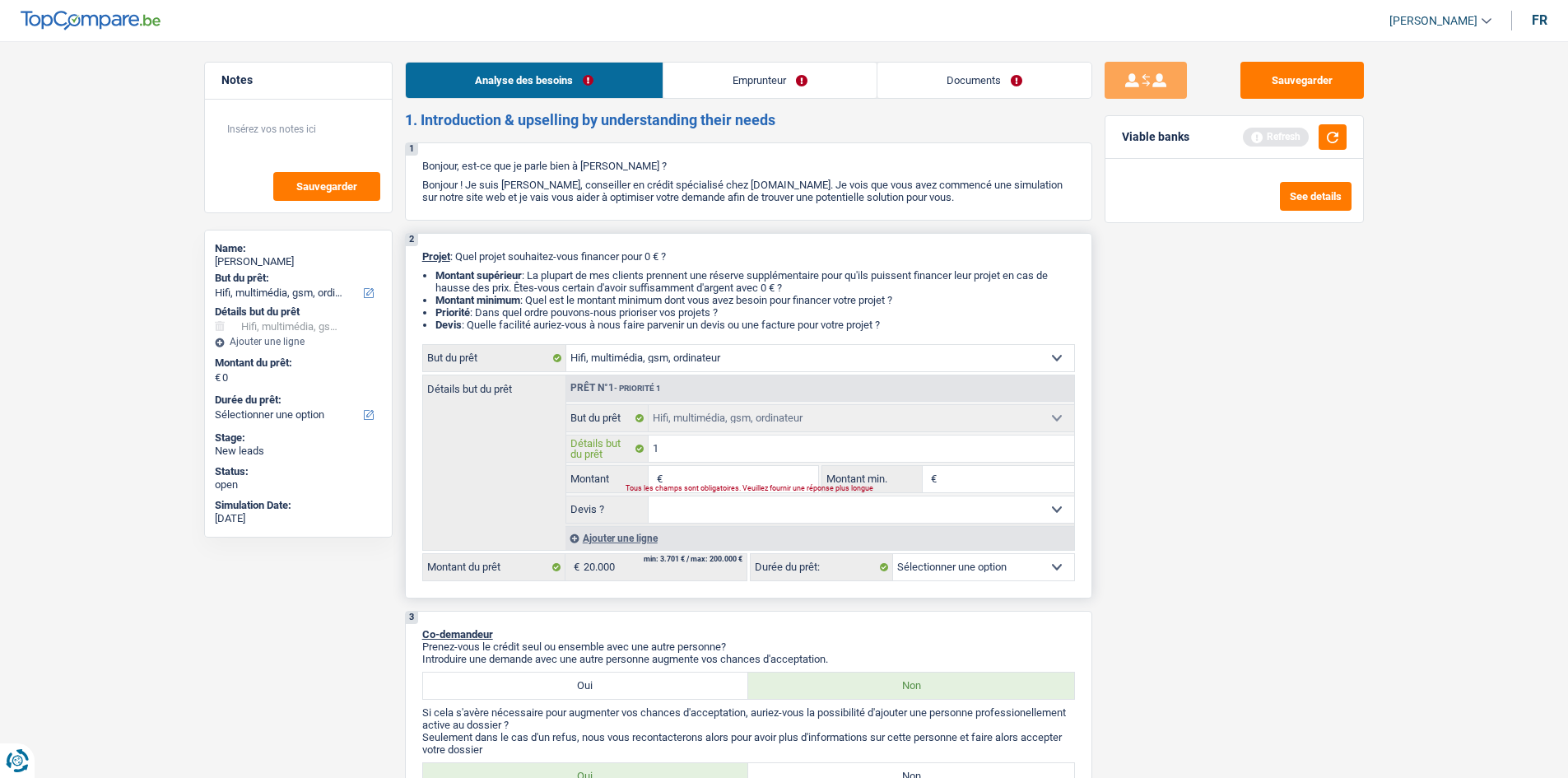 type on "12" 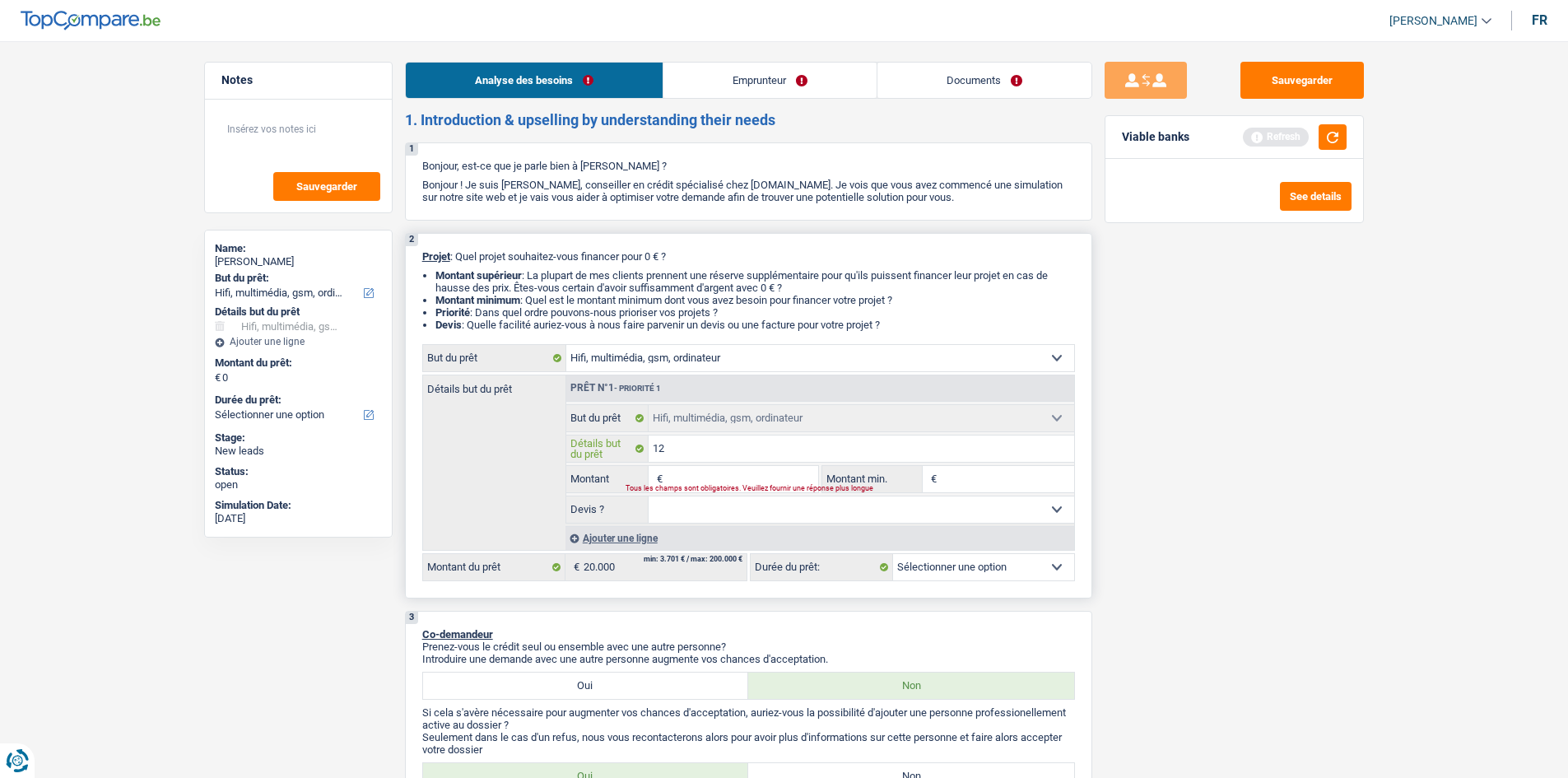 type on "125" 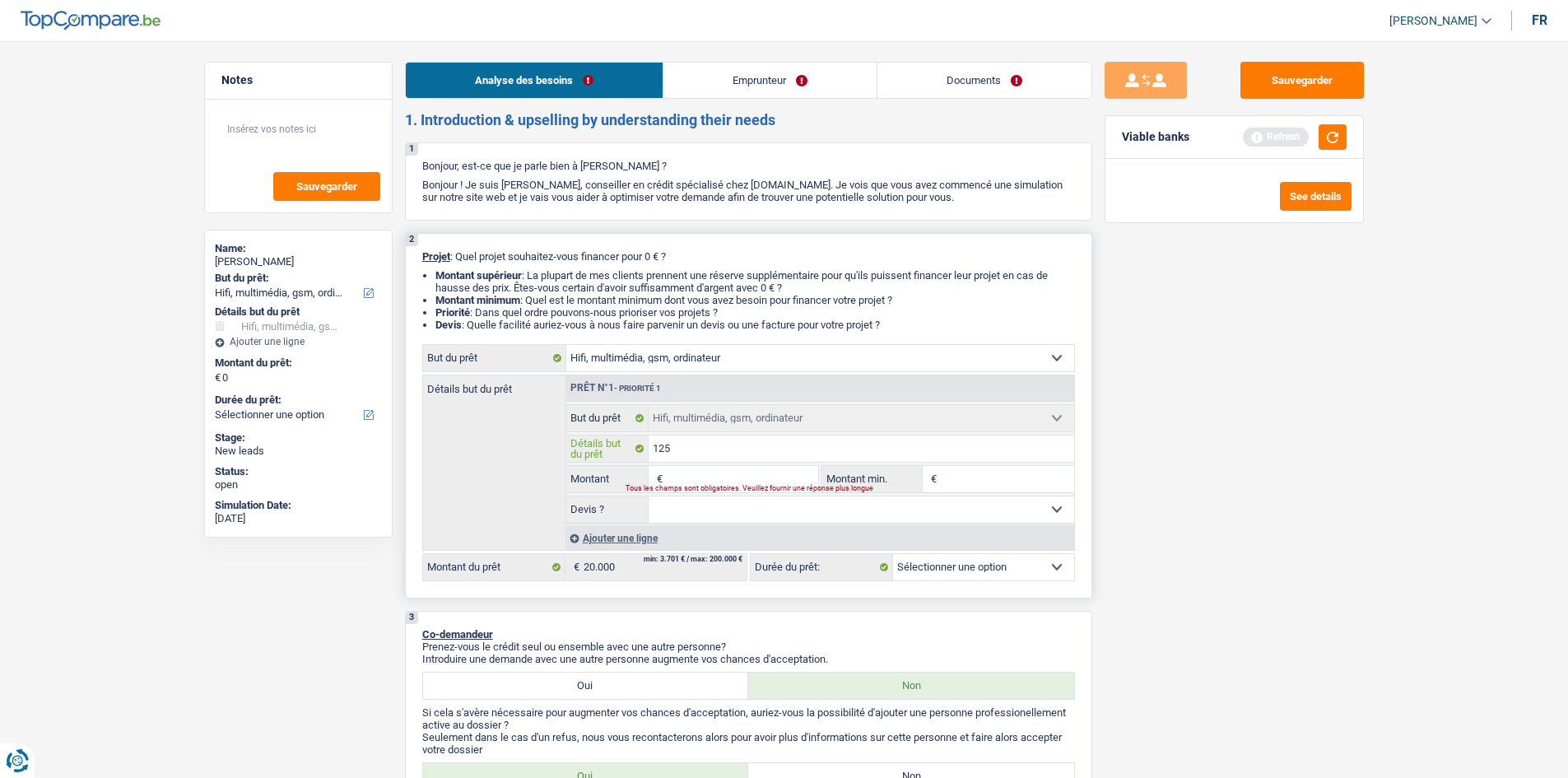 type on "1250" 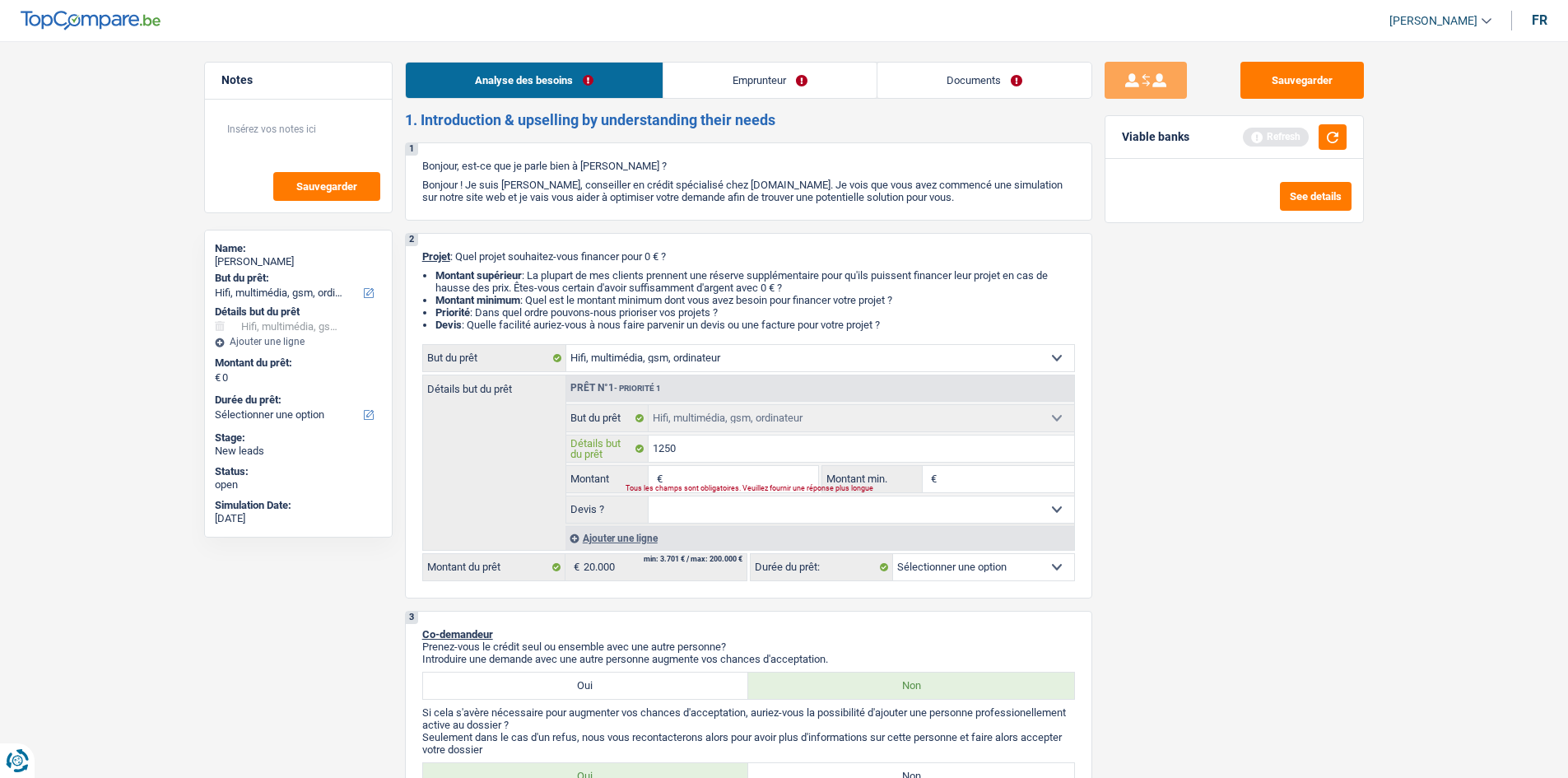 type on "1250" 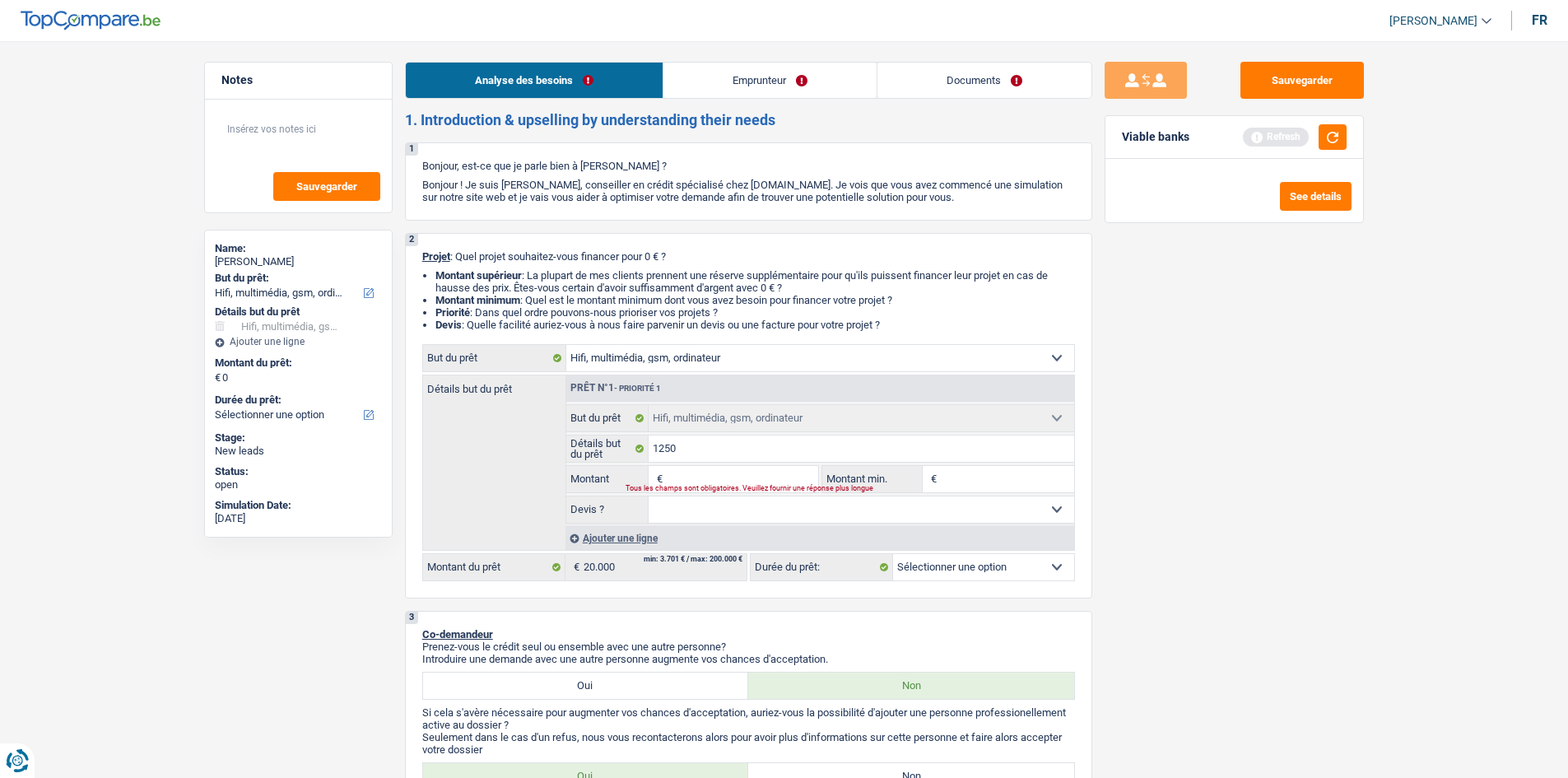 drag, startPoint x: 1230, startPoint y: 468, endPoint x: 1152, endPoint y: 540, distance: 106.151 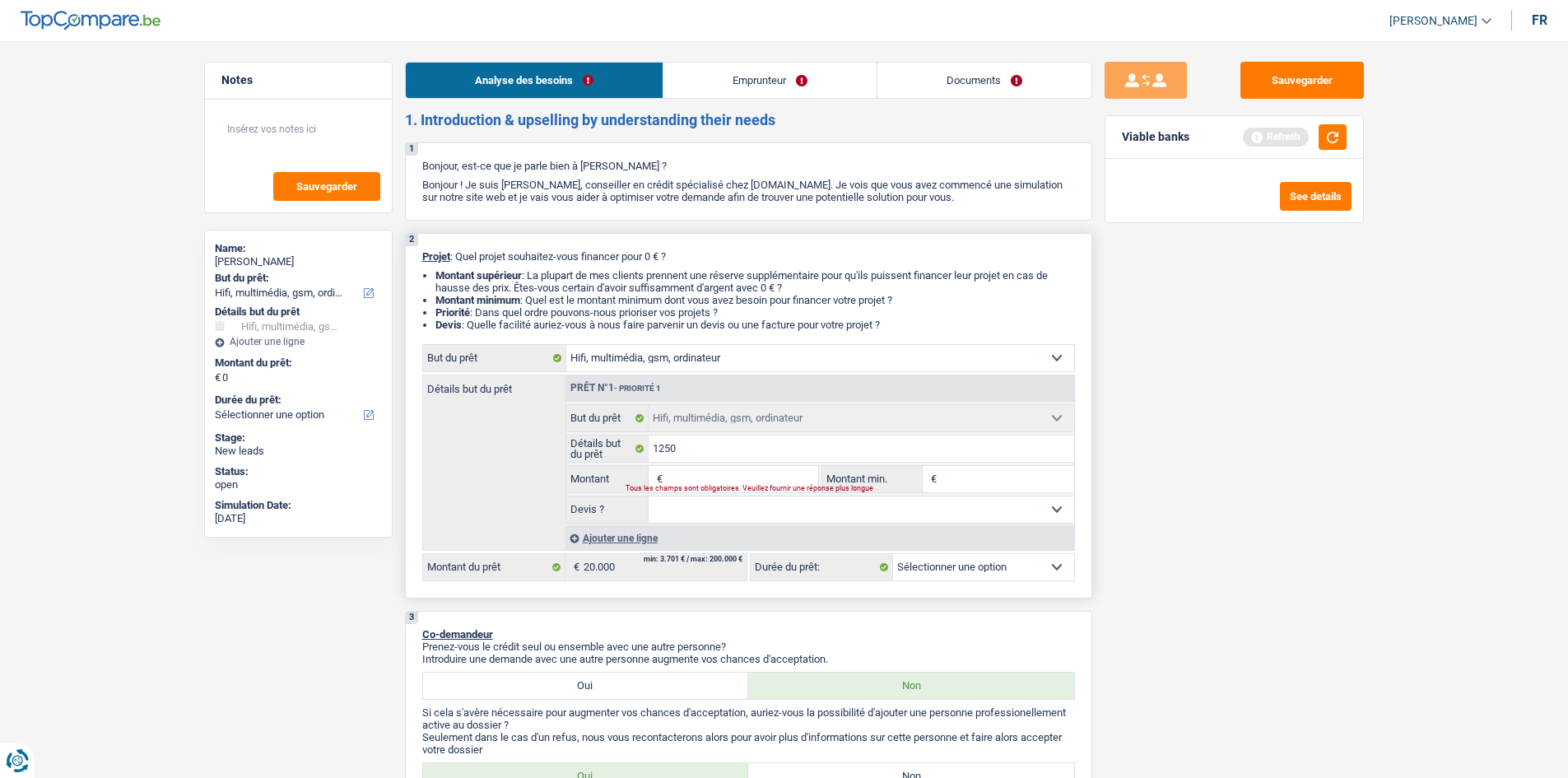 click on "Montant" at bounding box center (742, 479) 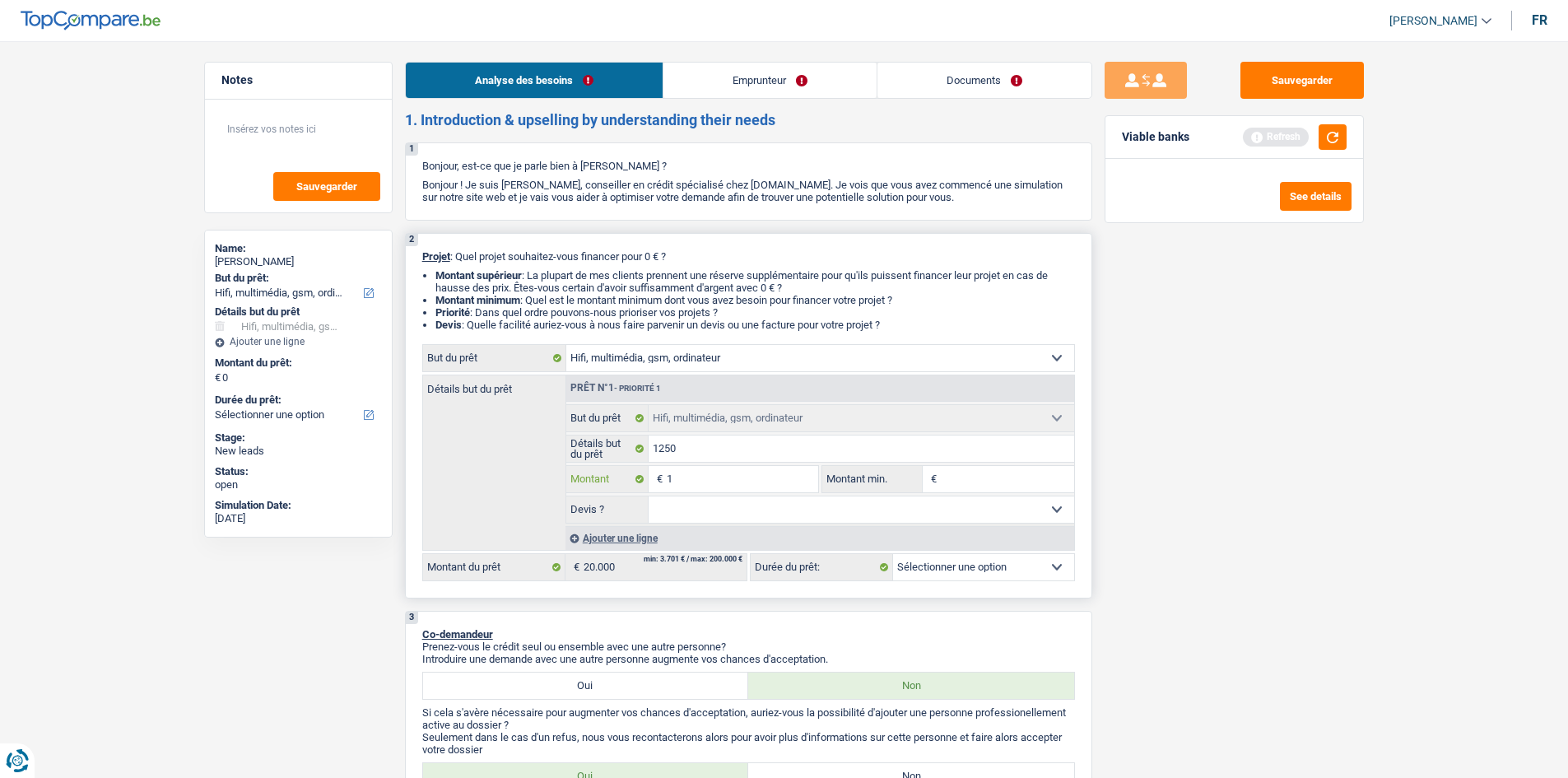 type on "12" 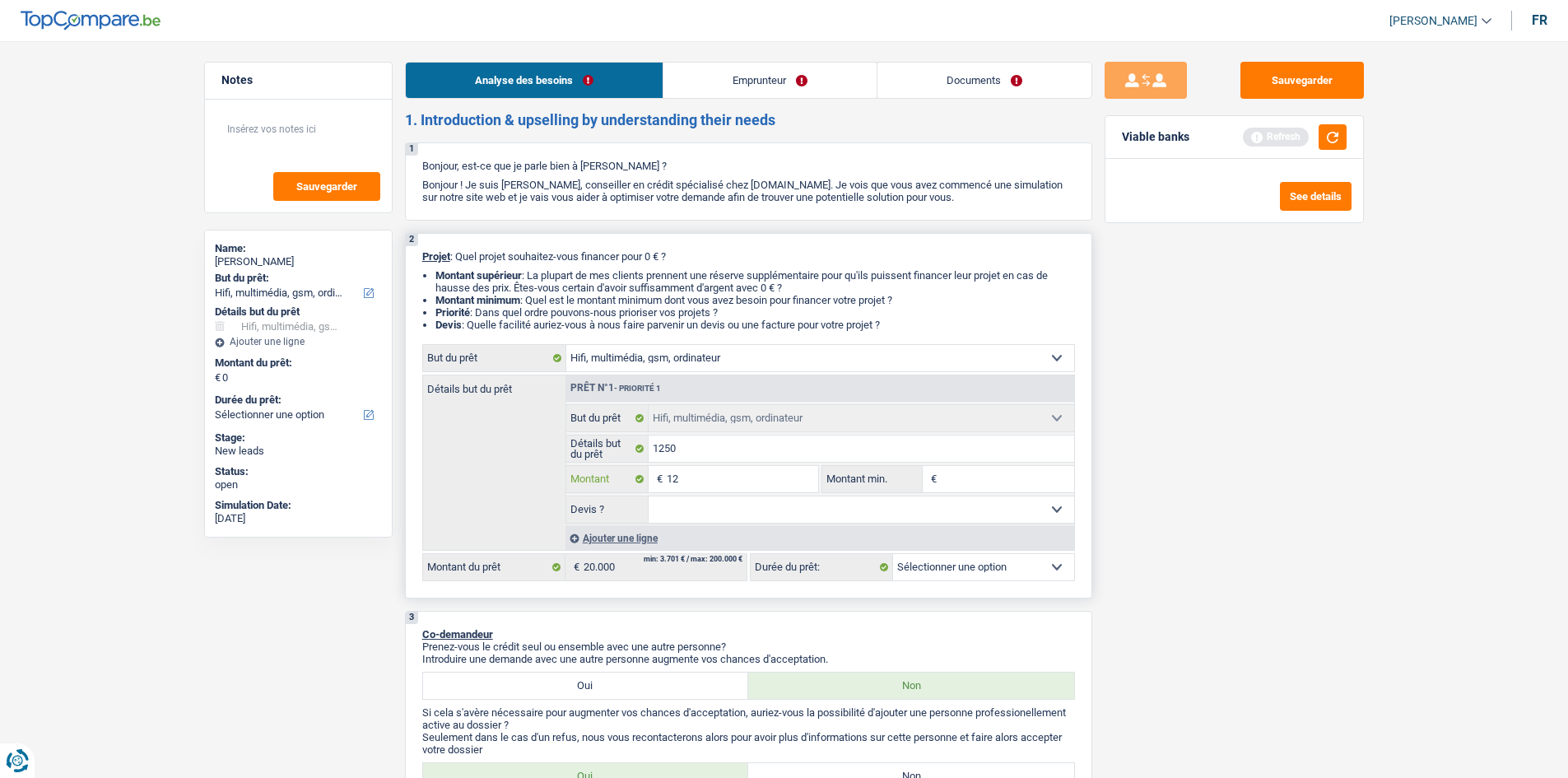 type on "125" 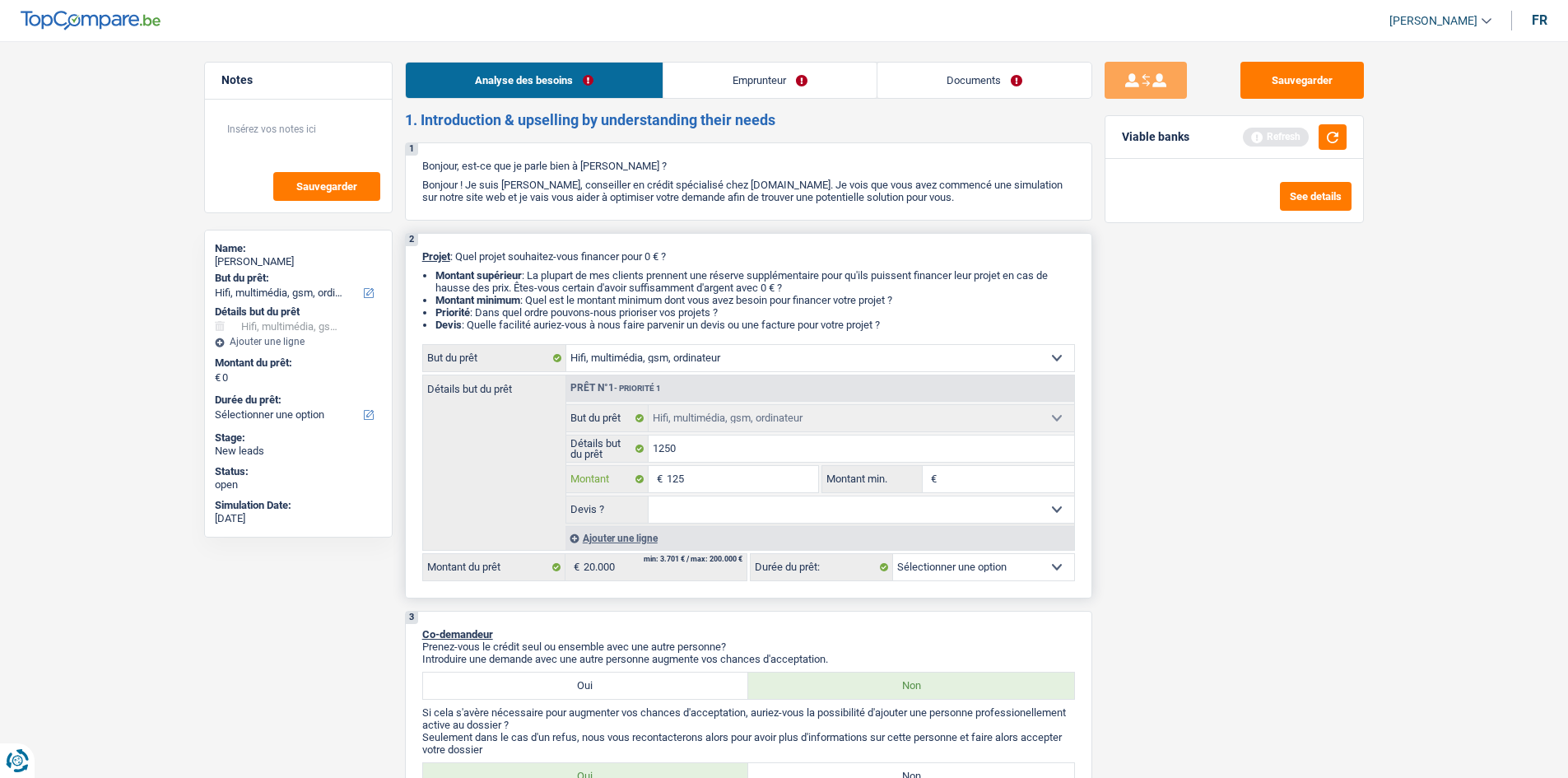 type on "1.250" 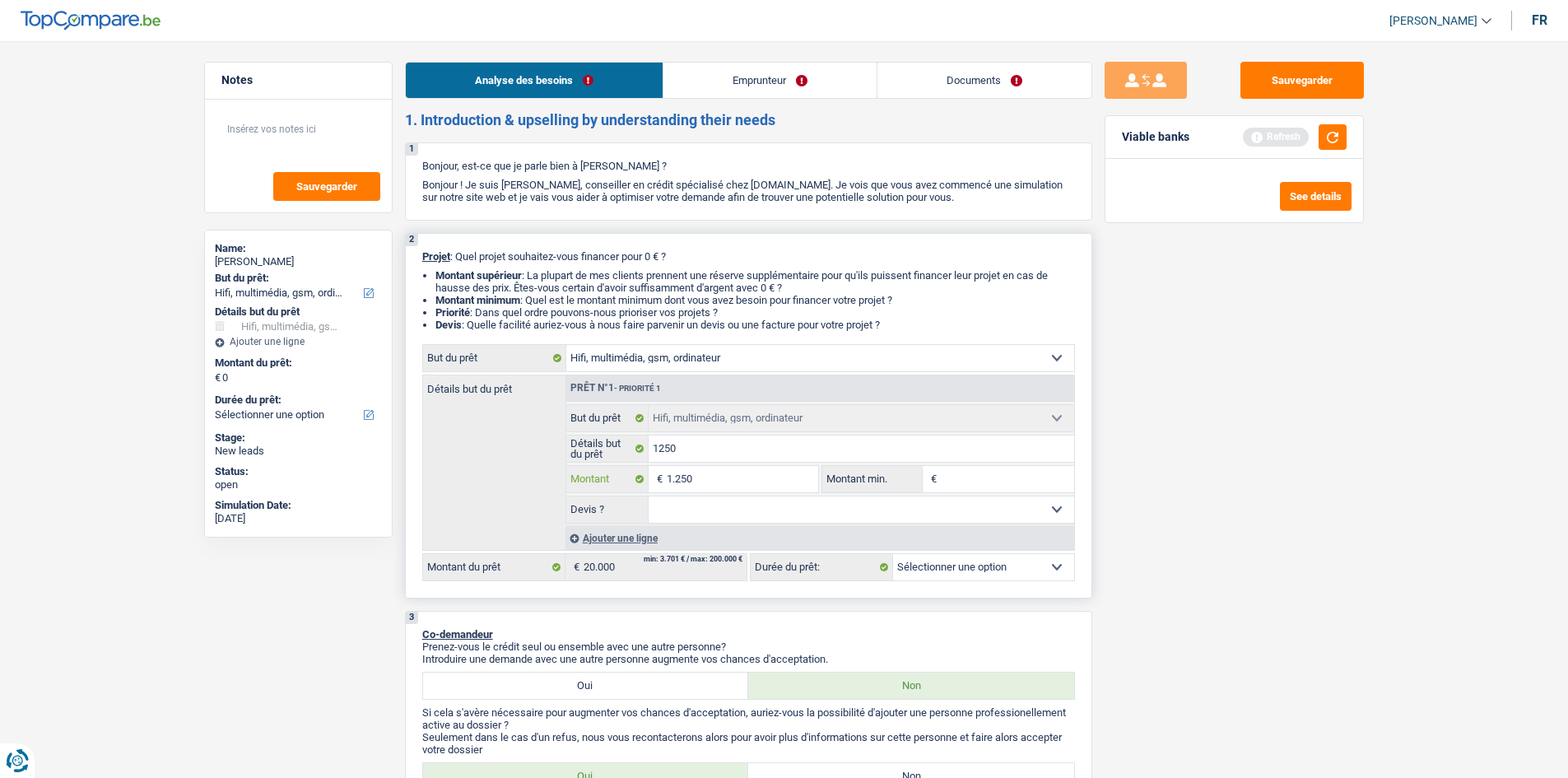 type on "1.250" 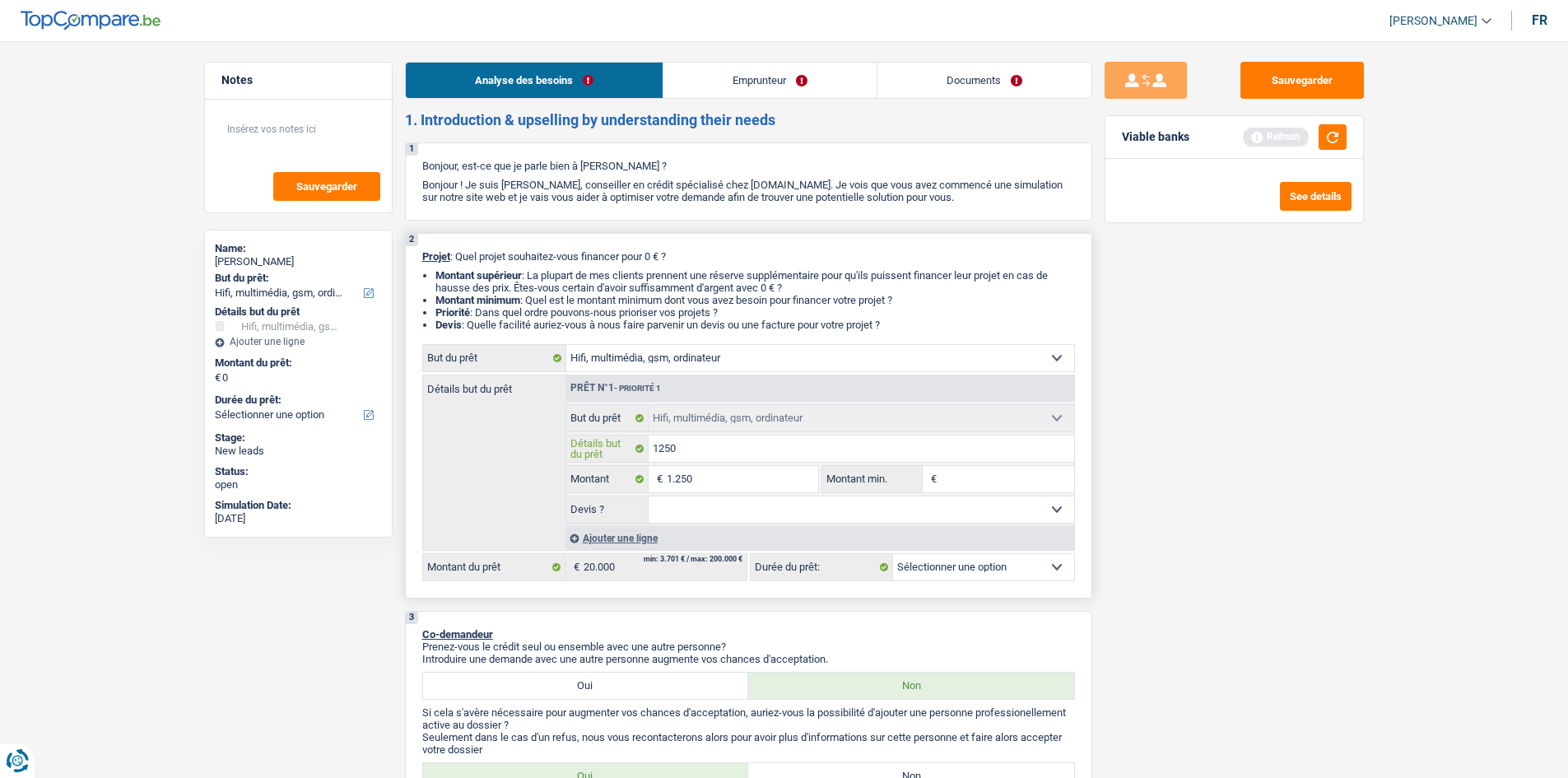 type on "1.250" 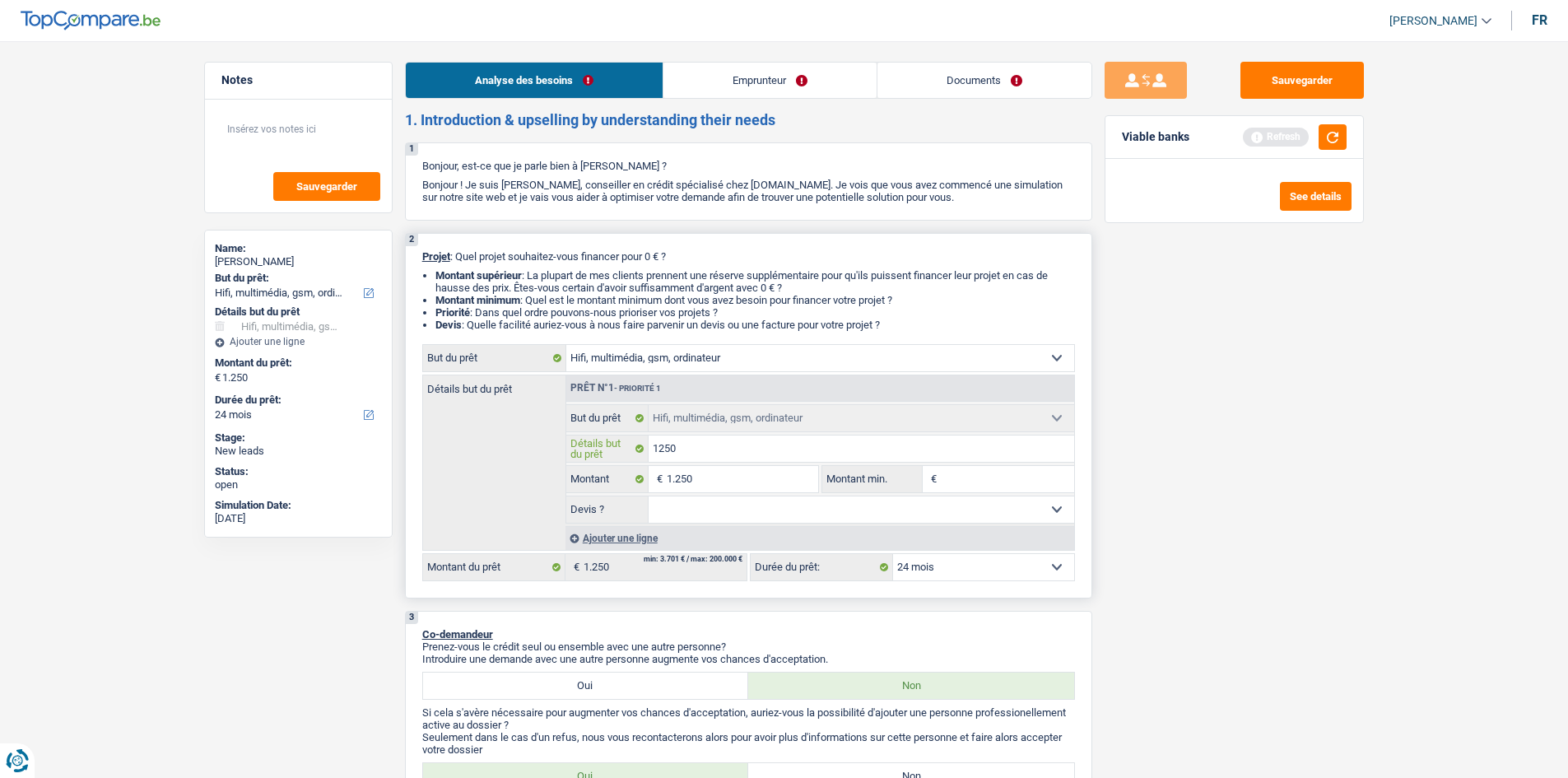 click on "1250" at bounding box center [861, 449] 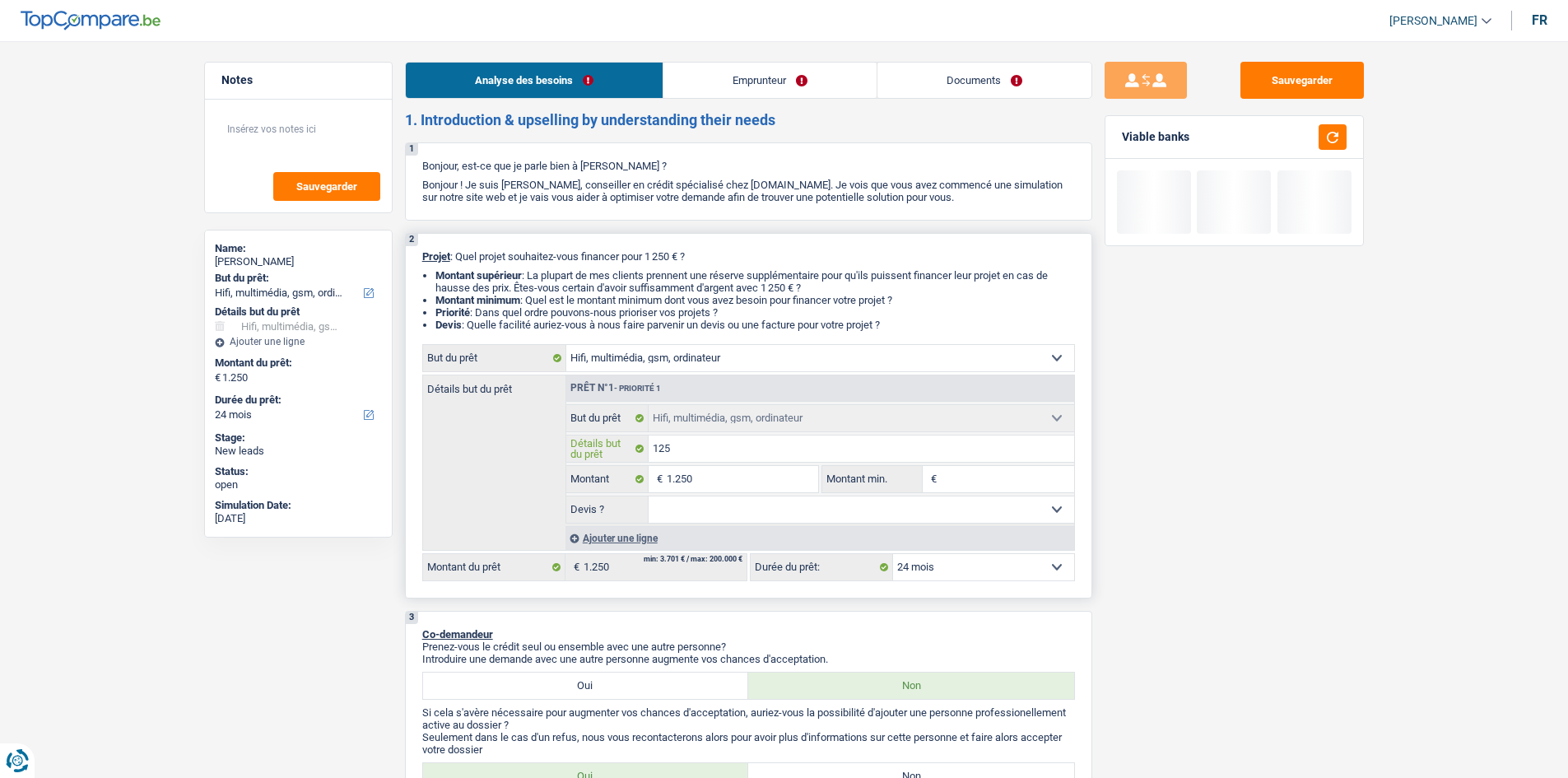 type on "12" 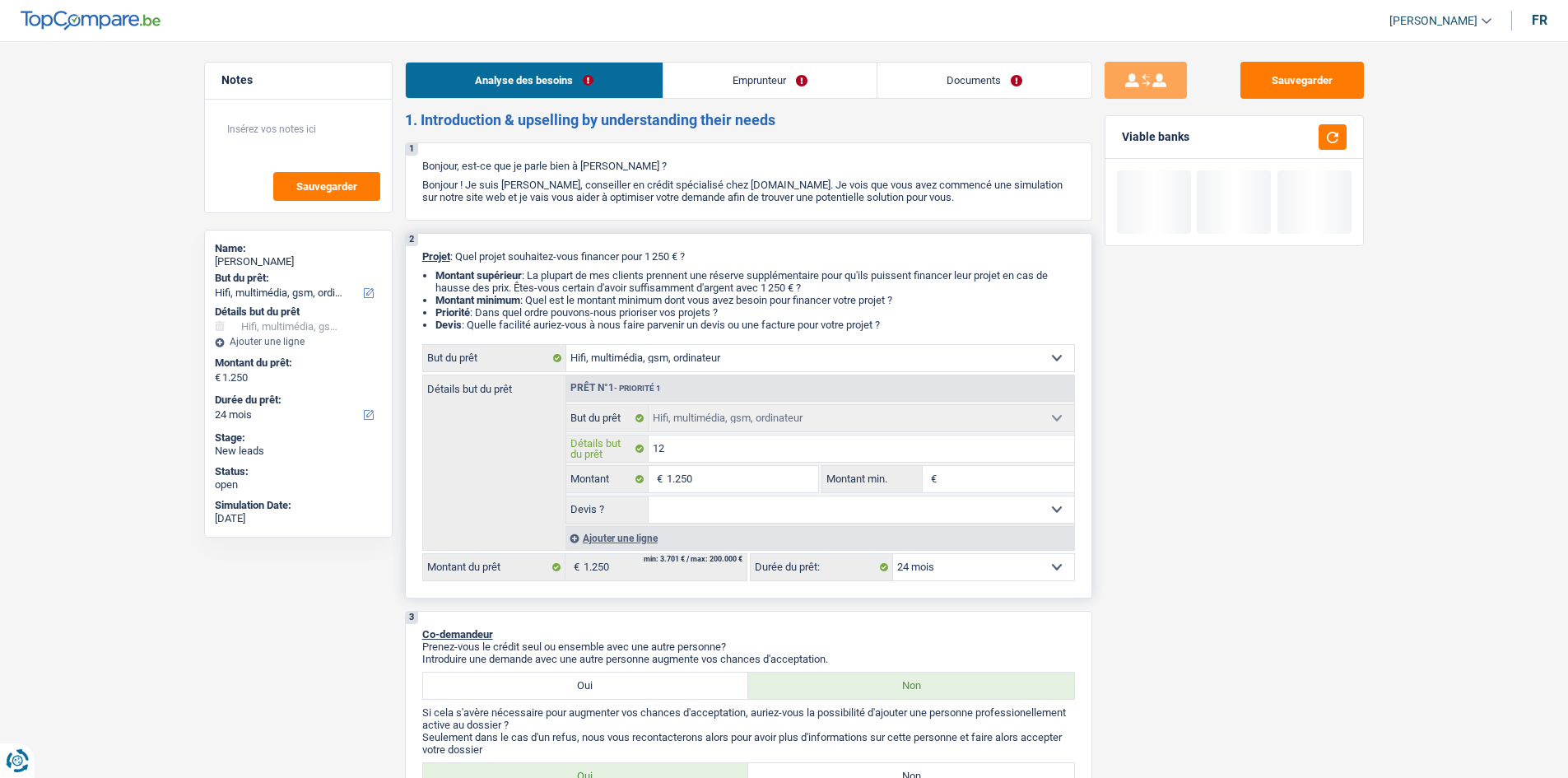 type on "1" 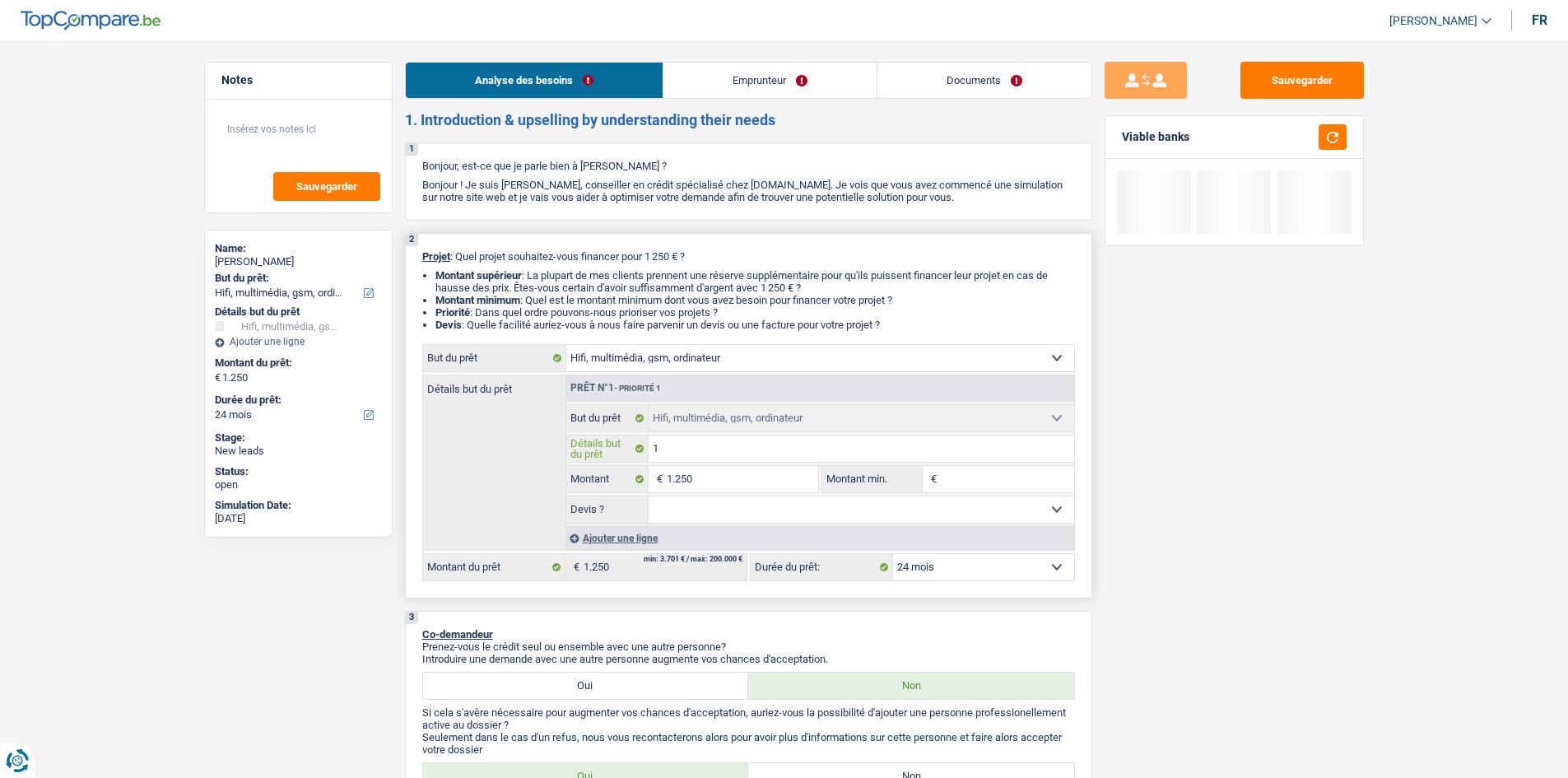 type 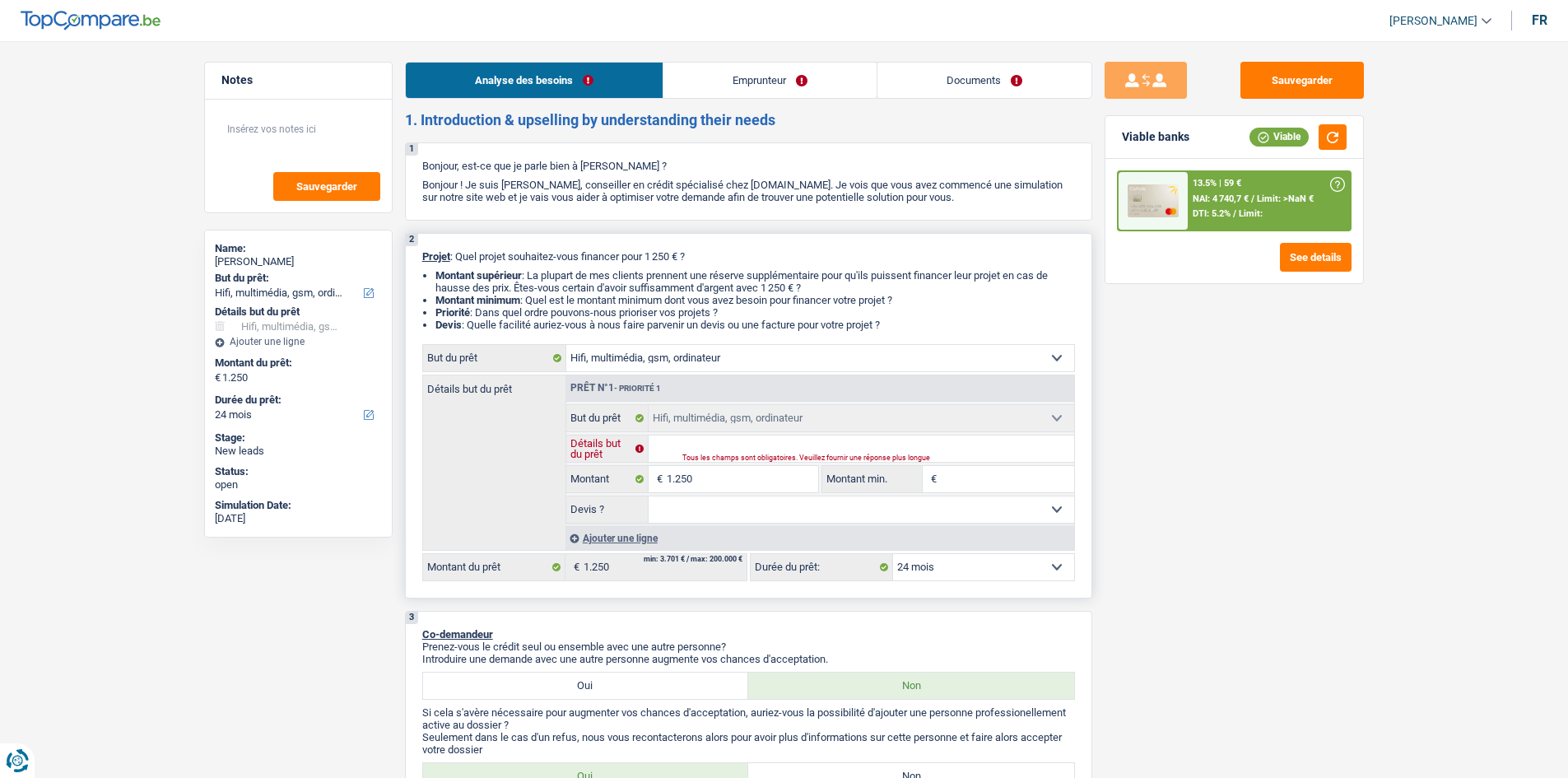 type on "S" 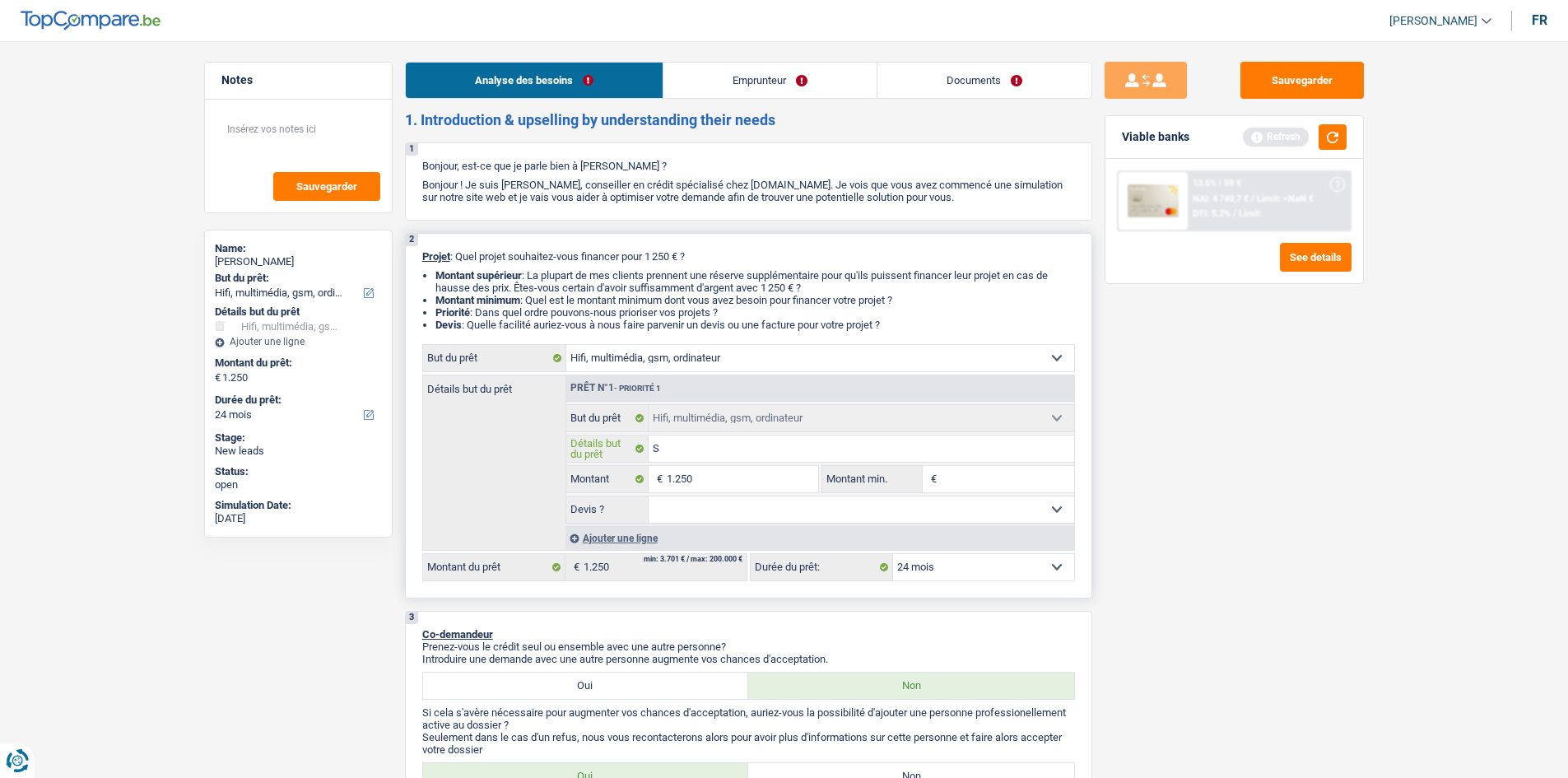 type on "Sm" 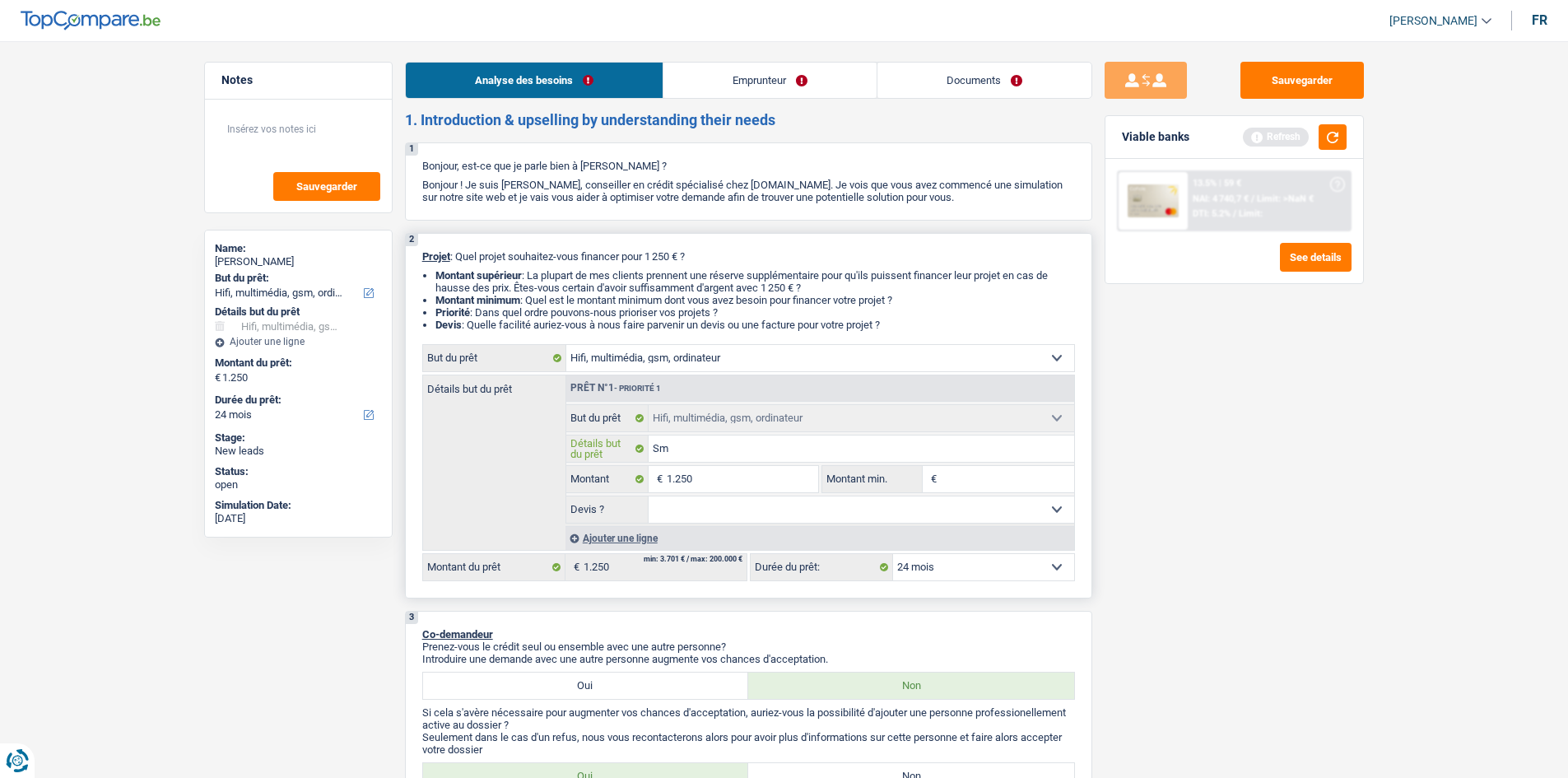 type on "Sma" 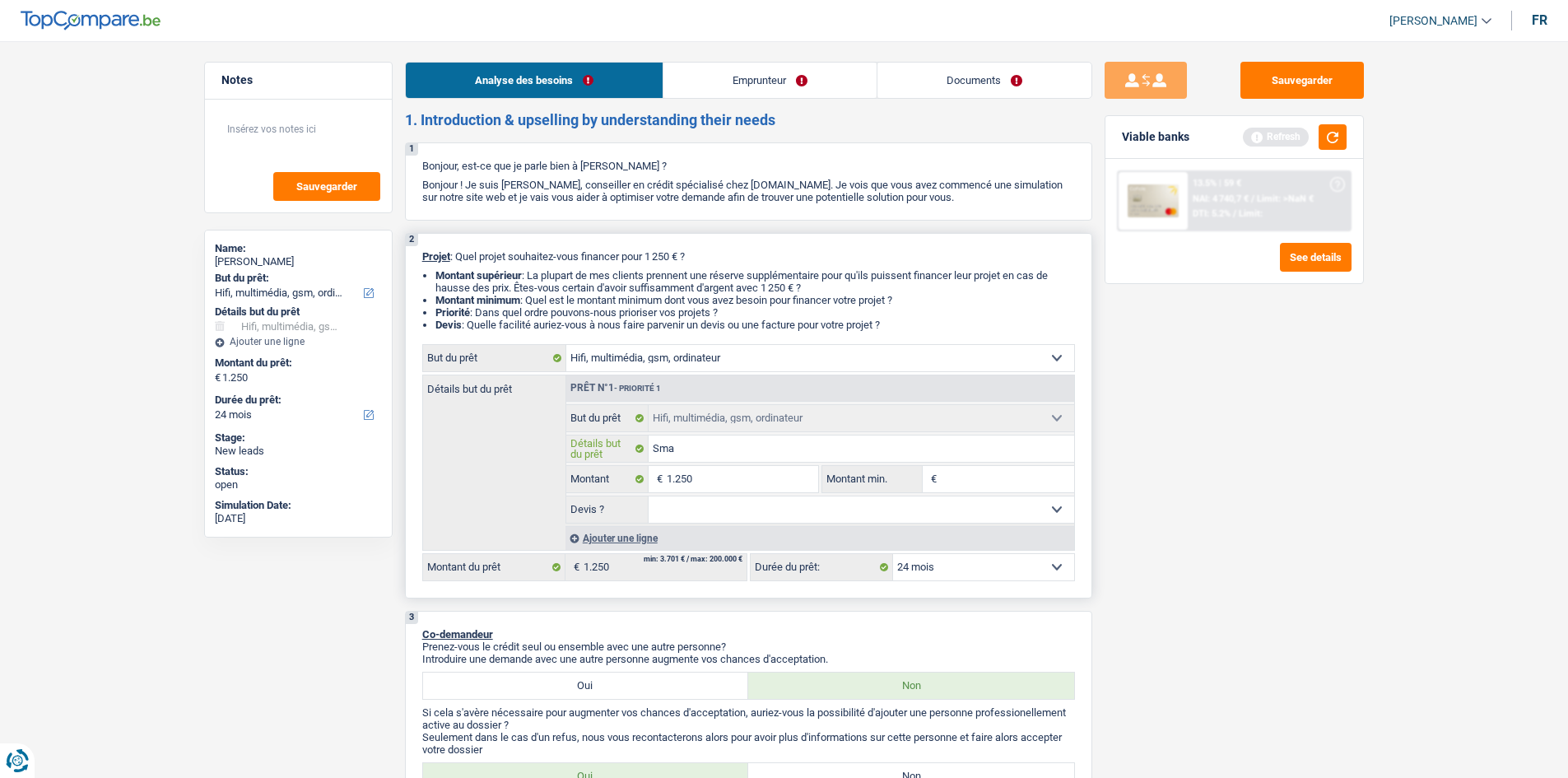type on "Smat" 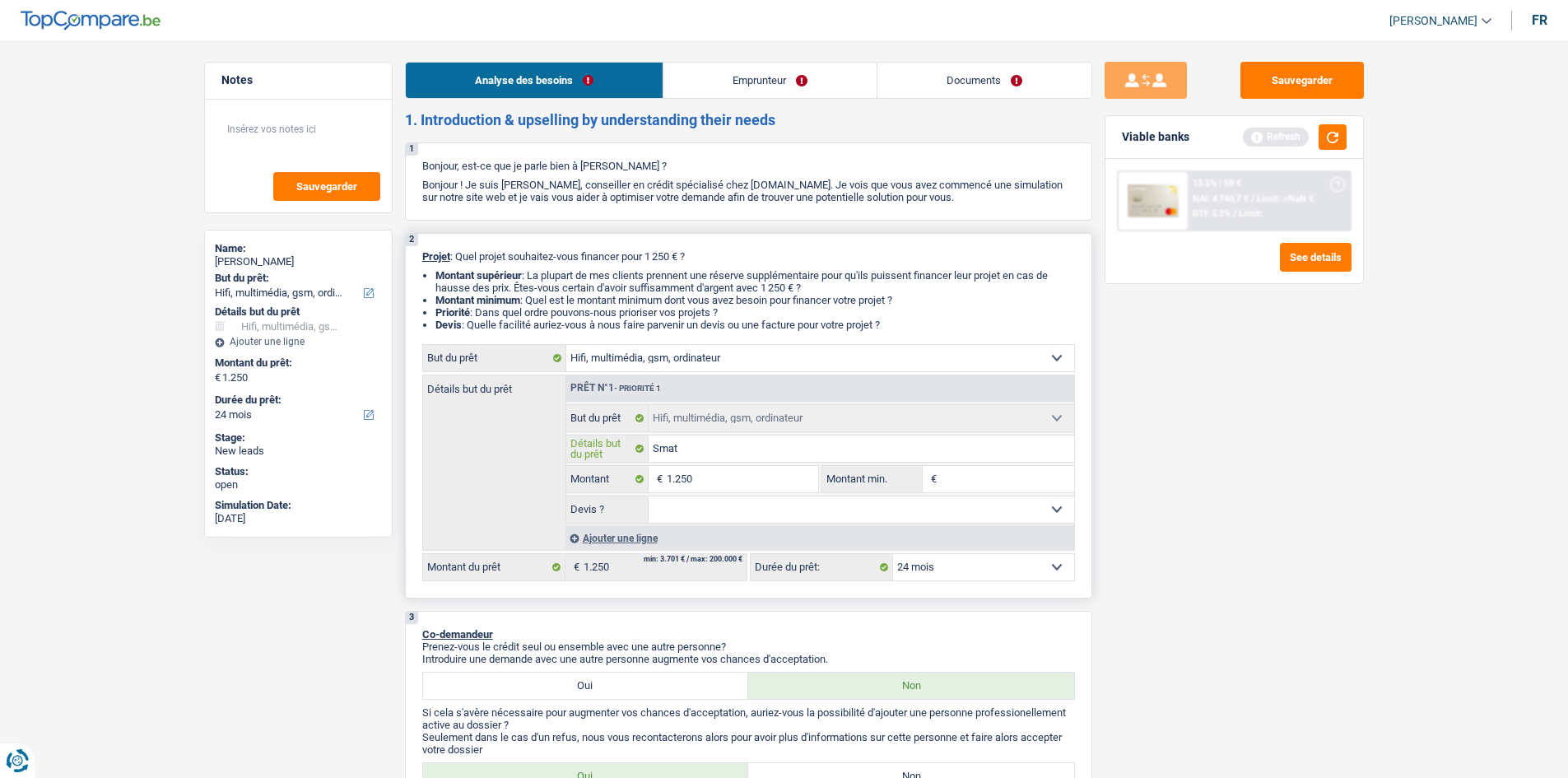 type on "Sma" 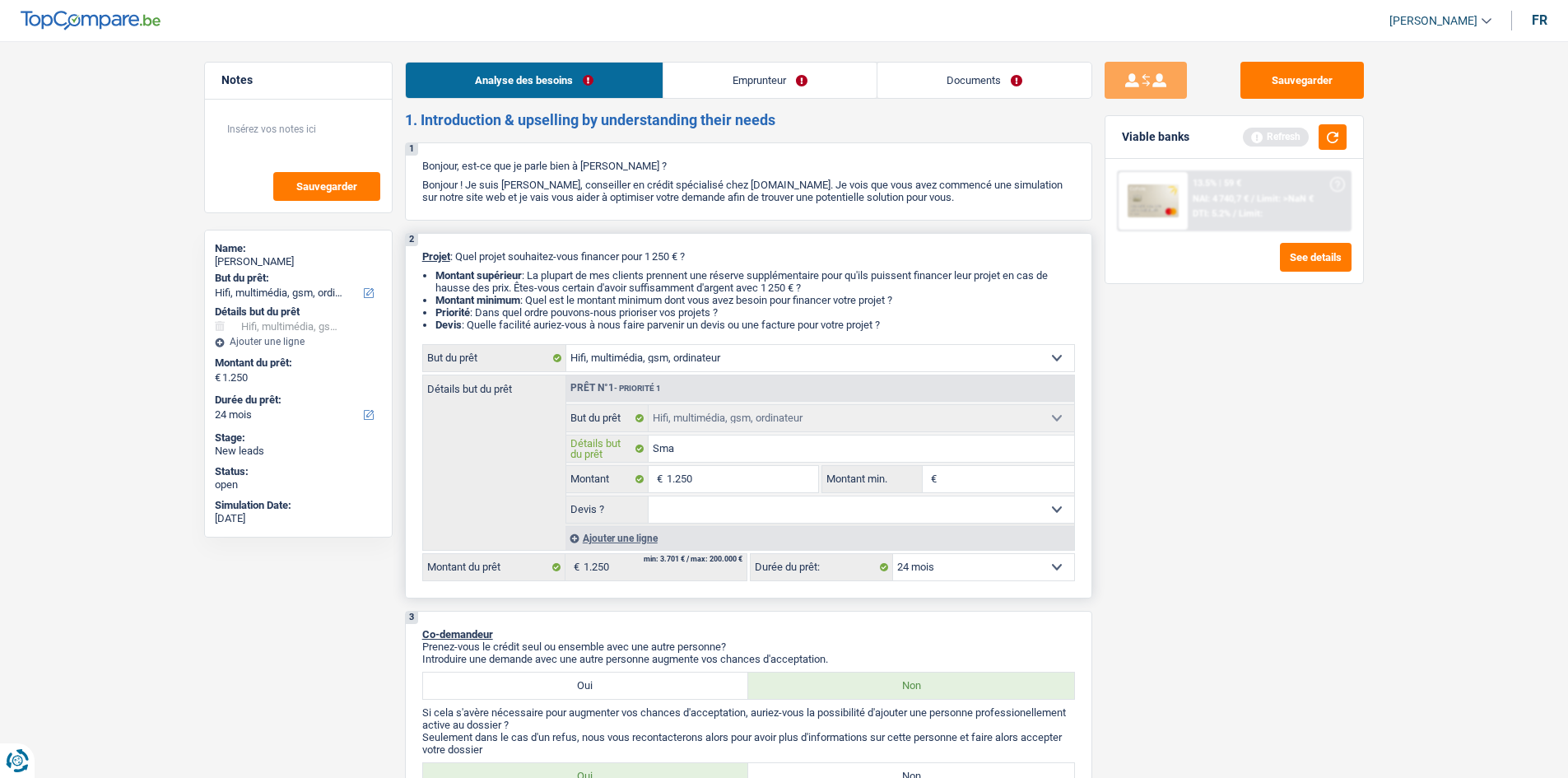 type on "Smar" 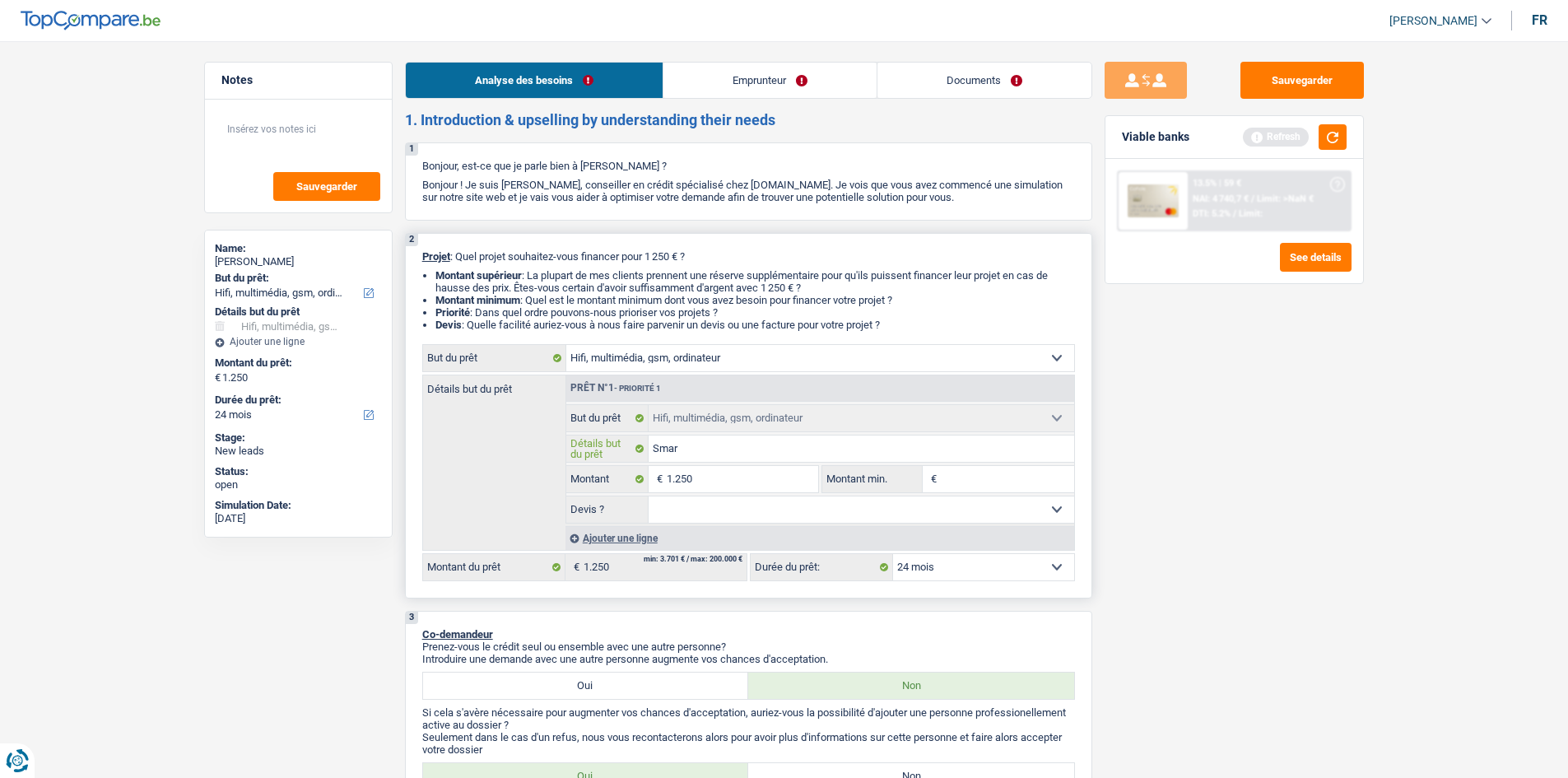 type on "Smart" 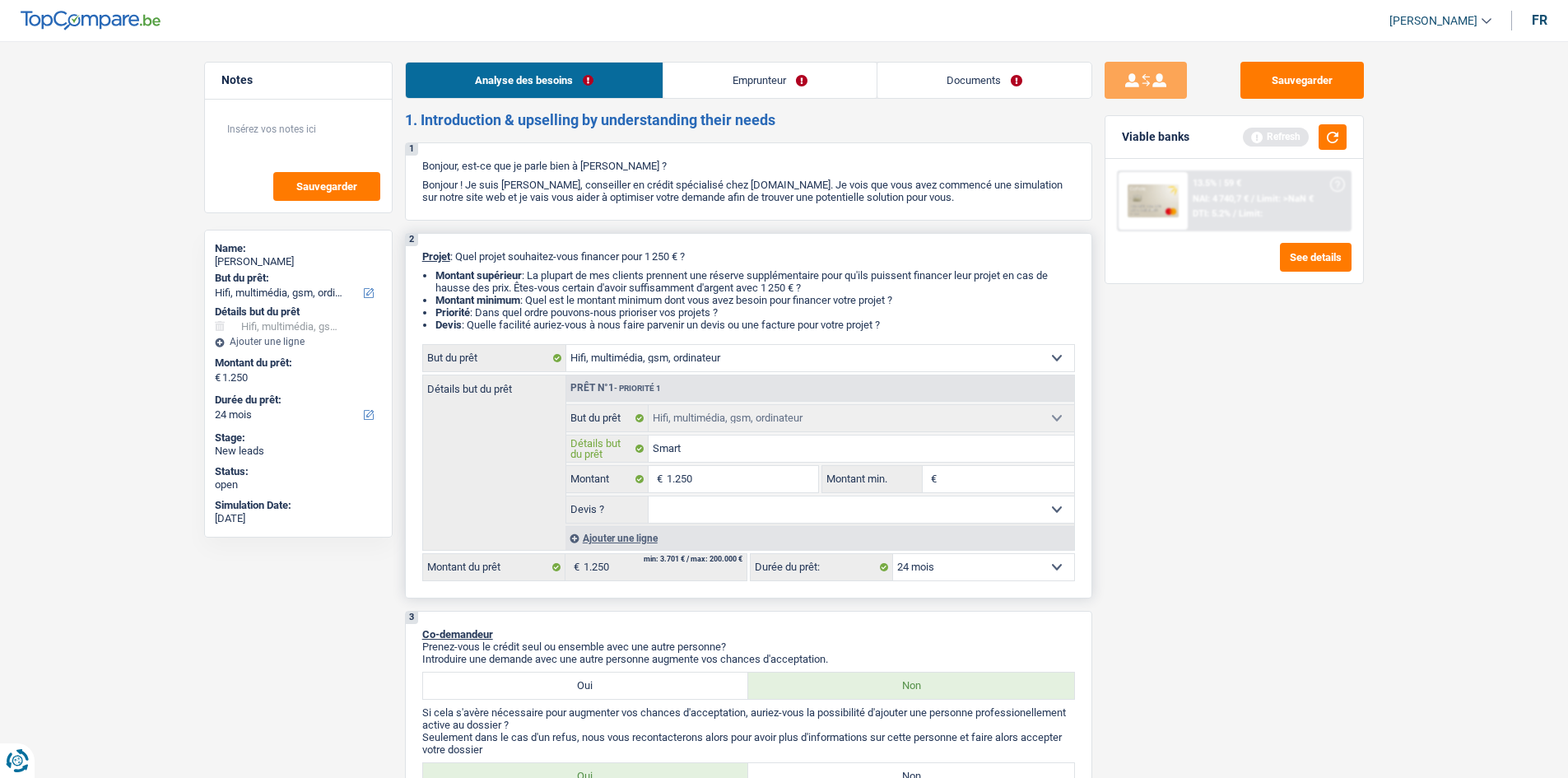 type on "Smartp" 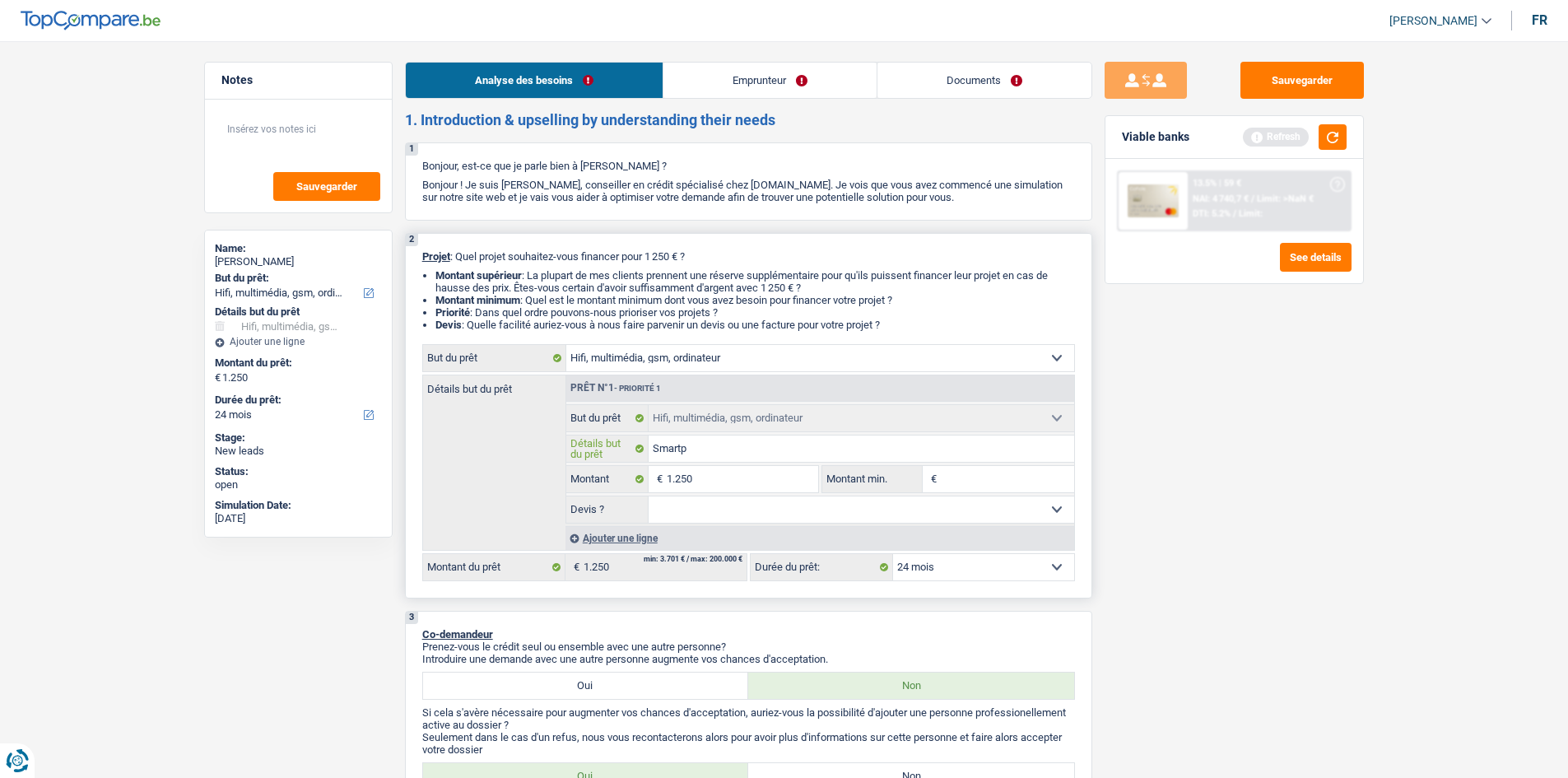 type on "Smartph" 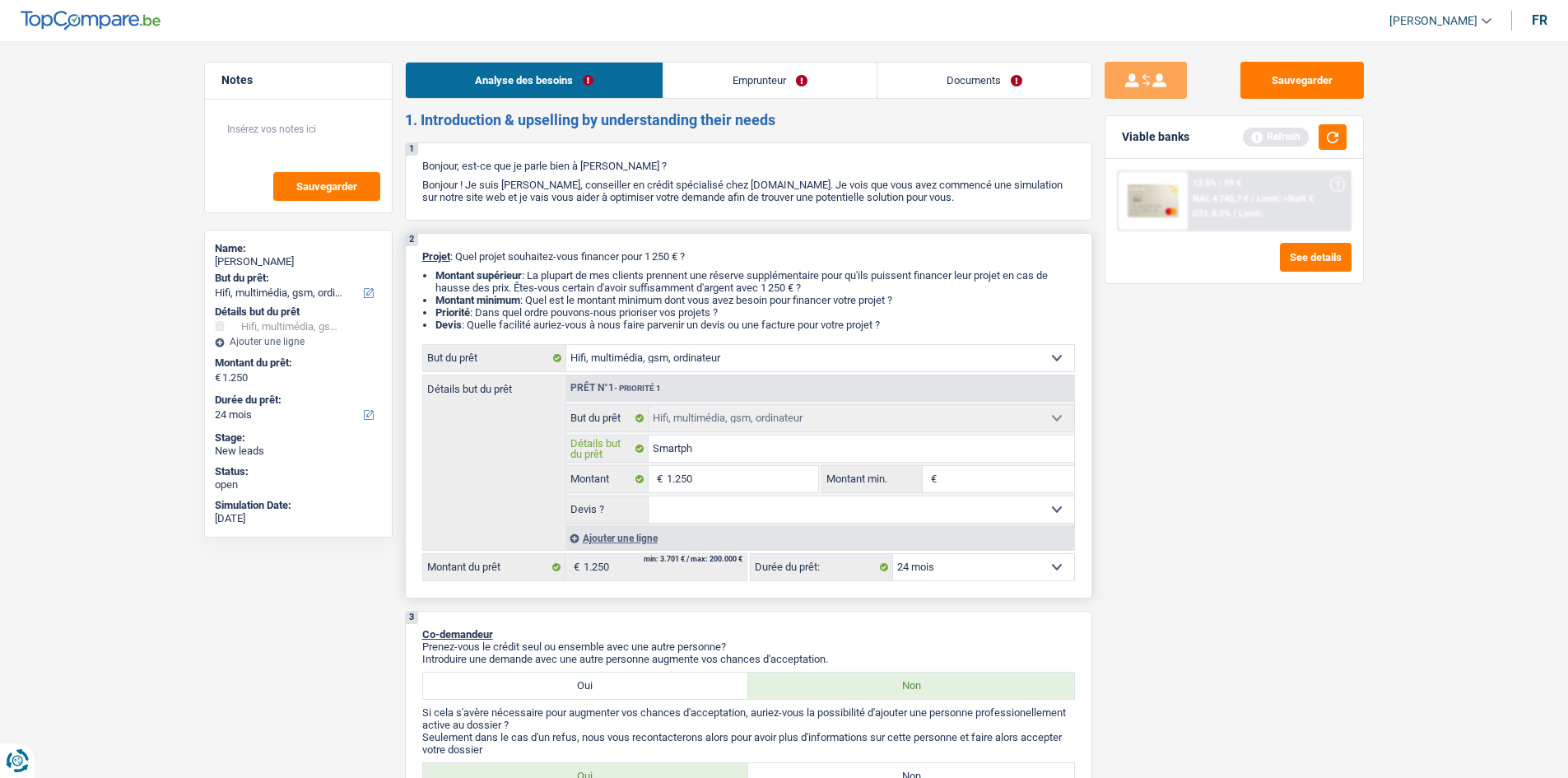 type on "Smartpho" 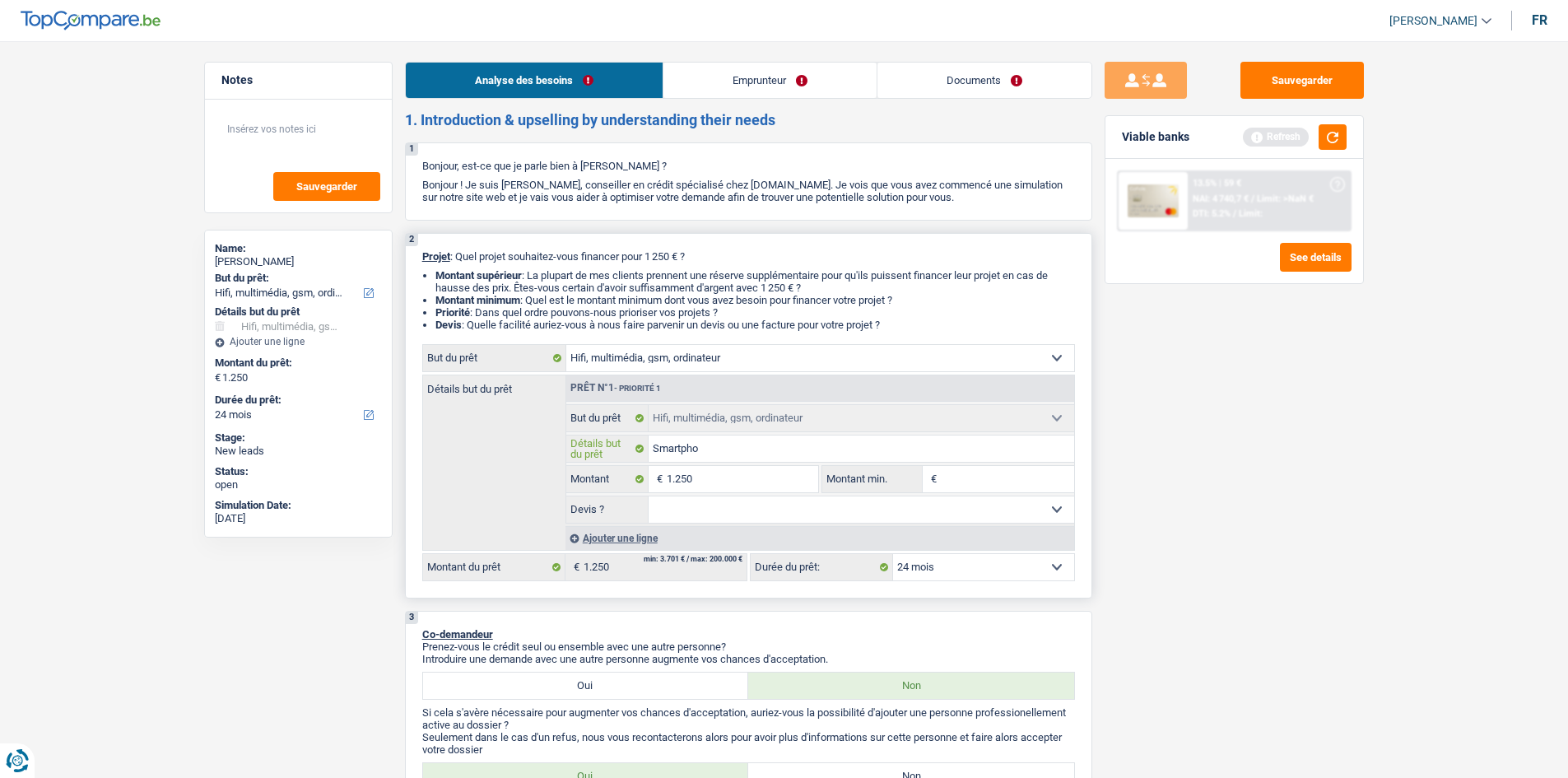 type on "Smartphon" 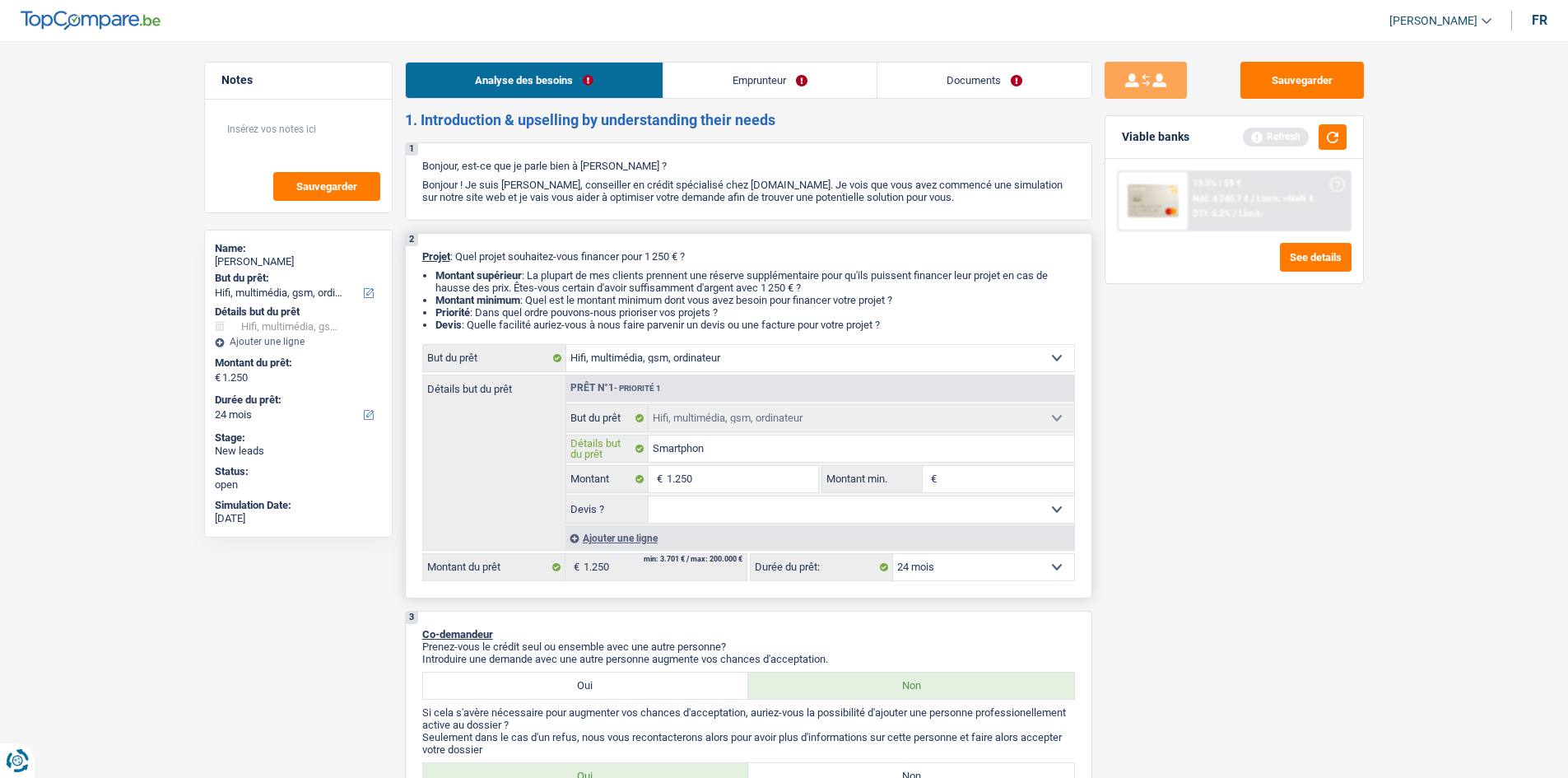 type on "Smartphone" 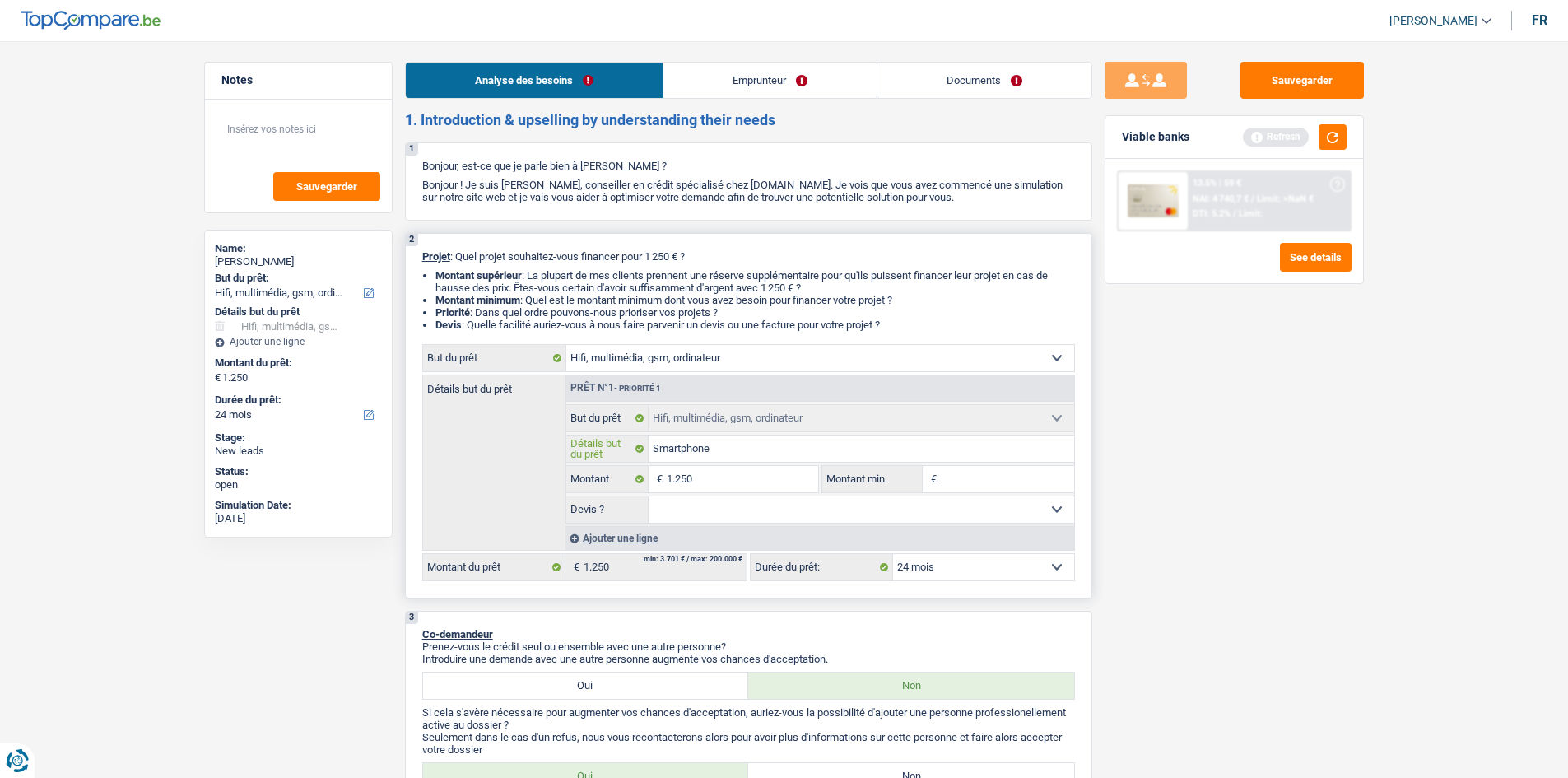 type on "Smartphone" 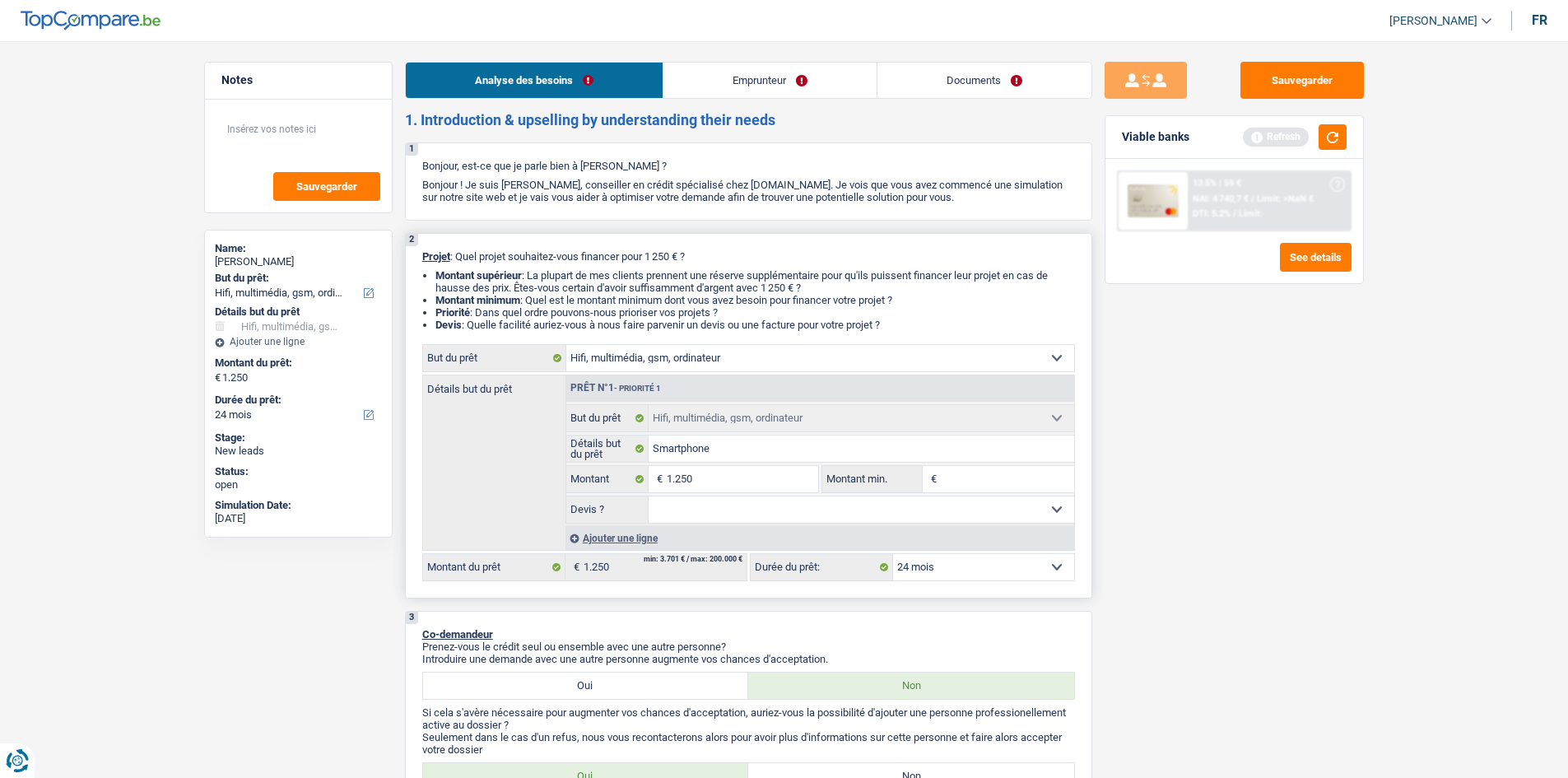 click on "Ajouter une ligne" at bounding box center [820, 538] 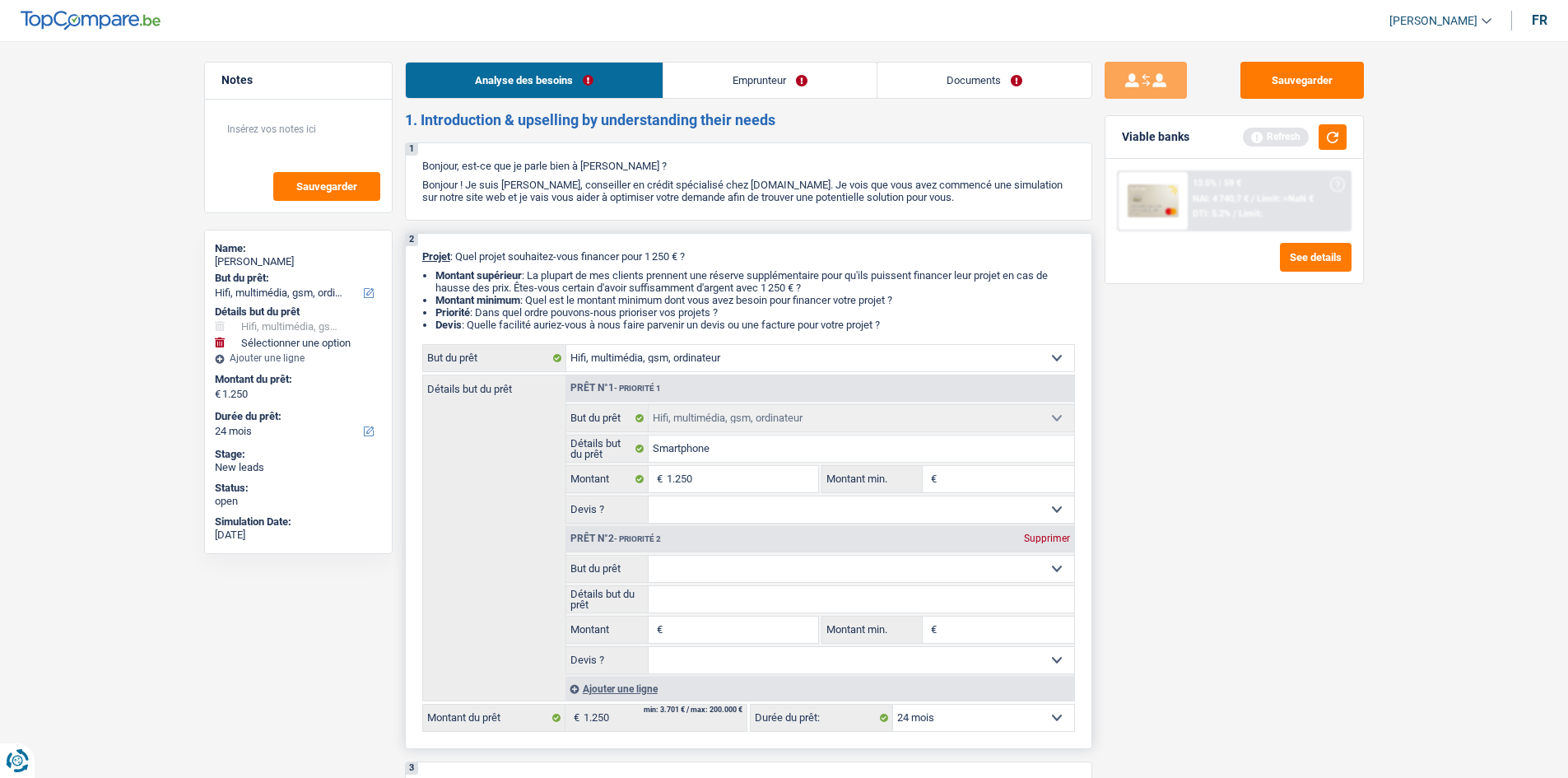 click on "Détails but du prêt" at bounding box center (861, 599) 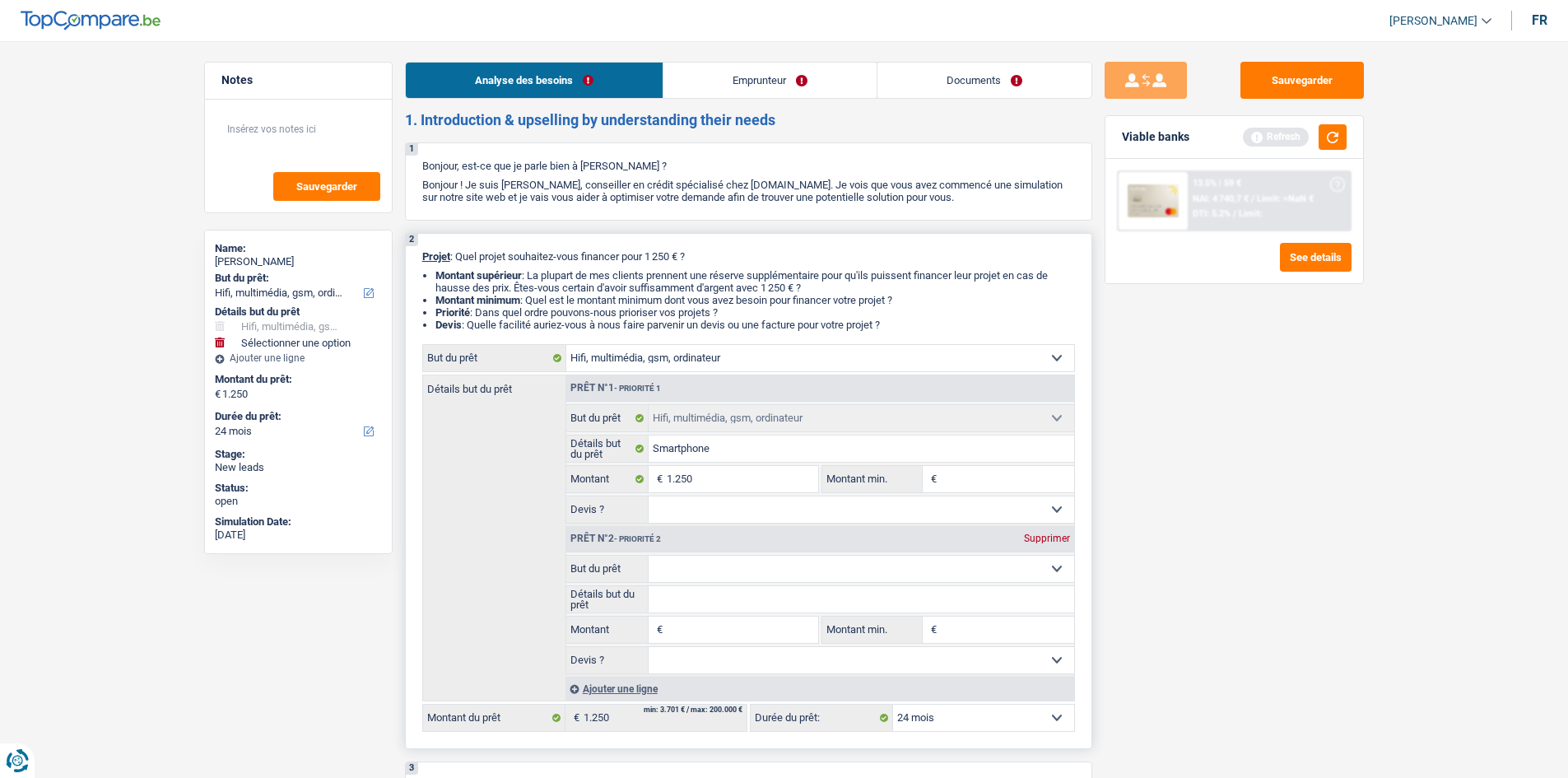 select on "other" 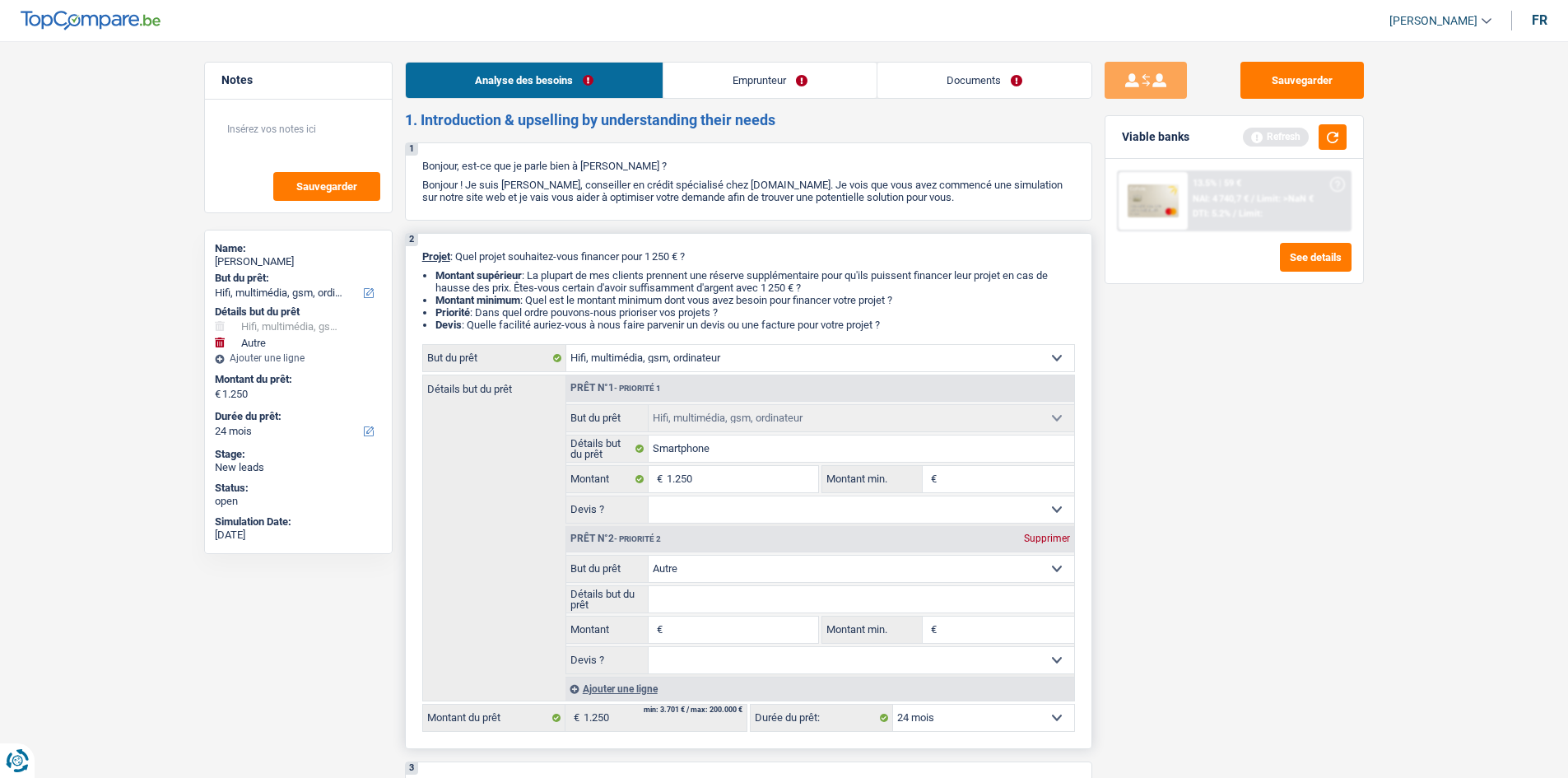 type on "c" 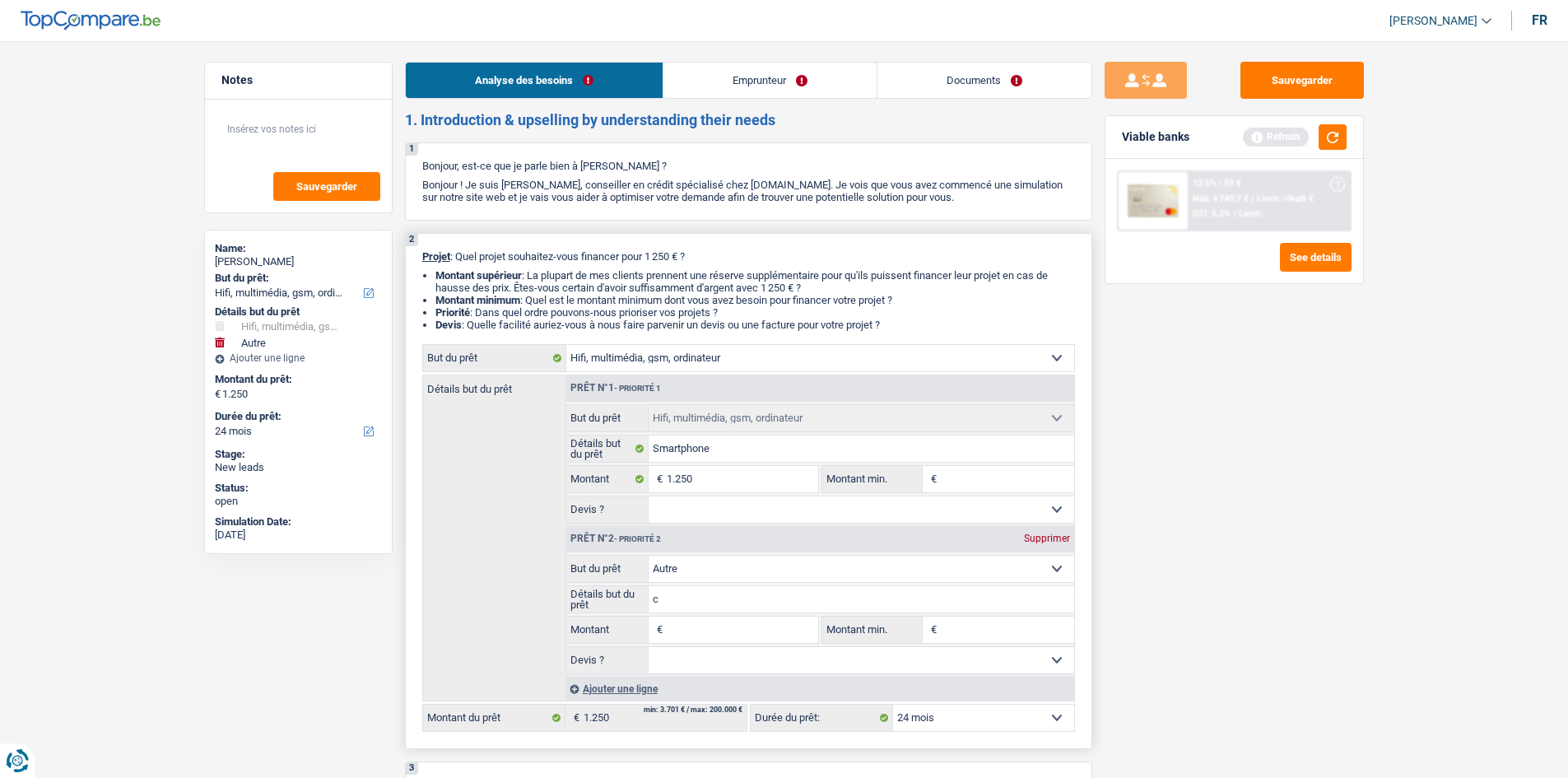 type on "c" 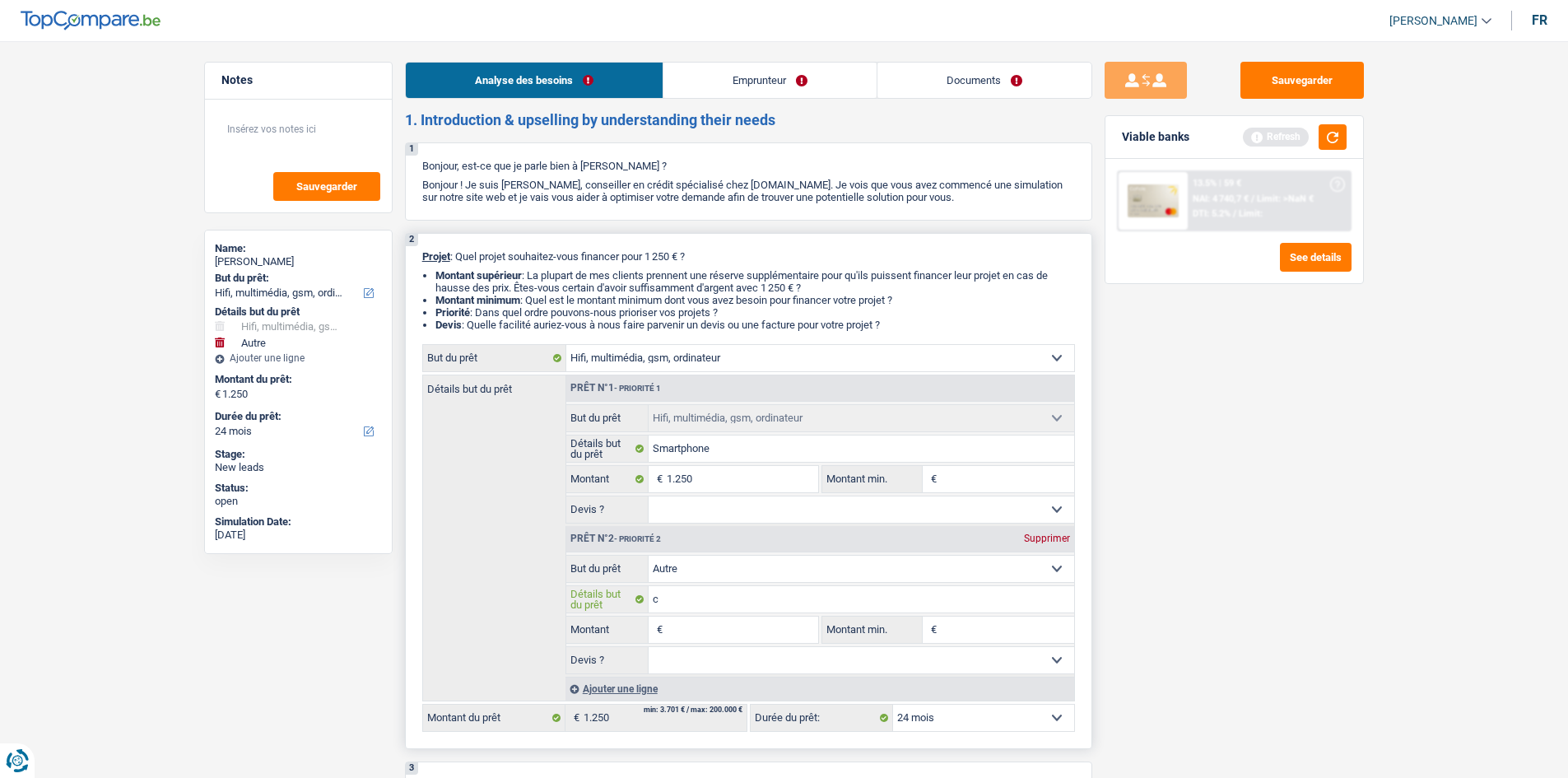type on "ca" 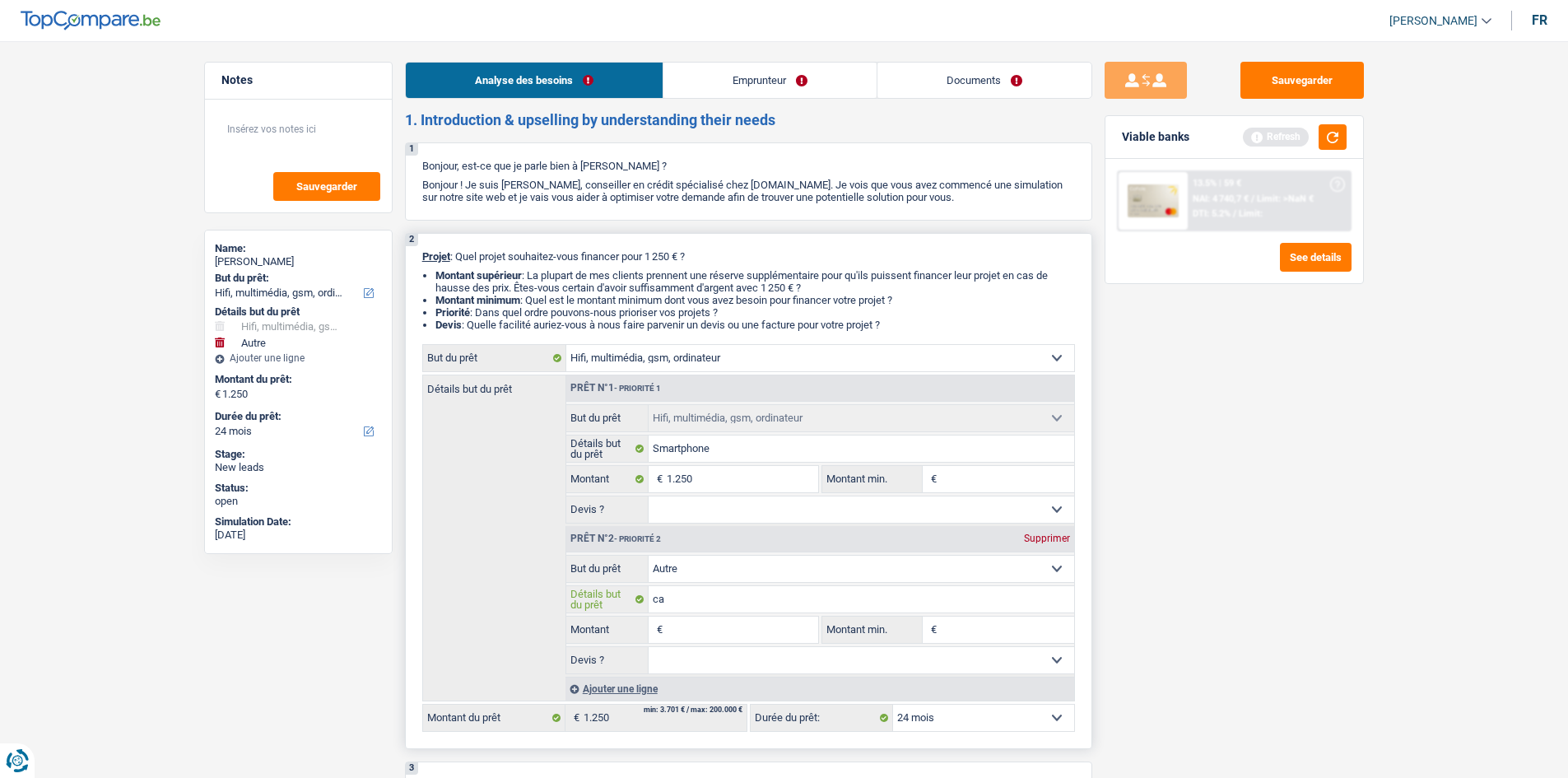 type on "car" 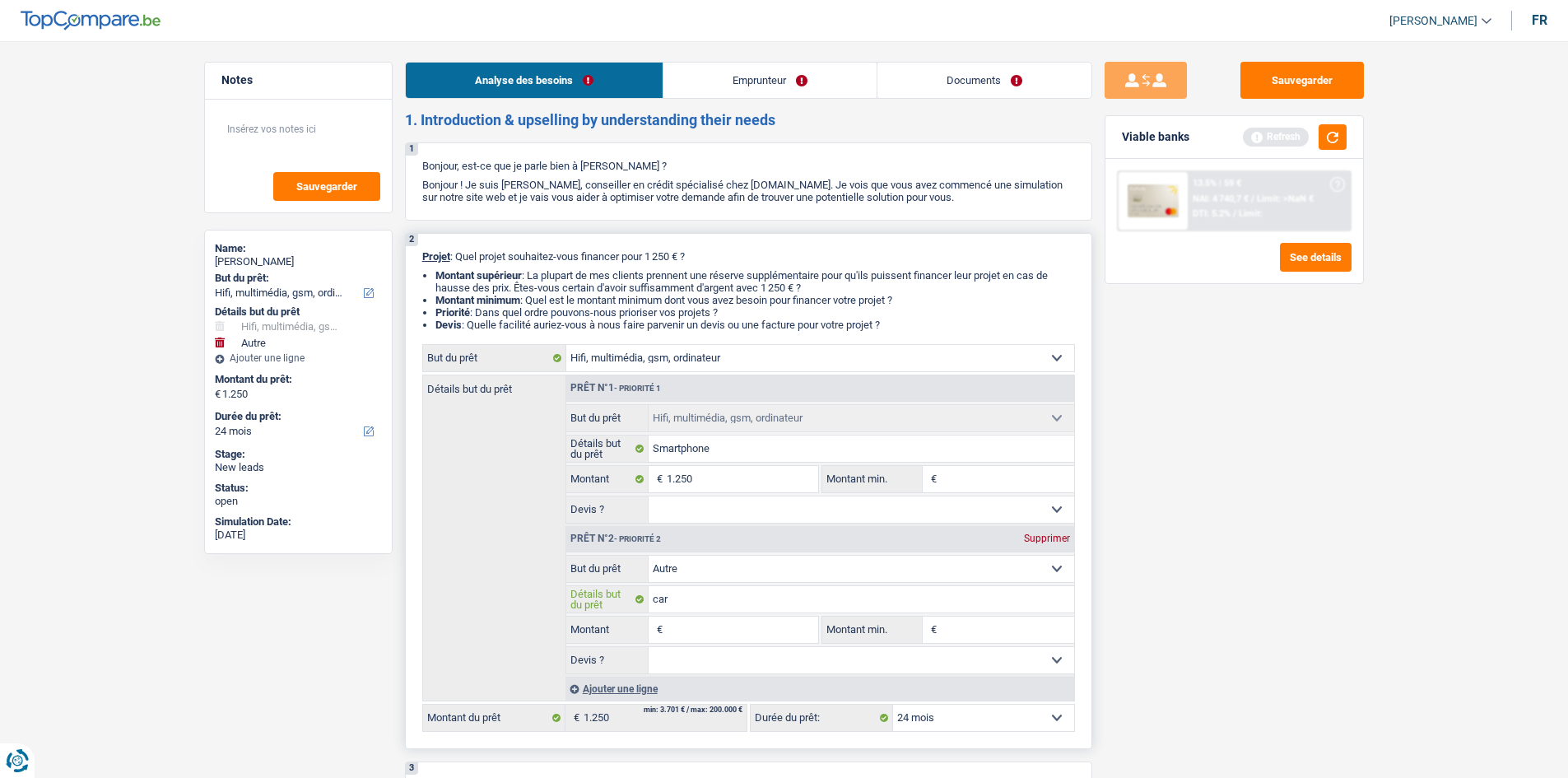 type on "car" 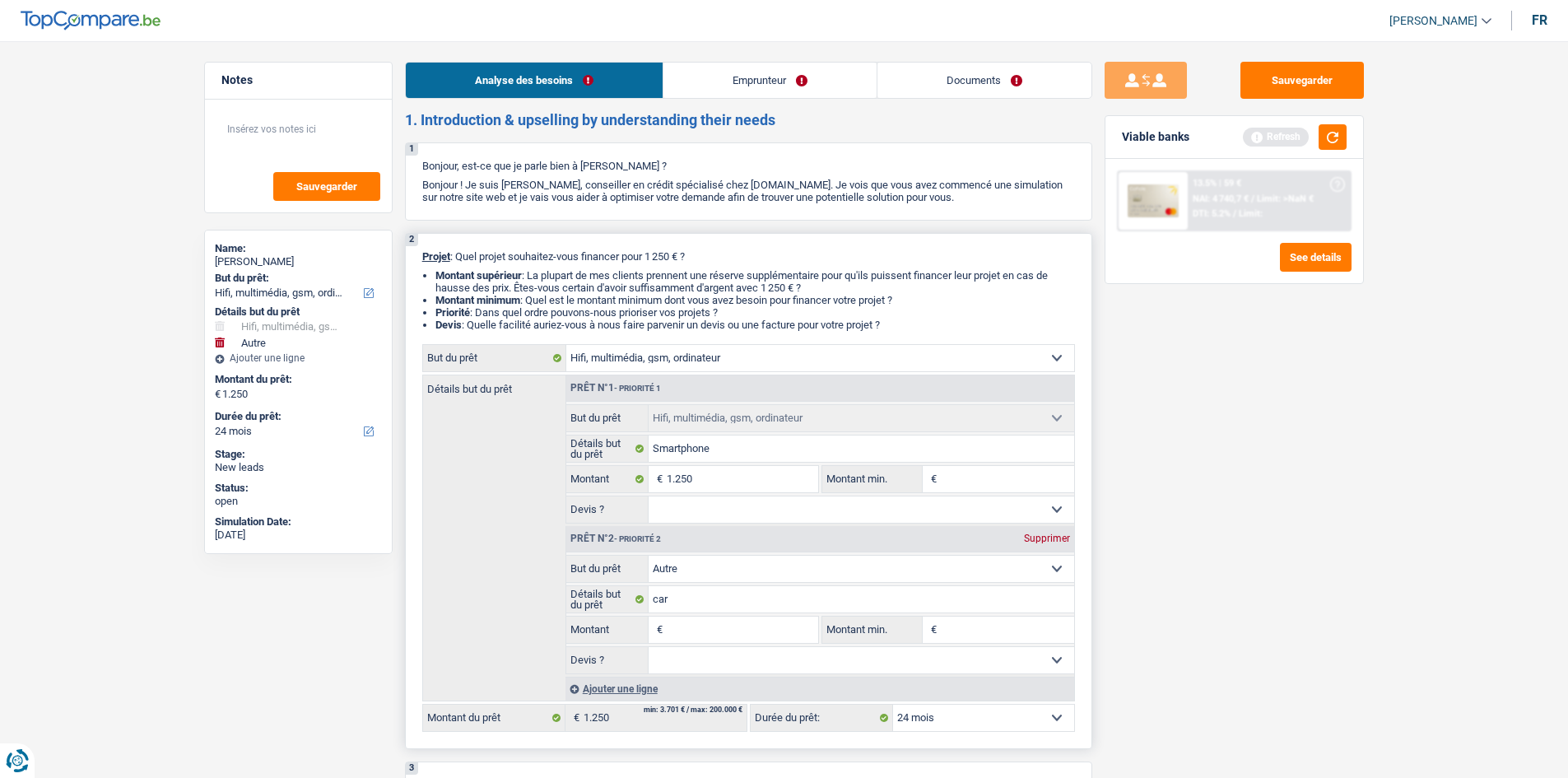 click on "Montant" at bounding box center (742, 630) 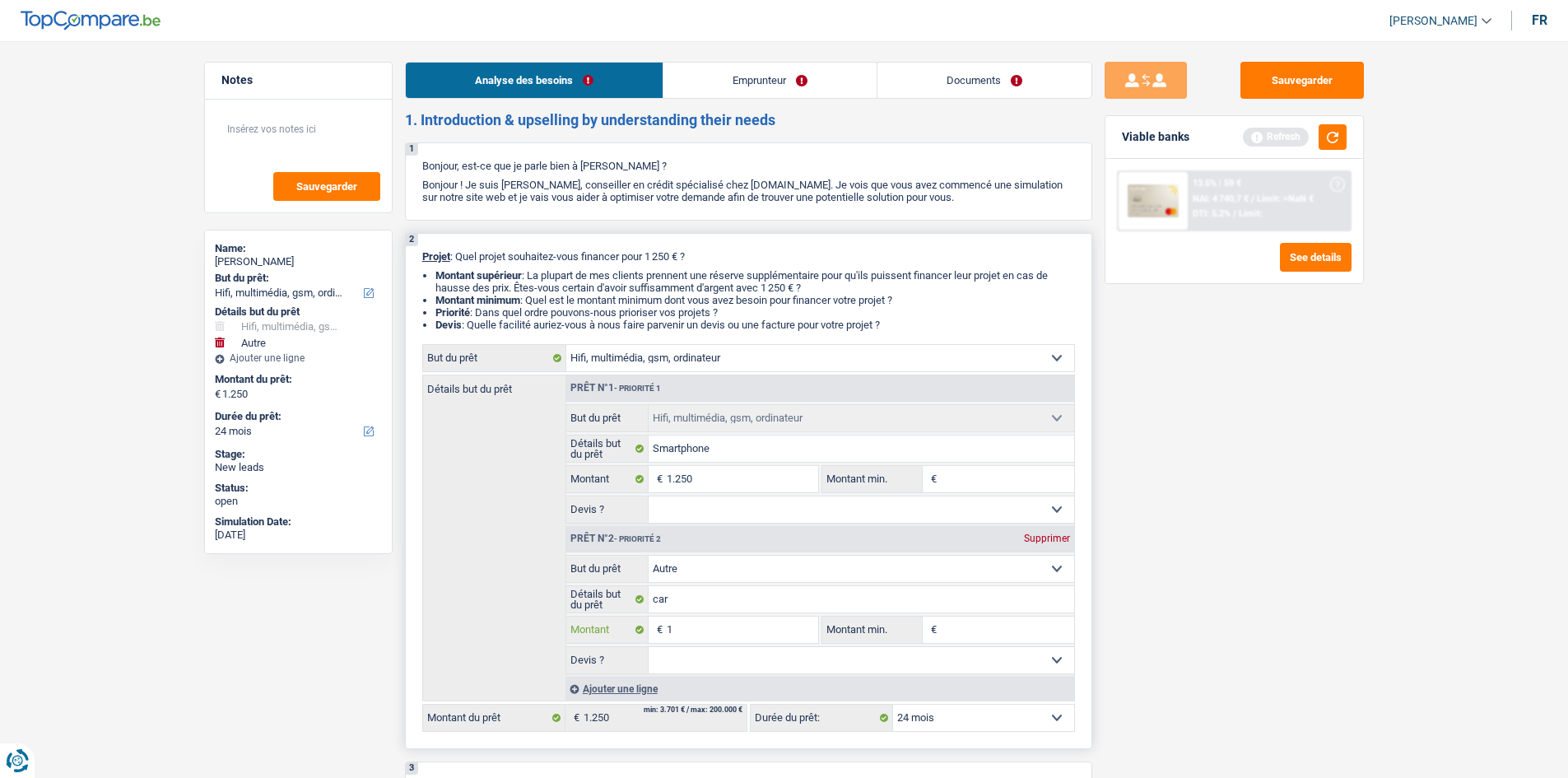 type on "18" 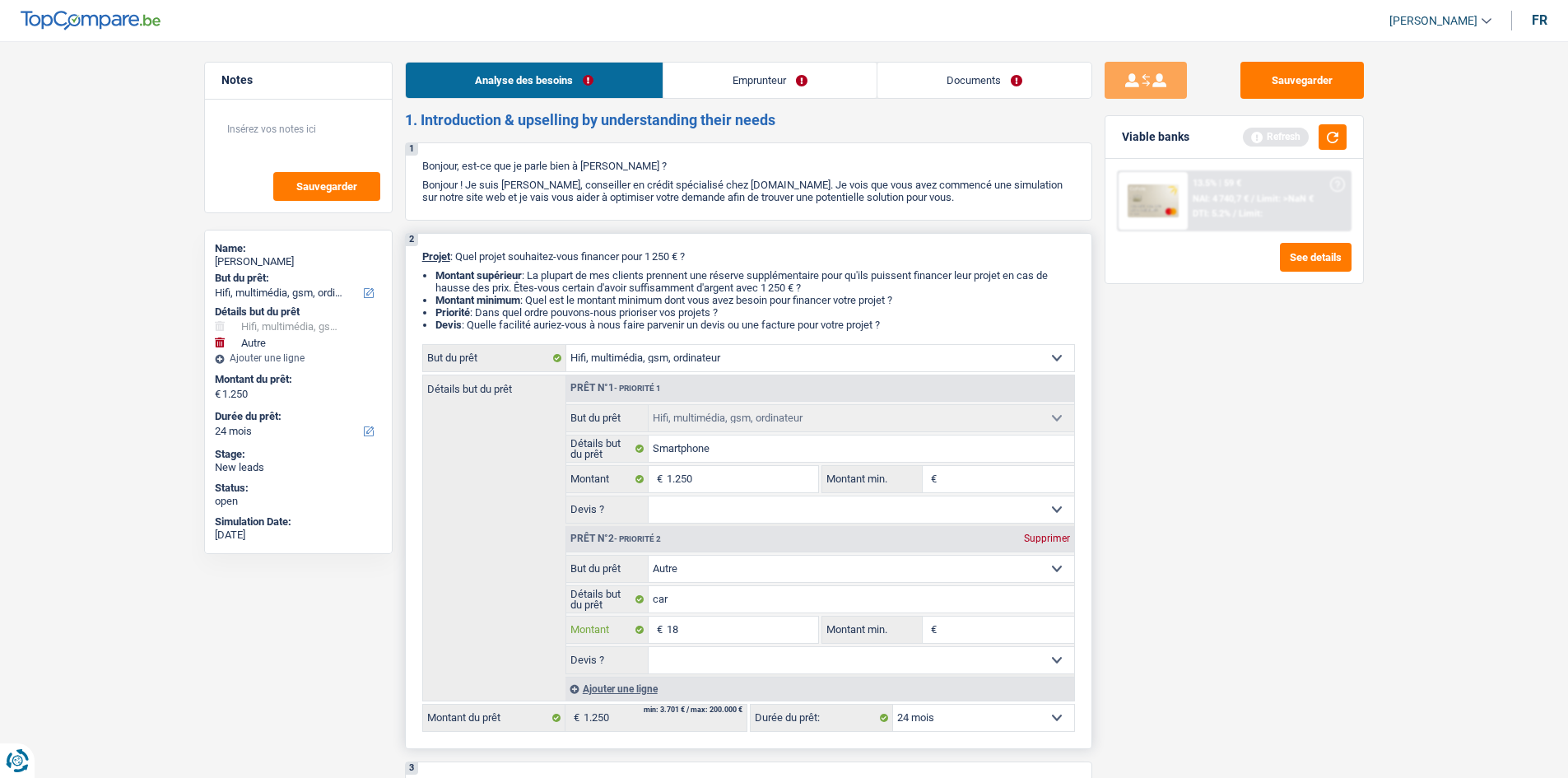type on "187" 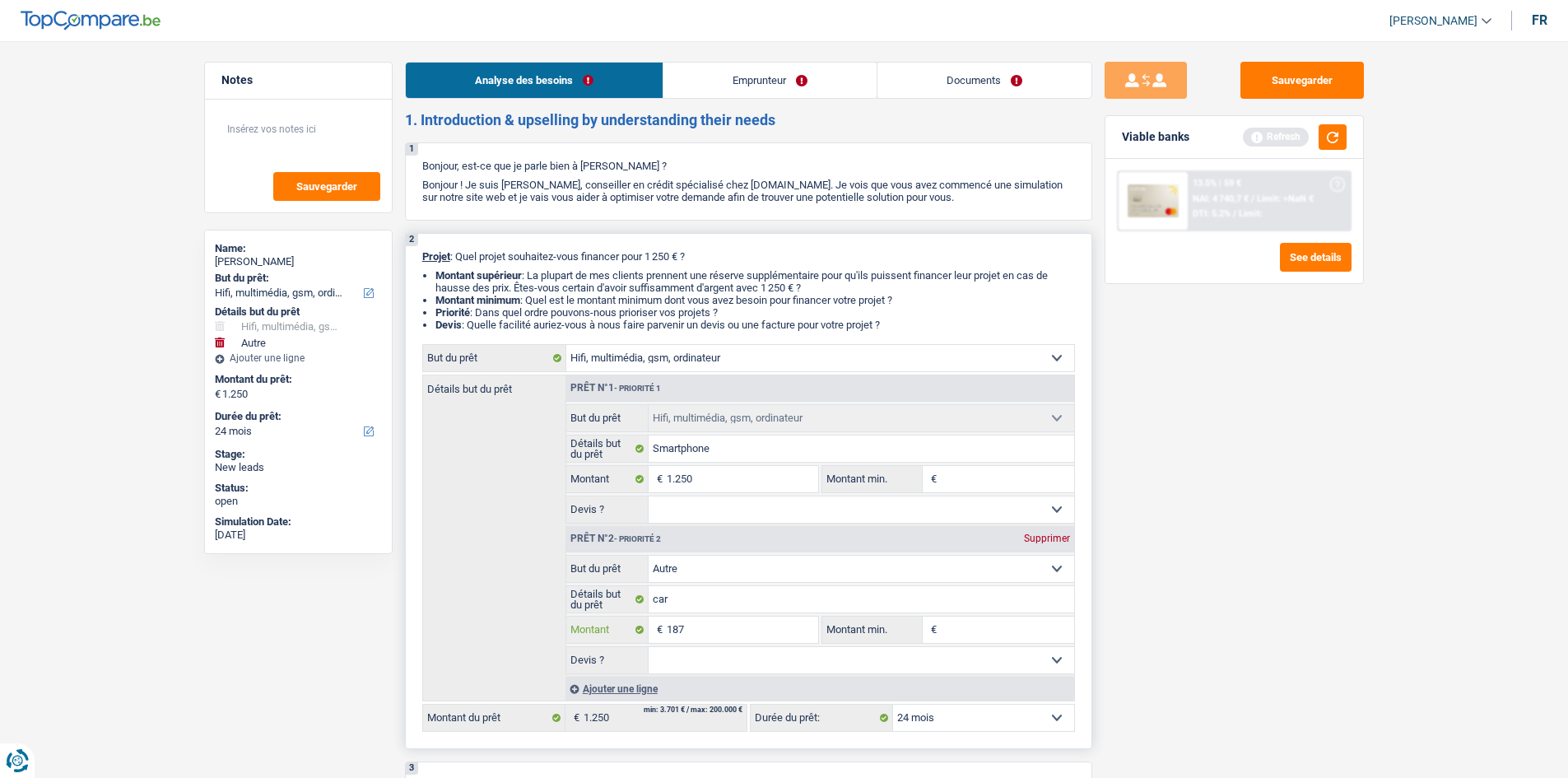 type on "1.875" 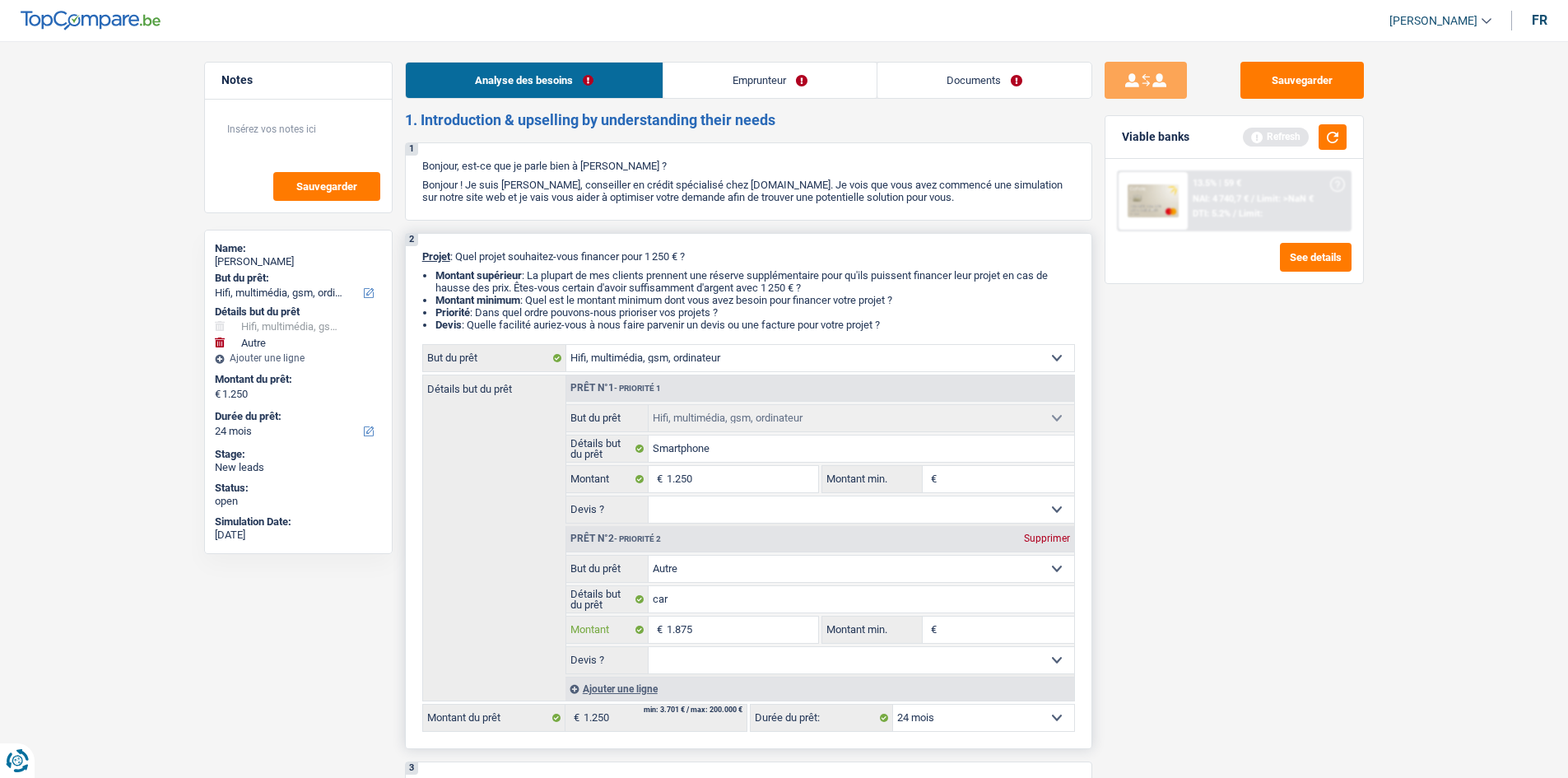 type on "18.750" 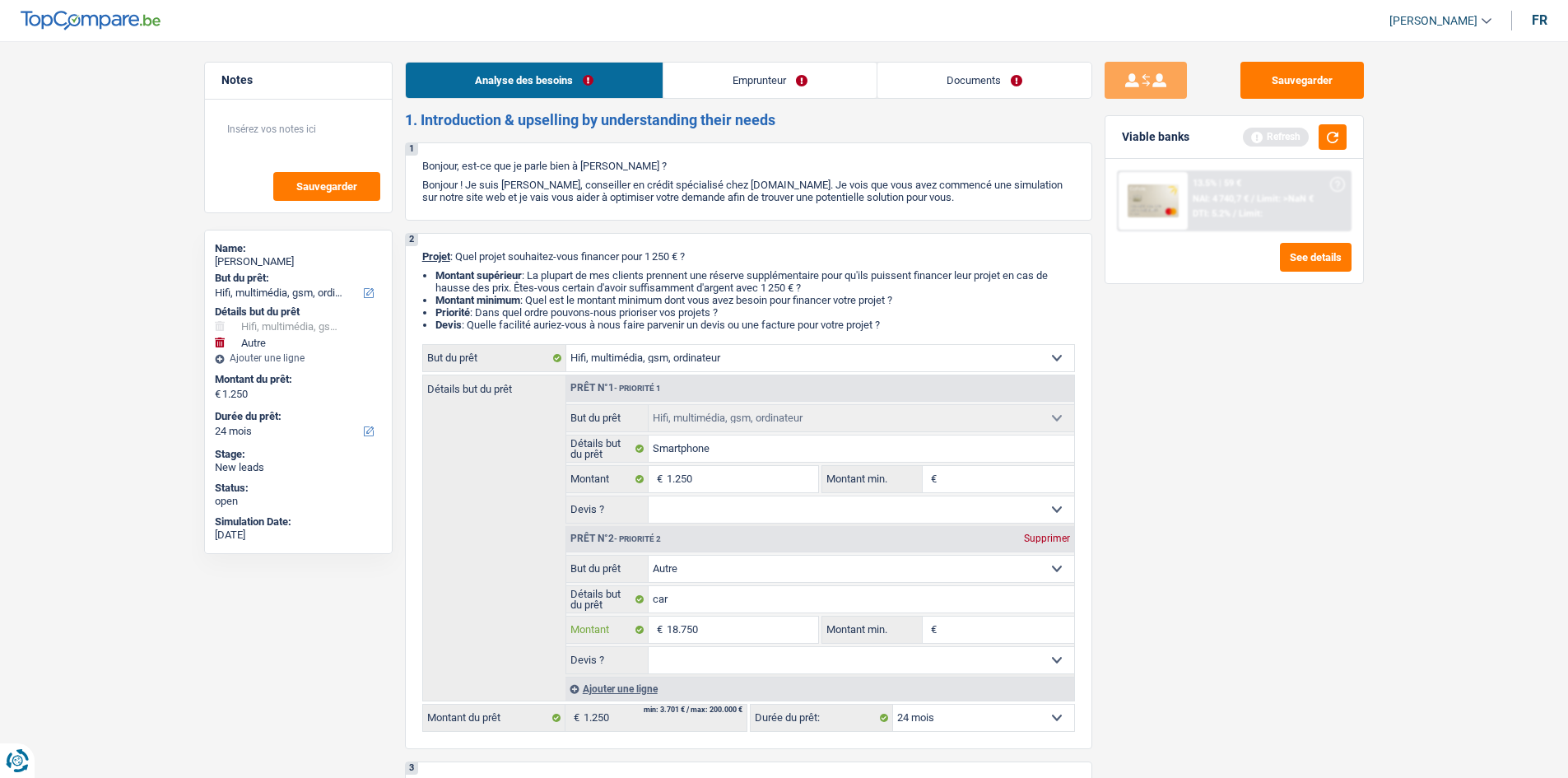 type on "18.750" 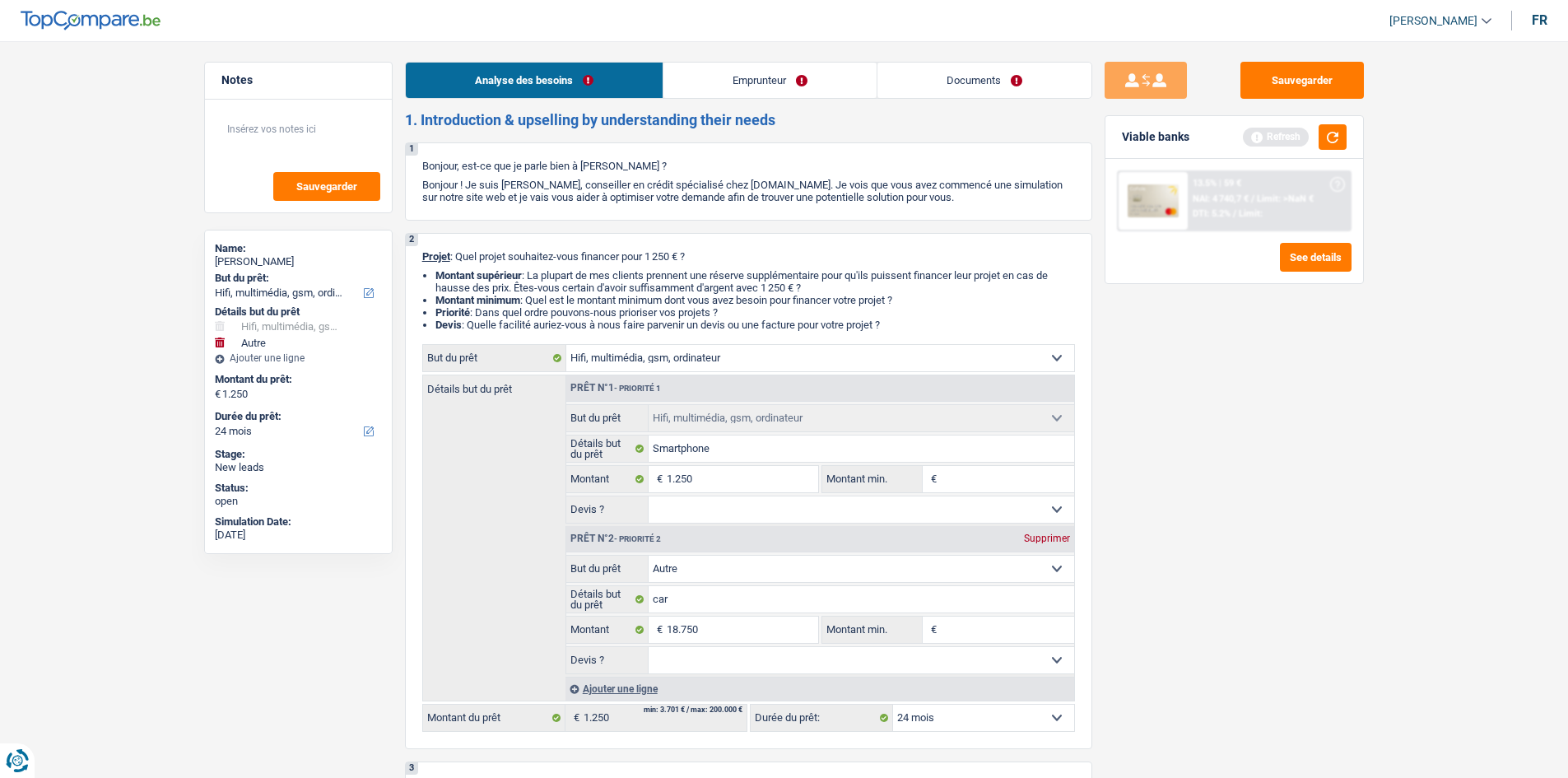 type on "20.000" 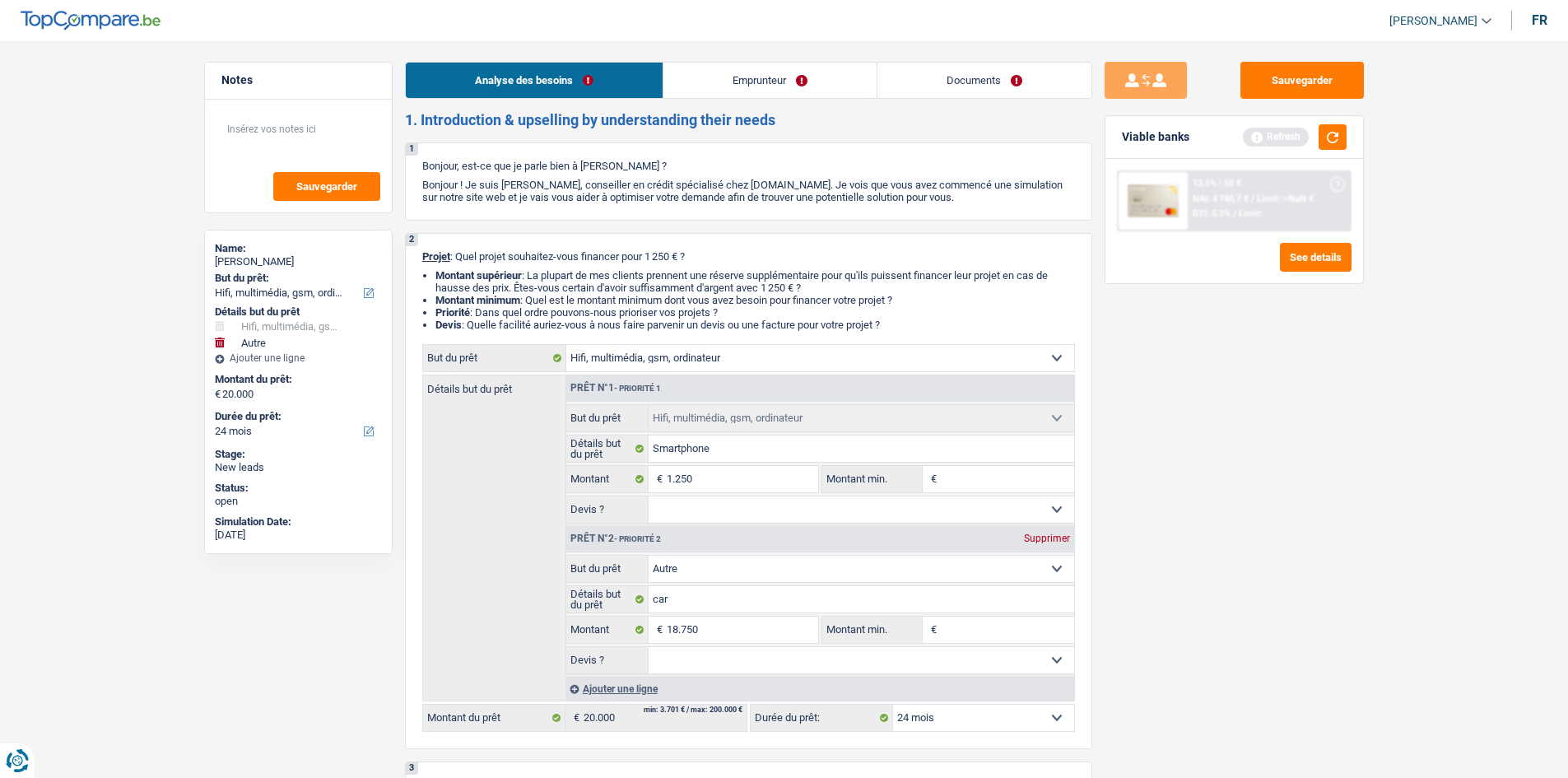 drag, startPoint x: 1491, startPoint y: 638, endPoint x: 1448, endPoint y: 634, distance: 43.18565 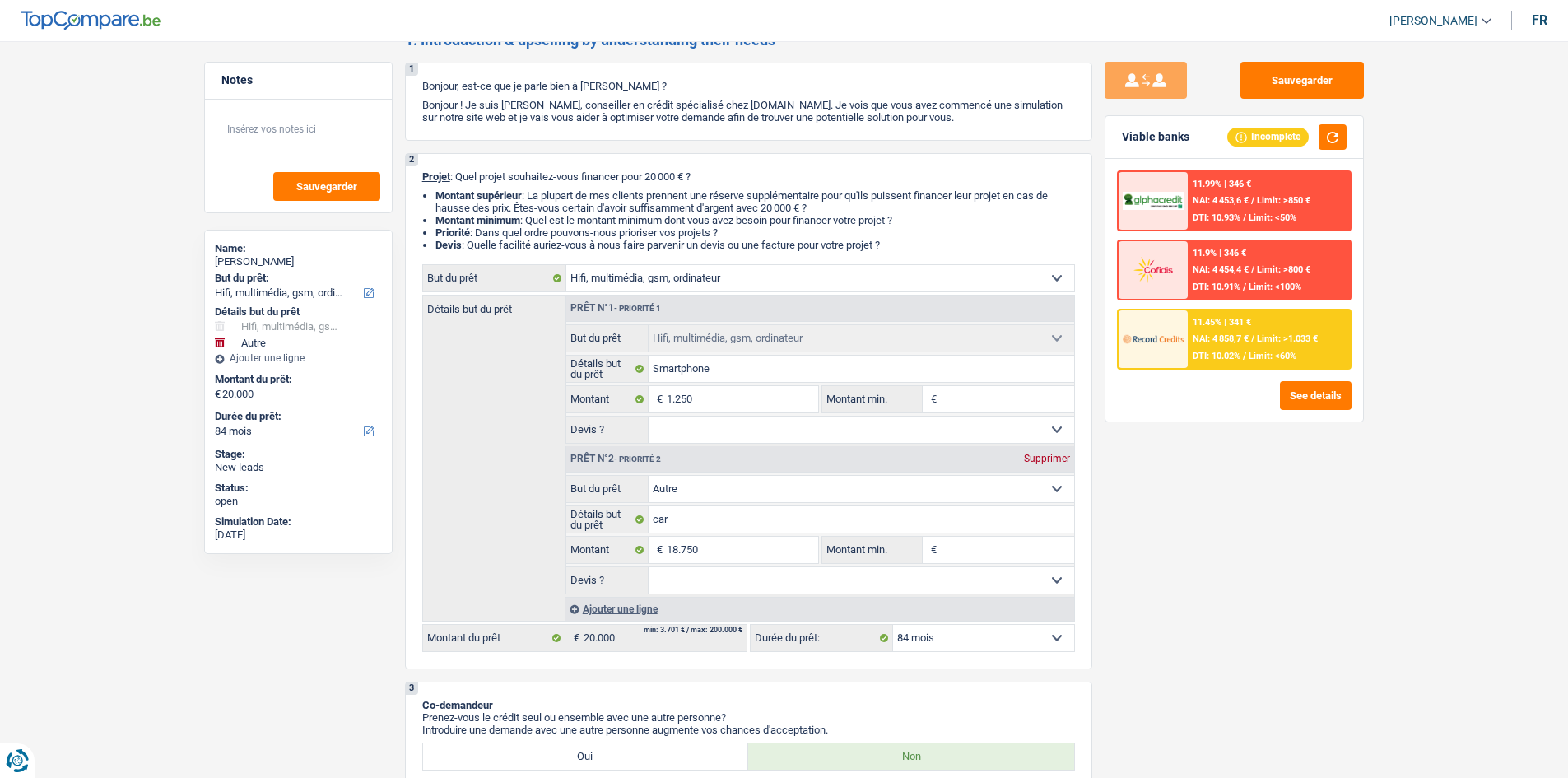 scroll, scrollTop: 0, scrollLeft: 0, axis: both 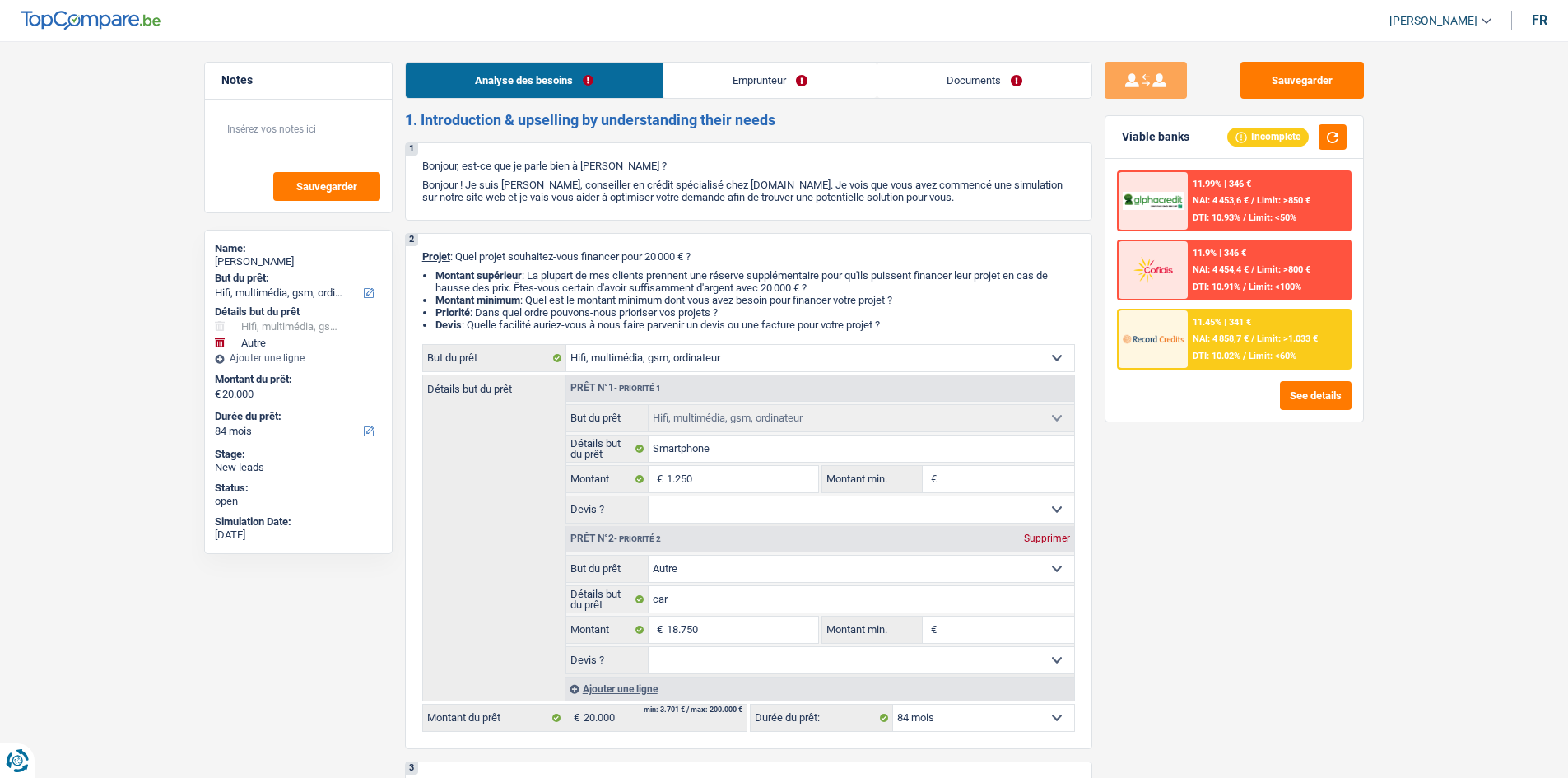 click on "Emprunteur" at bounding box center [770, 80] 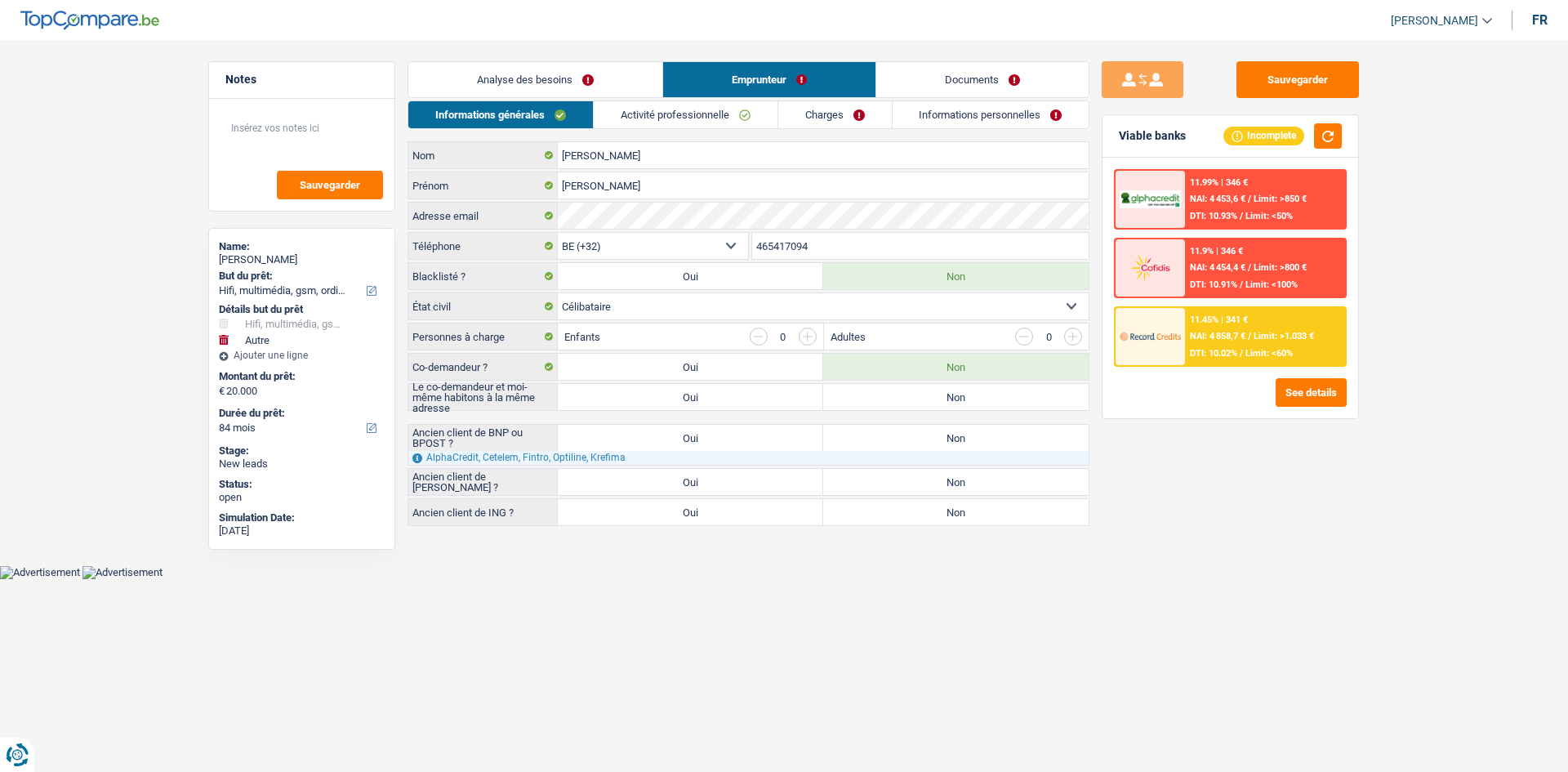 click on "Non" at bounding box center [956, 397] 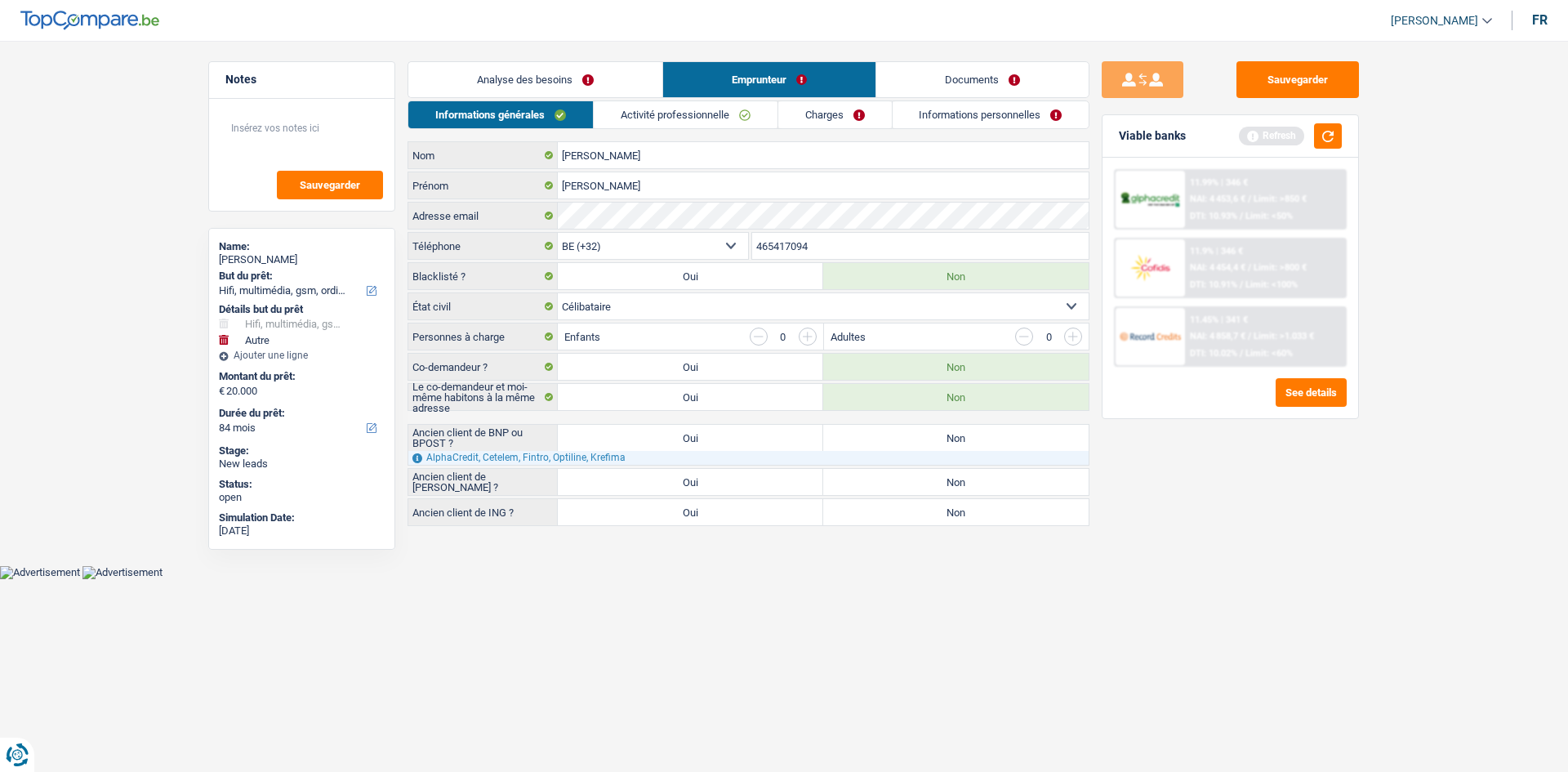 click on "Analyse des besoins" at bounding box center [535, 79] 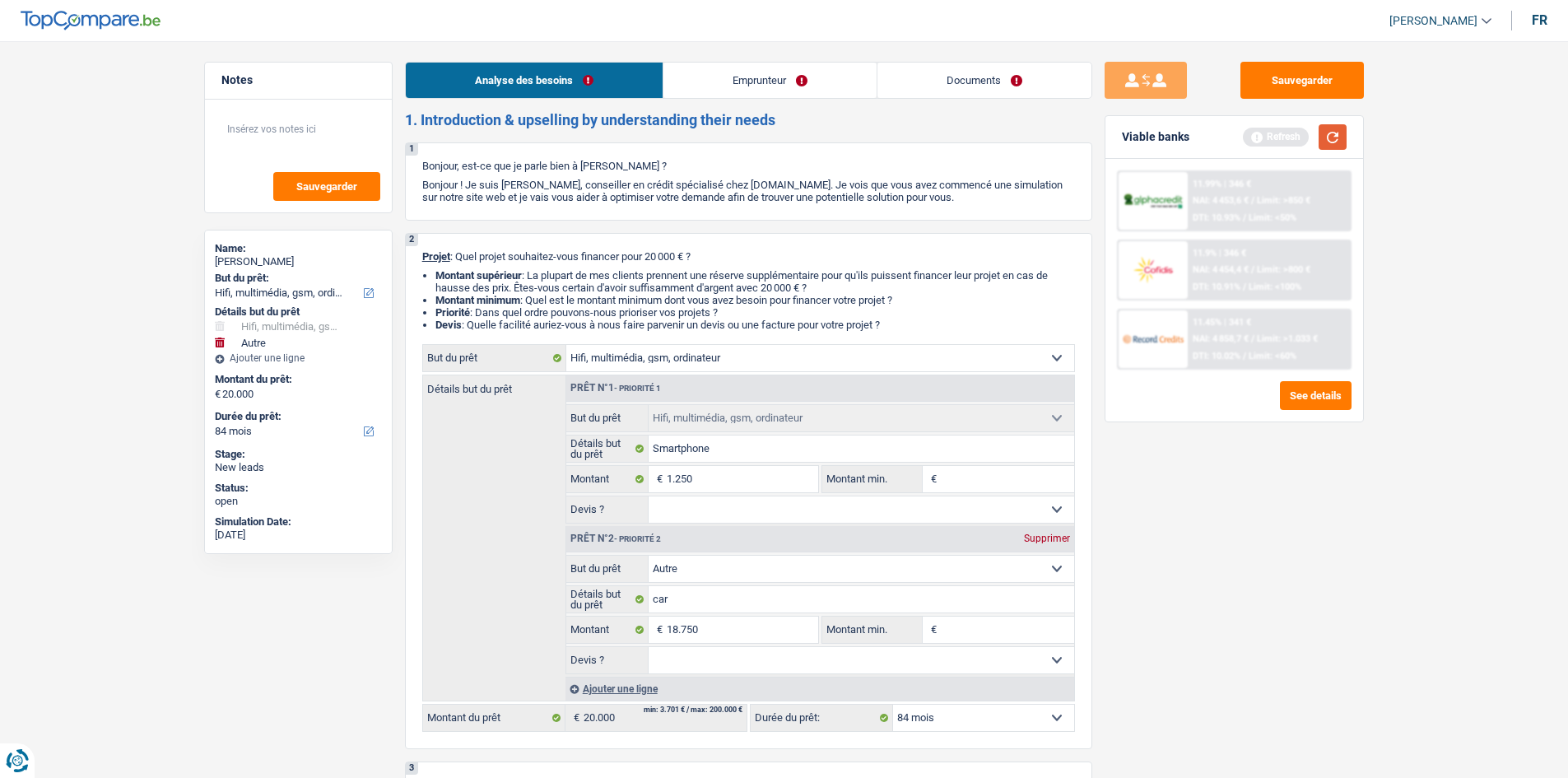click at bounding box center [1333, 137] 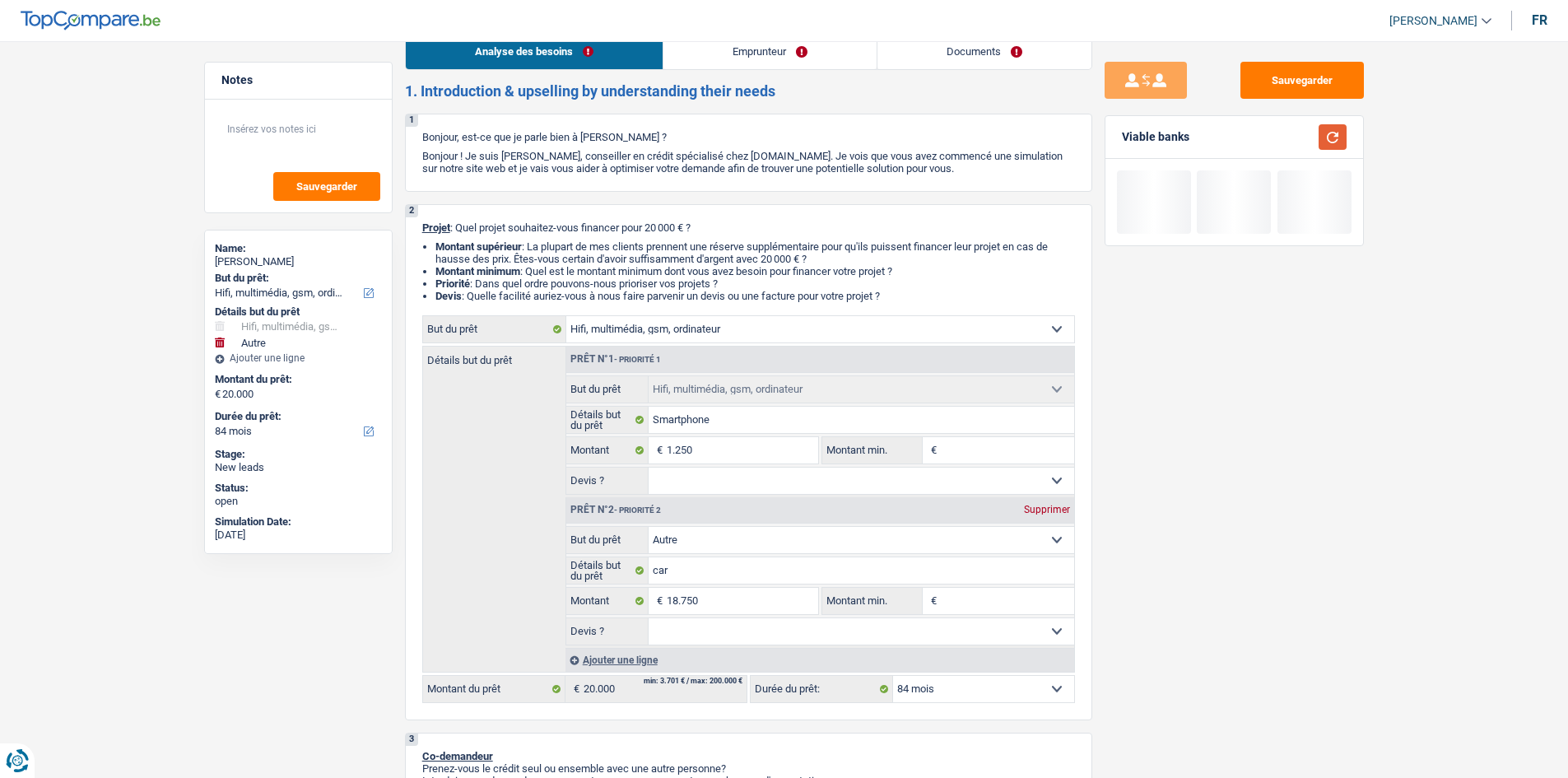 scroll, scrollTop: 0, scrollLeft: 0, axis: both 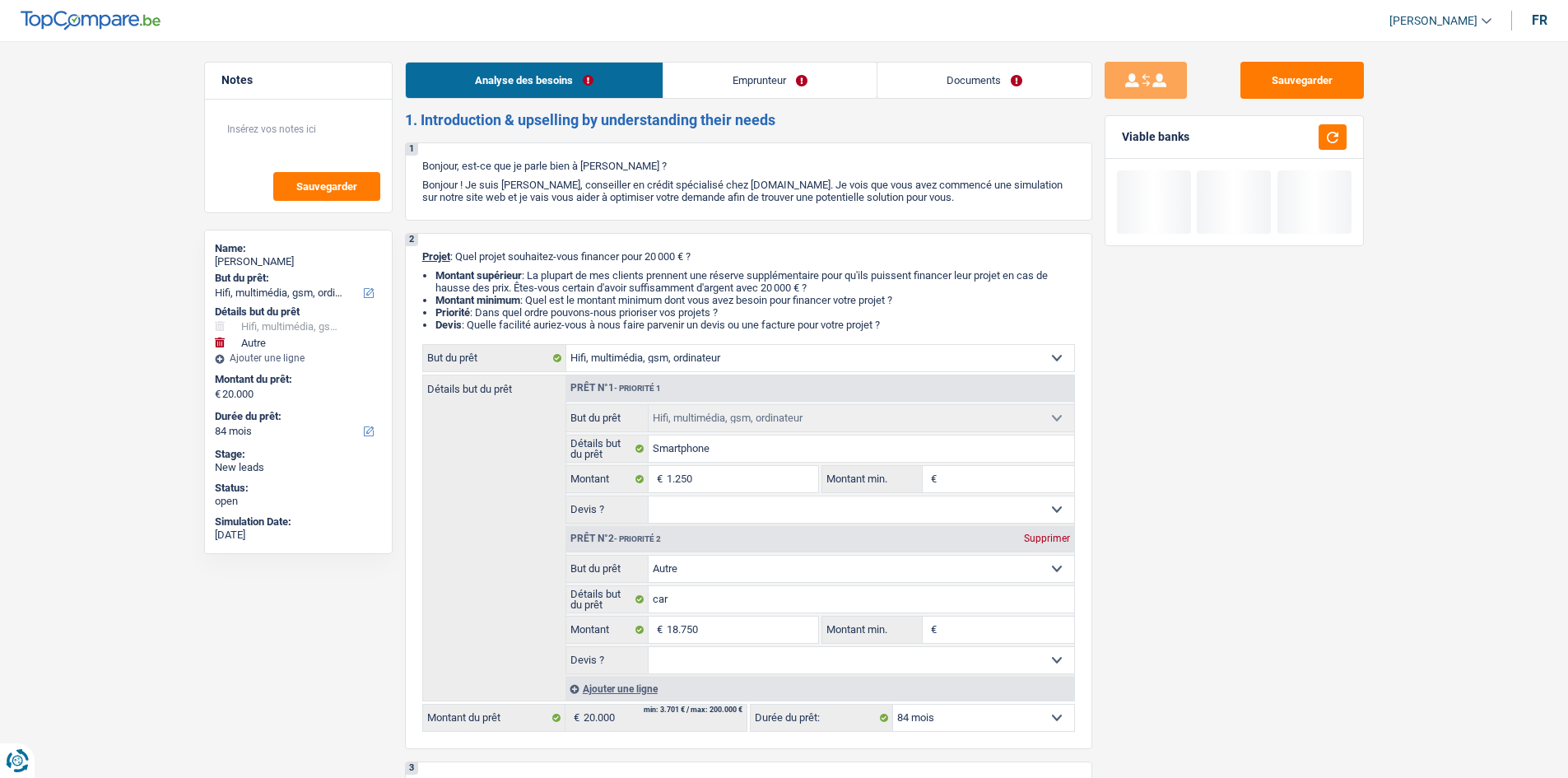 click on "Emprunteur" at bounding box center [770, 80] 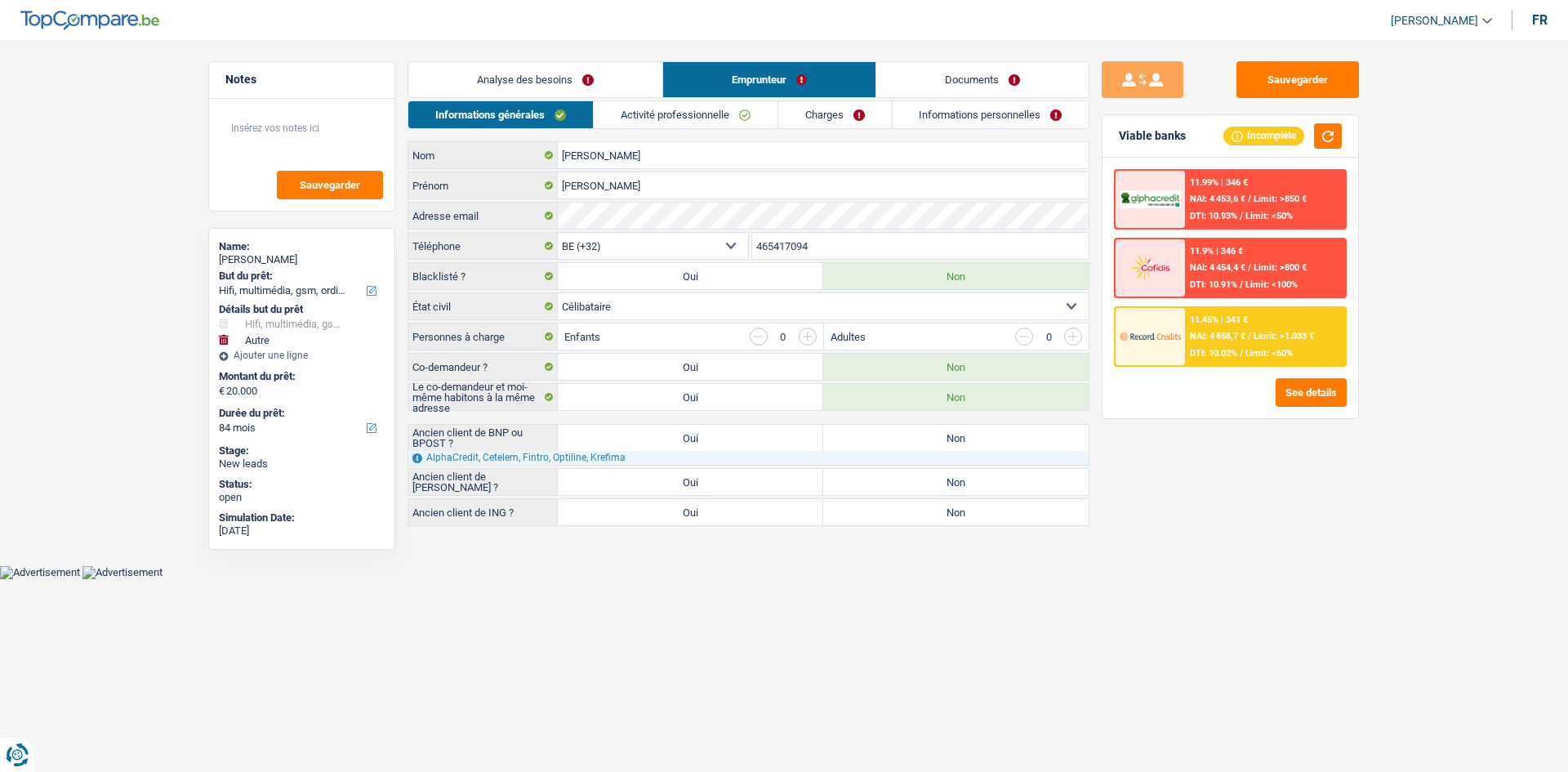 drag, startPoint x: 603, startPoint y: 75, endPoint x: 794, endPoint y: 158, distance: 208.25465 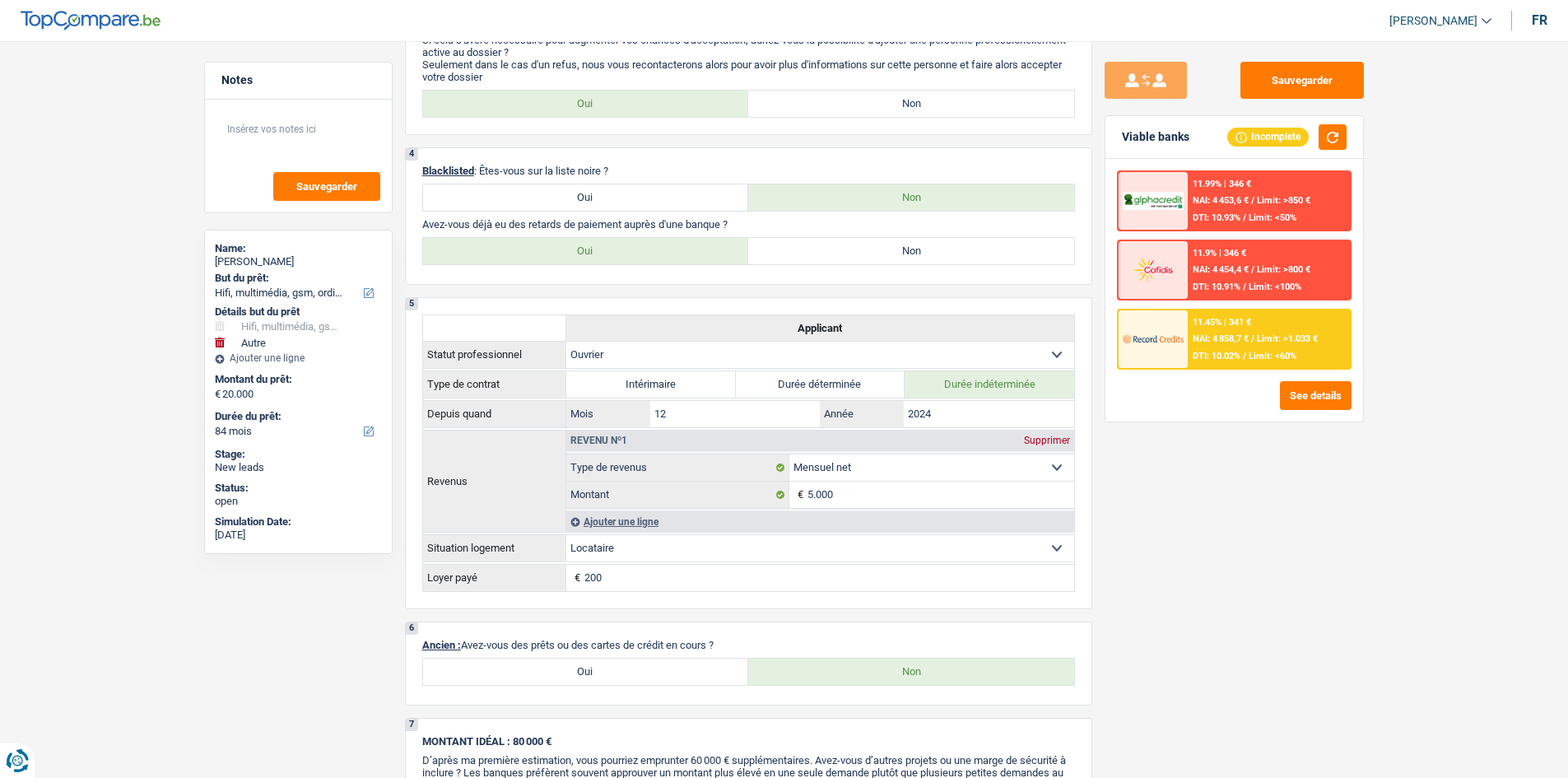 drag, startPoint x: 901, startPoint y: 258, endPoint x: 1195, endPoint y: 433, distance: 342.14178 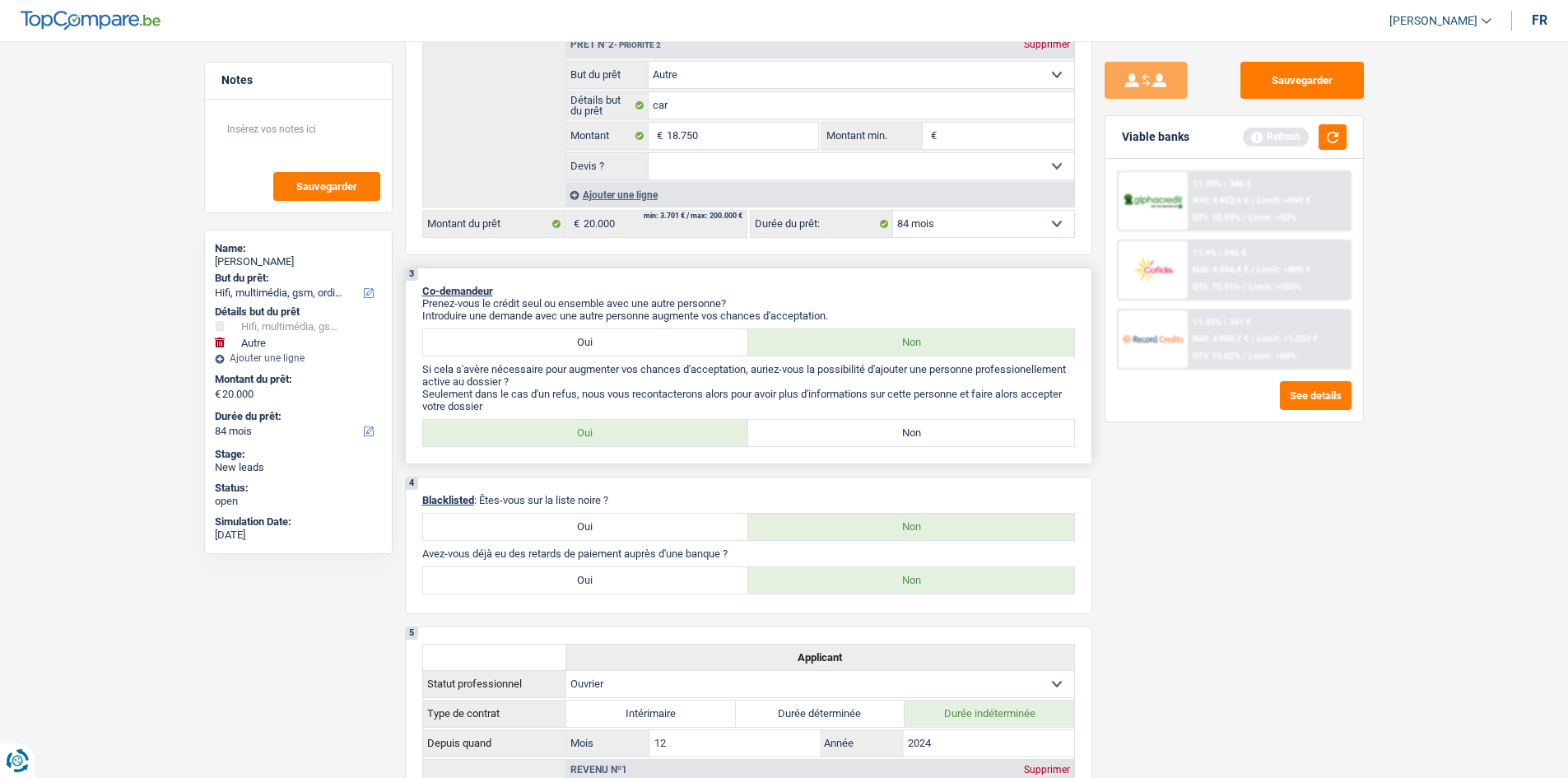 click on "Non" at bounding box center [911, 433] 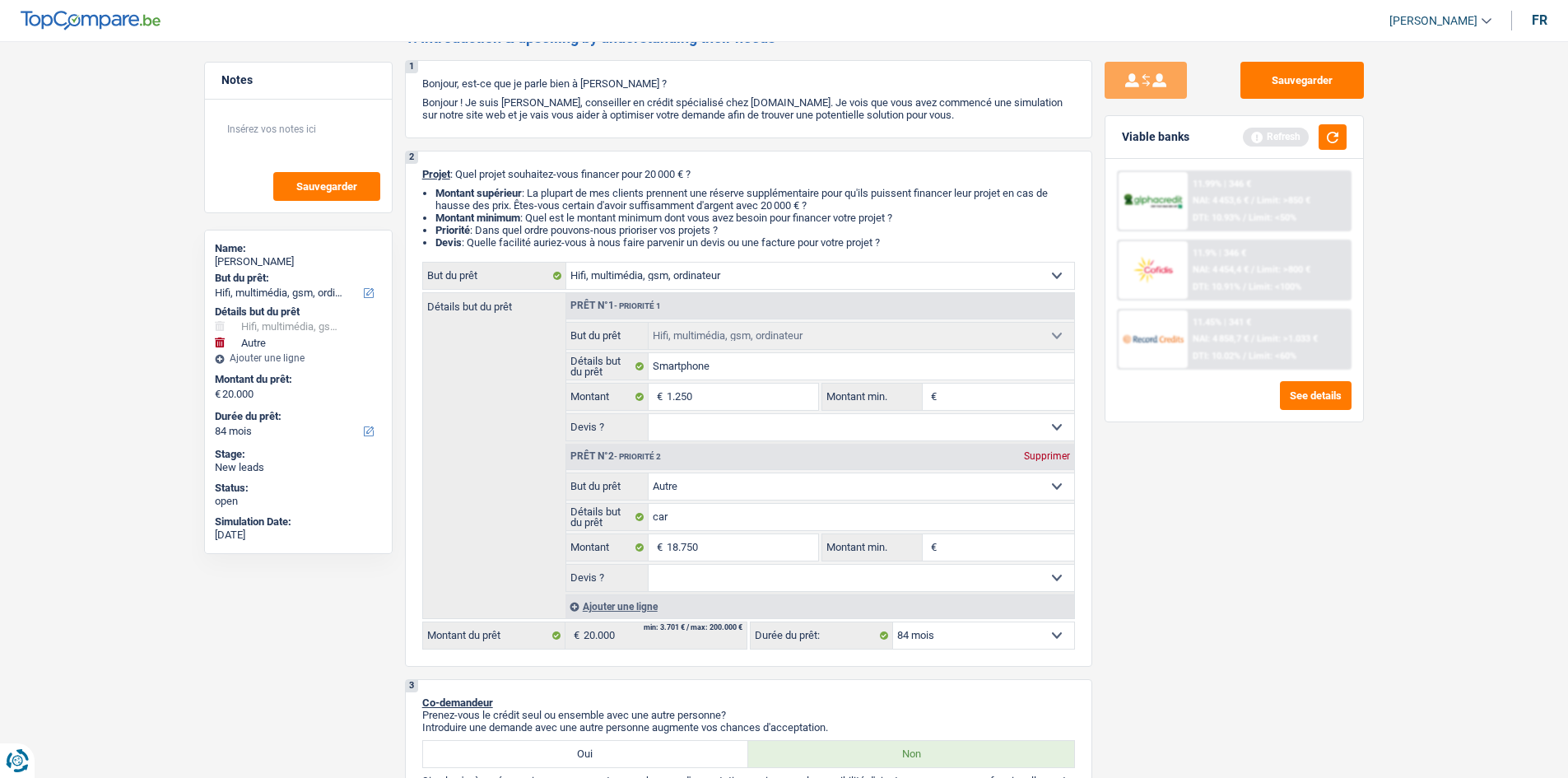 scroll, scrollTop: 0, scrollLeft: 0, axis: both 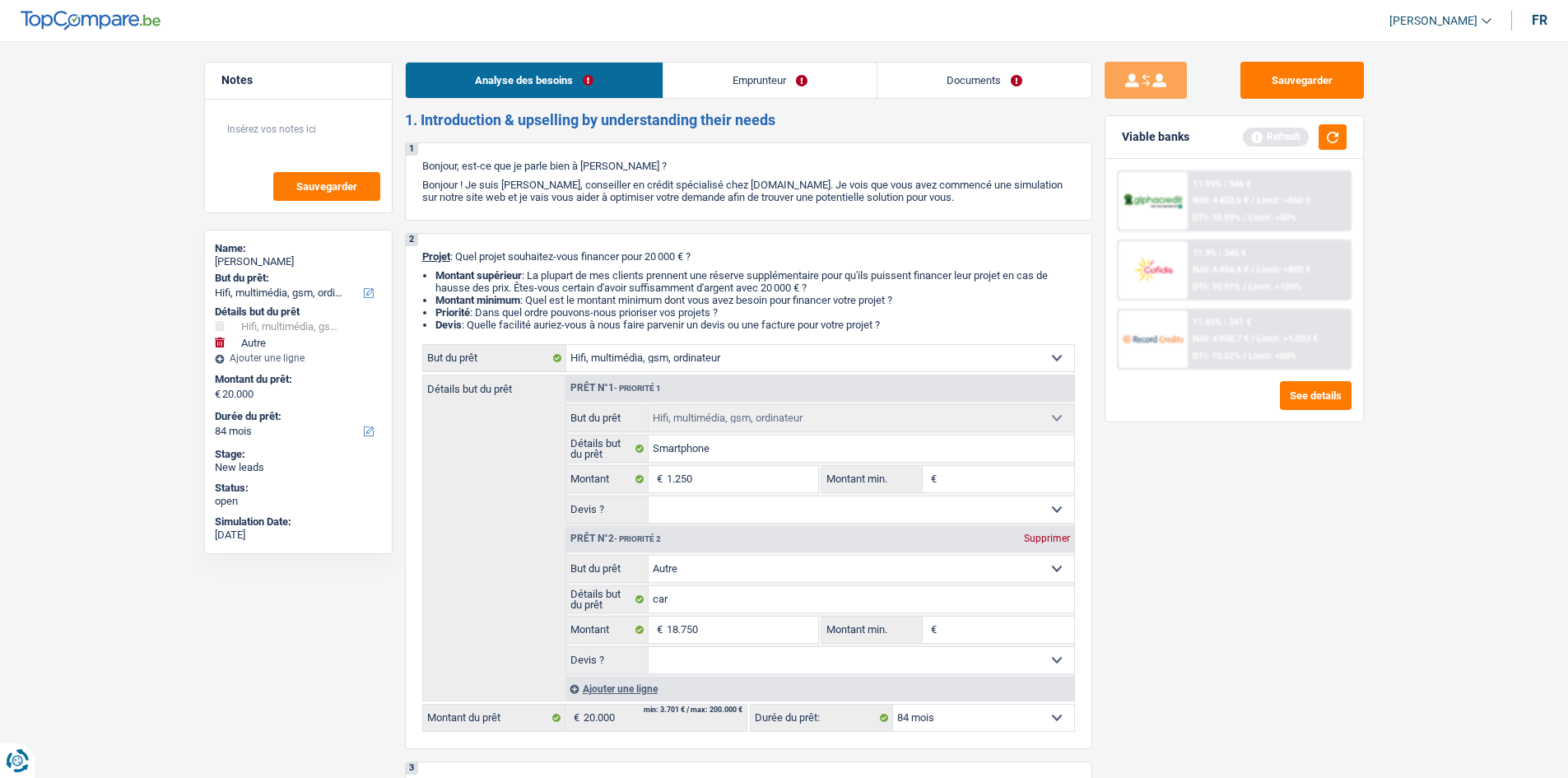 drag, startPoint x: 952, startPoint y: 74, endPoint x: 933, endPoint y: 82, distance: 20.615528 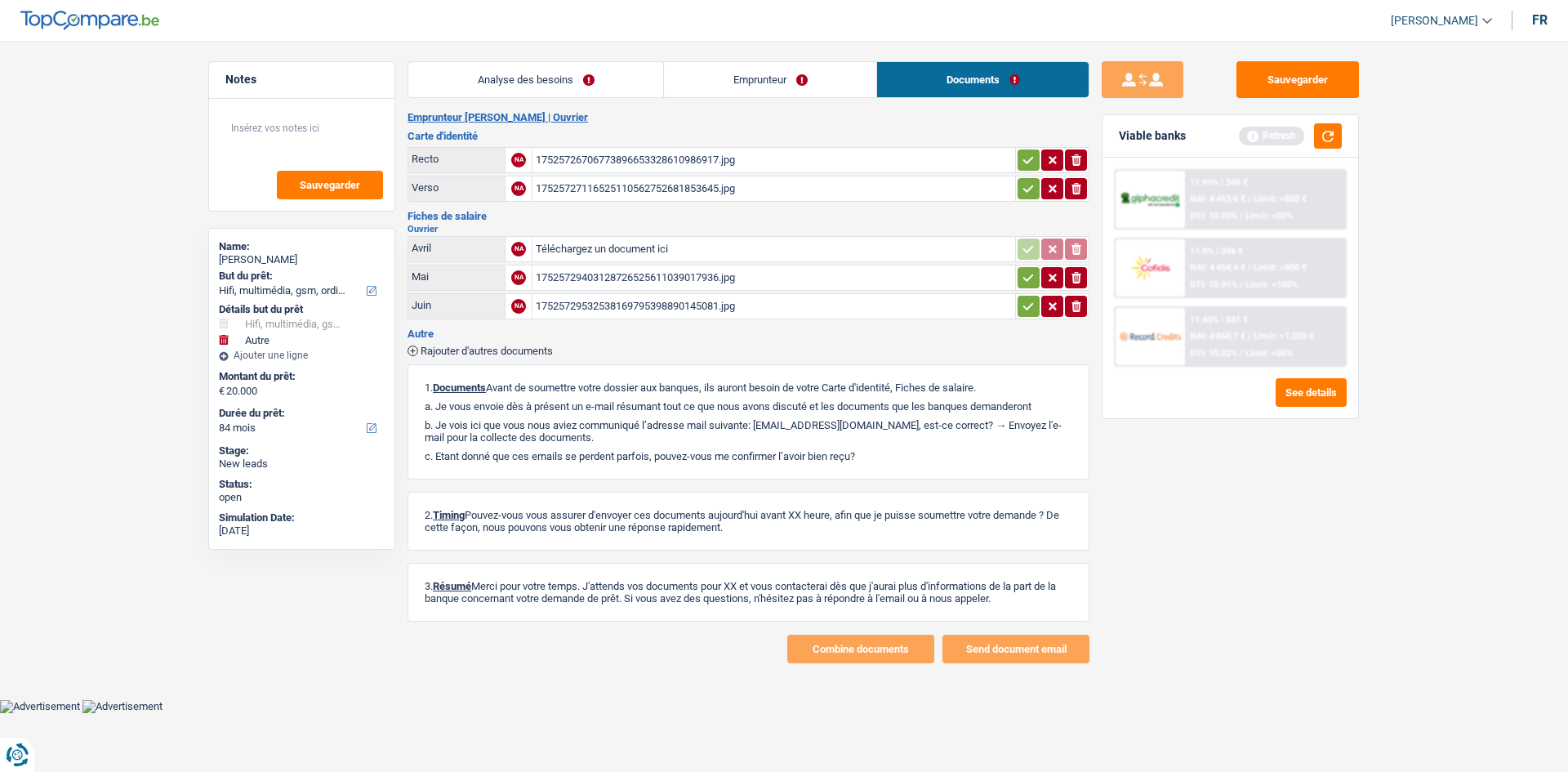click on "Emprunteur" at bounding box center [770, 79] 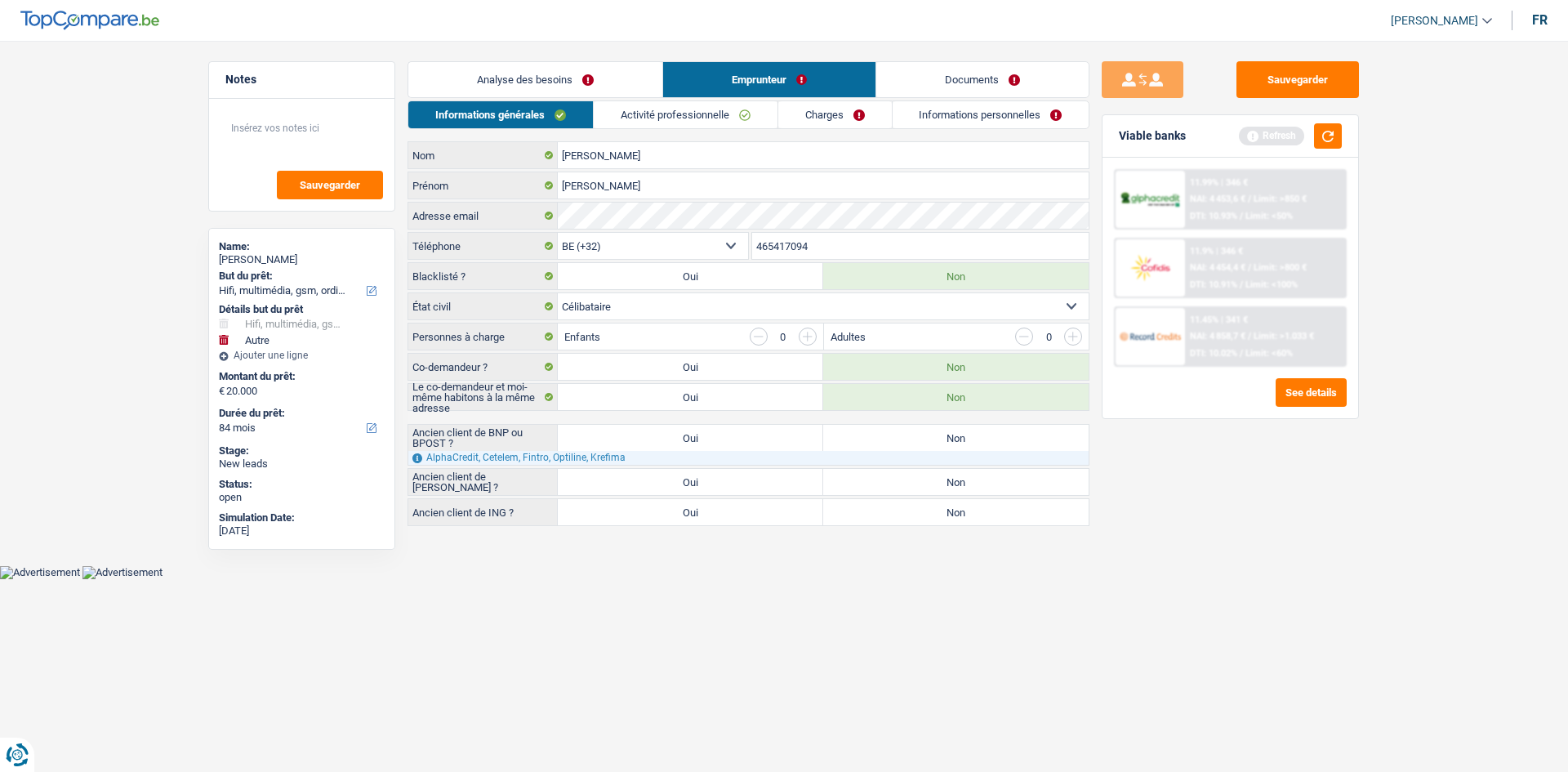 click on "Informations personnelles" at bounding box center [991, 114] 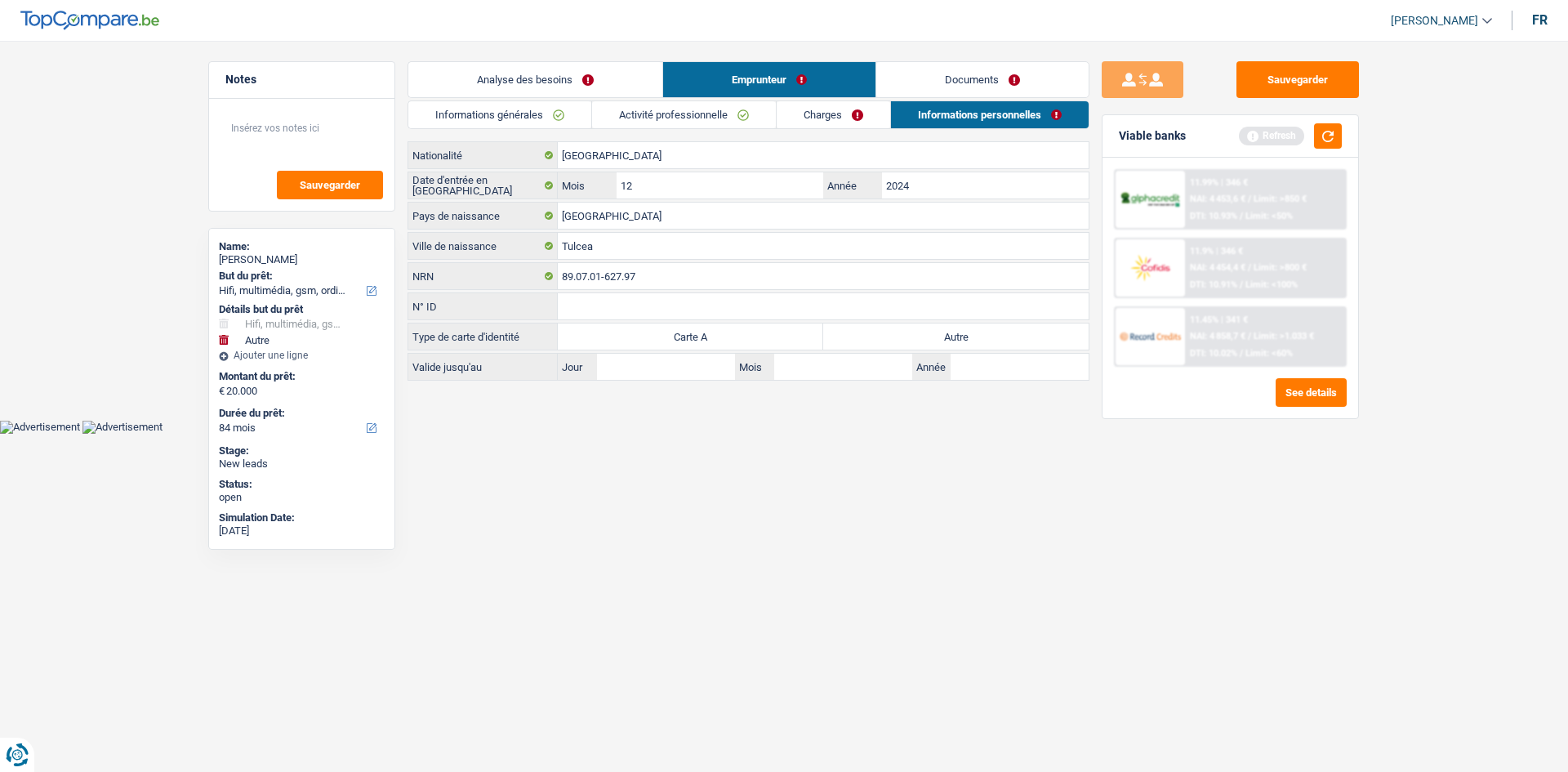 click on "Autre" at bounding box center (956, 337) 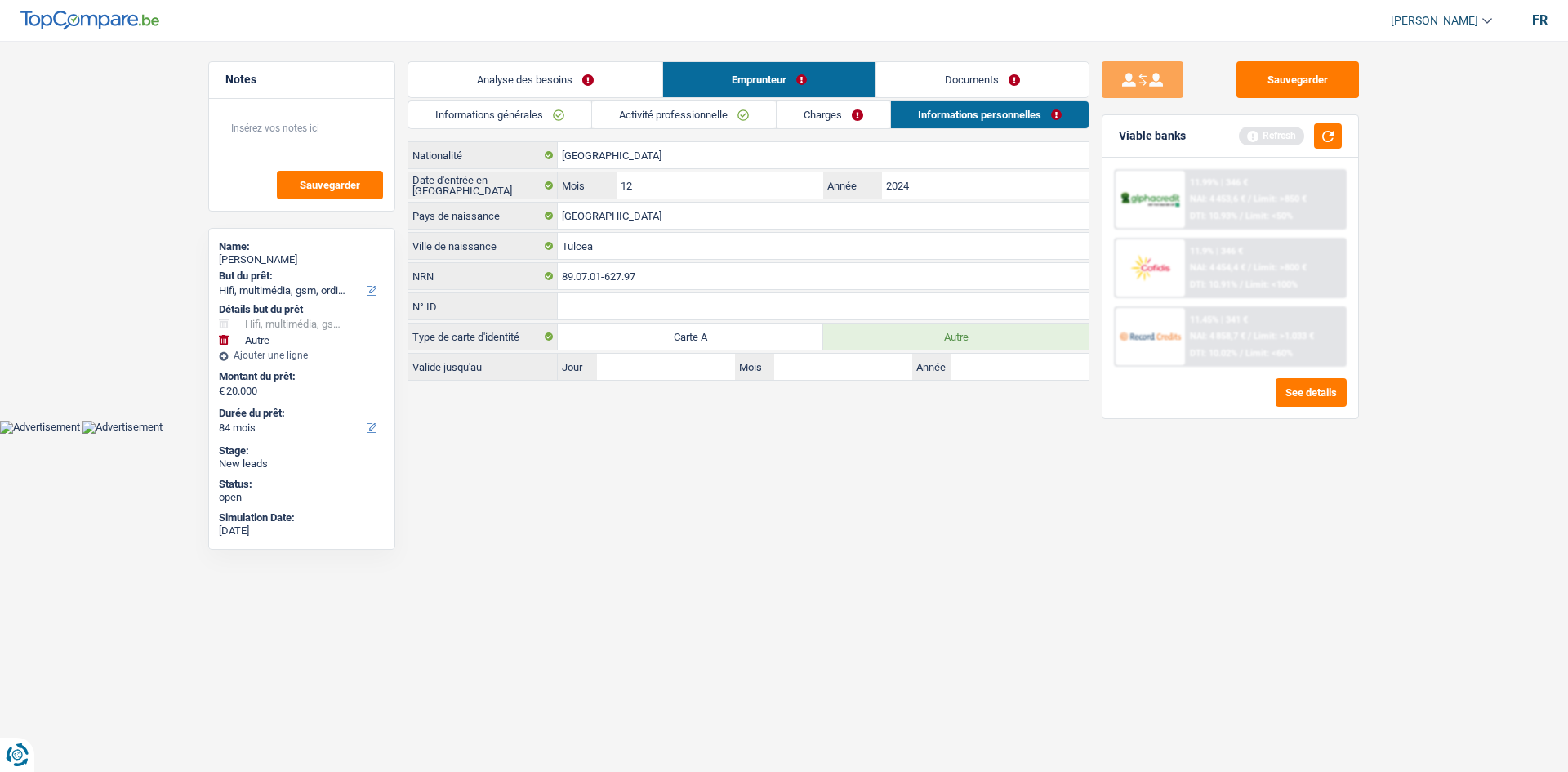 click on "Documents" at bounding box center (982, 79) 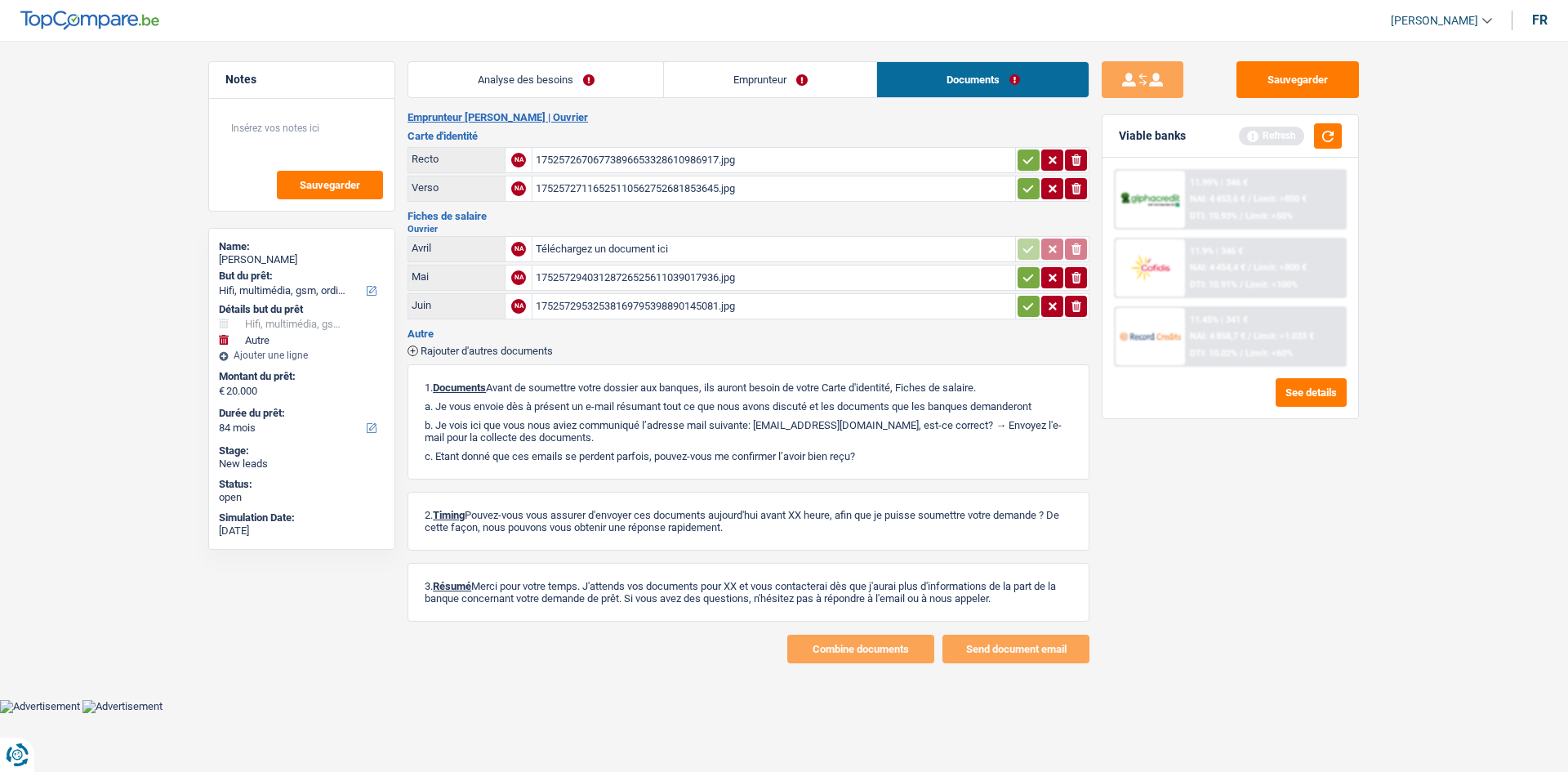 click on "Emprunteur" at bounding box center [770, 79] 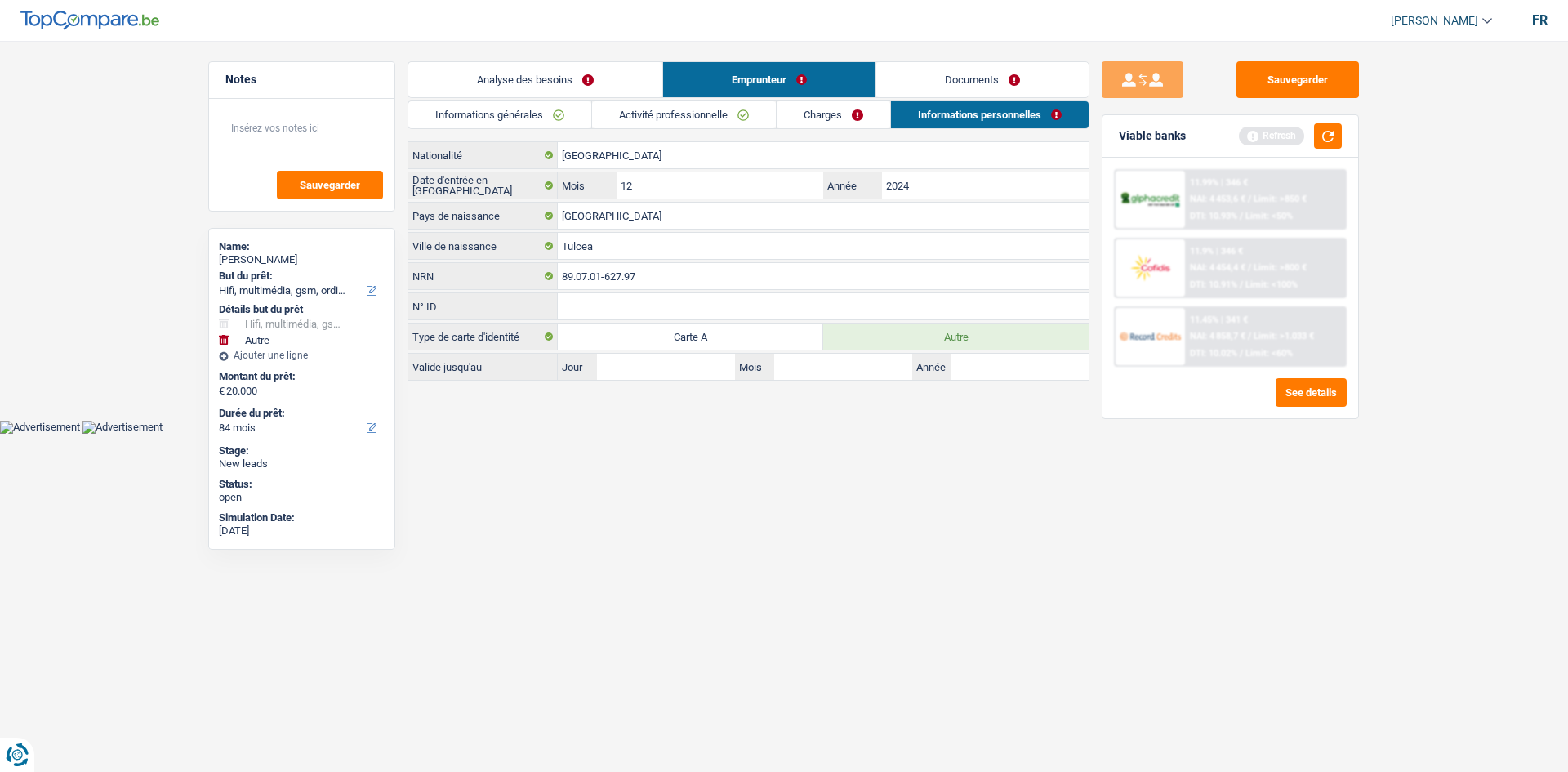click on "Charges" at bounding box center [833, 114] 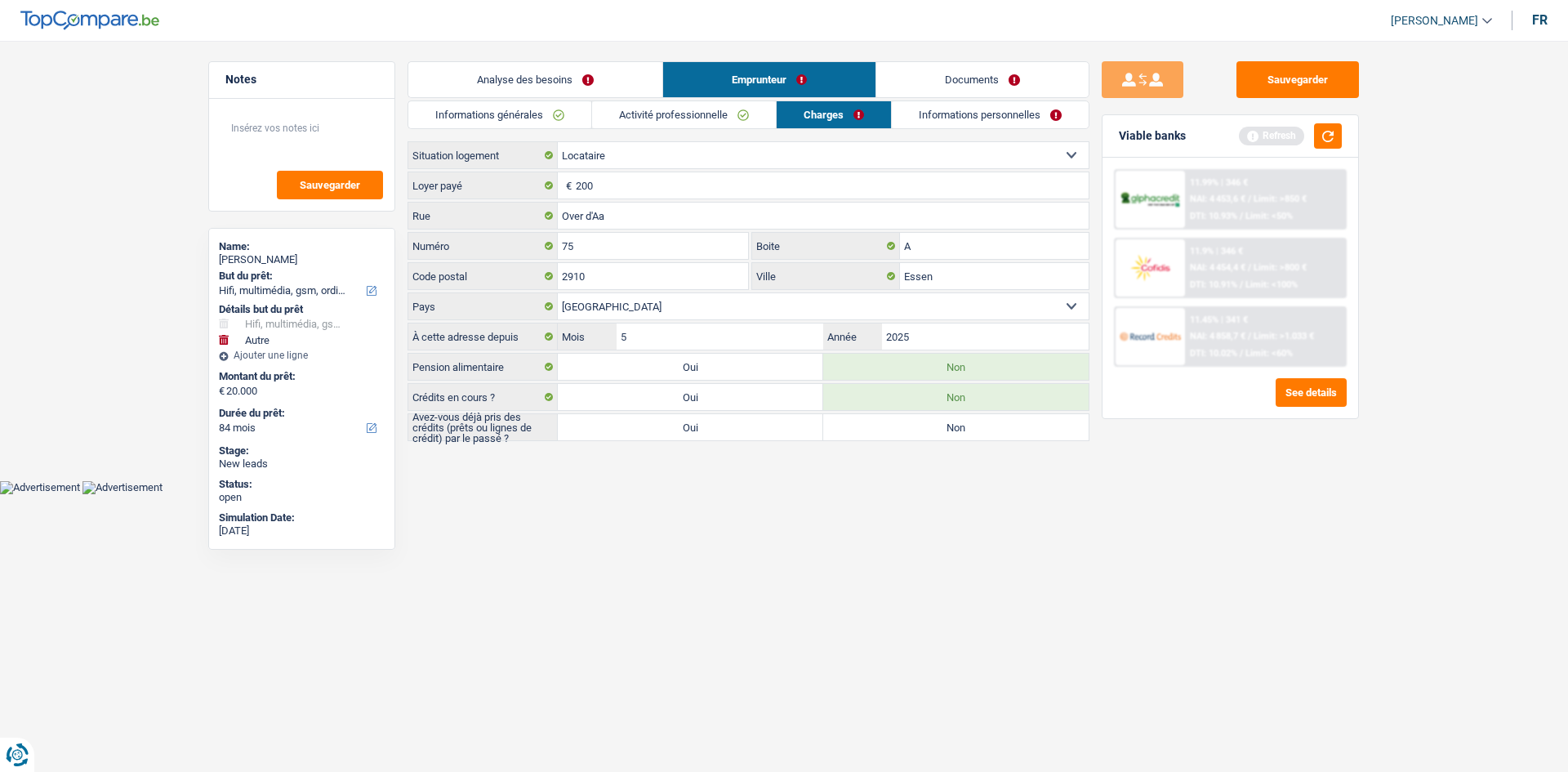 click on "Activité professionnelle" at bounding box center [684, 114] 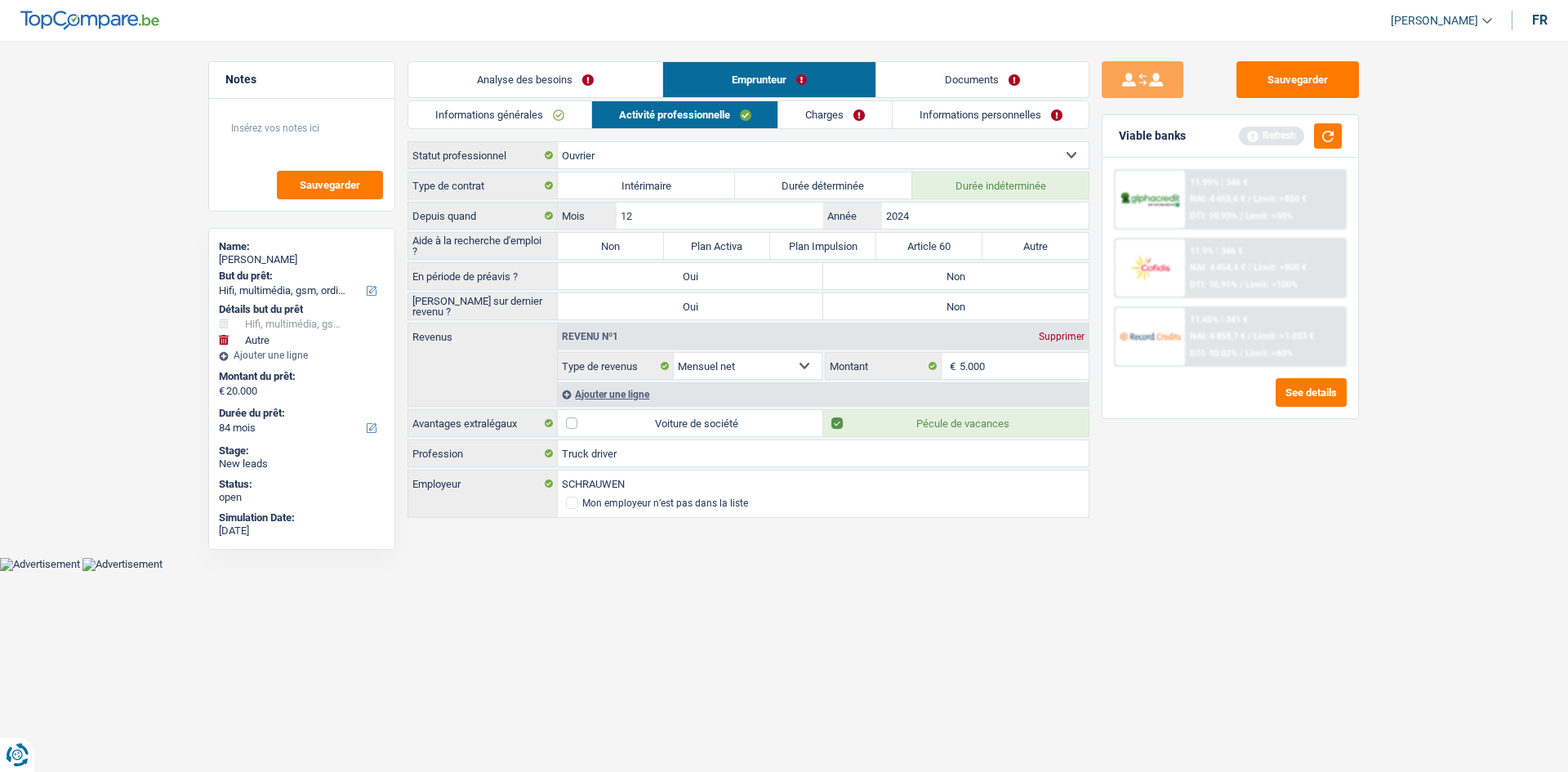 click on "Informations générales" at bounding box center (500, 114) 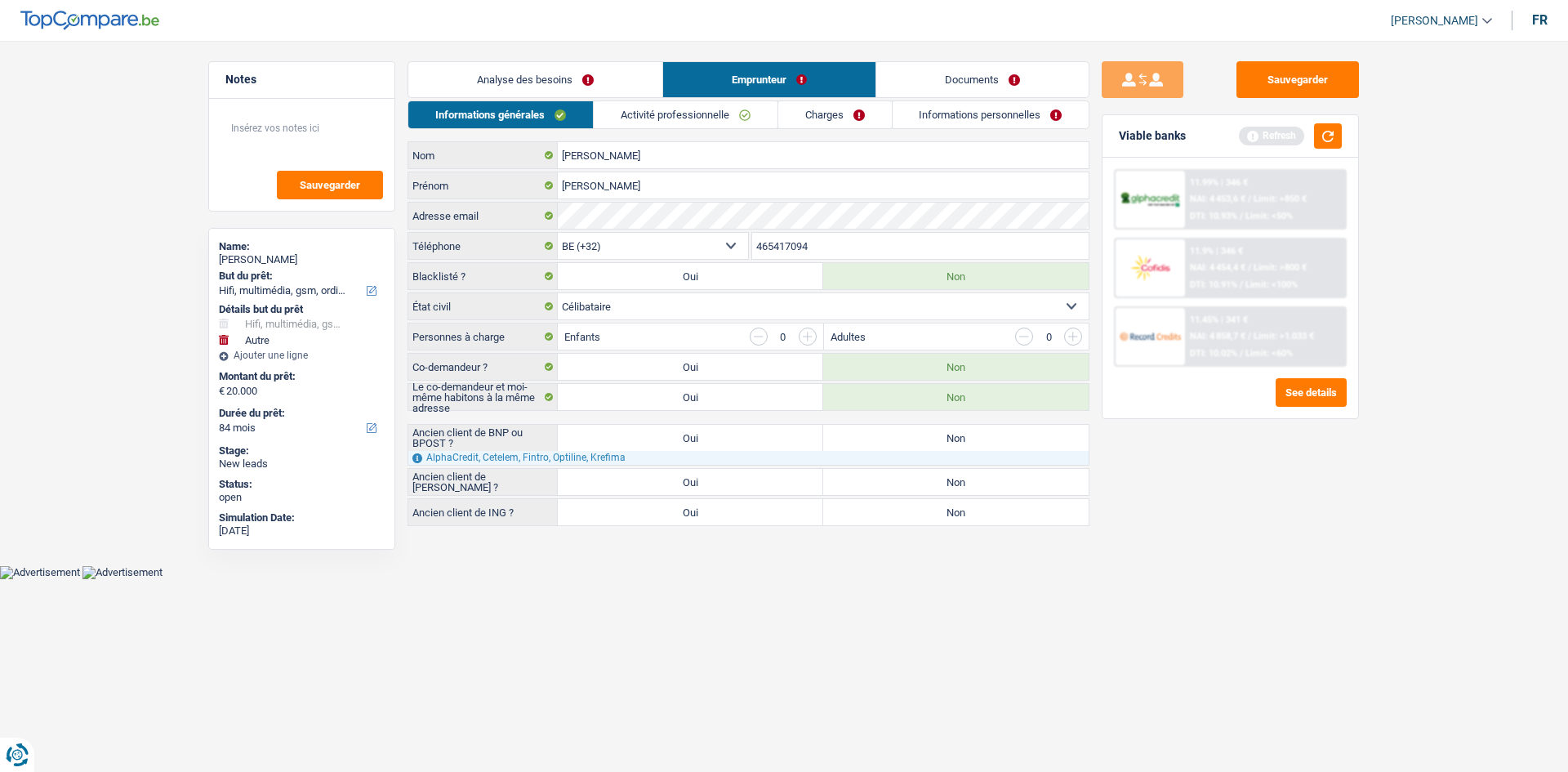 click on "Analyse des besoins" at bounding box center (535, 79) 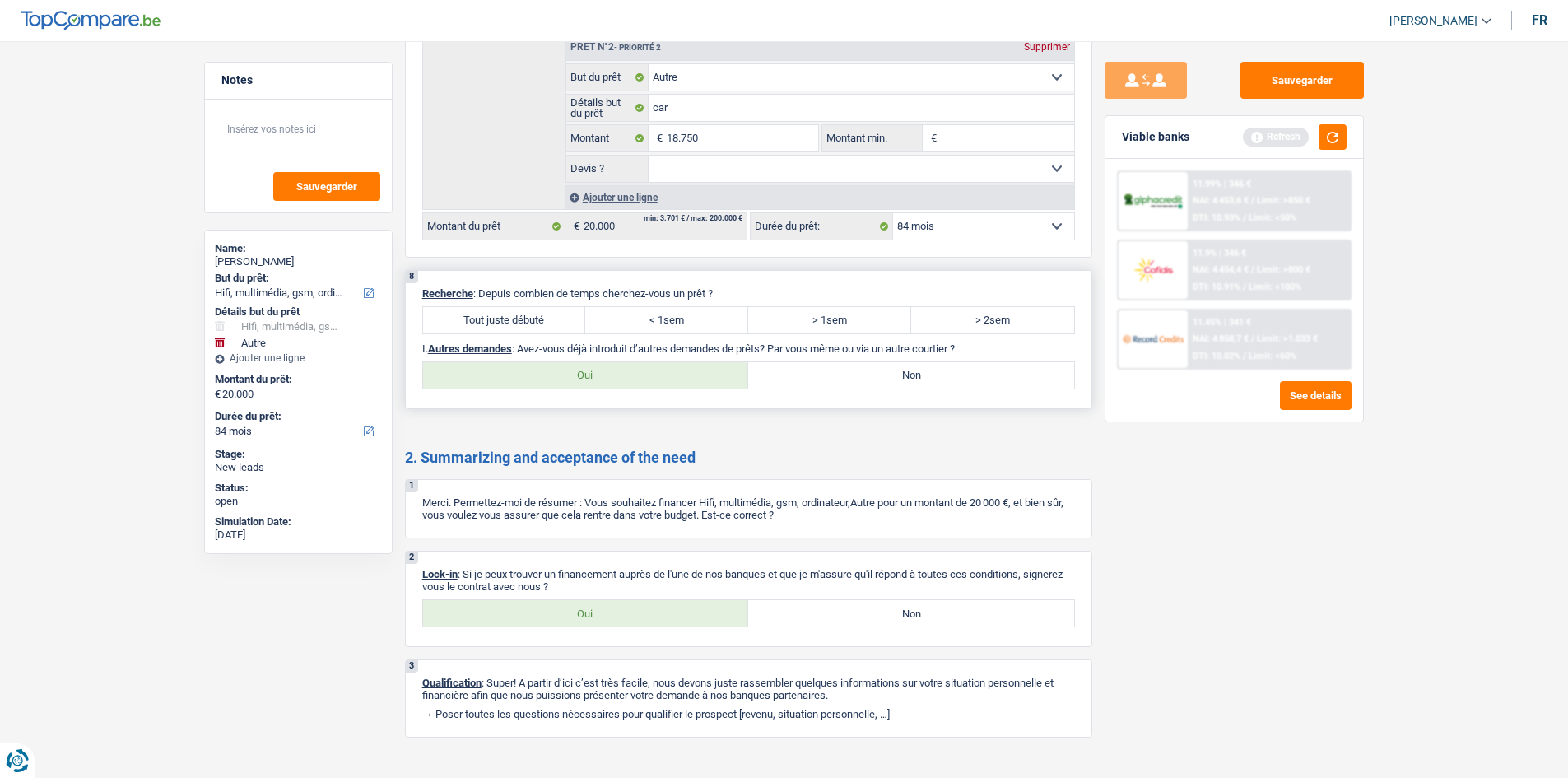 scroll, scrollTop: 1790, scrollLeft: 0, axis: vertical 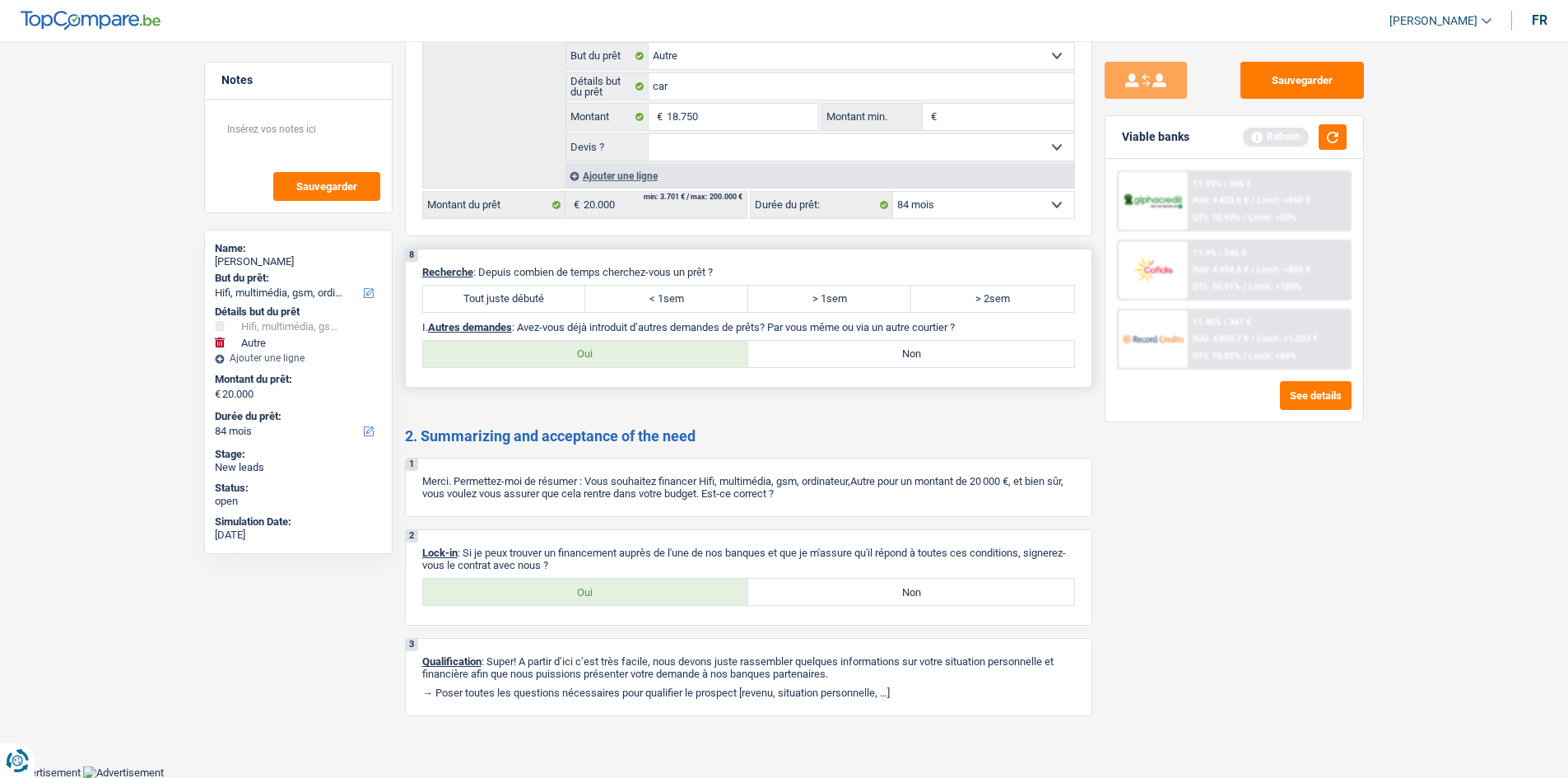 click on "Tout juste débuté" at bounding box center (505, 299) 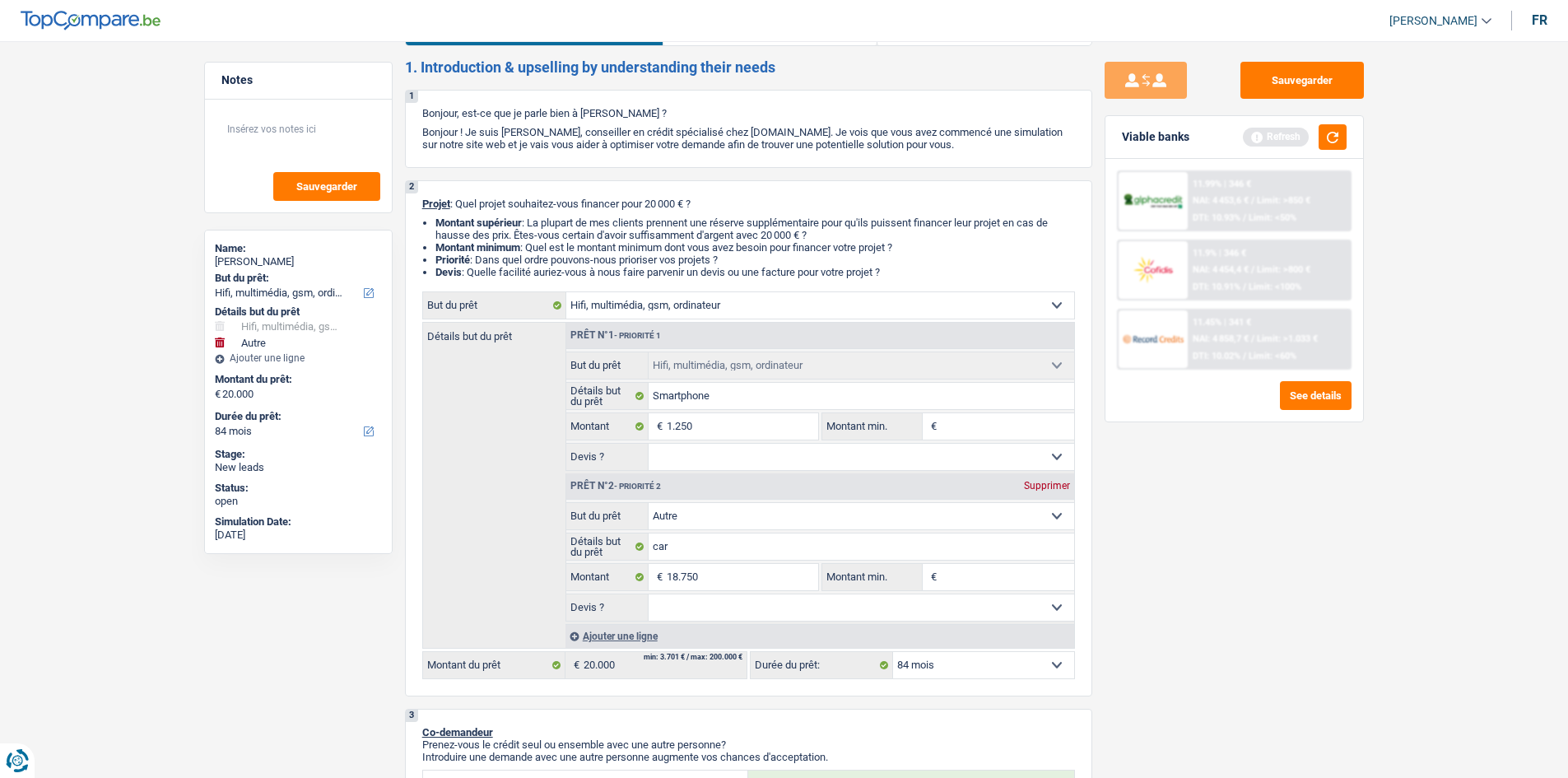 scroll, scrollTop: 0, scrollLeft: 0, axis: both 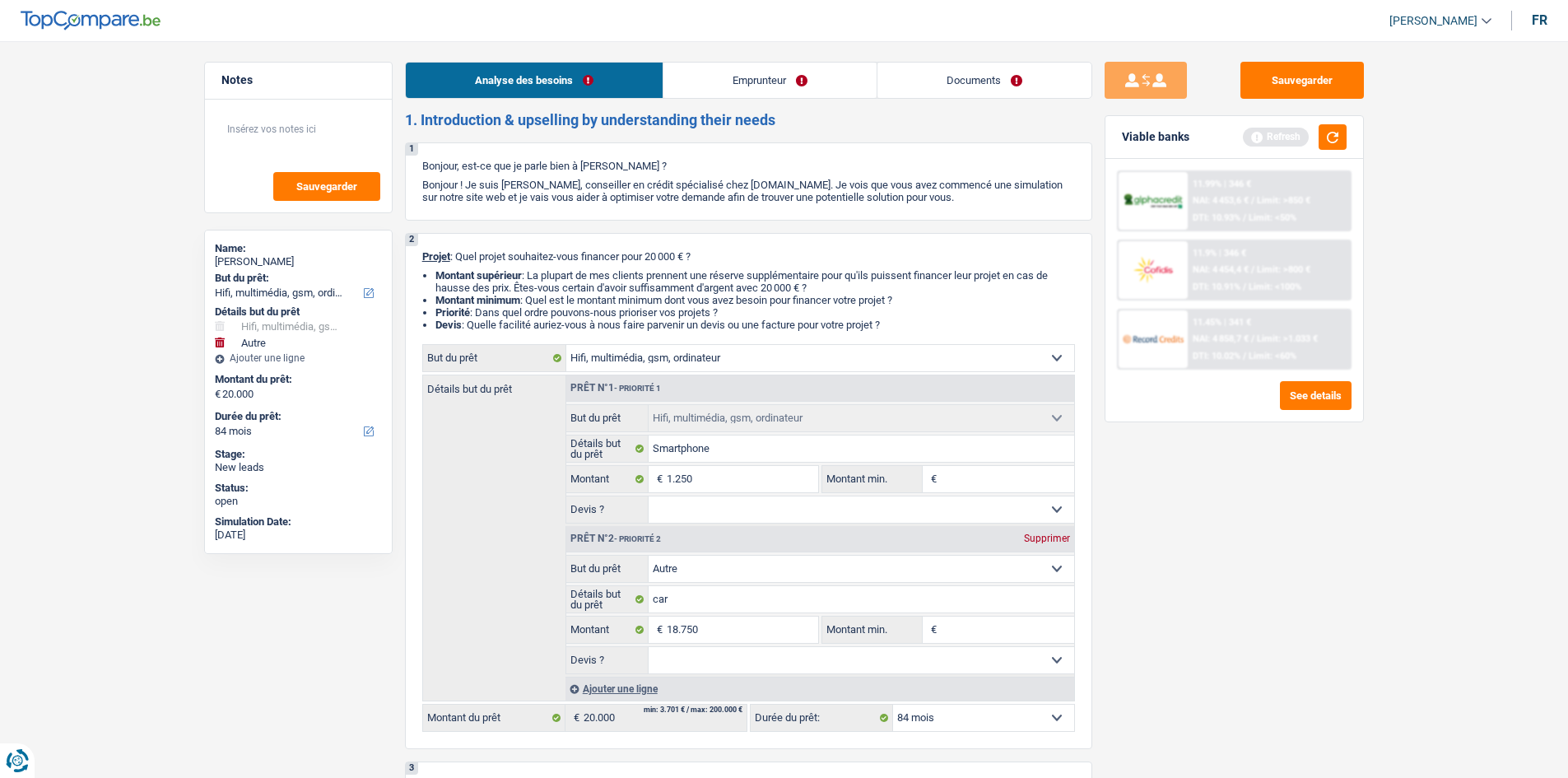 click on "Emprunteur" at bounding box center [770, 80] 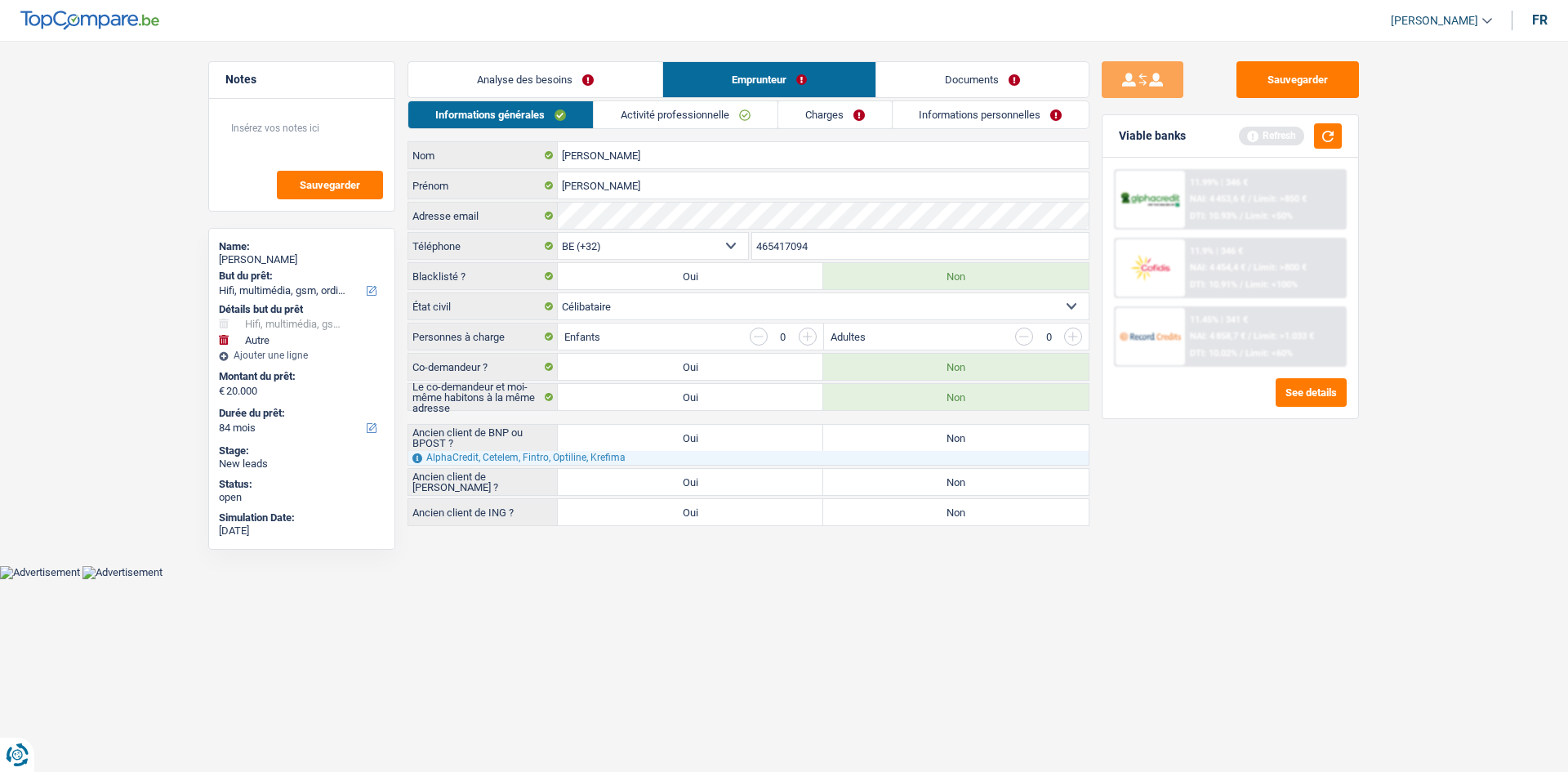click on "Non" at bounding box center [956, 438] 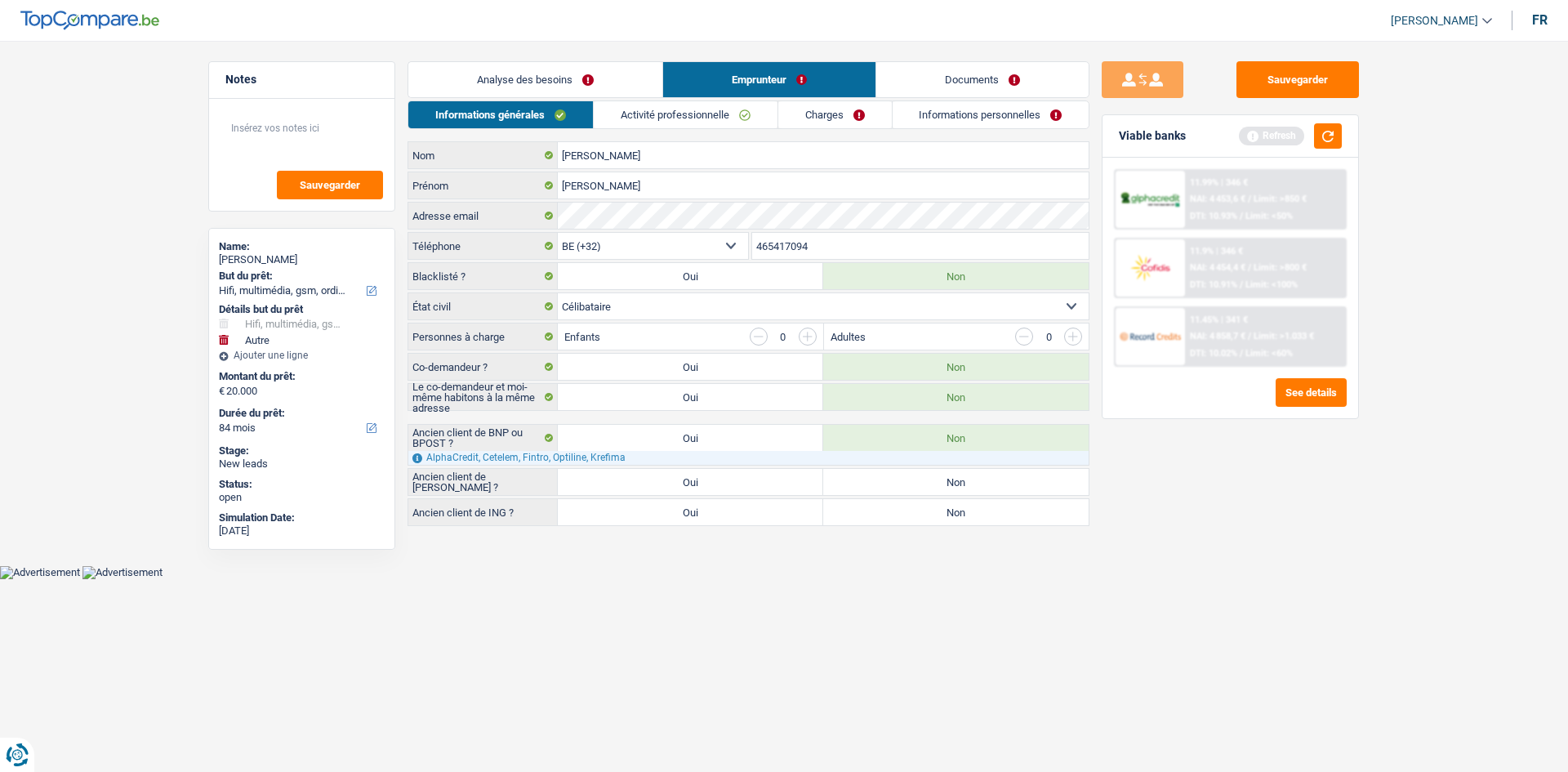 click on "Non" at bounding box center [956, 482] 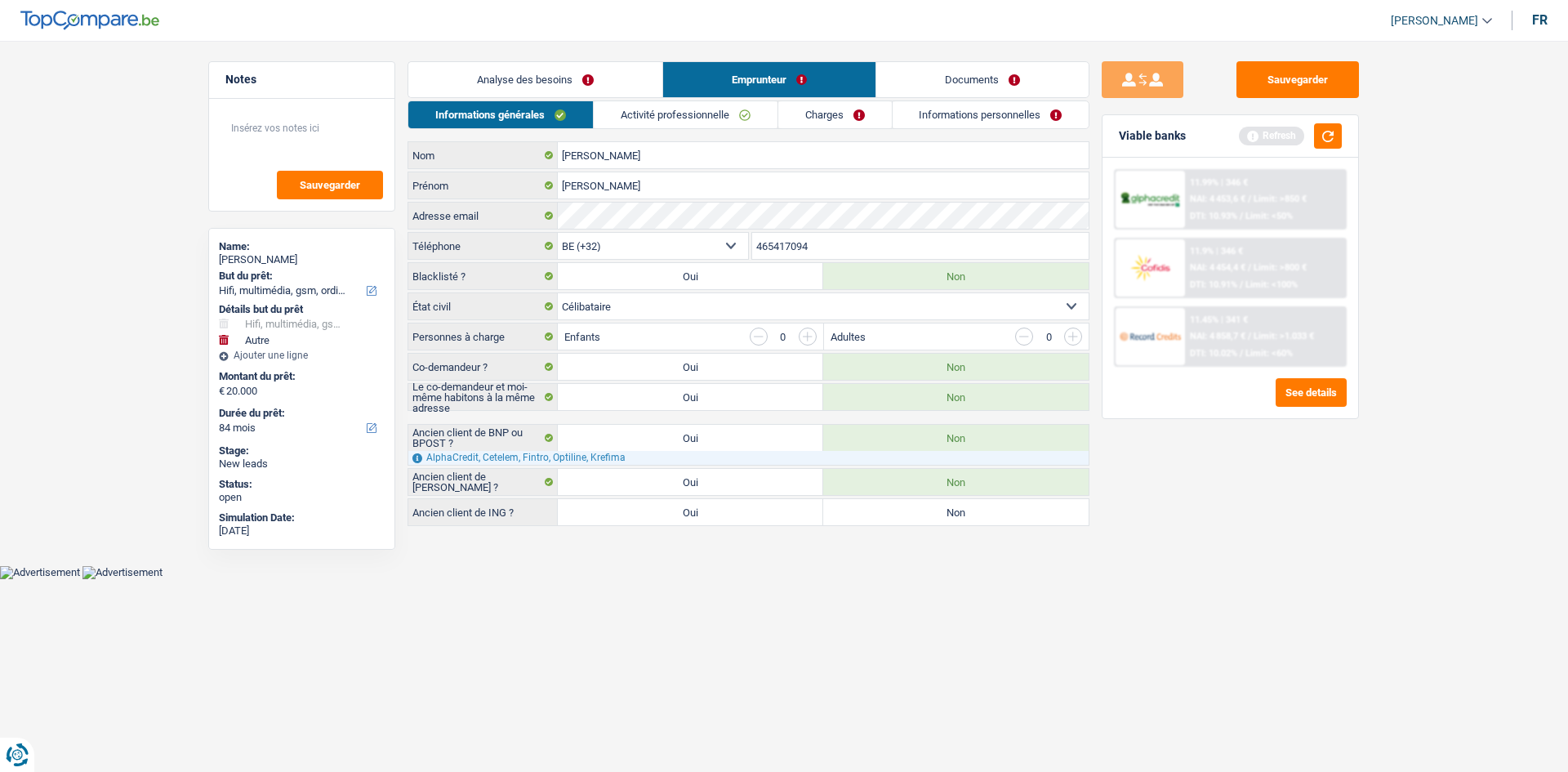 click on "Non" at bounding box center (956, 512) 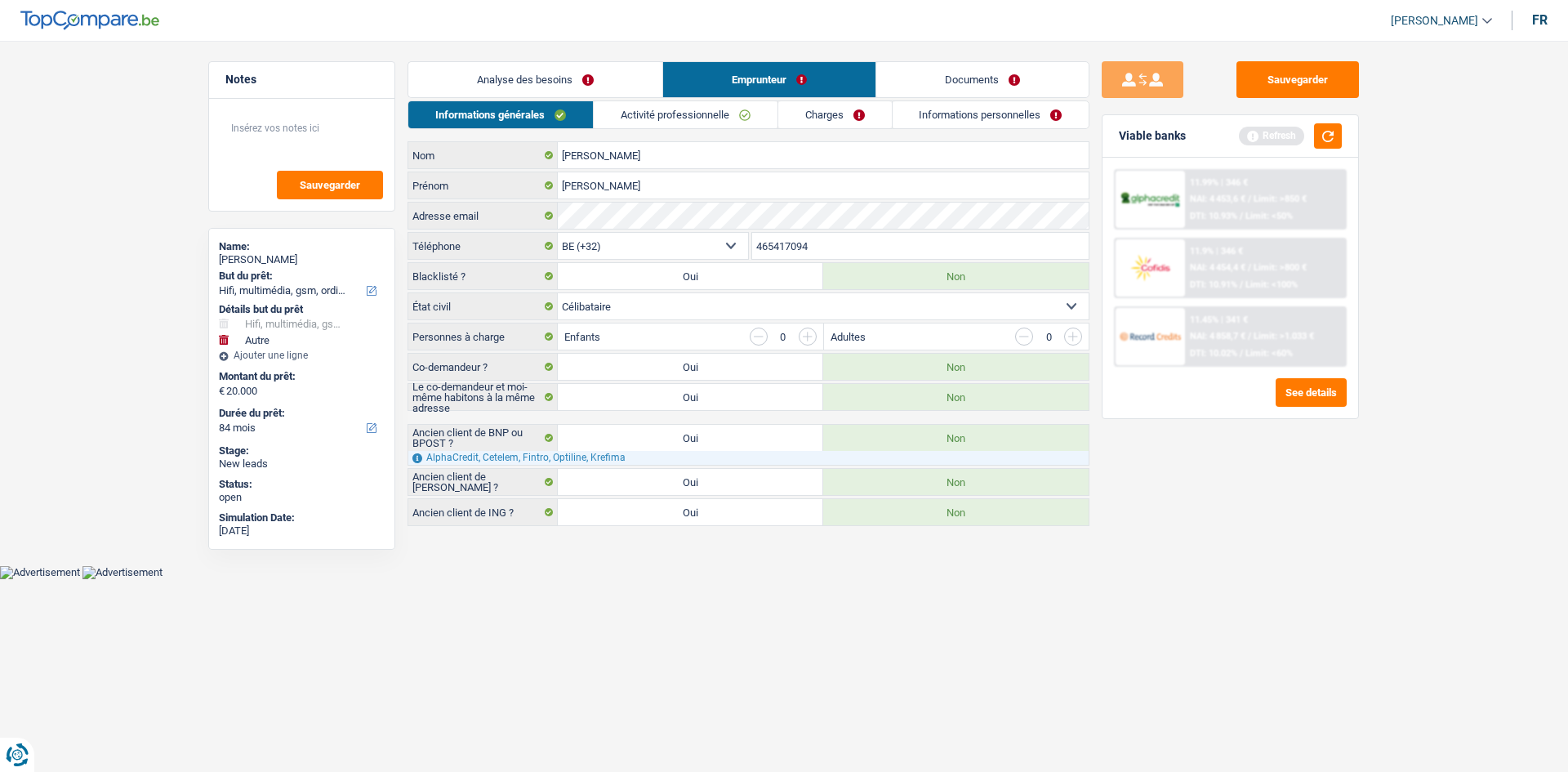 click on "Charges" at bounding box center (835, 114) 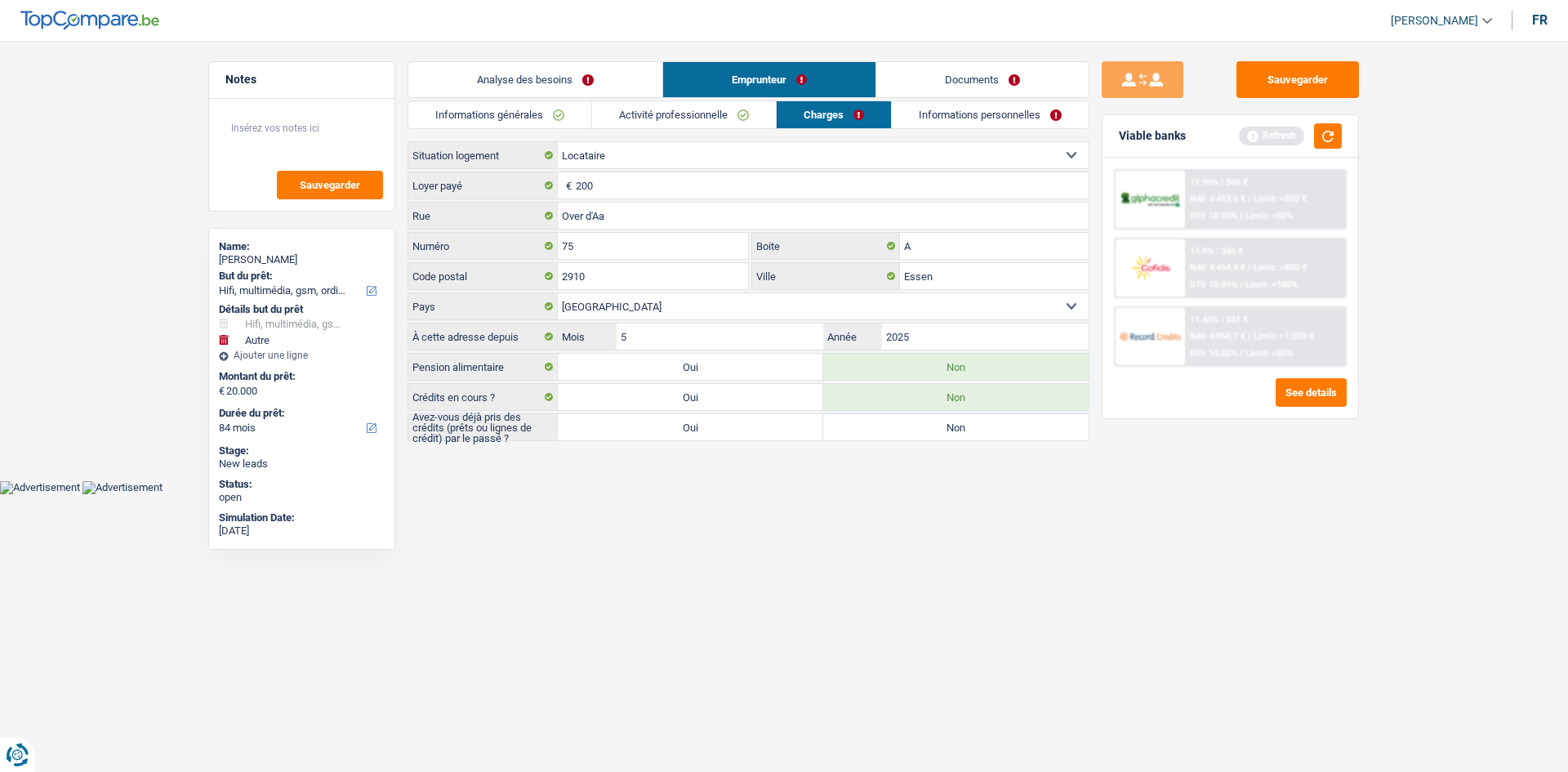 click on "Non" at bounding box center [956, 427] 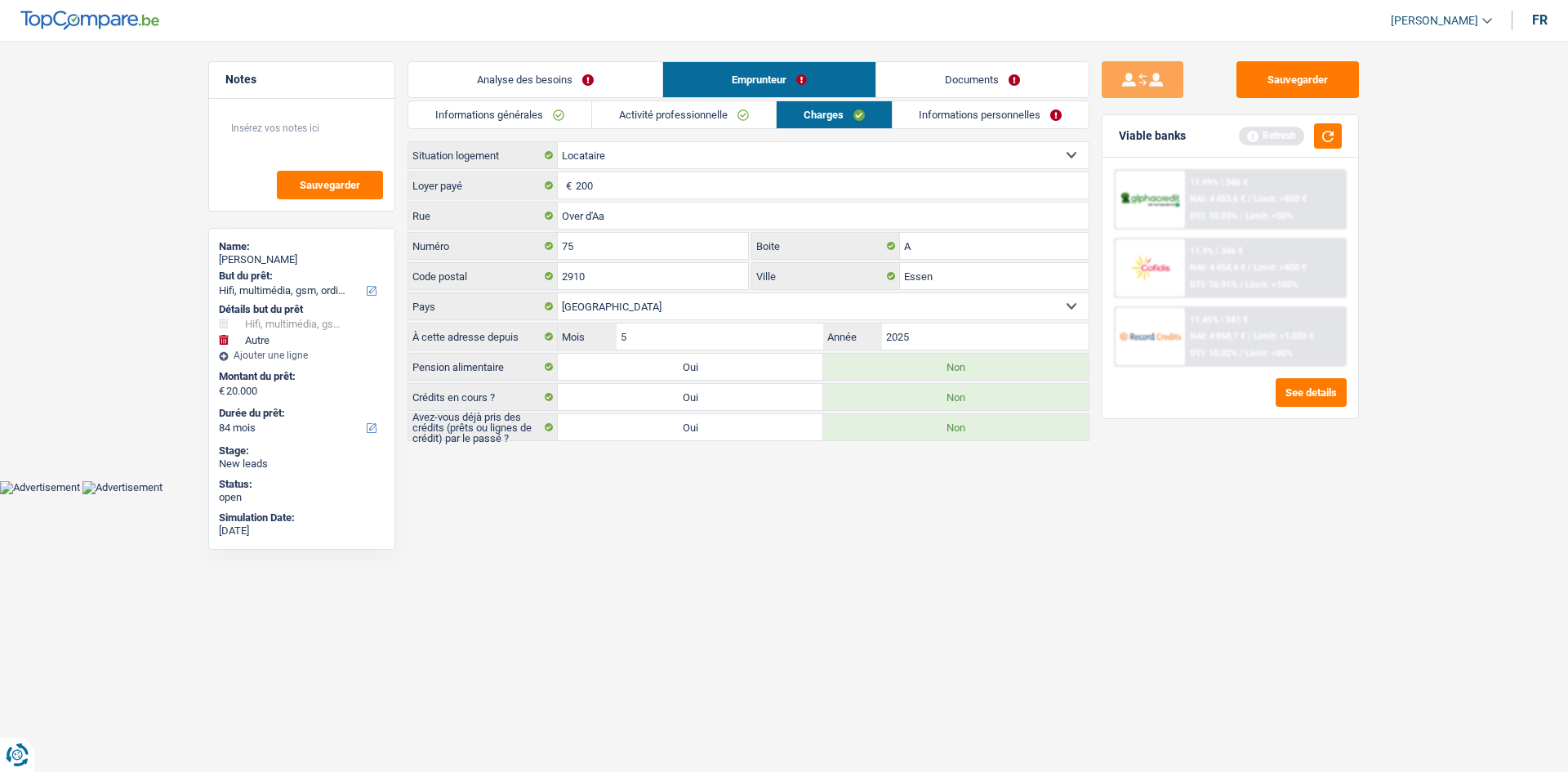 click on "Analyse des besoins" at bounding box center (535, 79) 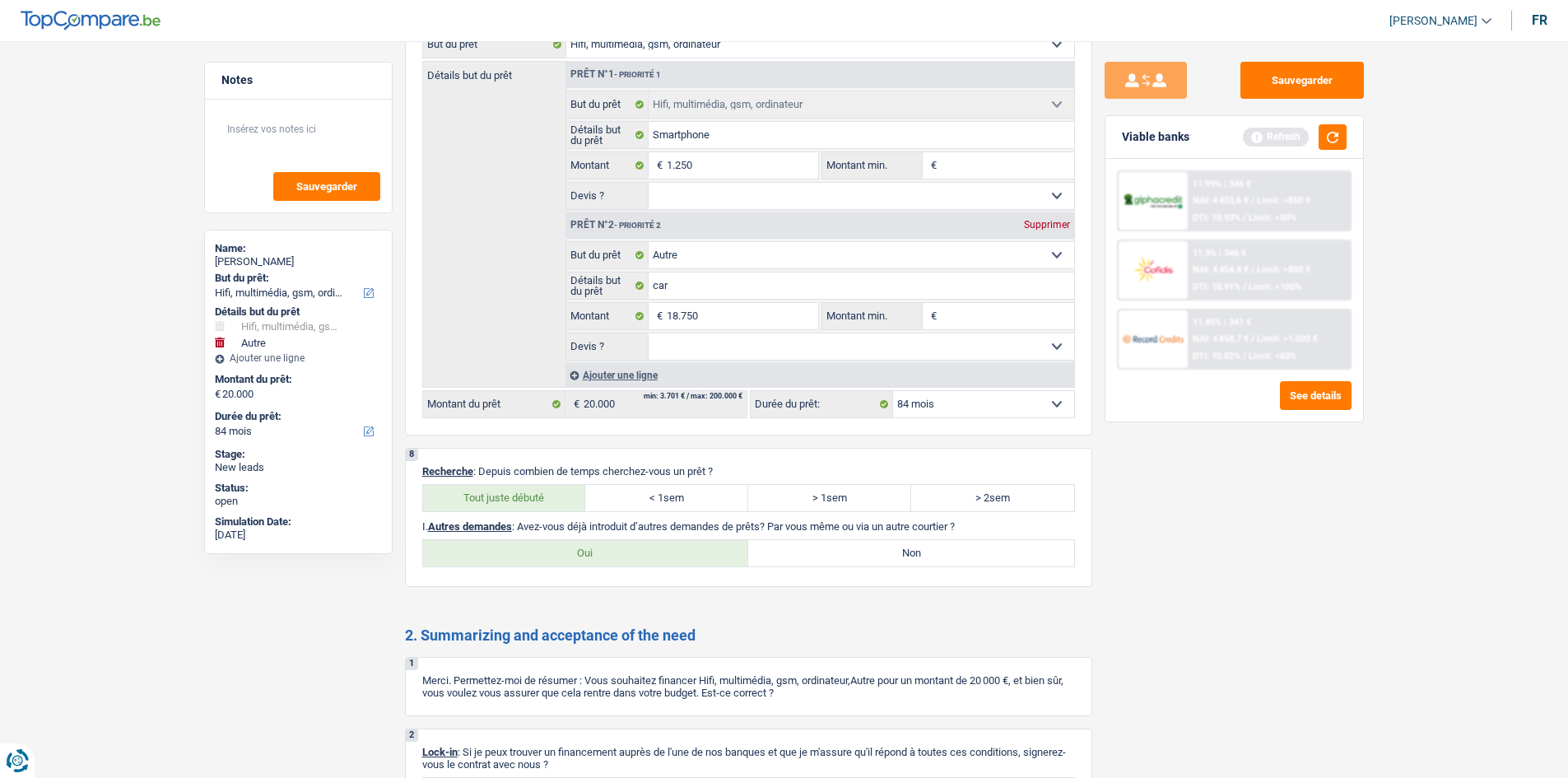 scroll, scrollTop: 1729, scrollLeft: 0, axis: vertical 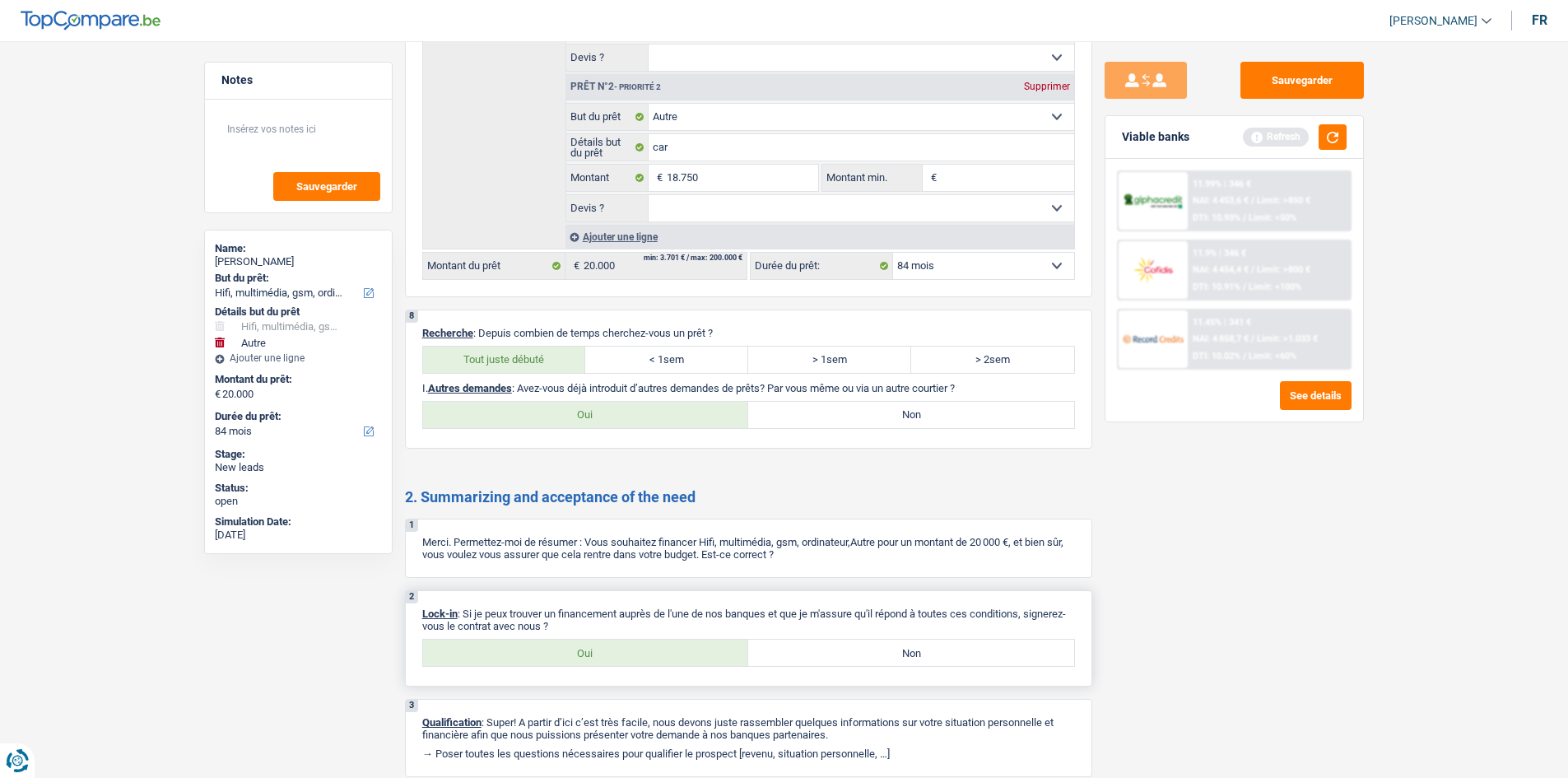 click on "Oui" at bounding box center [586, 653] 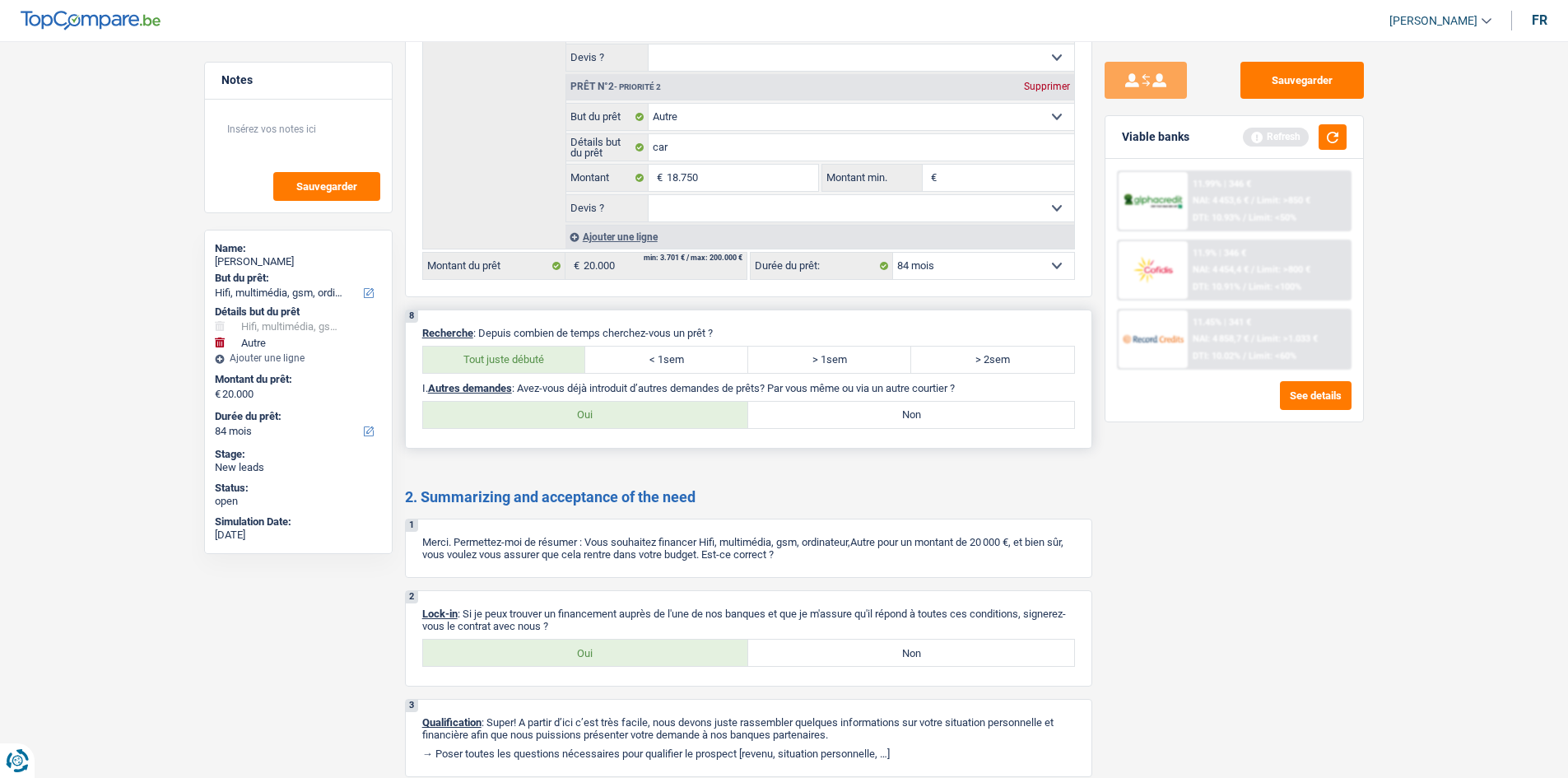 click on "Non" at bounding box center (911, 415) 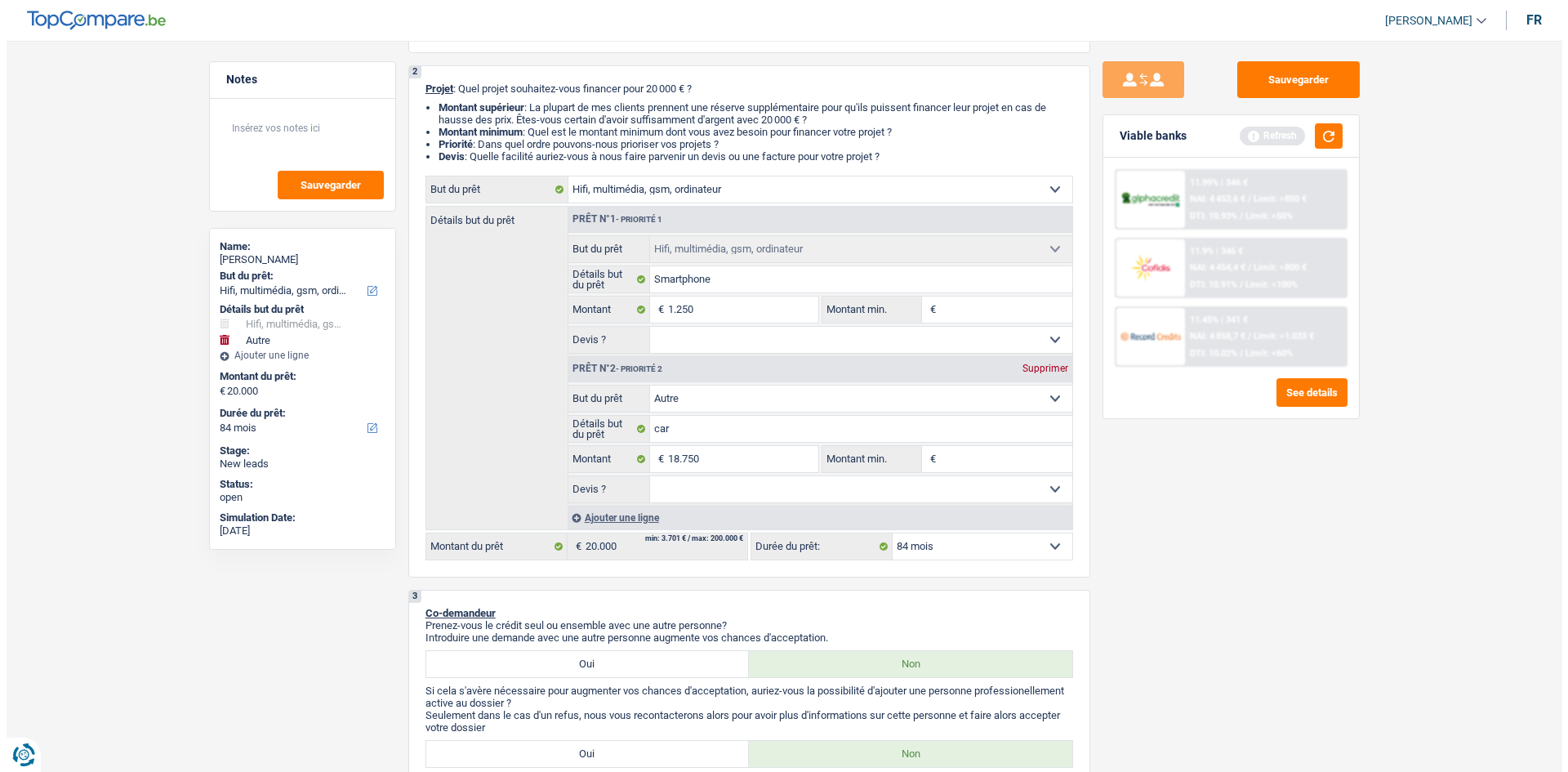 scroll, scrollTop: 0, scrollLeft: 0, axis: both 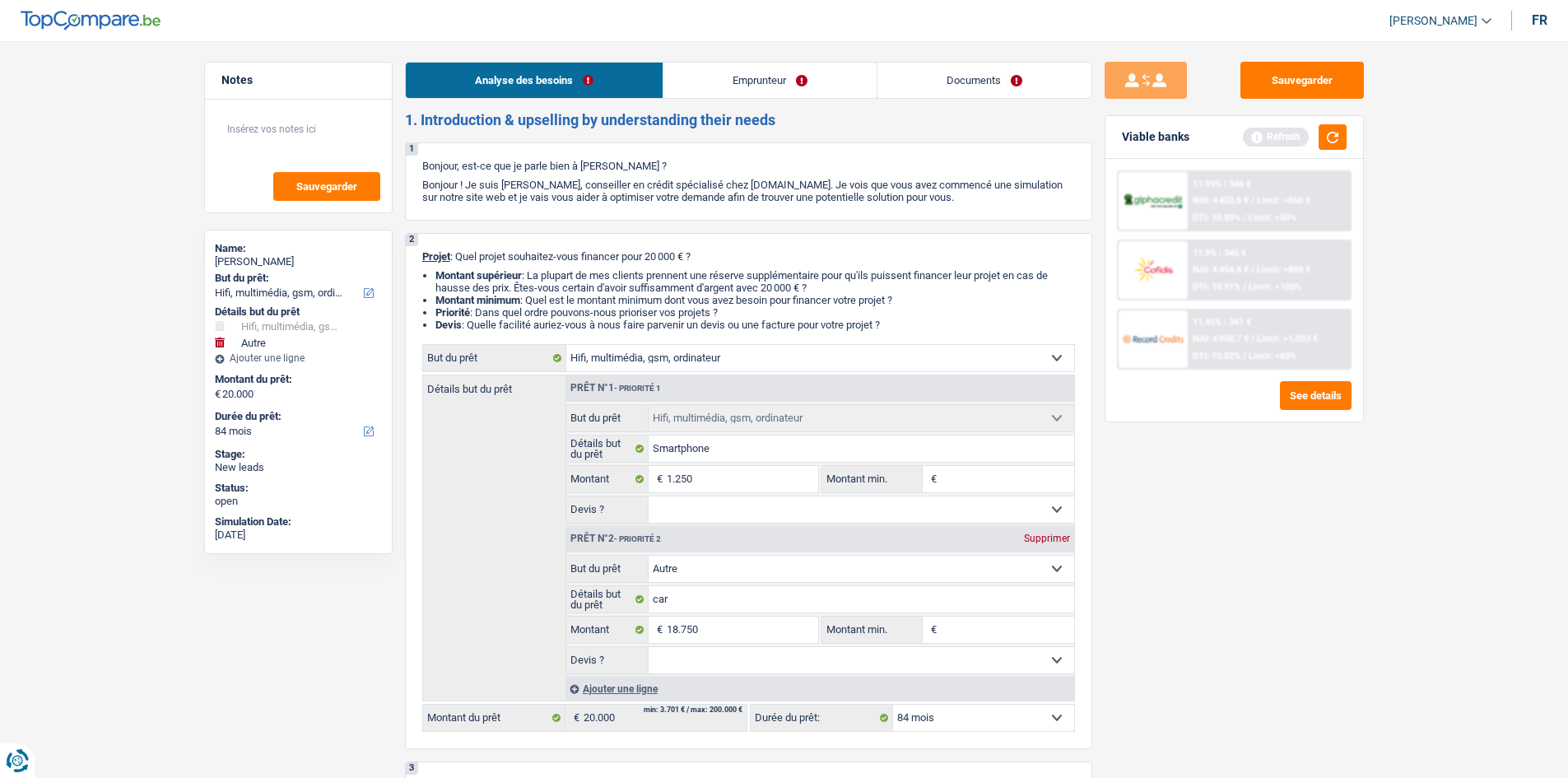 click on "Emprunteur" at bounding box center (770, 80) 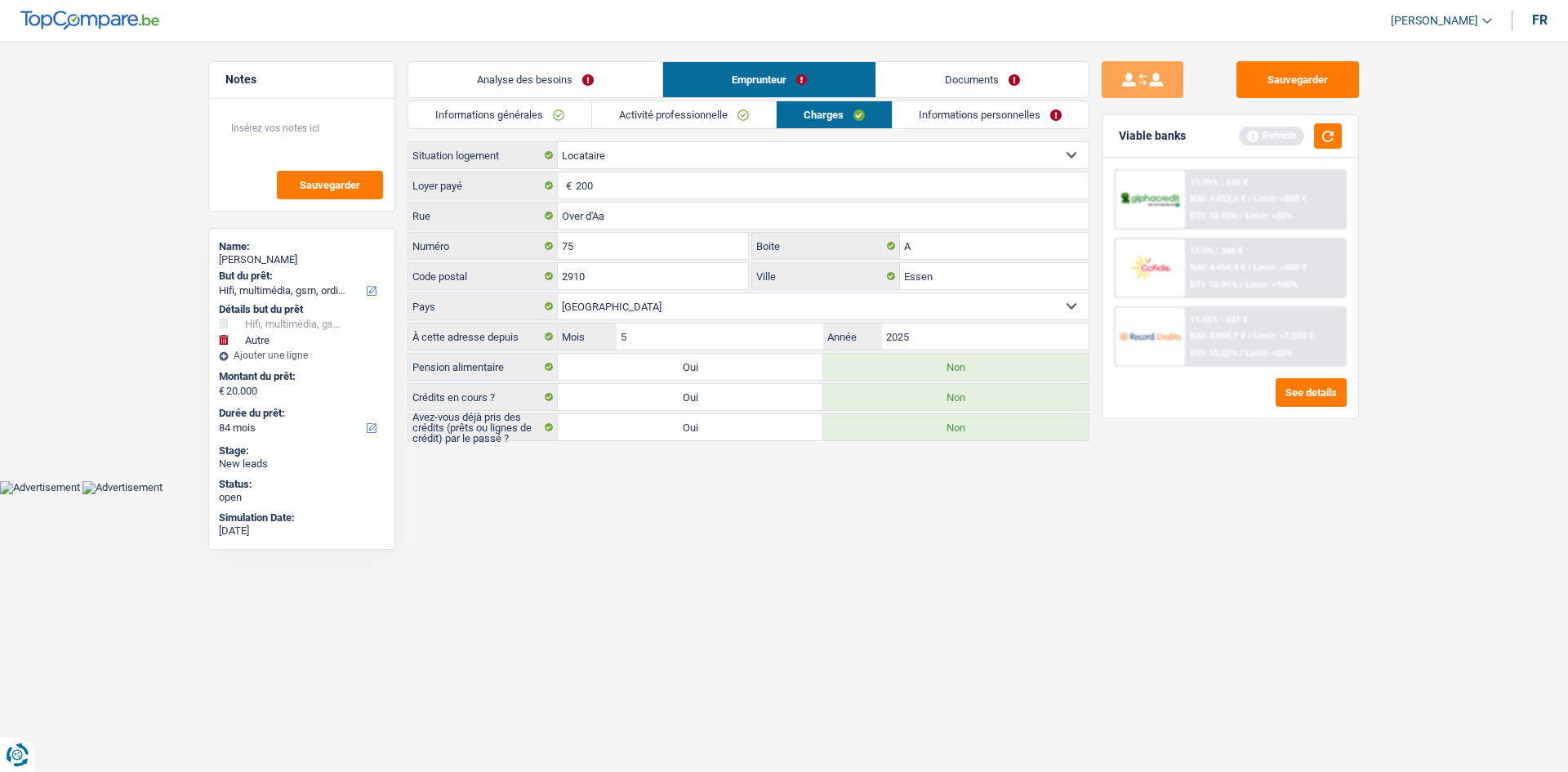 click on "Informations générales" at bounding box center [500, 114] 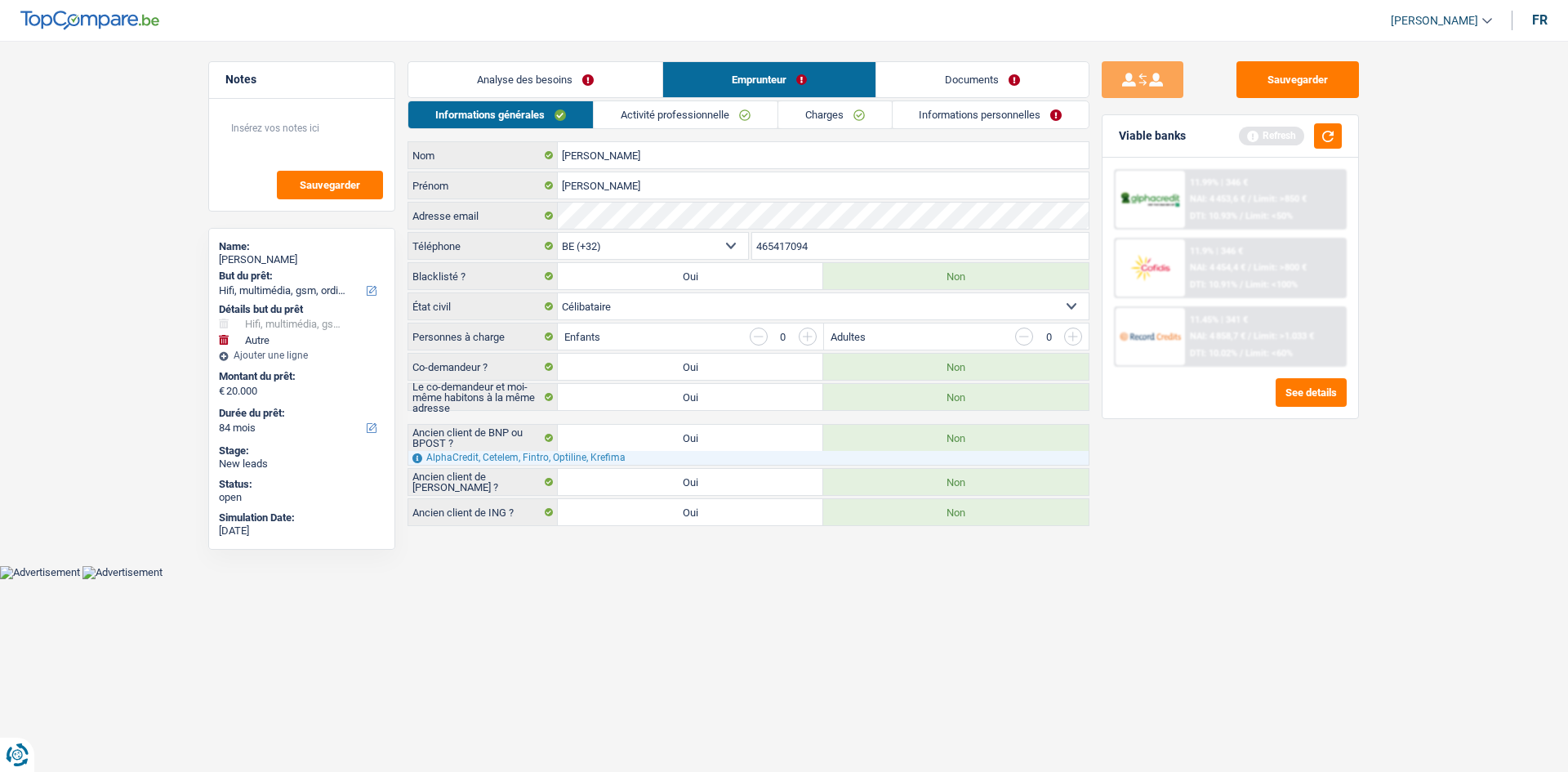 click on "Activité professionnelle" at bounding box center (685, 114) 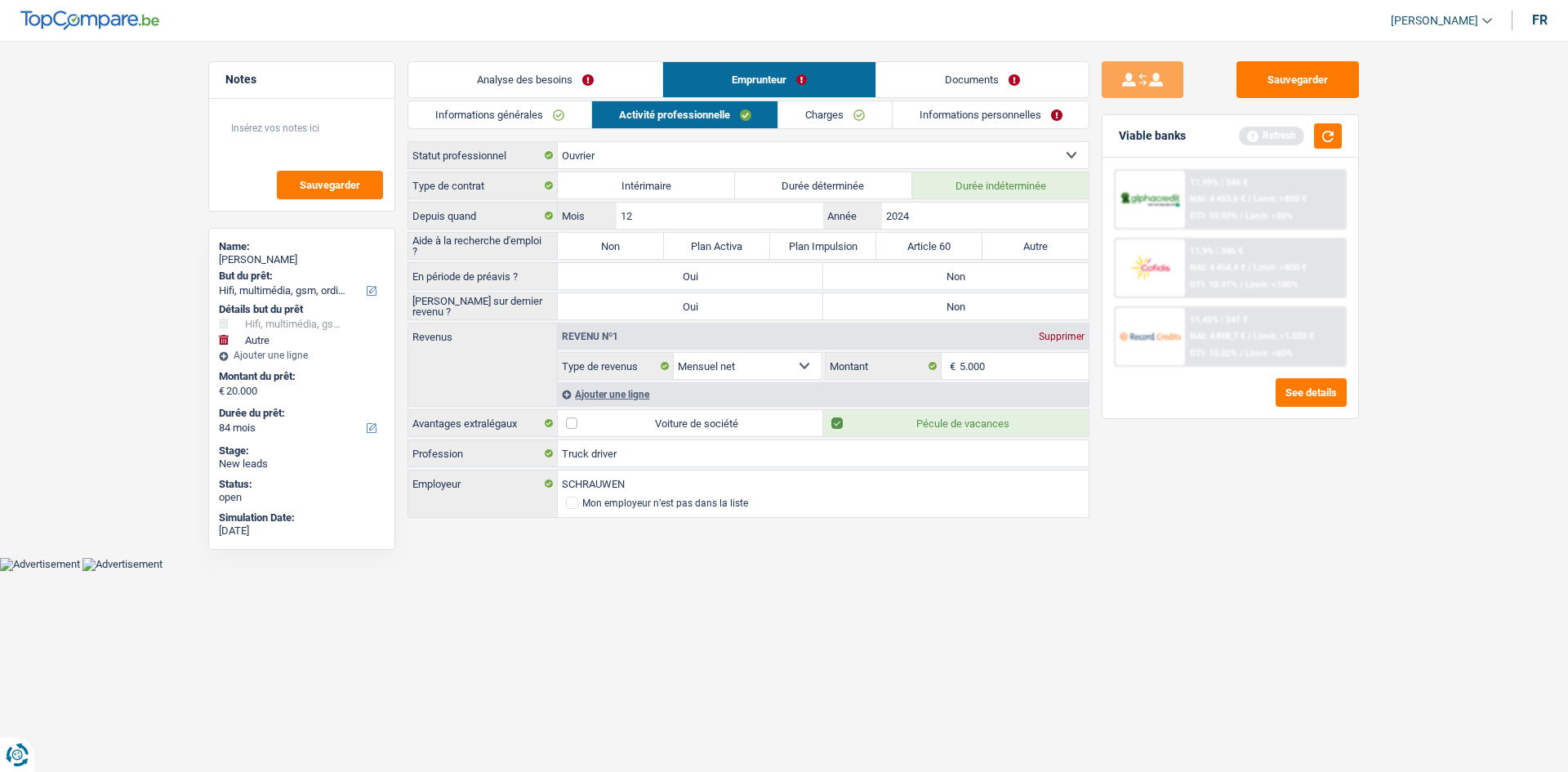 click on "Non" at bounding box center [611, 246] 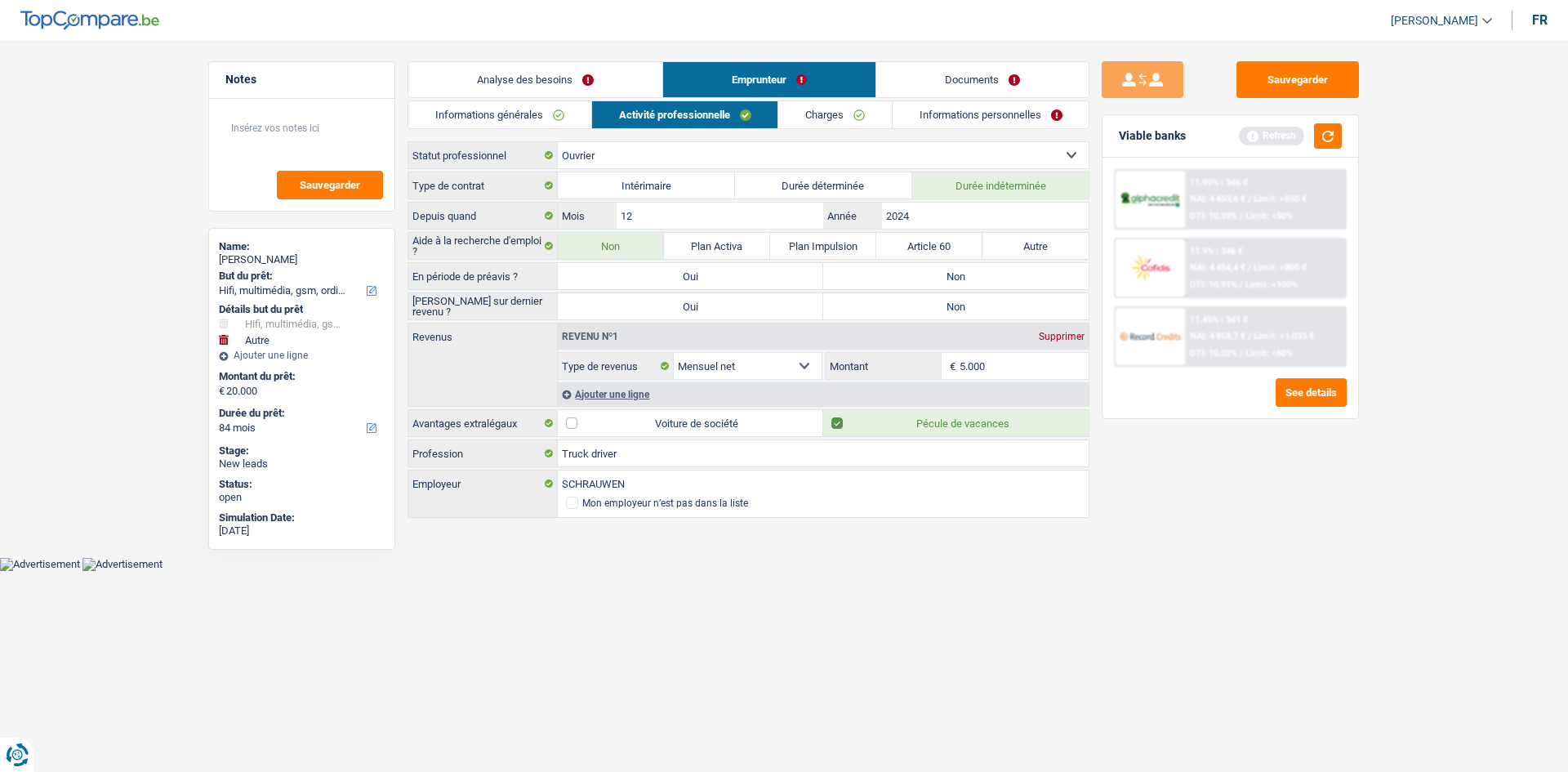 click on "Non" at bounding box center (956, 276) 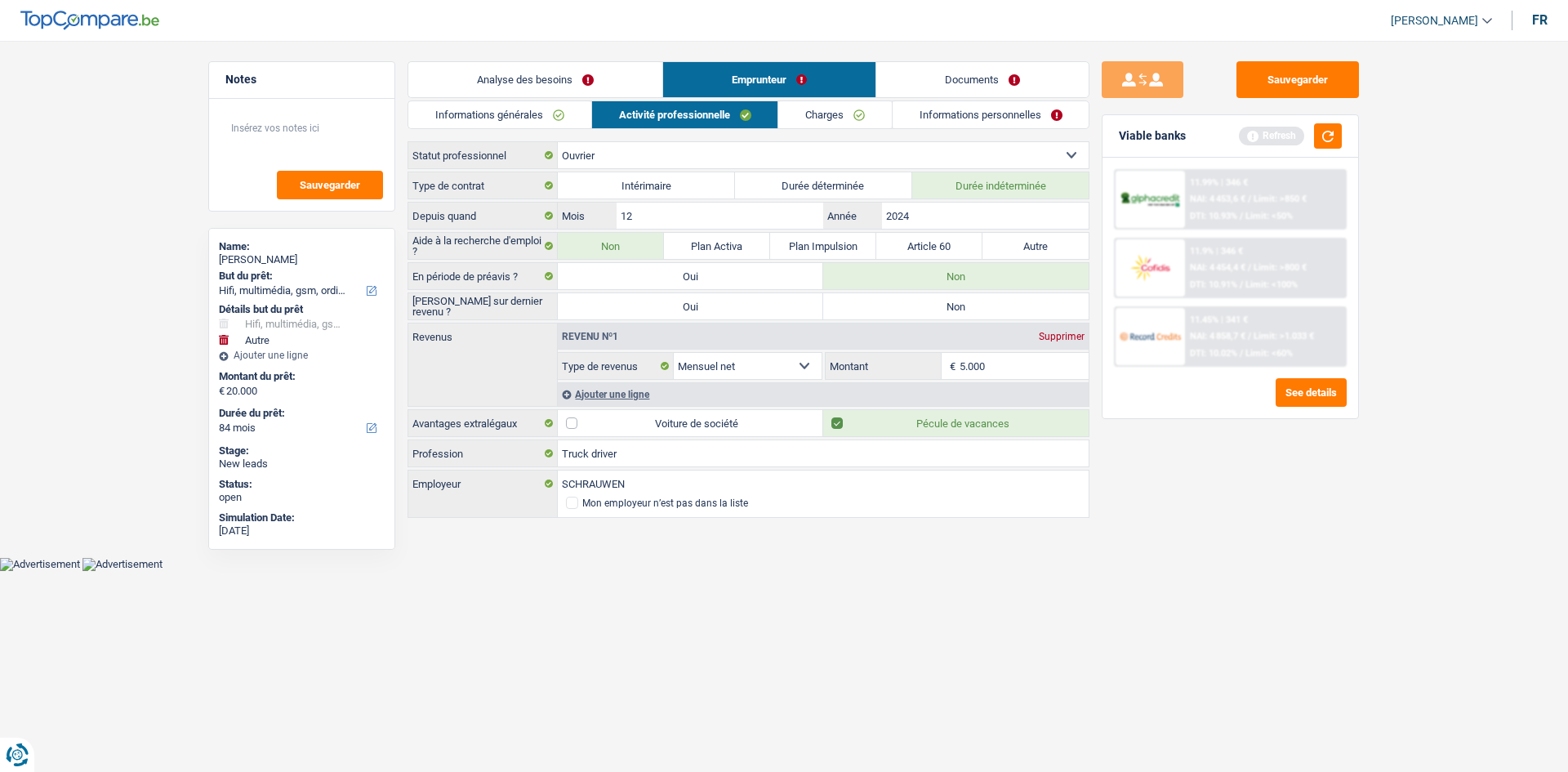 click on "Non" at bounding box center (956, 306) 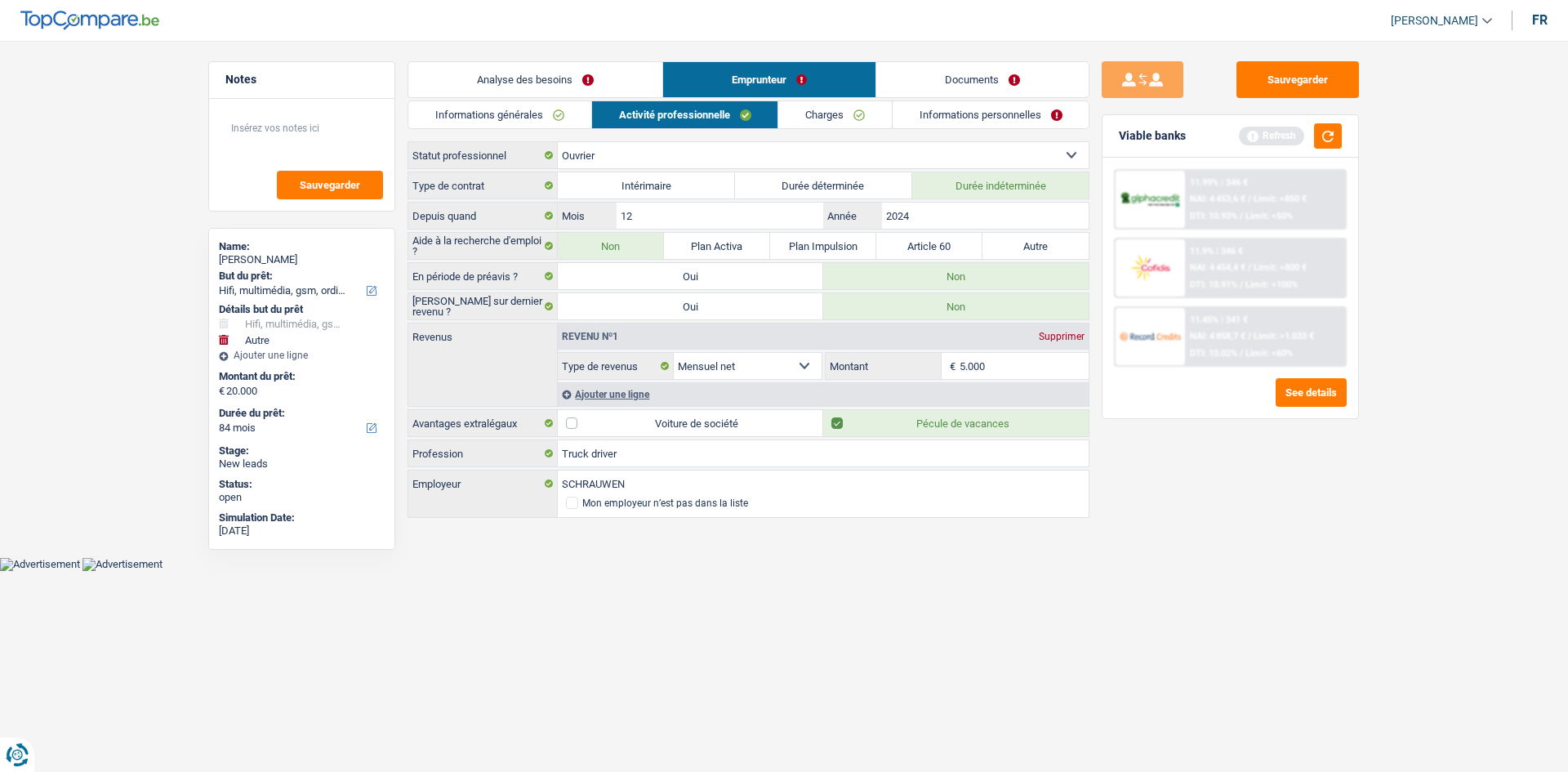 click on "Sauvegarder
Viable banks
Refresh
11.99% | 346 €
NAI: 4 453,6 €
/
Limit: >850 €
DTI: 10.93%
/
Limit: <50%
11.9% | 346 €
NAI: 4 454,4 €
/
Limit: >800 €
DTI: 10.91%
/
Limit: <100%
/       /" at bounding box center [1230, 401] 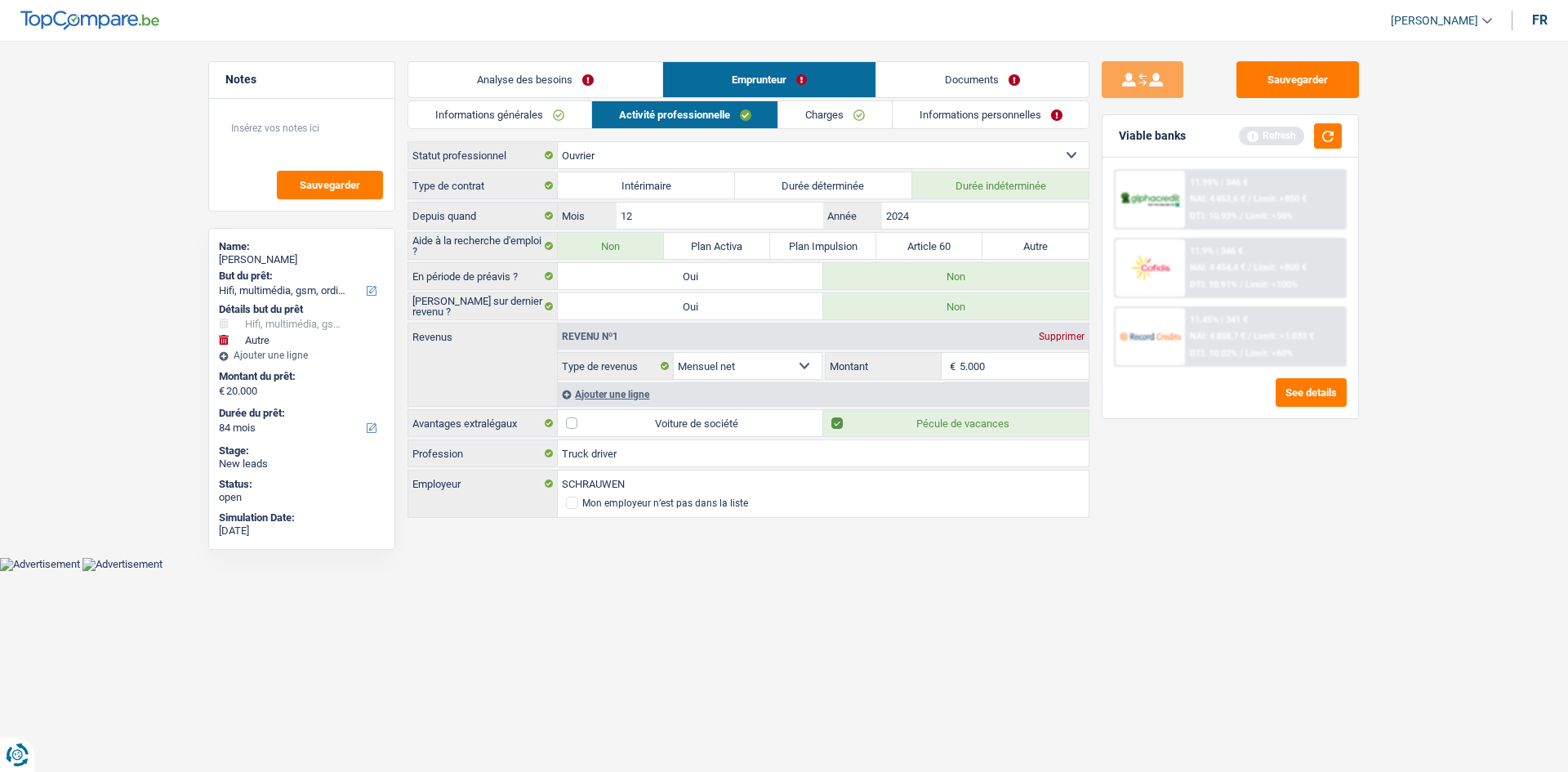 click on "Type de contrat
Intérimaire
Durée déterminée
Durée indéterminée" at bounding box center [748, 185] 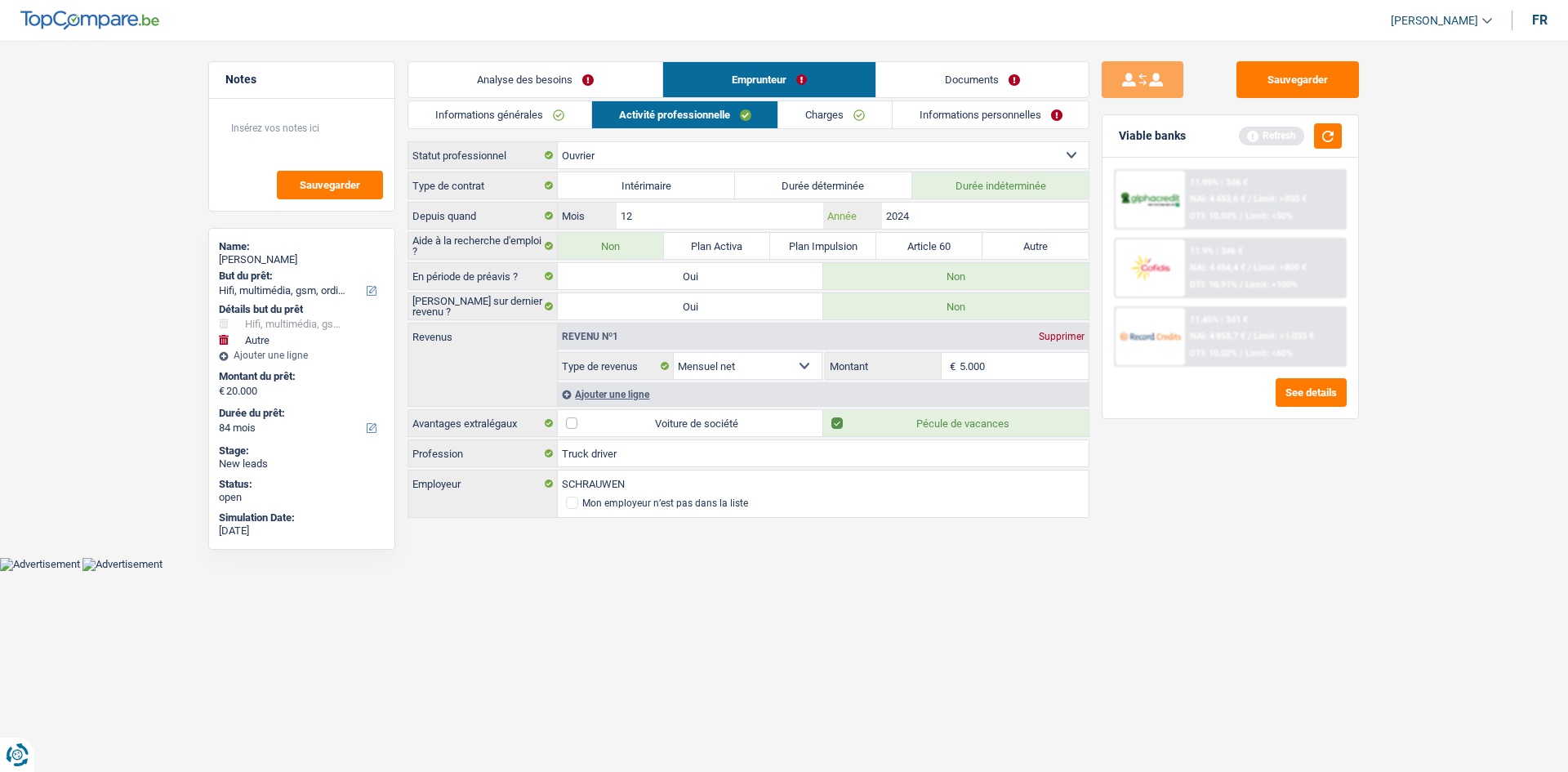click on "2024" at bounding box center [985, 216] 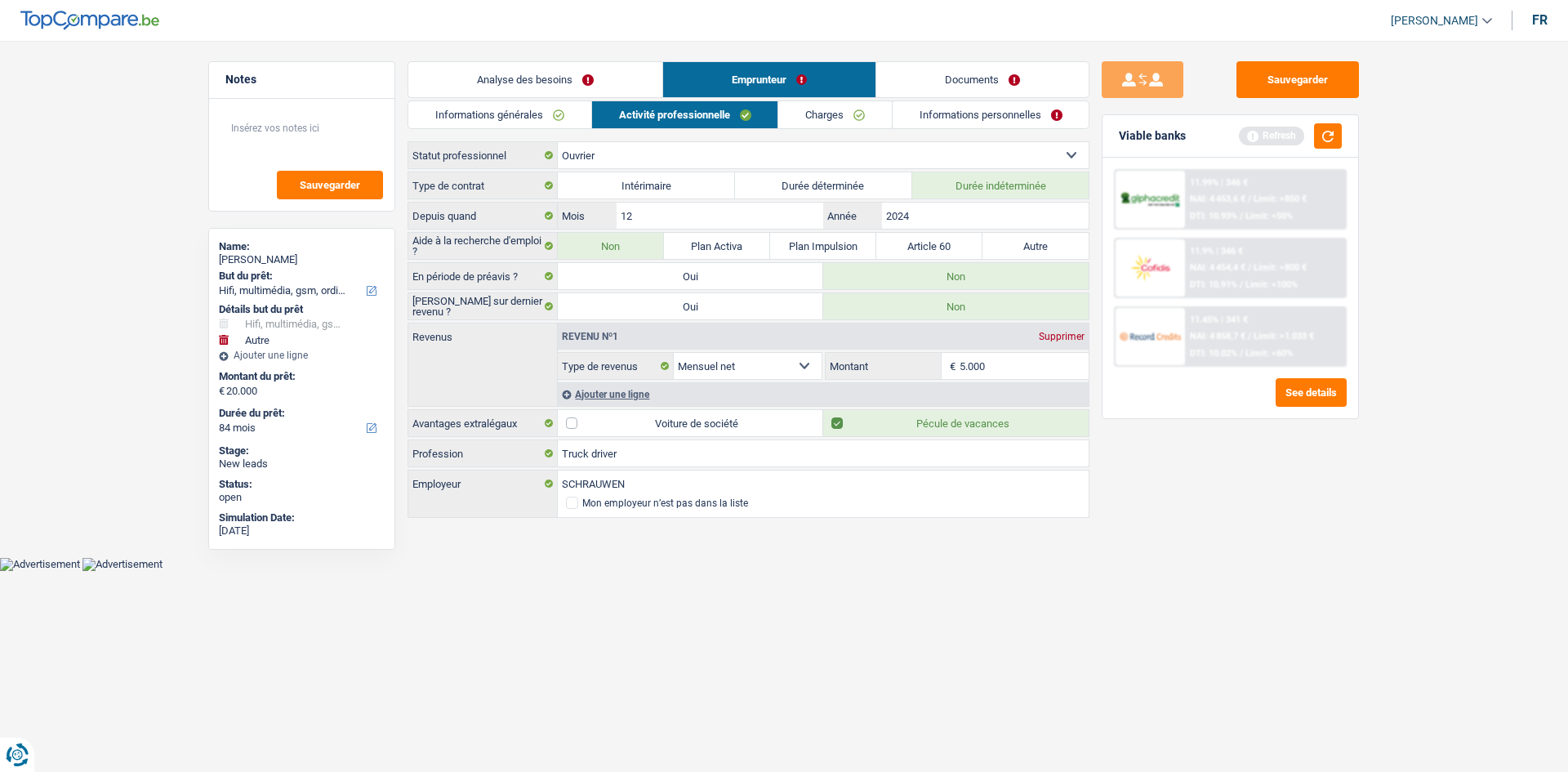 click on "5.000" at bounding box center (1024, 366) 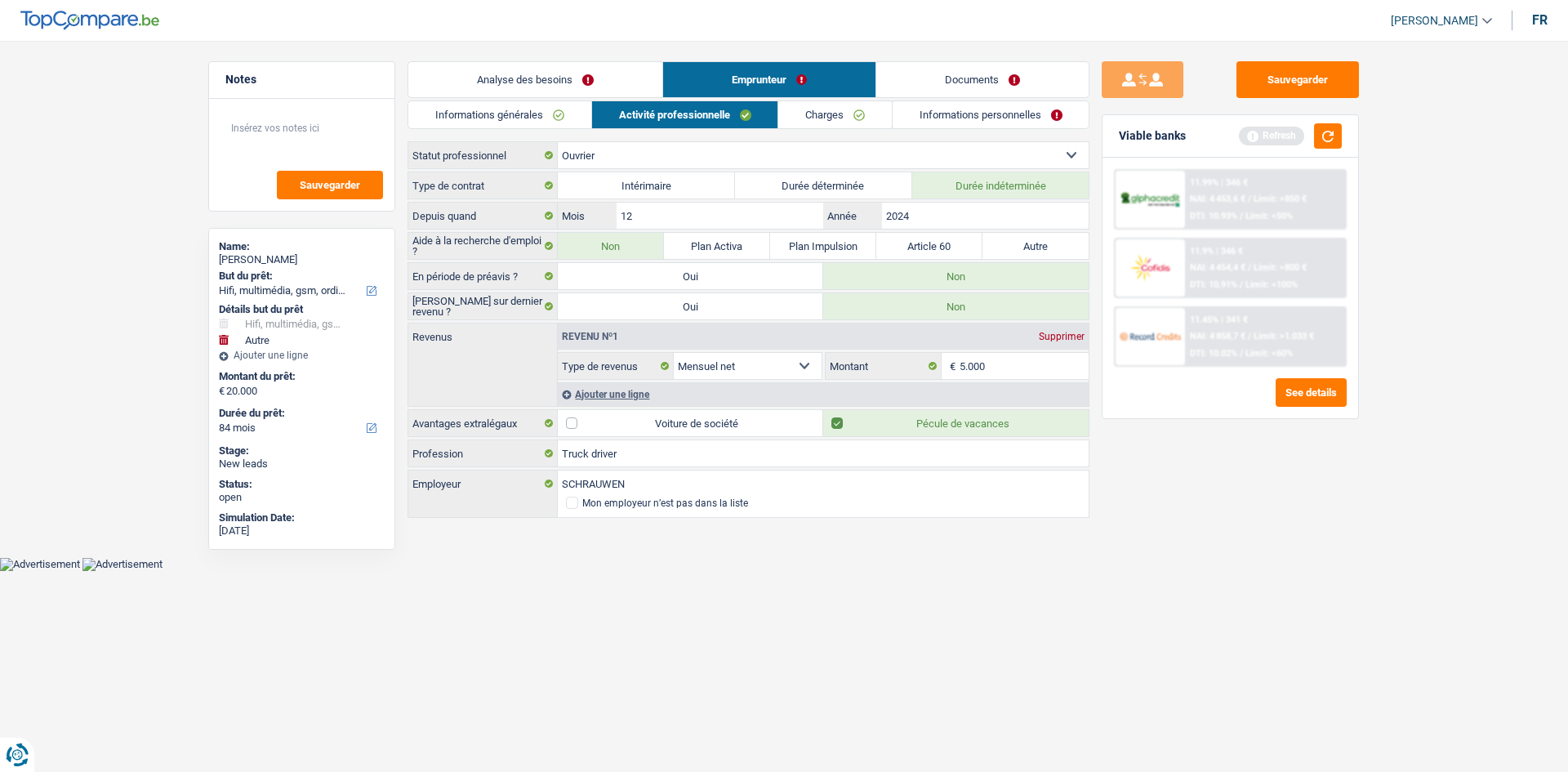 click on "Sauvegarder
Viable banks
Refresh
11.99% | 346 €
NAI: 4 453,6 €
/
Limit: >850 €
DTI: 10.93%
/
Limit: <50%
11.9% | 346 €
NAI: 4 454,4 €
/
Limit: >800 €
DTI: 10.91%
/
Limit: <100%
/       /" at bounding box center (1230, 401) 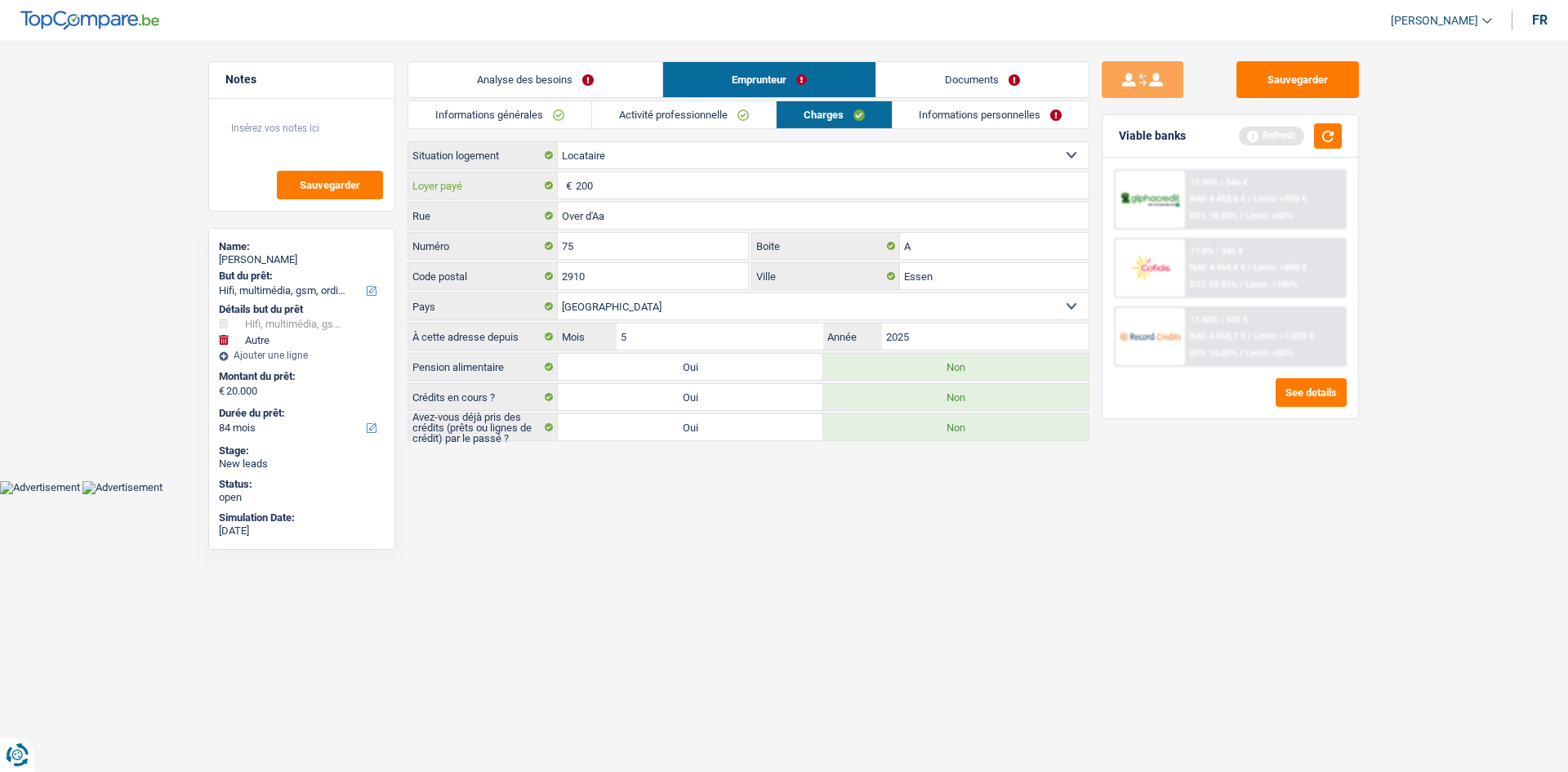 click on "200" at bounding box center (832, 185) 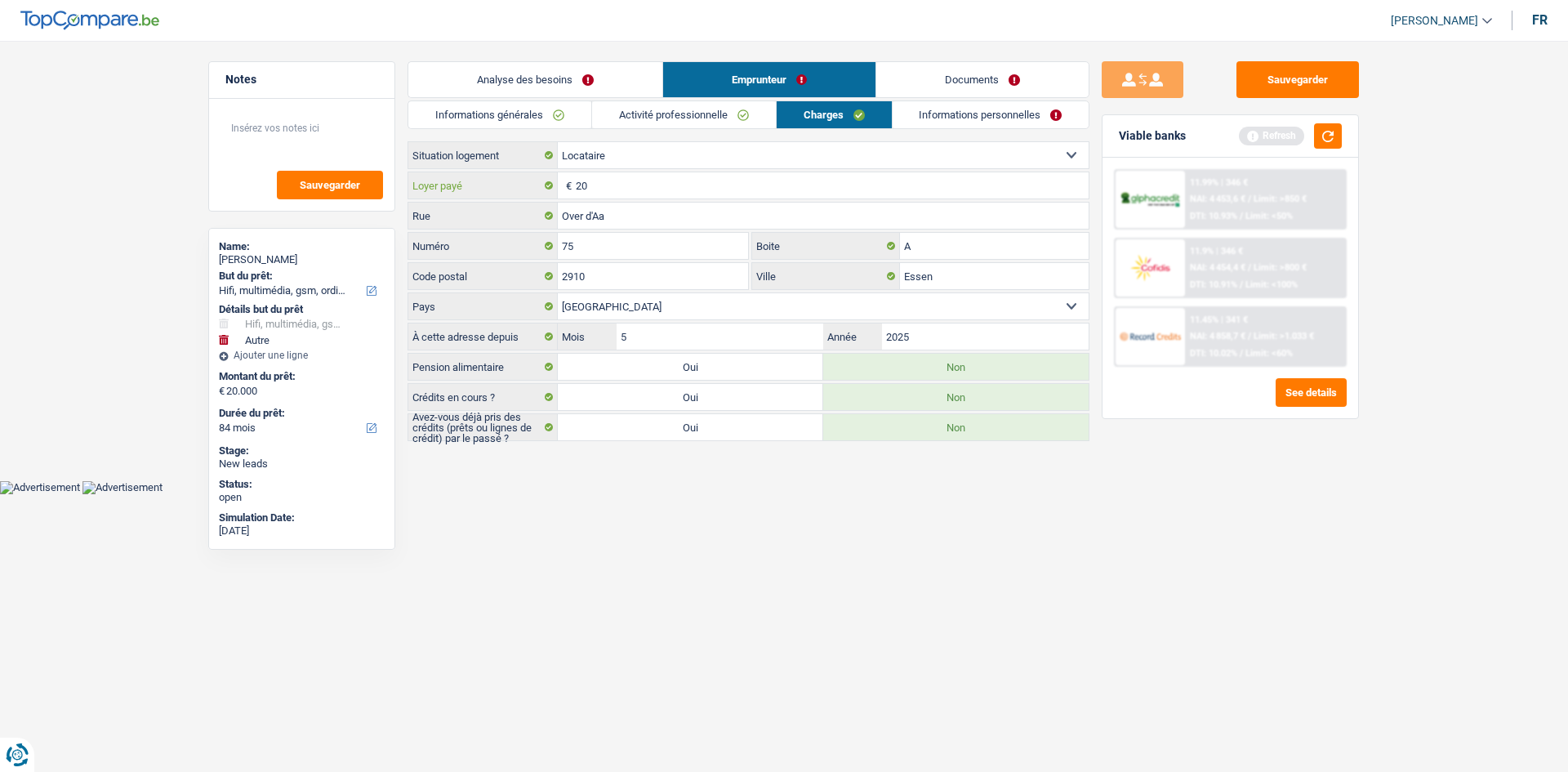 type on "2" 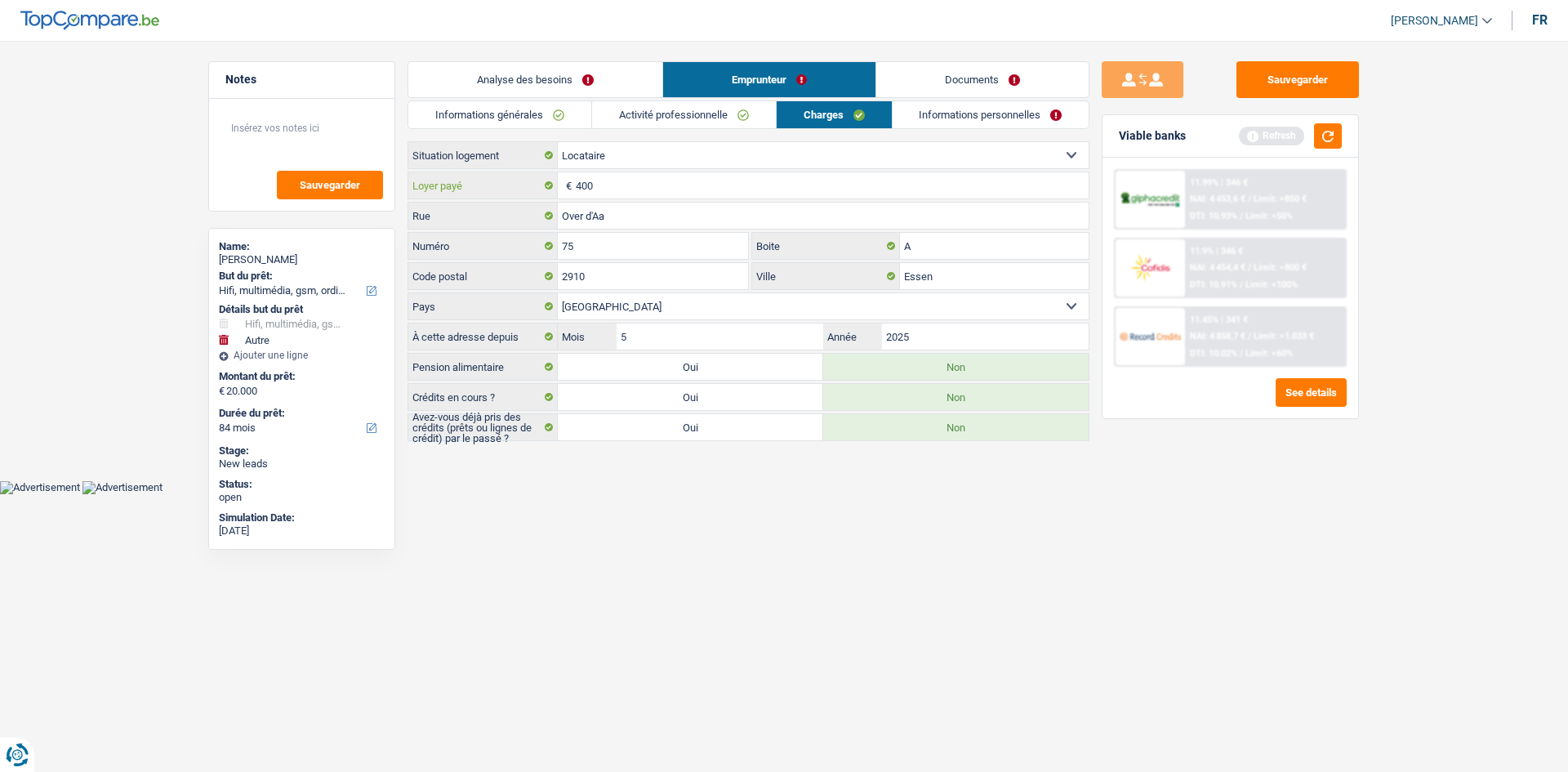 type on "400" 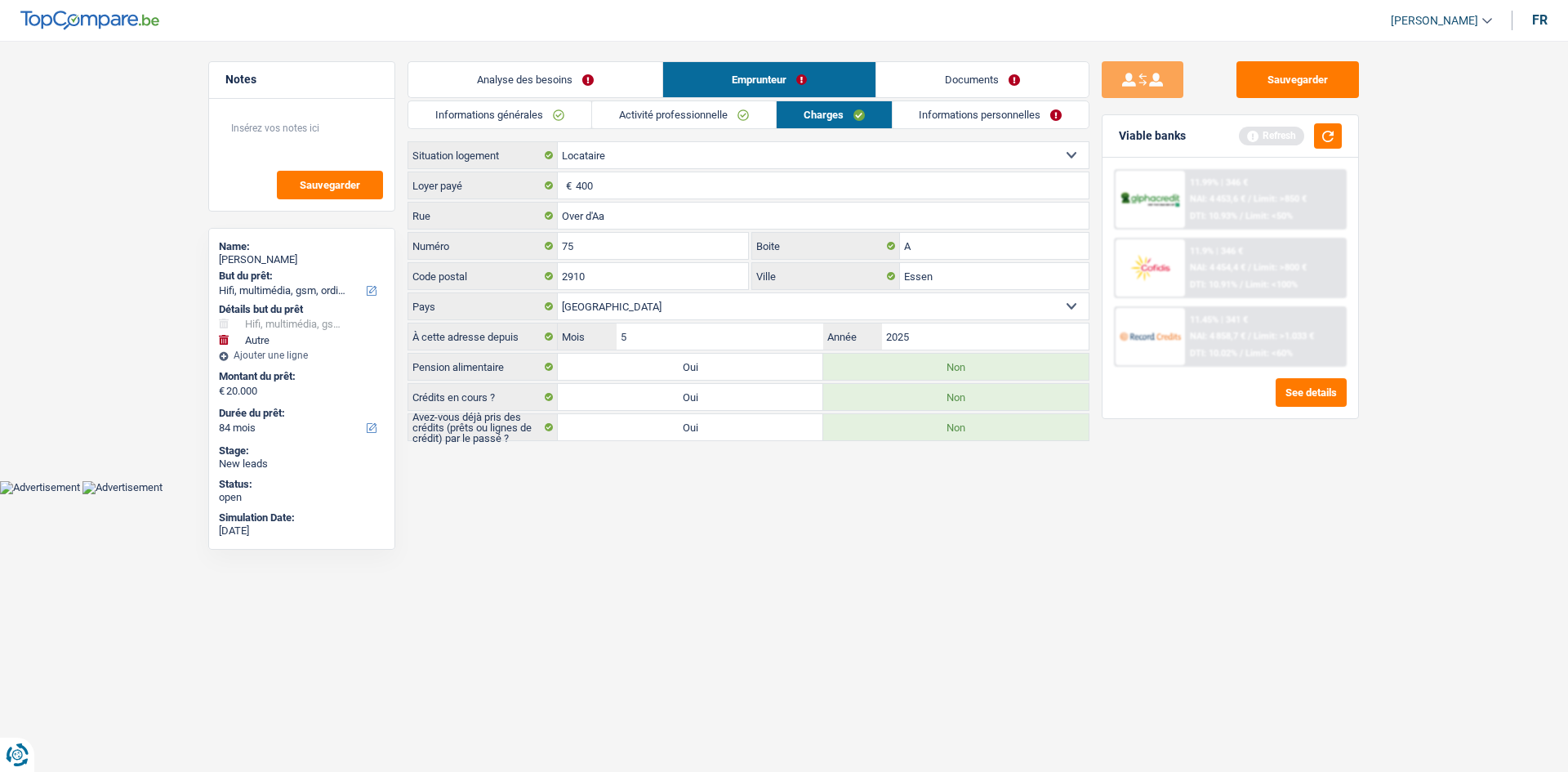 click on "Vous avez le contrôle de vos données
Nous utilisons des cookies, tout comme nos partenaires commerciaux, afin de collecter des informations sur vous à des fins diverses, notamment :
En cliquant sur « Accepter », vous donnez votre consentement à toutes les fins énoncées. Vous pouvez également choisir de spécifier les finalités auxquelles vous souhaitez donner votre consentement. Pour ce faire, il vous suffit de cocher la case située à côté de la finalité et d’appuyer sur « Enregistrer les paramètres ».
Vous pouvez à tout moment révoquer votre consentement en cliquant sur la petite icône située dans le coin inférieur gauche du site Internet. En savoir plus sur les cookies
Politique de confidentialité de Google
un an c" at bounding box center (784, 247) 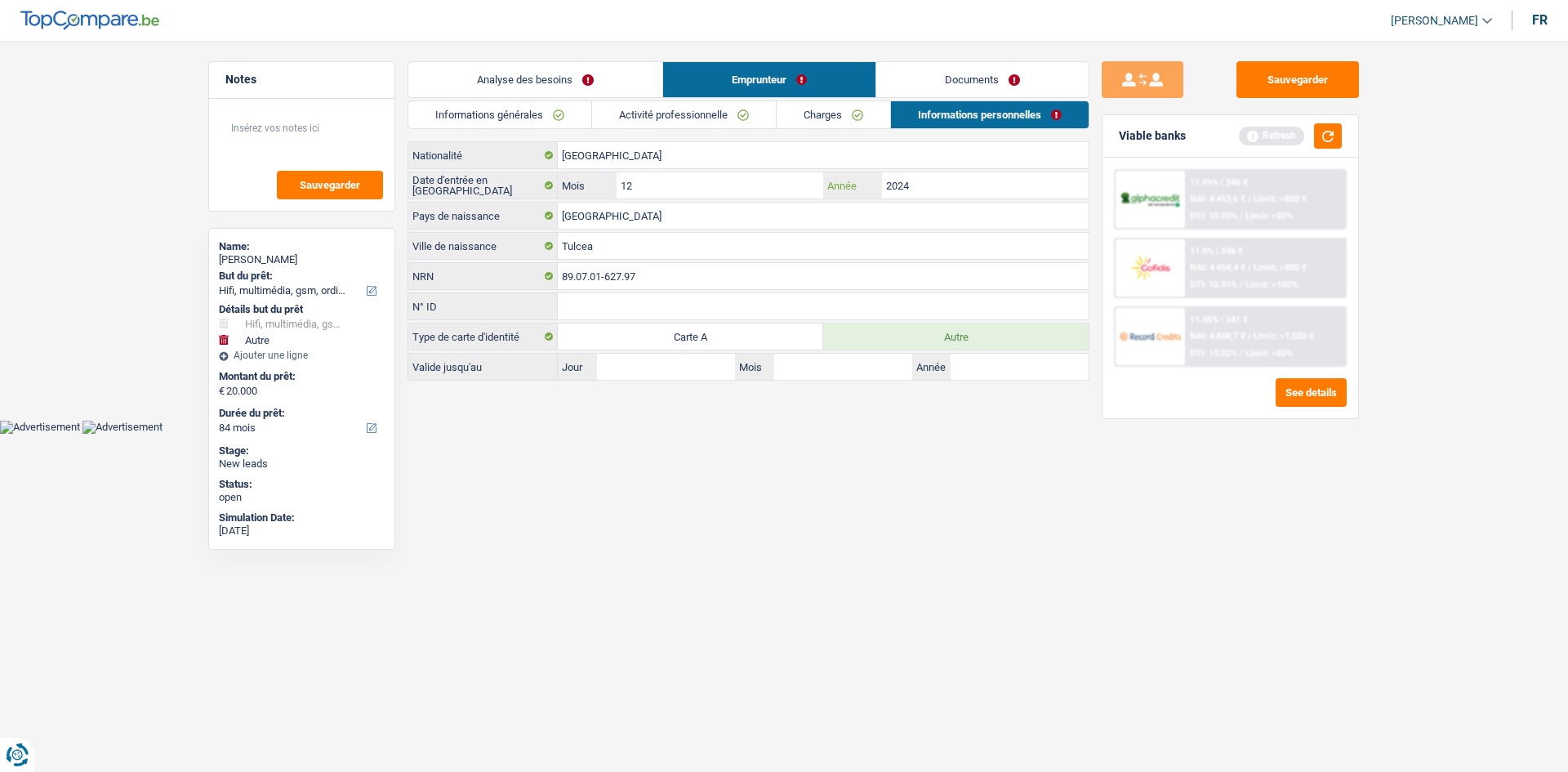 click on "2024" at bounding box center (985, 185) 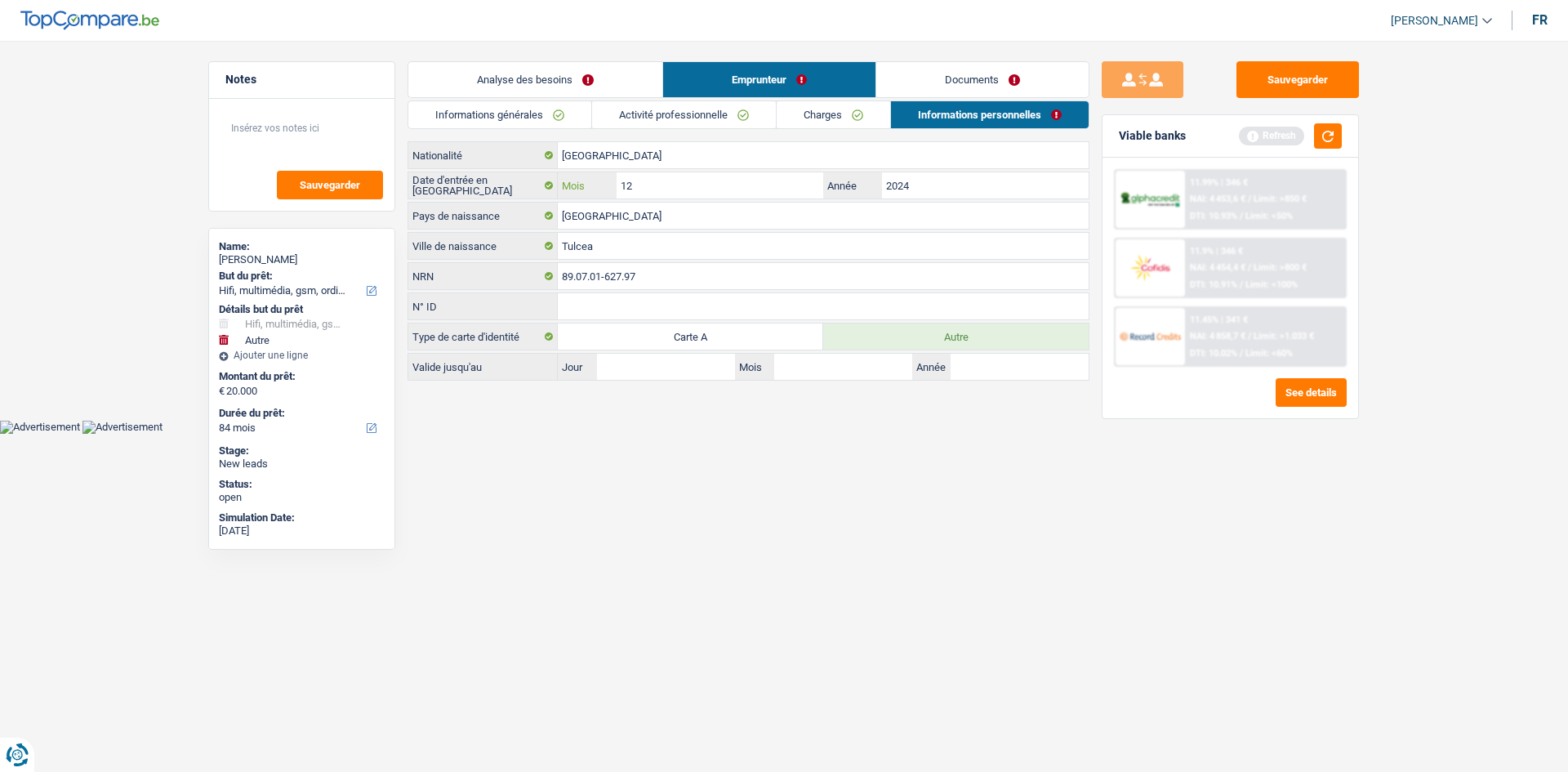 click on "12" at bounding box center (719, 185) 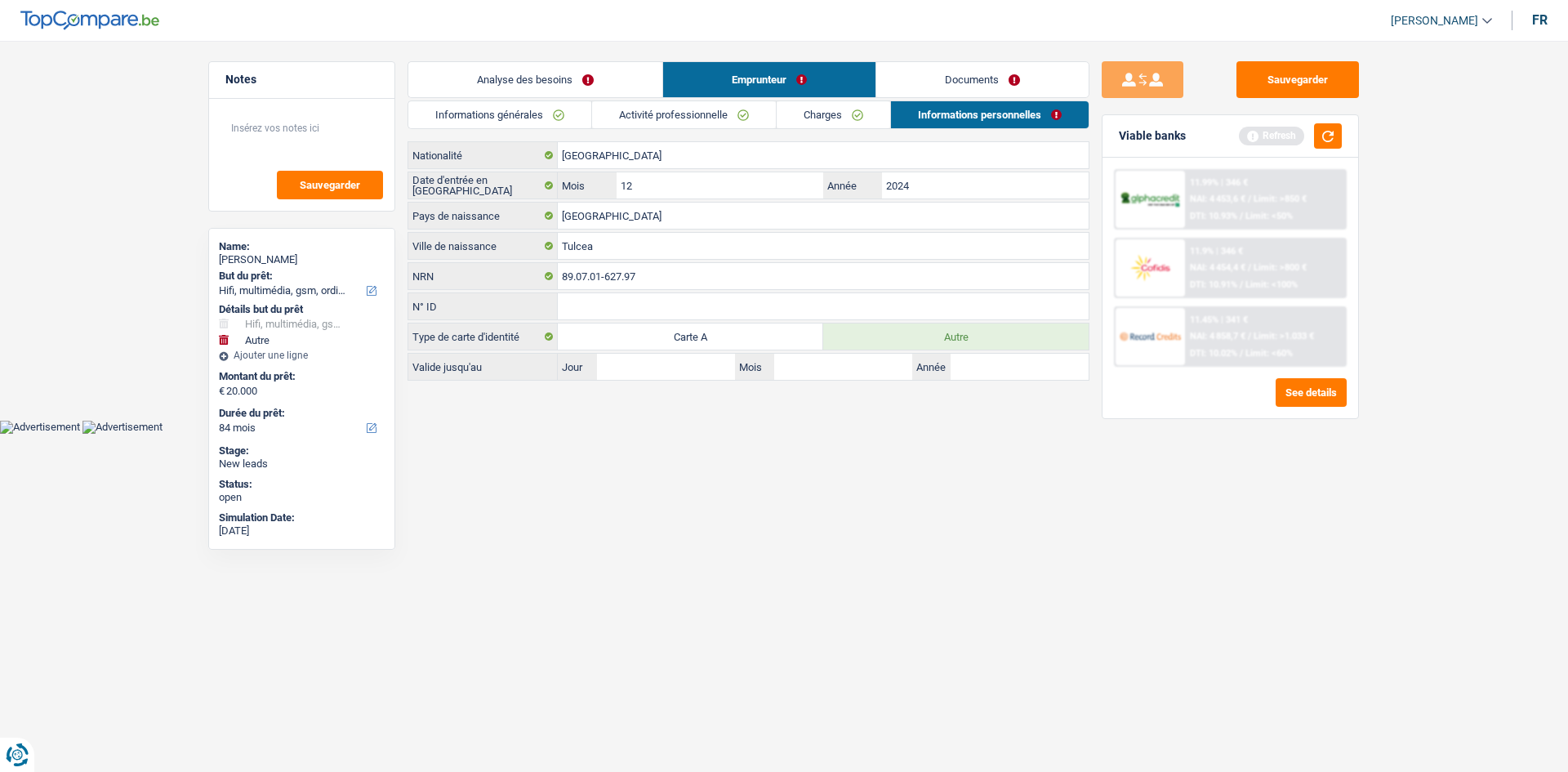 click on "Documents" at bounding box center (982, 79) 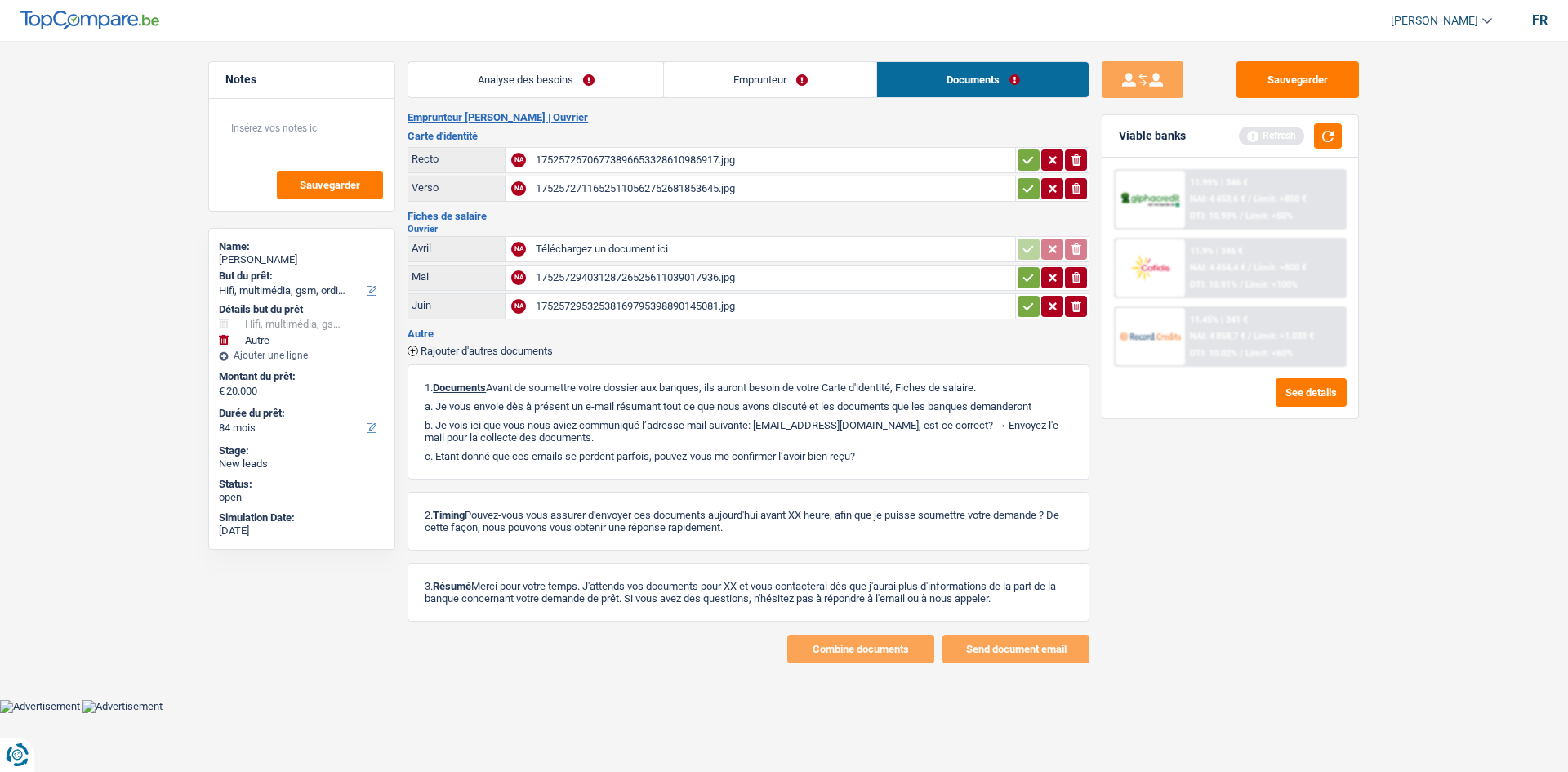 click on "17525729403128726525611039017936.jpg" at bounding box center (773, 278) 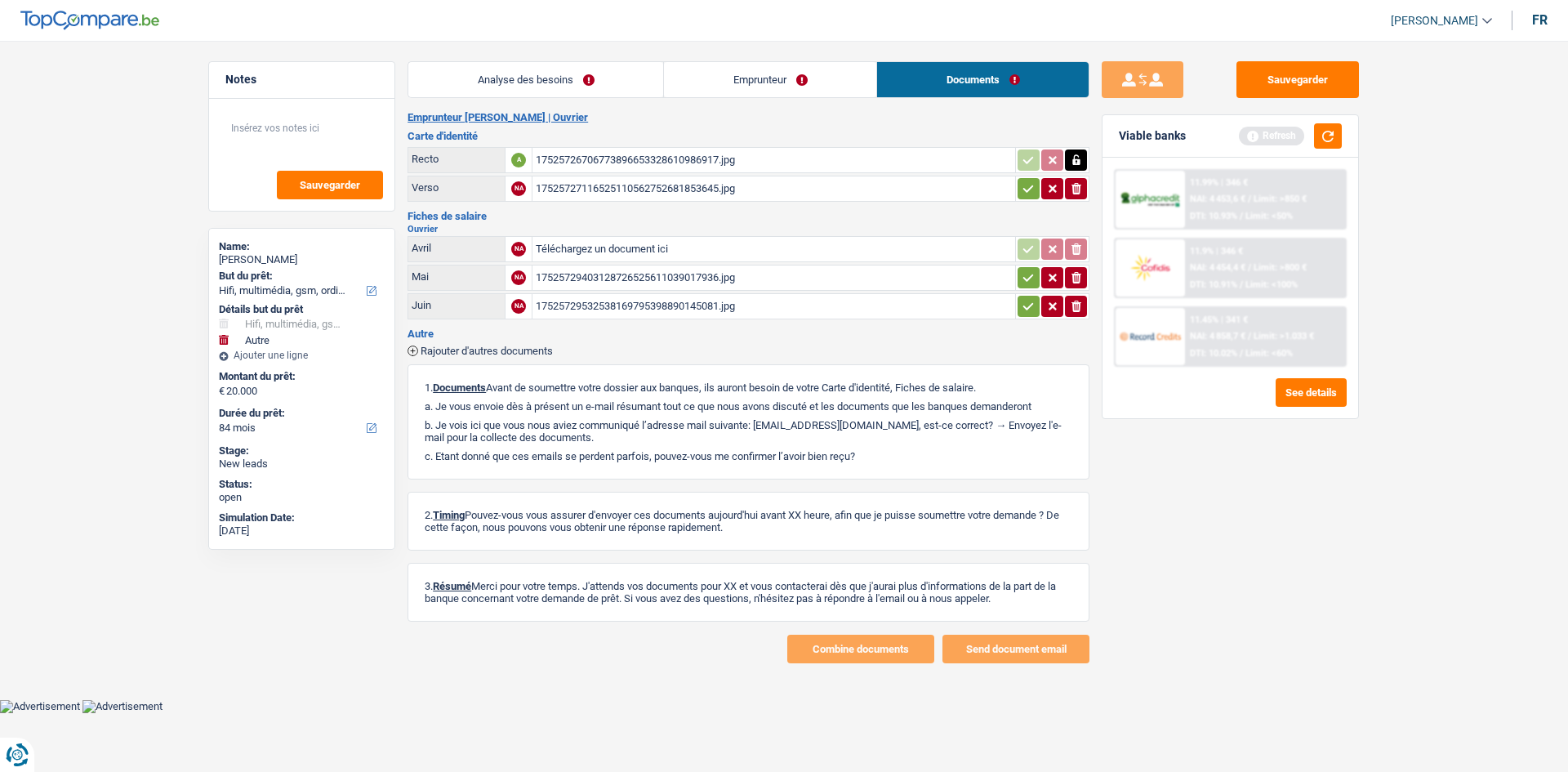 click 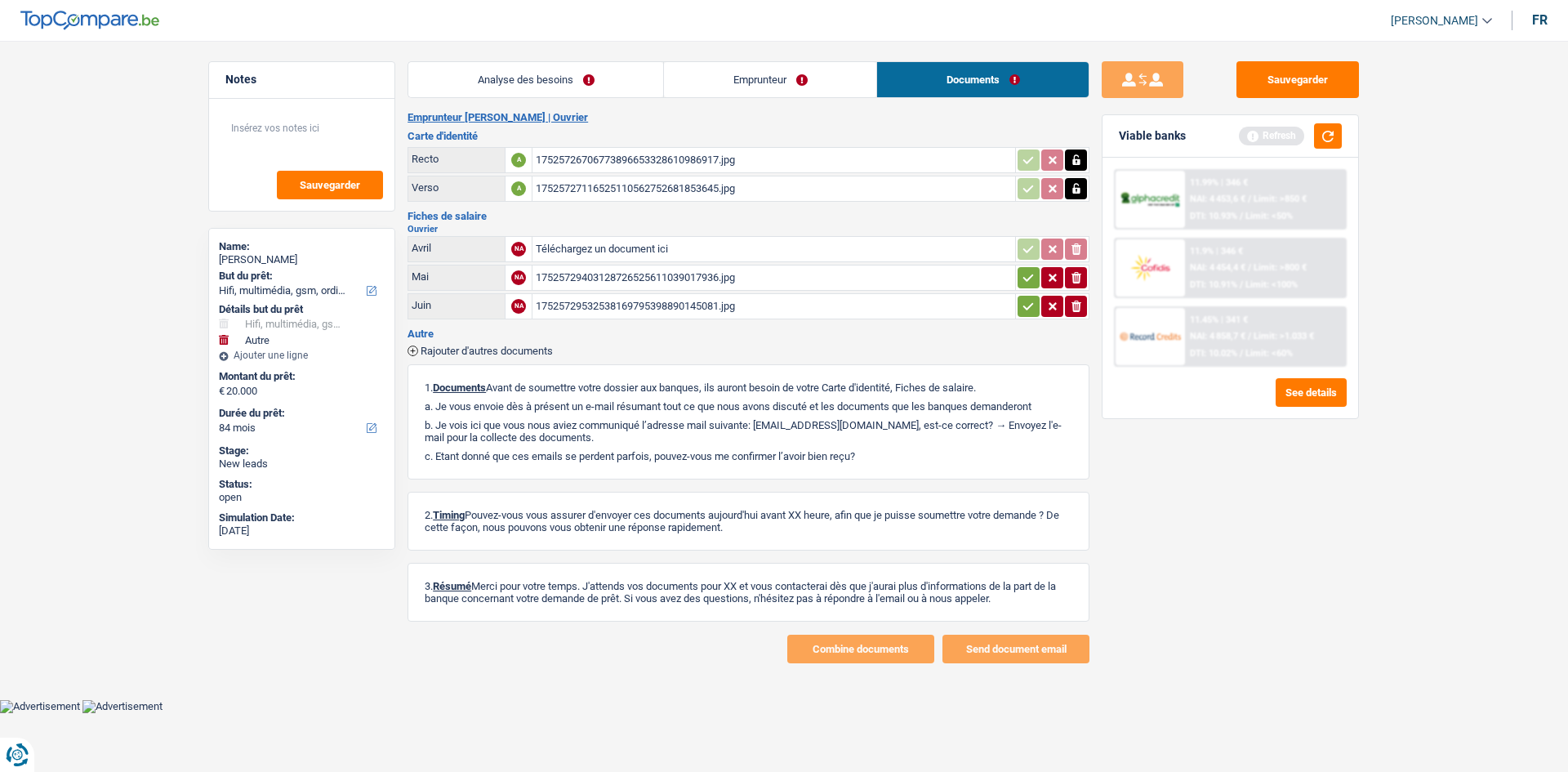 click 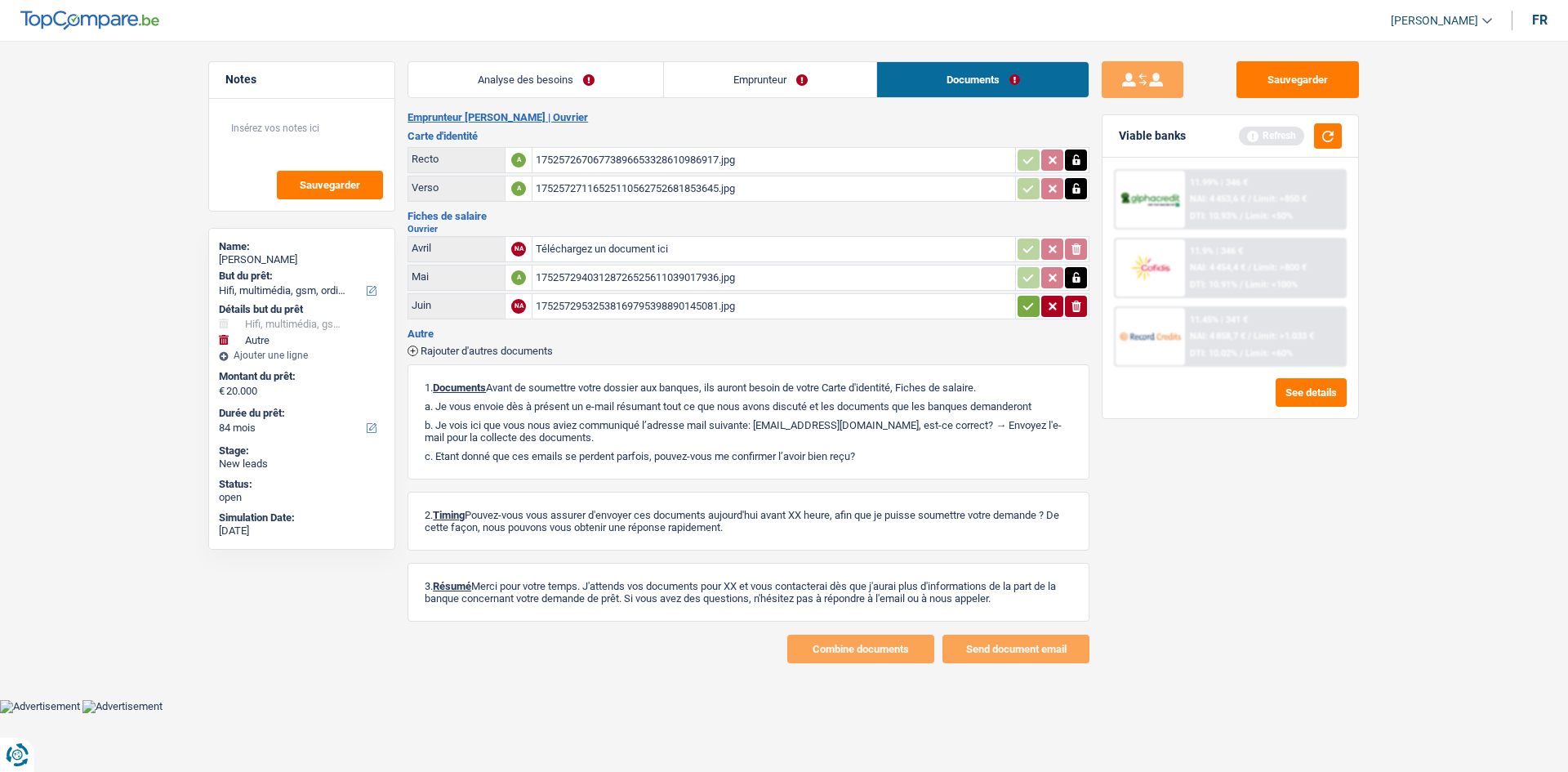 click 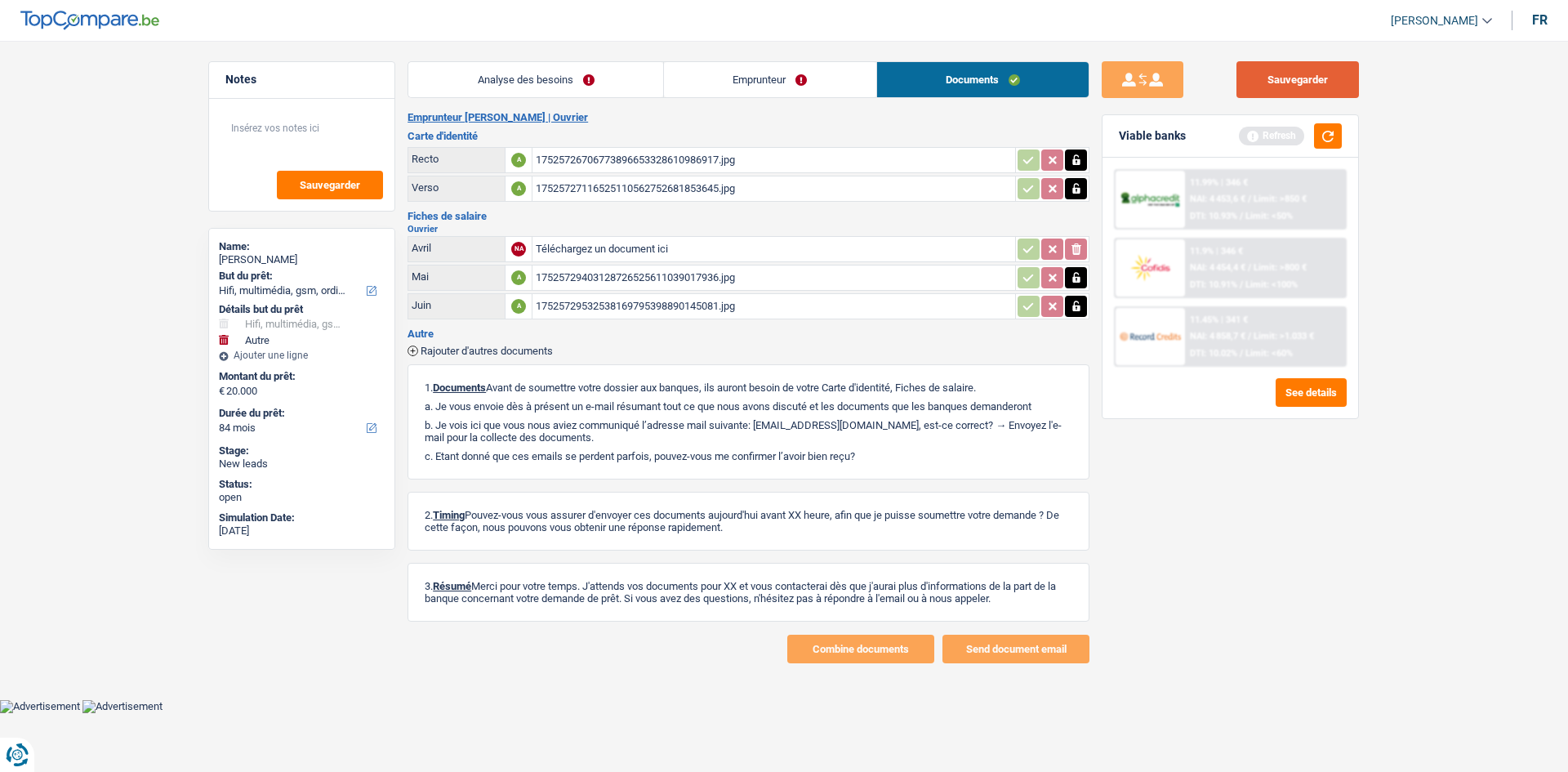 click on "Sauvegarder" at bounding box center [1298, 79] 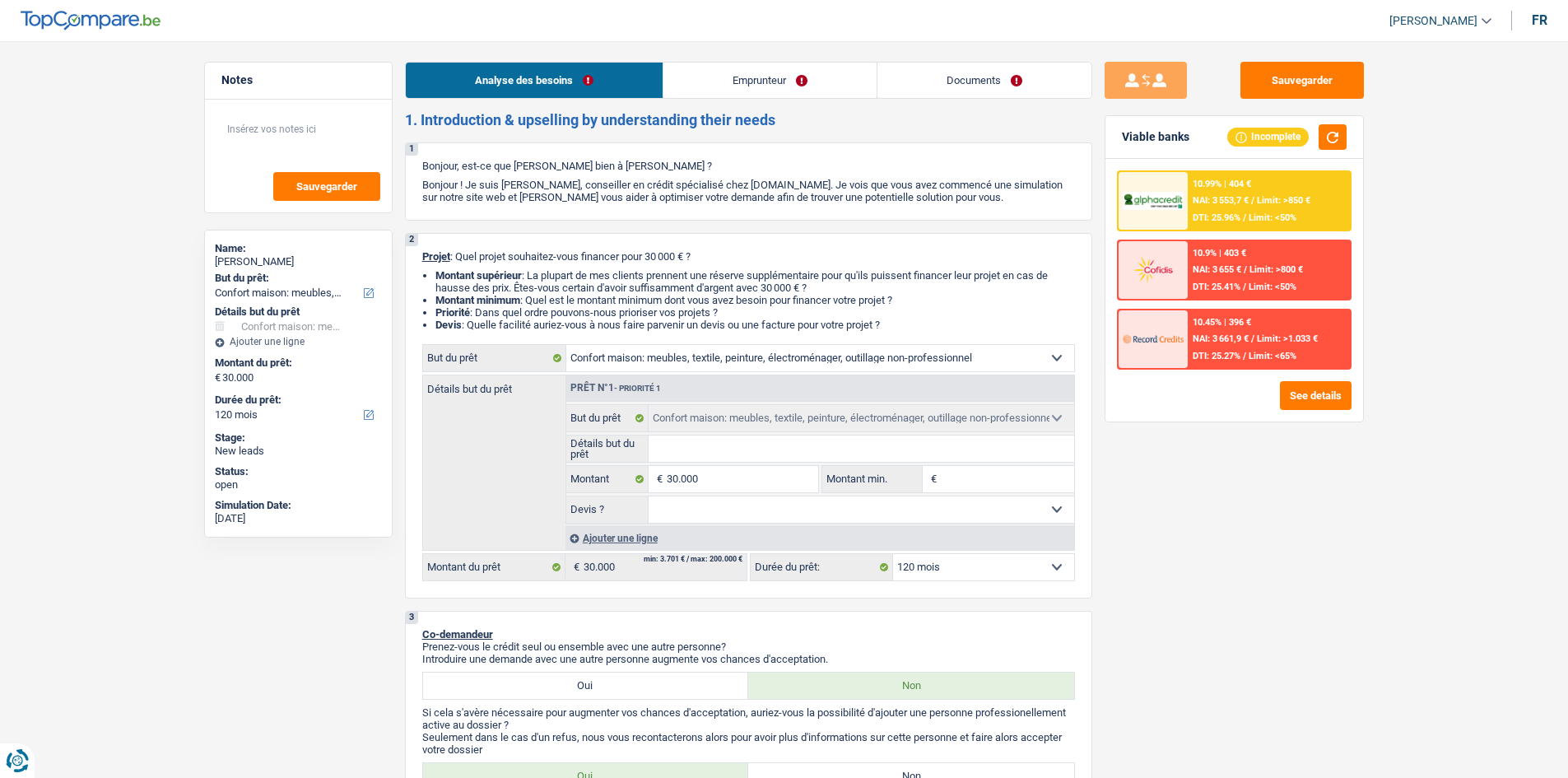 select on "household" 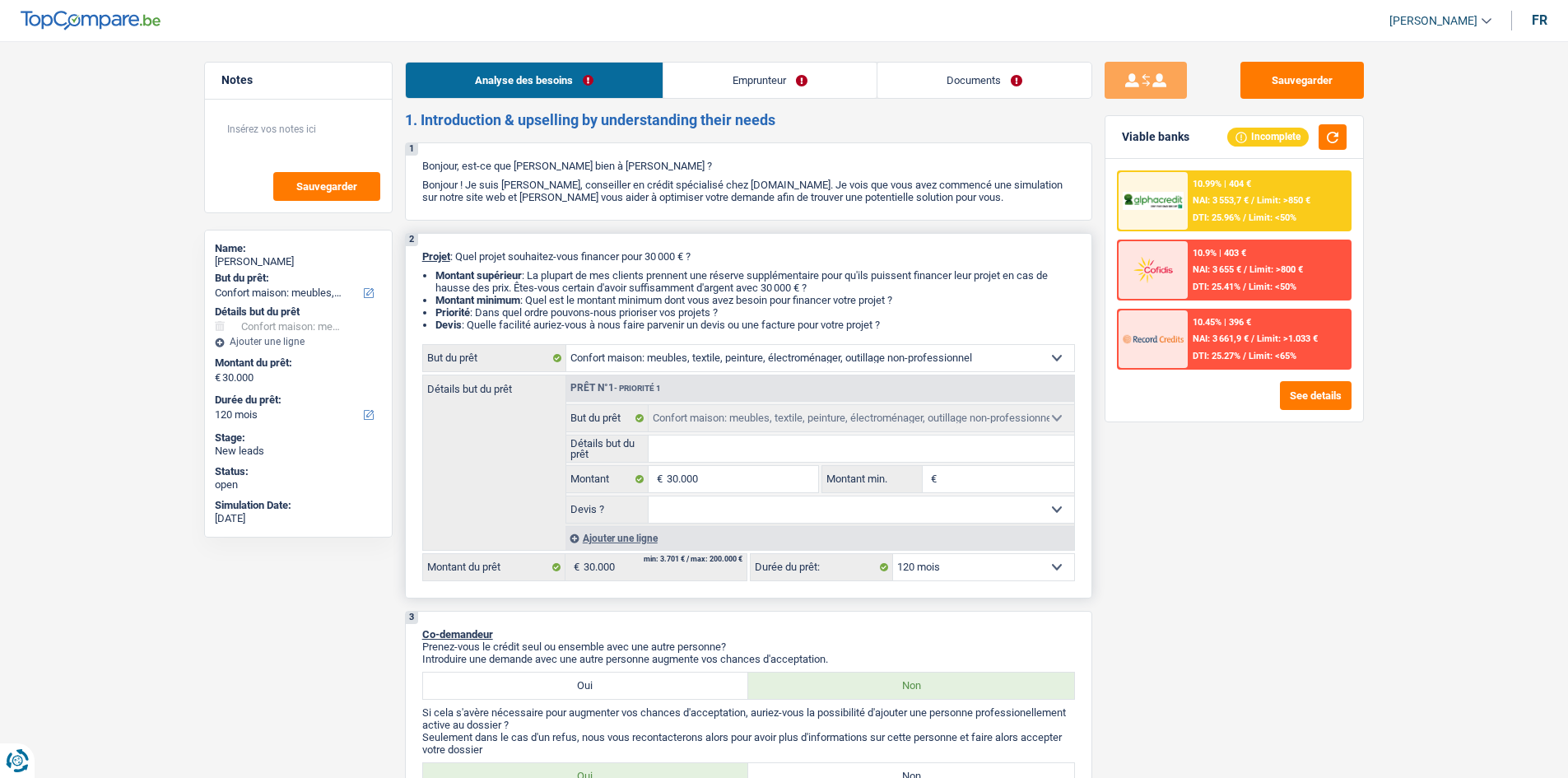 scroll, scrollTop: 0, scrollLeft: 0, axis: both 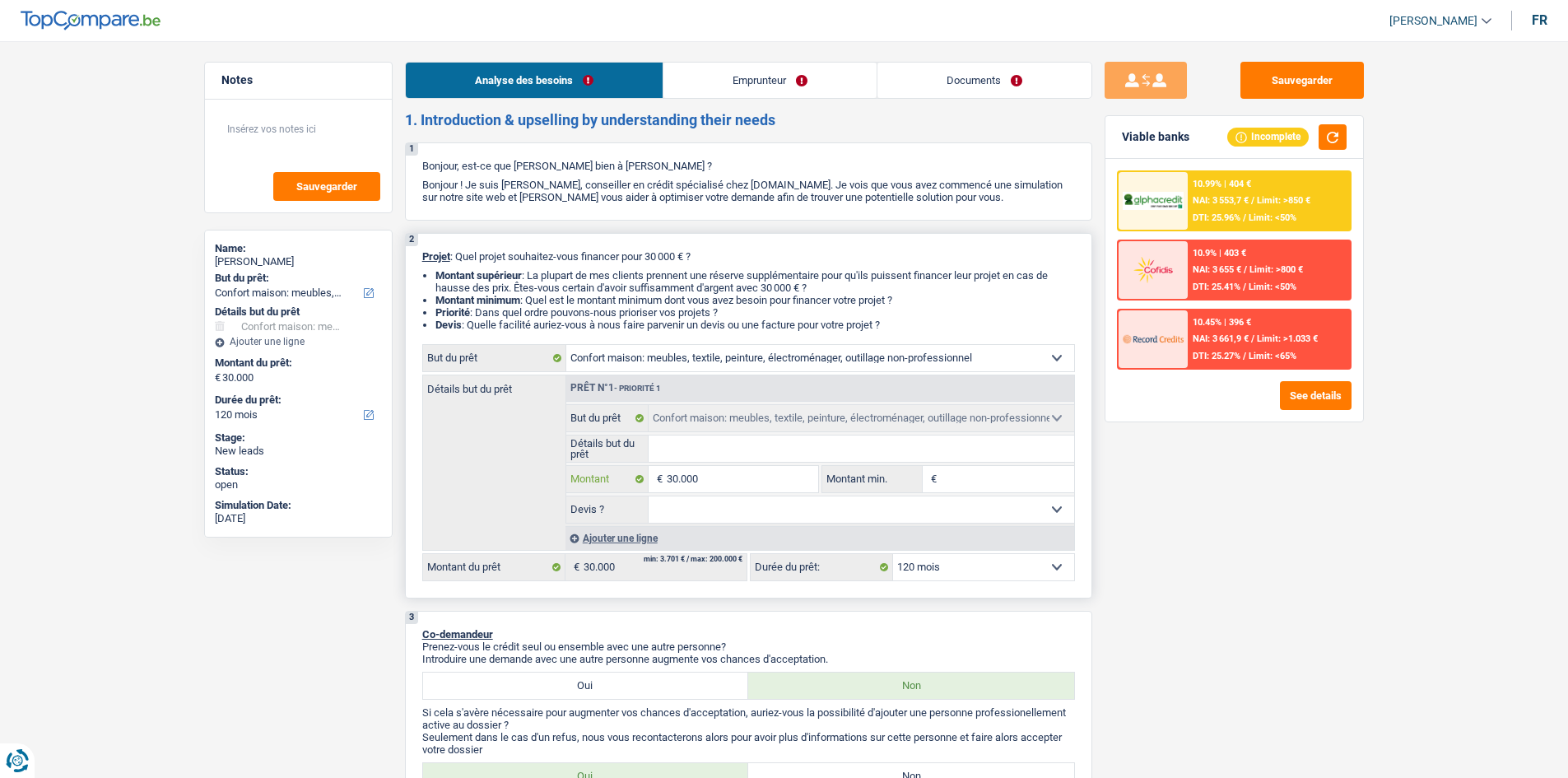 click on "30.000" at bounding box center (742, 479) 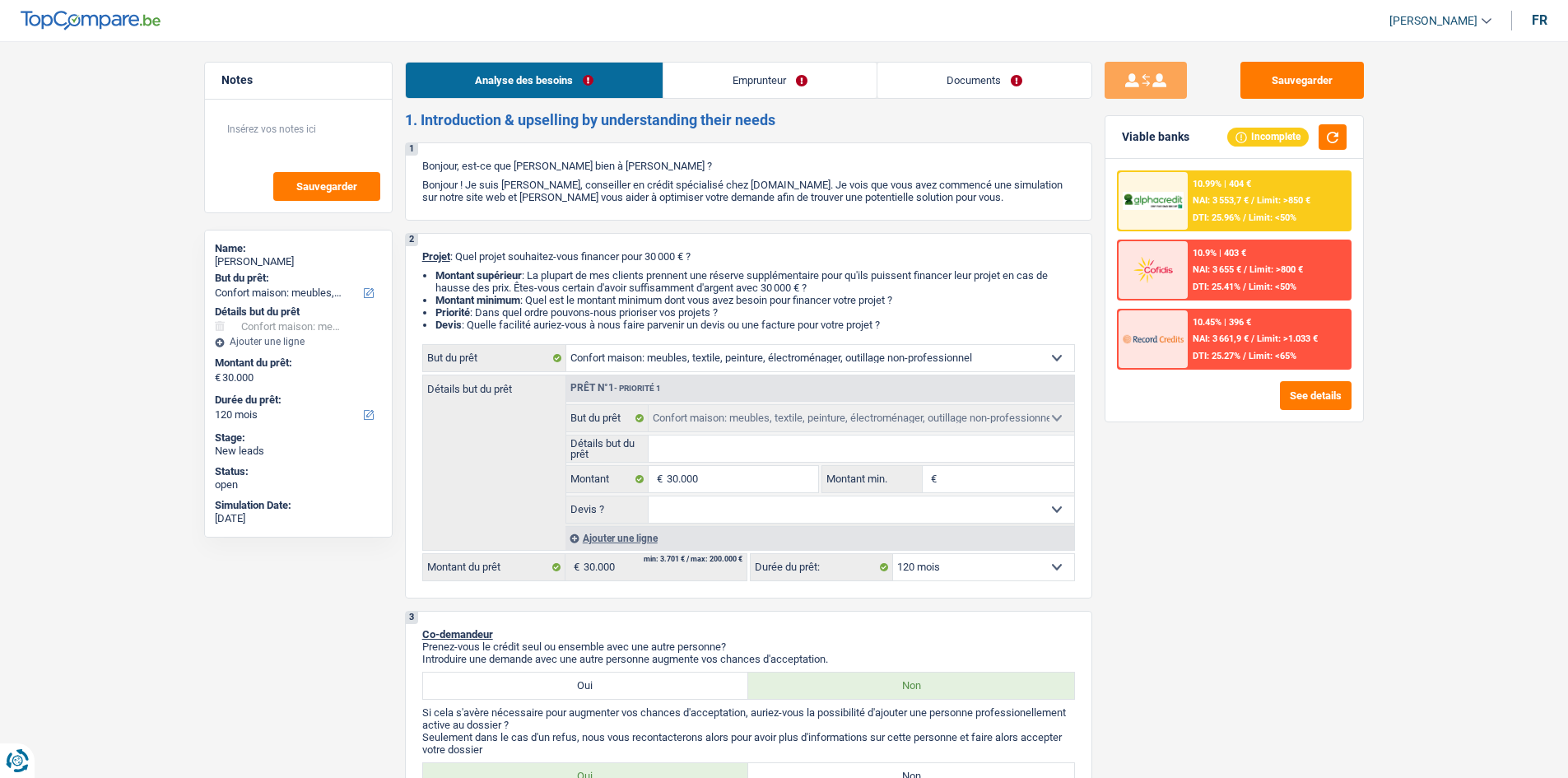 click on "Sauvegarder
Viable banks
Incomplete
10.99% | 404 €
NAI: 3 553,7 €
/
Limit: >850 €
DTI: 25.96%
/
Limit: <50%
10.9% | 403 €
NAI: 3 655 €
/
Limit: >800 €
DTI: 25.41%
/
Limit: <50%
/       /" at bounding box center (1234, 404) 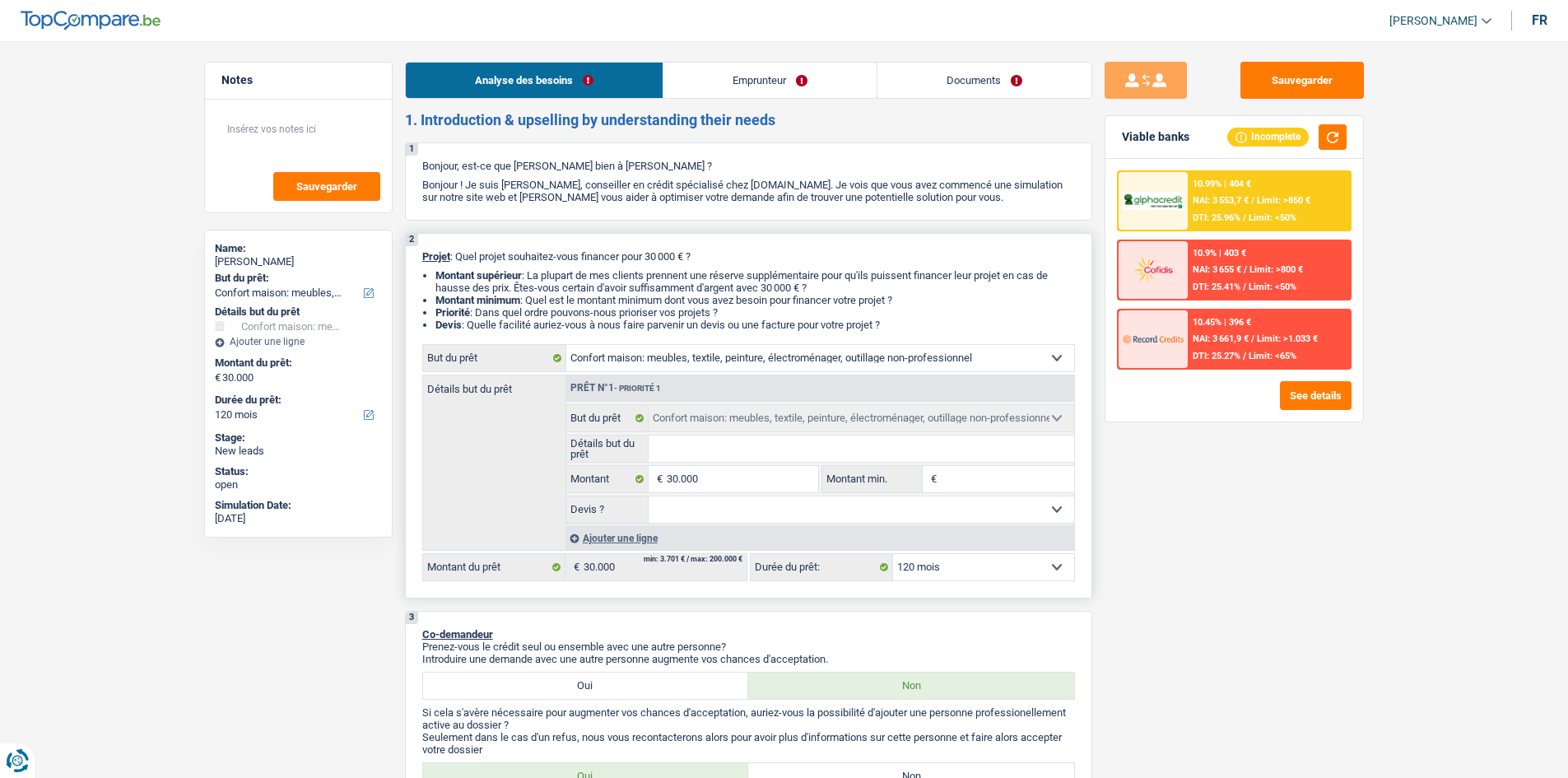 click on "Confort maison: meubles, textile, peinture, électroménager, outillage non-professionnel Hifi, multimédia, gsm, ordinateur Aménagement: frais d'installation, déménagement Evénement familial: naissance, mariage, divorce, communion, décès Frais médicaux Frais d'études Frais permis de conduire Loisirs: voyage, sport, musique Rafraîchissement: petits travaux maison et jardin Frais judiciaires Réparation voiture Prêt rénovation (non disponible pour les non-propriétaires) Prêt énergie (non disponible pour les non-propriétaires) Prêt voiture Taxes, impôts non professionnels Rénovation bien à l'étranger Dettes familiales Assurance Autre
Sélectionner une option" at bounding box center [820, 358] 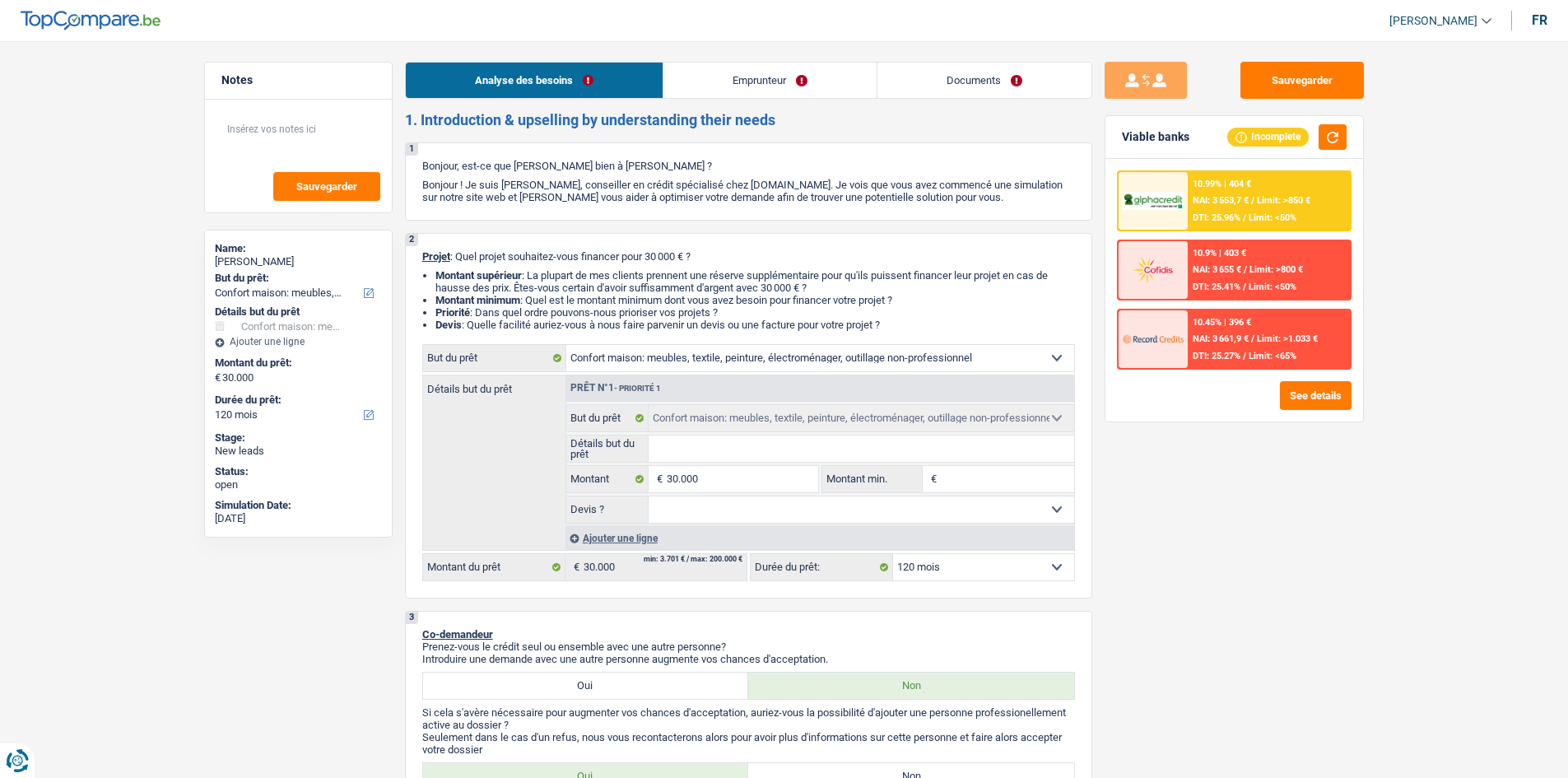 click on "Sauvegarder
Viable banks
Incomplete
10.99% | 404 €
NAI: 3 553,7 €
/
Limit: >850 €
DTI: 25.96%
/
Limit: <50%
10.9% | 403 €
NAI: 3 655 €
/
Limit: >800 €
DTI: 25.41%
/
Limit: <50%
/       /" at bounding box center (1234, 404) 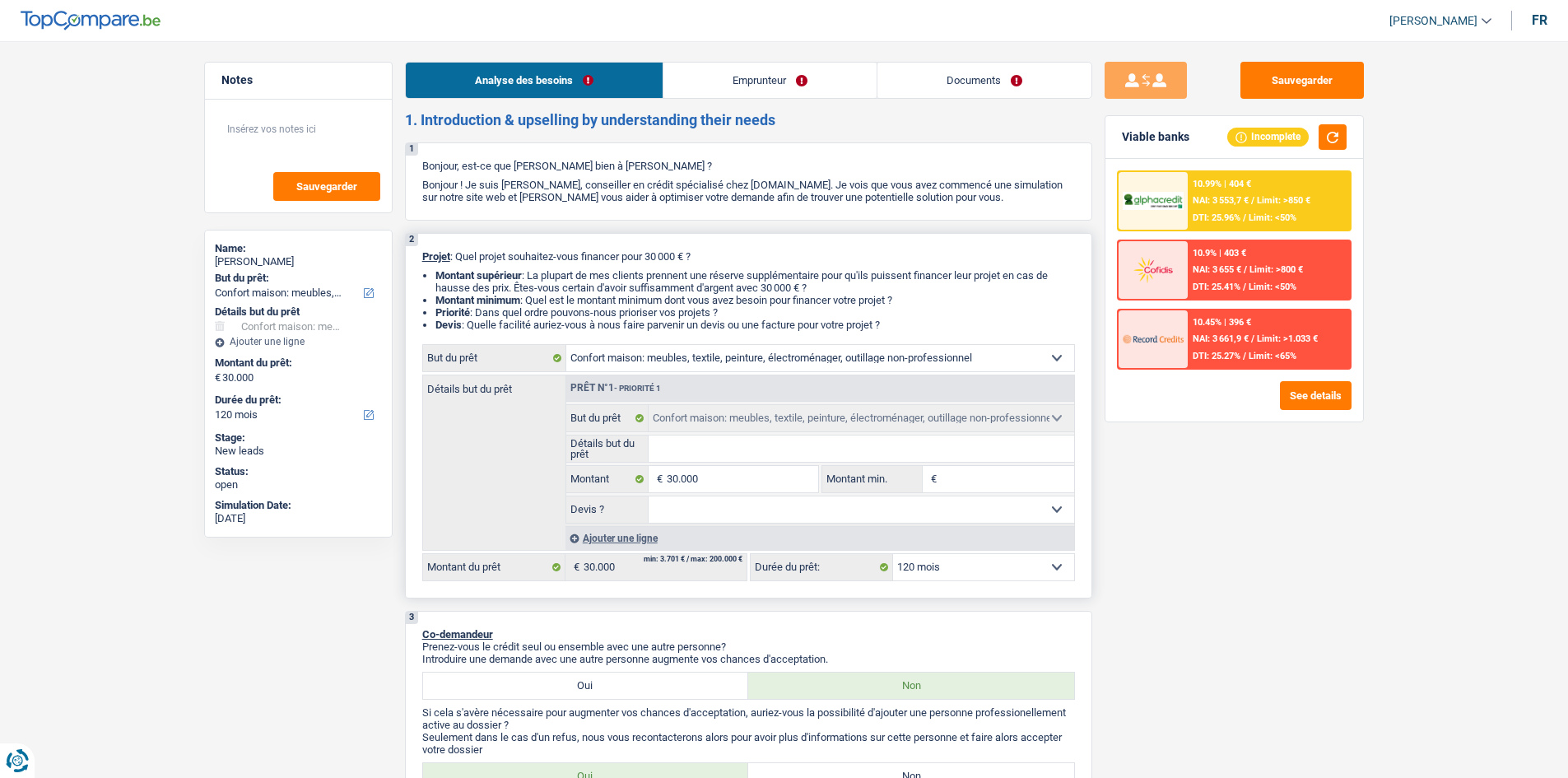 click on "Confort maison: meubles, textile, peinture, électroménager, outillage non-professionnel Hifi, multimédia, gsm, ordinateur Aménagement: frais d'installation, déménagement Evénement familial: naissance, mariage, divorce, communion, décès Frais médicaux Frais d'études Frais permis de conduire Loisirs: voyage, sport, musique Rafraîchissement: petits travaux maison et jardin Frais judiciaires Réparation voiture Prêt rénovation (non disponible pour les non-propriétaires) Prêt énergie (non disponible pour les non-propriétaires) Prêt voiture Taxes, impôts non professionnels Rénovation bien à l'étranger Dettes familiales Assurance Autre
Sélectionner une option" at bounding box center (820, 358) 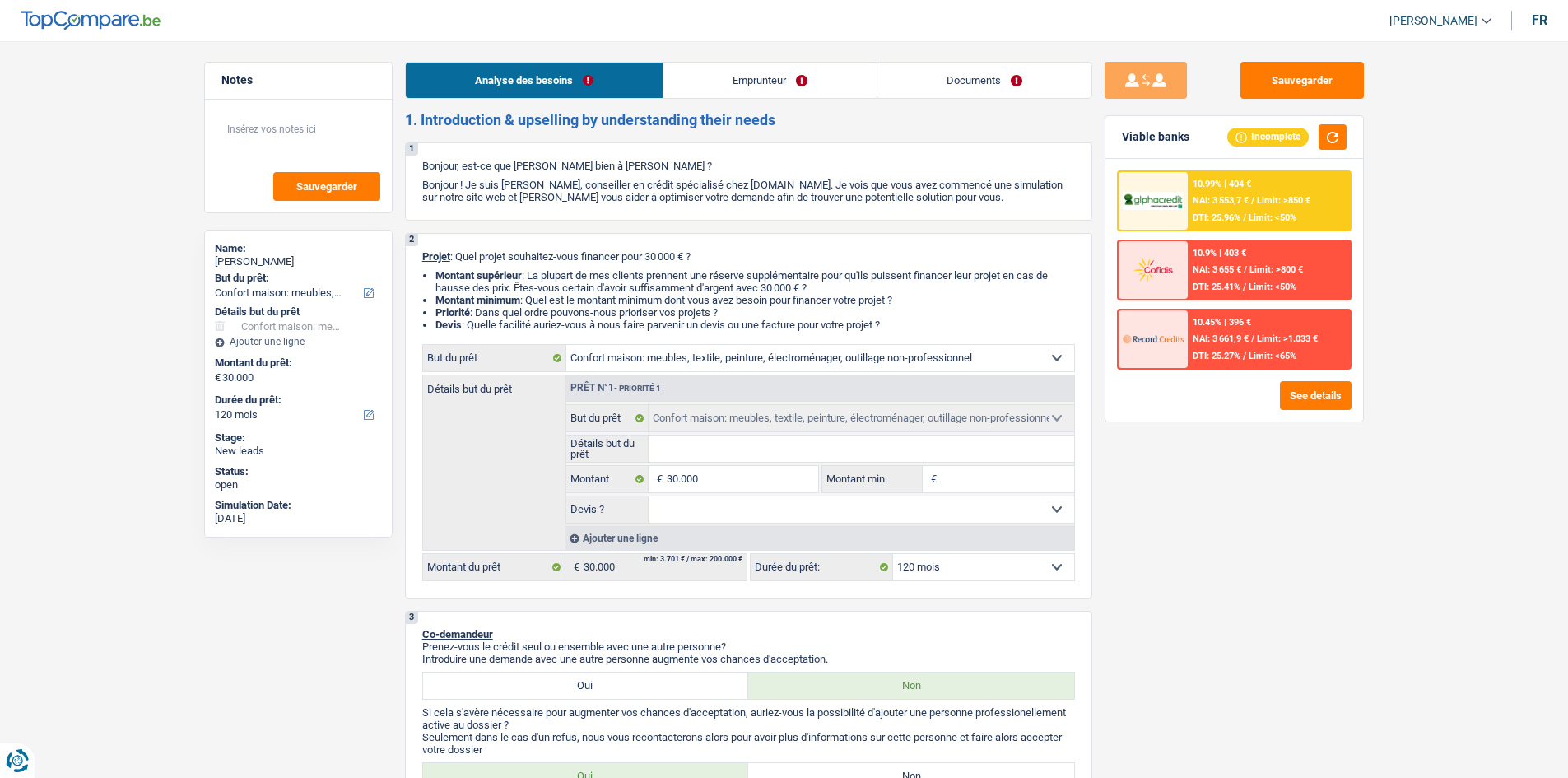 click on "Sauvegarder
Viable banks
Incomplete
10.99% | 404 €
NAI: 3 553,7 €
/
Limit: >850 €
DTI: 25.96%
/
Limit: <50%
10.9% | 403 €
NAI: 3 655 €
/
Limit: >800 €
DTI: 25.41%
/
Limit: <50%
/       /" at bounding box center [1234, 404] 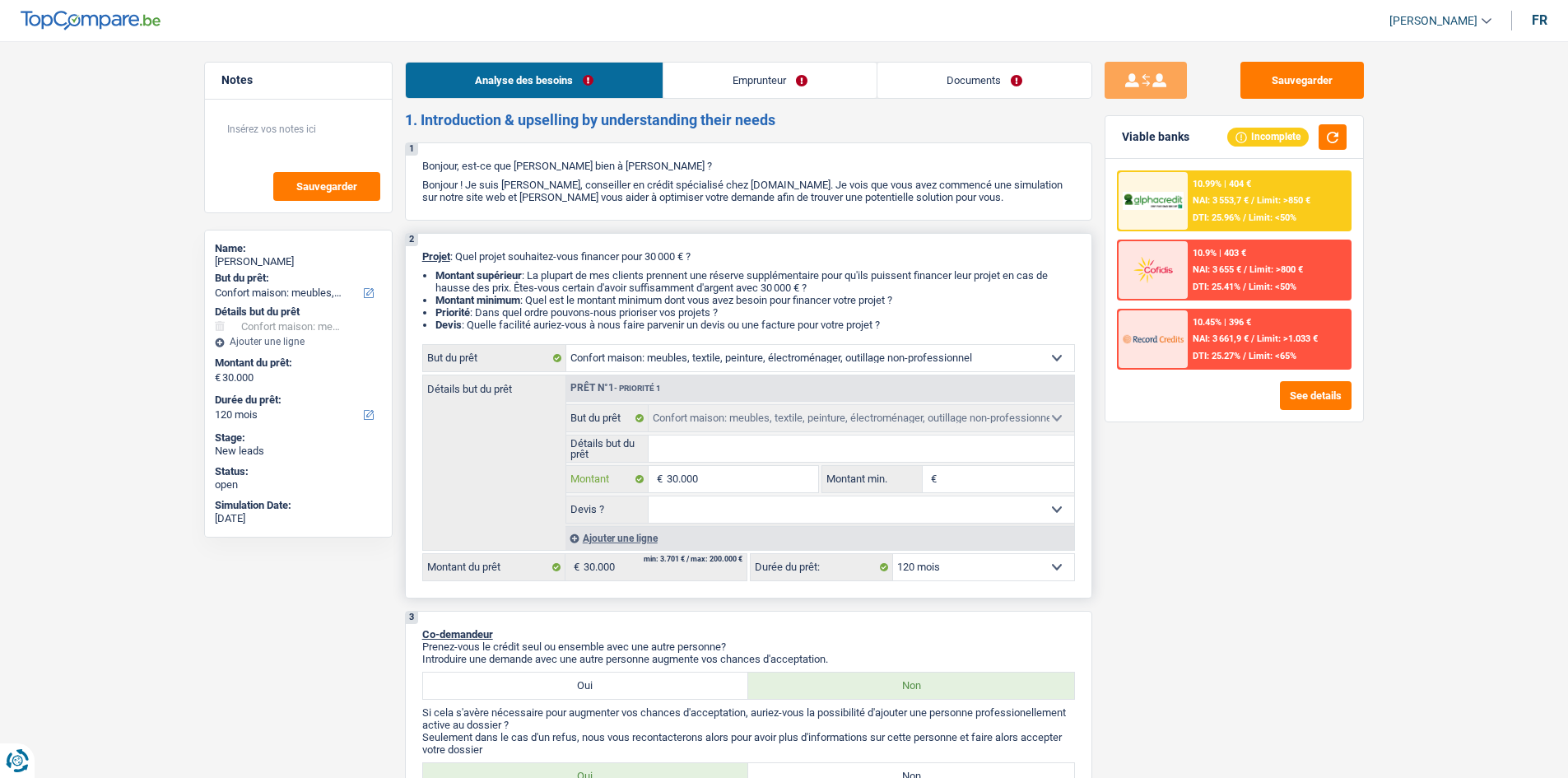 click on "30.000" at bounding box center [742, 479] 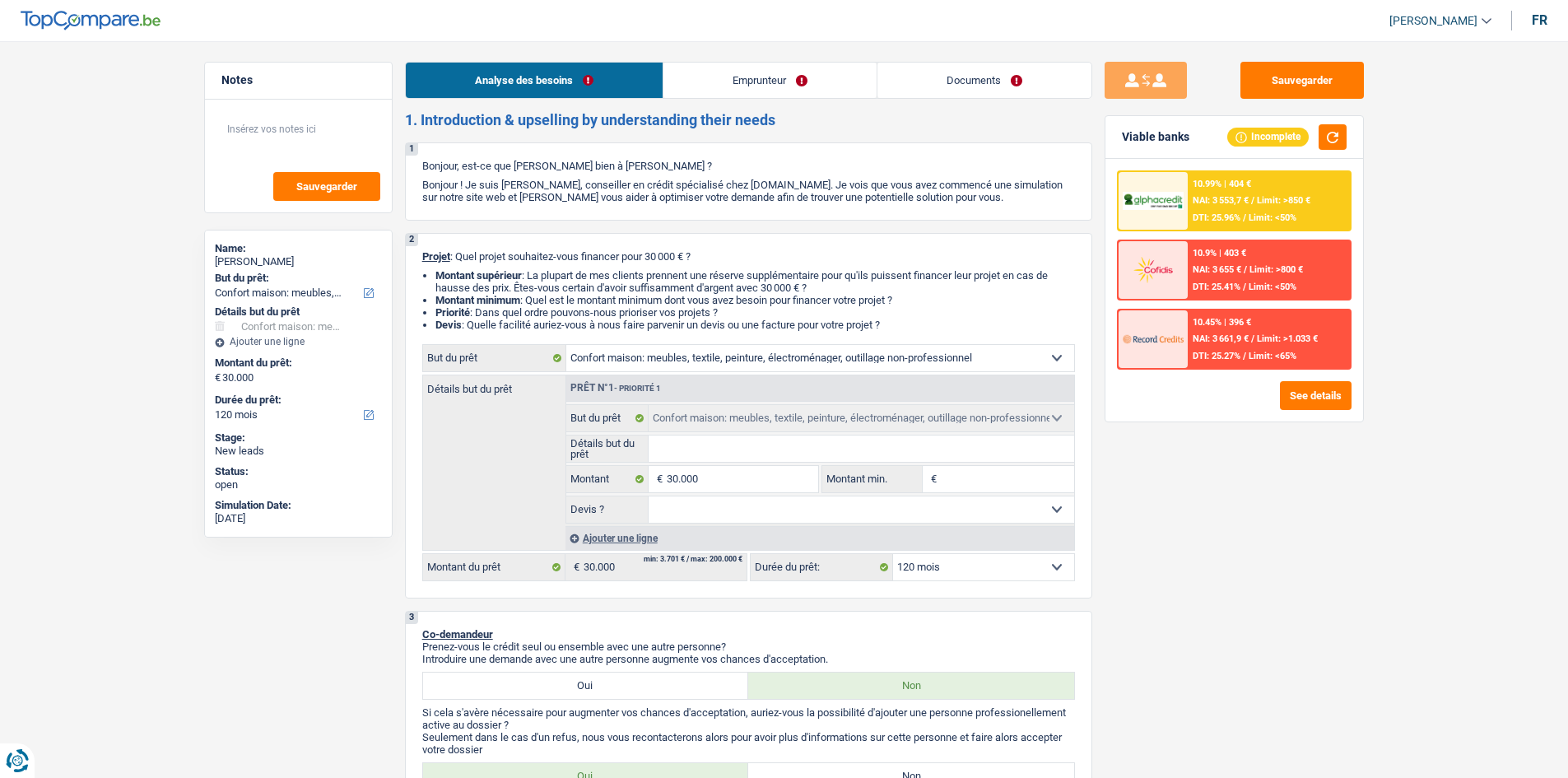 click on "Sauvegarder
Viable banks
Incomplete
10.99% | 404 €
NAI: 3 553,7 €
/
Limit: >850 €
DTI: 25.96%
/
Limit: <50%
10.9% | 403 €
NAI: 3 655 €
/
Limit: >800 €
DTI: 25.41%
/
Limit: <50%
/       /" at bounding box center (1234, 404) 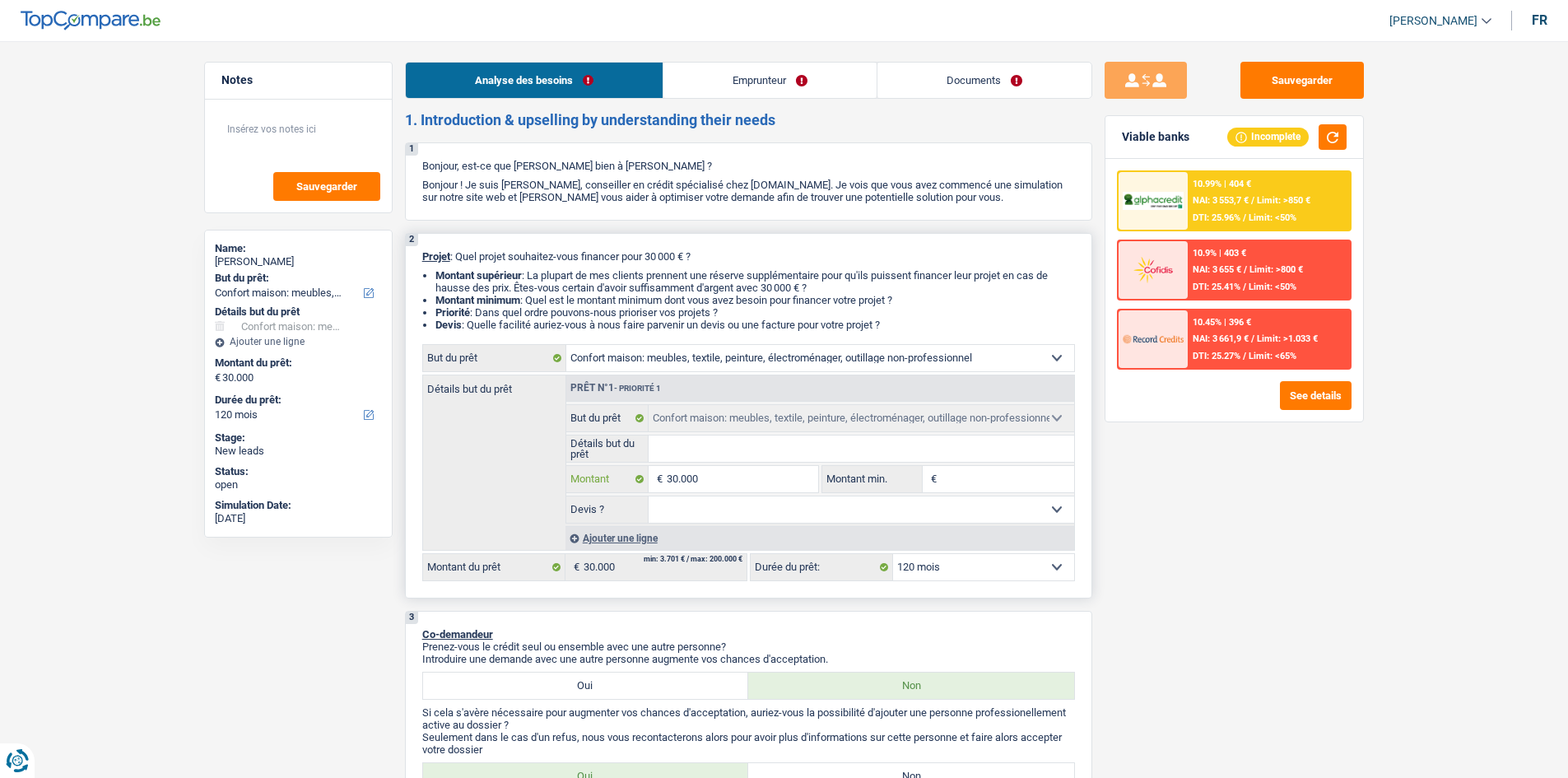 click on "30.000" at bounding box center (742, 479) 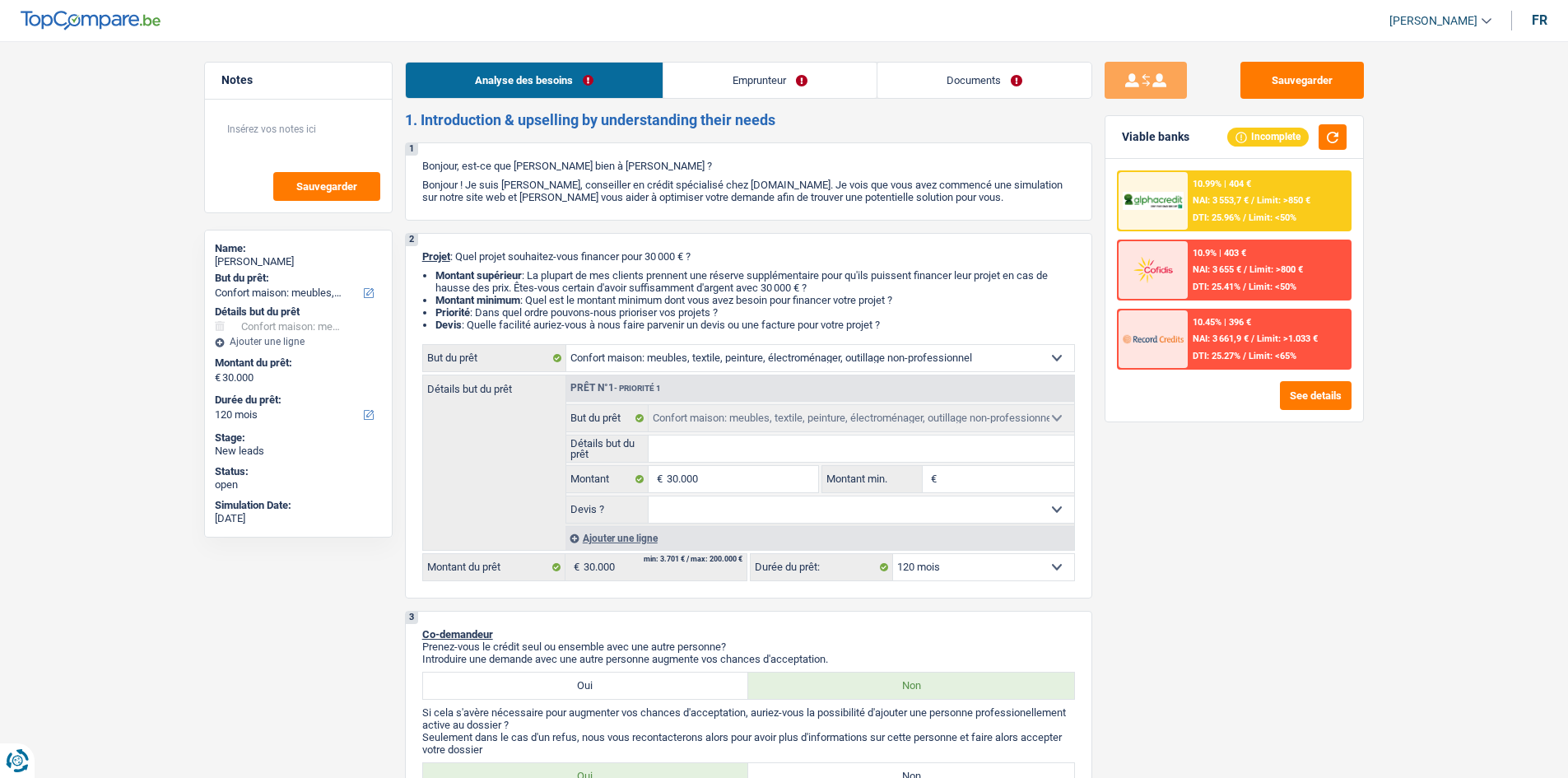 drag, startPoint x: 1206, startPoint y: 550, endPoint x: 1226, endPoint y: 562, distance: 23.323808 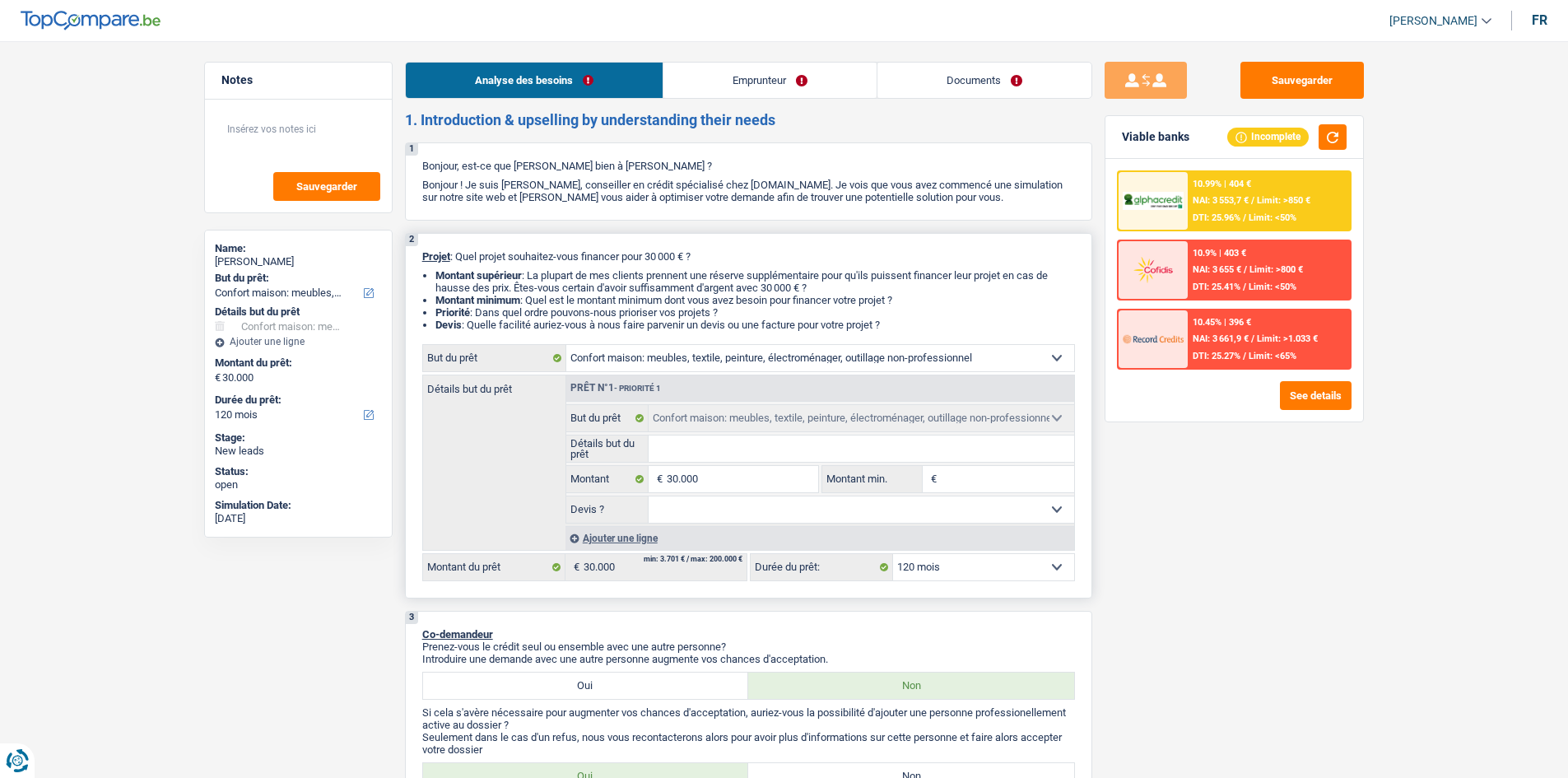 click on "Ajouter une ligne" at bounding box center [820, 538] 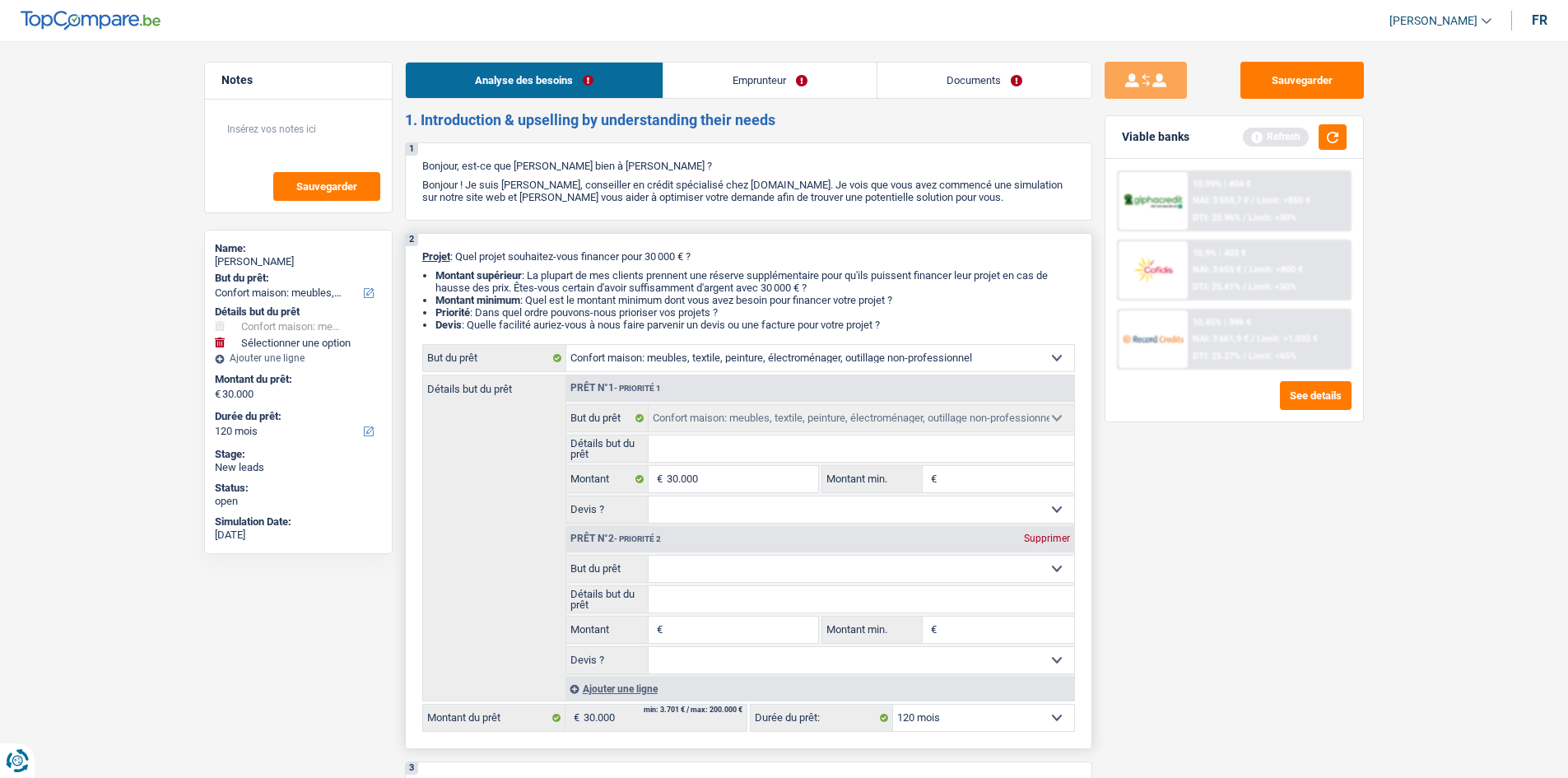 drag, startPoint x: 763, startPoint y: 565, endPoint x: 787, endPoint y: 571, distance: 24.738634 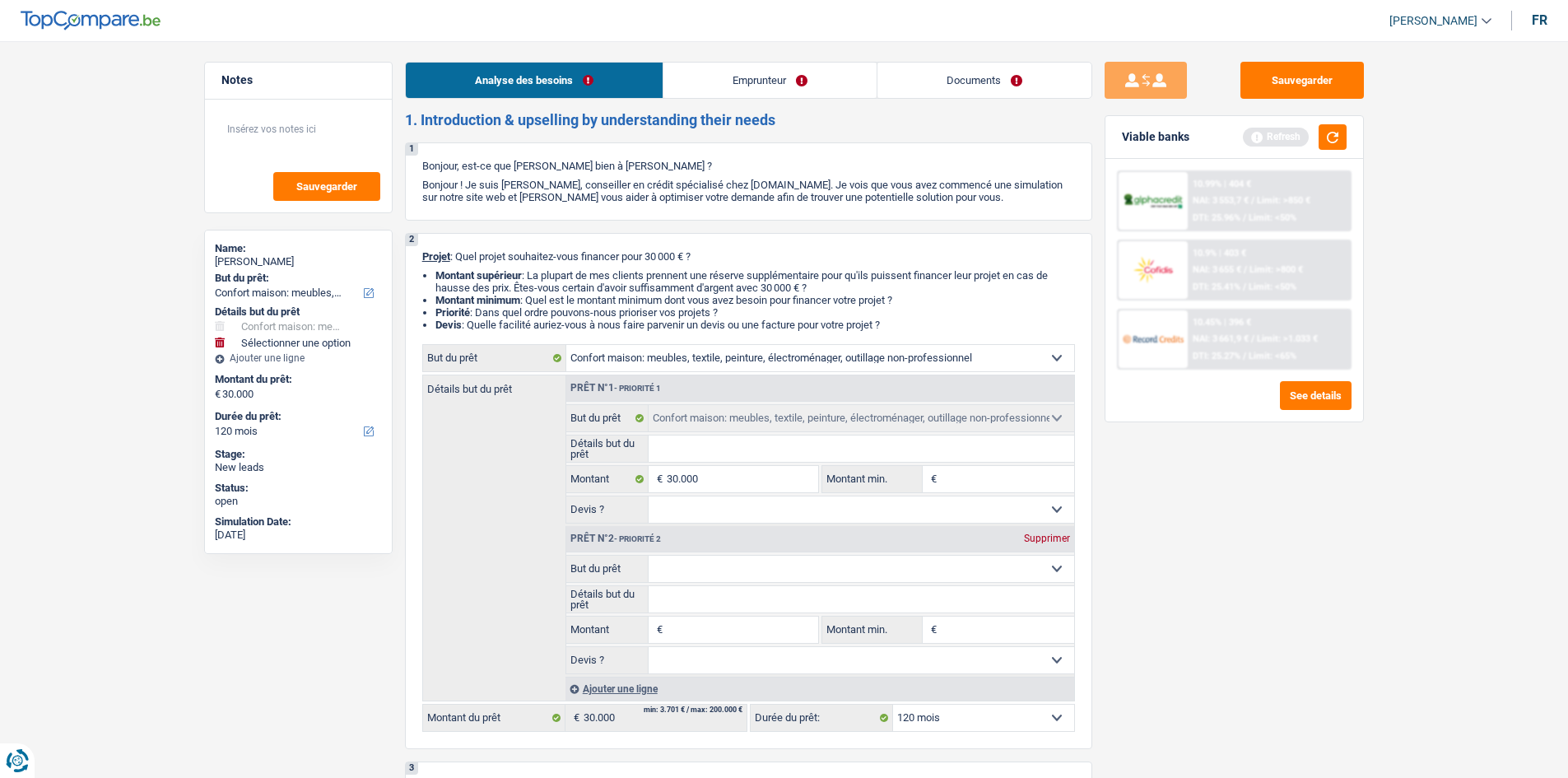 click on "Emprunteur" at bounding box center [770, 80] 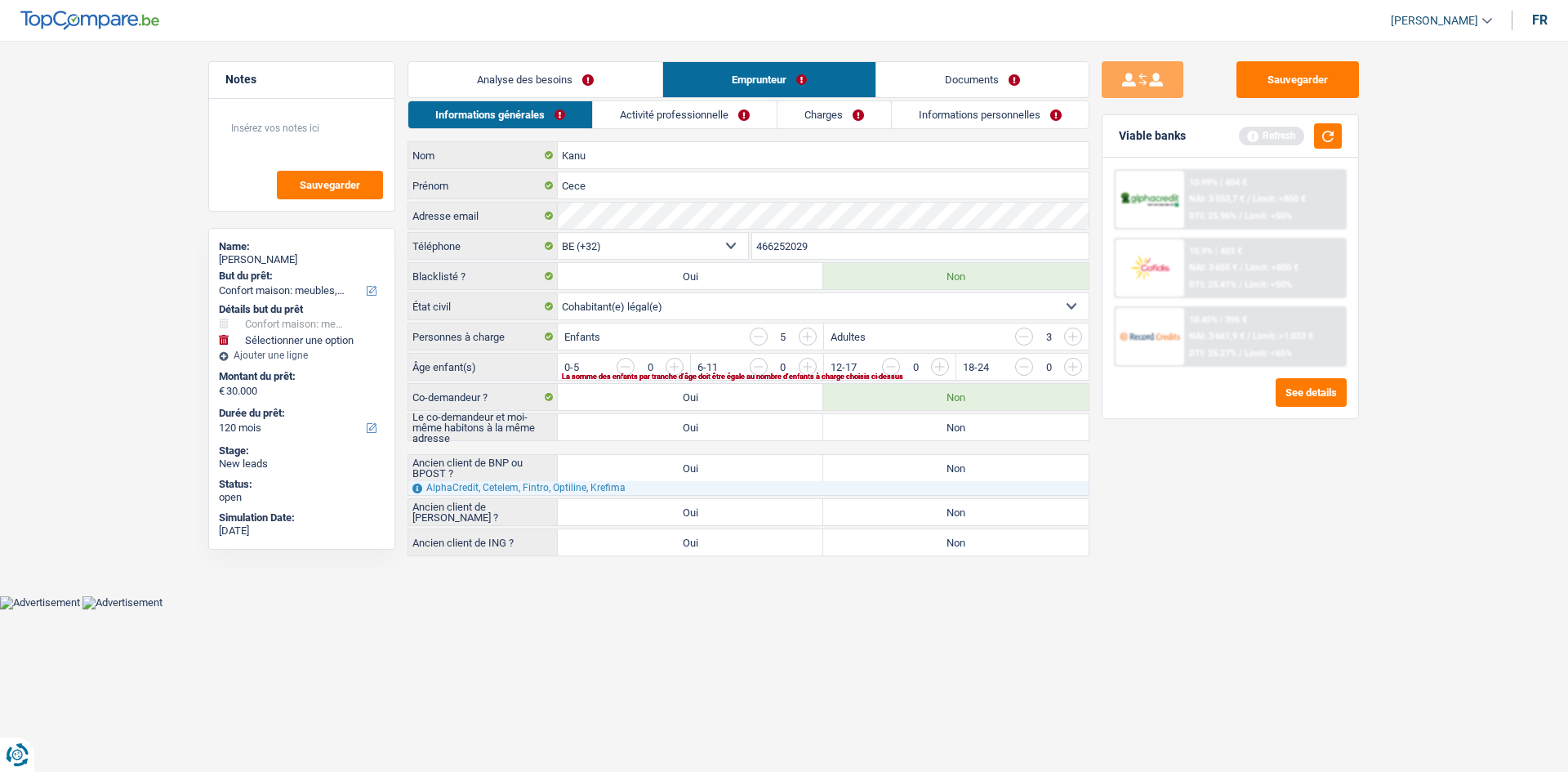 click on "Activité professionnelle" at bounding box center (684, 114) 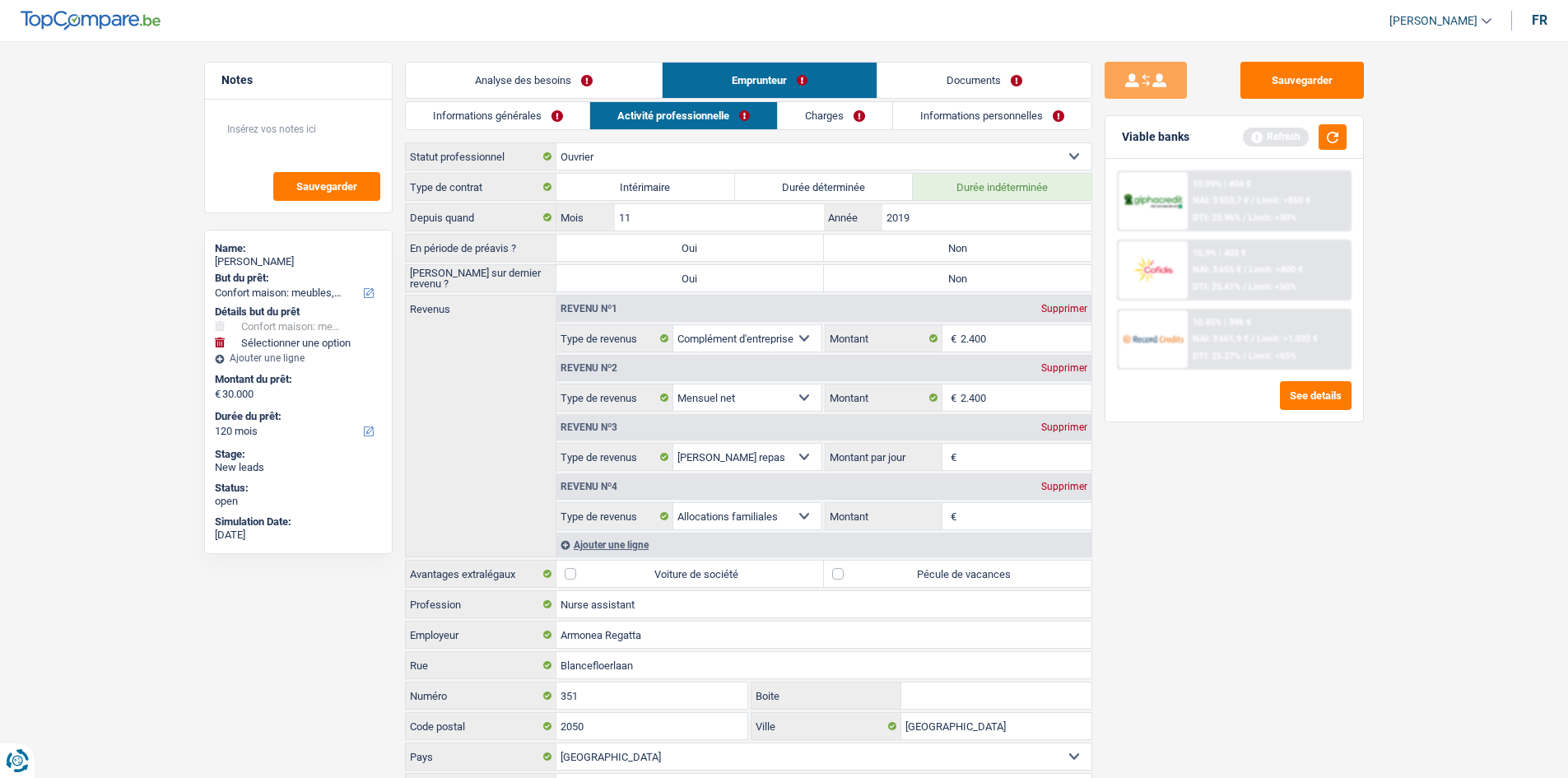 click on "Charges" at bounding box center [835, 115] 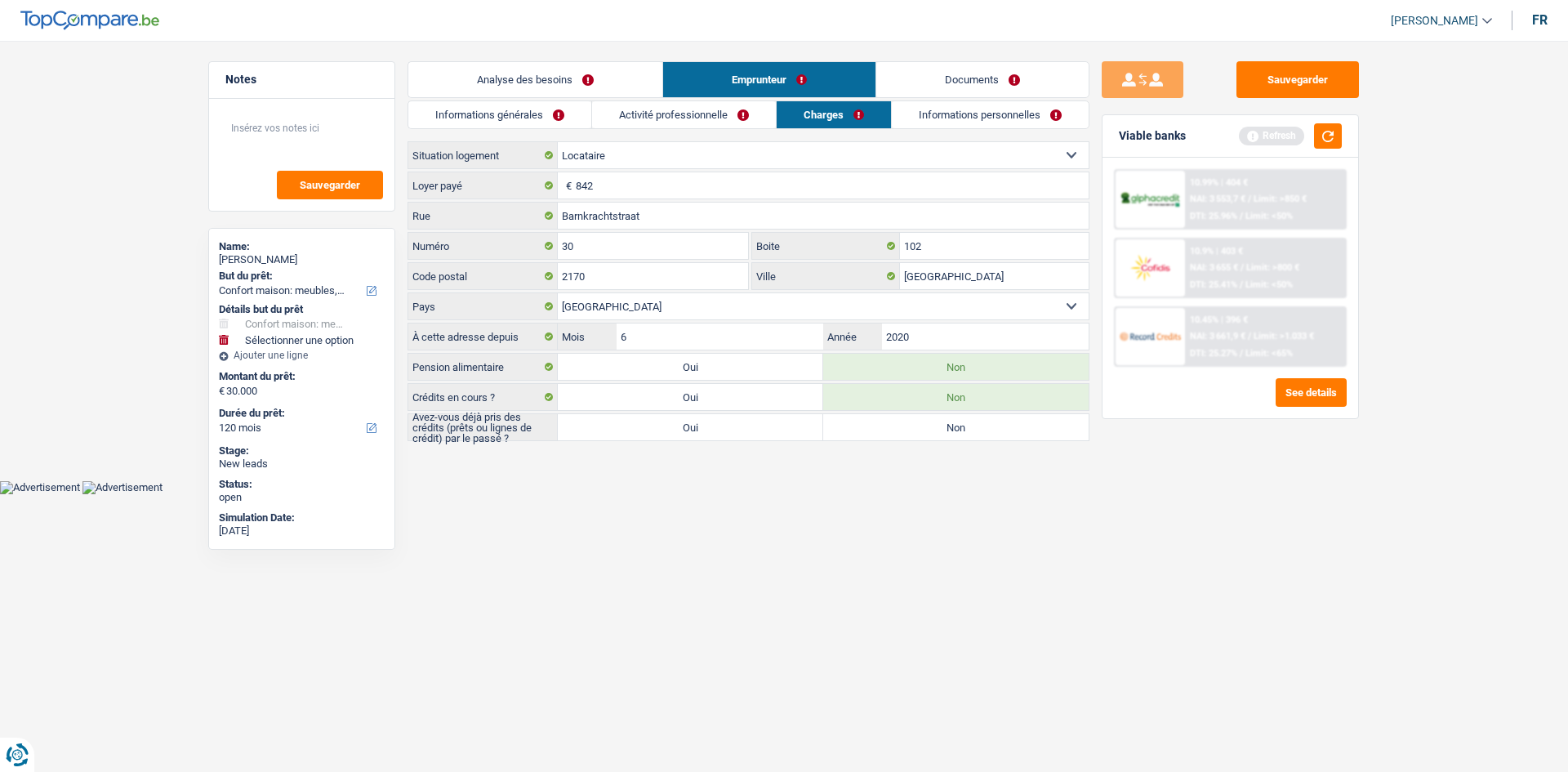 click on "Analyse des besoins" at bounding box center (535, 79) 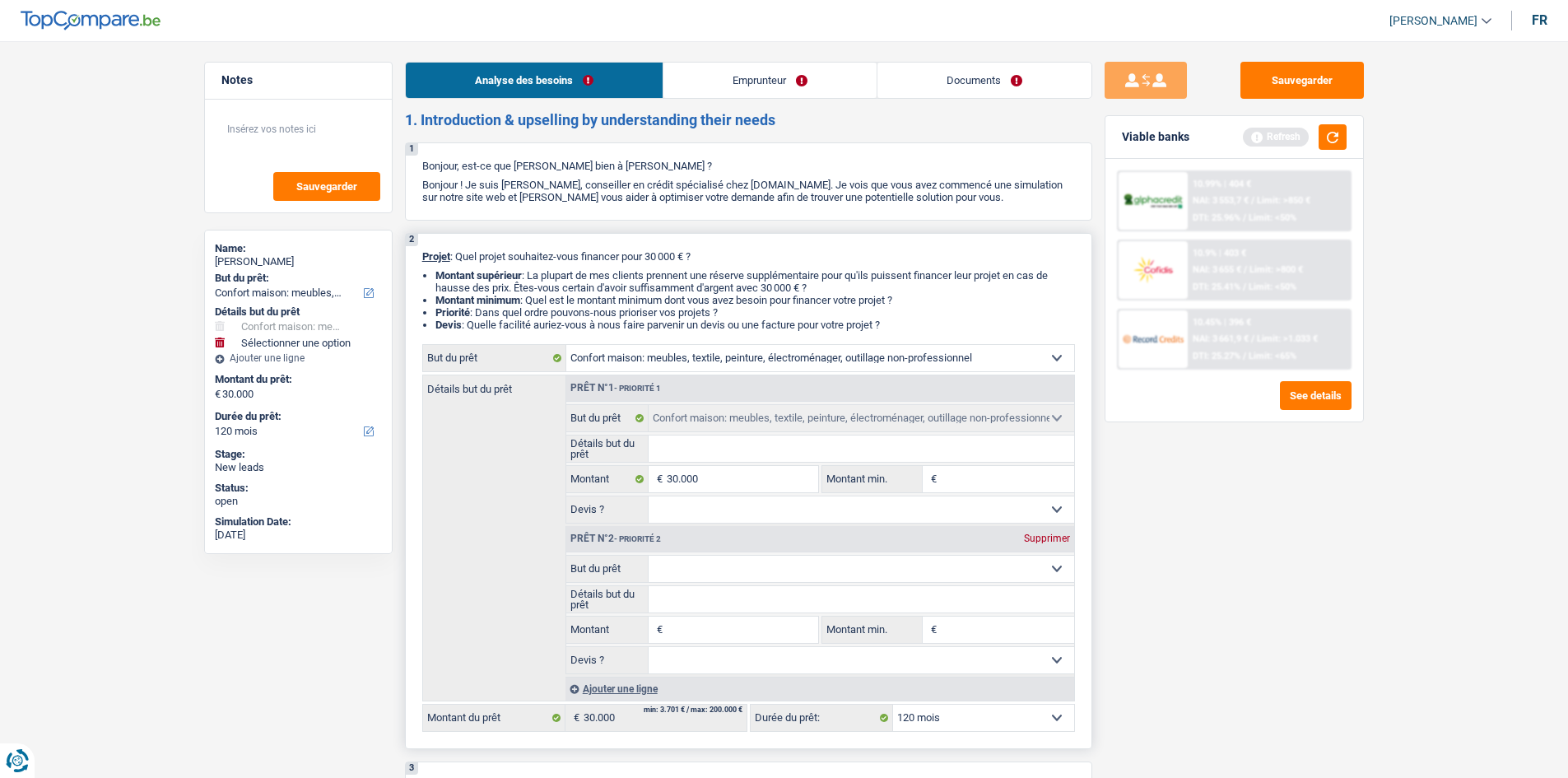 click on "Supprimer" at bounding box center (1047, 538) 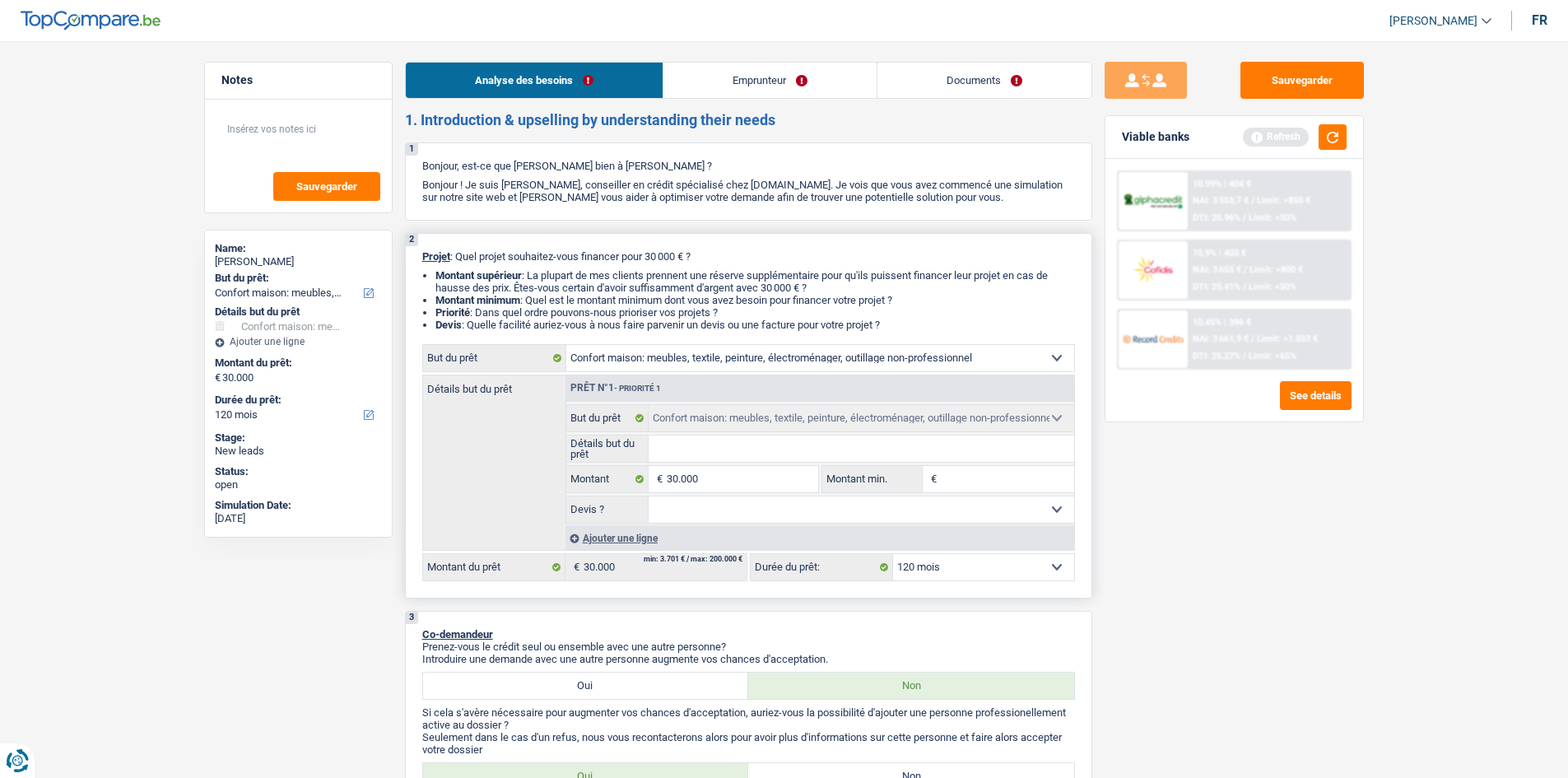 click on "Ajouter une ligne" at bounding box center [820, 538] 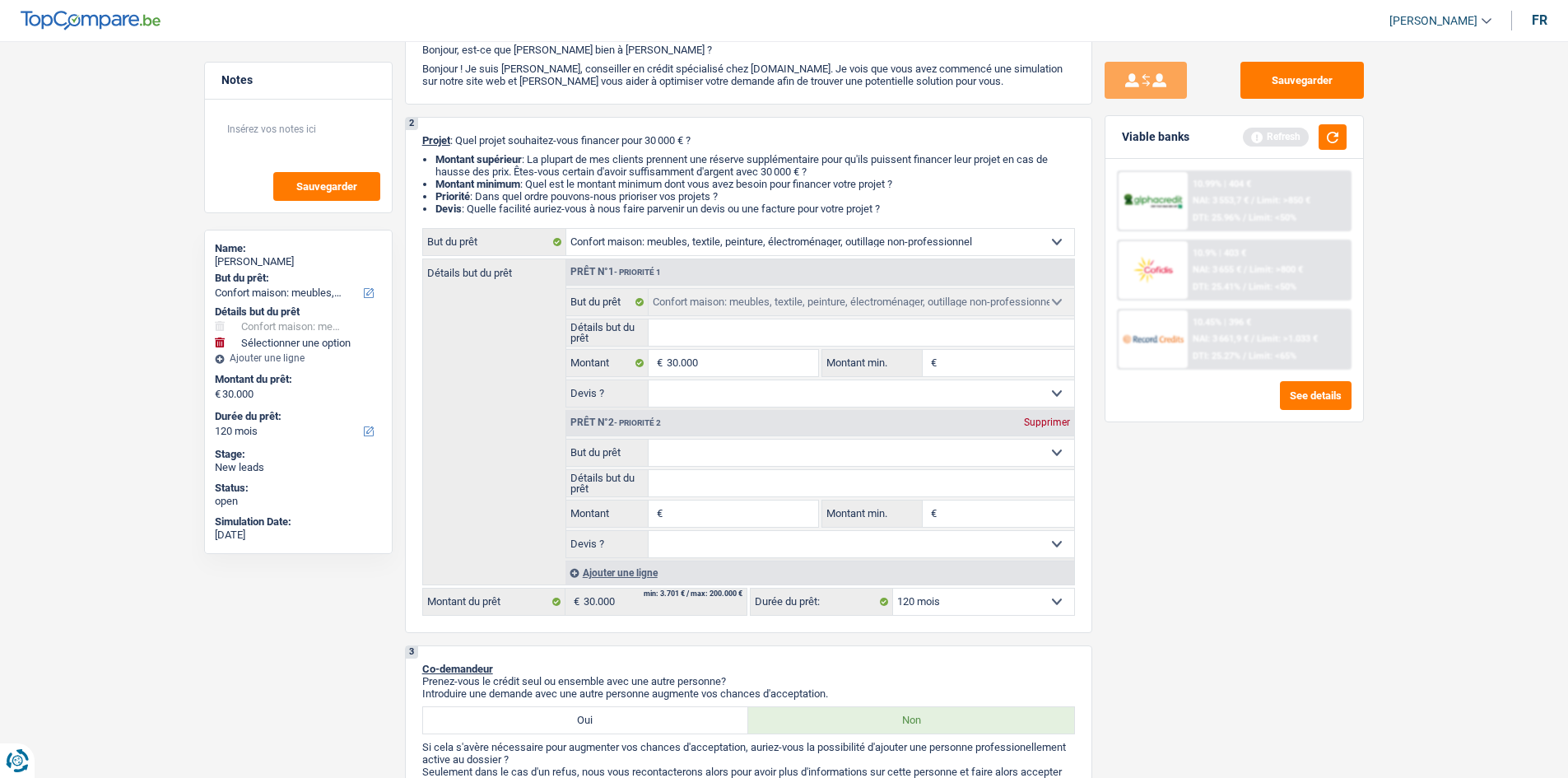 scroll, scrollTop: 247, scrollLeft: 0, axis: vertical 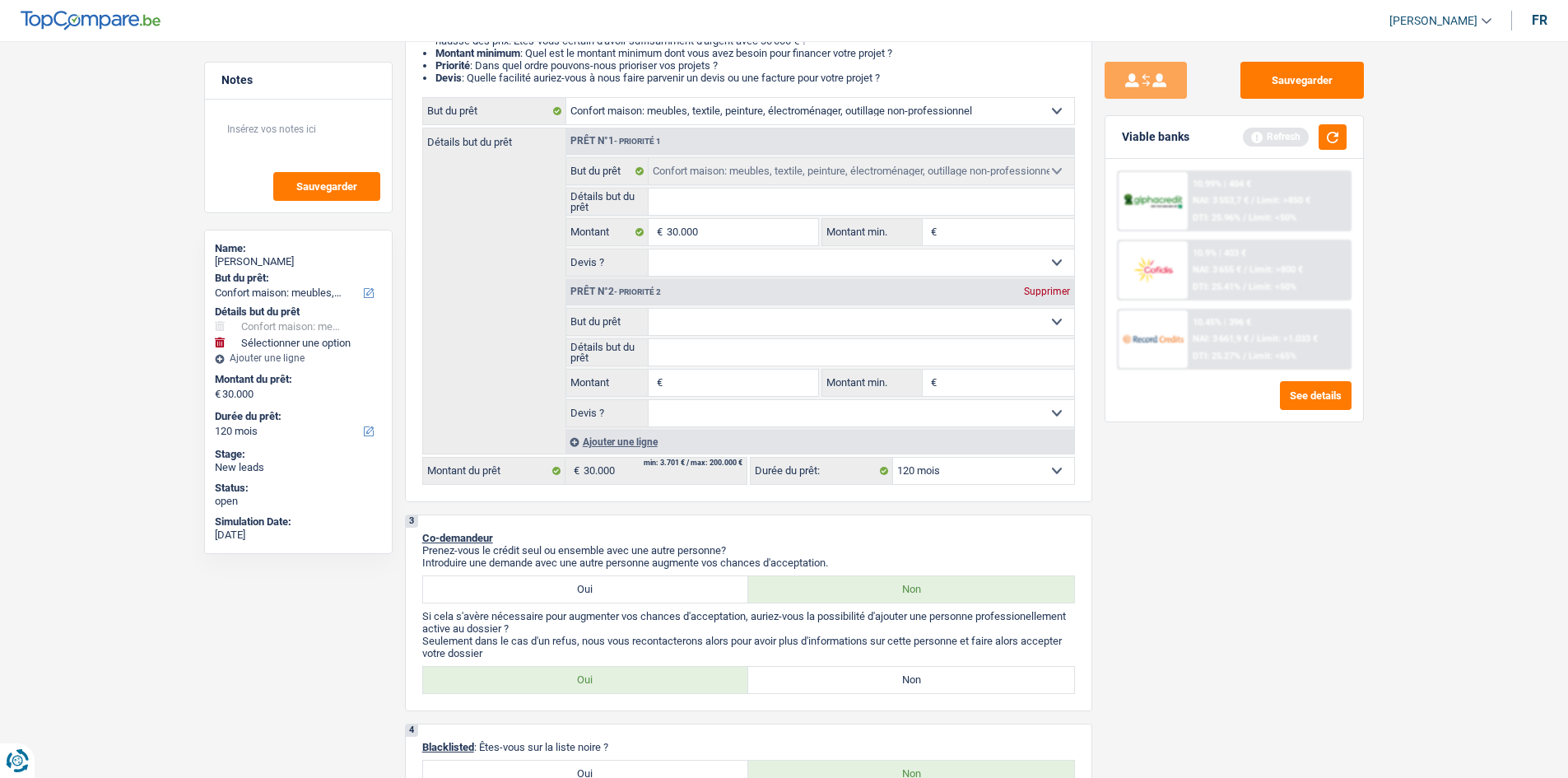 drag, startPoint x: 722, startPoint y: 319, endPoint x: 733, endPoint y: 313, distance: 12.529964 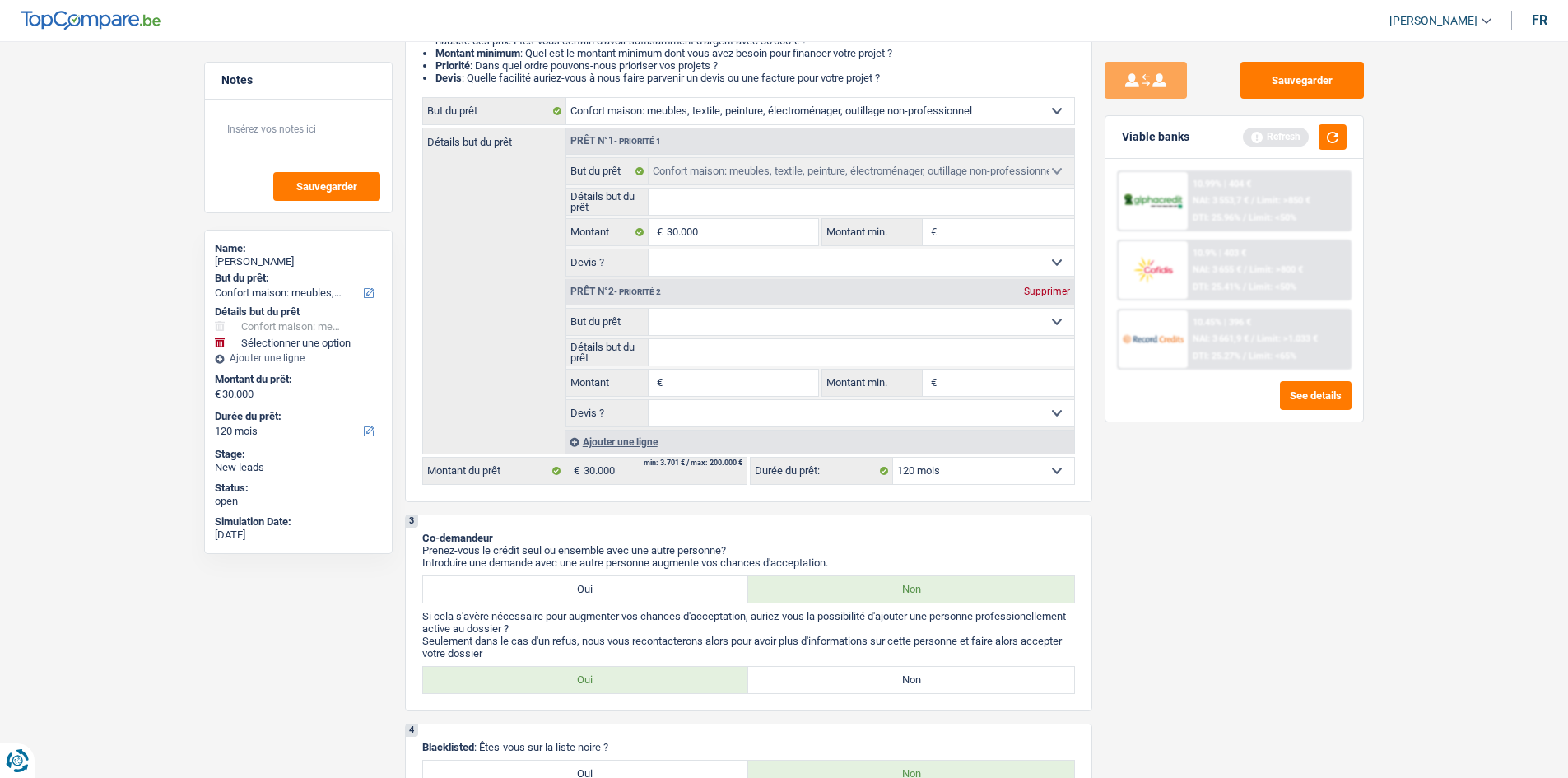 select on "tech" 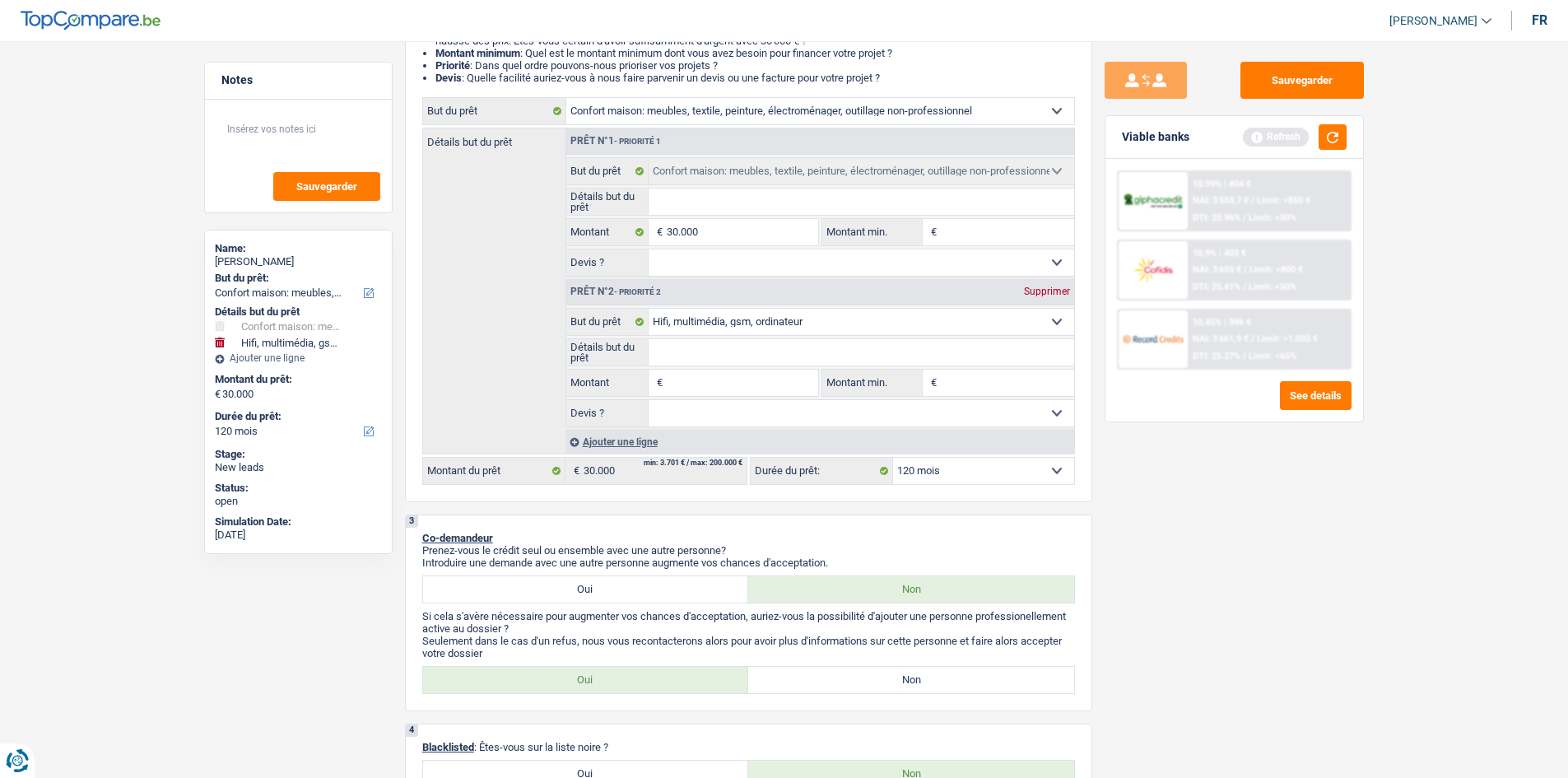click on "Montant" at bounding box center (742, 383) 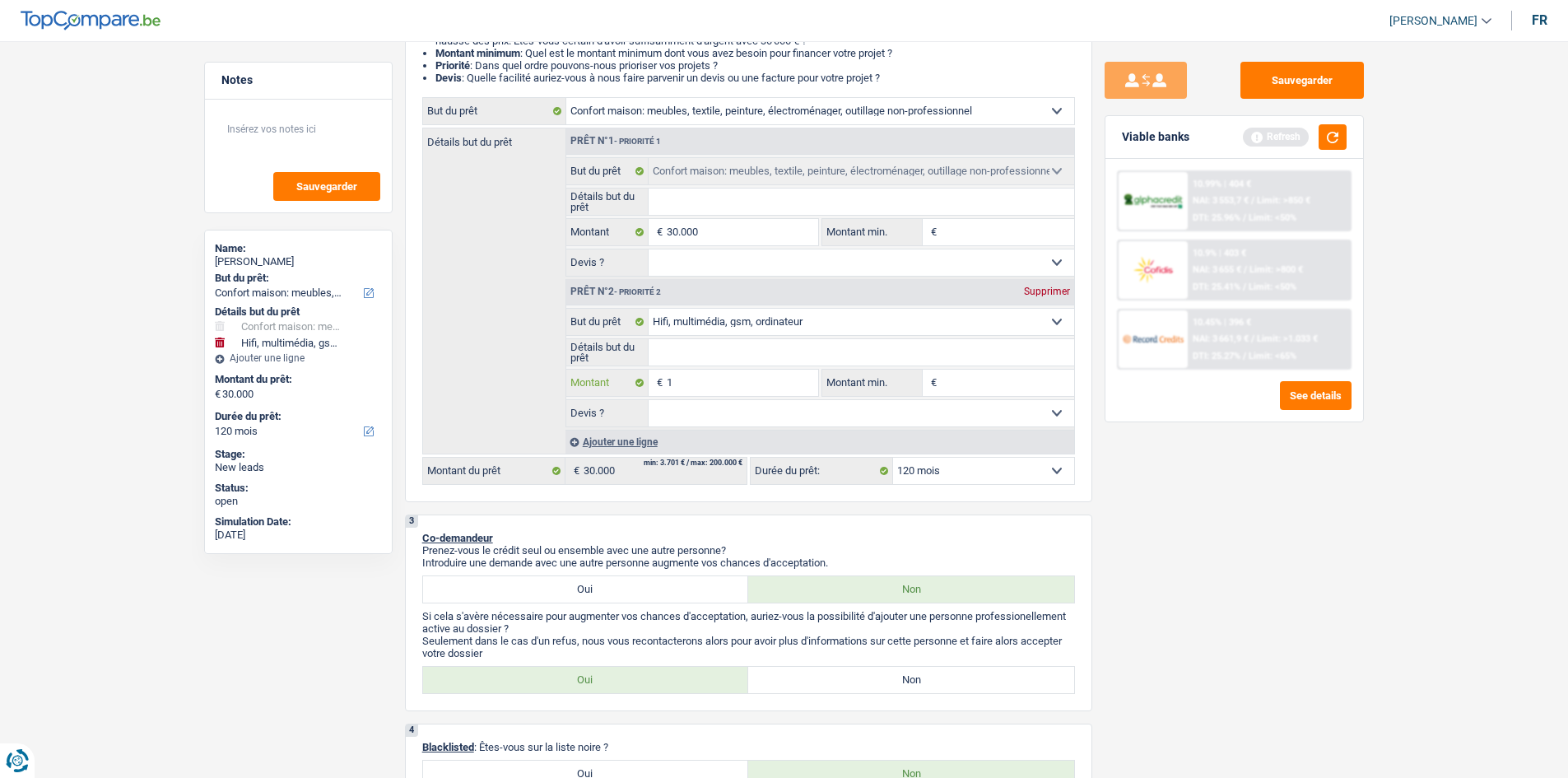 type on "10" 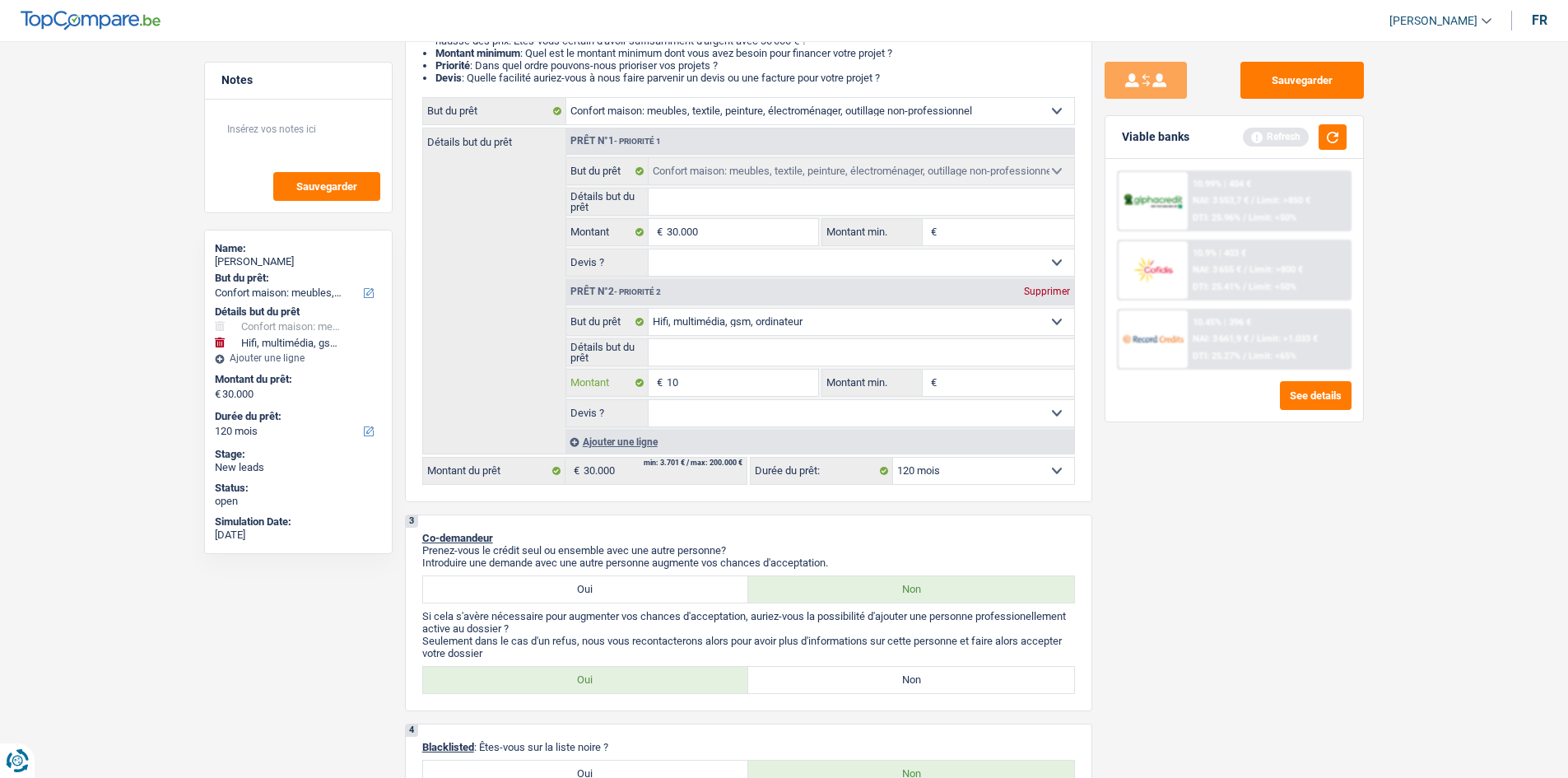 type on "100" 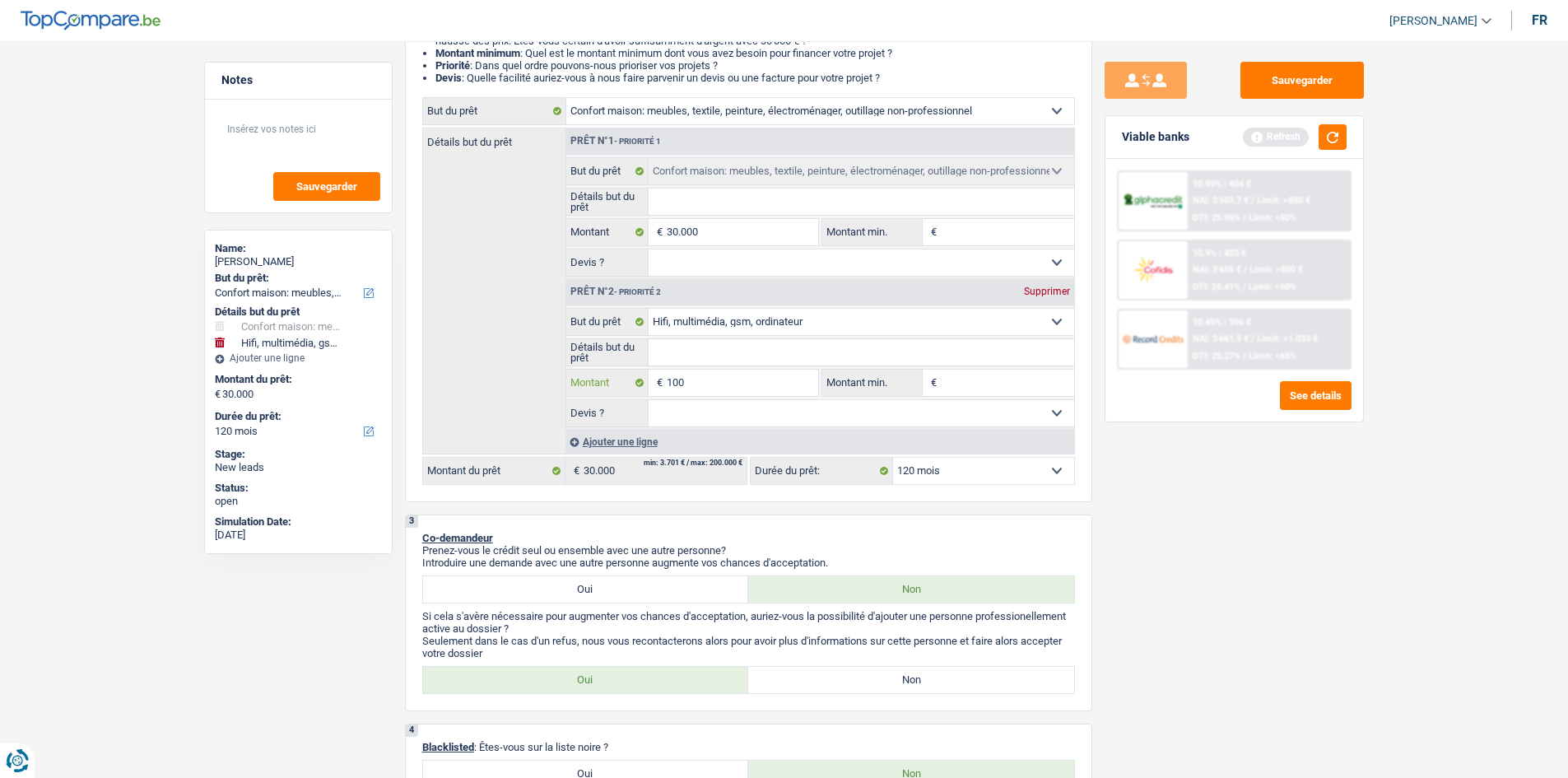 type on "1.000" 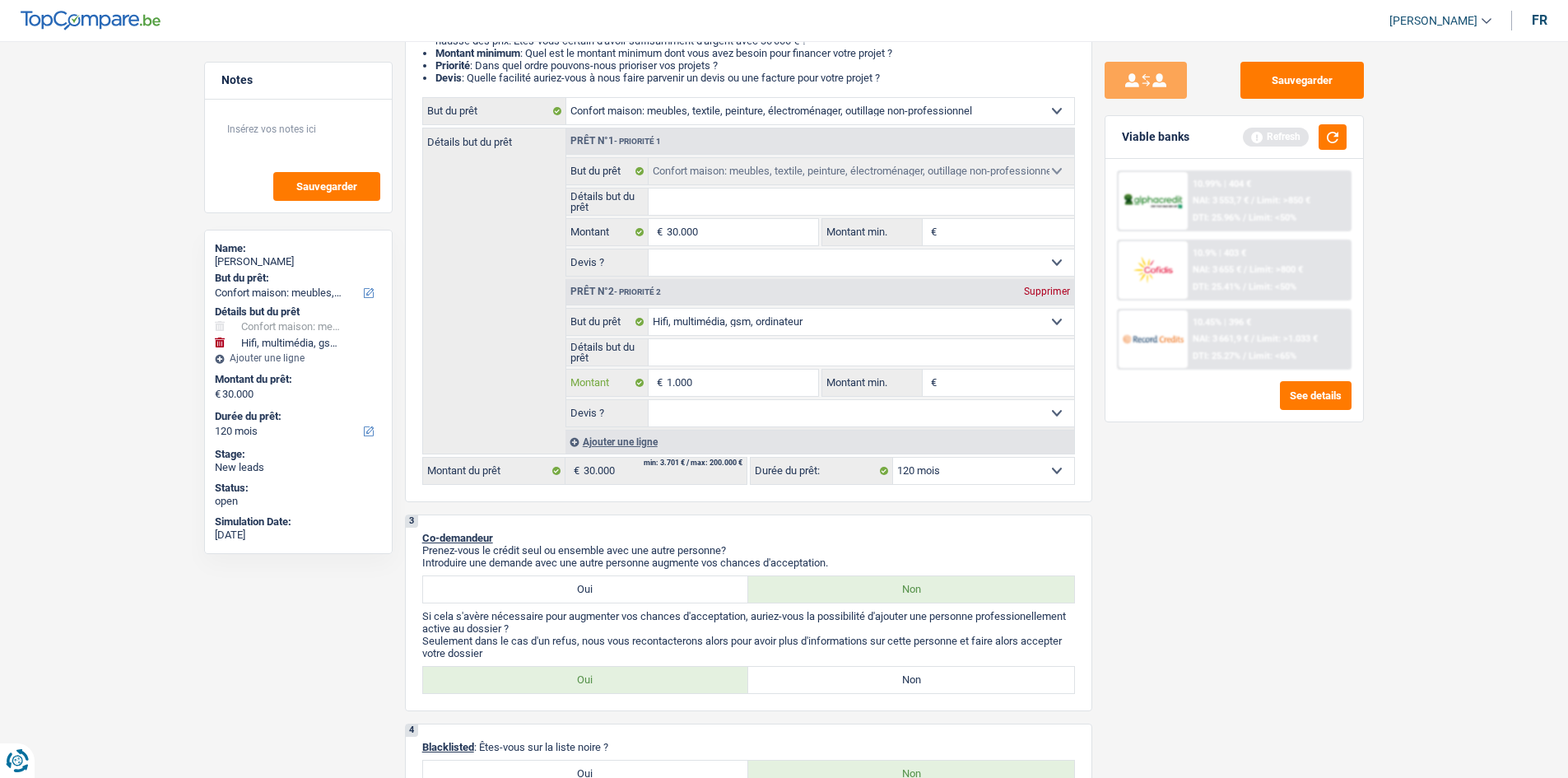 type on "10.000" 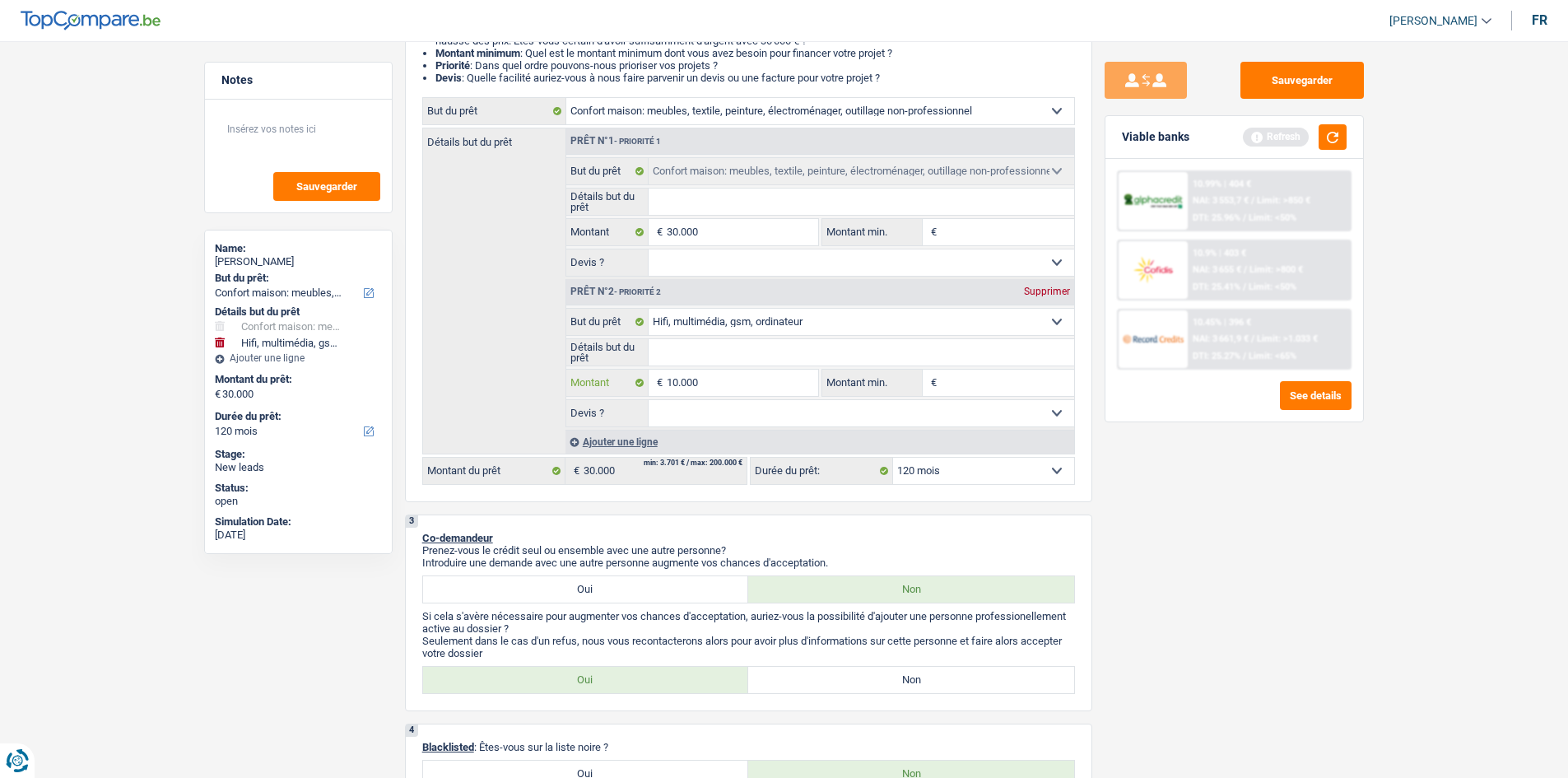 type on "10.000" 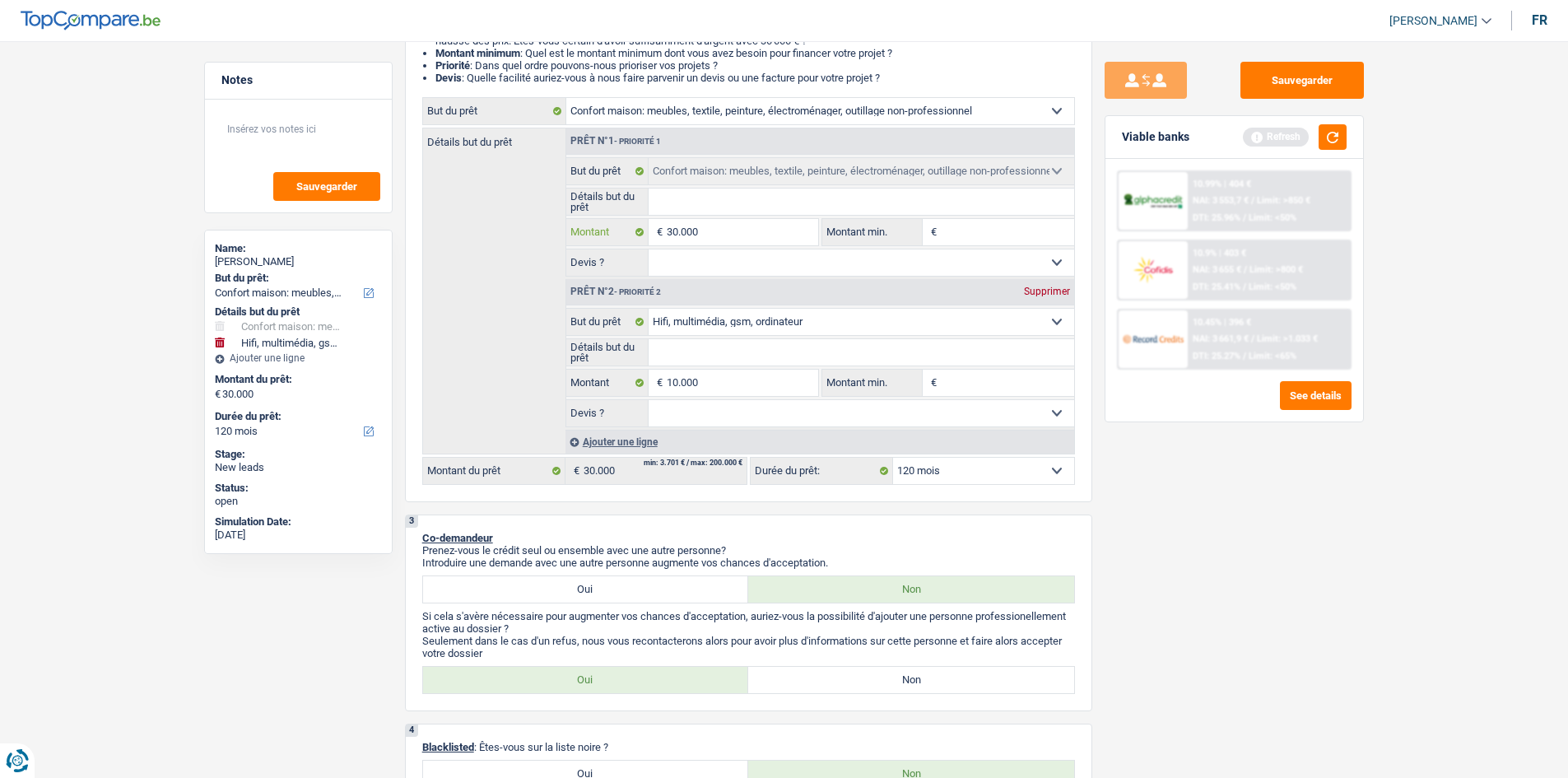 click on "30.000" at bounding box center (742, 232) 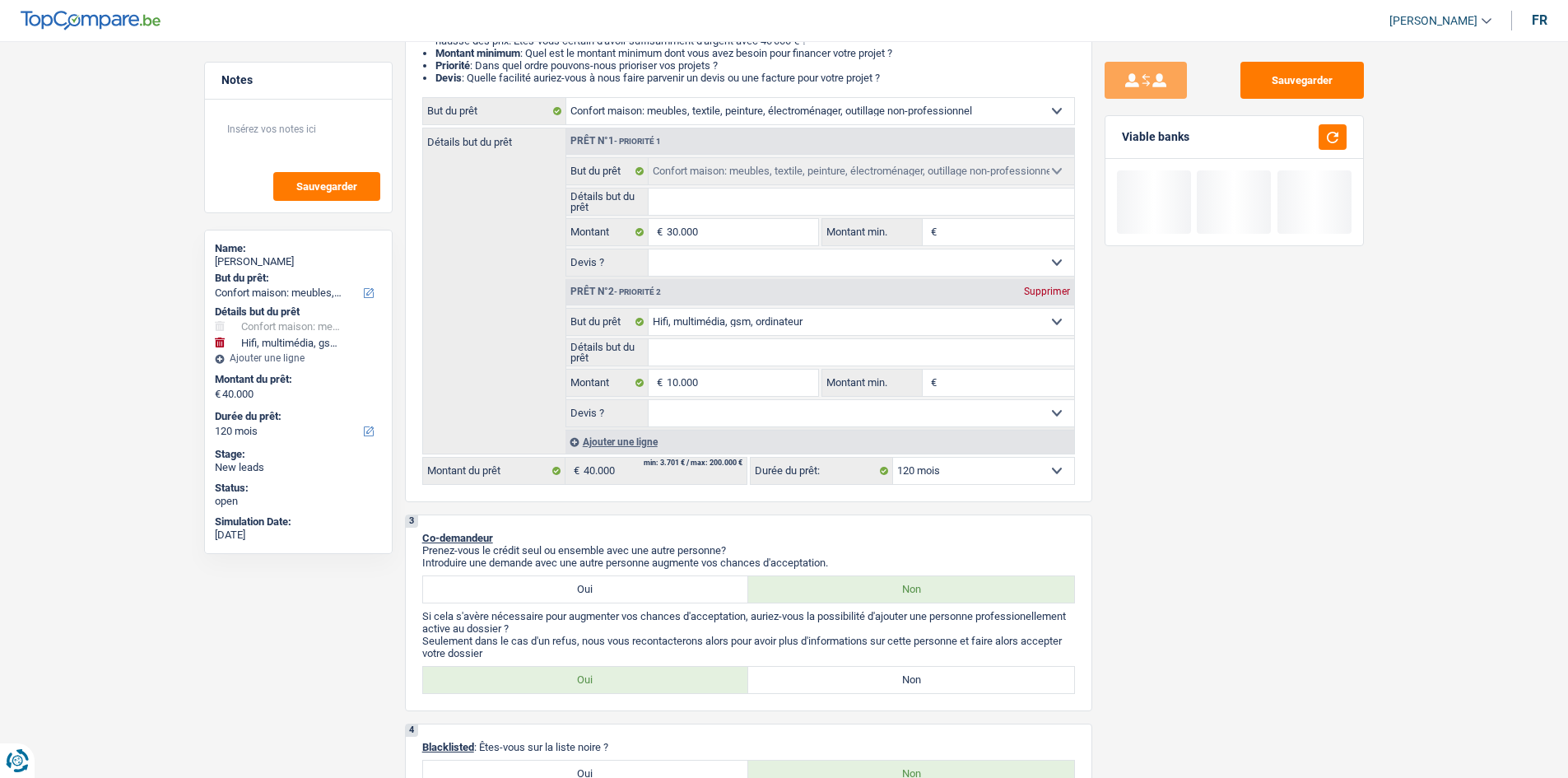 click on "€" at bounding box center (658, 232) 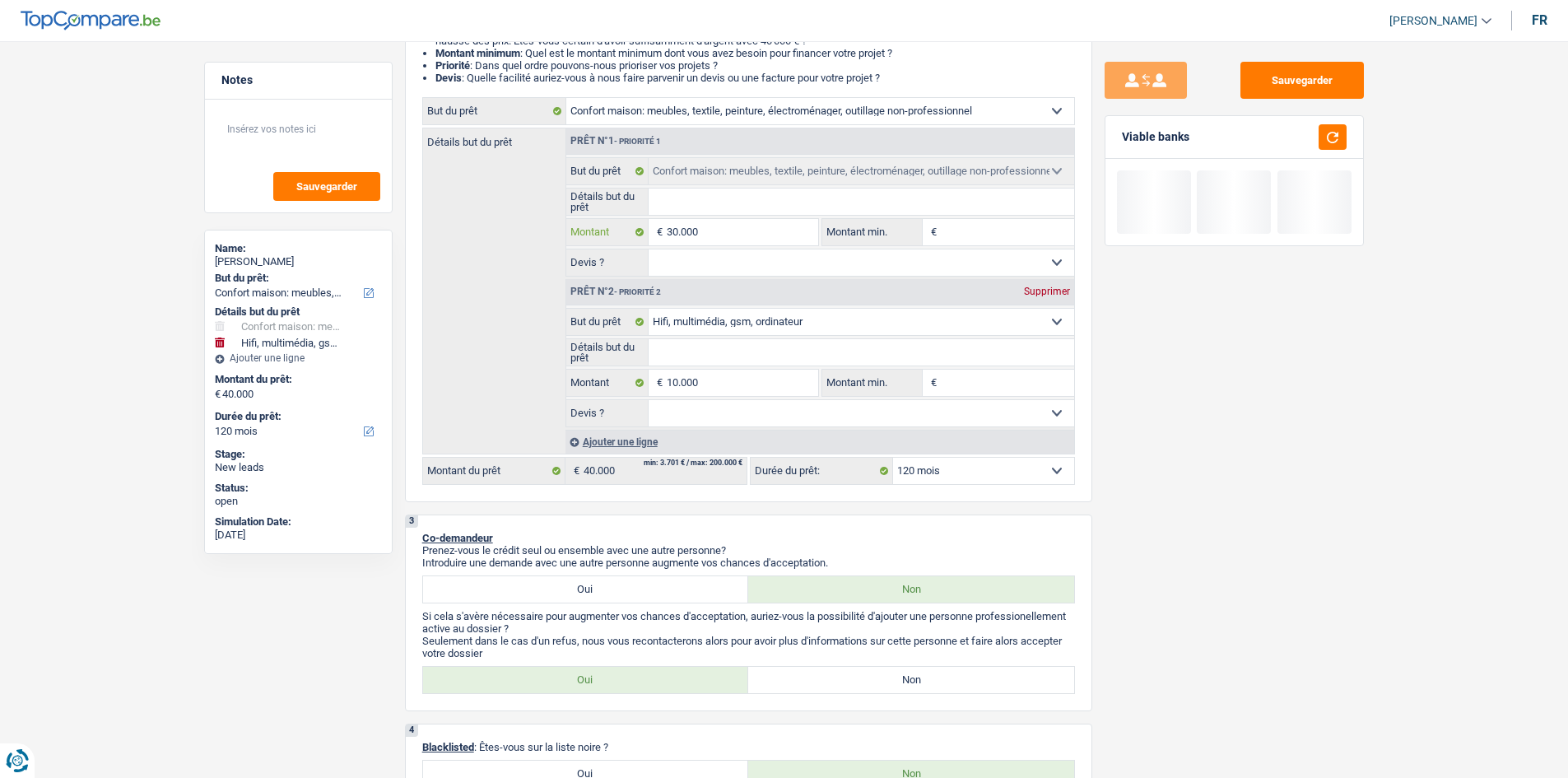click on "30.000" at bounding box center [742, 232] 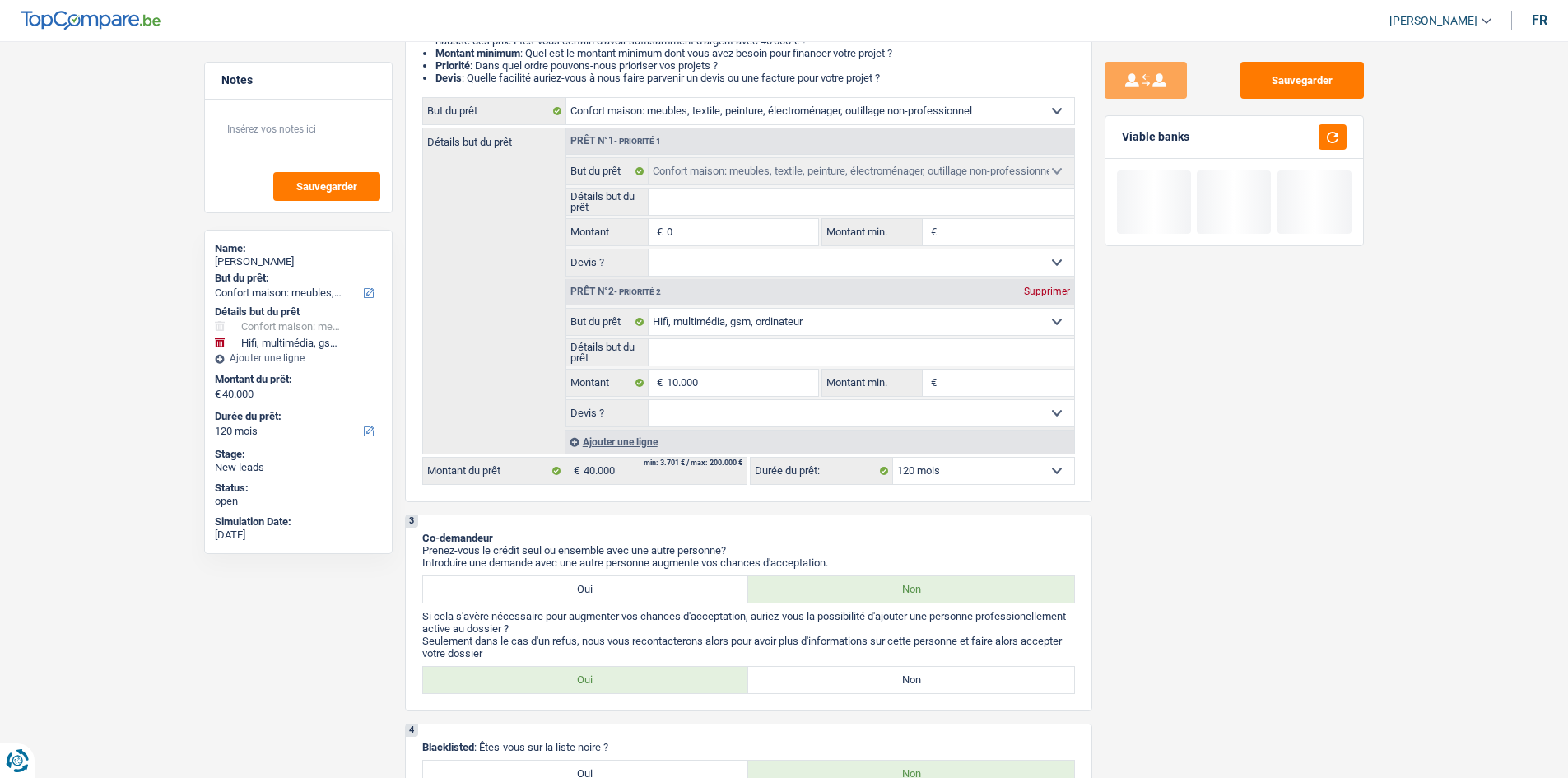 type on "20" 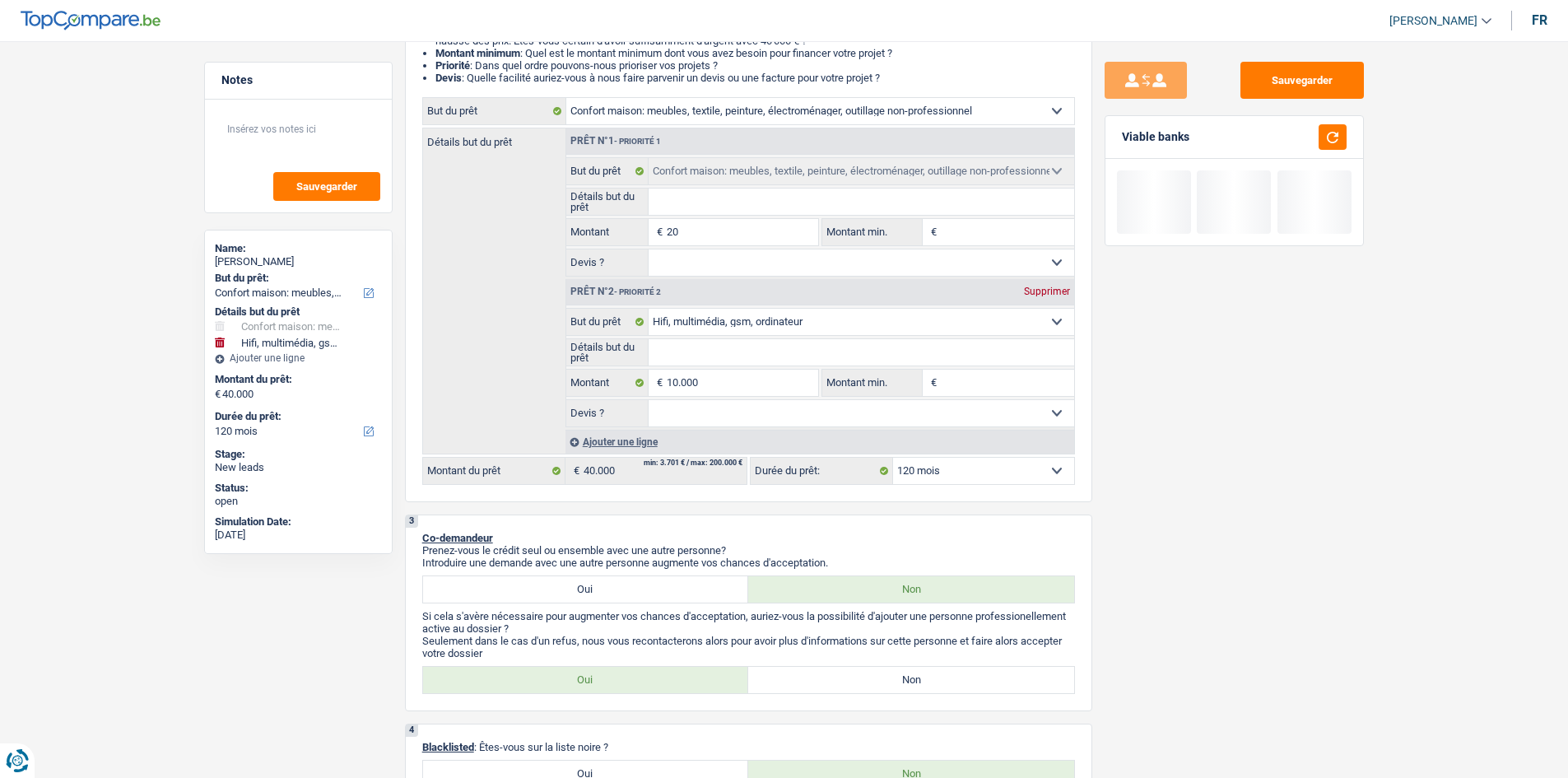 type on "20" 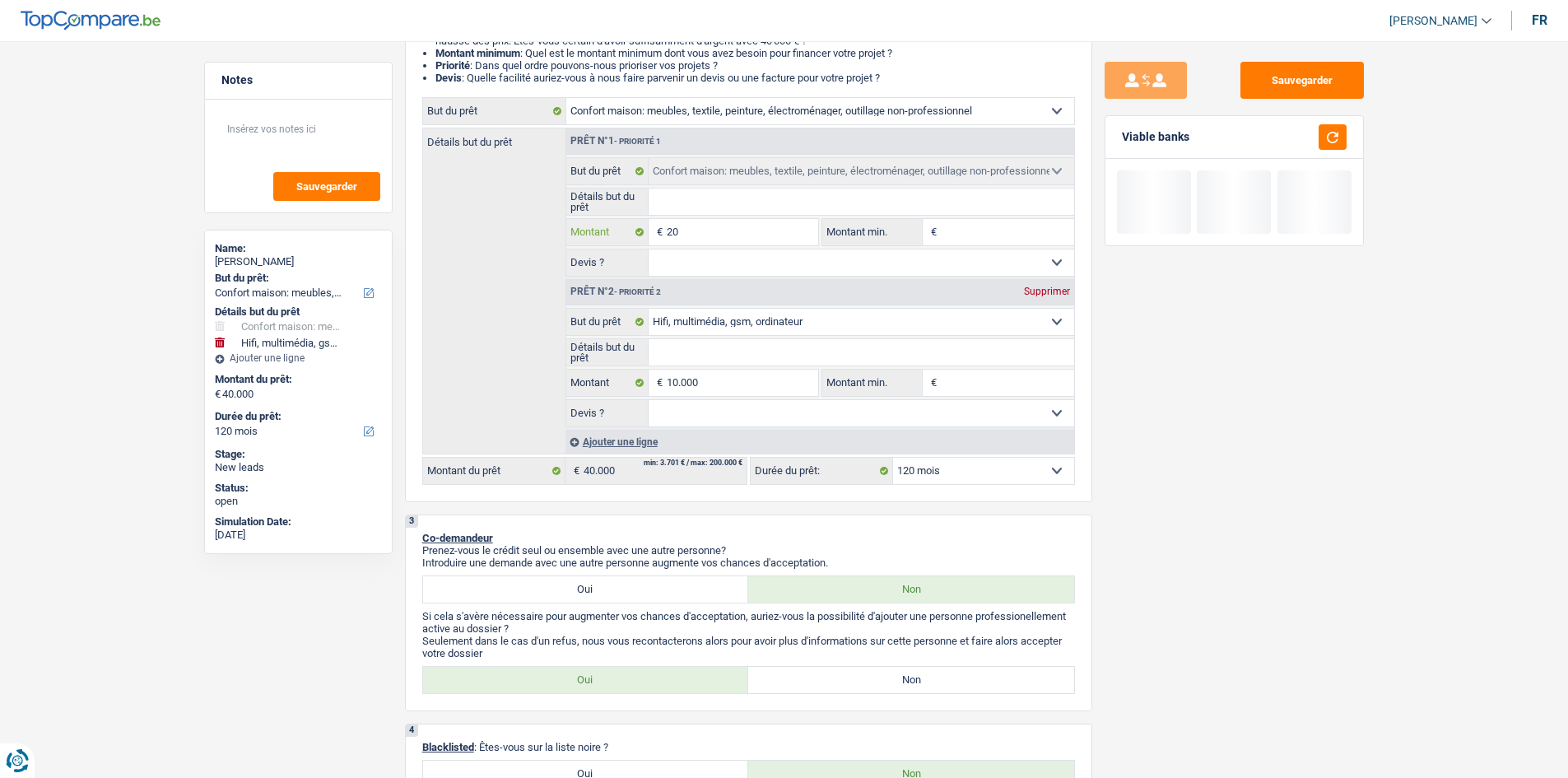 type on "200" 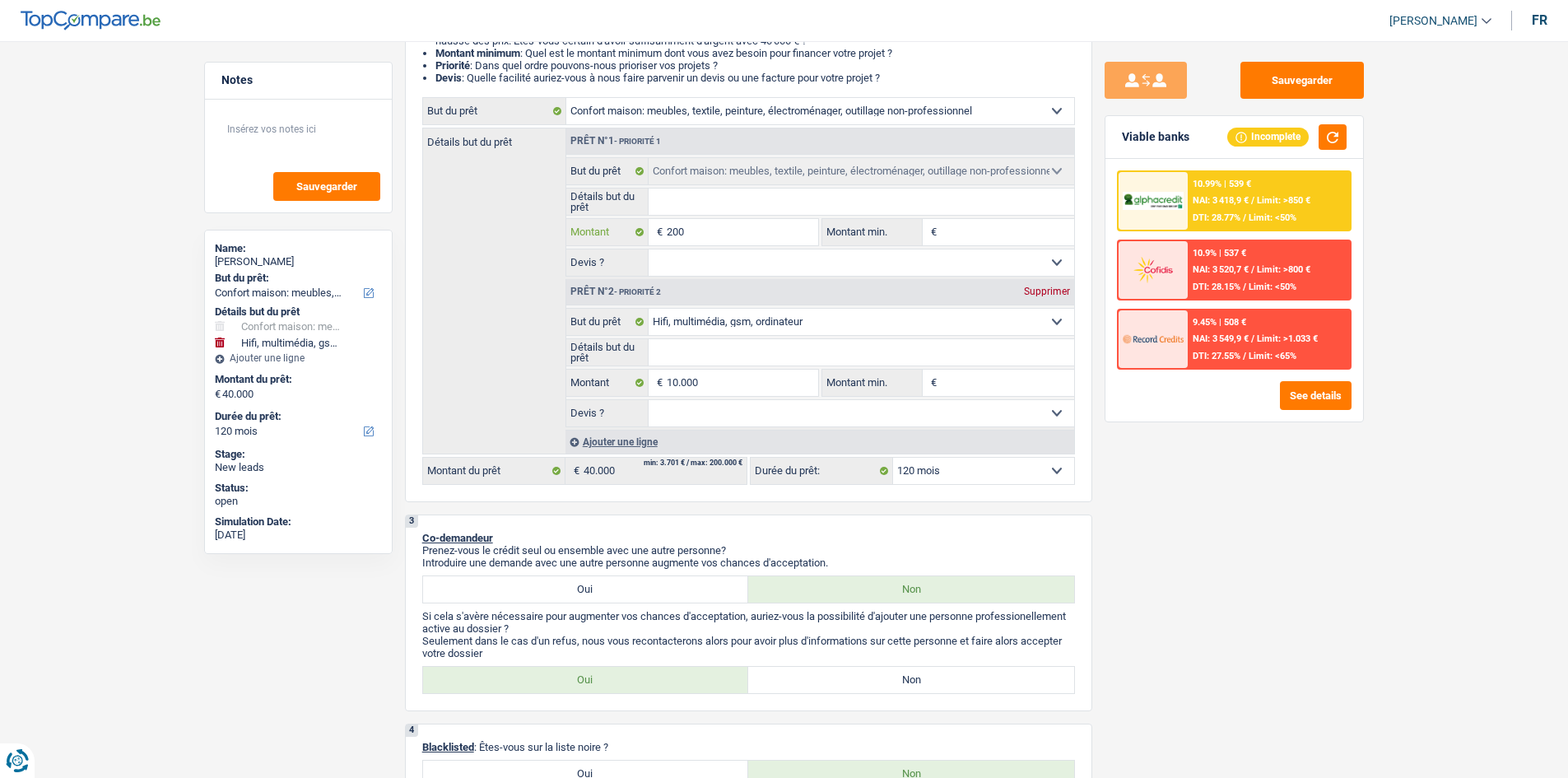 type on "2.000" 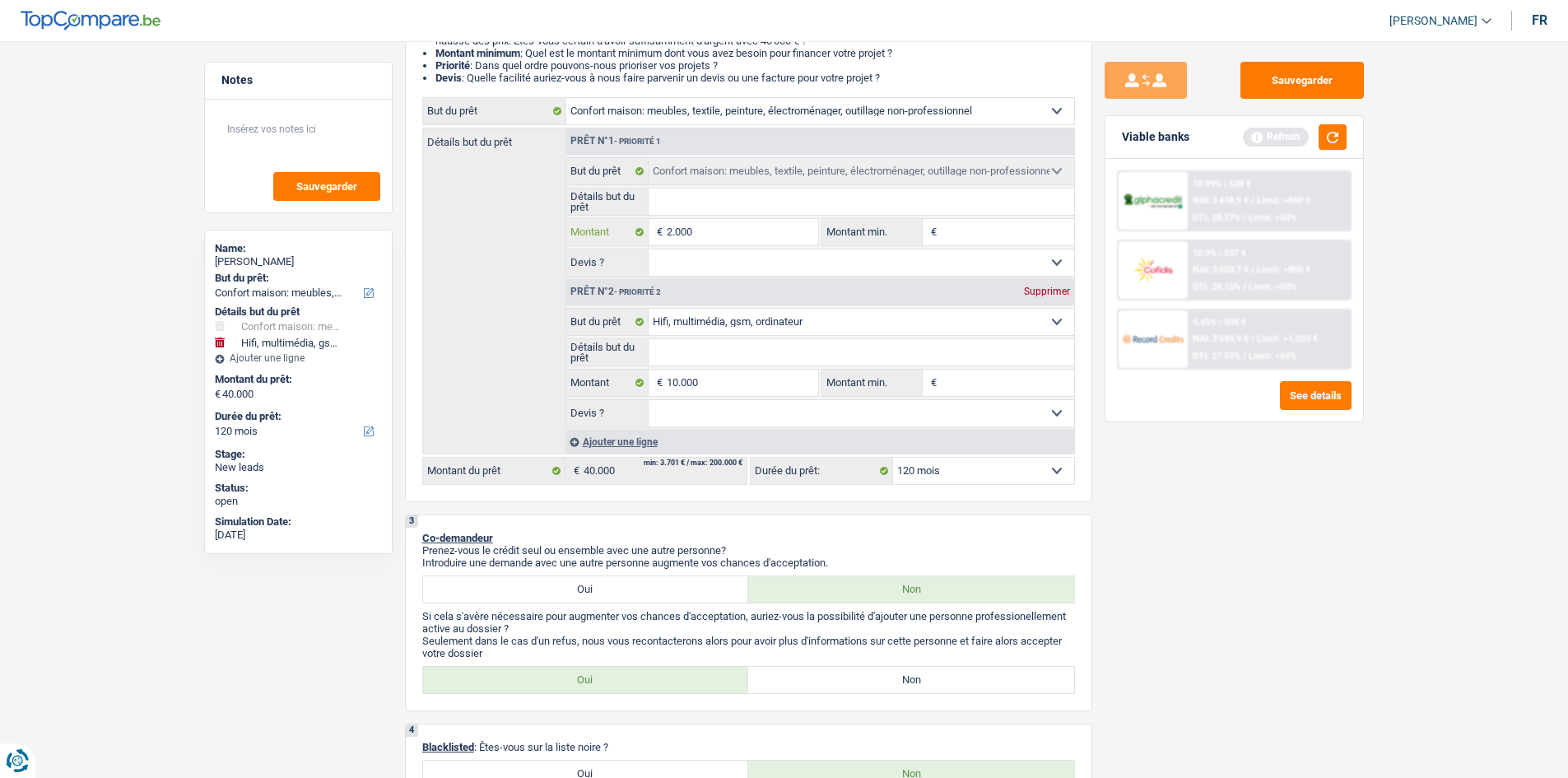 type on "20.000" 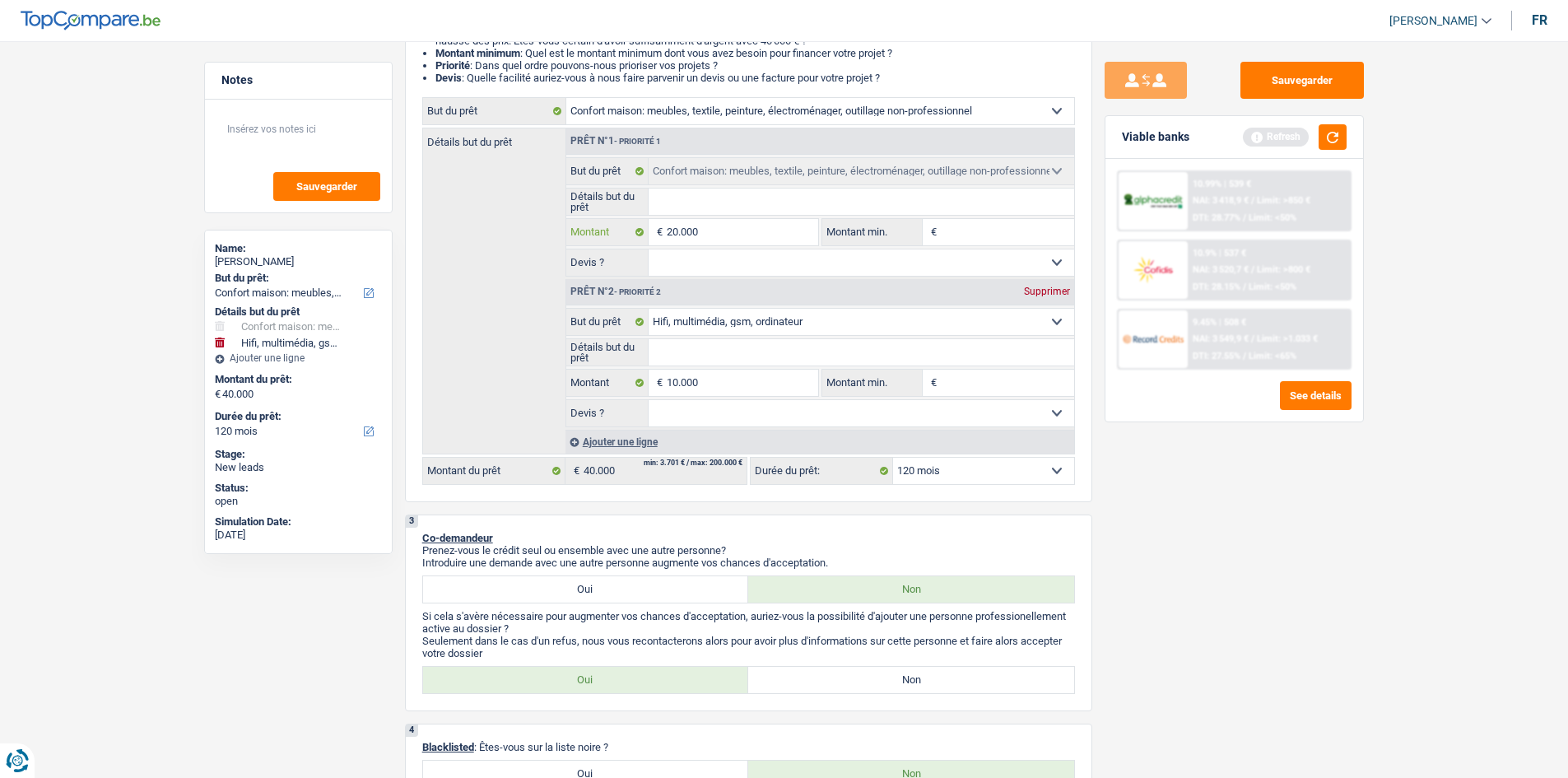 type on "20.000" 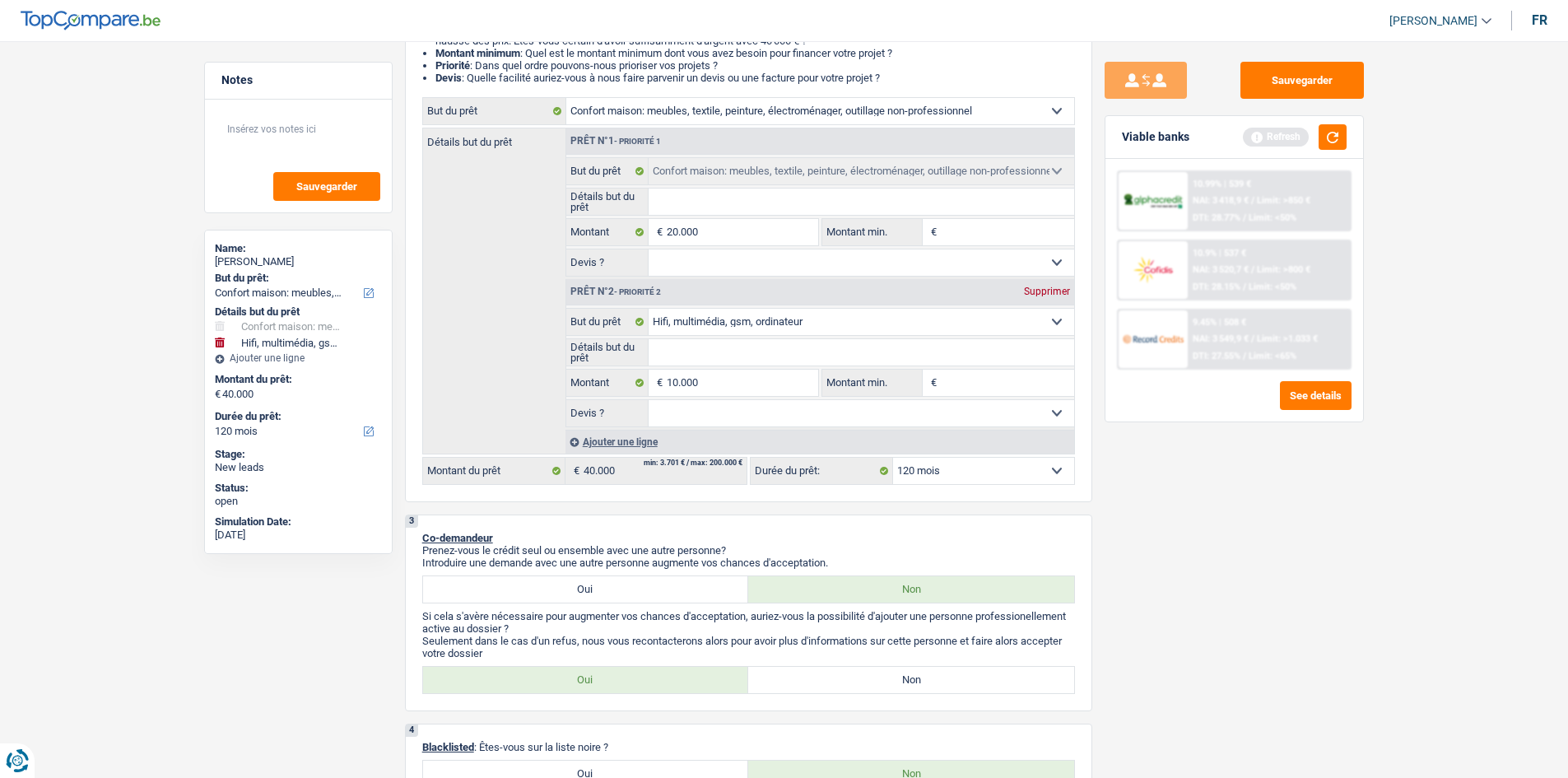 click on "Sauvegarder
Viable banks
Refresh
10.99% | 539 €
NAI: 3 418,9 €
/
Limit: >850 €
DTI: 28.77%
/
Limit: <50%
10.9% | 537 €
NAI: 3 520,7 €
/
Limit: >800 €
DTI: 28.15%
/
Limit: <50%
/       /" at bounding box center (1234, 404) 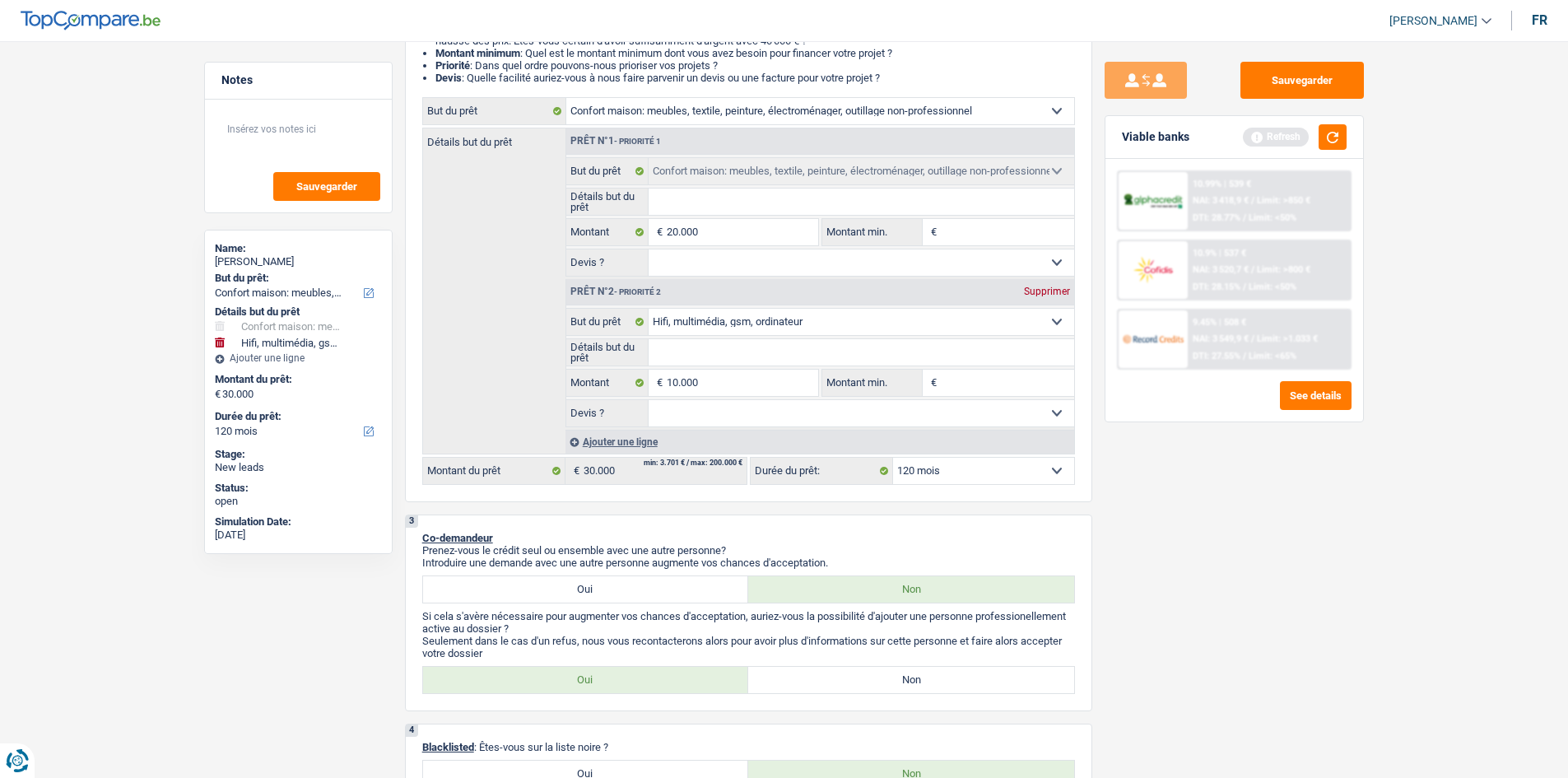 type on "30.000" 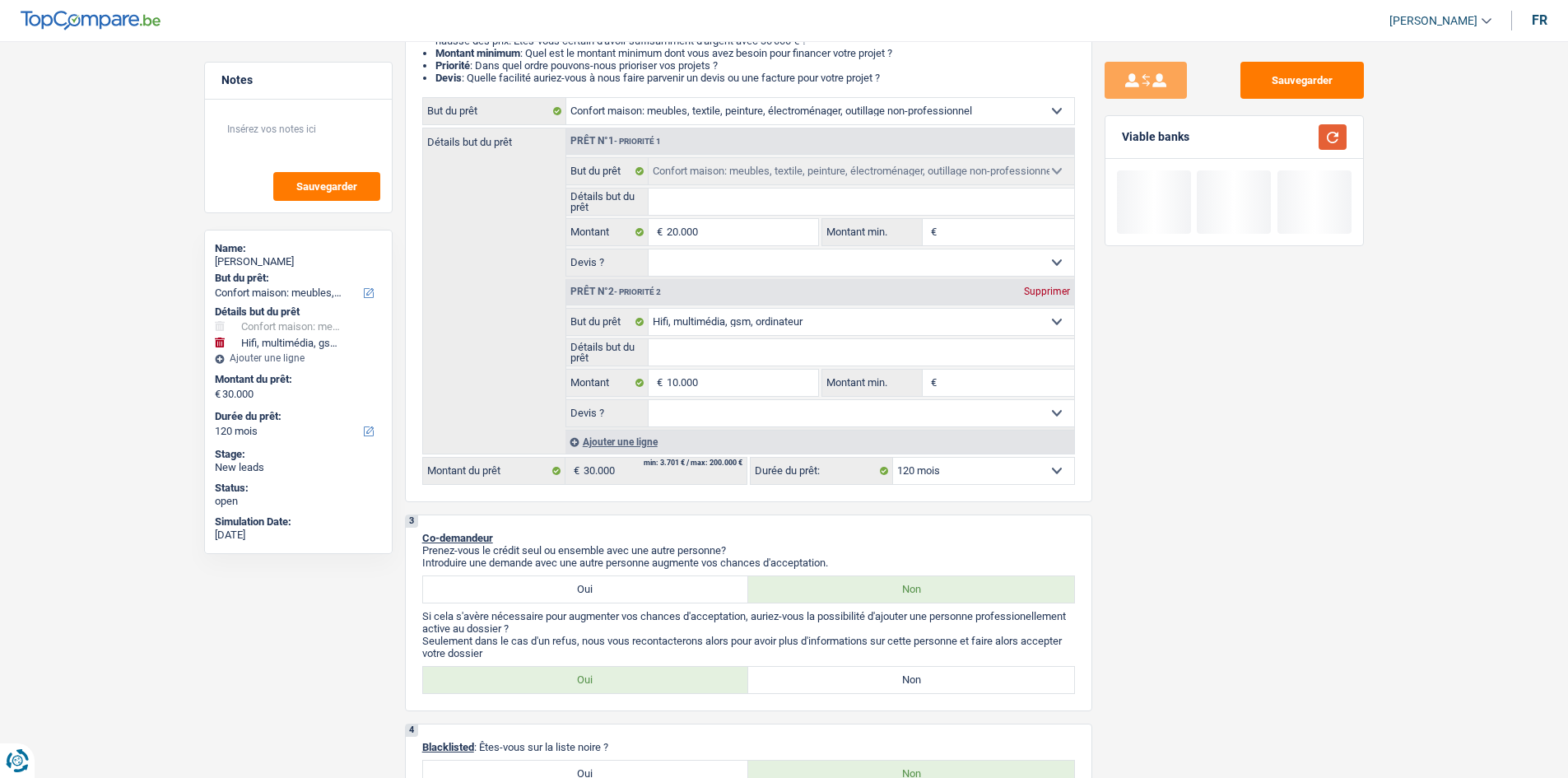 click at bounding box center [1333, 137] 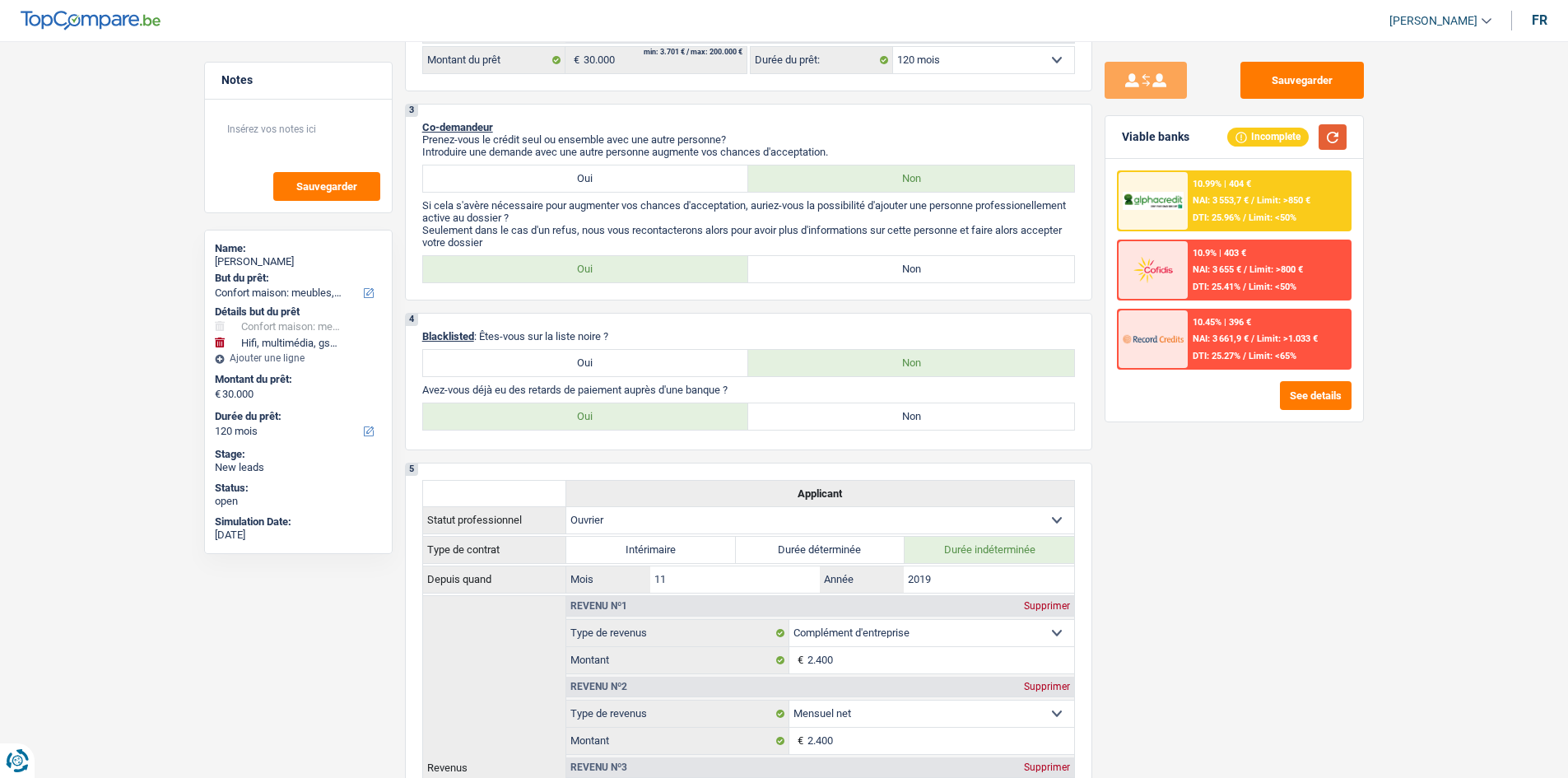 scroll, scrollTop: 659, scrollLeft: 0, axis: vertical 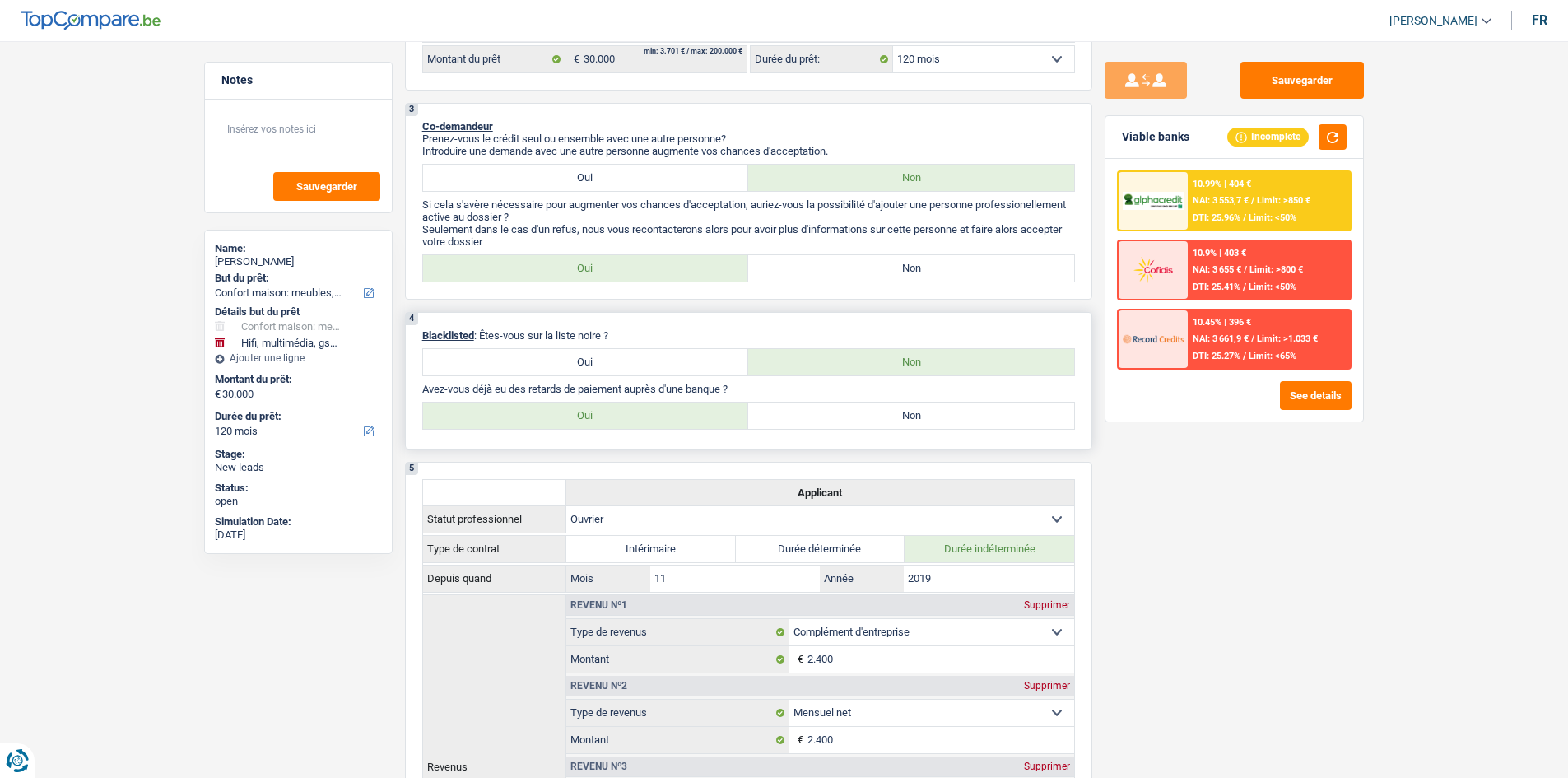 click on "Non" at bounding box center [911, 416] 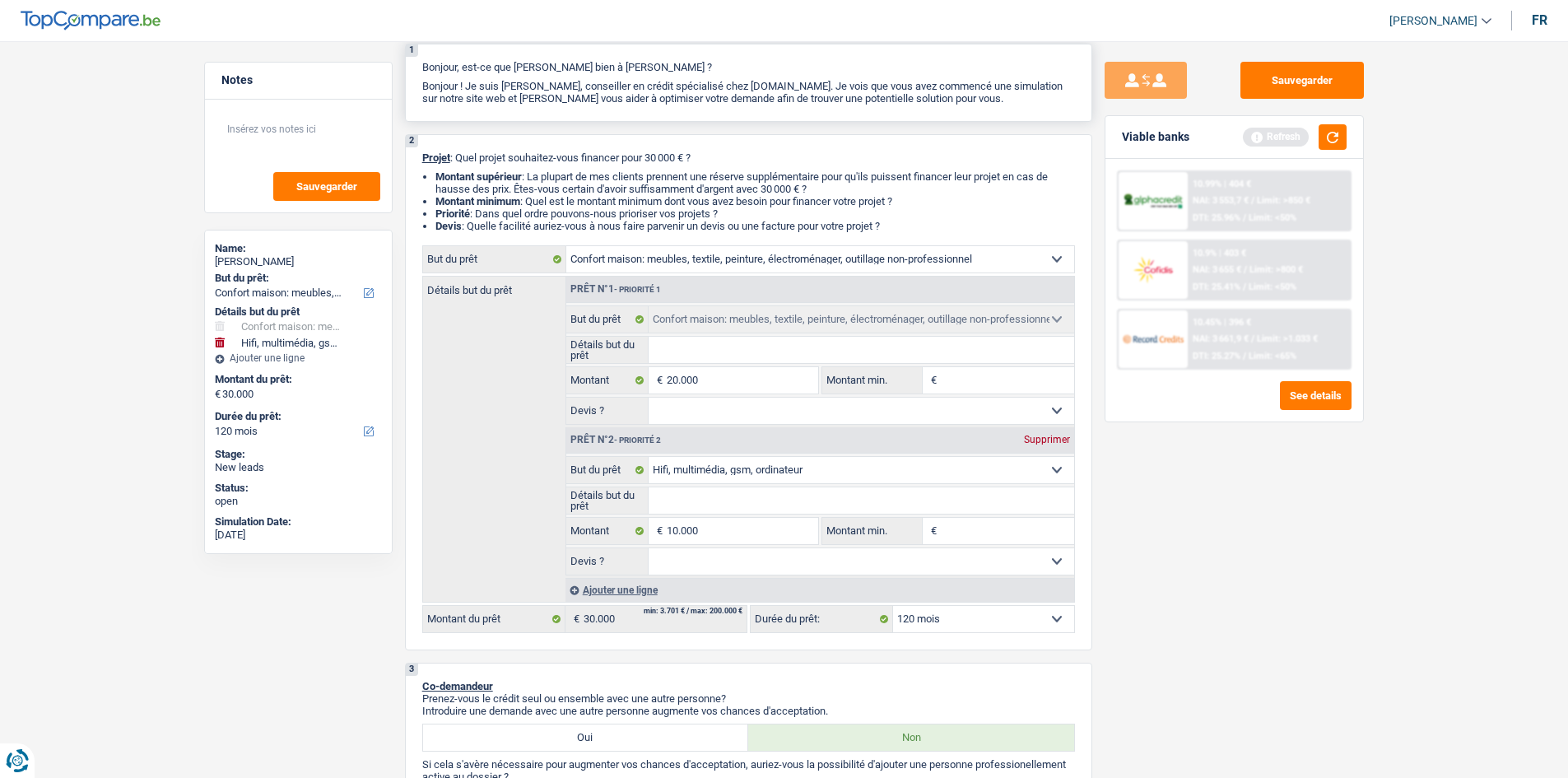 scroll, scrollTop: 0, scrollLeft: 0, axis: both 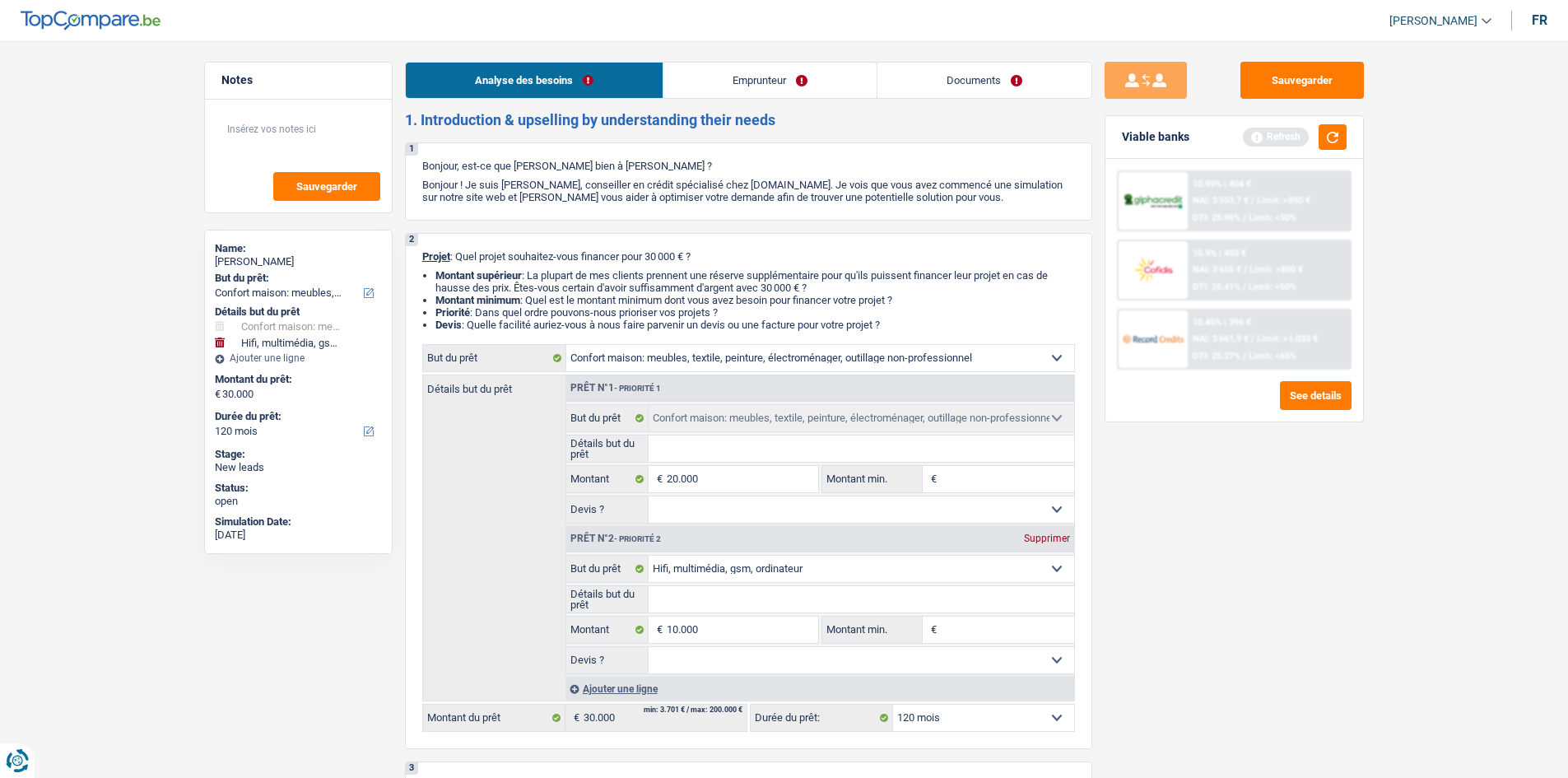 click on "Emprunteur" at bounding box center [770, 80] 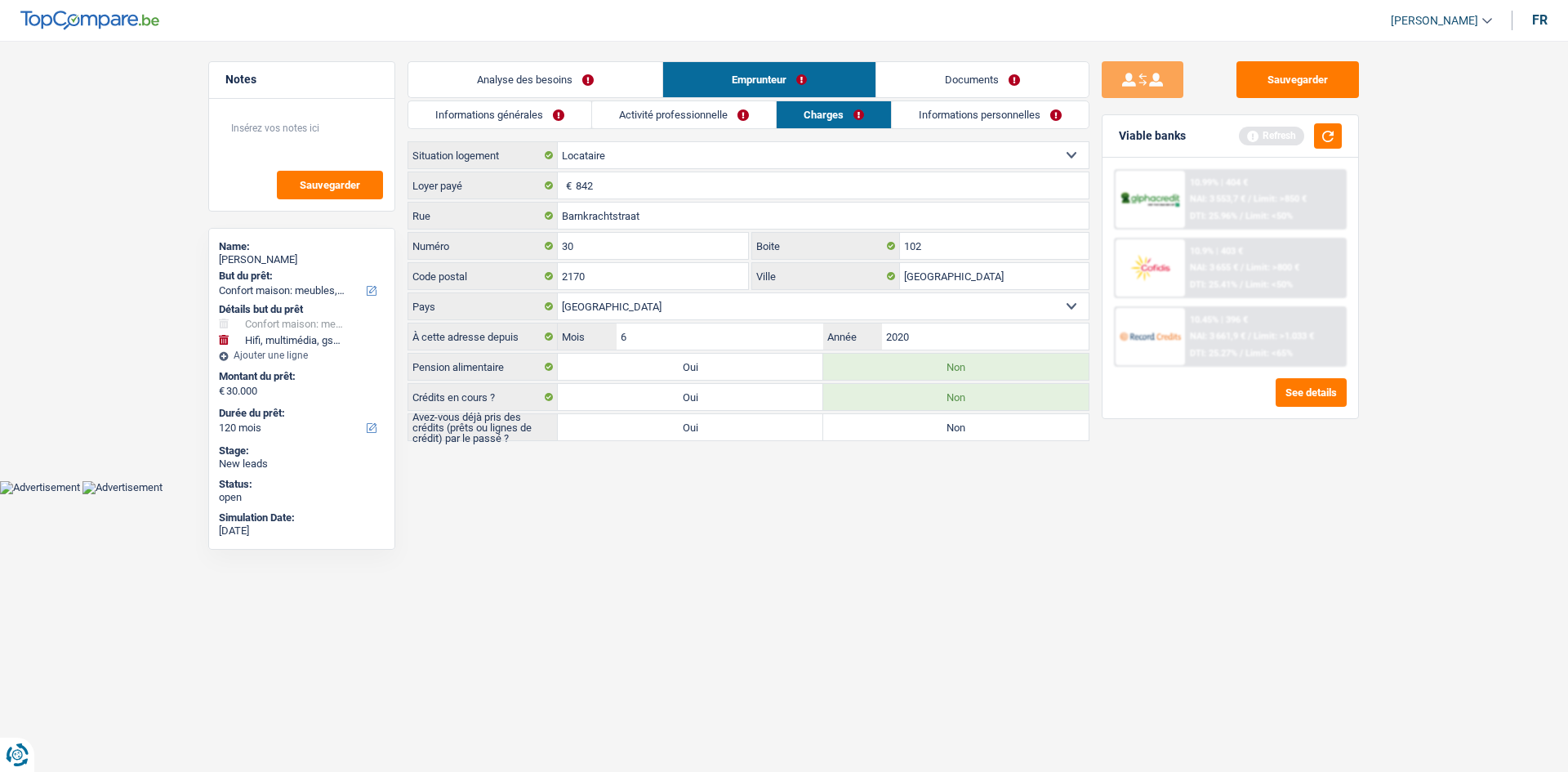 click on "Informations générales" at bounding box center [500, 114] 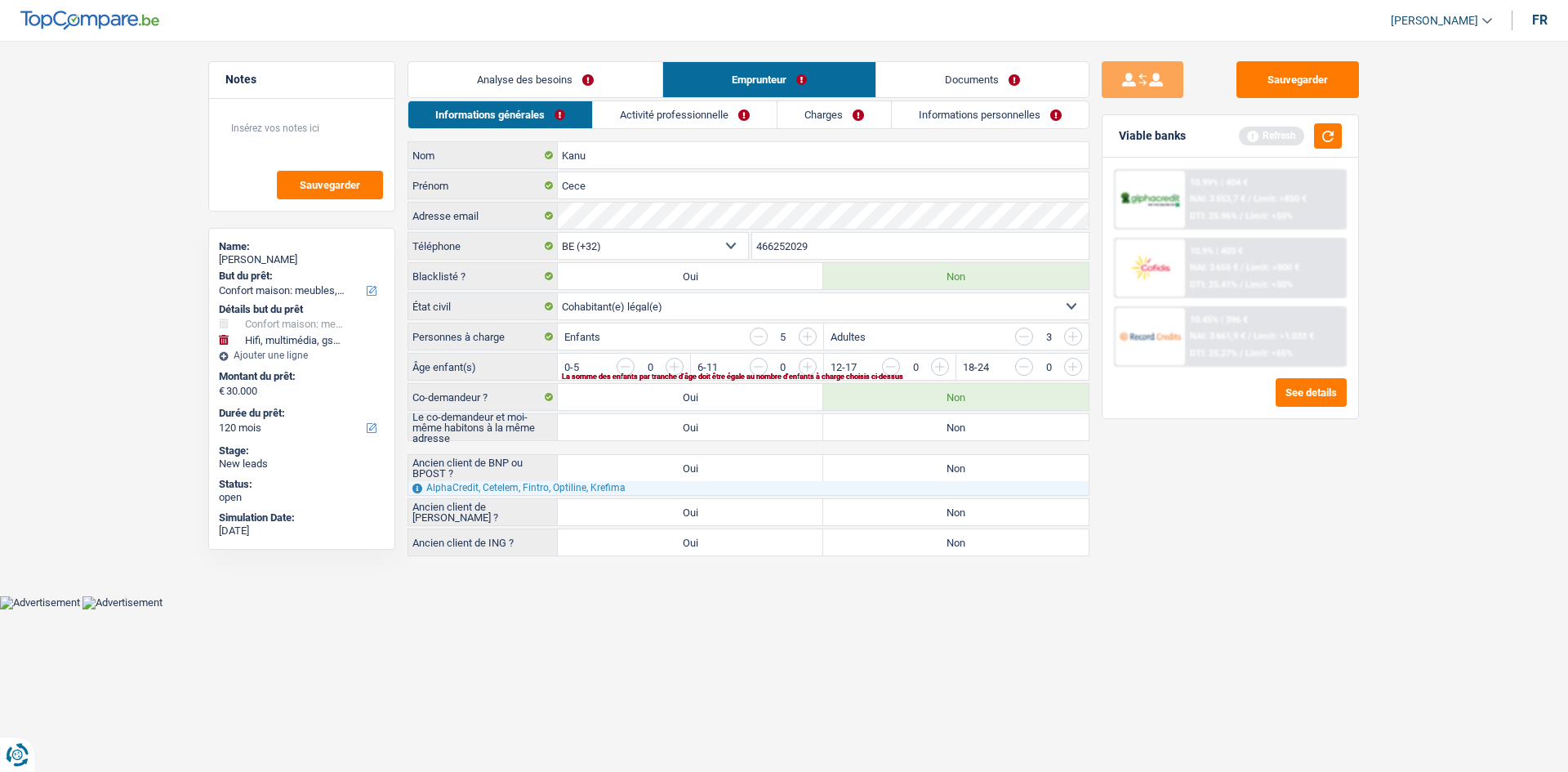 click on "Analyse des besoins" at bounding box center (535, 79) 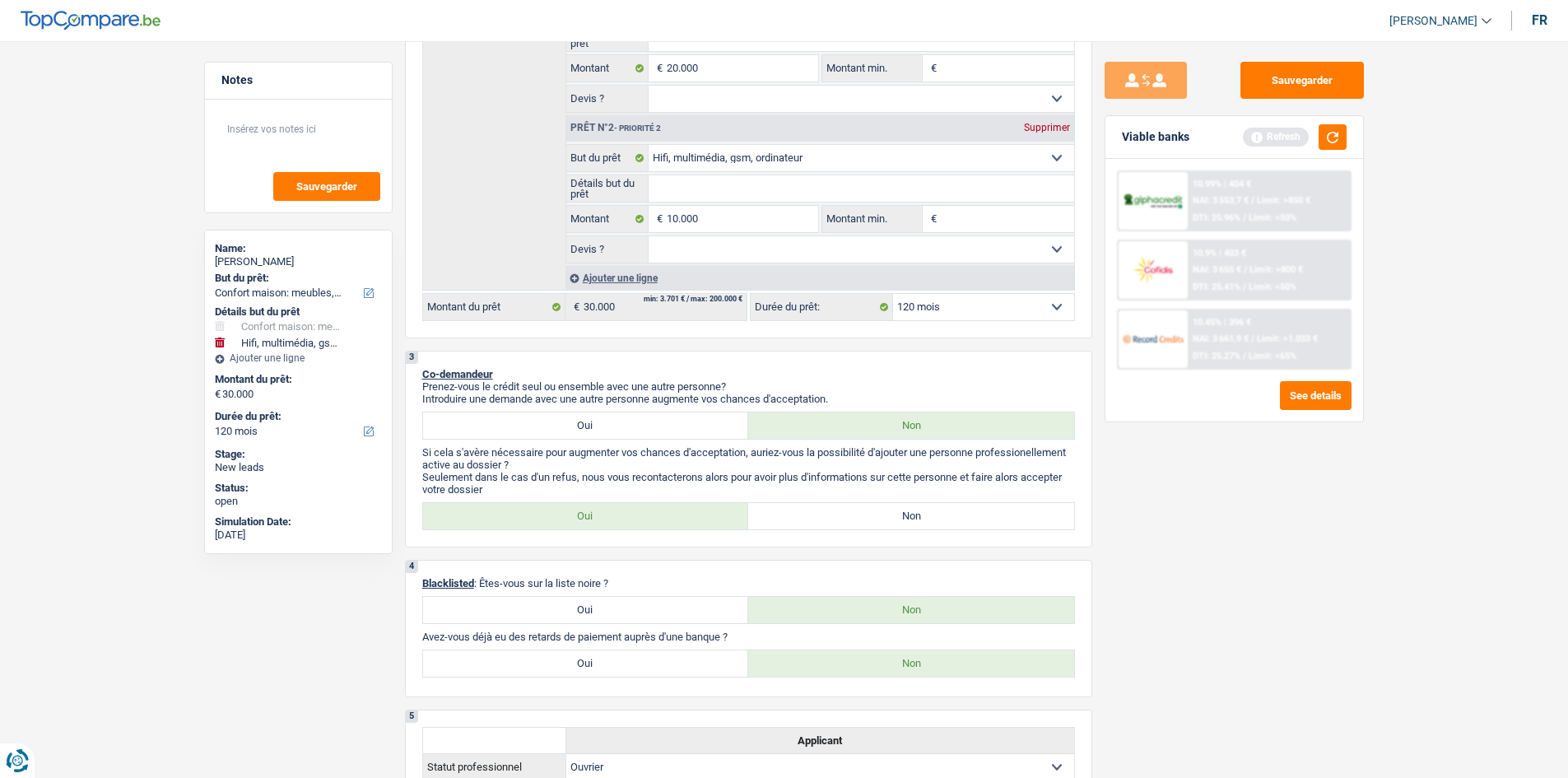 scroll, scrollTop: 576, scrollLeft: 0, axis: vertical 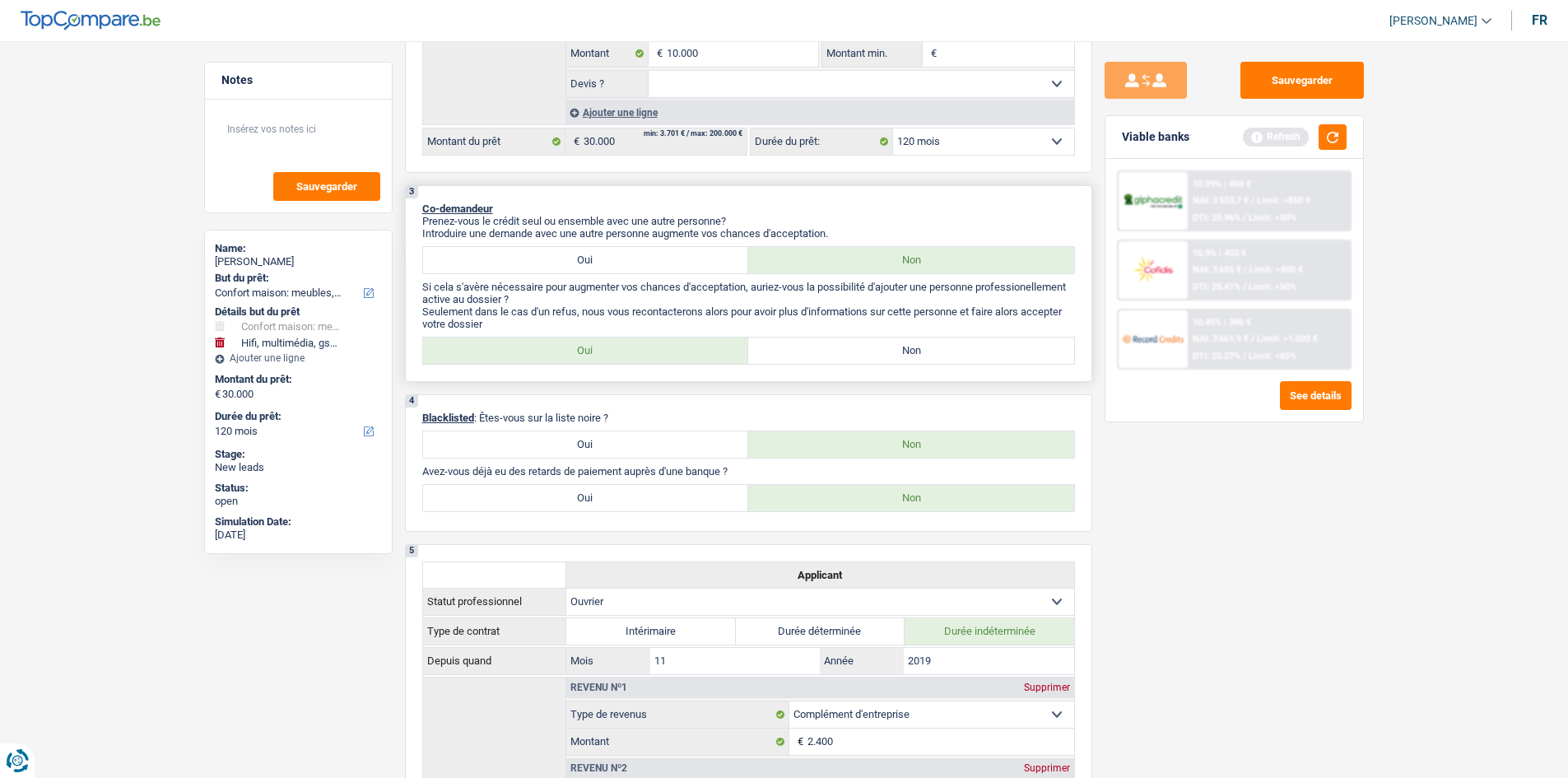 click on "Non" at bounding box center (911, 351) 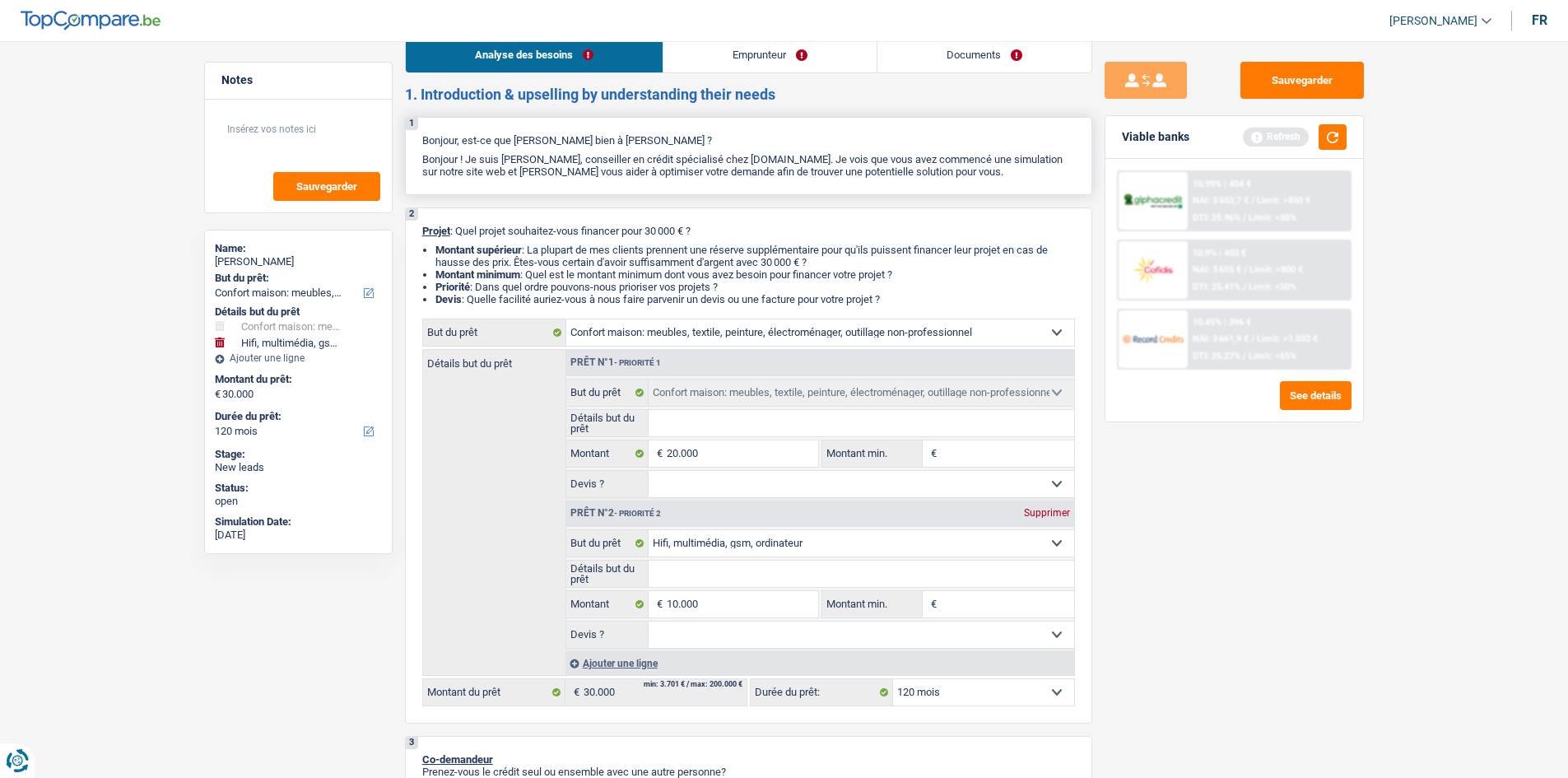 scroll, scrollTop: 0, scrollLeft: 0, axis: both 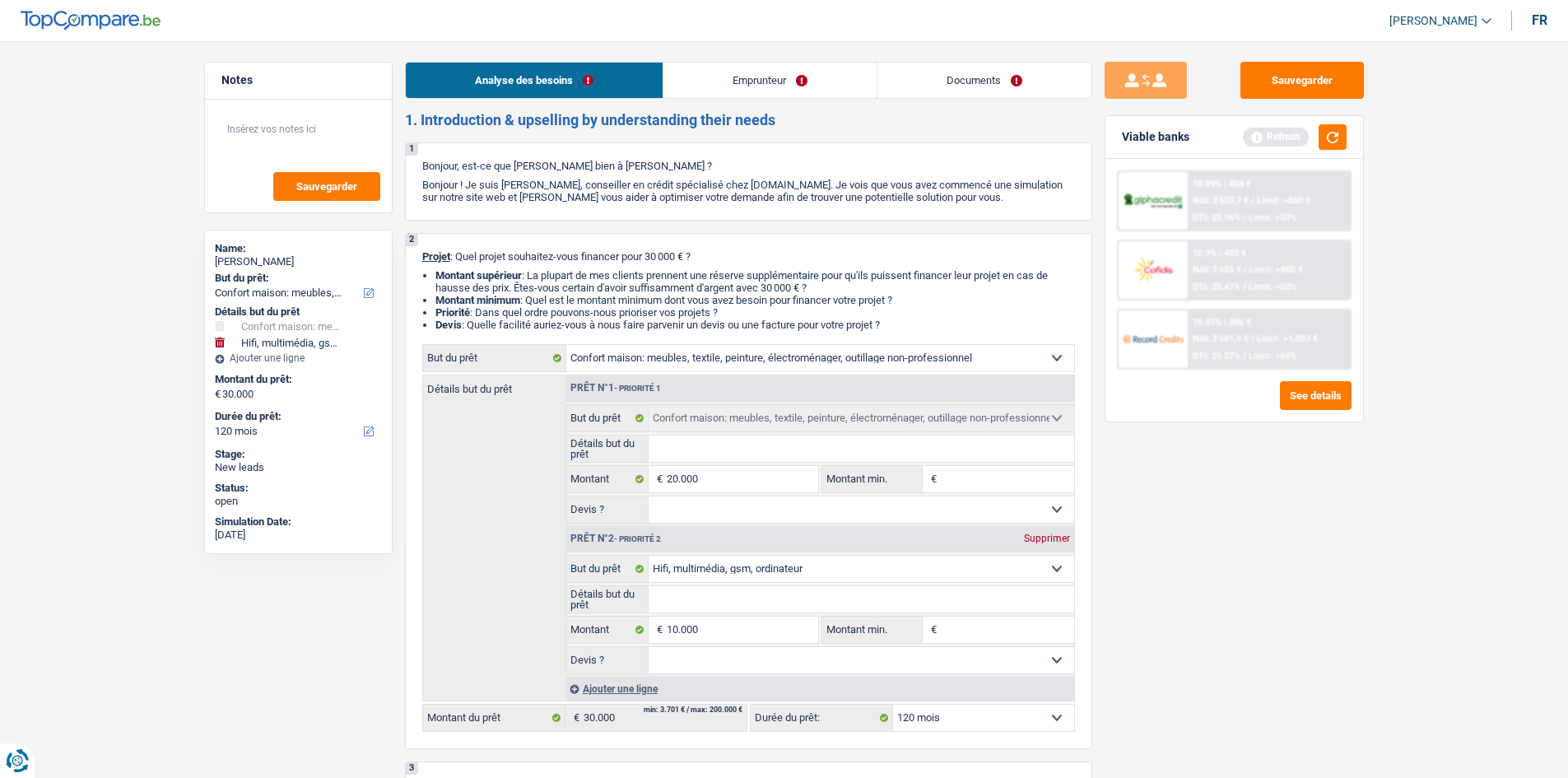 click on "Emprunteur" at bounding box center (770, 80) 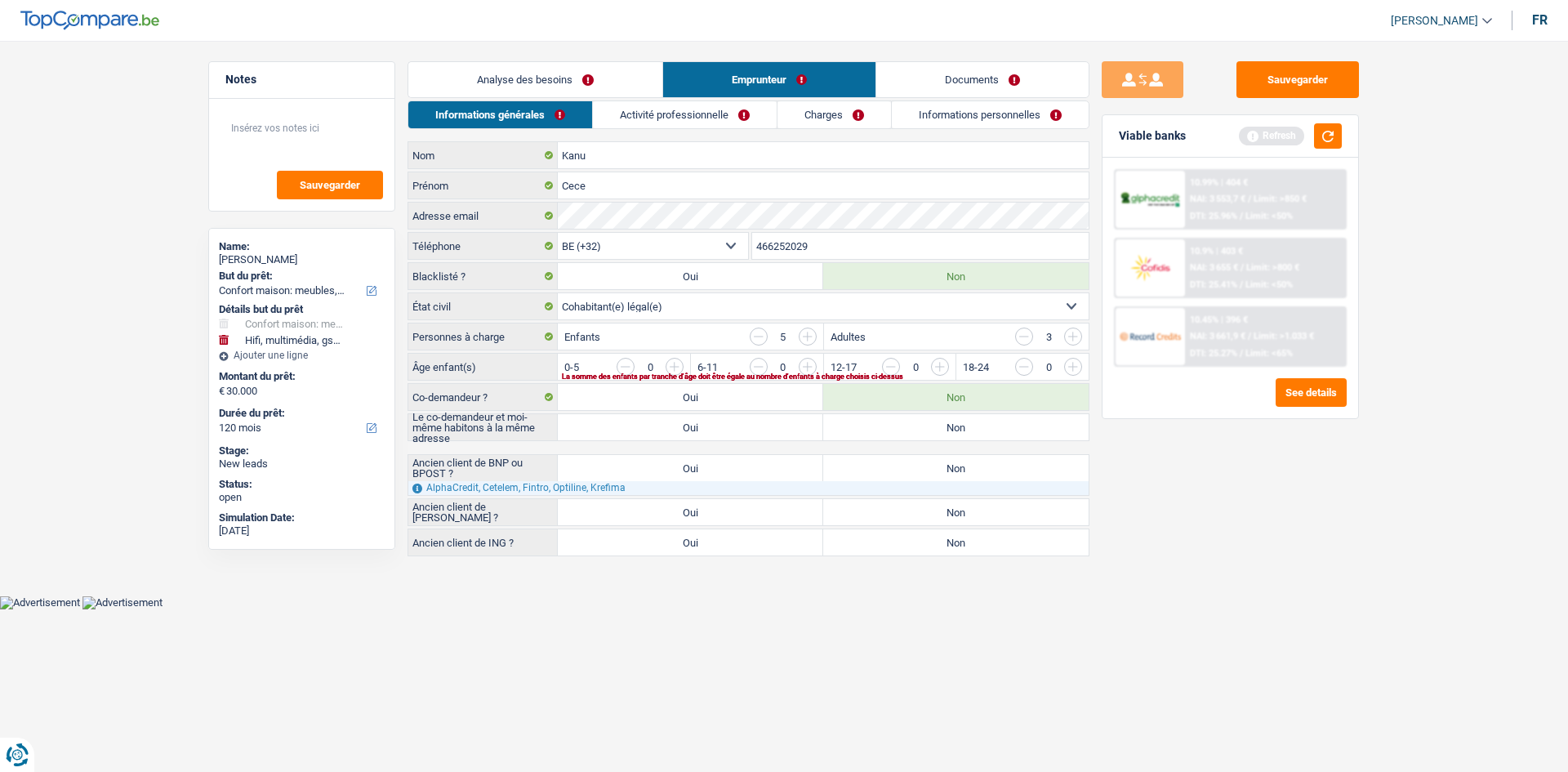 click on "Non" at bounding box center (956, 427) 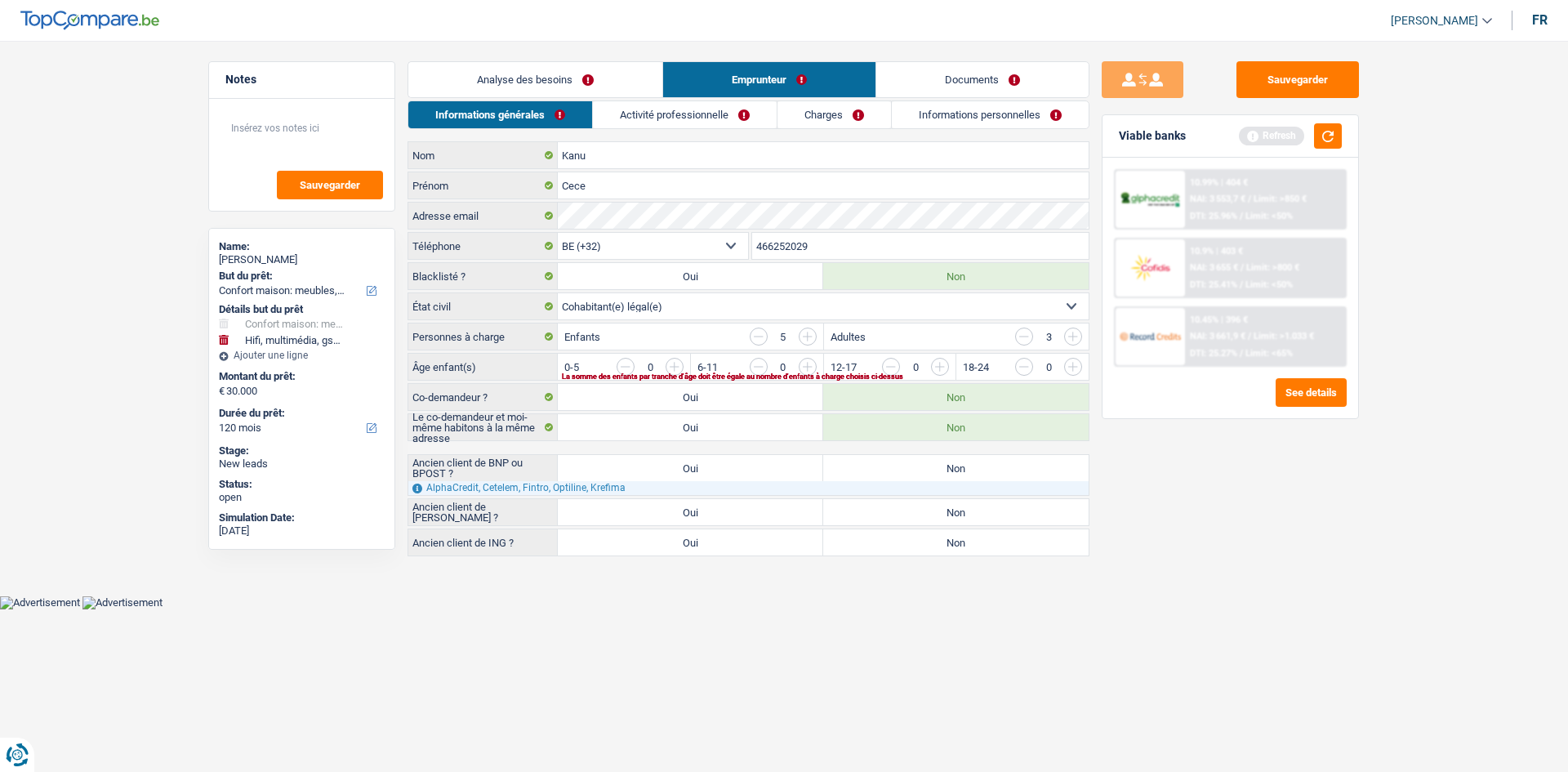 drag, startPoint x: 1372, startPoint y: 554, endPoint x: 1312, endPoint y: 556, distance: 60.03332 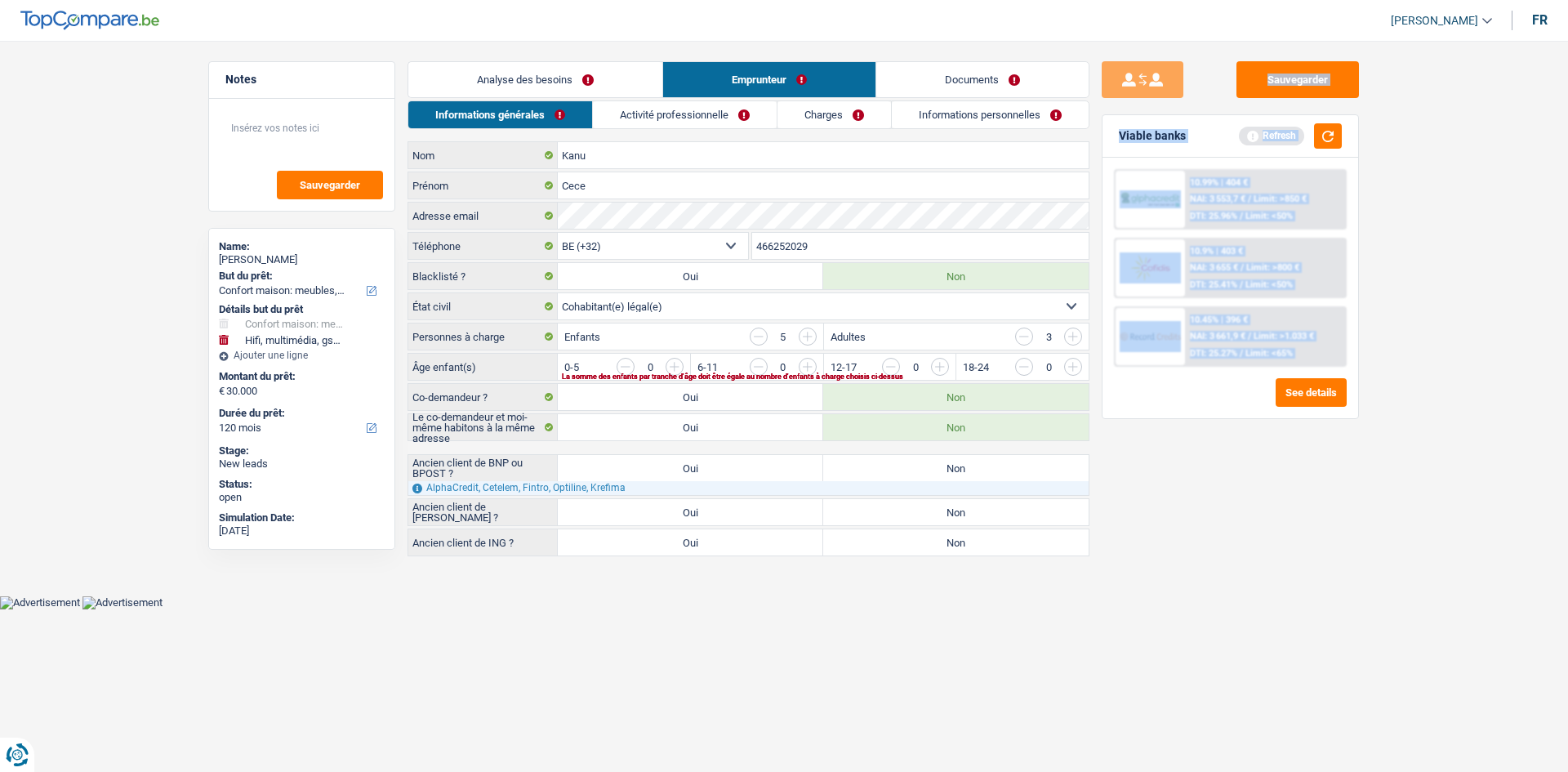 click on "Sauvegarder
Viable banks
Refresh
10.99% | 404 €
NAI: 3 553,7 €
/
Limit: >850 €
DTI: 25.96%
/
Limit: <50%
10.9% | 403 €
NAI: 3 655 €
/
Limit: >800 €
DTI: 25.41%
/
Limit: <50%
/       /" at bounding box center (1230, 401) 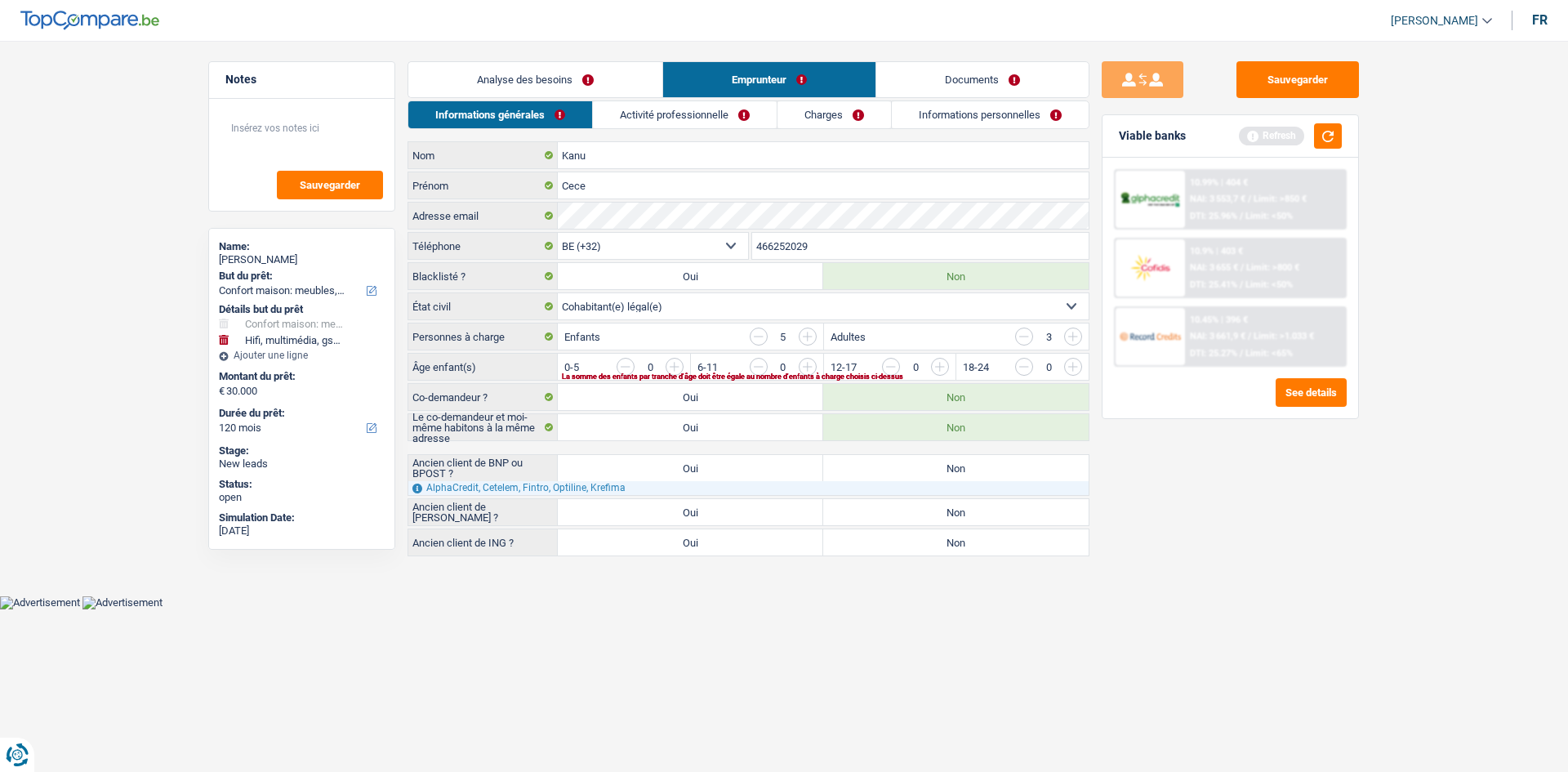 click on "Analyse des besoins" at bounding box center [535, 79] 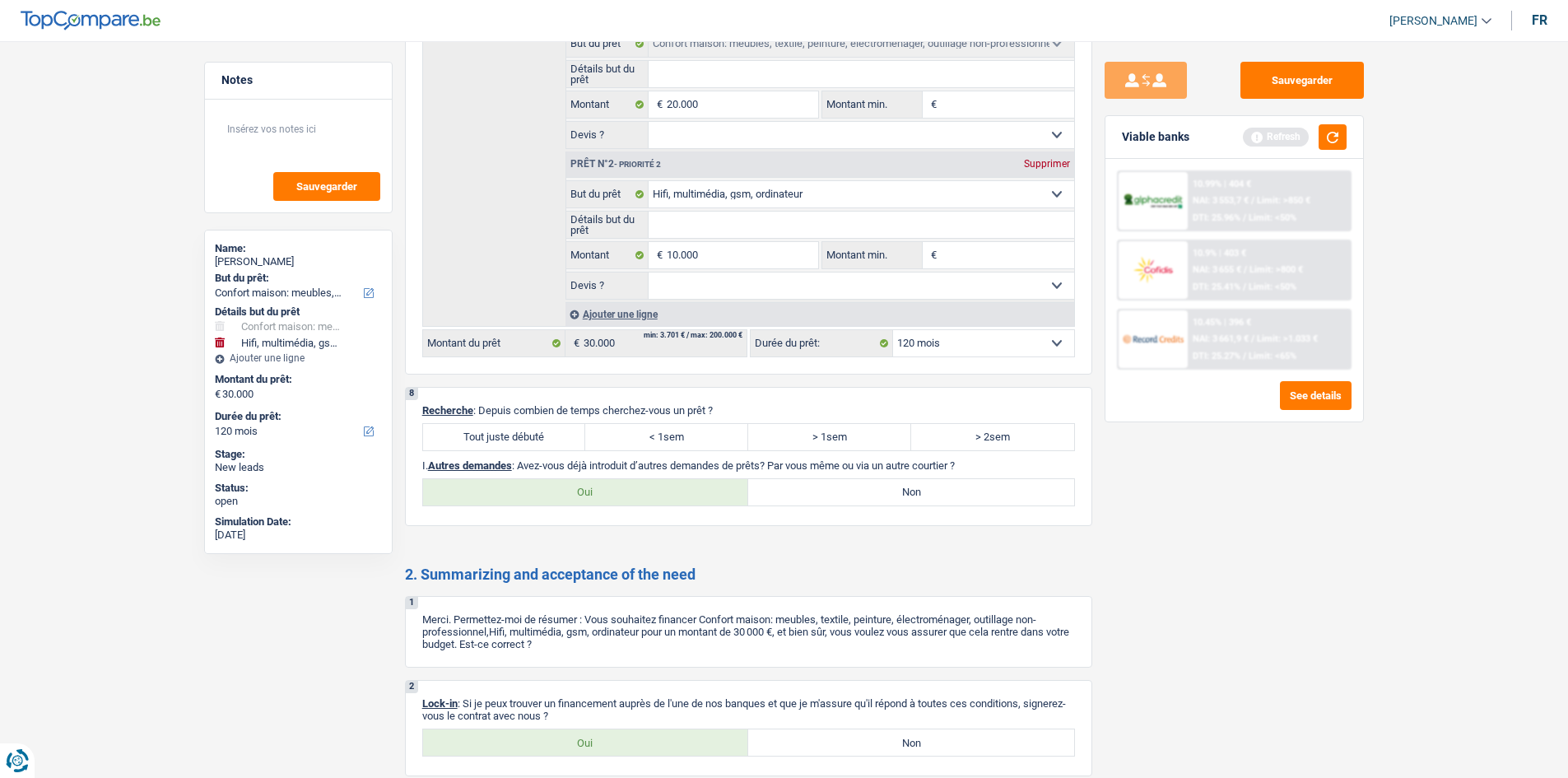 scroll, scrollTop: 2044, scrollLeft: 0, axis: vertical 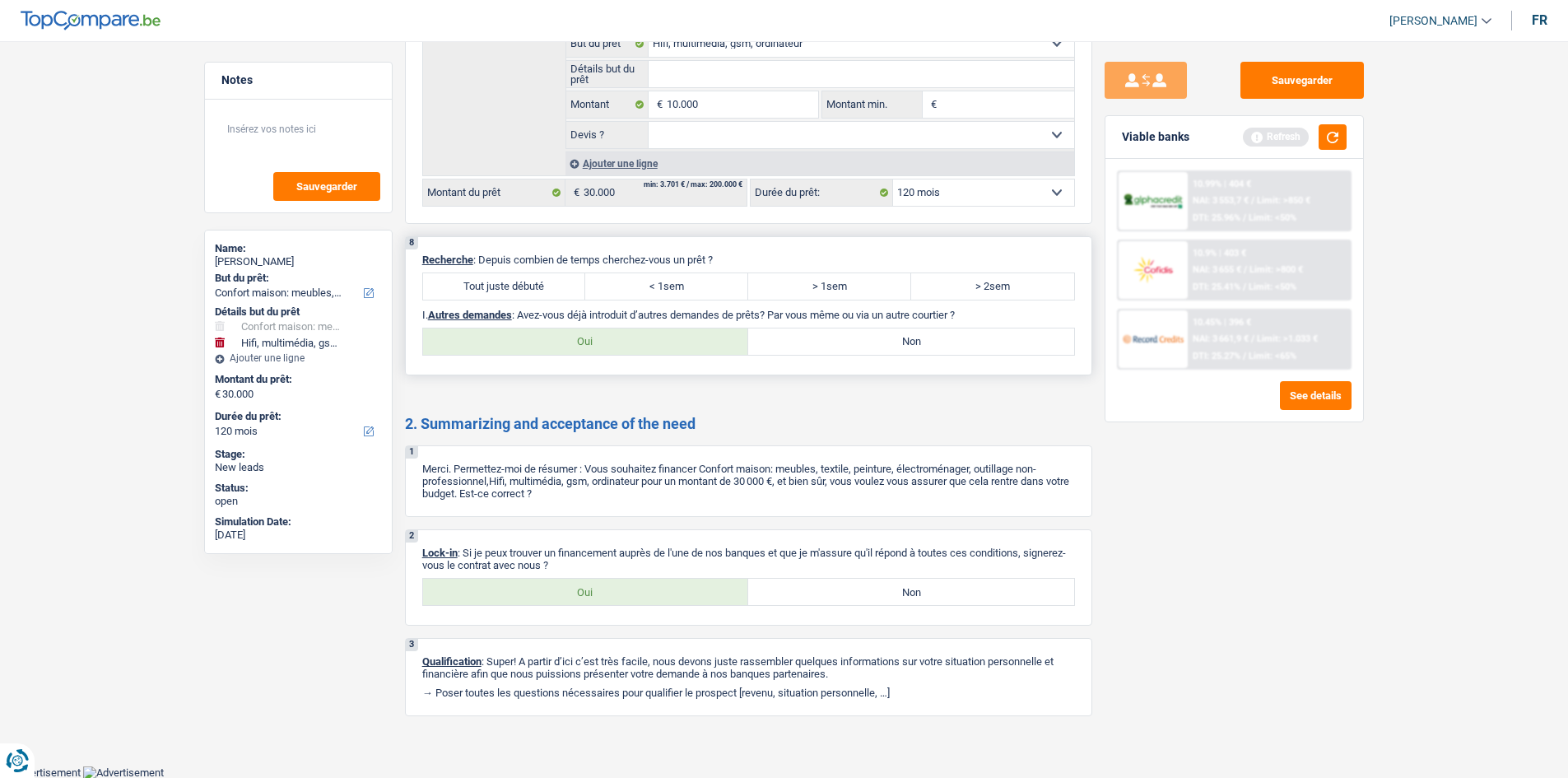 click on "Tout juste débuté" at bounding box center [505, 287] 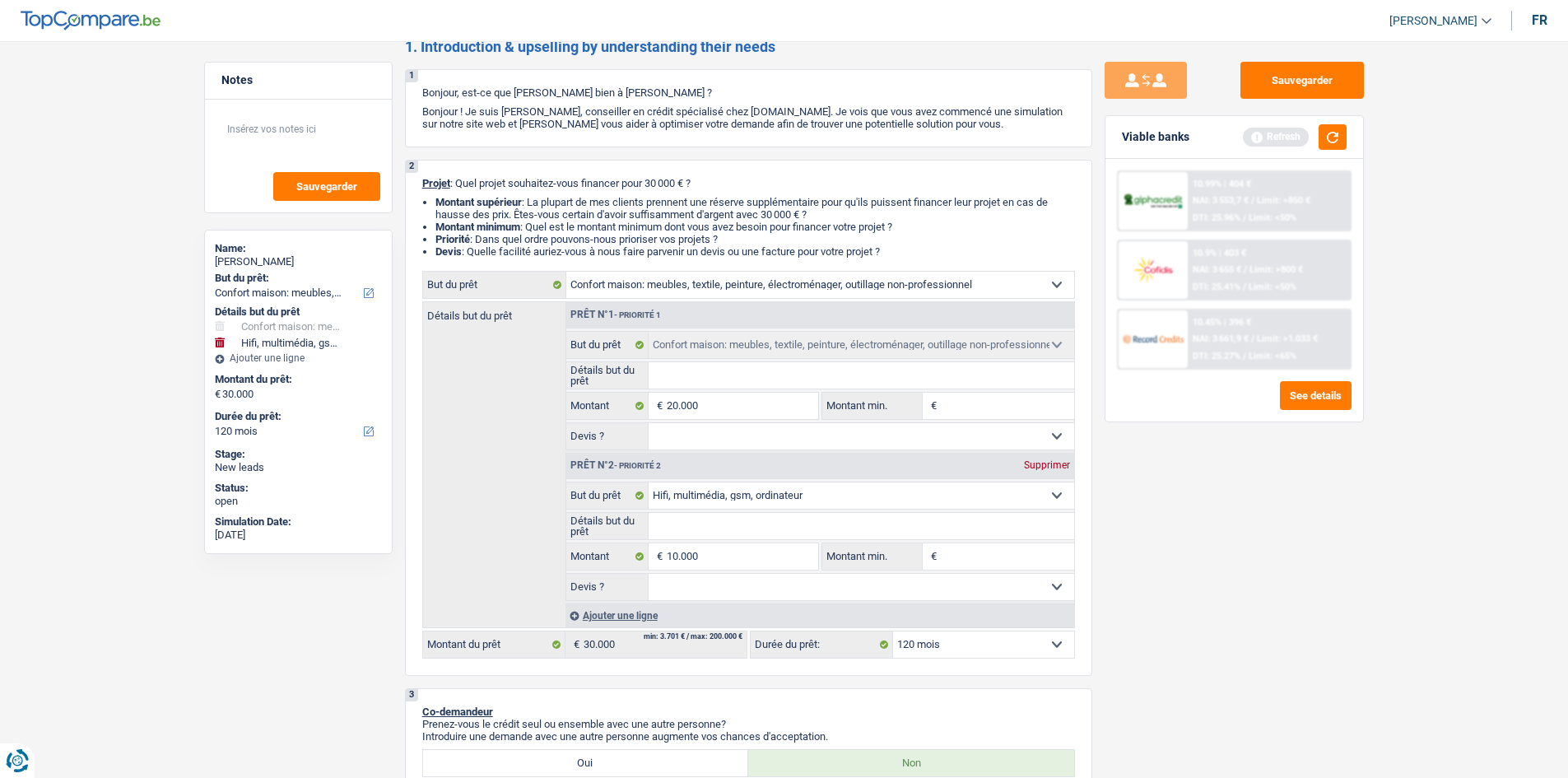 scroll, scrollTop: 0, scrollLeft: 0, axis: both 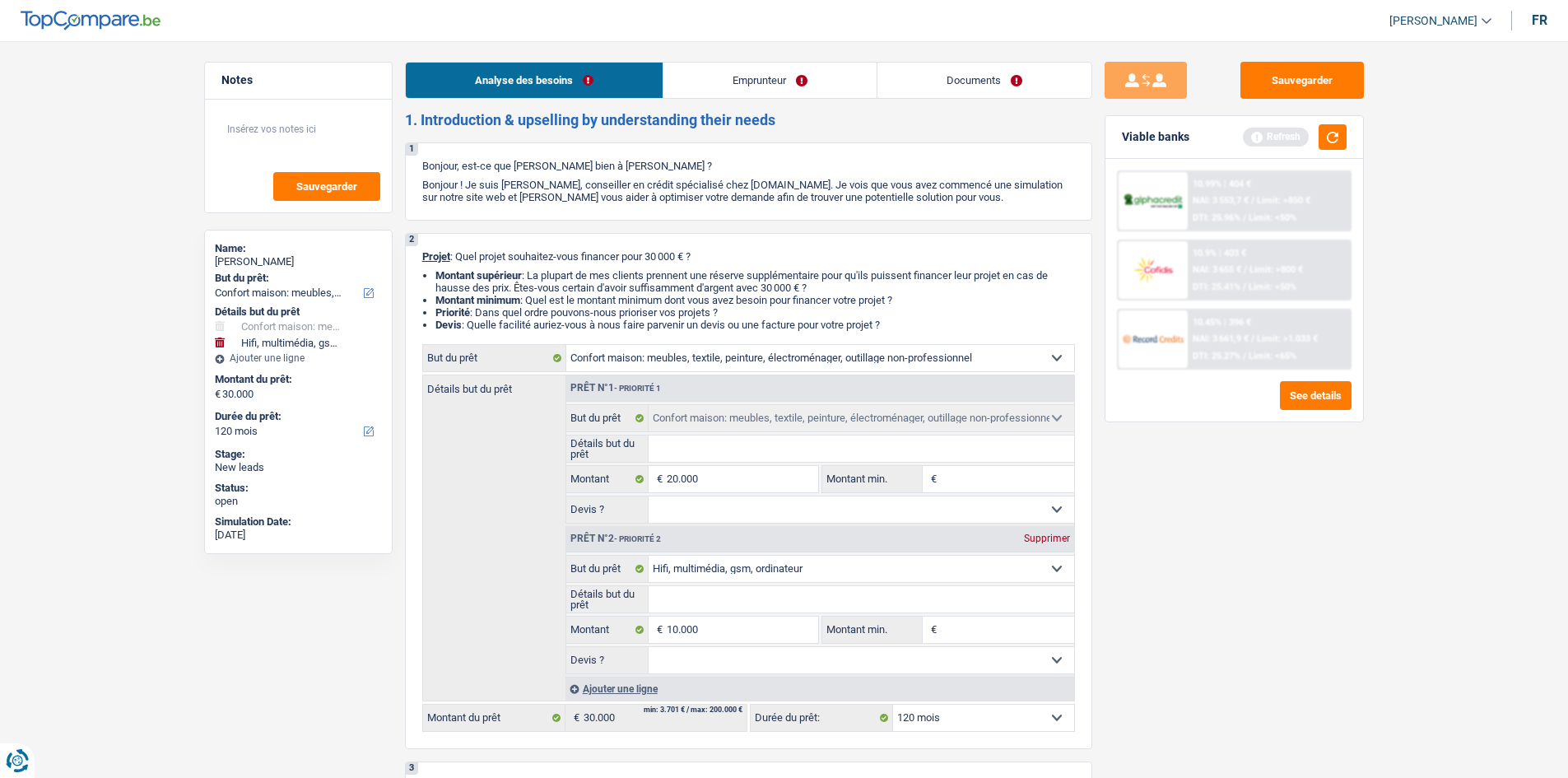click on "Emprunteur" at bounding box center [770, 80] 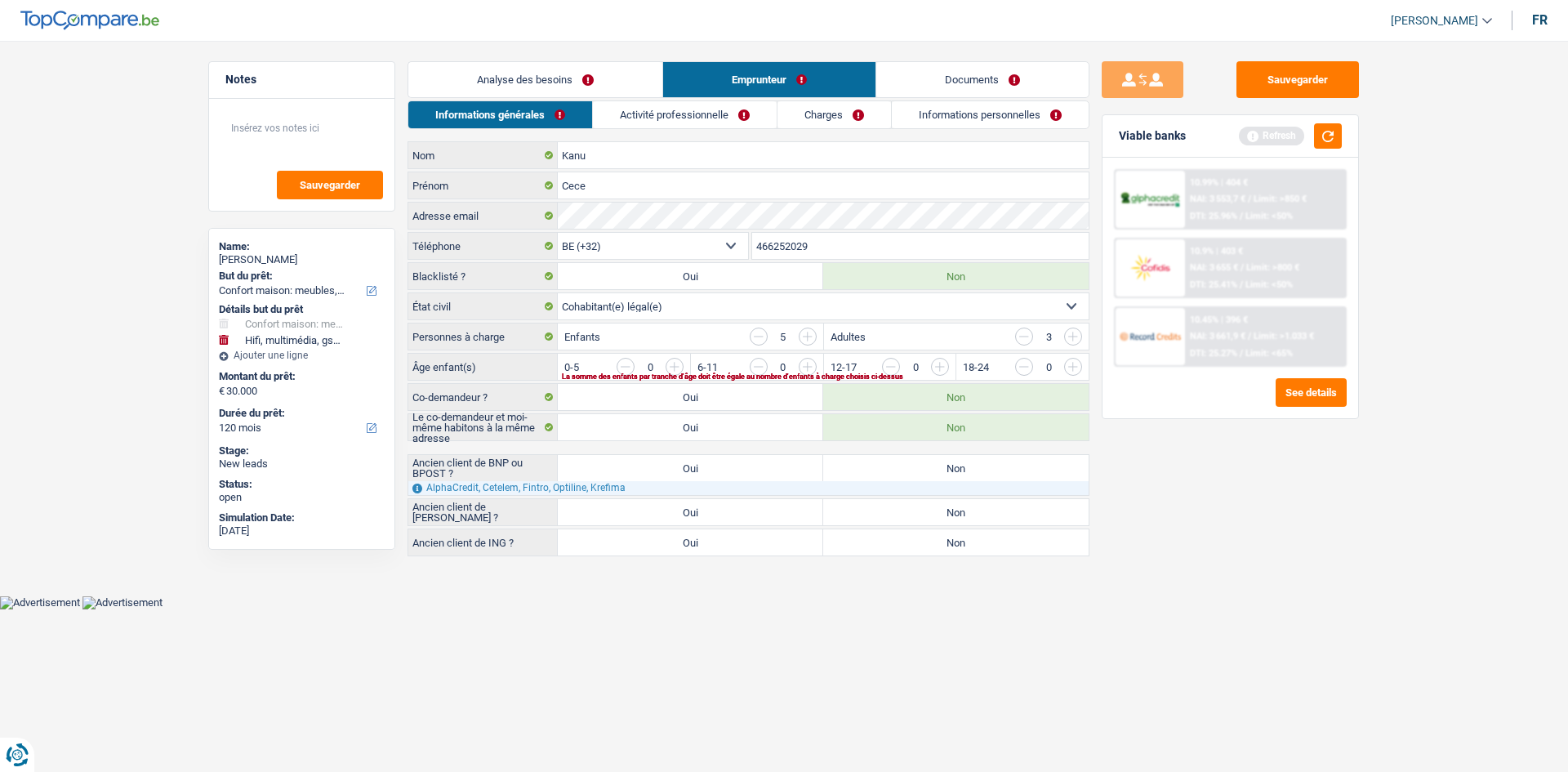 click on "Non" at bounding box center [956, 468] 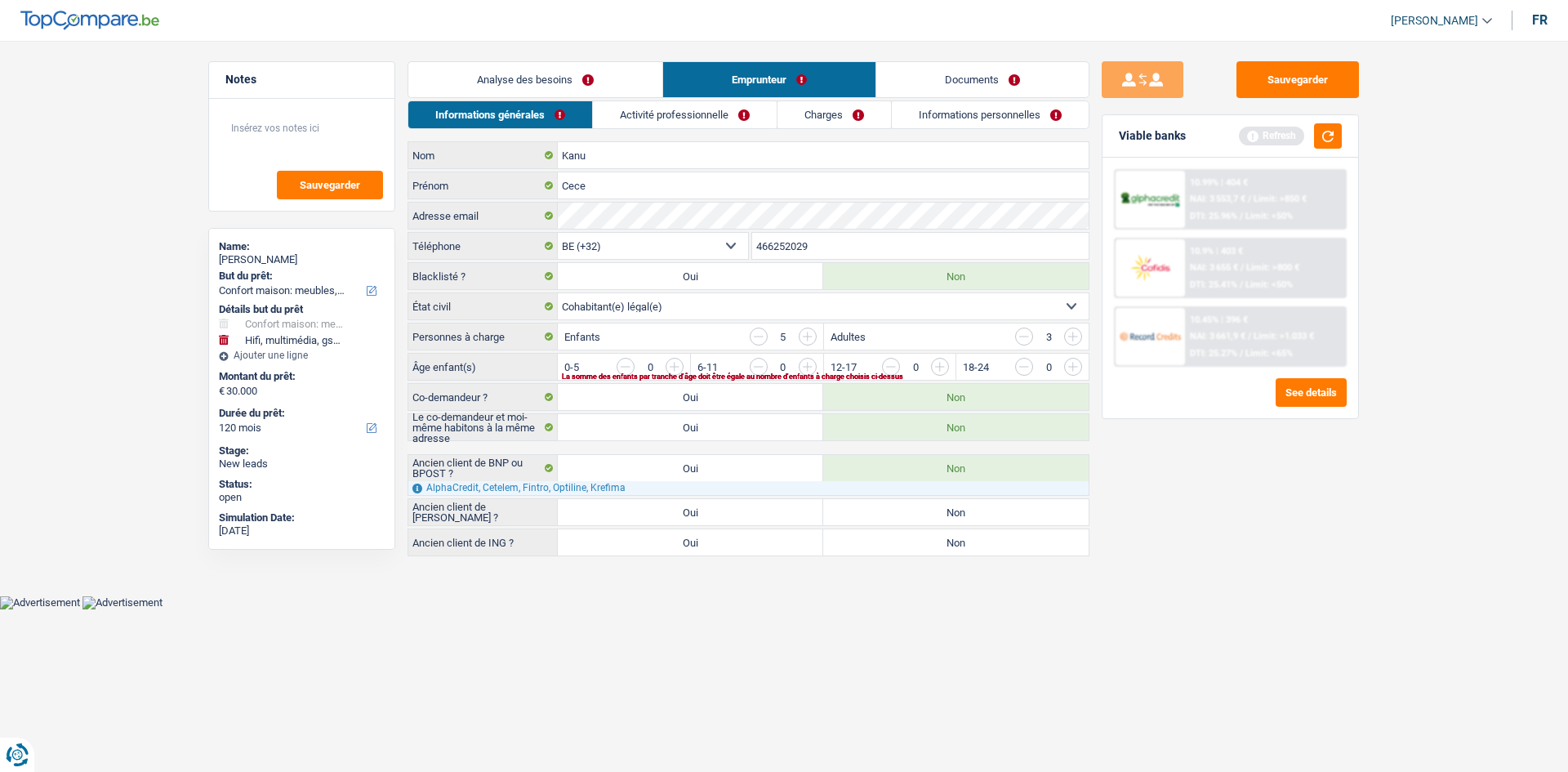 click on "Non" at bounding box center (956, 512) 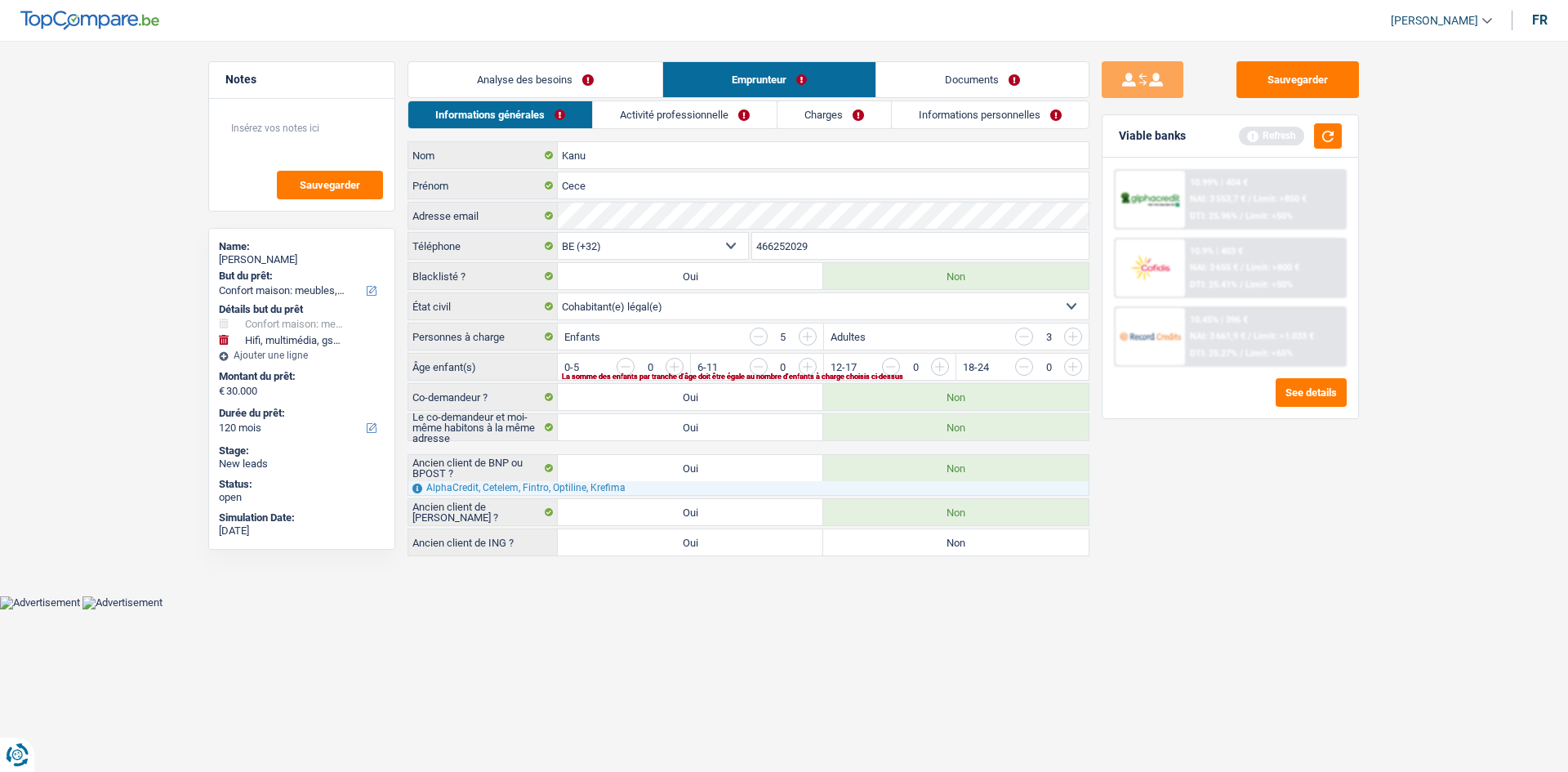 click on "Non" at bounding box center [956, 542] 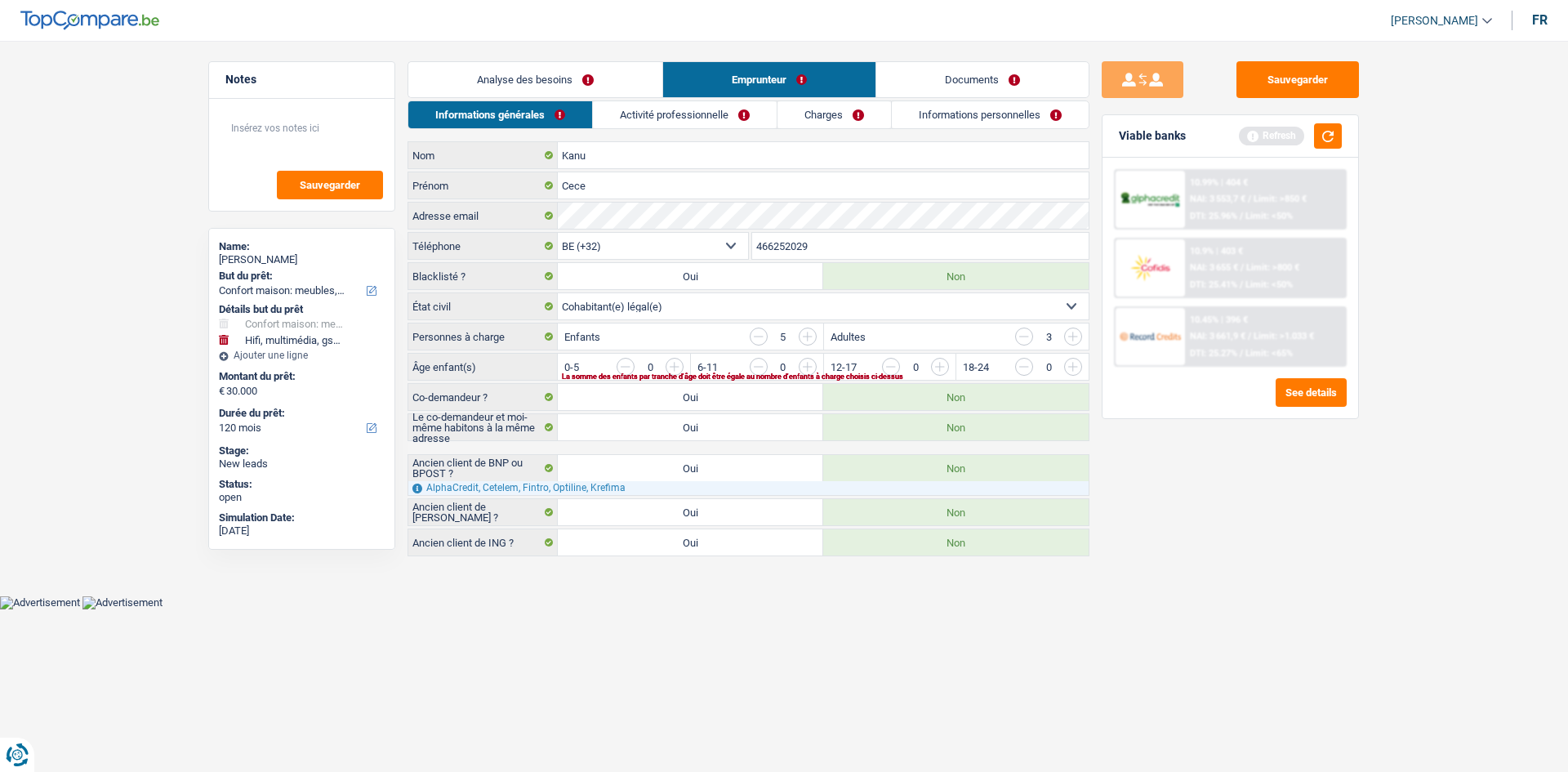 click on "Charges" at bounding box center [834, 114] 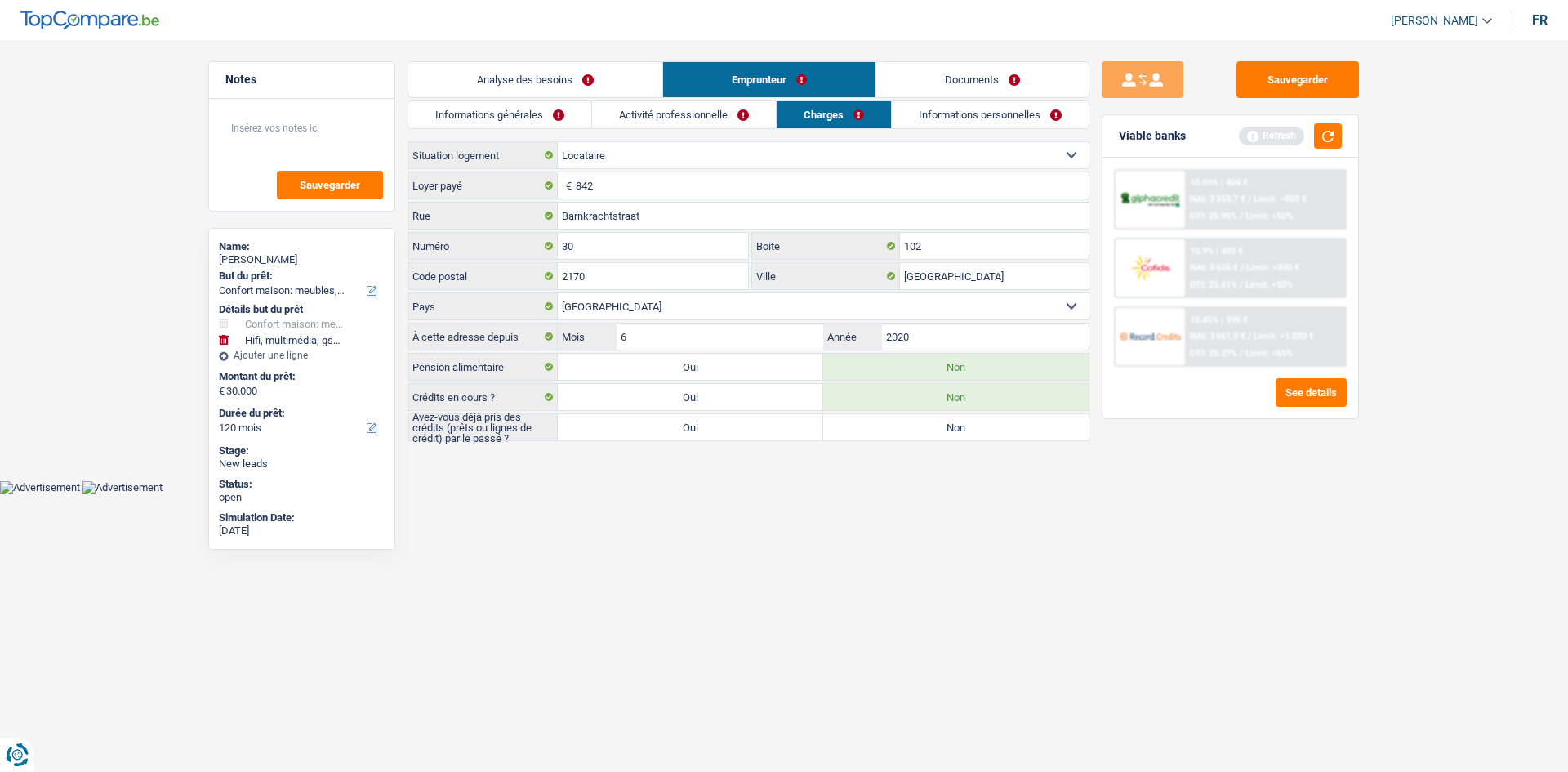 click on "Non" at bounding box center (956, 427) 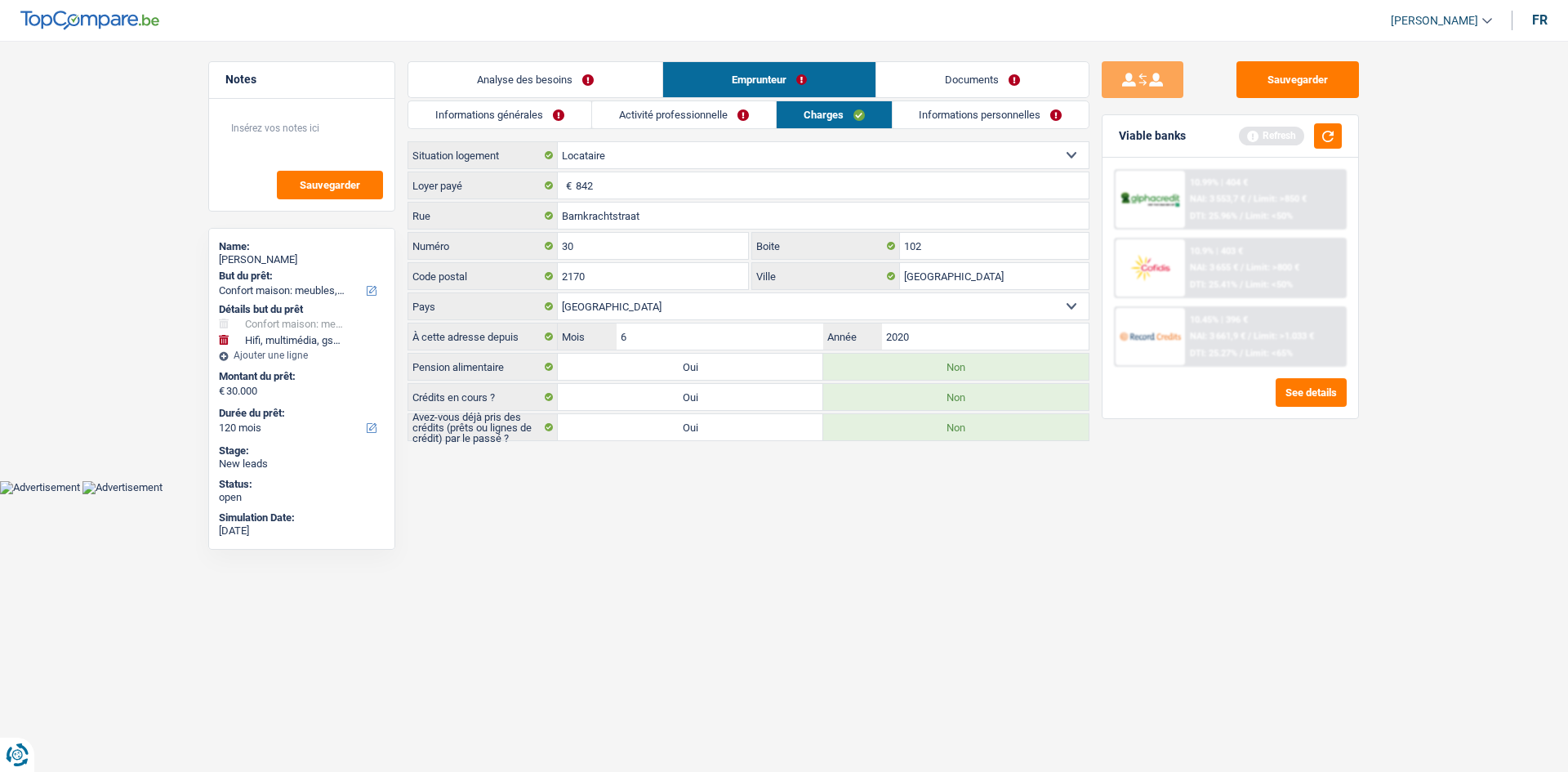 click on "Analyse des besoins" at bounding box center (535, 79) 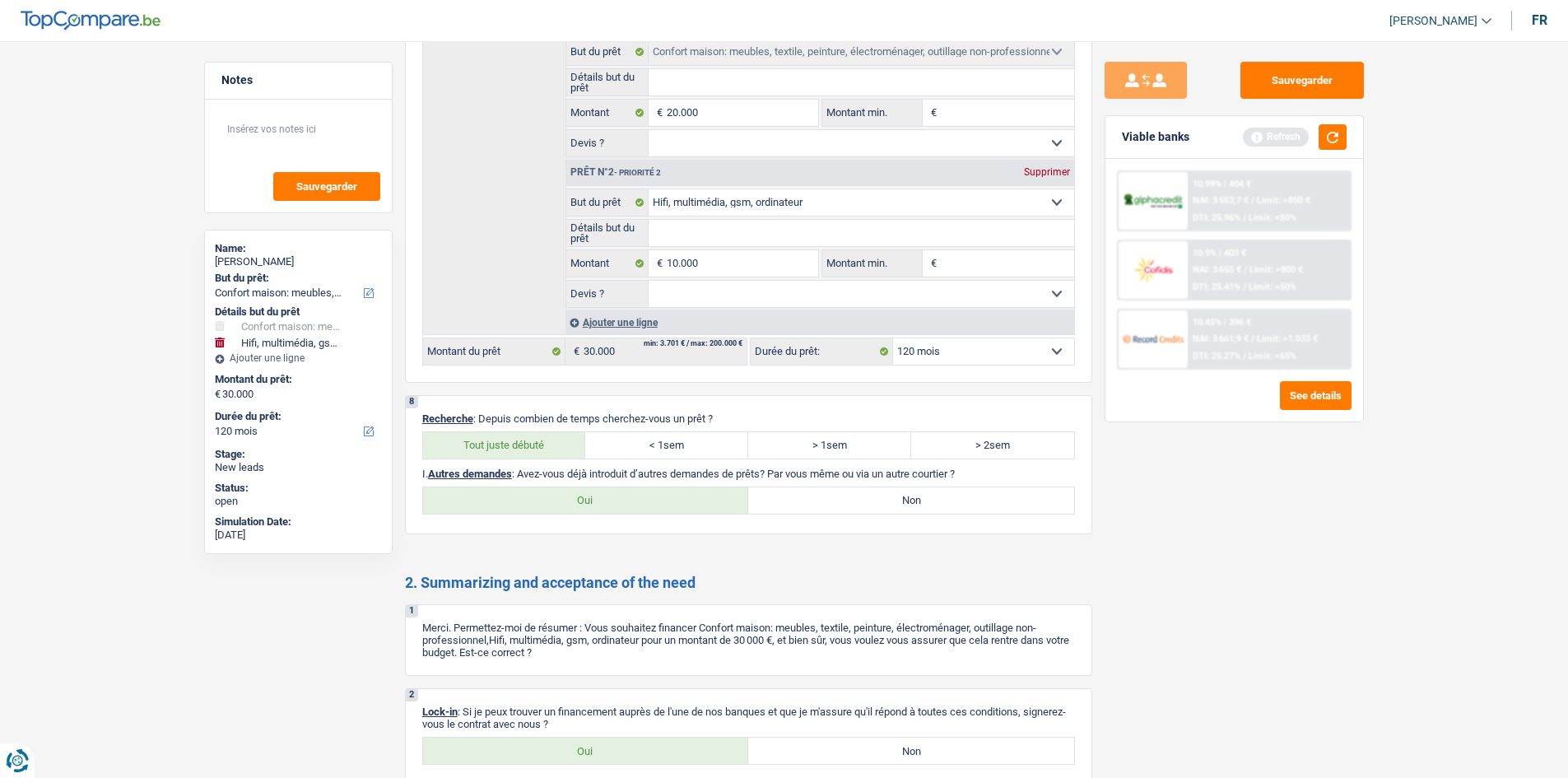 scroll, scrollTop: 1976, scrollLeft: 0, axis: vertical 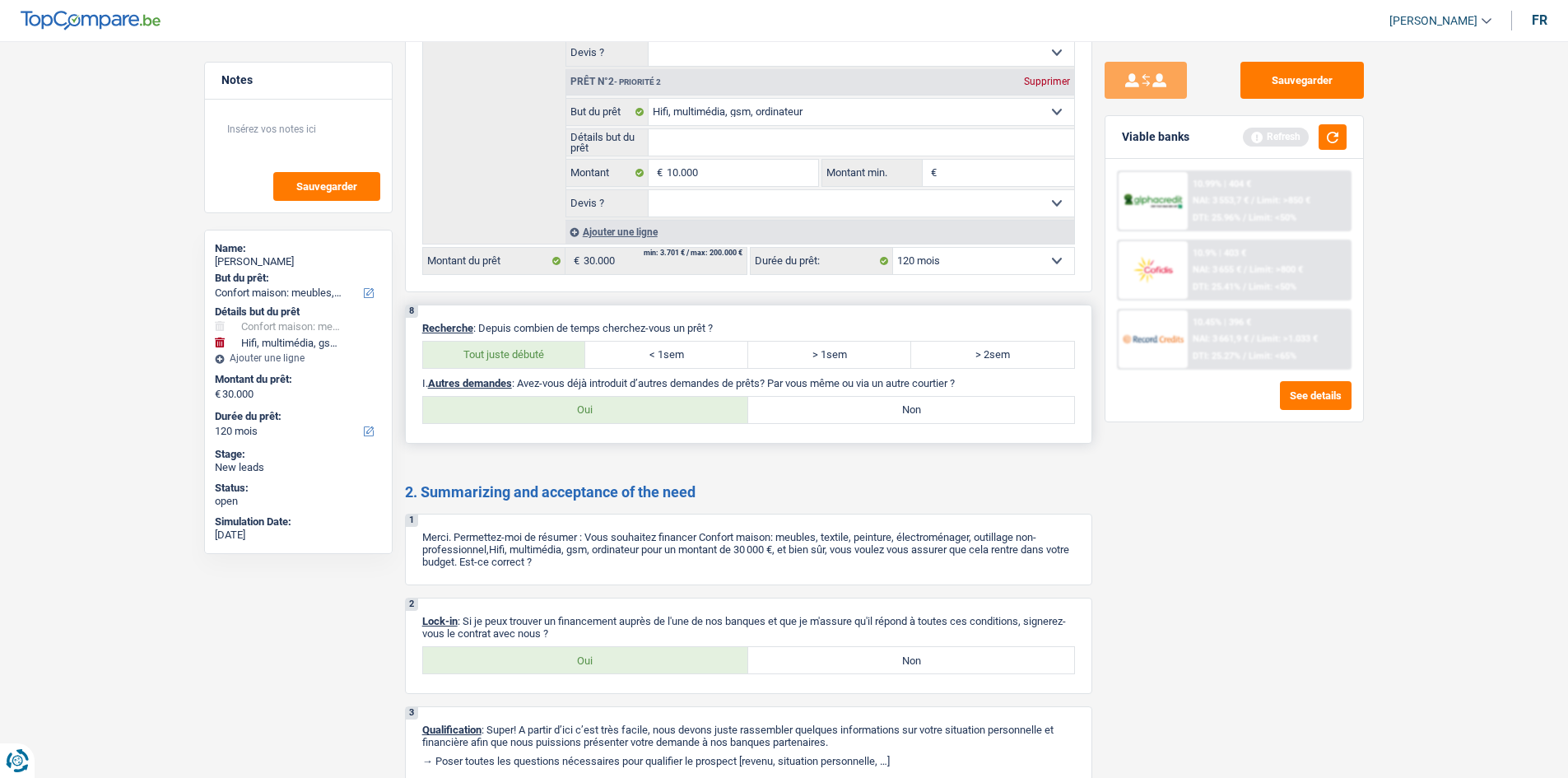 click on "Non" at bounding box center (911, 410) 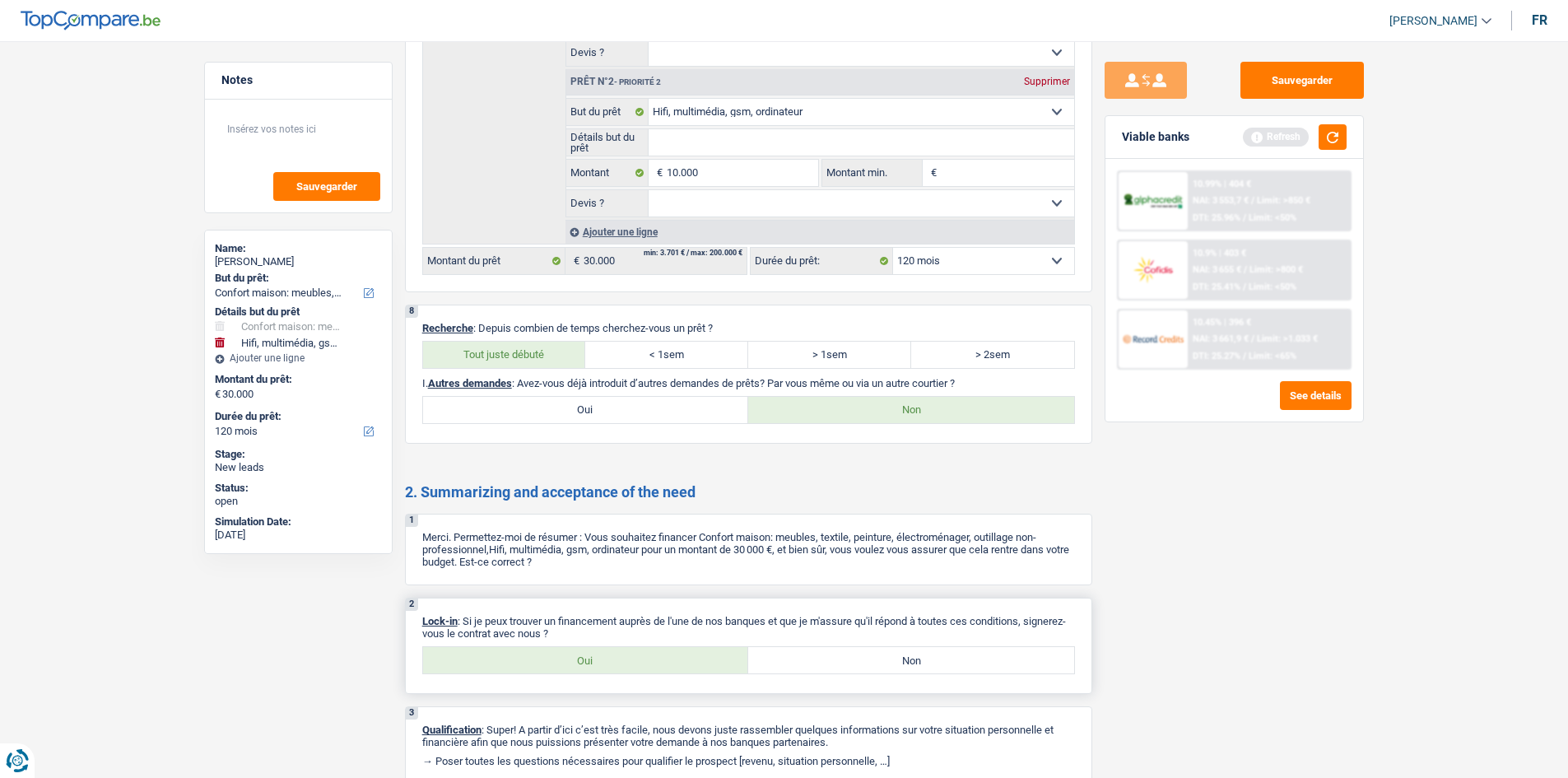 click on "Oui" at bounding box center [586, 660] 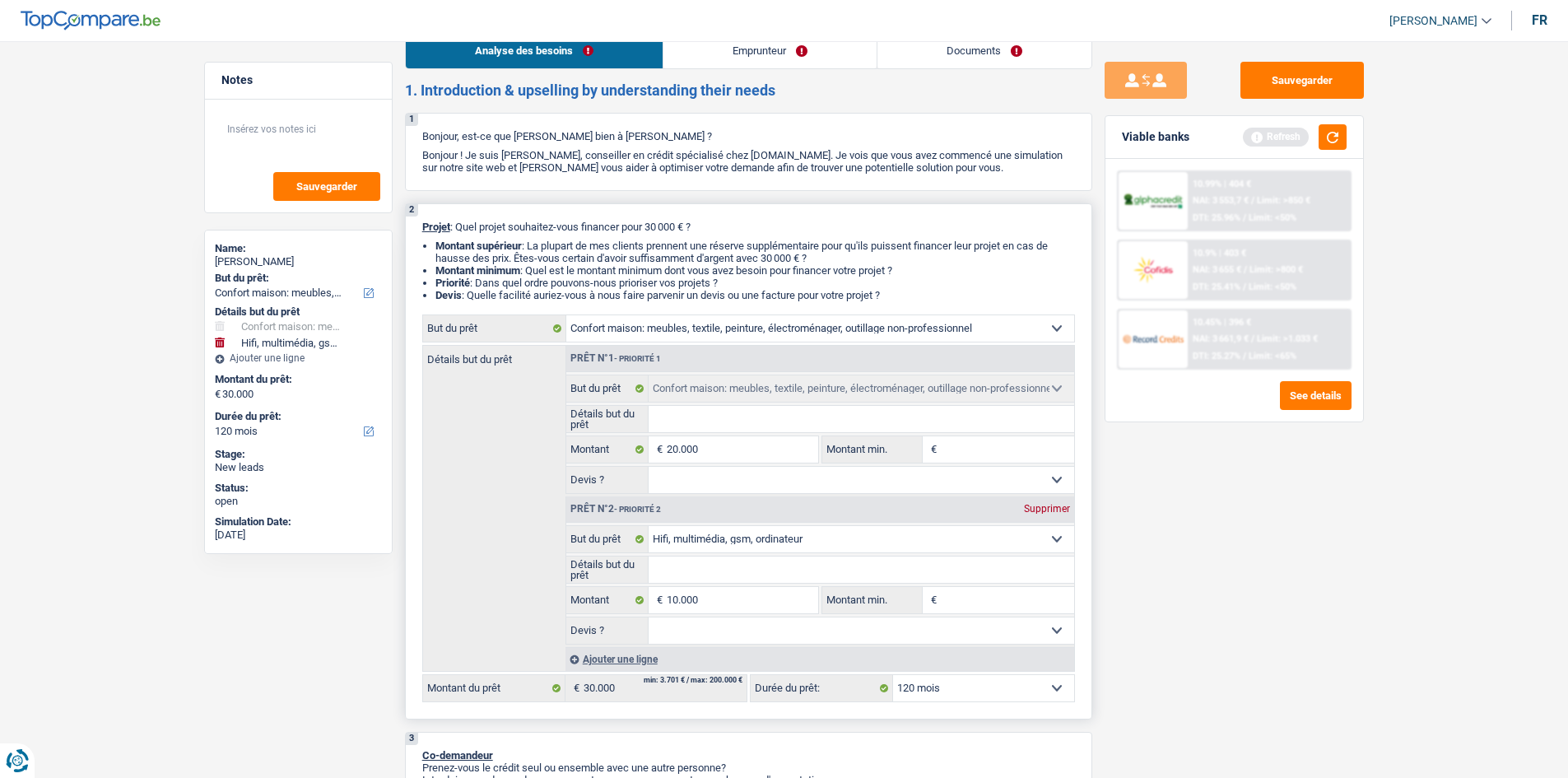 scroll, scrollTop: 0, scrollLeft: 0, axis: both 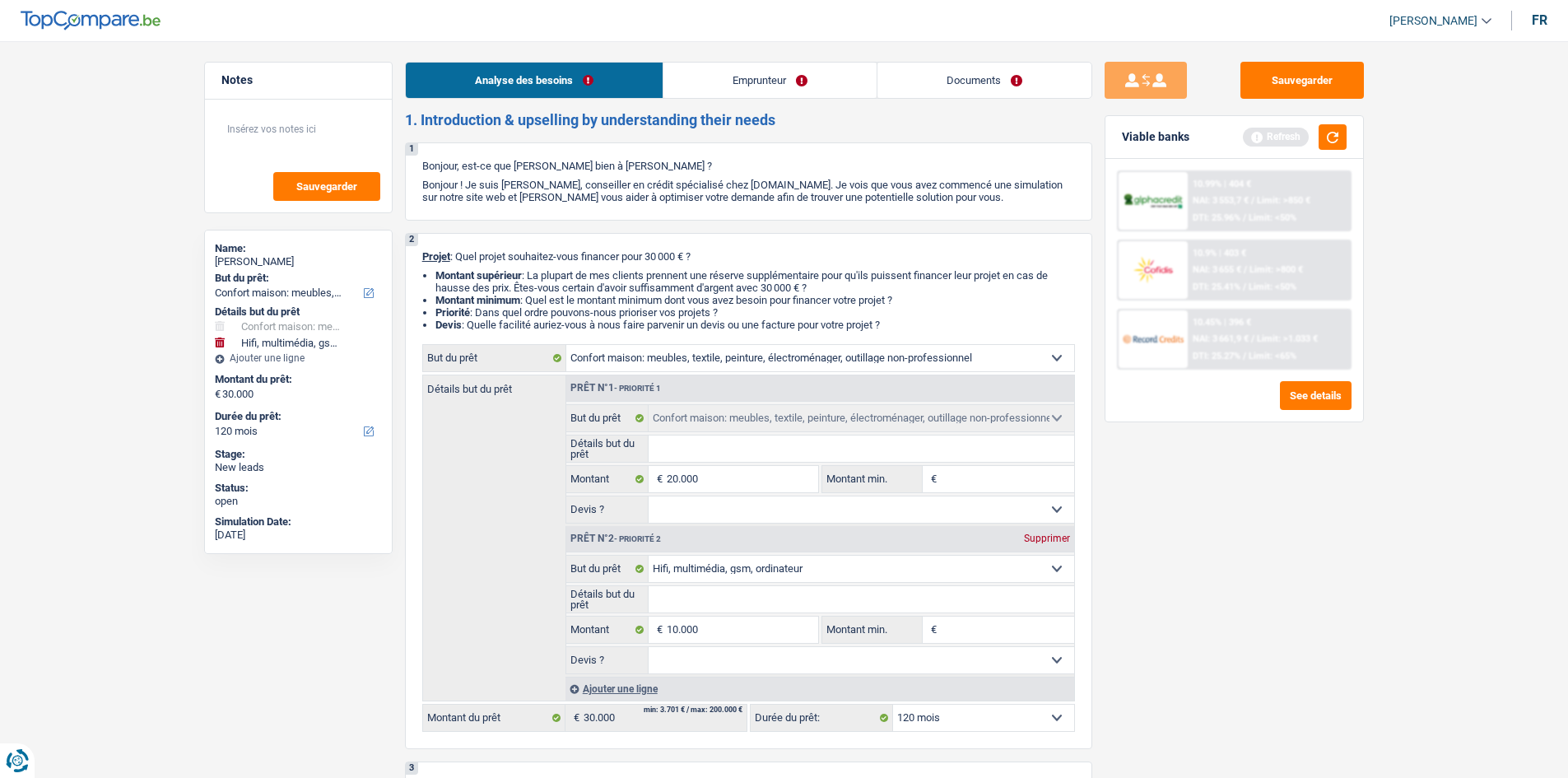click on "Emprunteur" at bounding box center [770, 80] 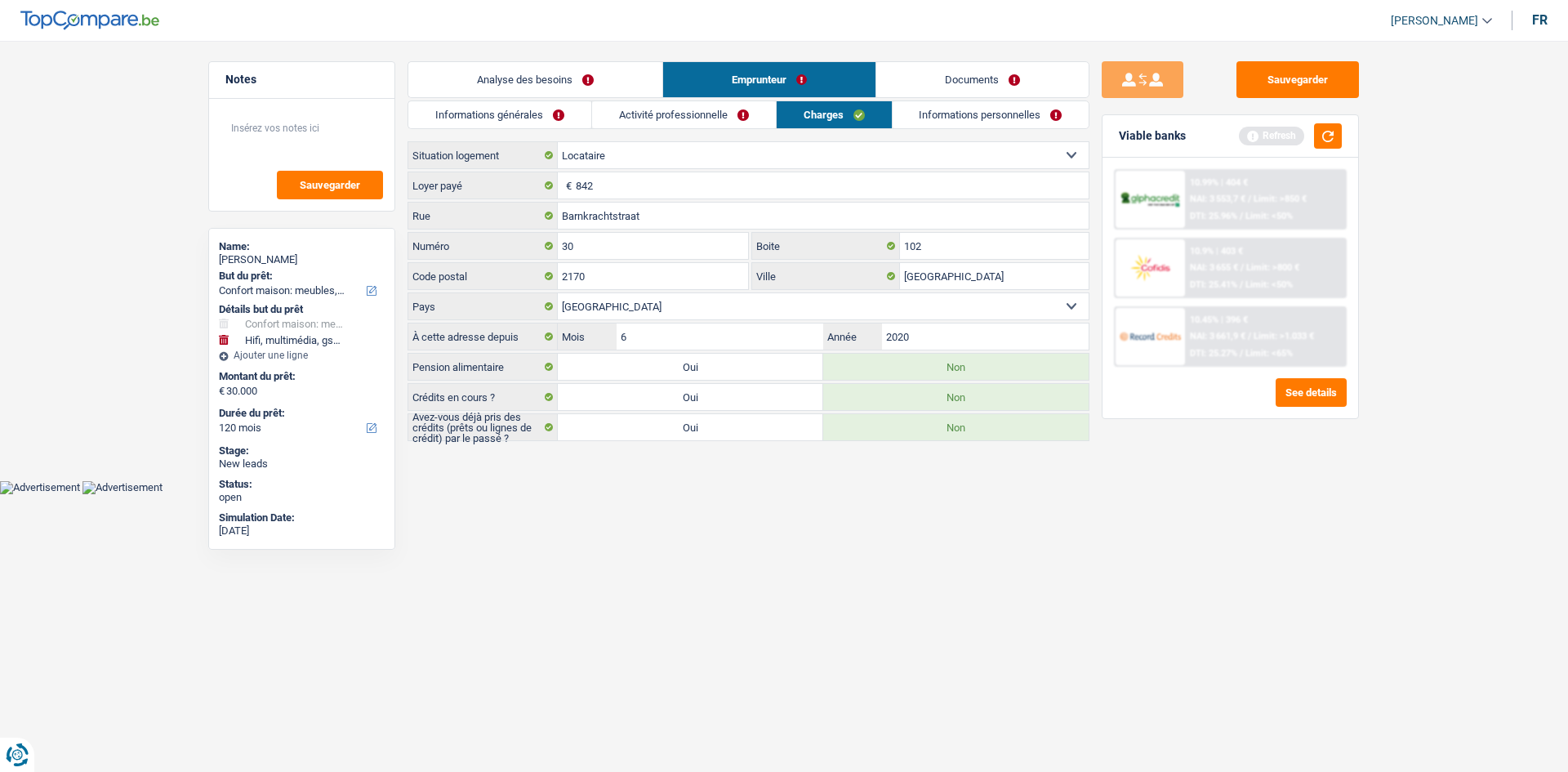 click on "Informations générales" at bounding box center [500, 114] 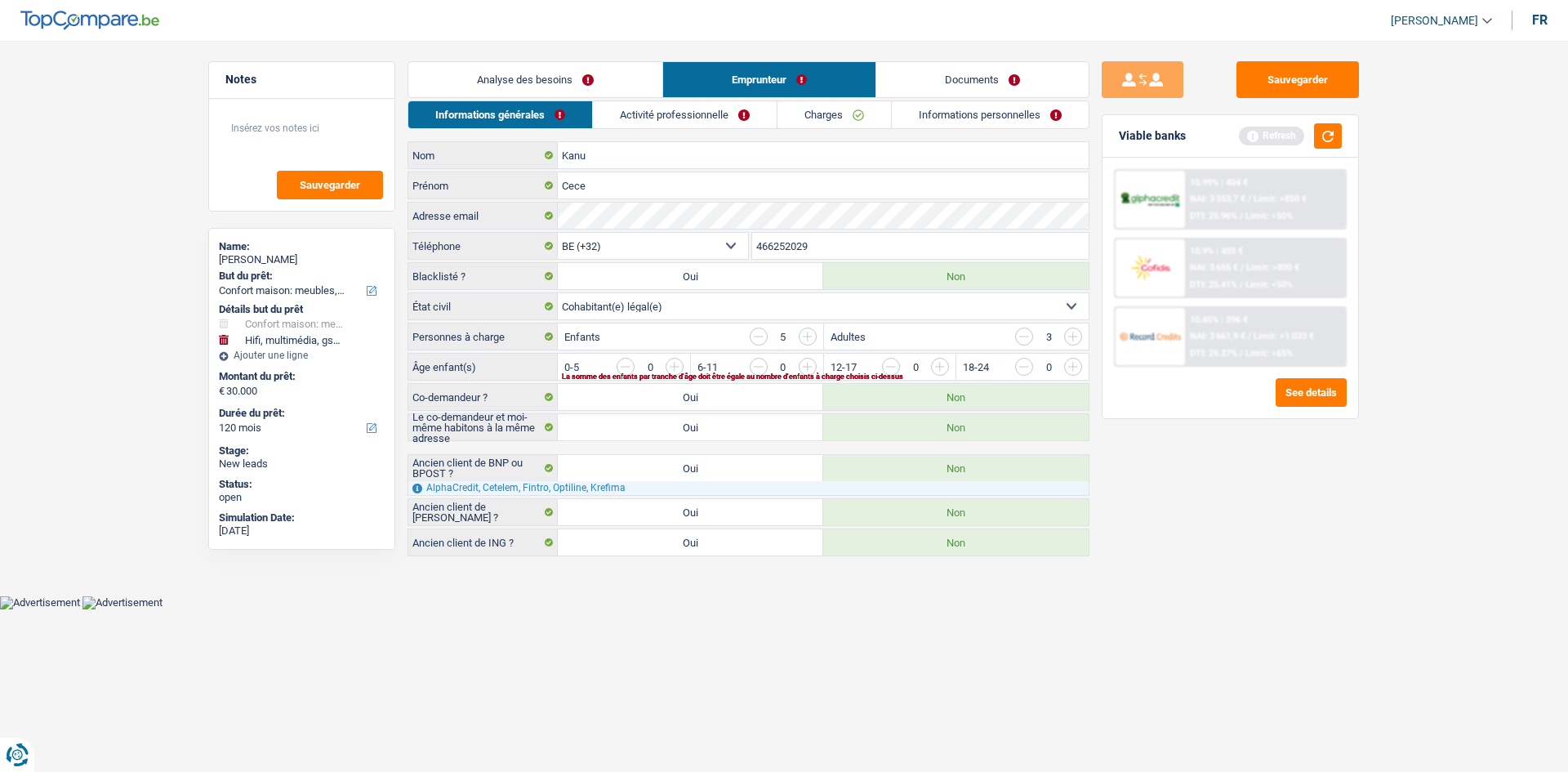 click at bounding box center [759, 337] 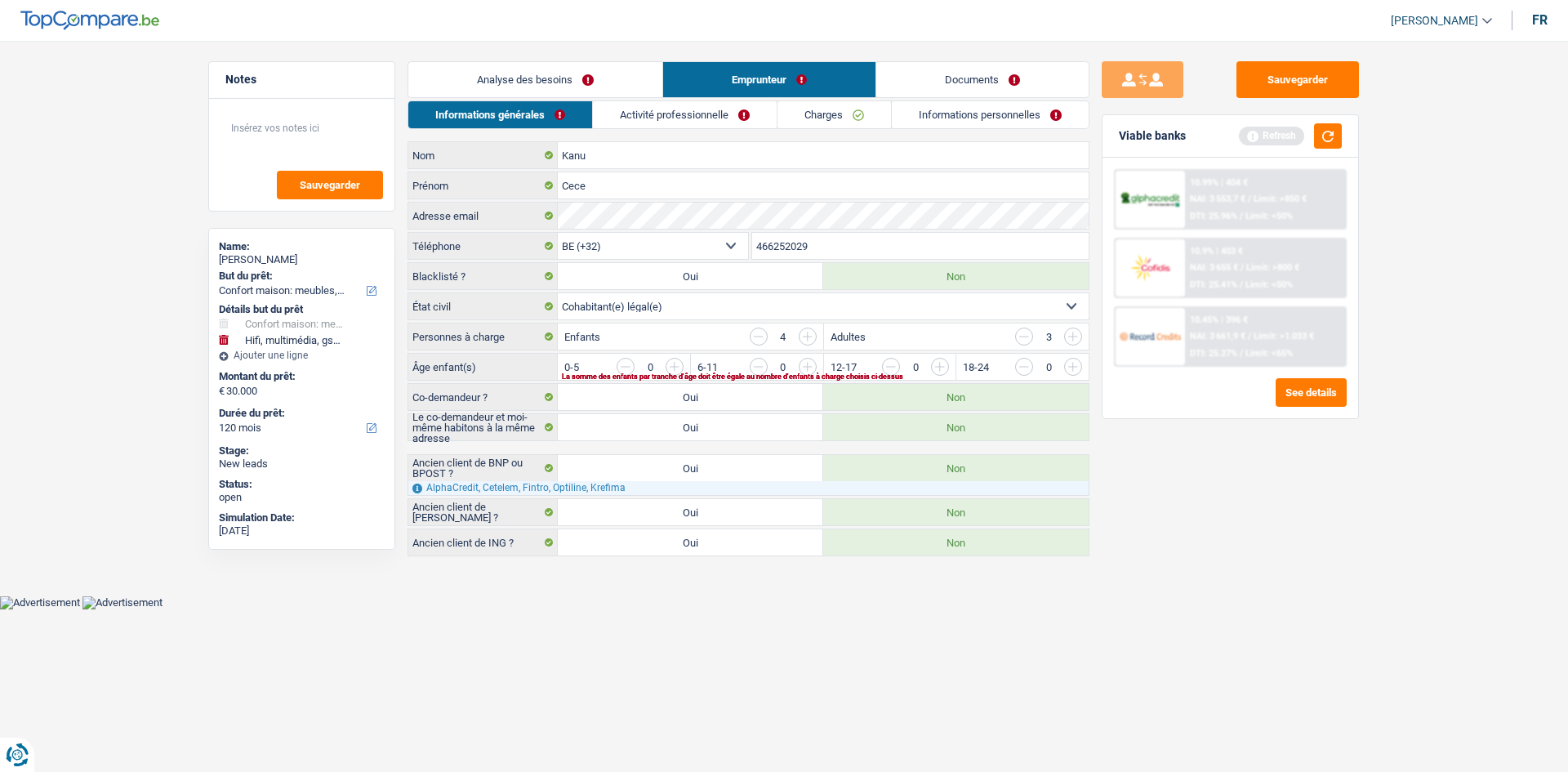 click on "Sauvegarder
Viable banks
Refresh
10.99% | 404 €
NAI: 3 553,7 €
/
Limit: >850 €
DTI: 25.96%
/
Limit: <50%
10.9% | 403 €
NAI: 3 655 €
/
Limit: >800 €
DTI: 25.41%
/
Limit: <50%
/       /" at bounding box center [1230, 401] 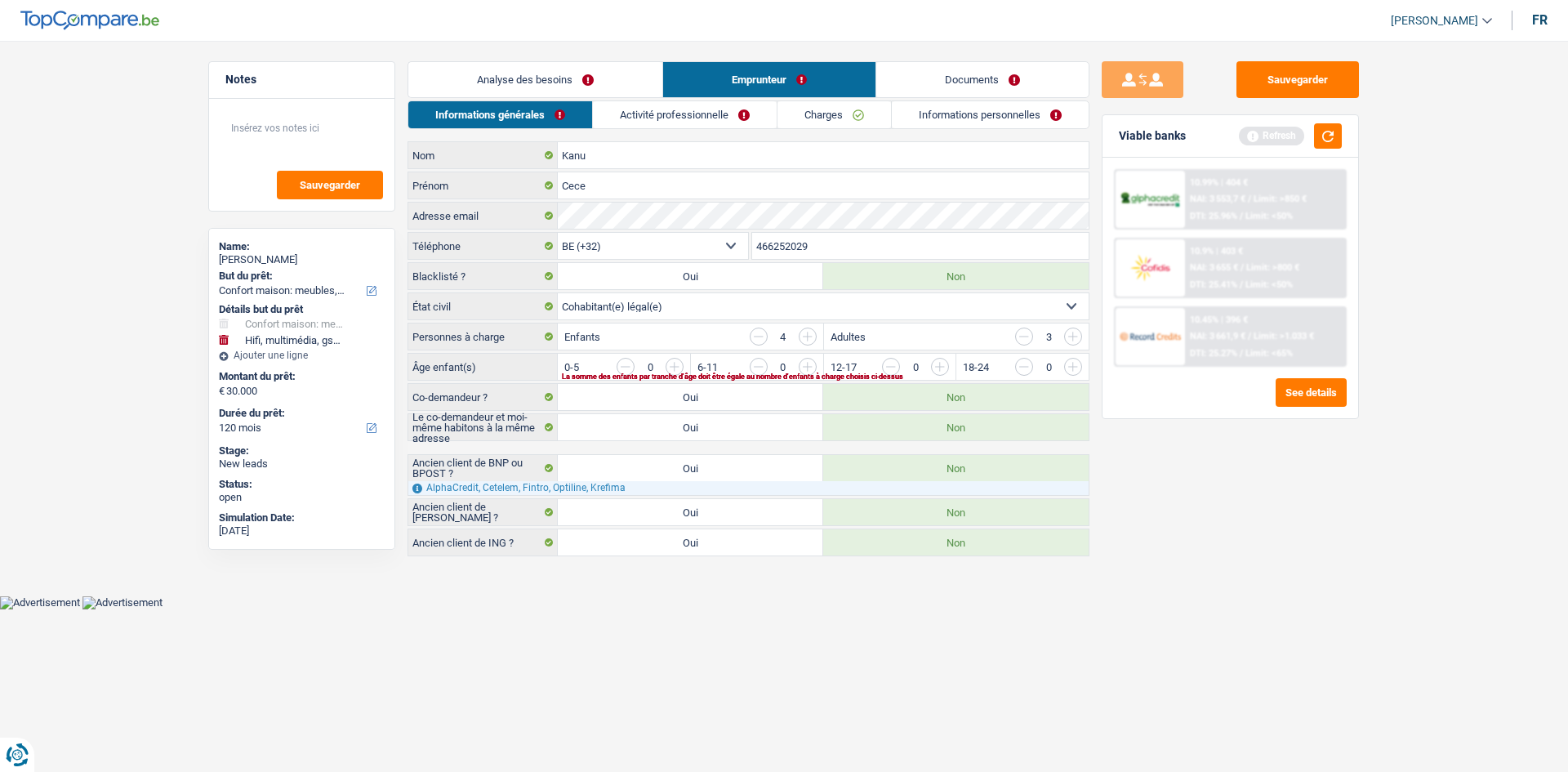 click at bounding box center (1024, 337) 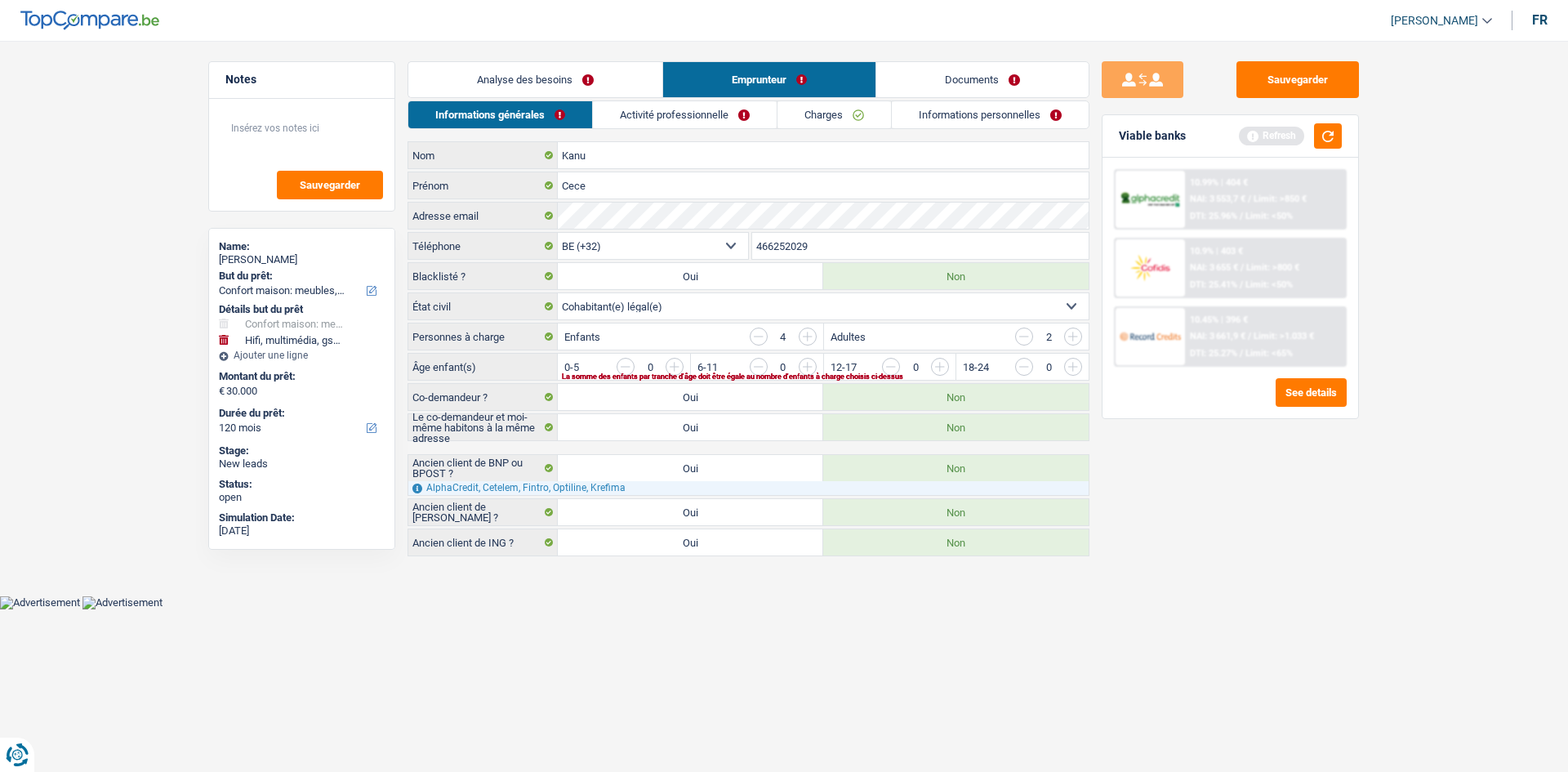 click at bounding box center [1073, 337] 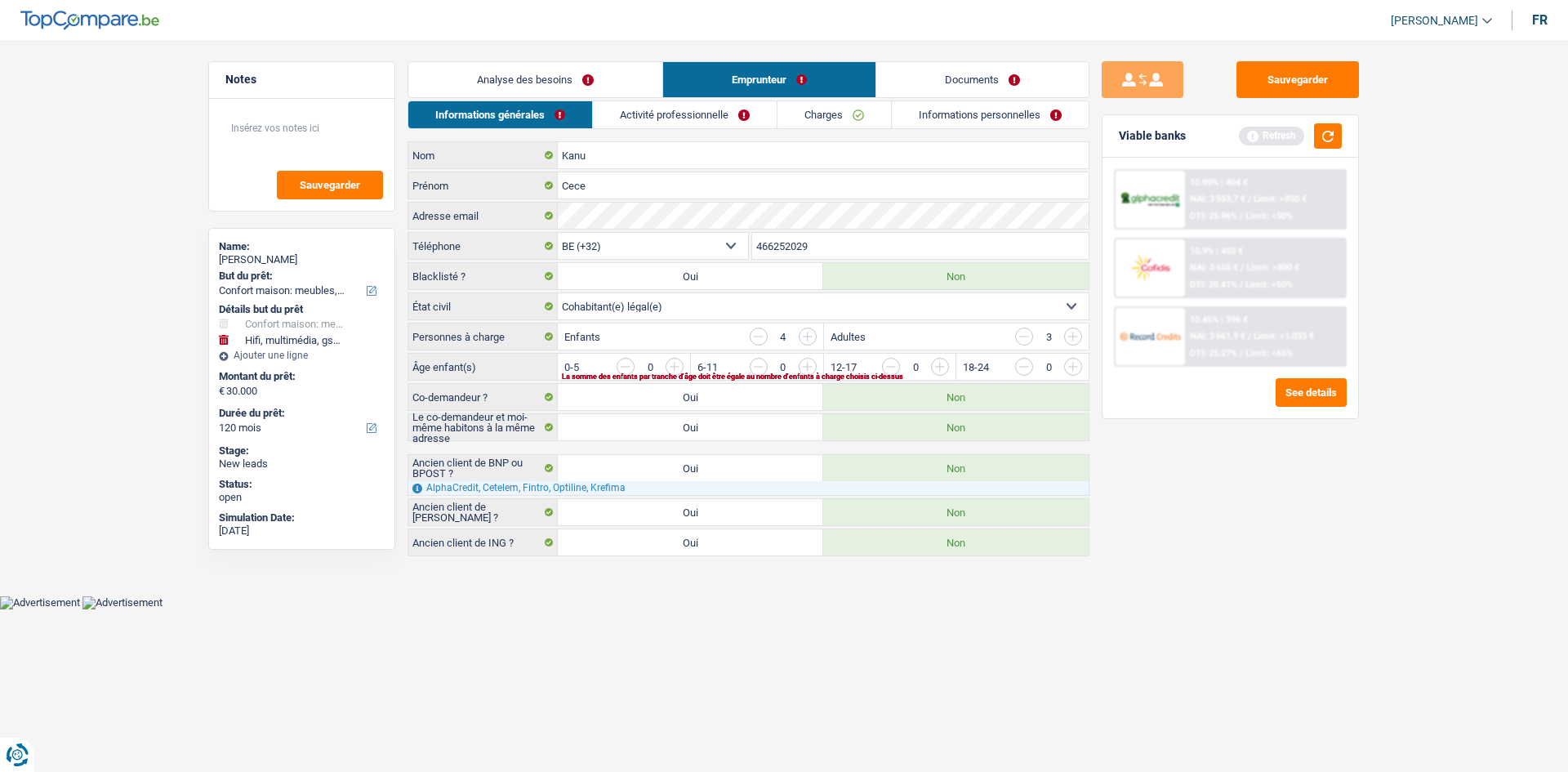 click at bounding box center [1271, 371] 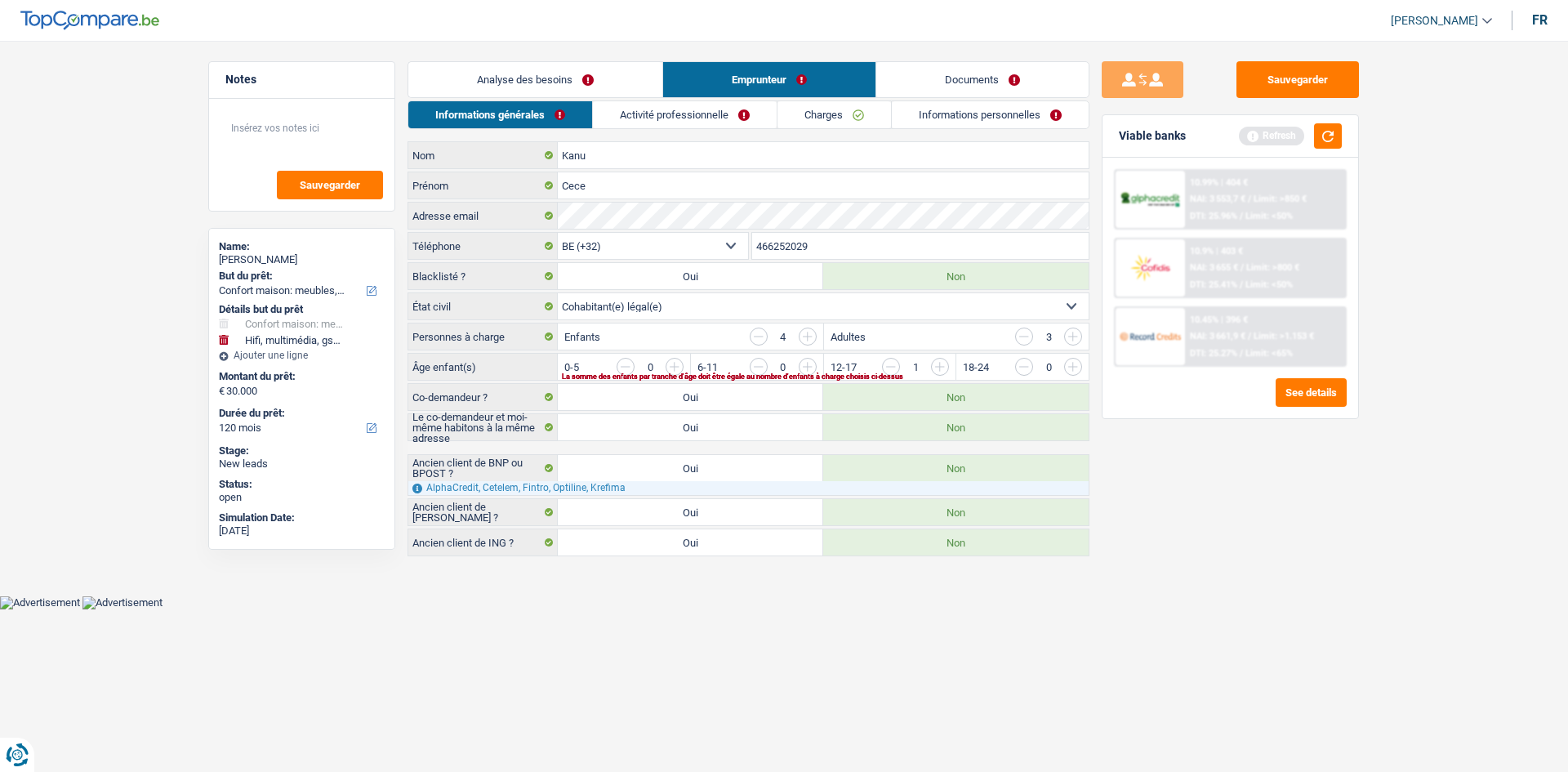 click at bounding box center (1271, 371) 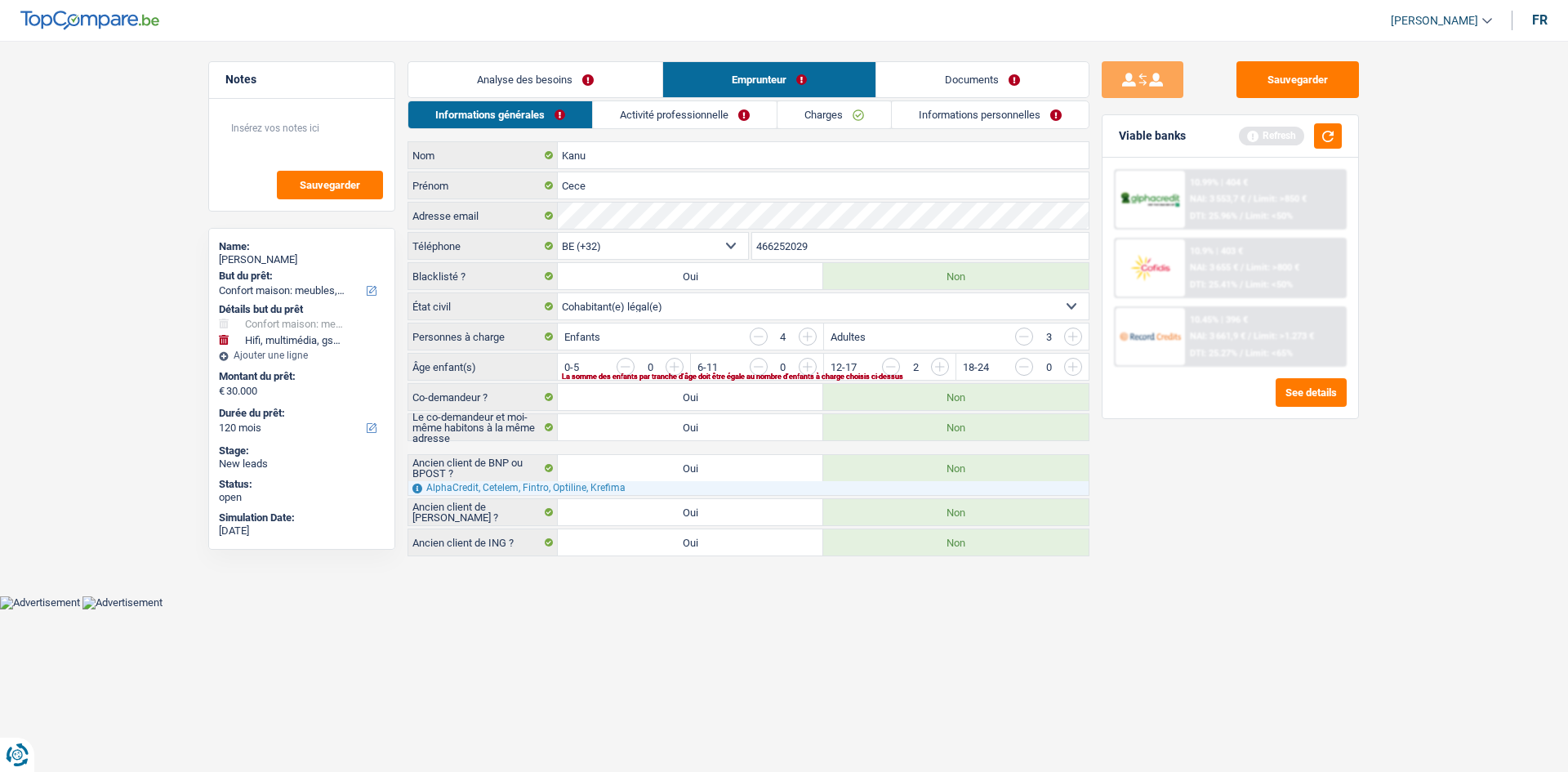 click at bounding box center [1138, 371] 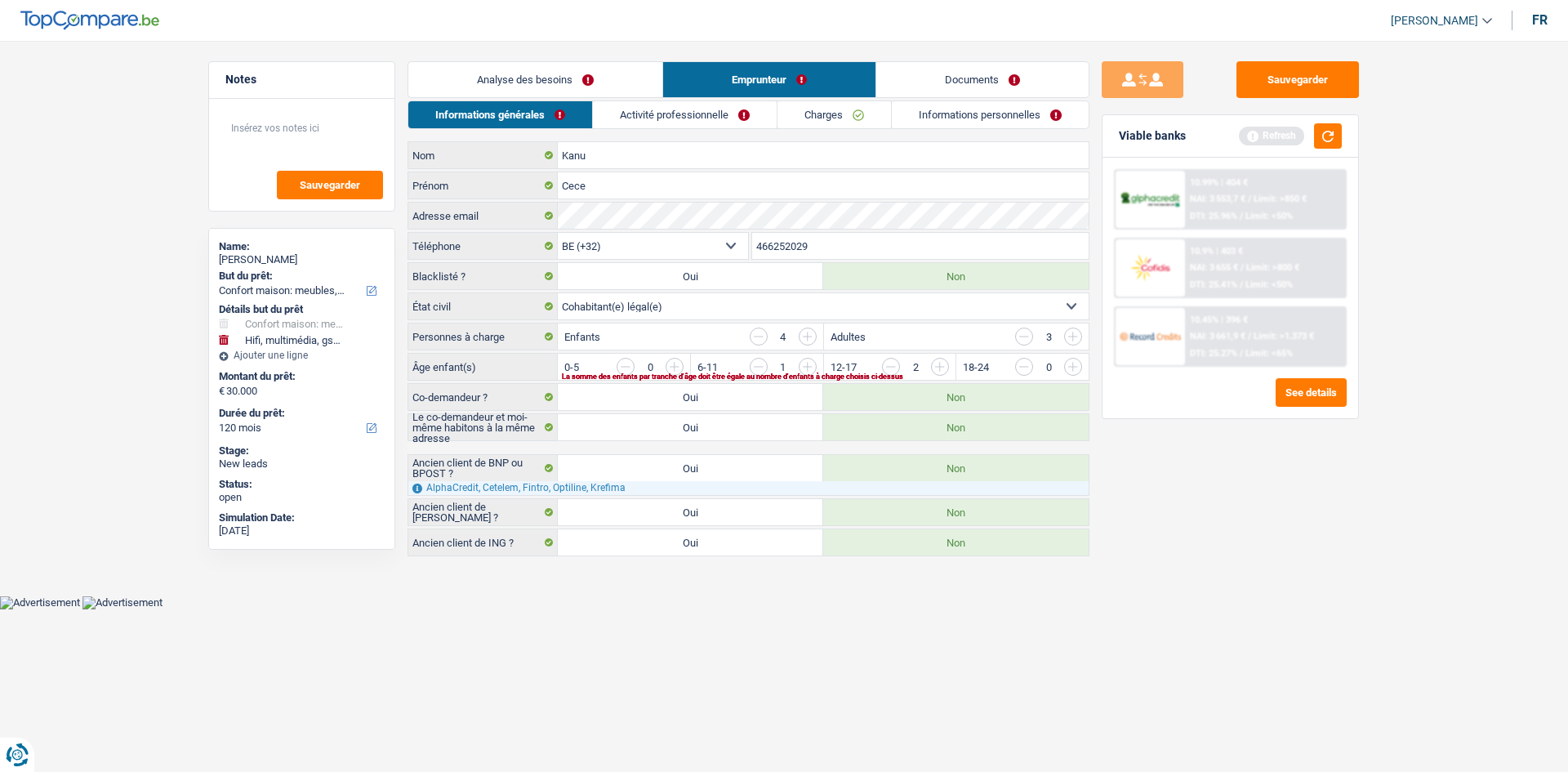 drag, startPoint x: 678, startPoint y: 360, endPoint x: 842, endPoint y: 397, distance: 168.12198 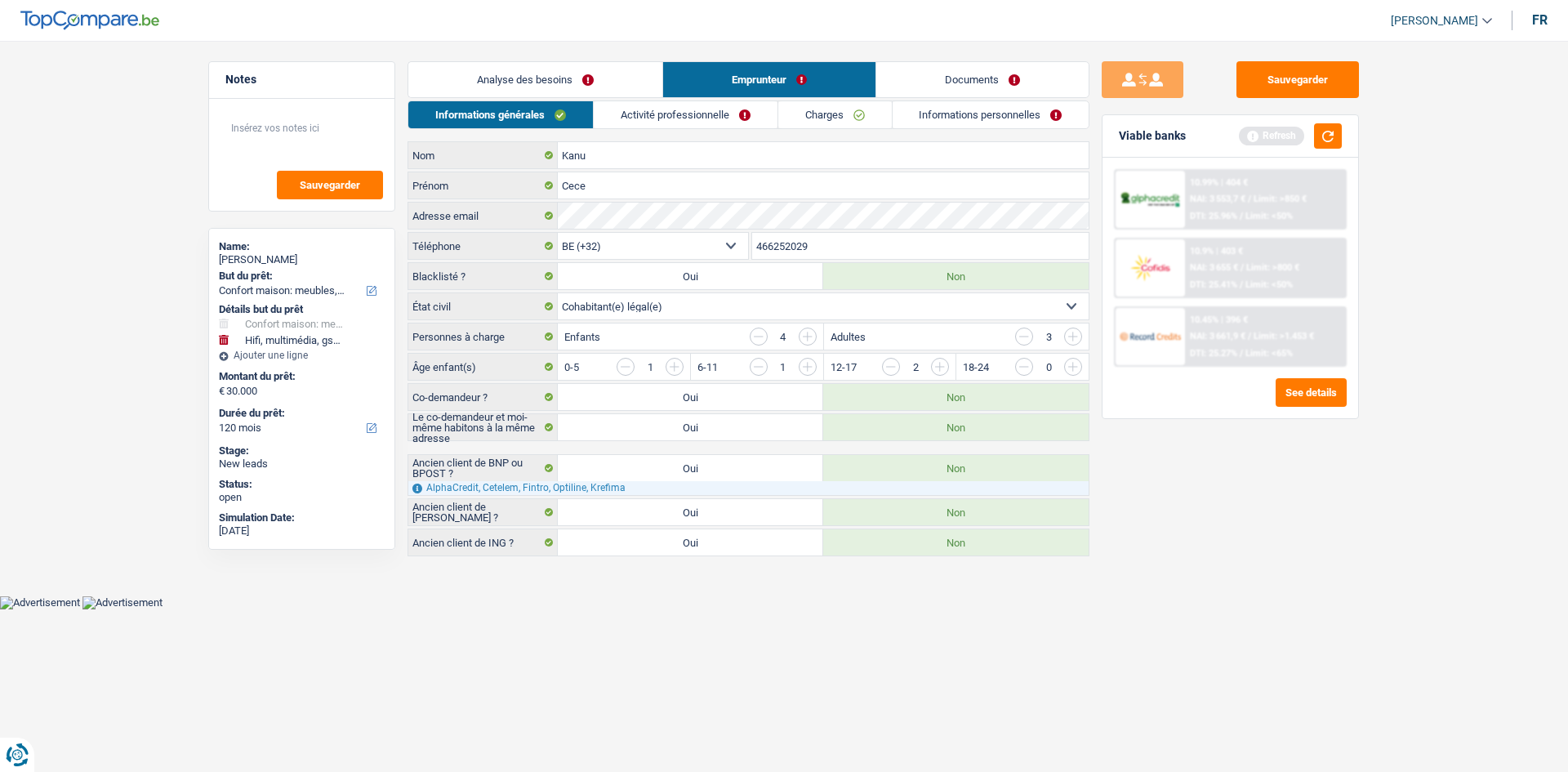 drag, startPoint x: 1252, startPoint y: 509, endPoint x: 1232, endPoint y: 473, distance: 41.182521 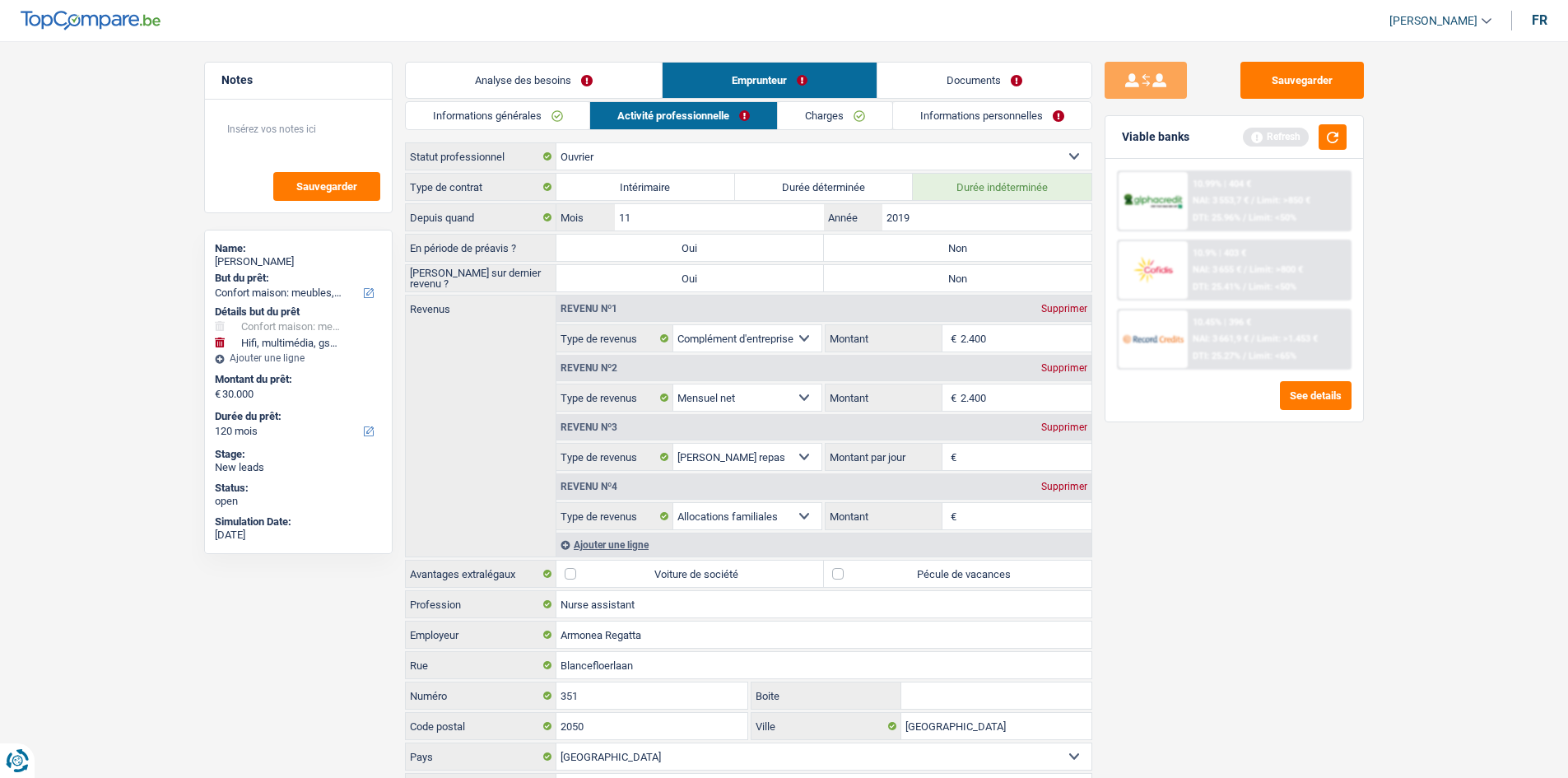 drag, startPoint x: 933, startPoint y: 246, endPoint x: 931, endPoint y: 255, distance: 9.21954 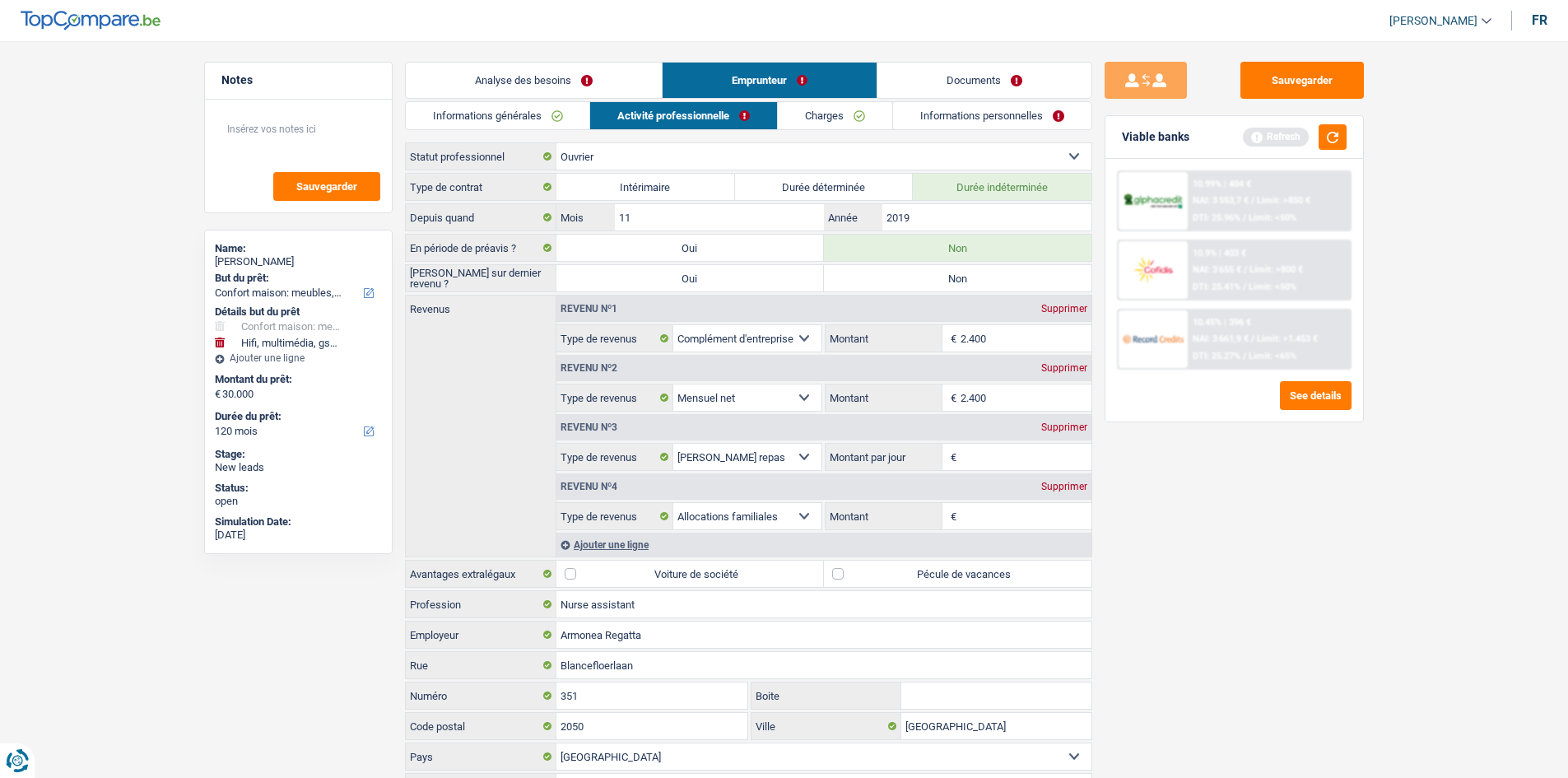 drag, startPoint x: 931, startPoint y: 273, endPoint x: 966, endPoint y: 282, distance: 36.13862 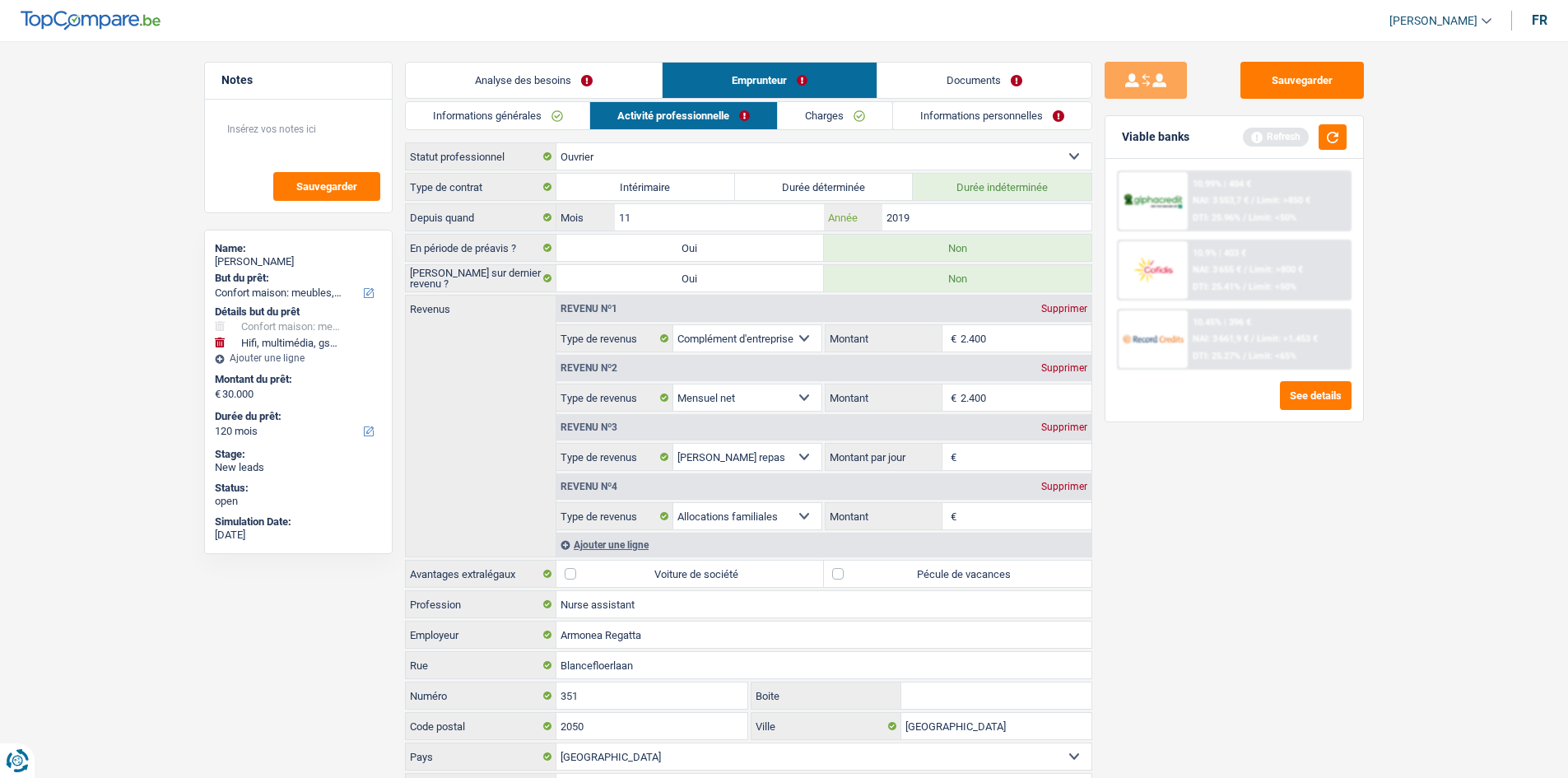 drag, startPoint x: 944, startPoint y: 216, endPoint x: 1226, endPoint y: 486, distance: 390.4152 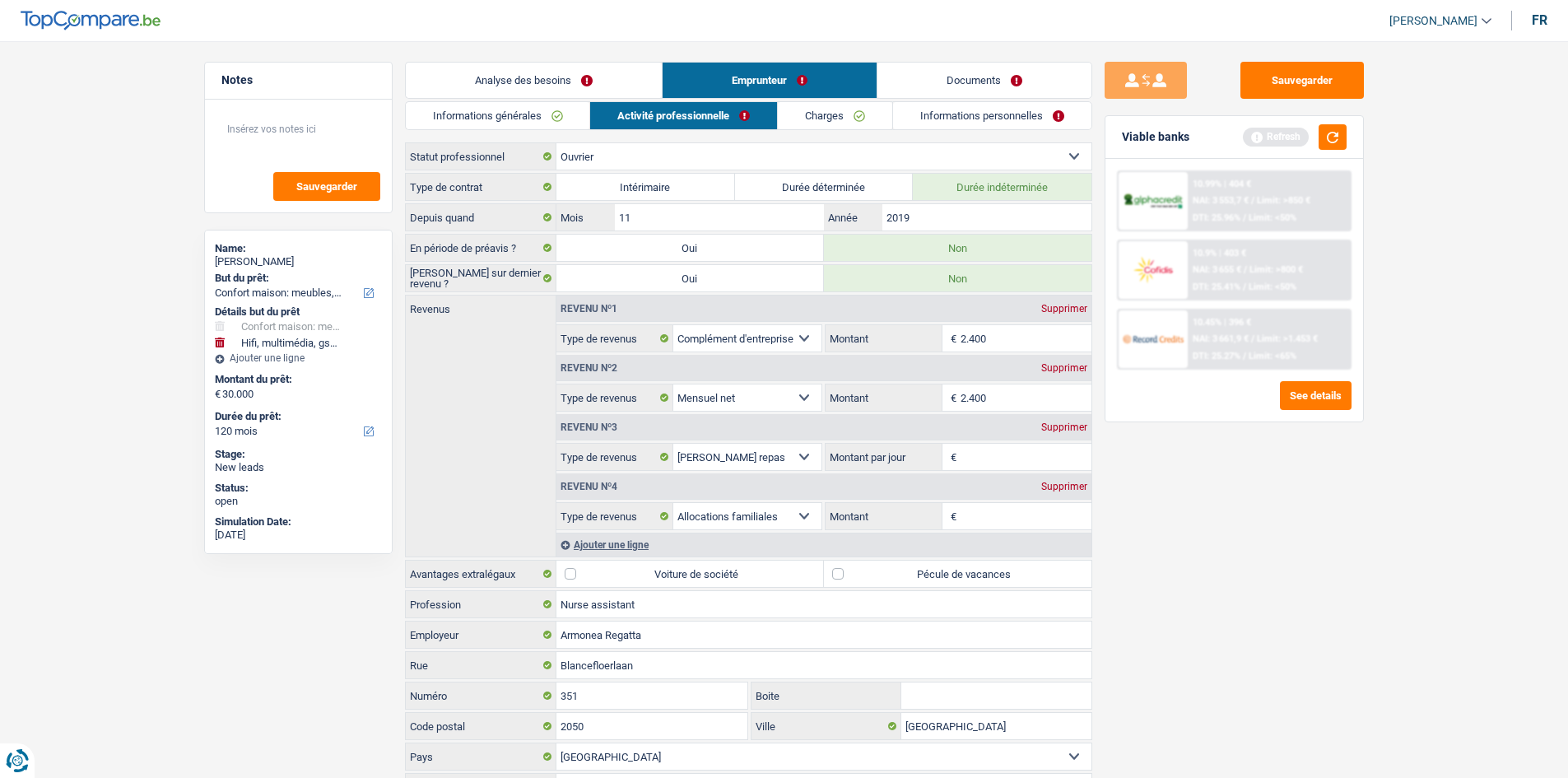 click on "Sauvegarder
Viable banks
Refresh
10.99% | 404 €
NAI: 3 553,7 €
/
Limit: >850 €
DTI: 25.96%
/
Limit: <50%
10.9% | 403 €
NAI: 3 655 €
/
Limit: >800 €
DTI: 25.41%
/
Limit: <50%
/       /" at bounding box center (1234, 404) 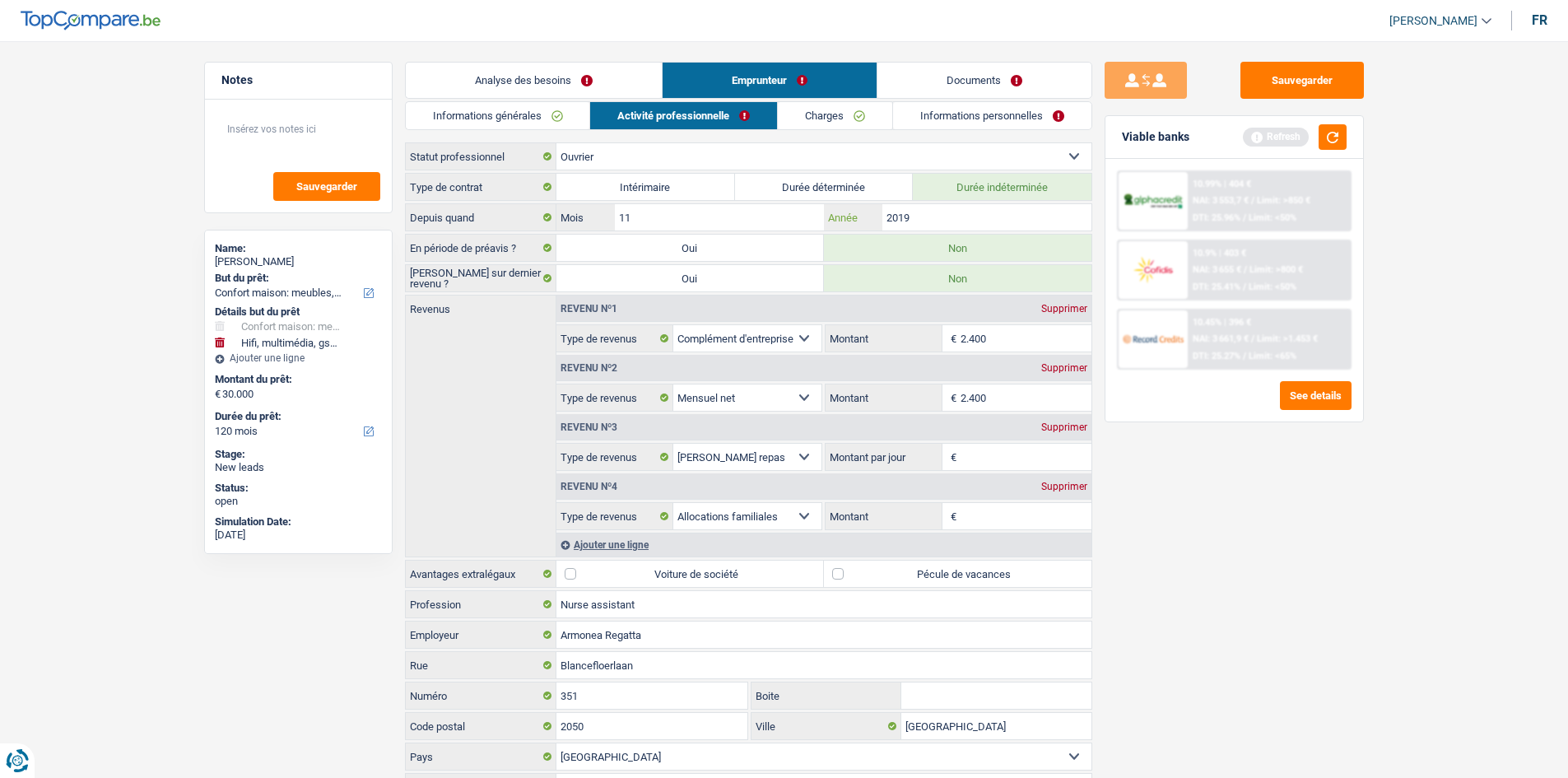click on "2019" at bounding box center (986, 217) 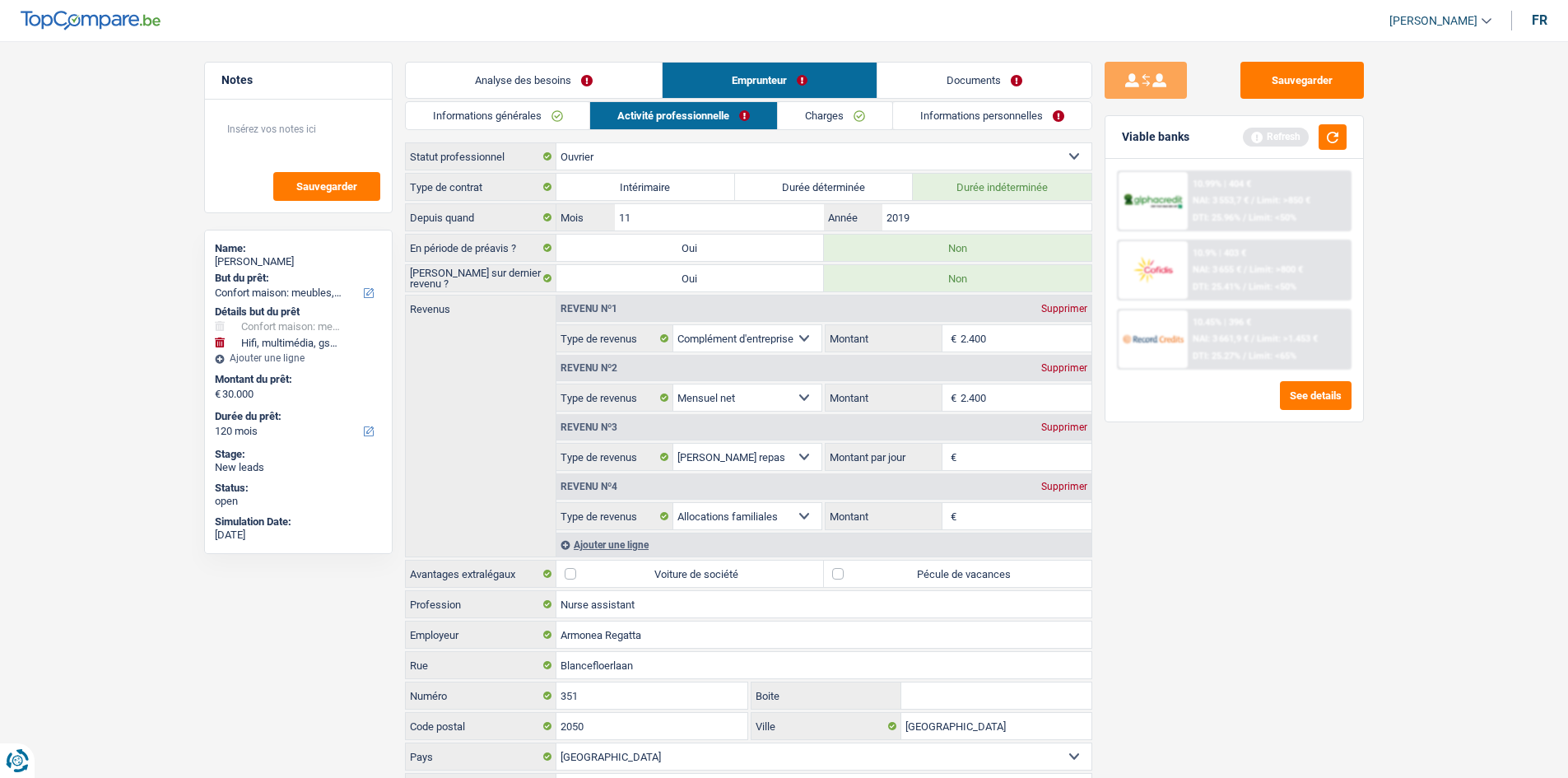 click on "2.400" at bounding box center [1026, 398] 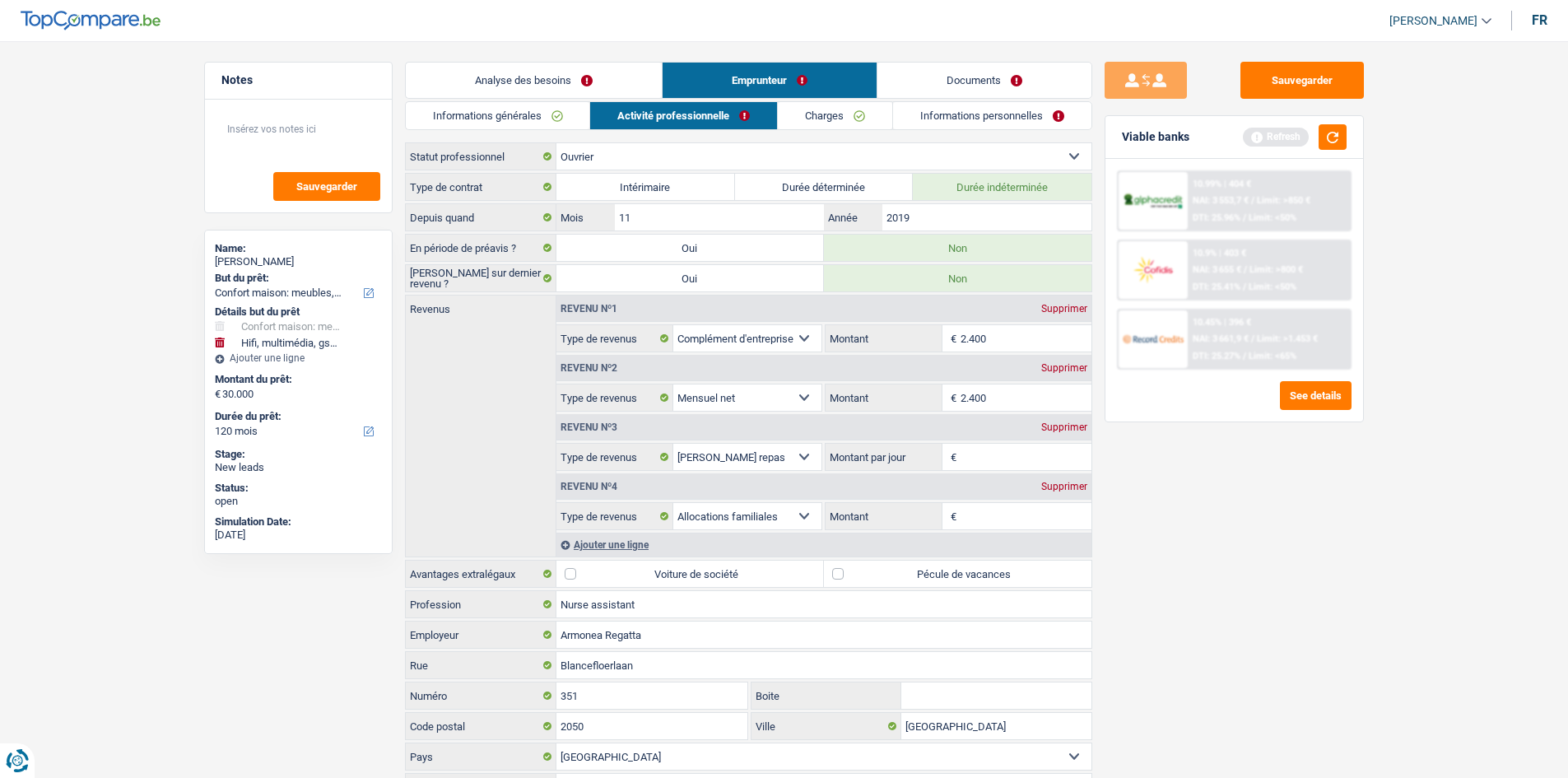 click on "Supprimer" at bounding box center (1064, 309) 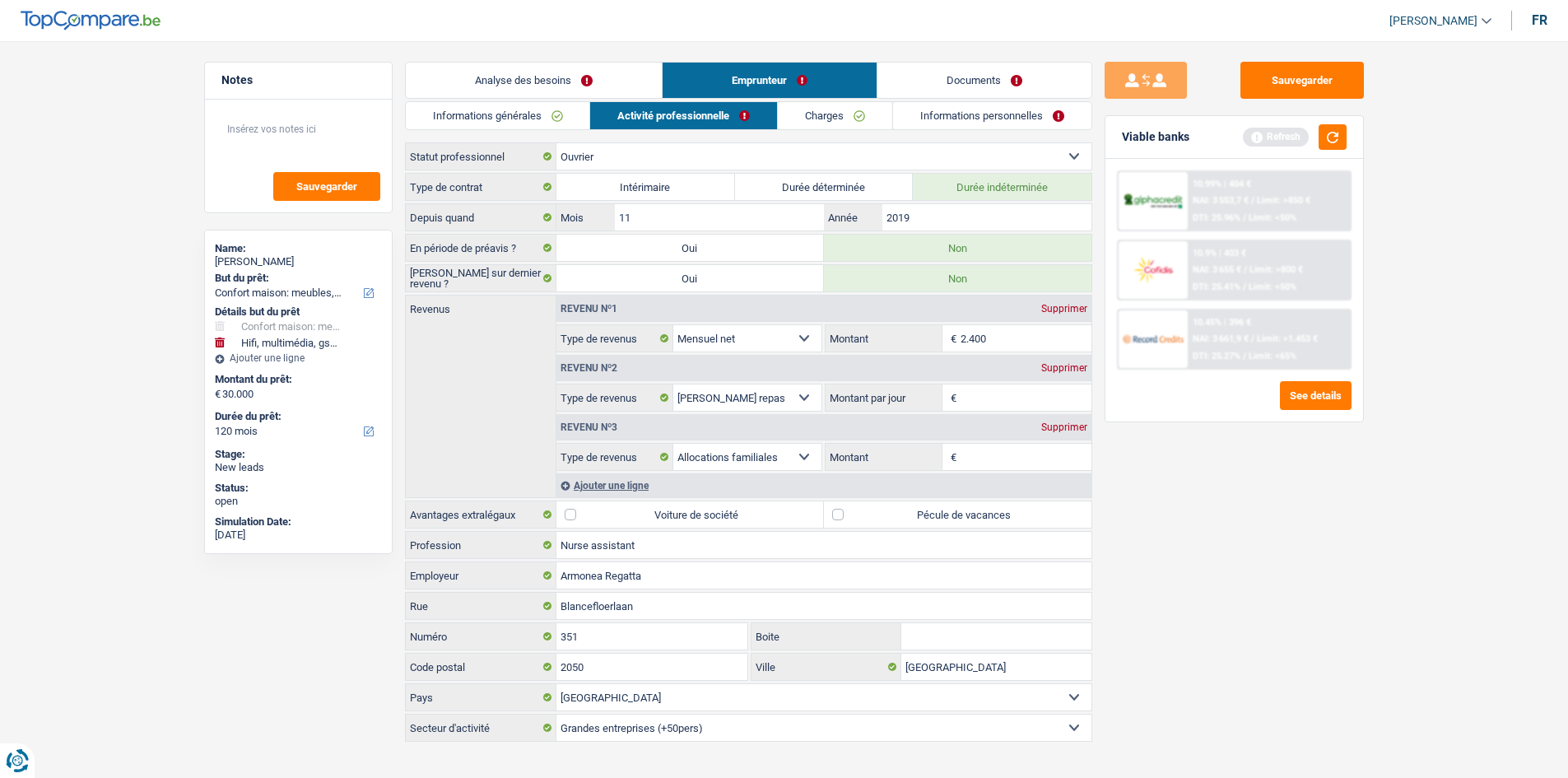 click on "Sauvegarder
Viable banks
Refresh
10.99% | 404 €
NAI: 3 553,7 €
/
Limit: >850 €
DTI: 25.96%
/
Limit: <50%
10.9% | 403 €
NAI: 3 655 €
/
Limit: >800 €
DTI: 25.41%
/
Limit: <50%
/       /" at bounding box center (1234, 404) 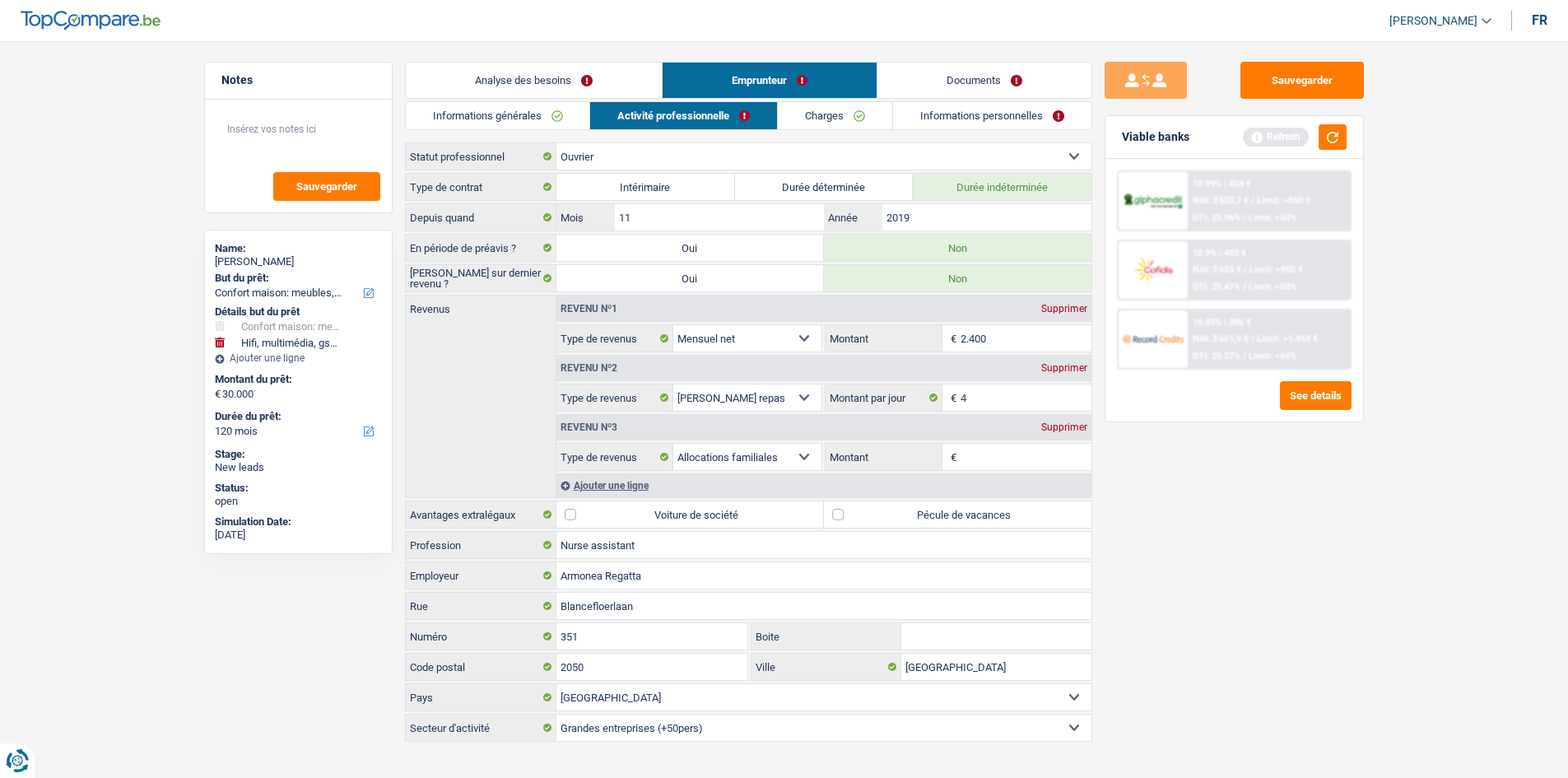 type on "4,0" 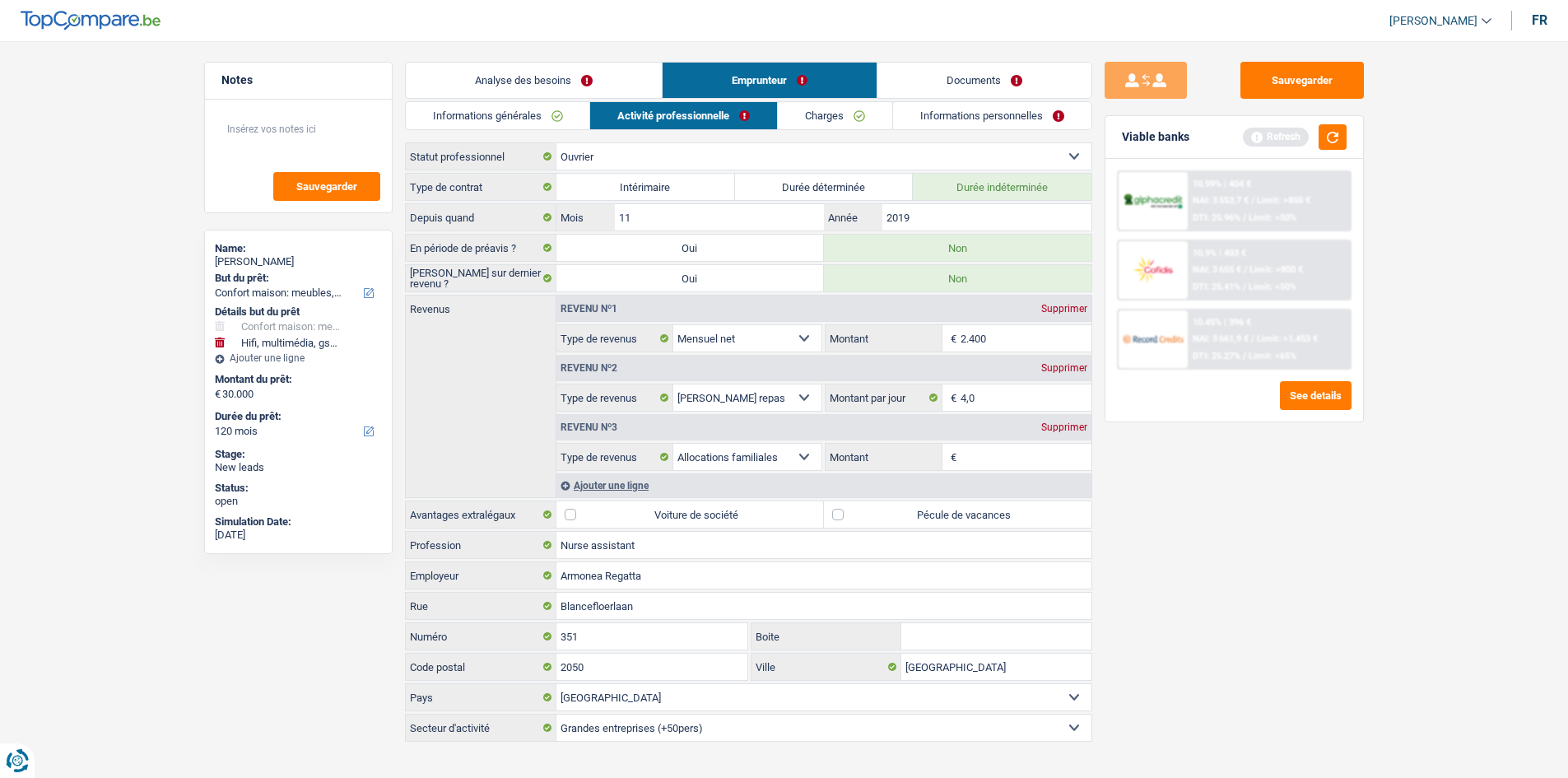 click on "Sauvegarder
Viable banks
Refresh
10.99% | 404 €
NAI: 3 553,7 €
/
Limit: >850 €
DTI: 25.96%
/
Limit: <50%
10.9% | 403 €
NAI: 3 655 €
/
Limit: >800 €
DTI: 25.41%
/
Limit: <50%
/       /" at bounding box center (1234, 404) 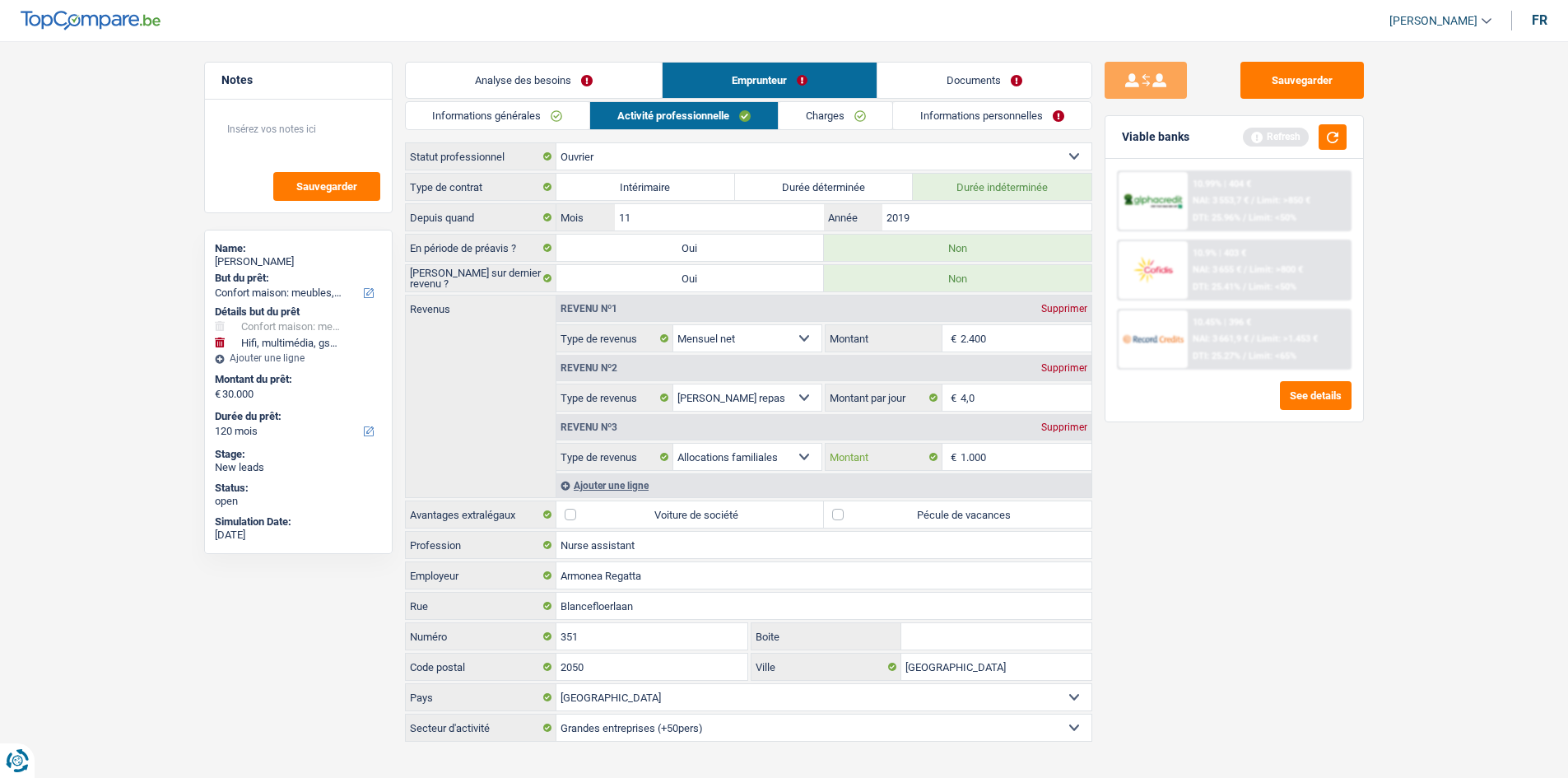 type on "1.000" 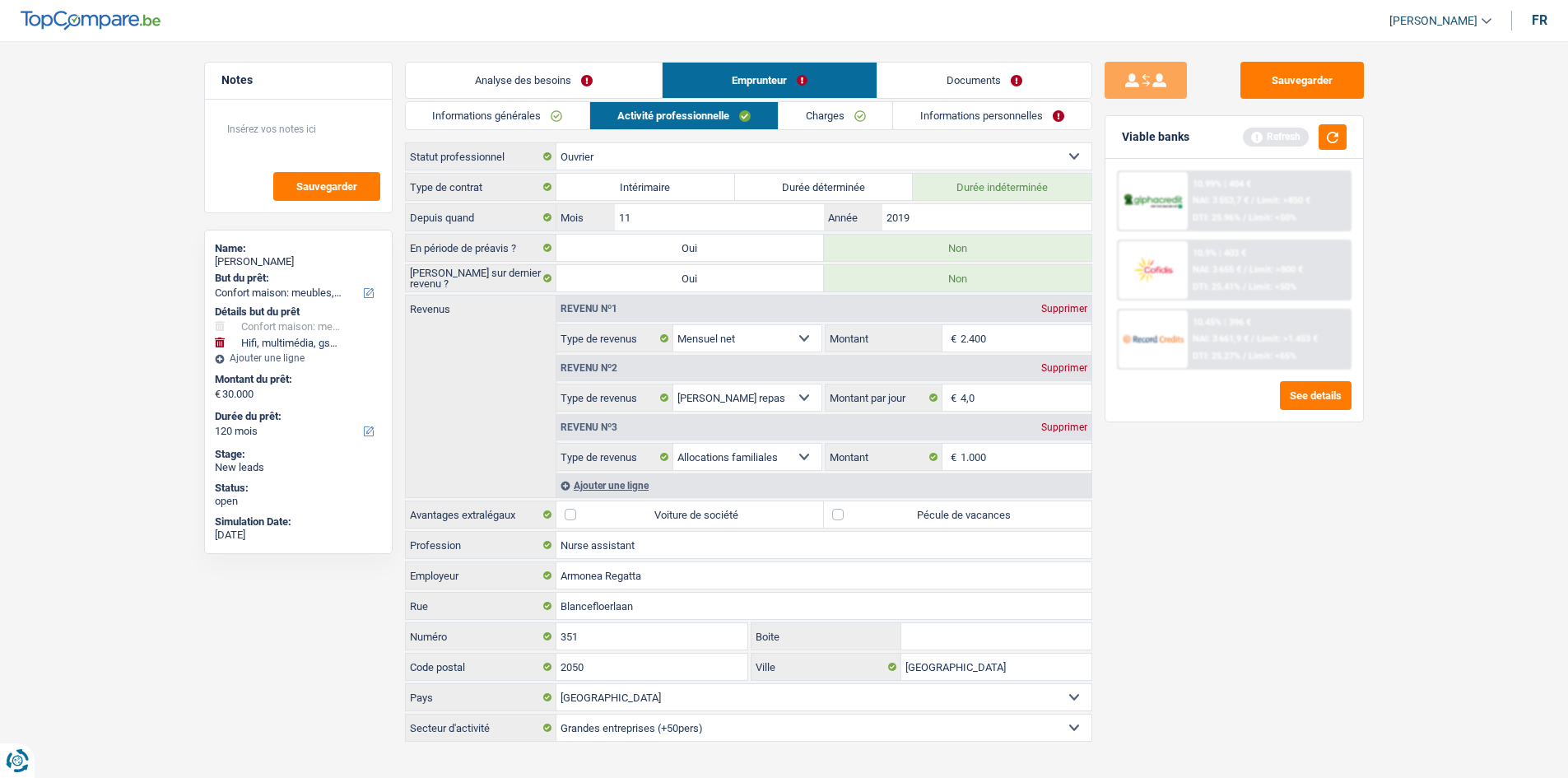 drag, startPoint x: 1300, startPoint y: 536, endPoint x: 933, endPoint y: 415, distance: 386.4324 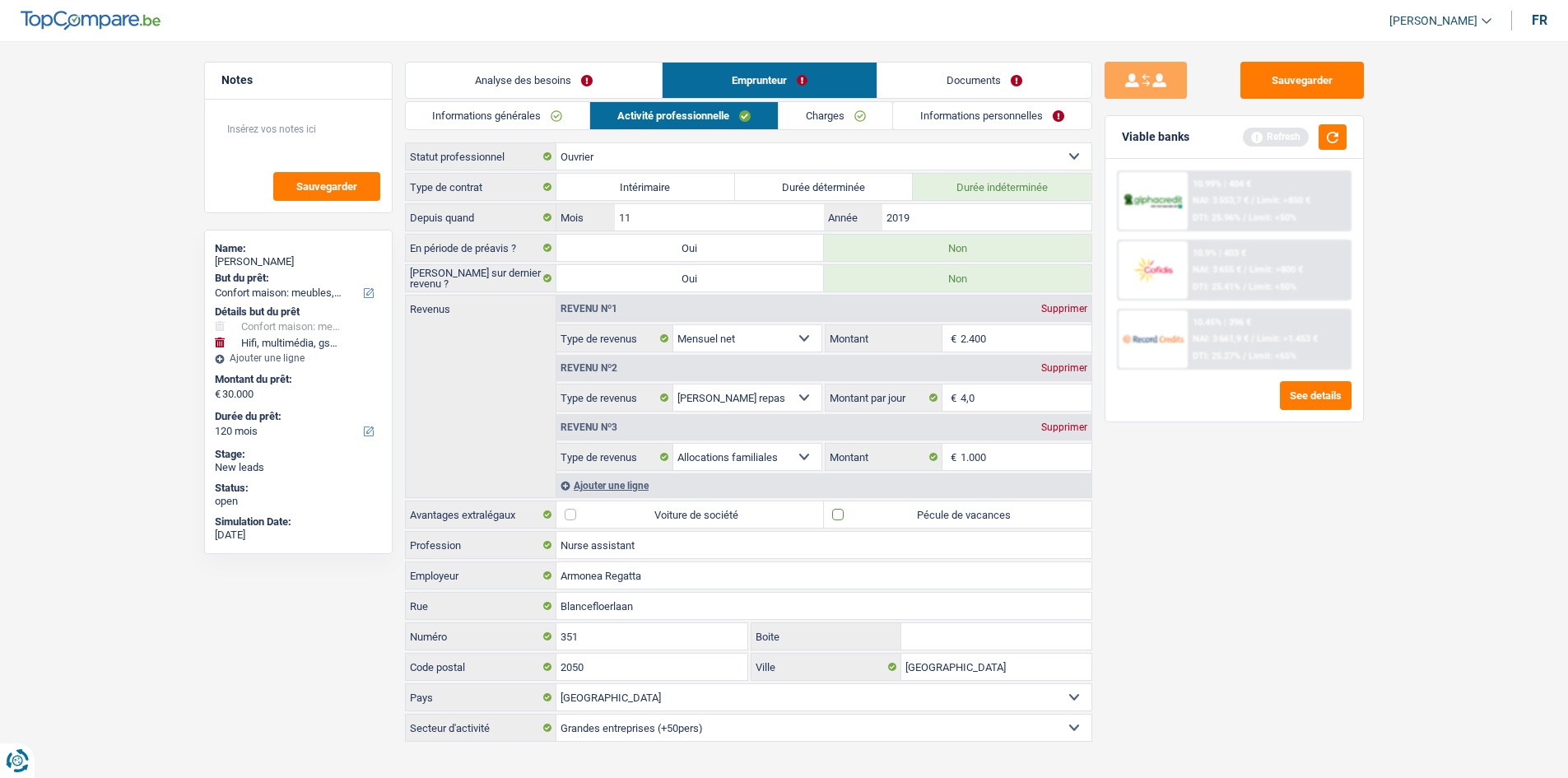 click on "Pécule de vacances" at bounding box center [957, 515] 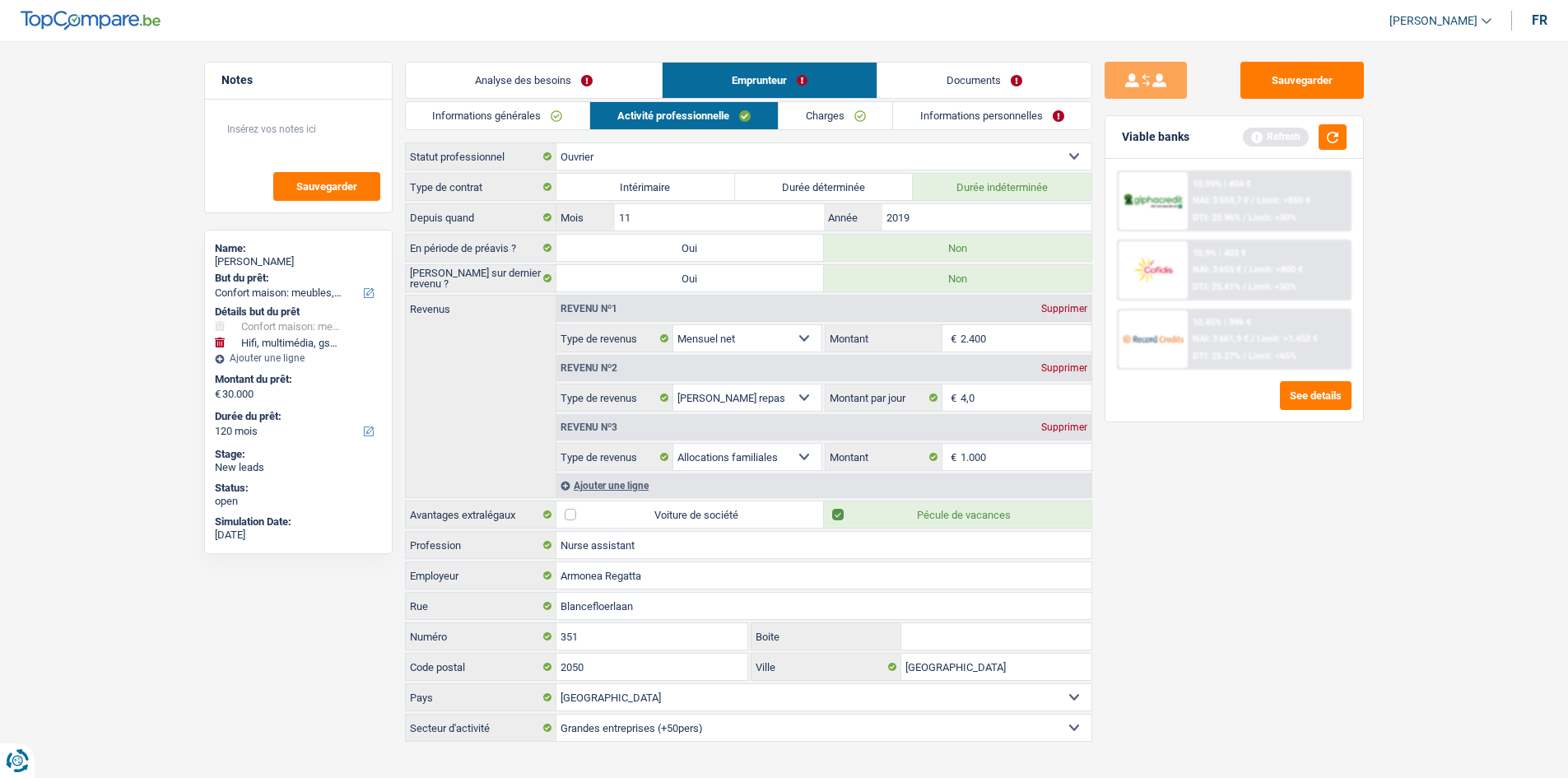 click on "Charges" at bounding box center (835, 115) 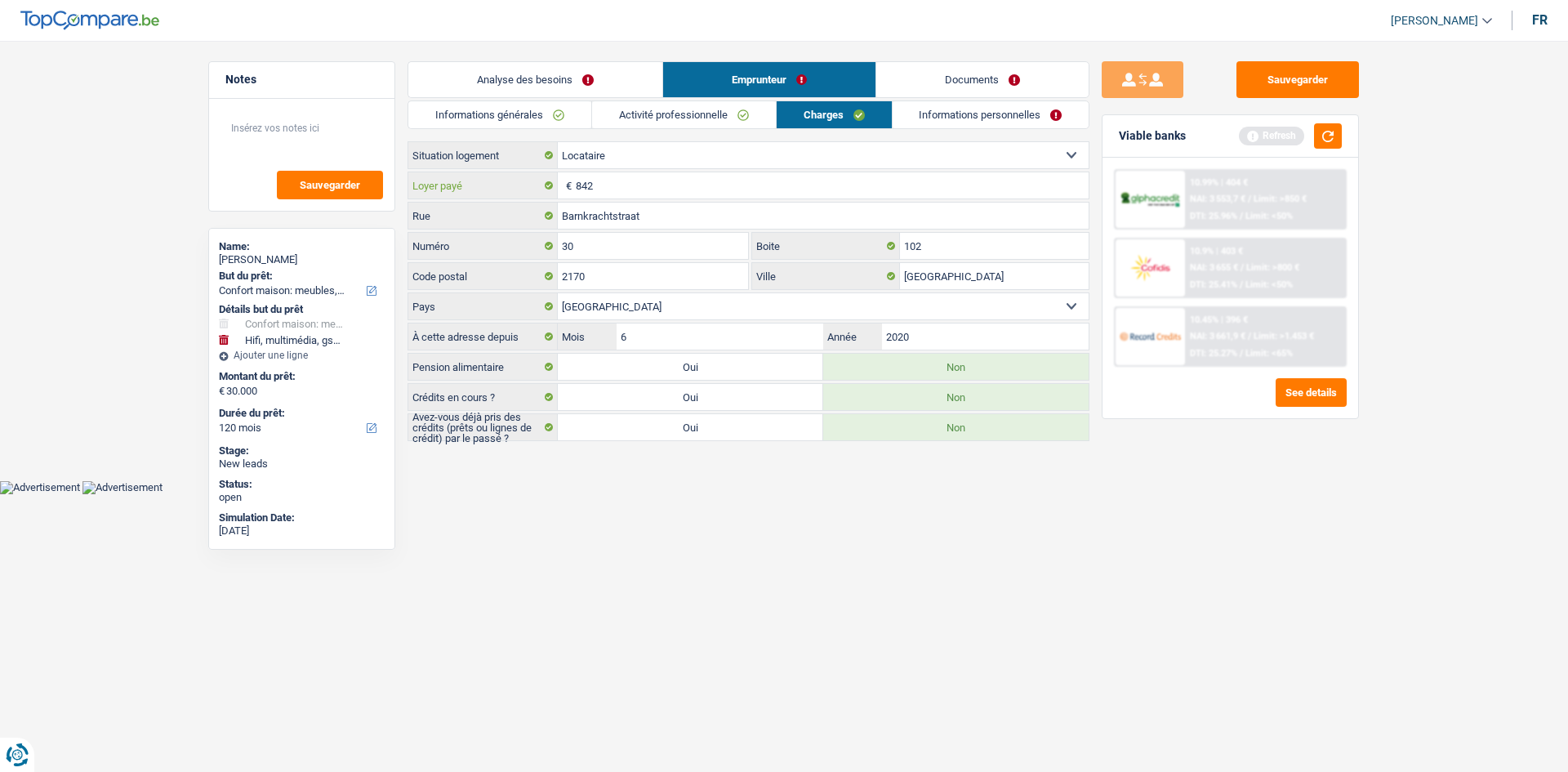 click on "842" at bounding box center [832, 185] 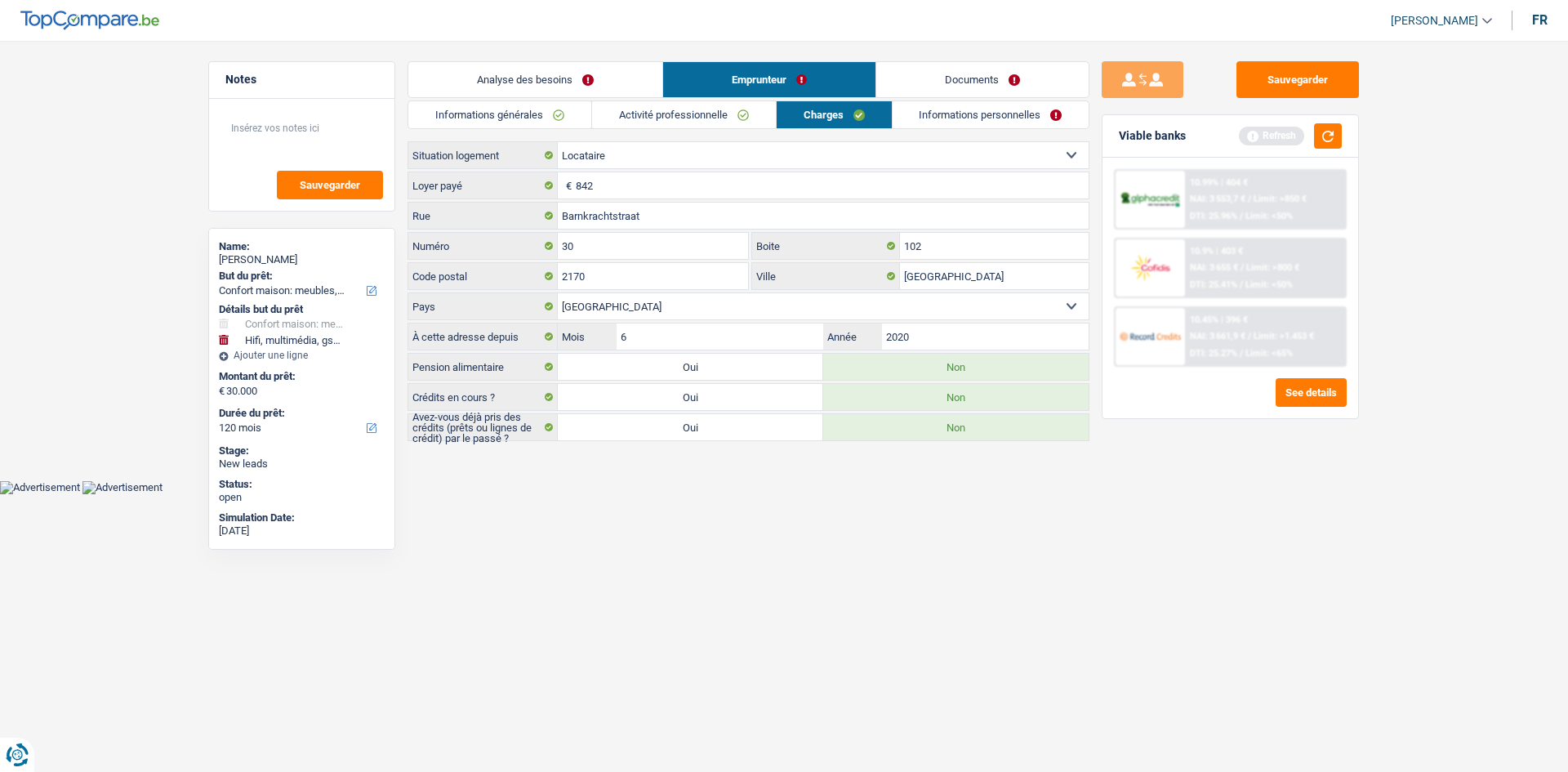 click on "Informations personnelles" at bounding box center [991, 114] 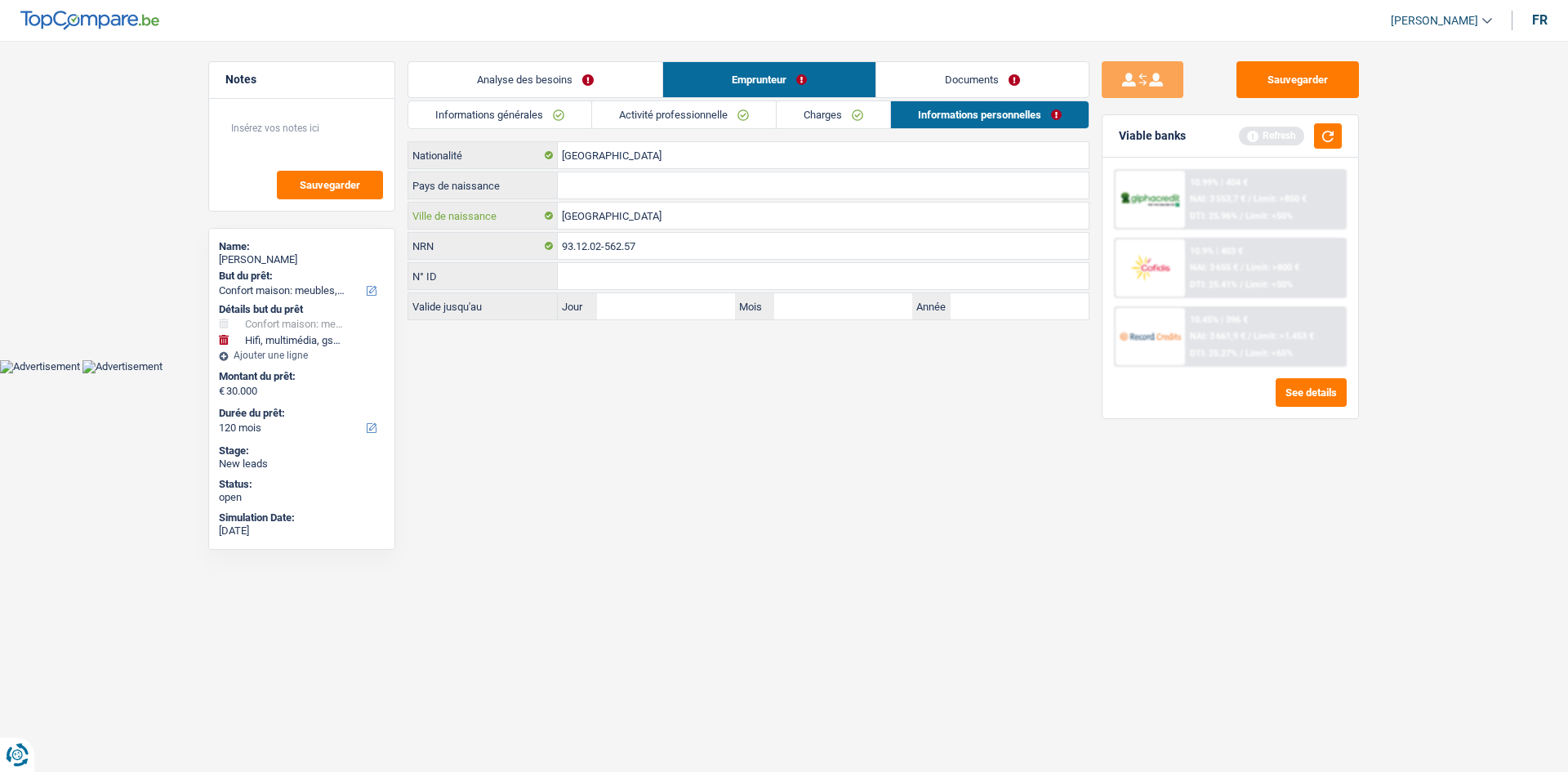 click on "Monrovia" at bounding box center [823, 216] 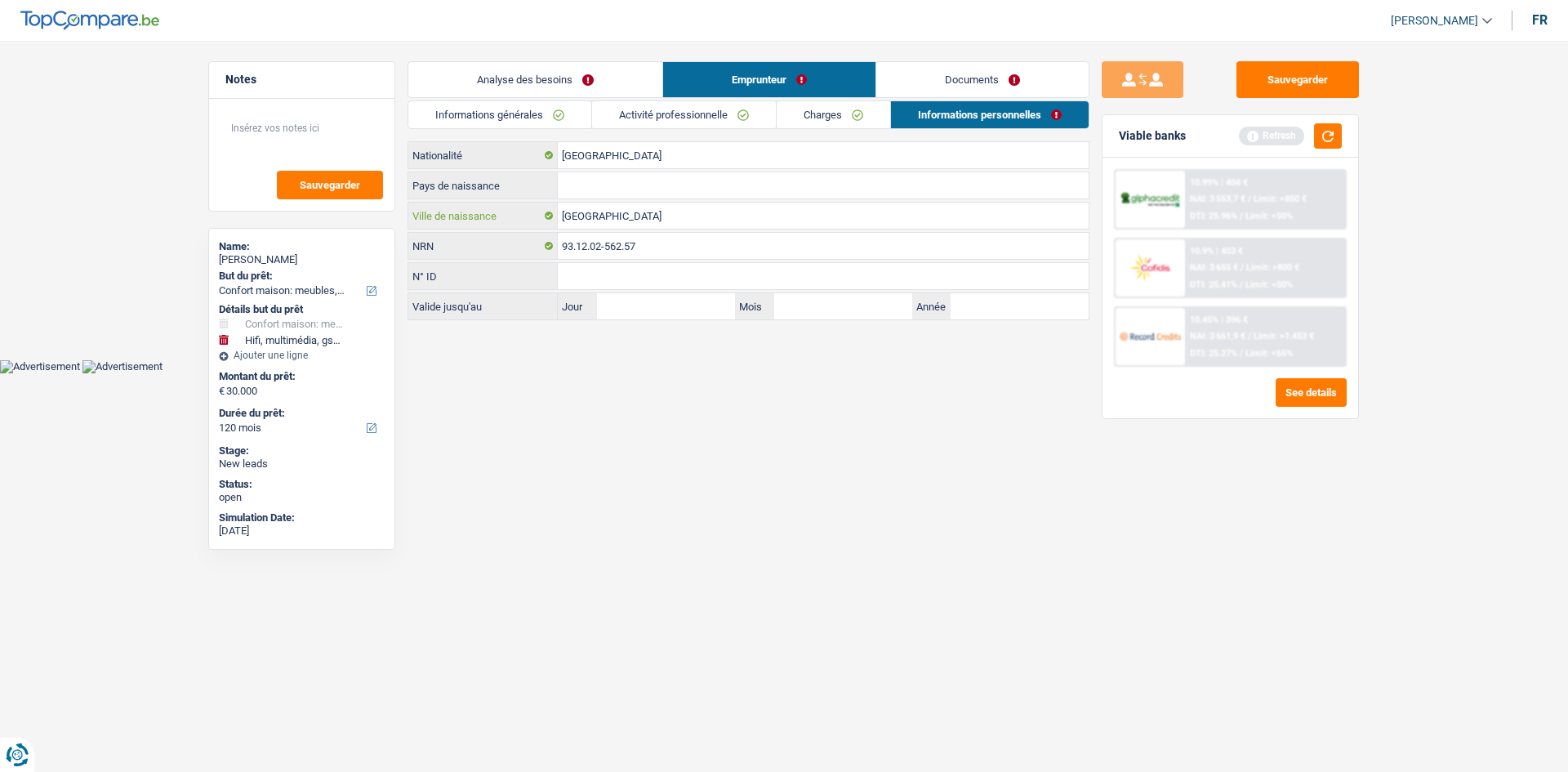 click on "Monrovia" at bounding box center (823, 216) 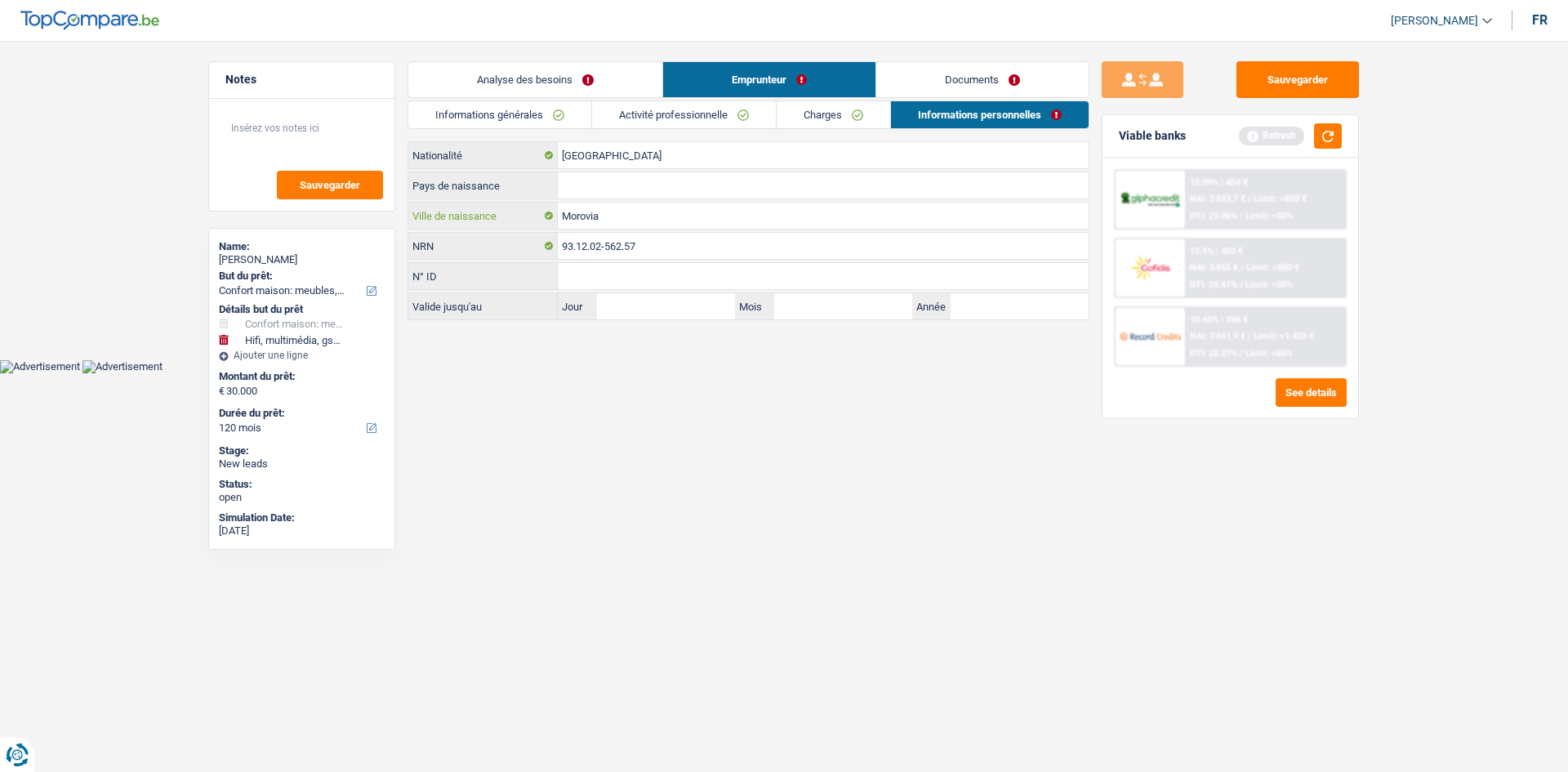 type on "Morovia" 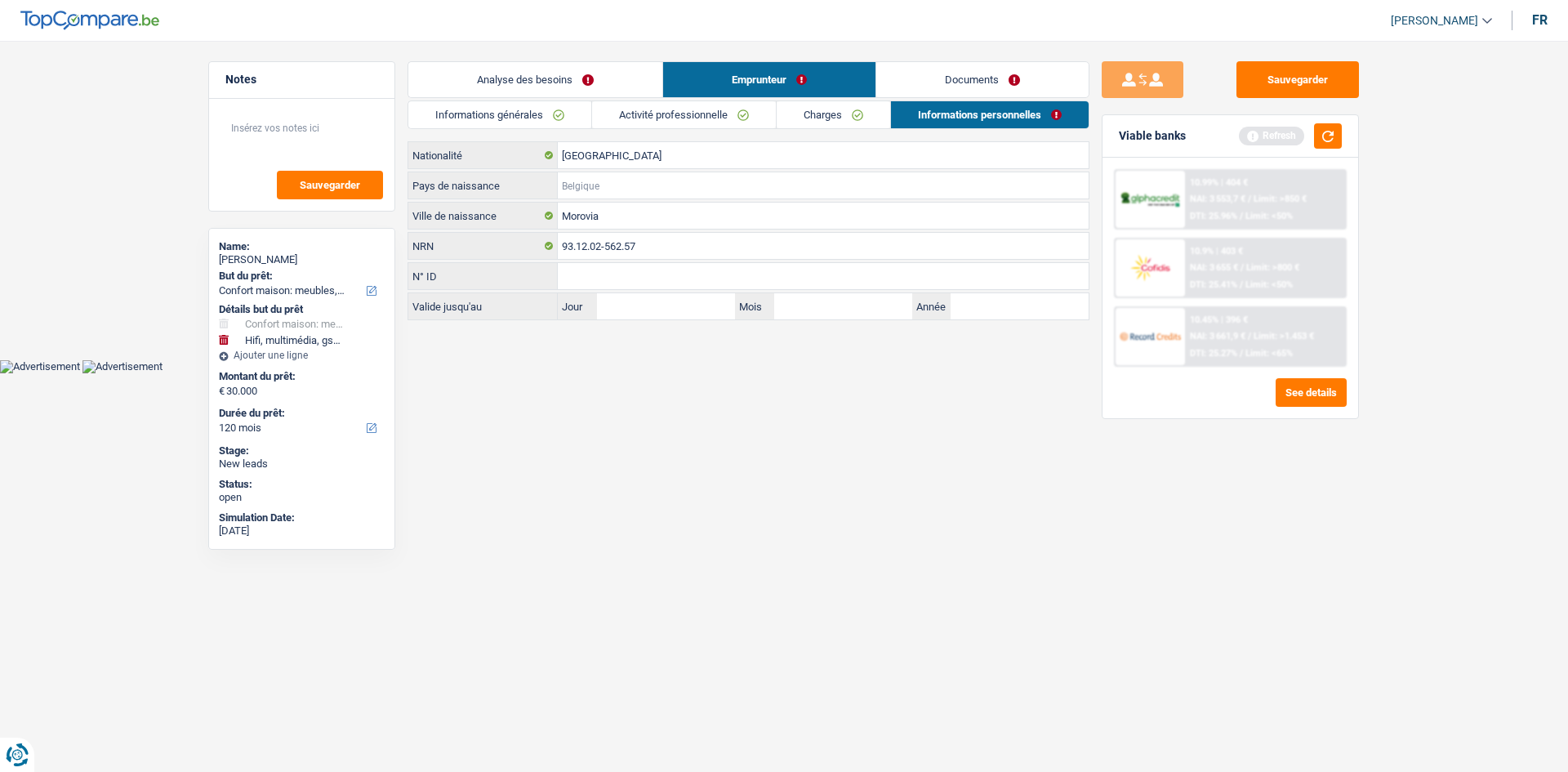 click on "Pays de naissance" at bounding box center (823, 185) 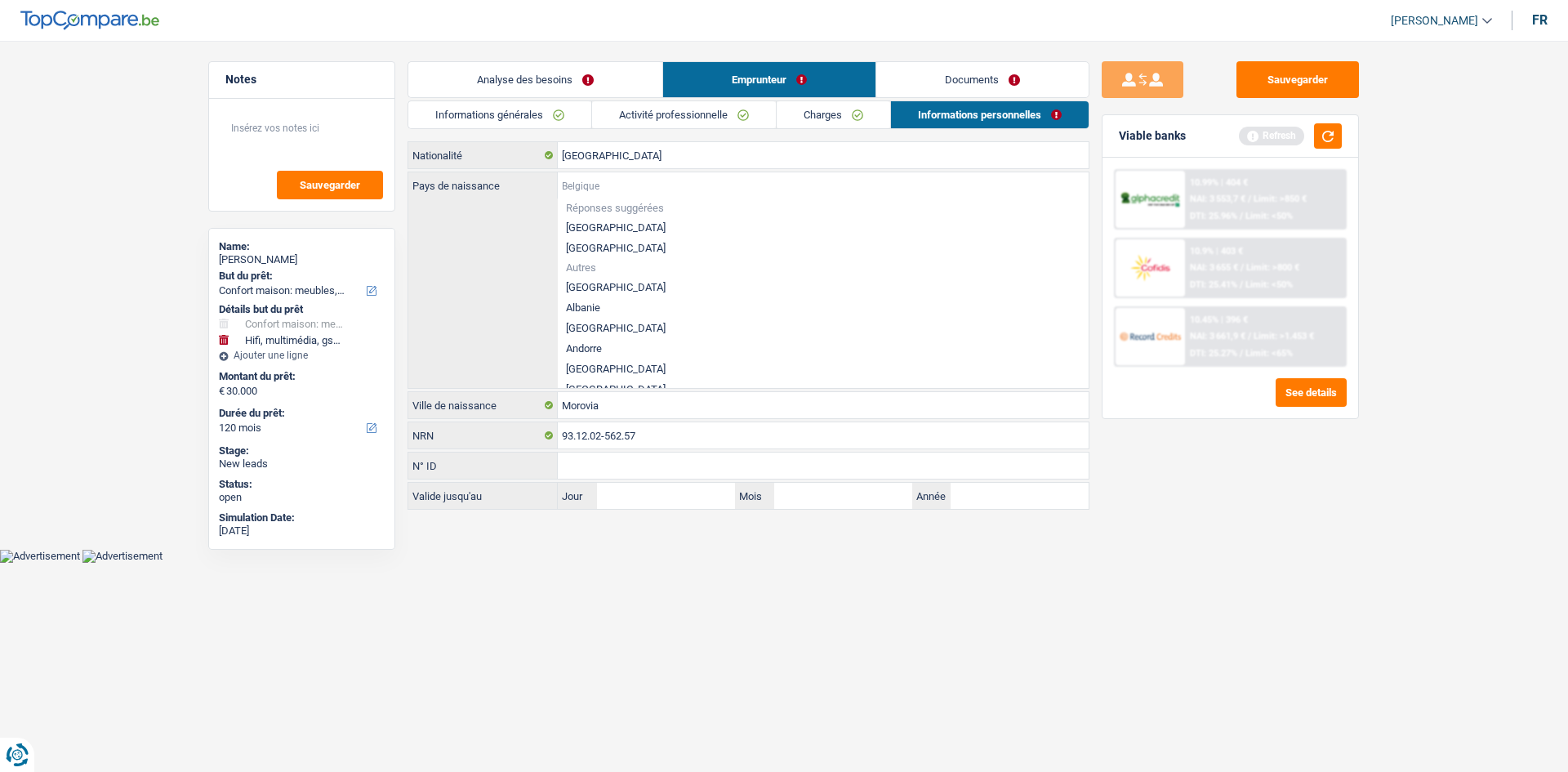 type on "l" 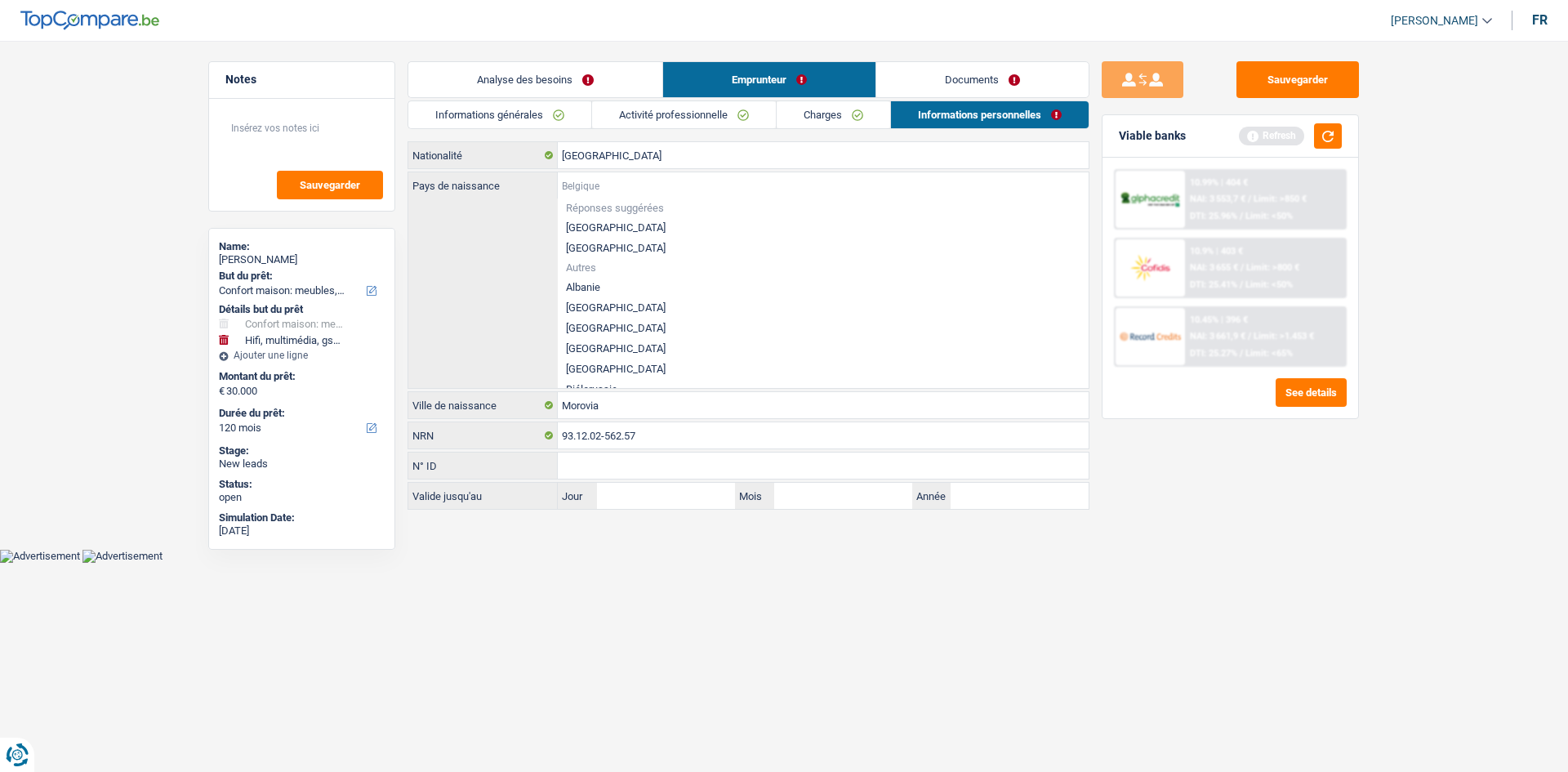 type on "a" 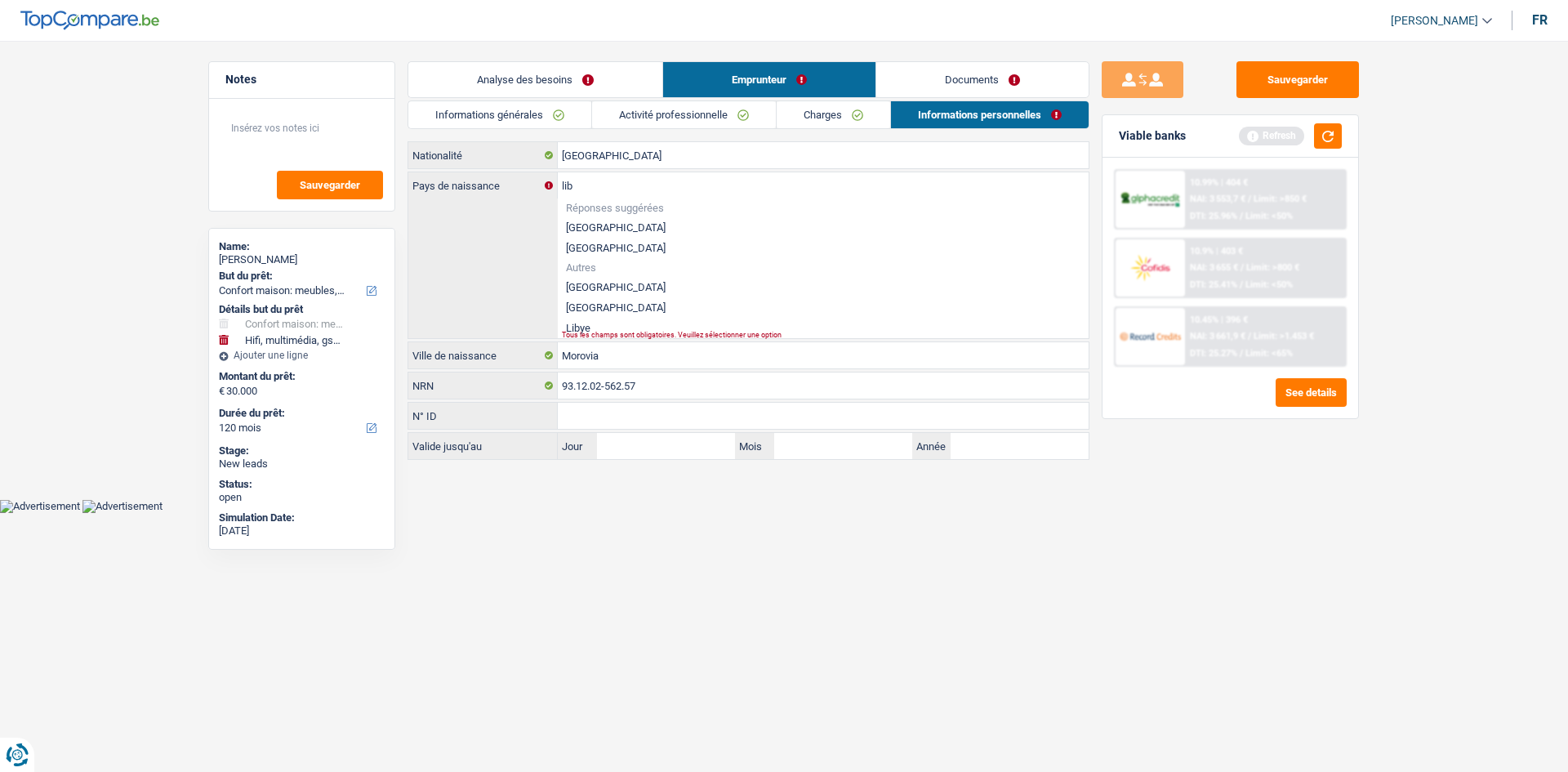 click on "Liberia" at bounding box center [823, 307] 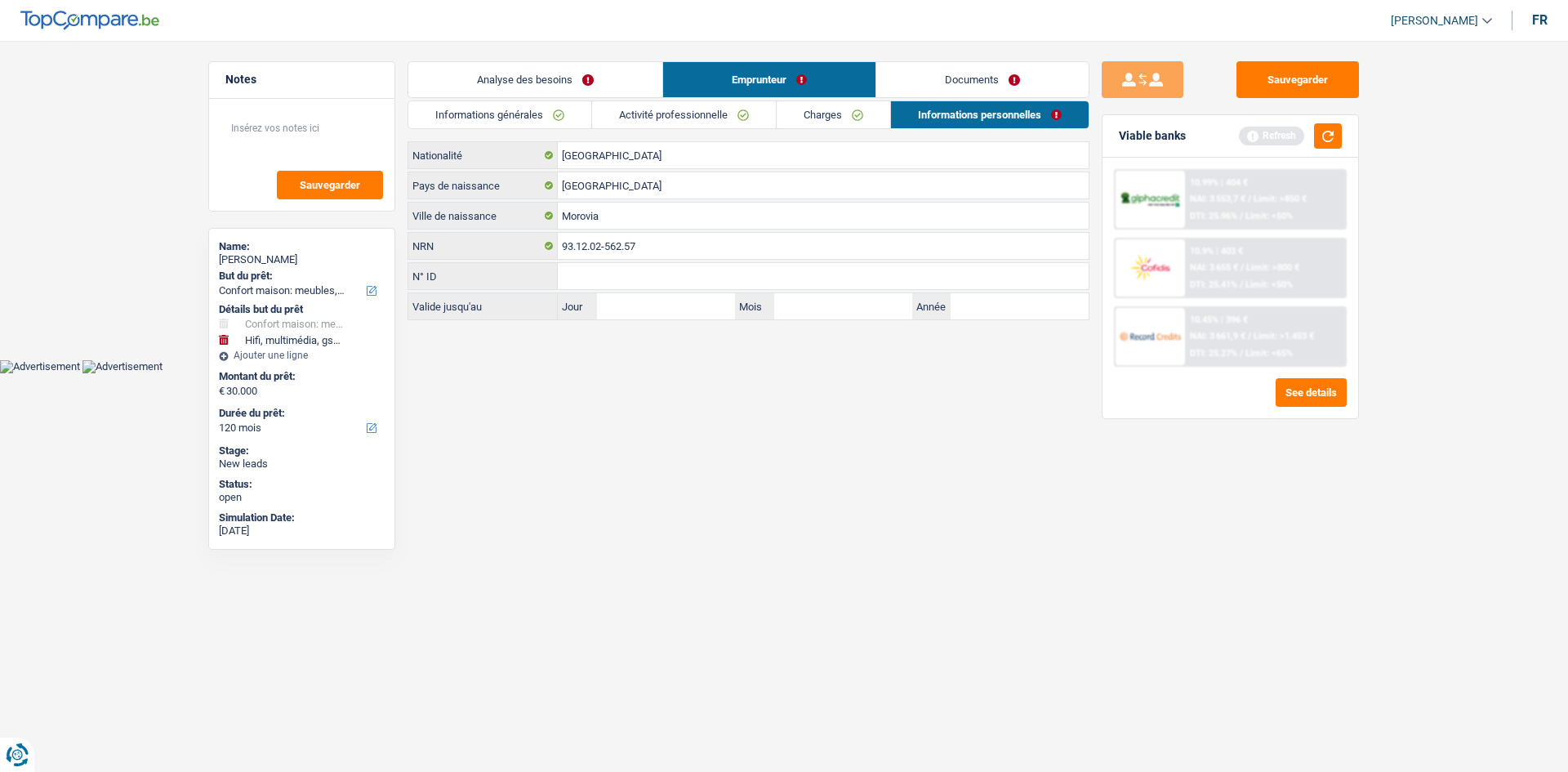 drag, startPoint x: 933, startPoint y: 78, endPoint x: 1240, endPoint y: 113, distance: 308.98867 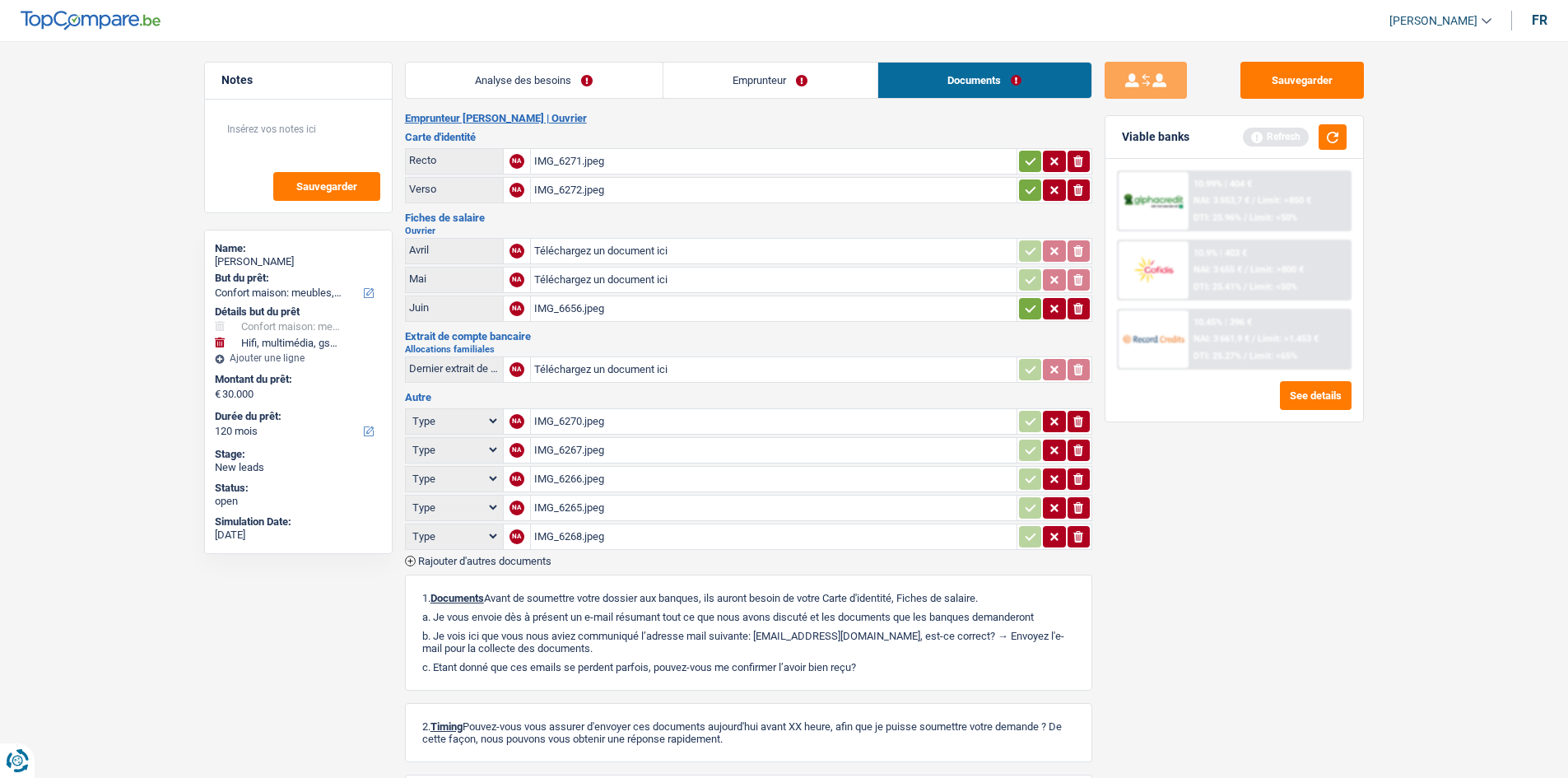 click on "Refresh" at bounding box center (1295, 137) 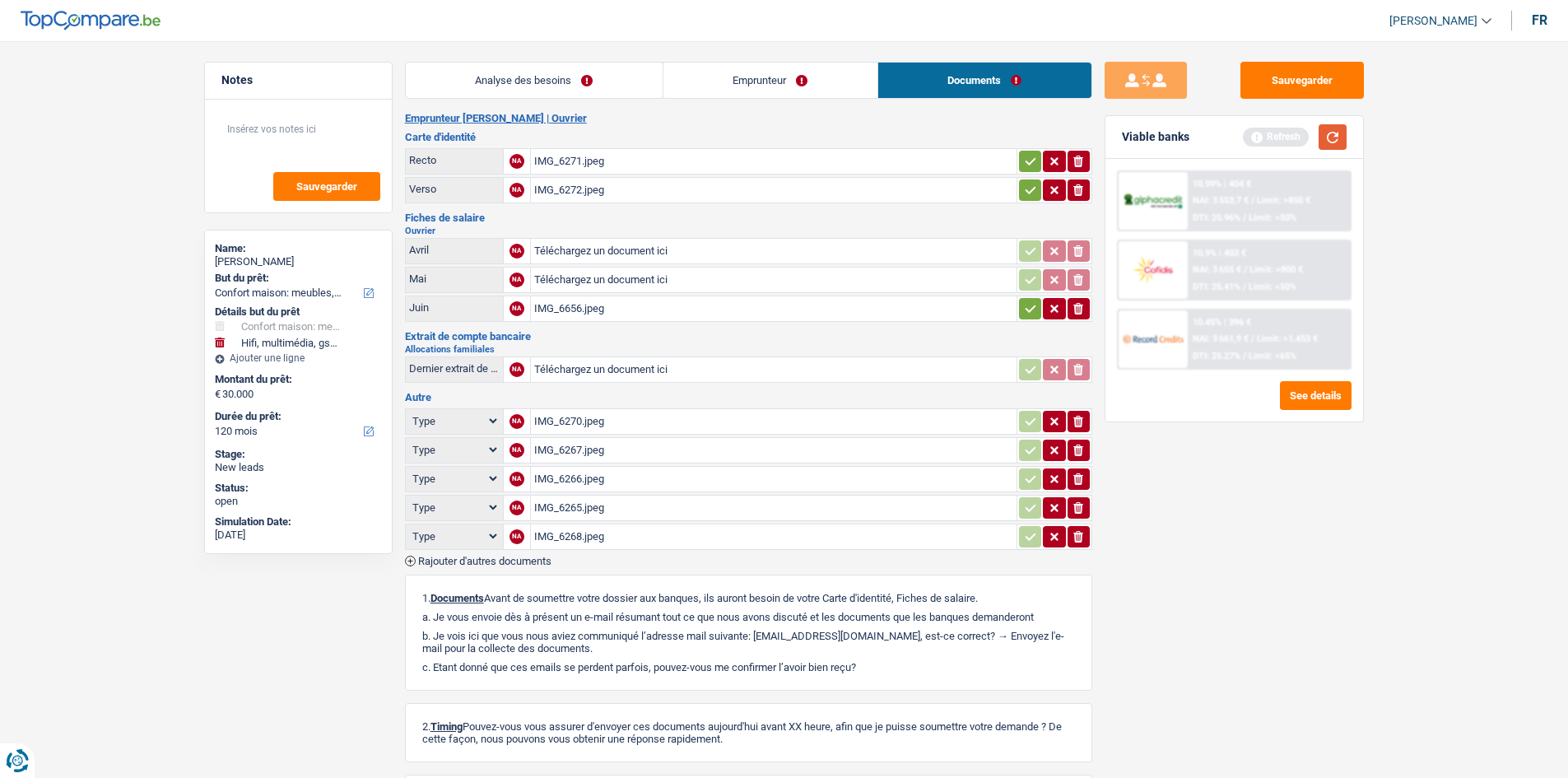 click at bounding box center [1333, 137] 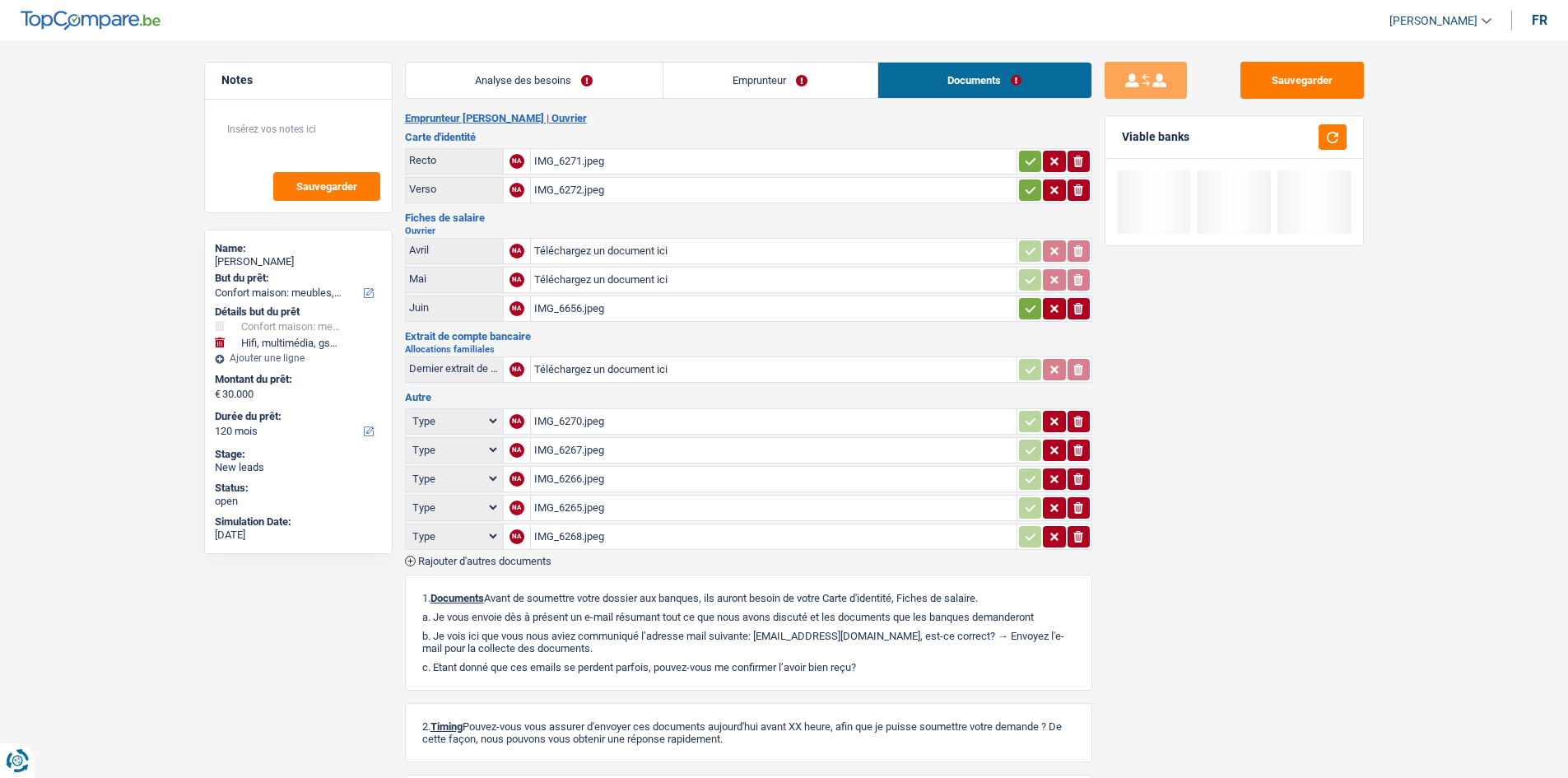 click on "Analyse des besoins" at bounding box center [534, 80] 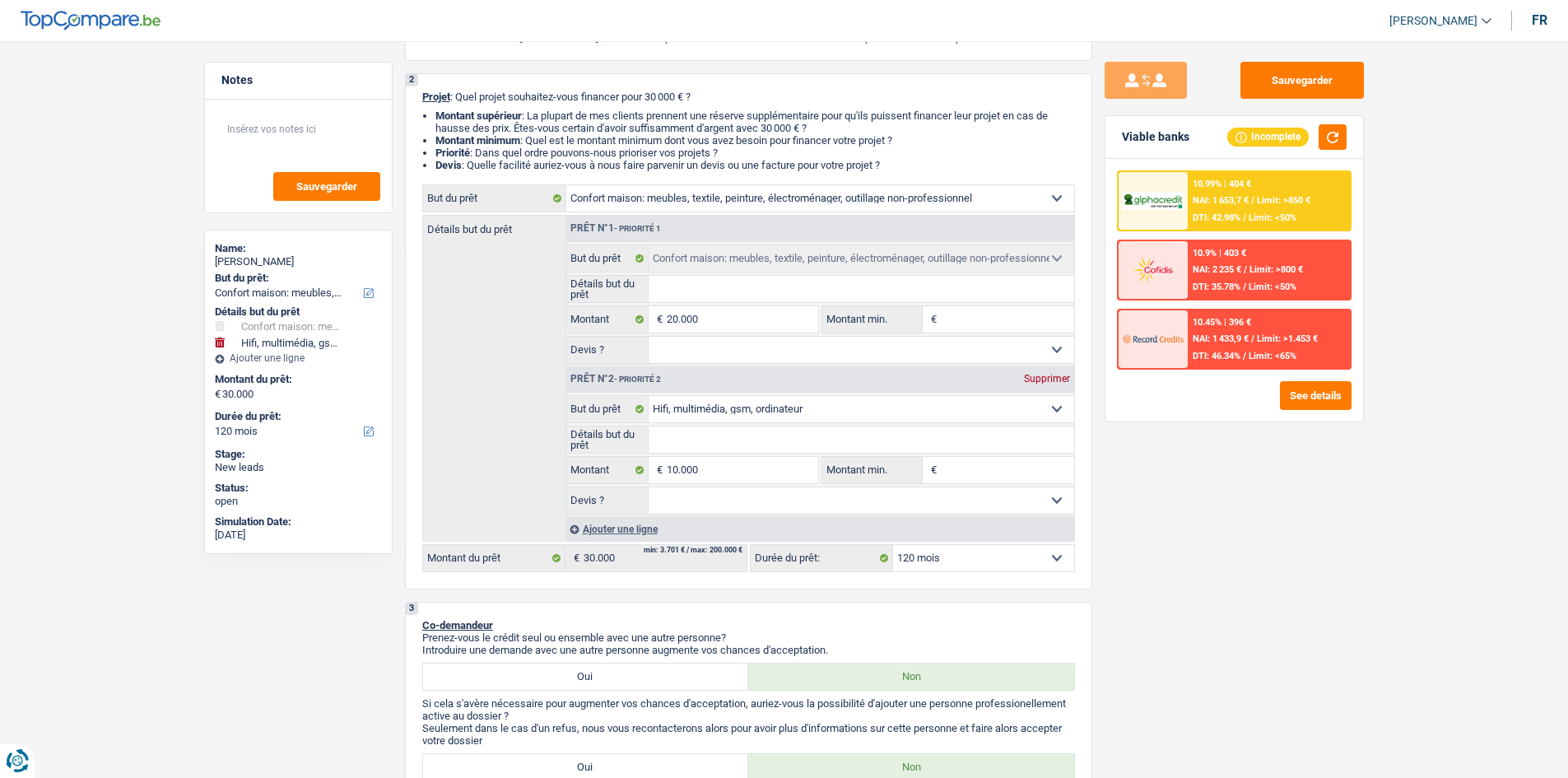 scroll, scrollTop: 0, scrollLeft: 0, axis: both 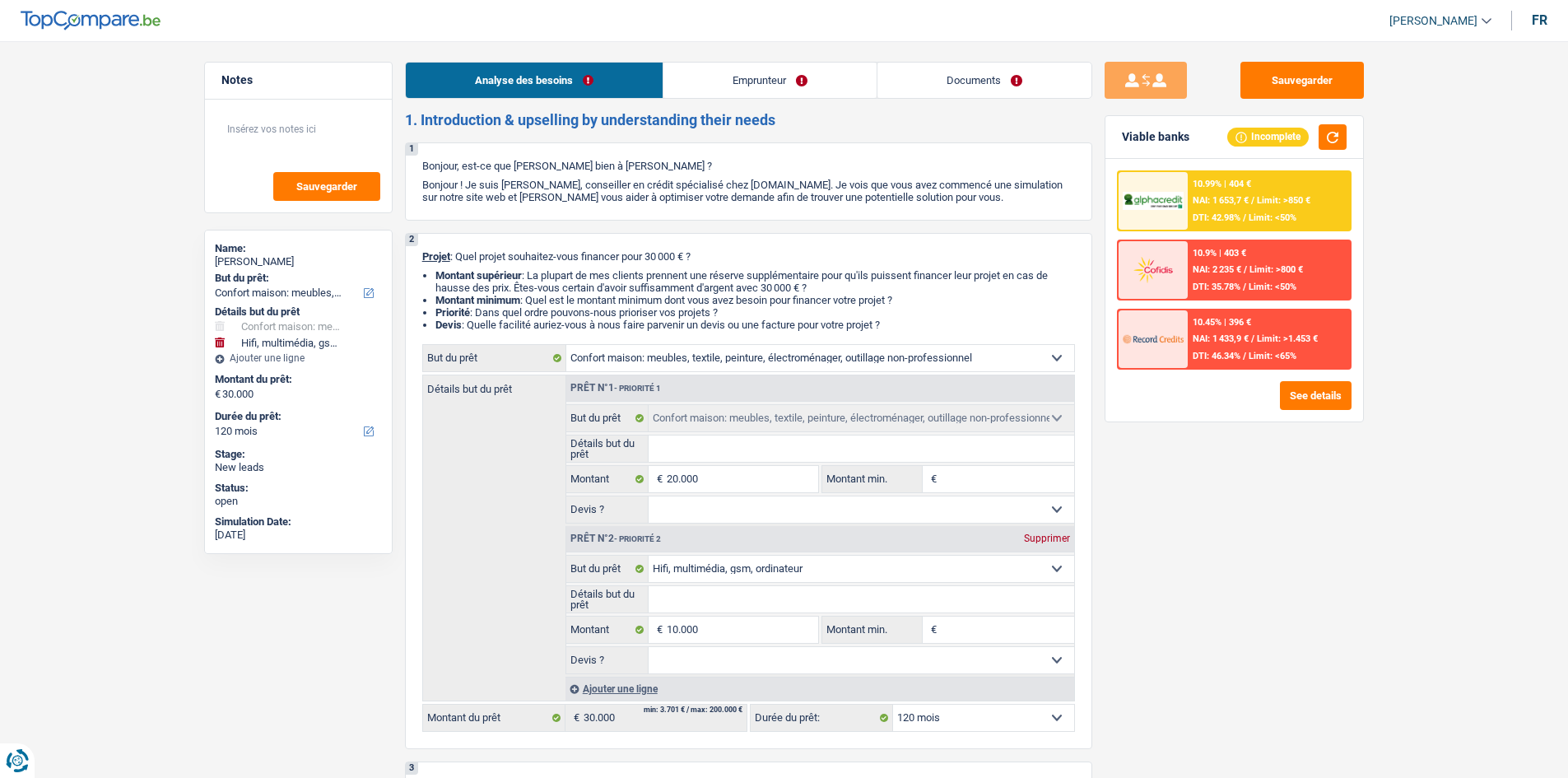 click on "Documents" at bounding box center (984, 80) 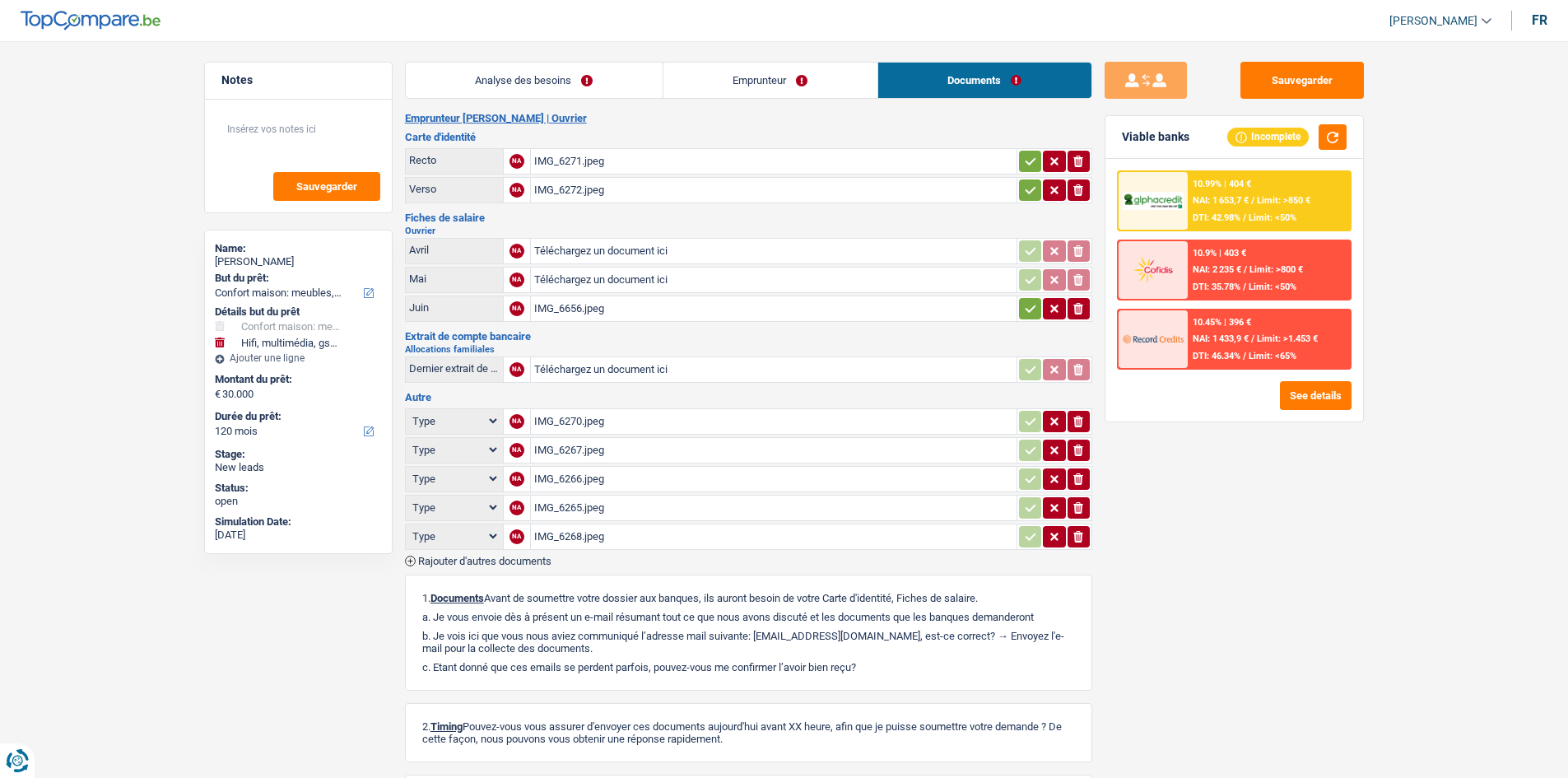 click on "IMG_6271.jpeg" at bounding box center [774, 161] 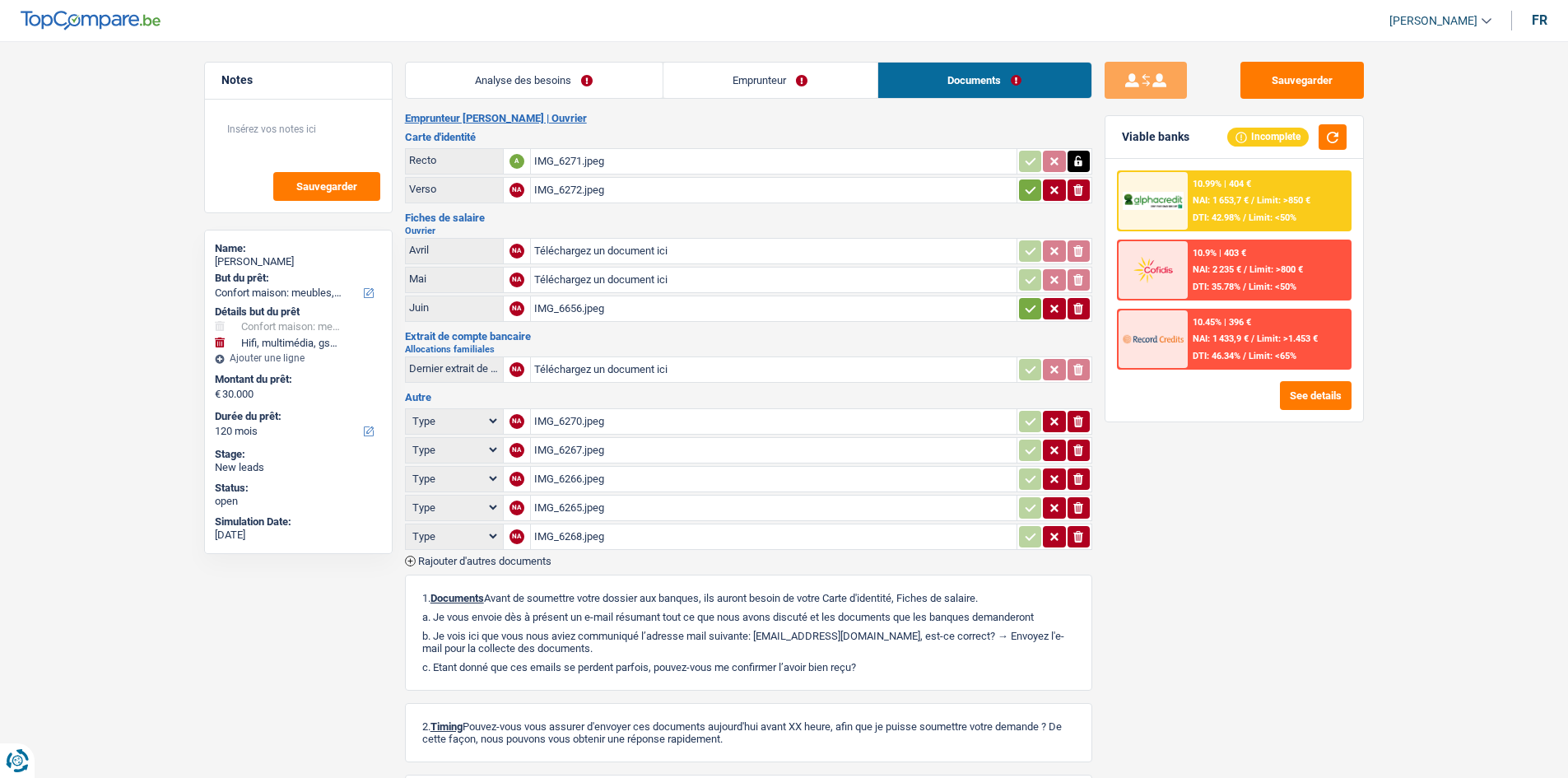 click 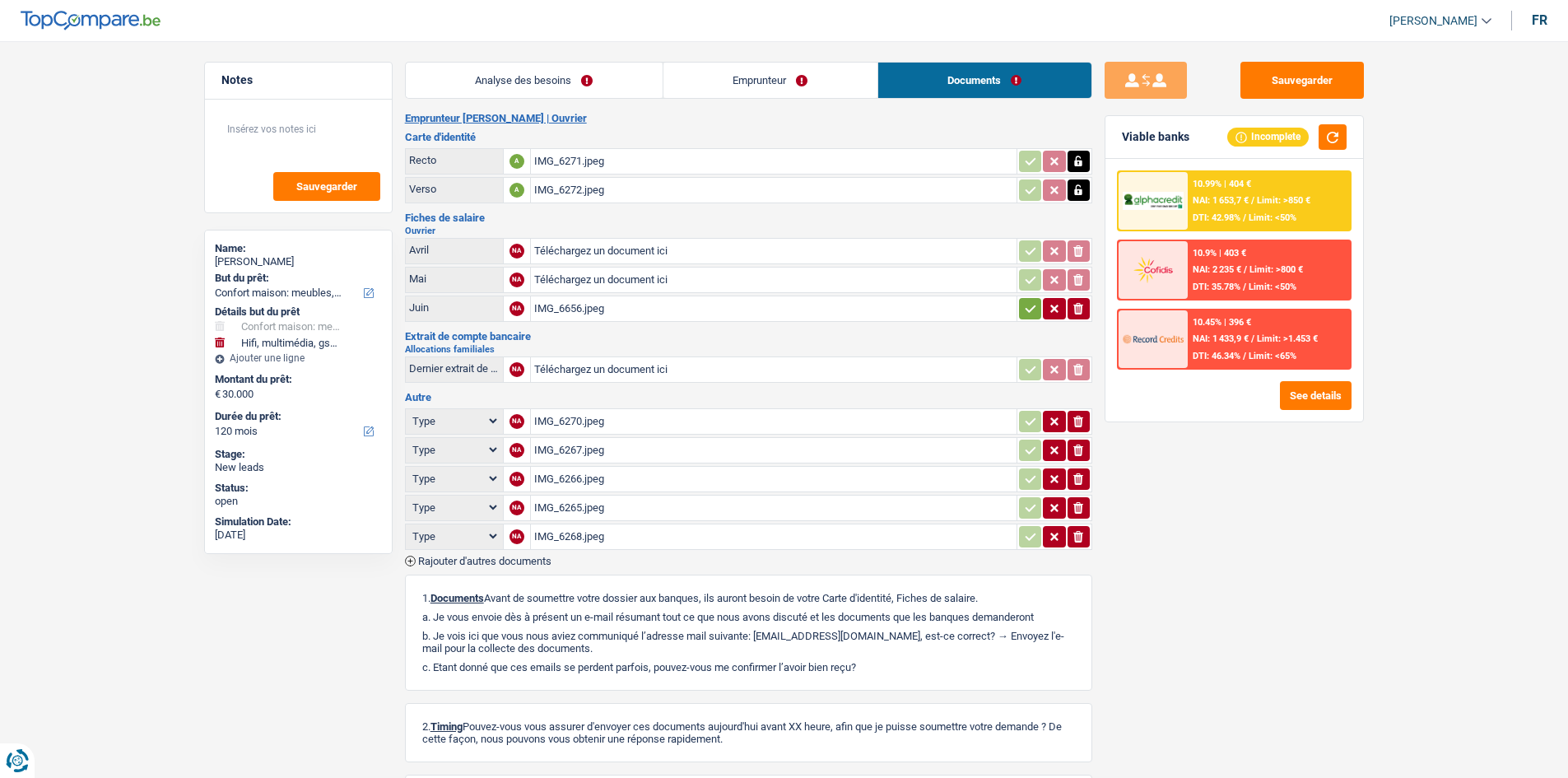 click on "IMG_6656.jpeg" at bounding box center (774, 309) 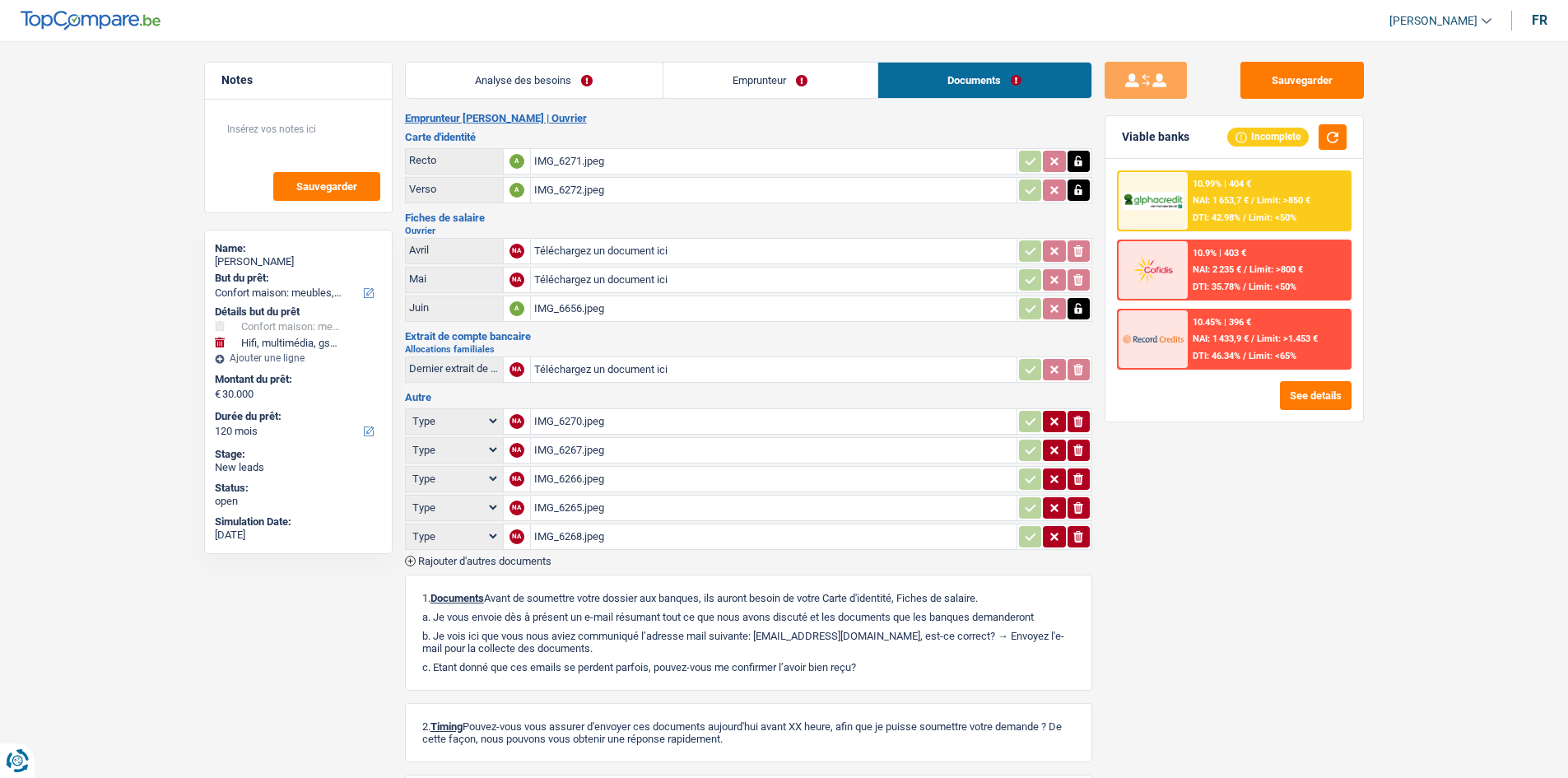 click on "IMG_6270.jpeg" at bounding box center [774, 422] 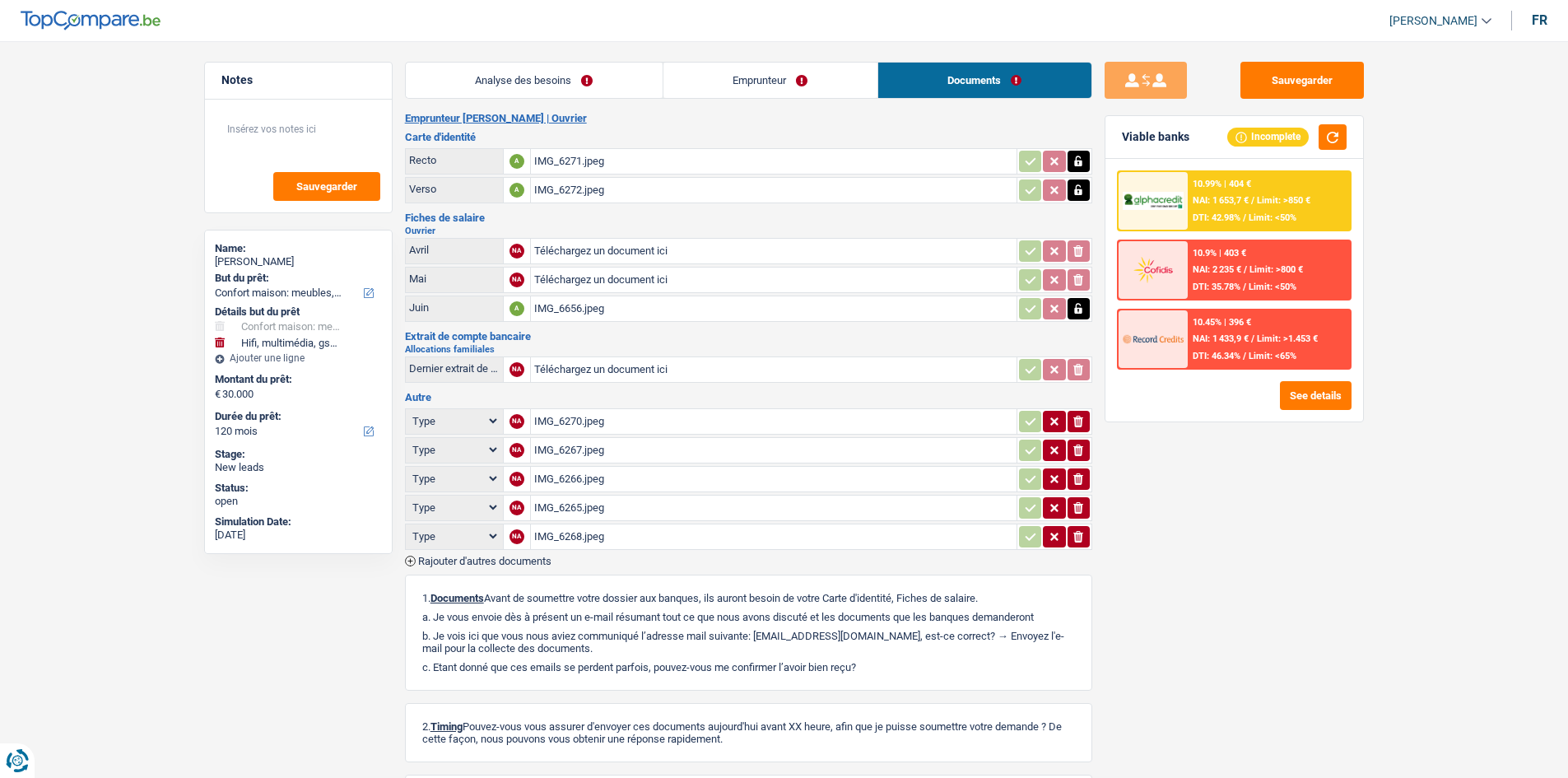 click on "Emprunteur" at bounding box center [770, 80] 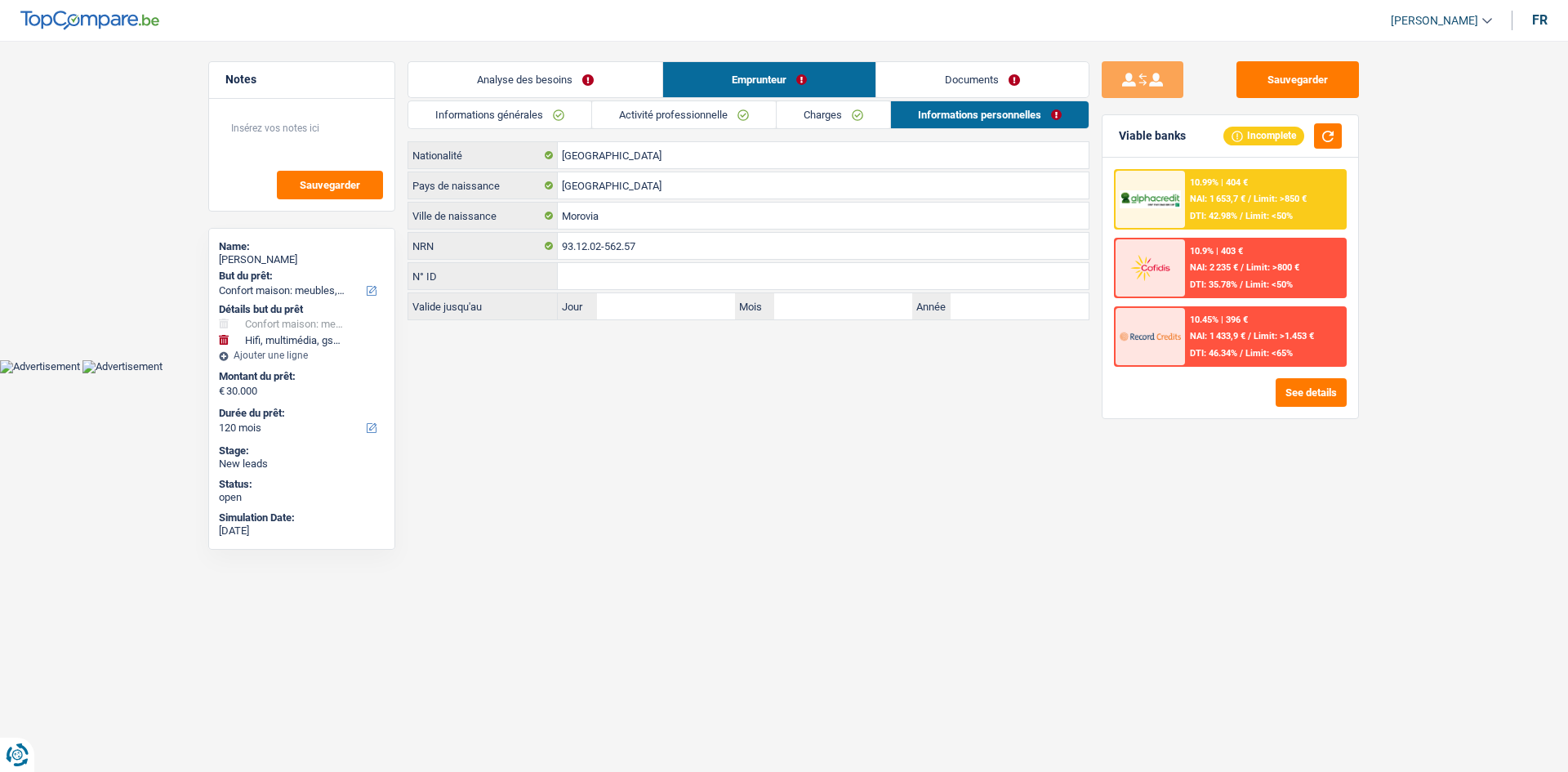 click on "Charges" at bounding box center (833, 114) 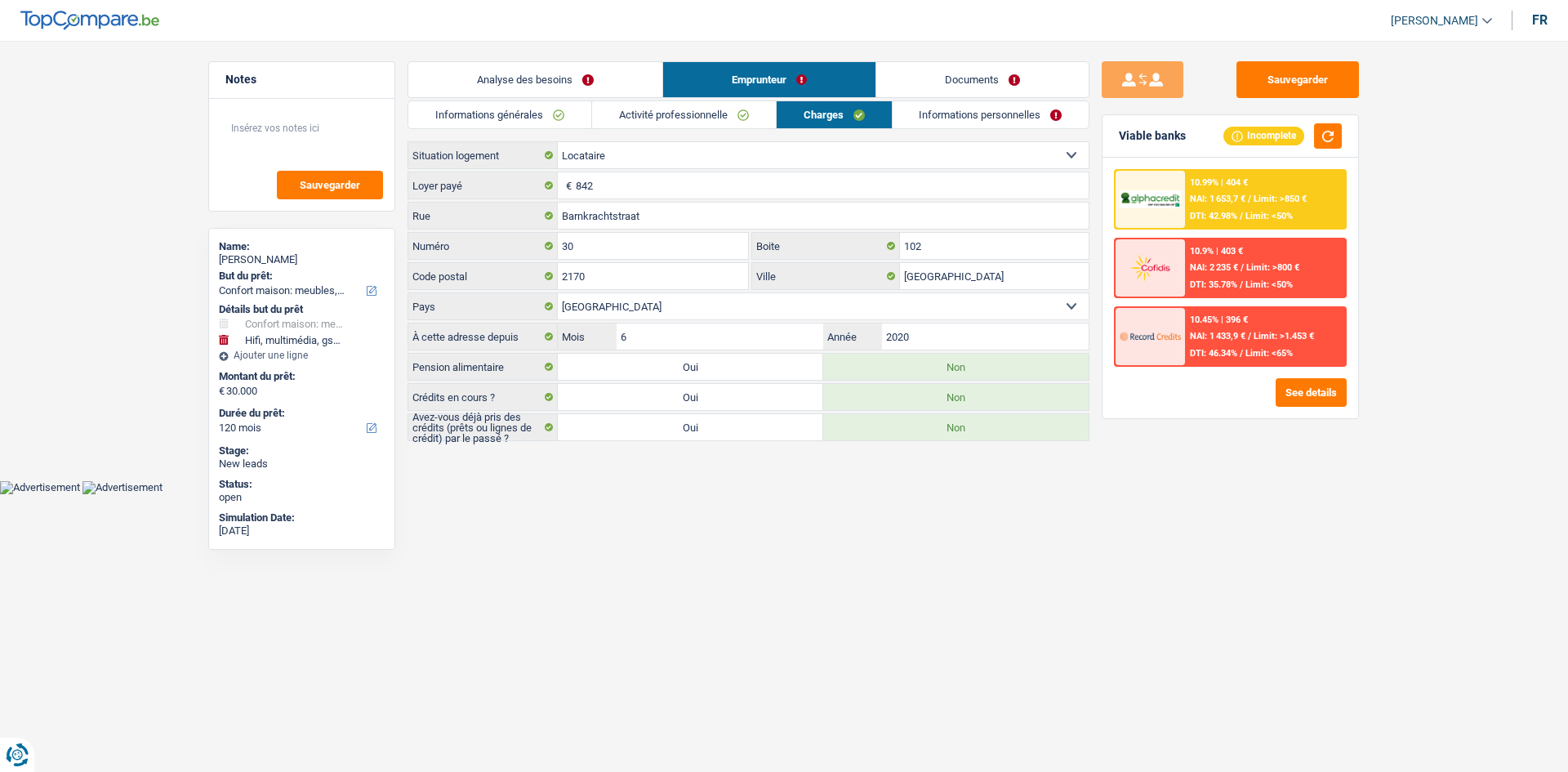 click on "Activité professionnelle" at bounding box center (684, 114) 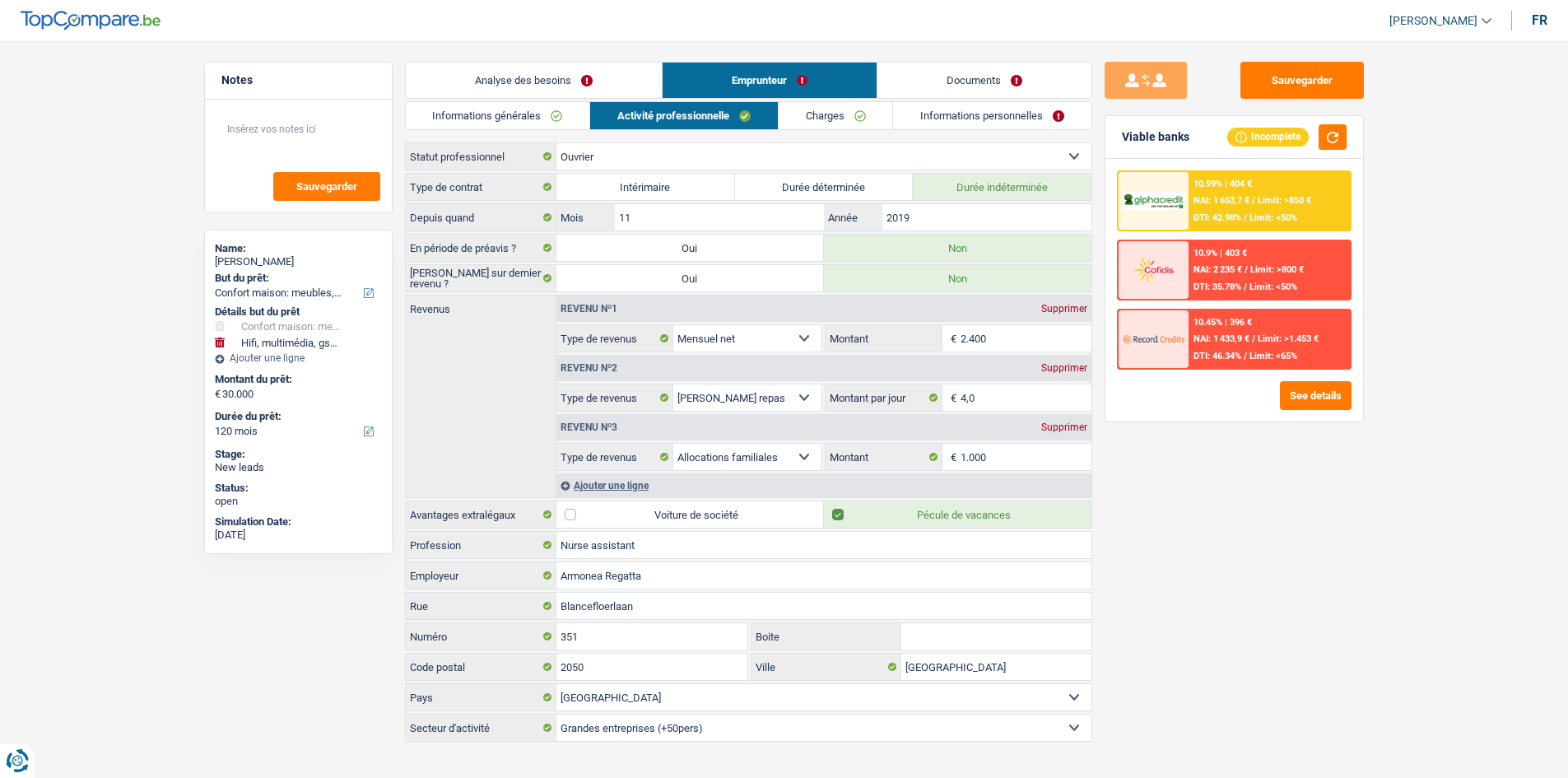 click on "Documents" at bounding box center (984, 80) 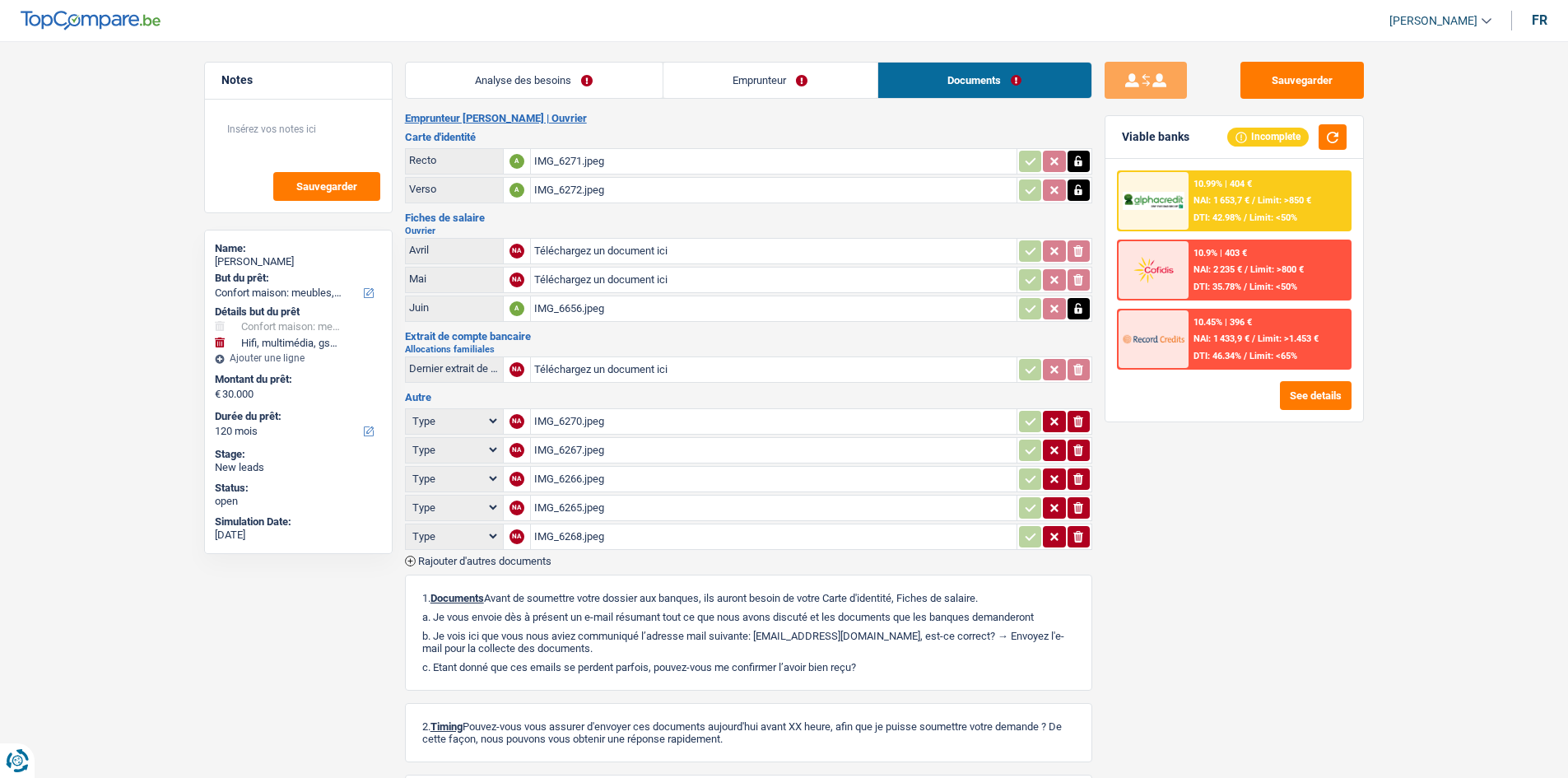 click on "Analyse des besoins" at bounding box center [534, 80] 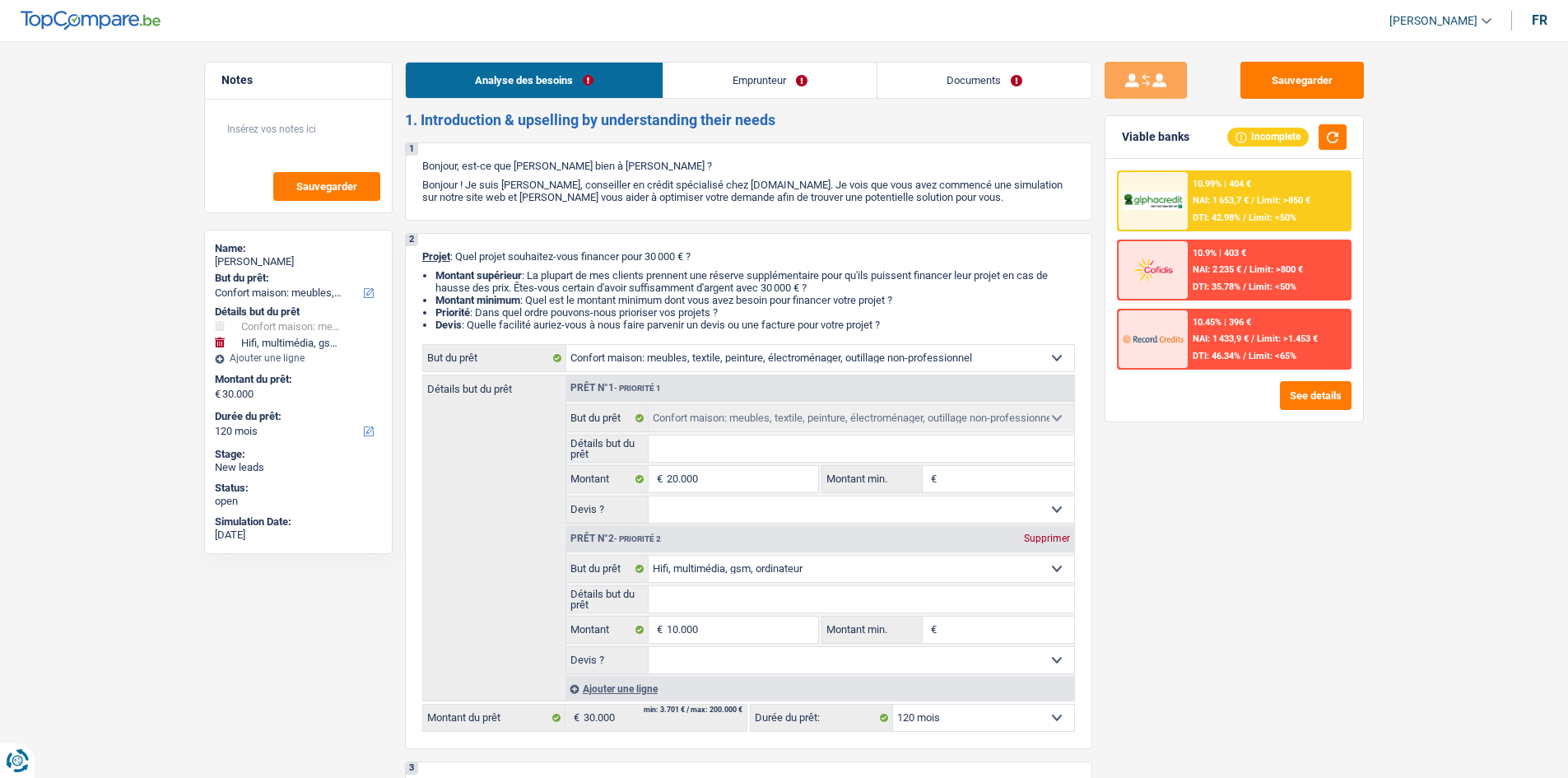 click on "Documents" at bounding box center (984, 80) 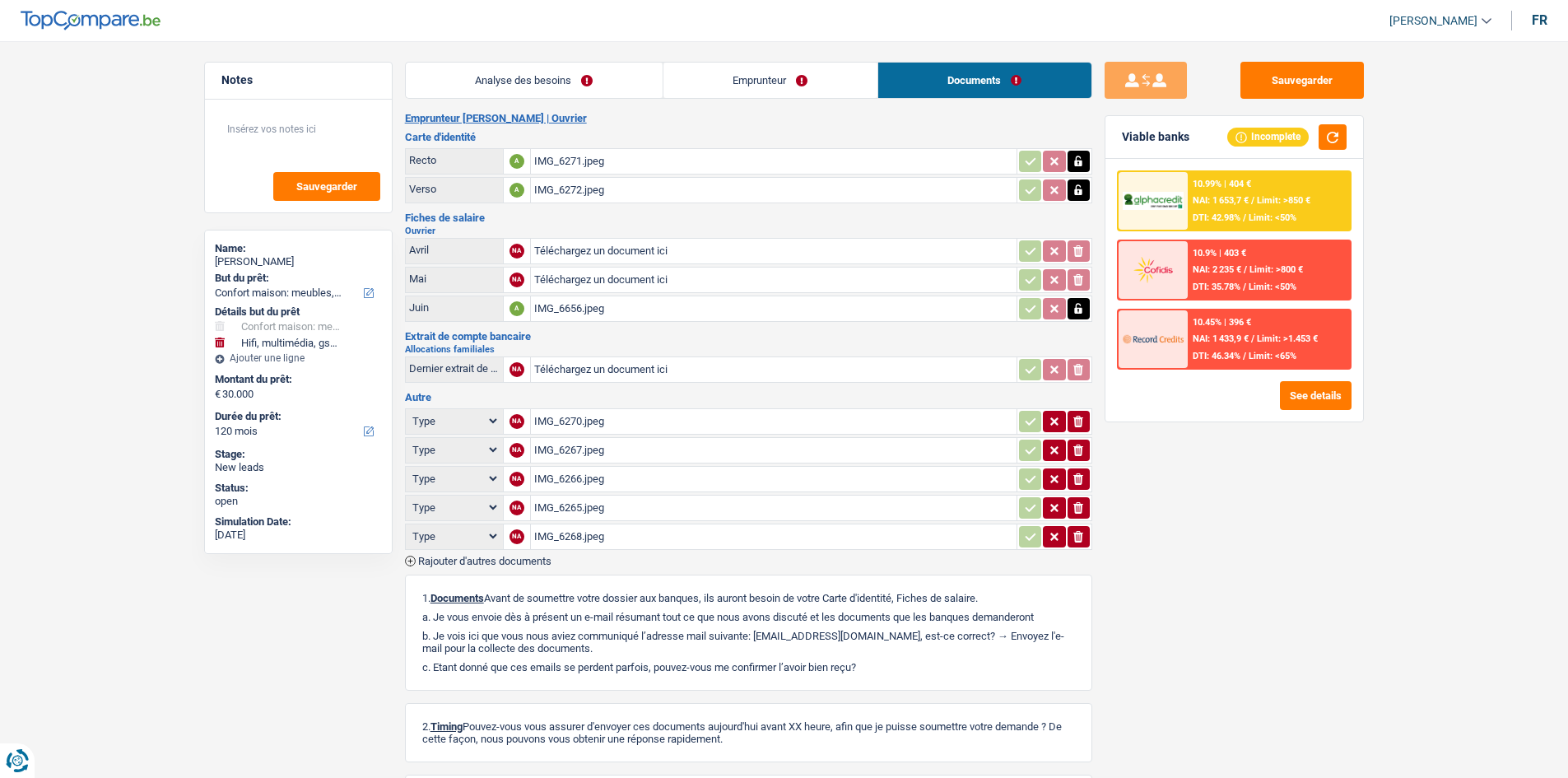 click on "Emprunteur" at bounding box center [770, 80] 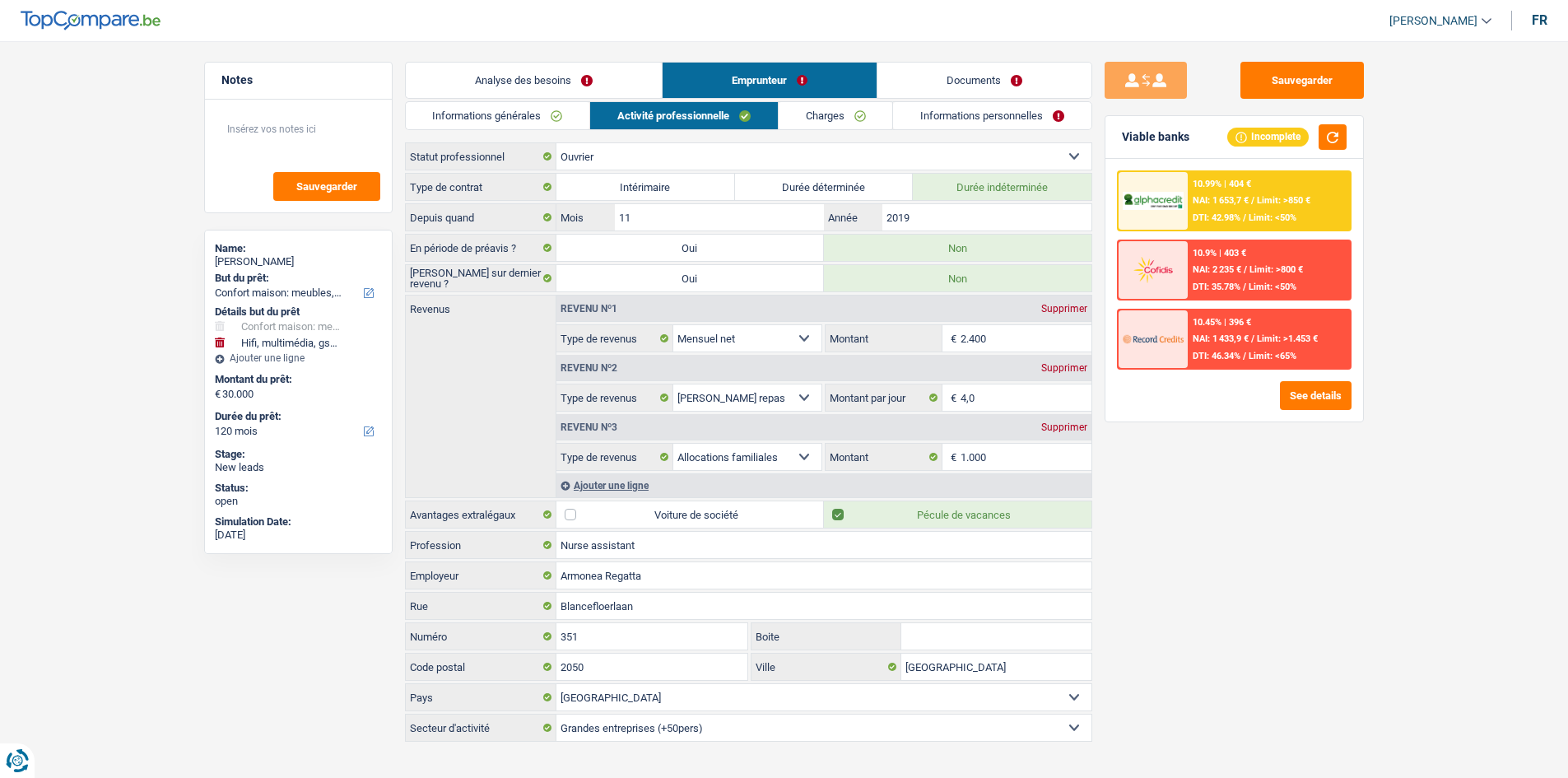 click on "Documents" at bounding box center [984, 80] 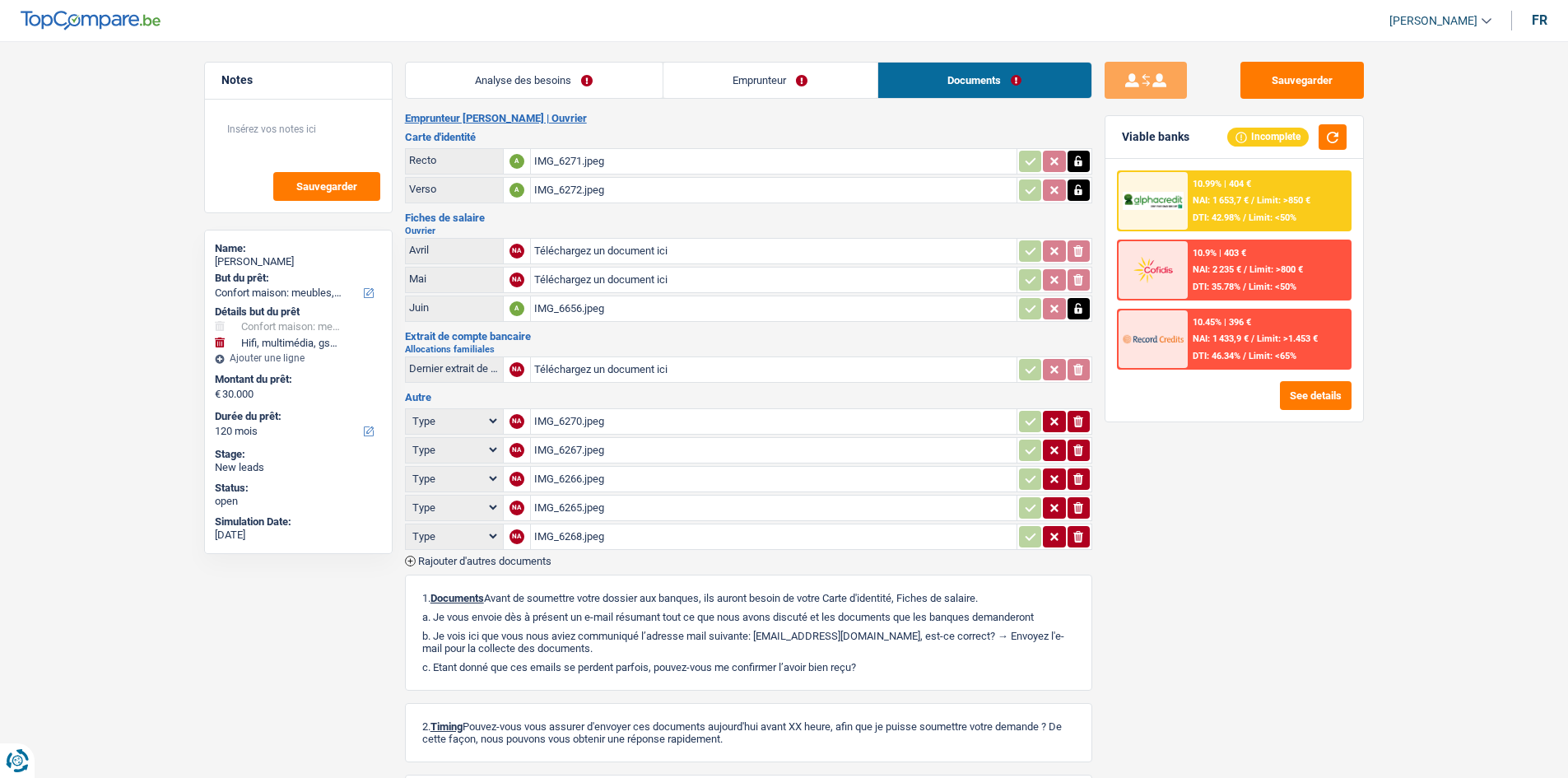 click on "Emprunteur" at bounding box center [770, 80] 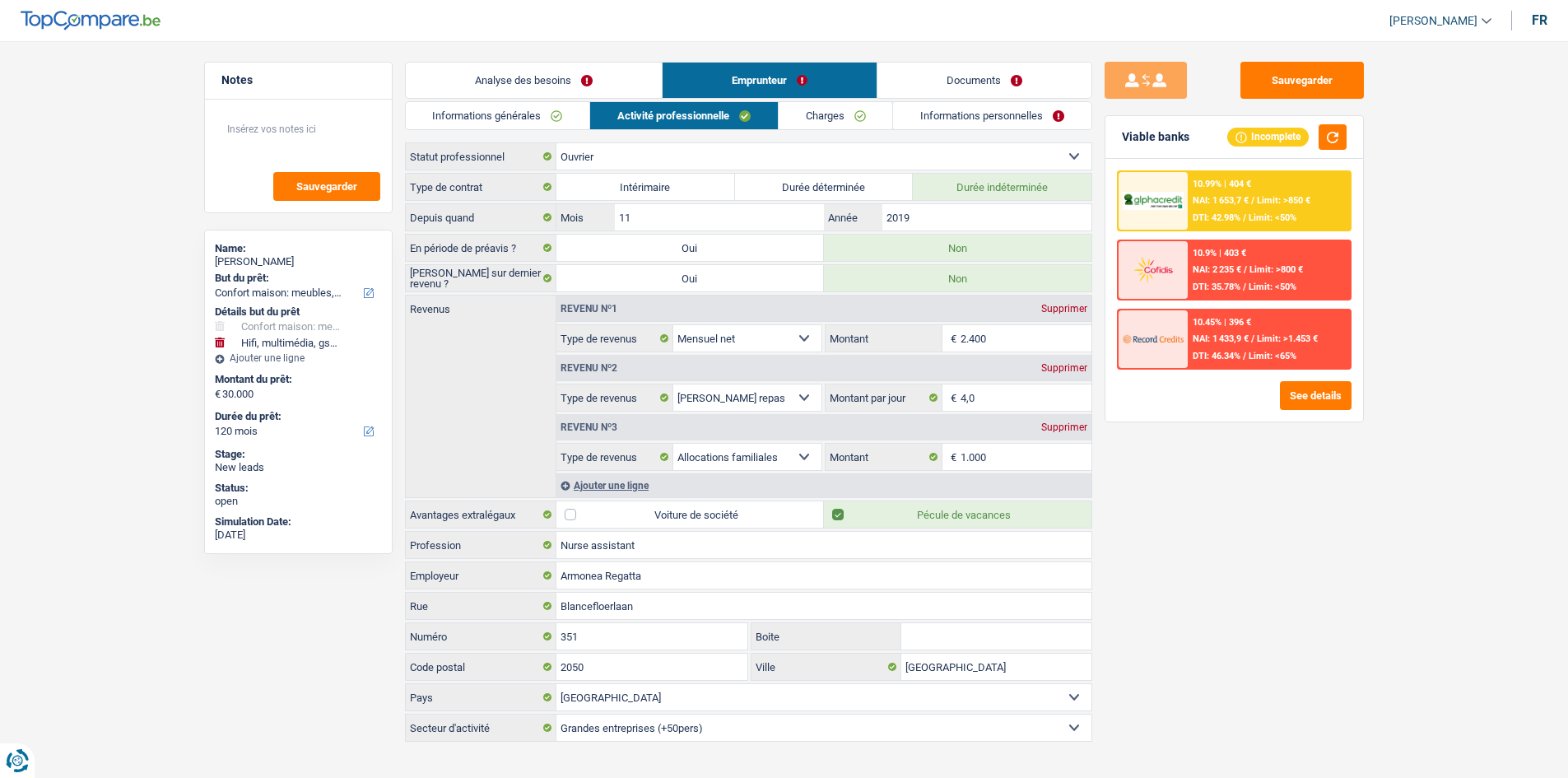 click on "2.400" at bounding box center (1026, 338) 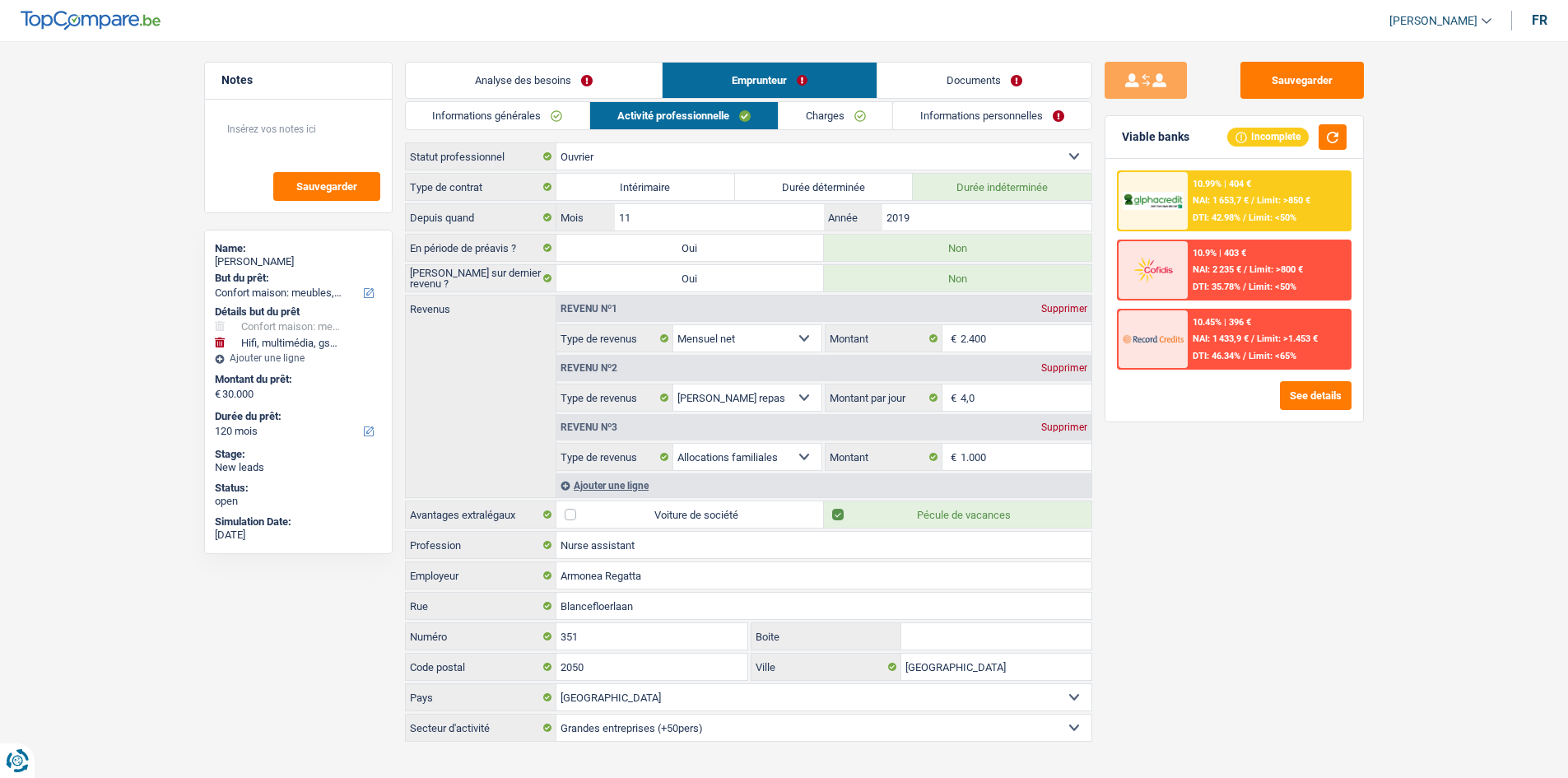 drag, startPoint x: 1201, startPoint y: 493, endPoint x: 1064, endPoint y: 265, distance: 265.9944 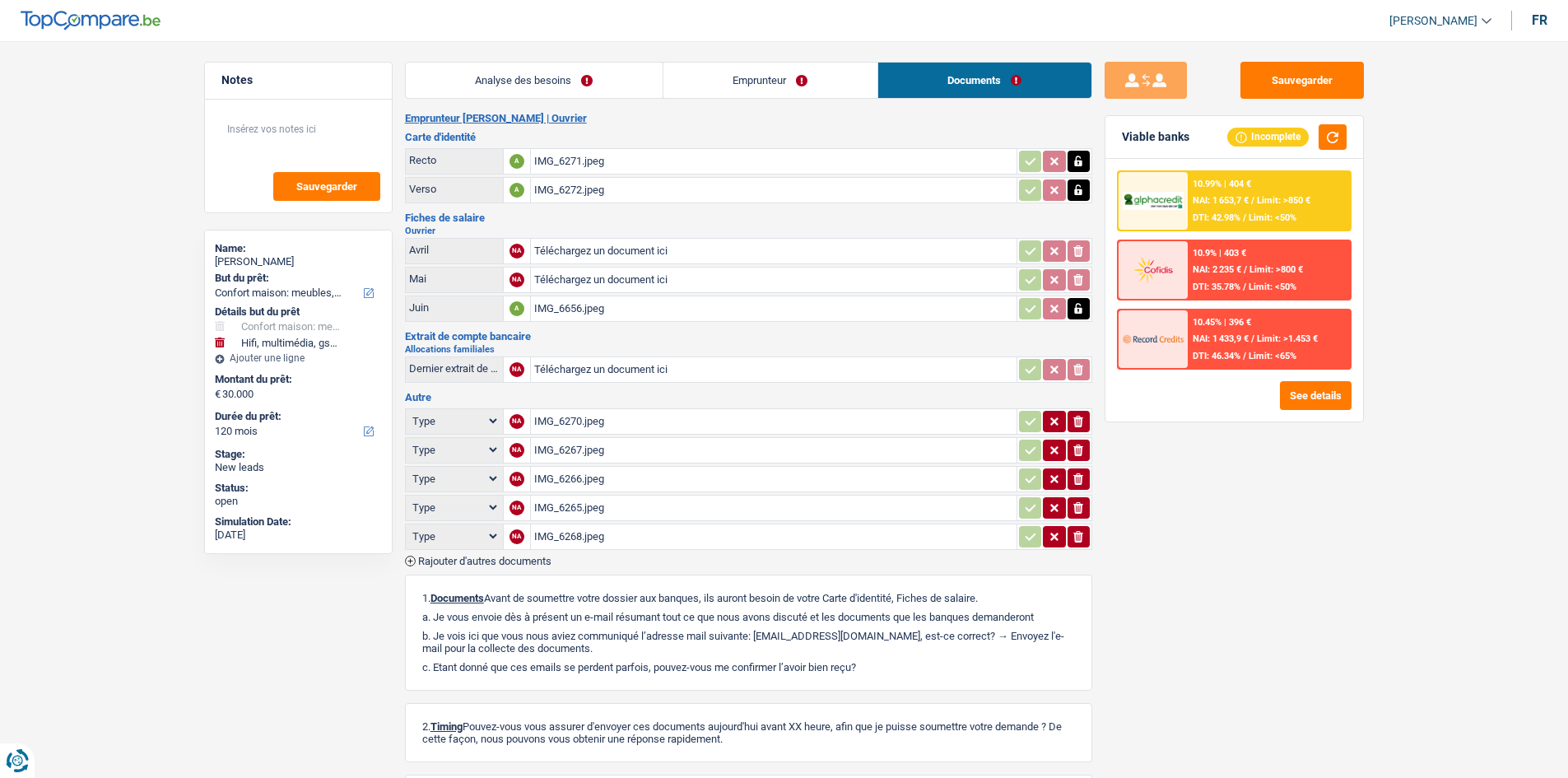 click on "Emprunteur" at bounding box center [770, 80] 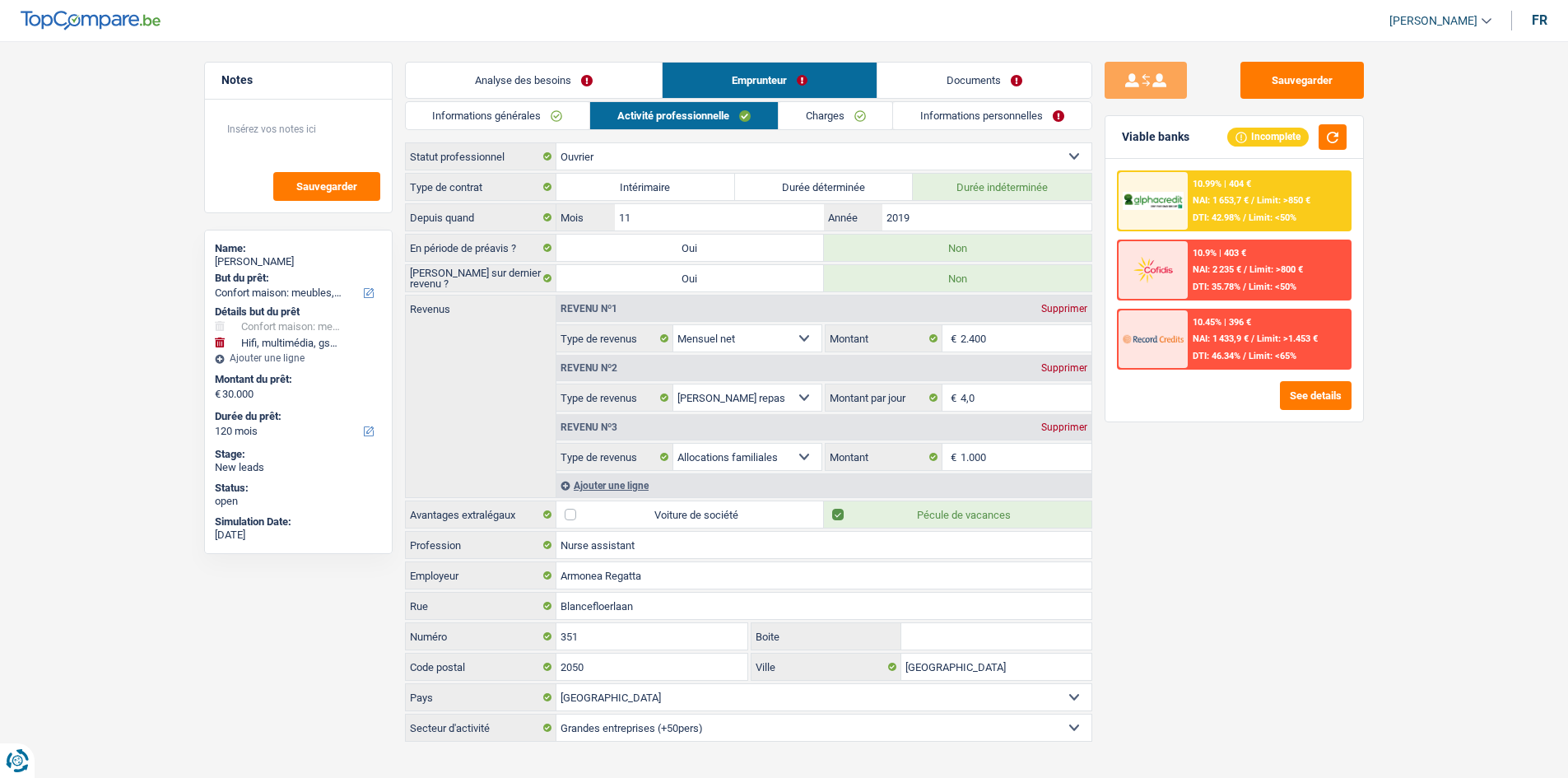 click on "Documents" at bounding box center (984, 80) 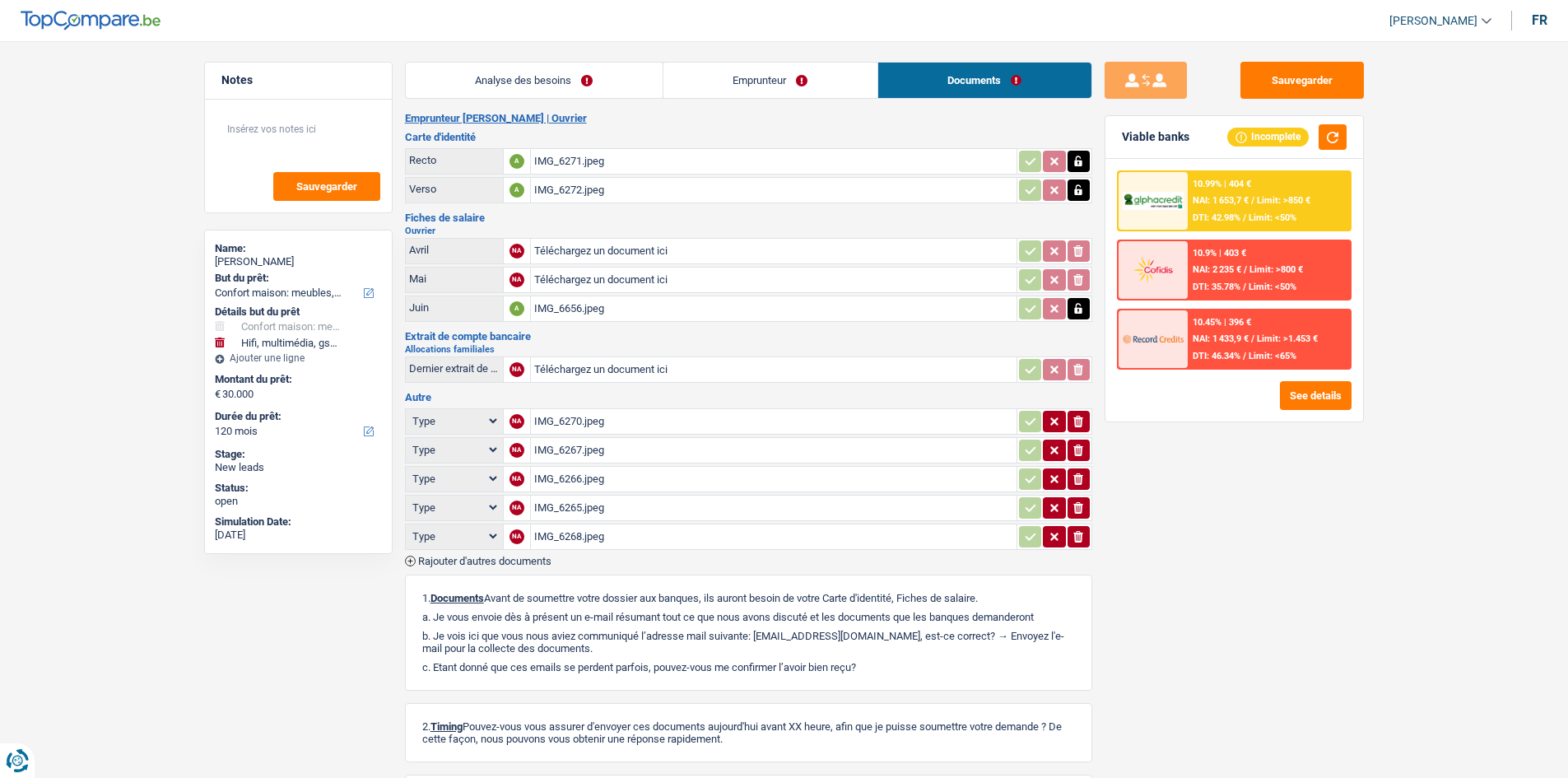 click on "Emprunteur" at bounding box center (770, 80) 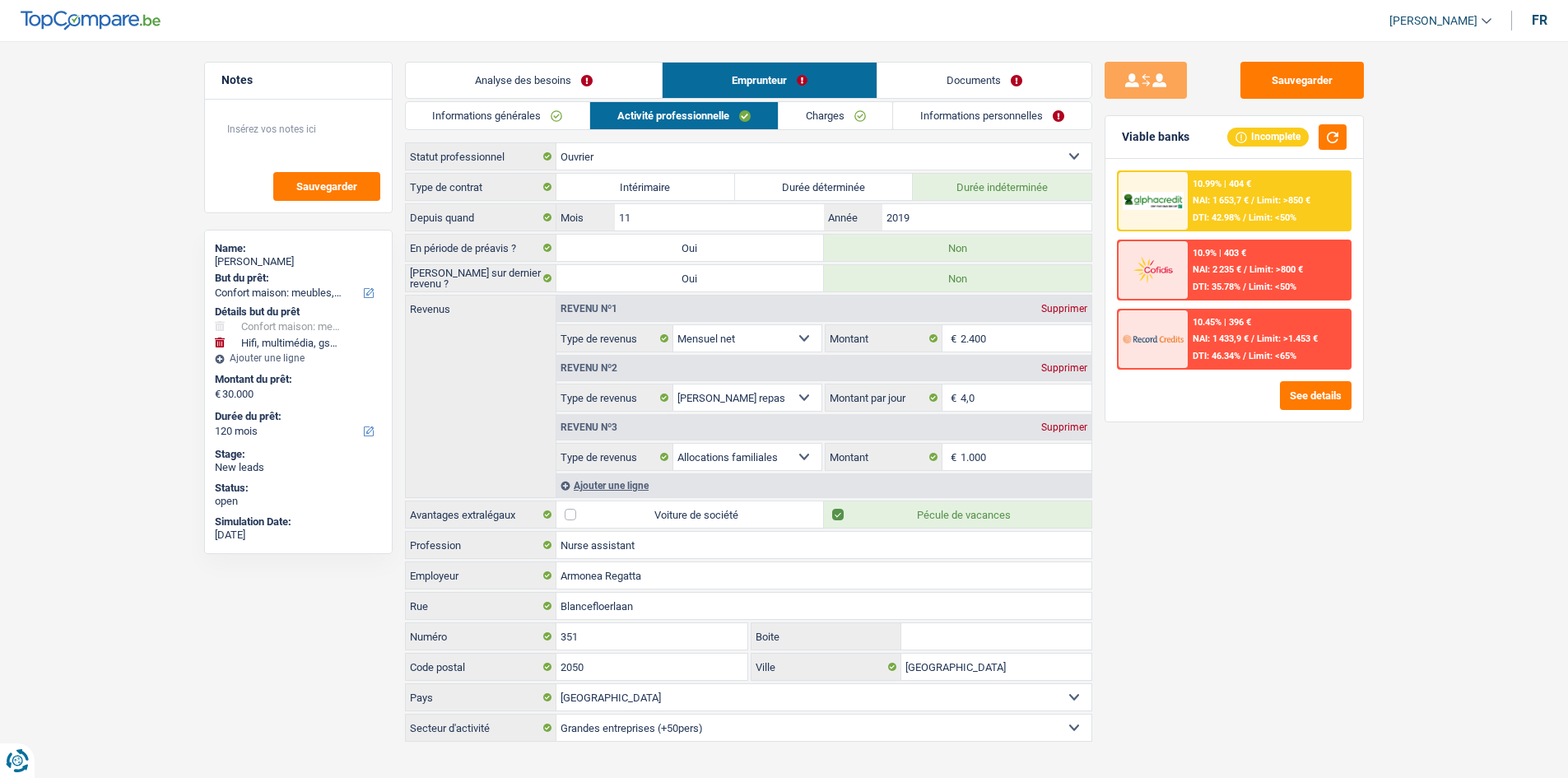 click on "Notes
Sauvegarder
Name:   Cece Kanu   But du prêt: Confort maison: meubles, textile, peinture, électroménager, outillage non-professionnel Hifi, multimédia, gsm, ordinateur Aménagement: frais d'installation, déménagement Evénement familial: naissance, mariage, divorce, communion, décès Frais médicaux Frais d'études Frais permis de conduire Loisirs: voyage, sport, musique Rafraîchissement: petits travaux maison et jardin Frais judiciaires Réparation voiture Prêt rénovation (non disponible pour les non-propriétaires) Prêt énergie (non disponible pour les non-propriétaires) Prêt voiture Taxes, impôts non professionnels Rénovation bien à l'étranger Dettes familiales Assurance Autre
Sélectionner une option
Détails but du prêt
Confort maison: meubles, textile, peinture, électroménager, outillage non-professionnel Hifi, multimédia, gsm, ordinateur Autre" at bounding box center [784, 403] 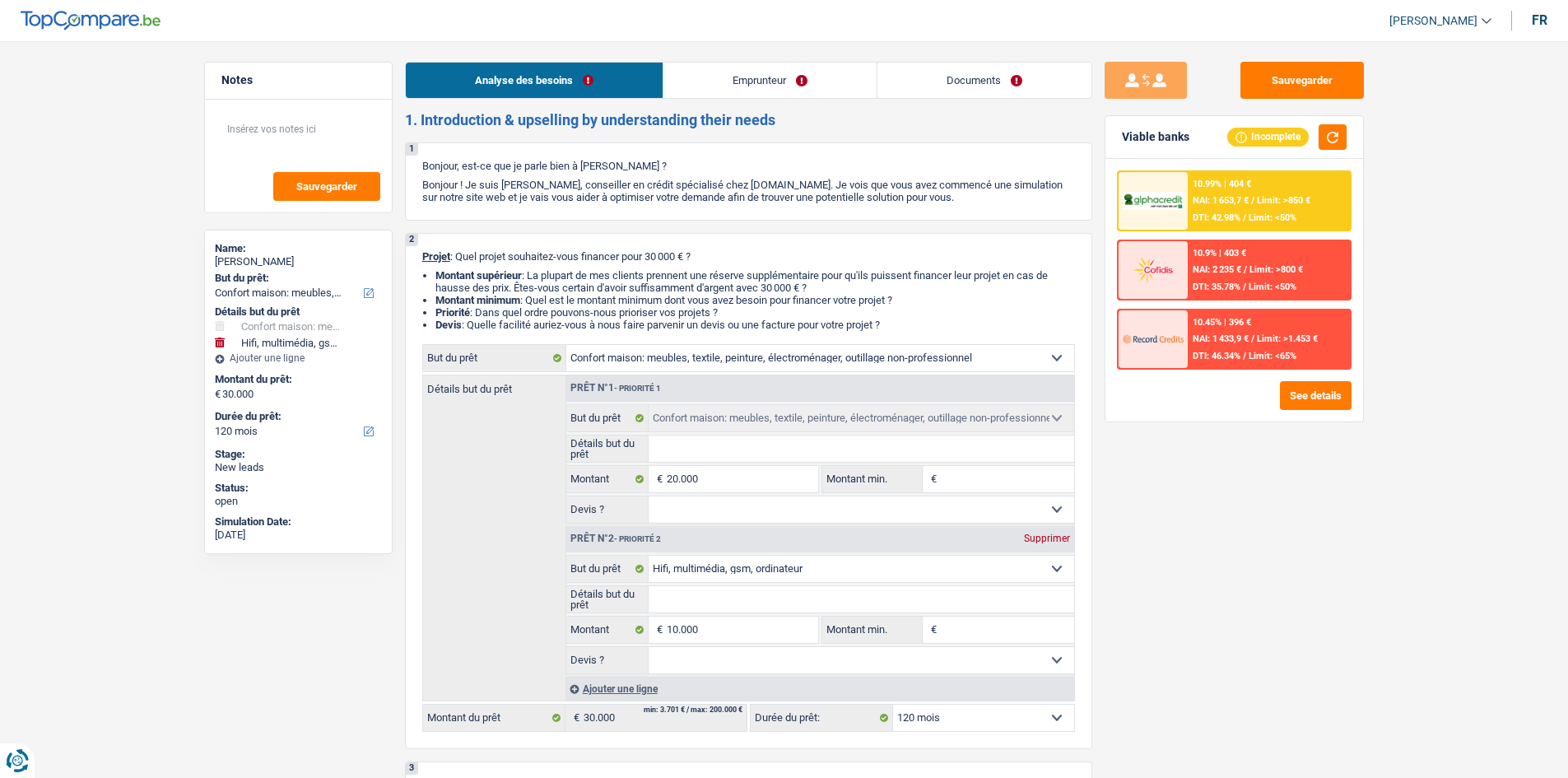 select on "household" 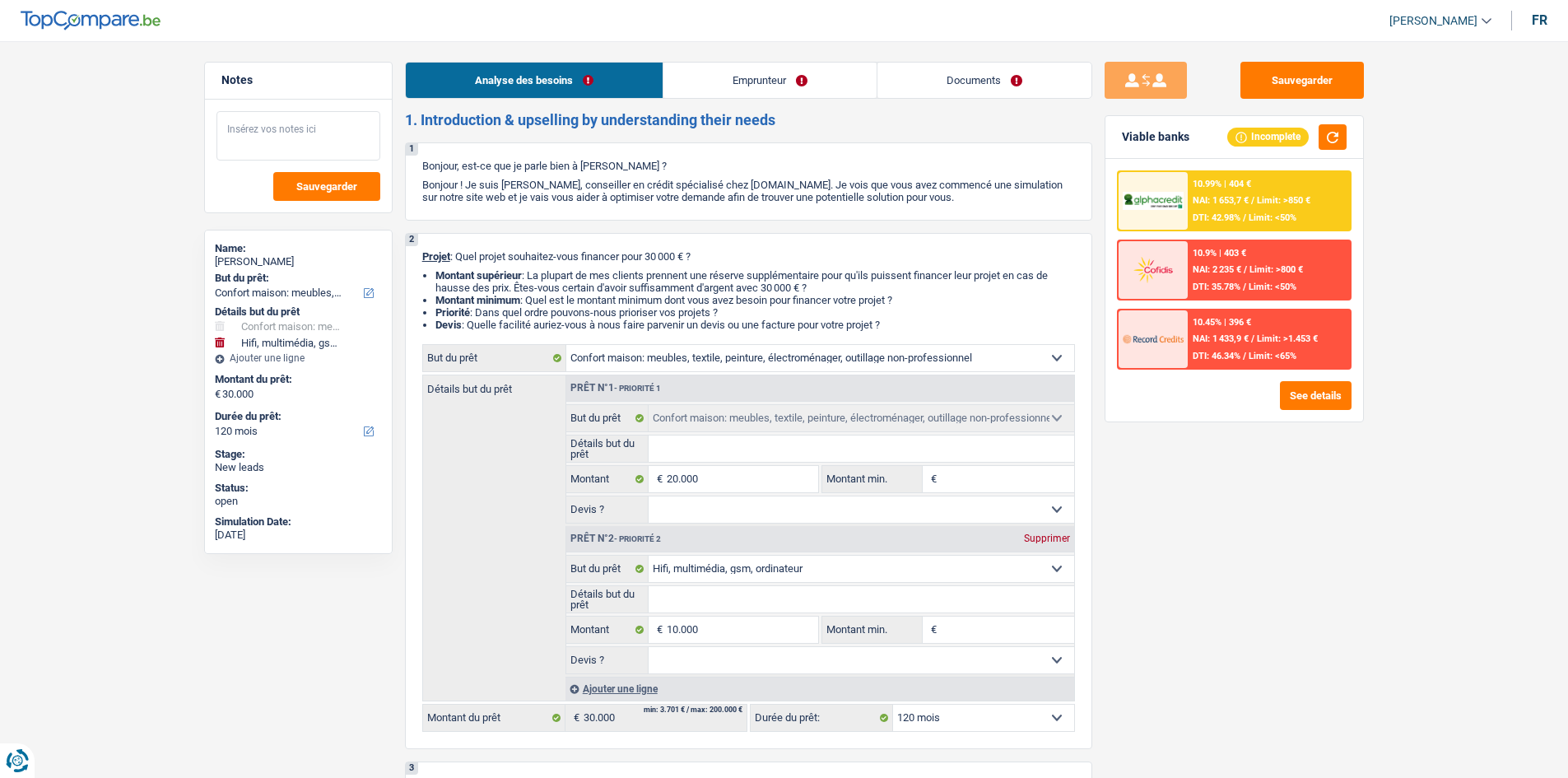 scroll, scrollTop: 0, scrollLeft: 0, axis: both 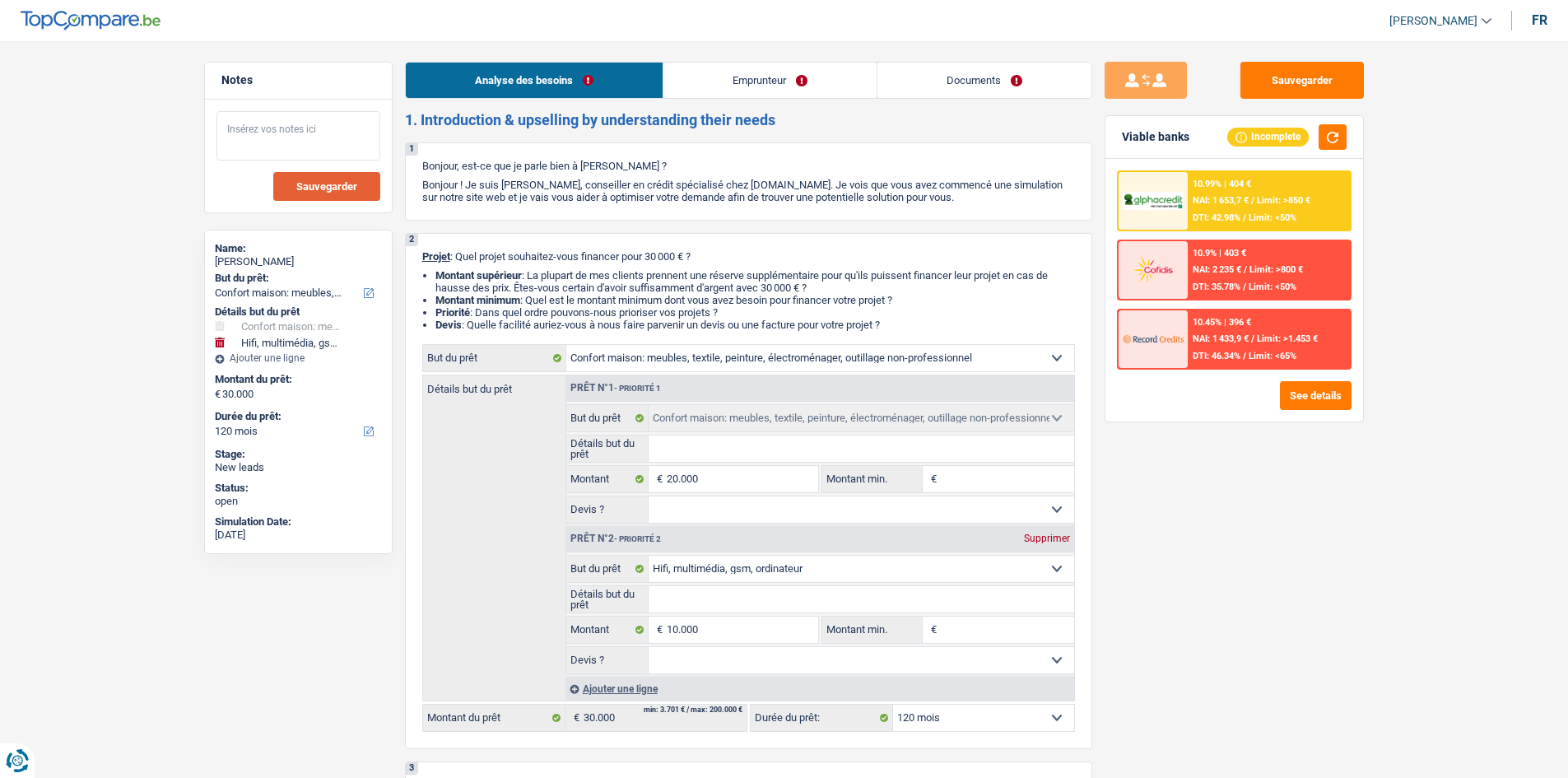 drag, startPoint x: 275, startPoint y: 158, endPoint x: 378, endPoint y: 175, distance: 104.39349 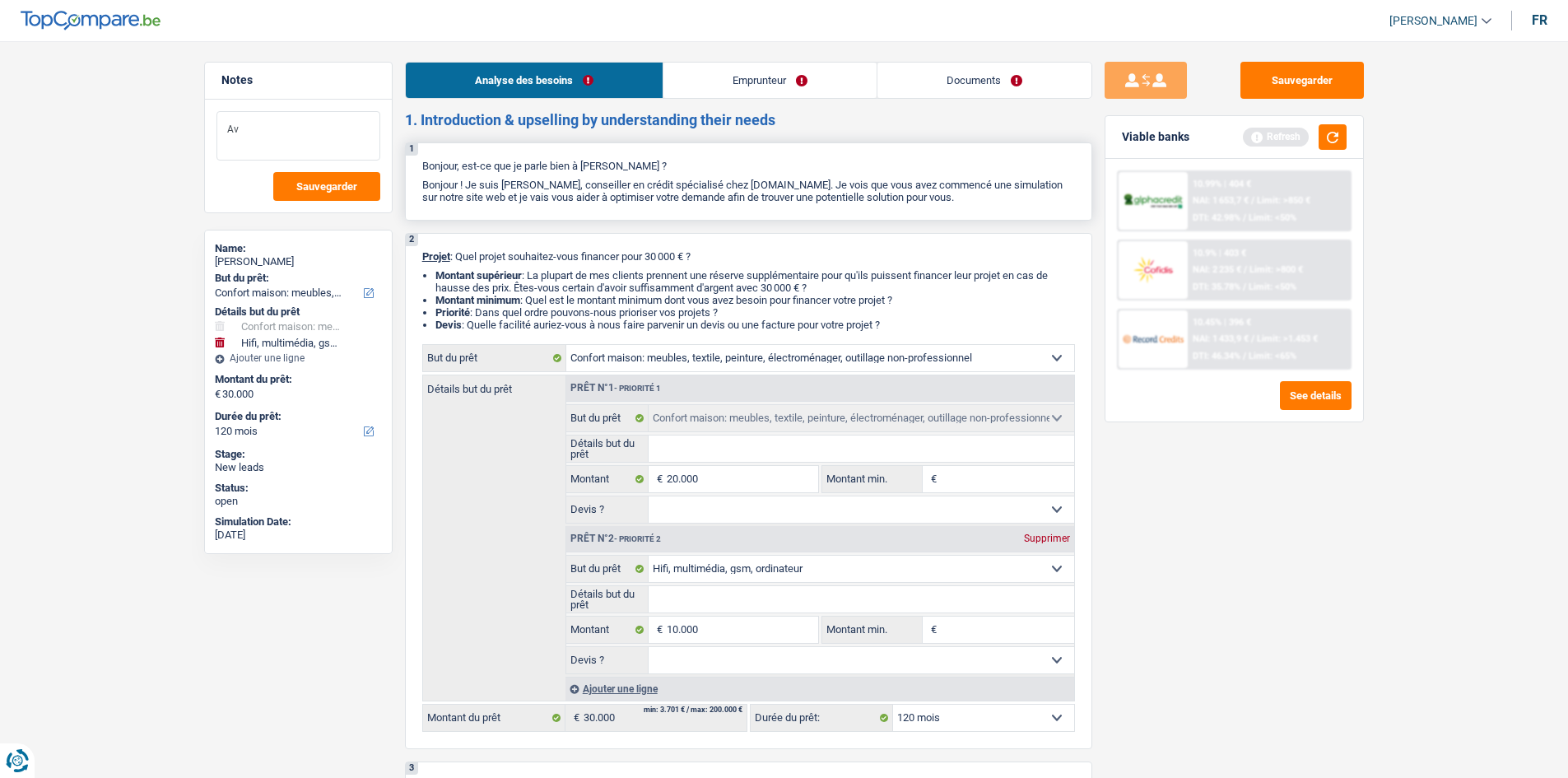 type on "A" 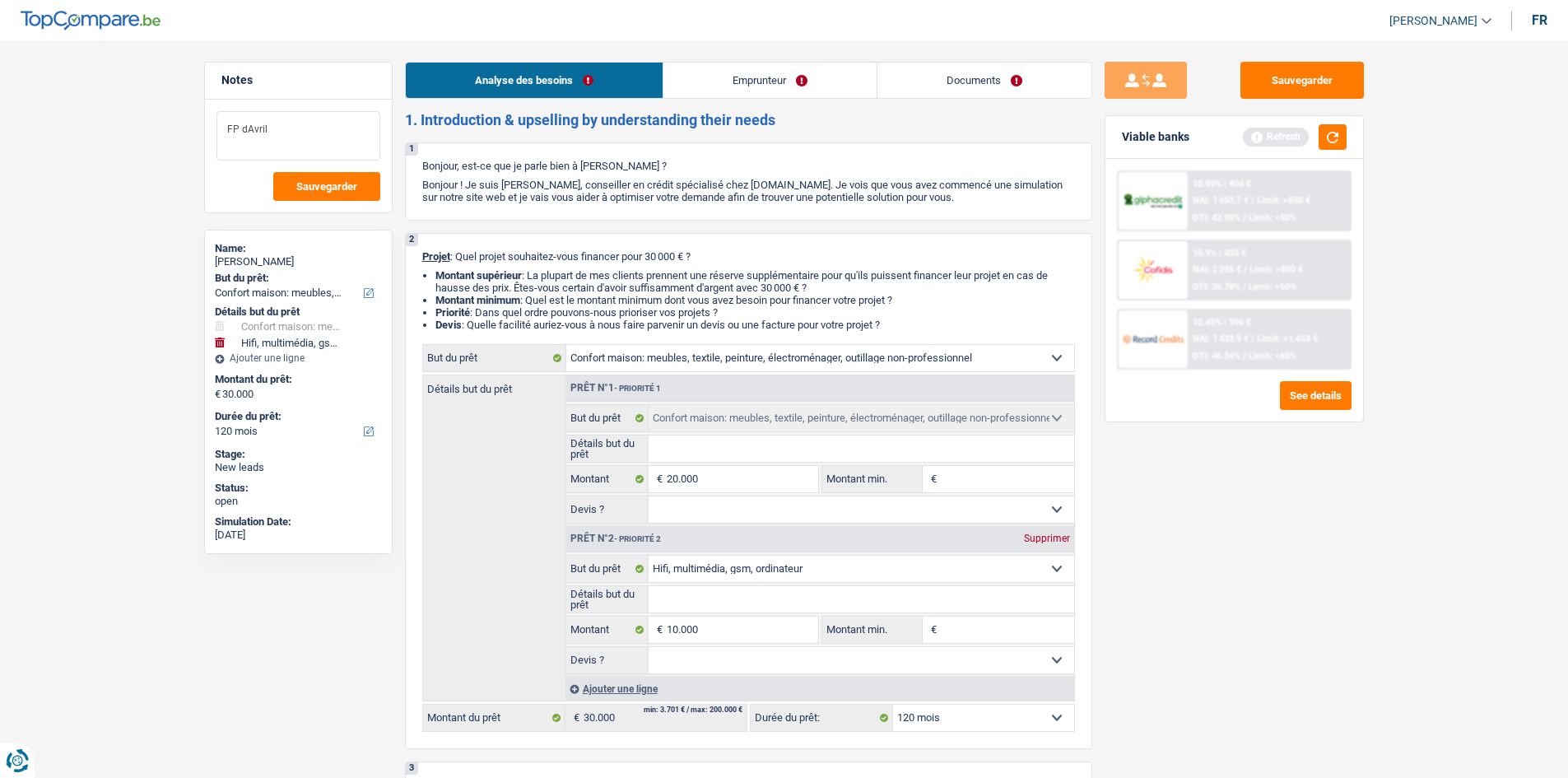 click on "FP dAvril" at bounding box center [298, 136] 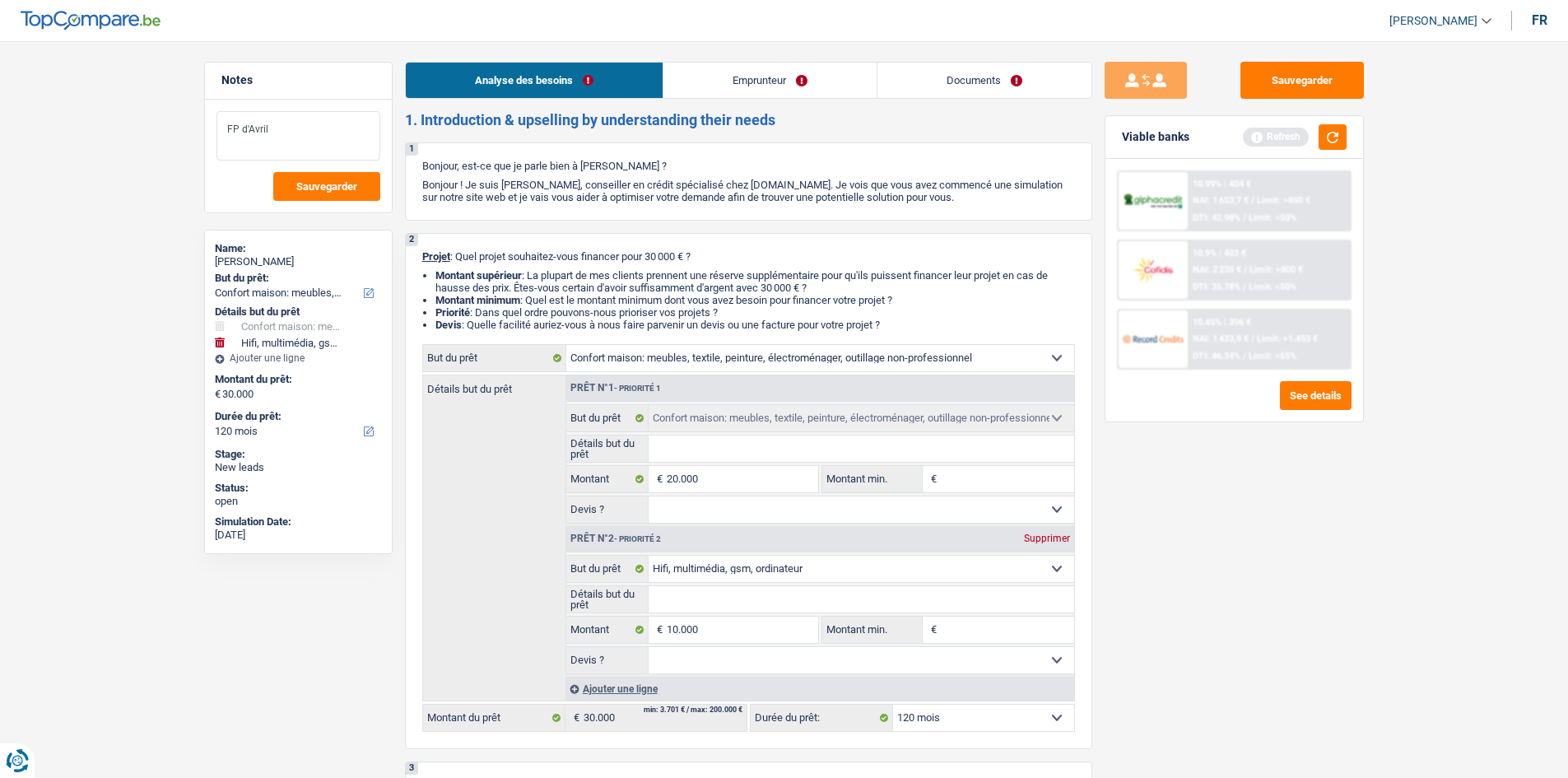 click on "FP d'Avril" at bounding box center (298, 136) 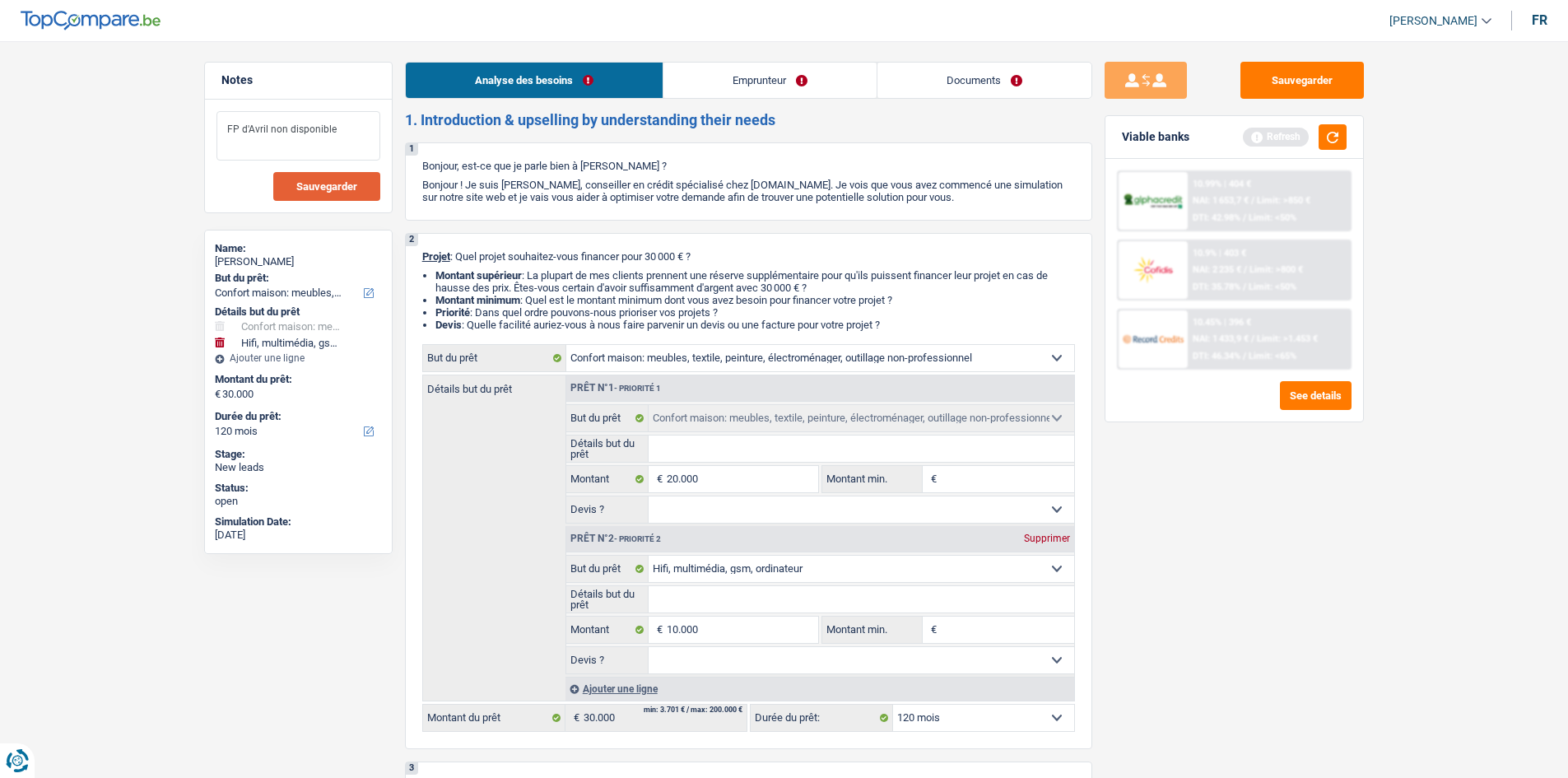type on "FP d'Avril non disponible" 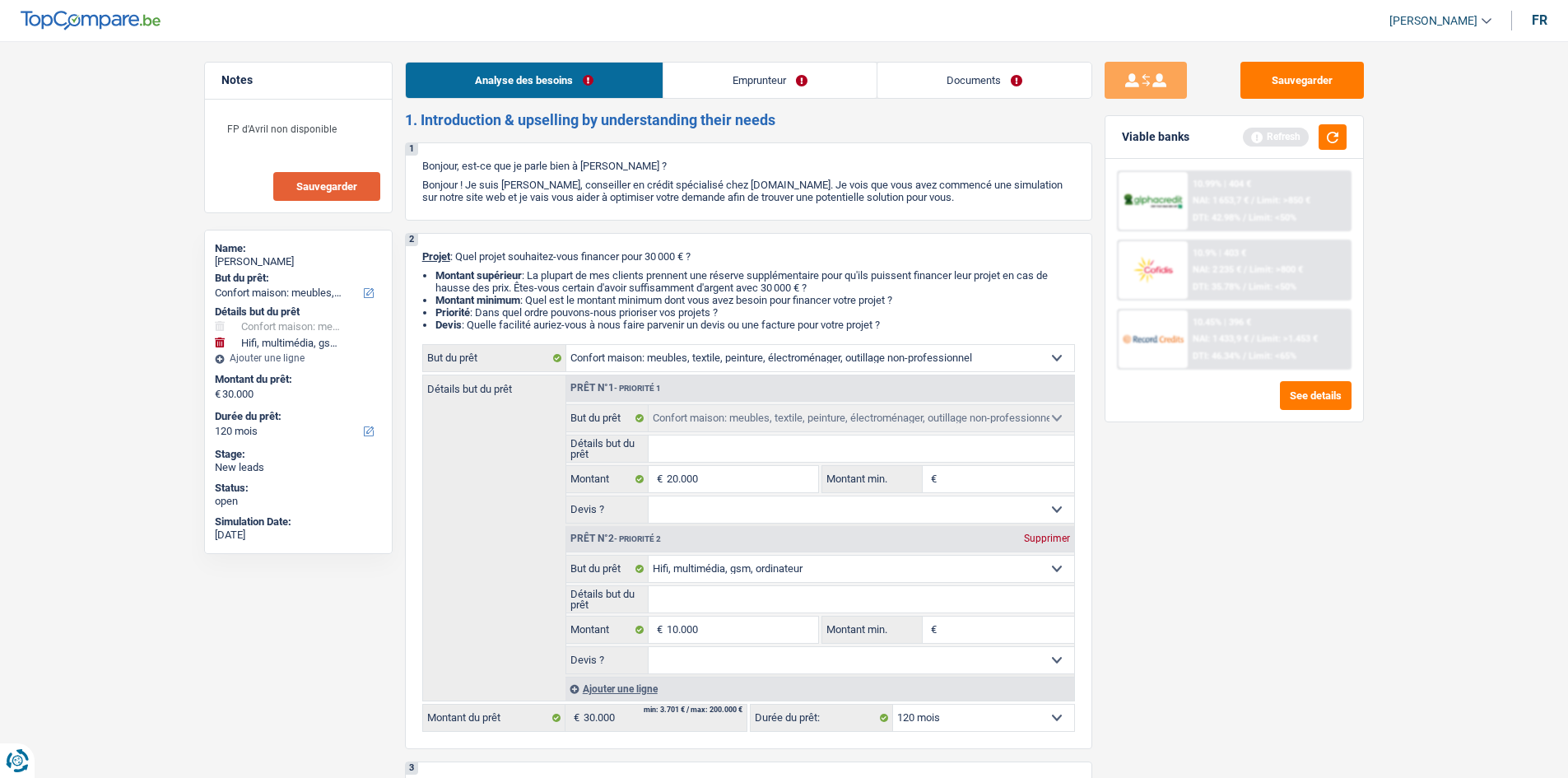 click on "Sauvegarder" at bounding box center [327, 186] 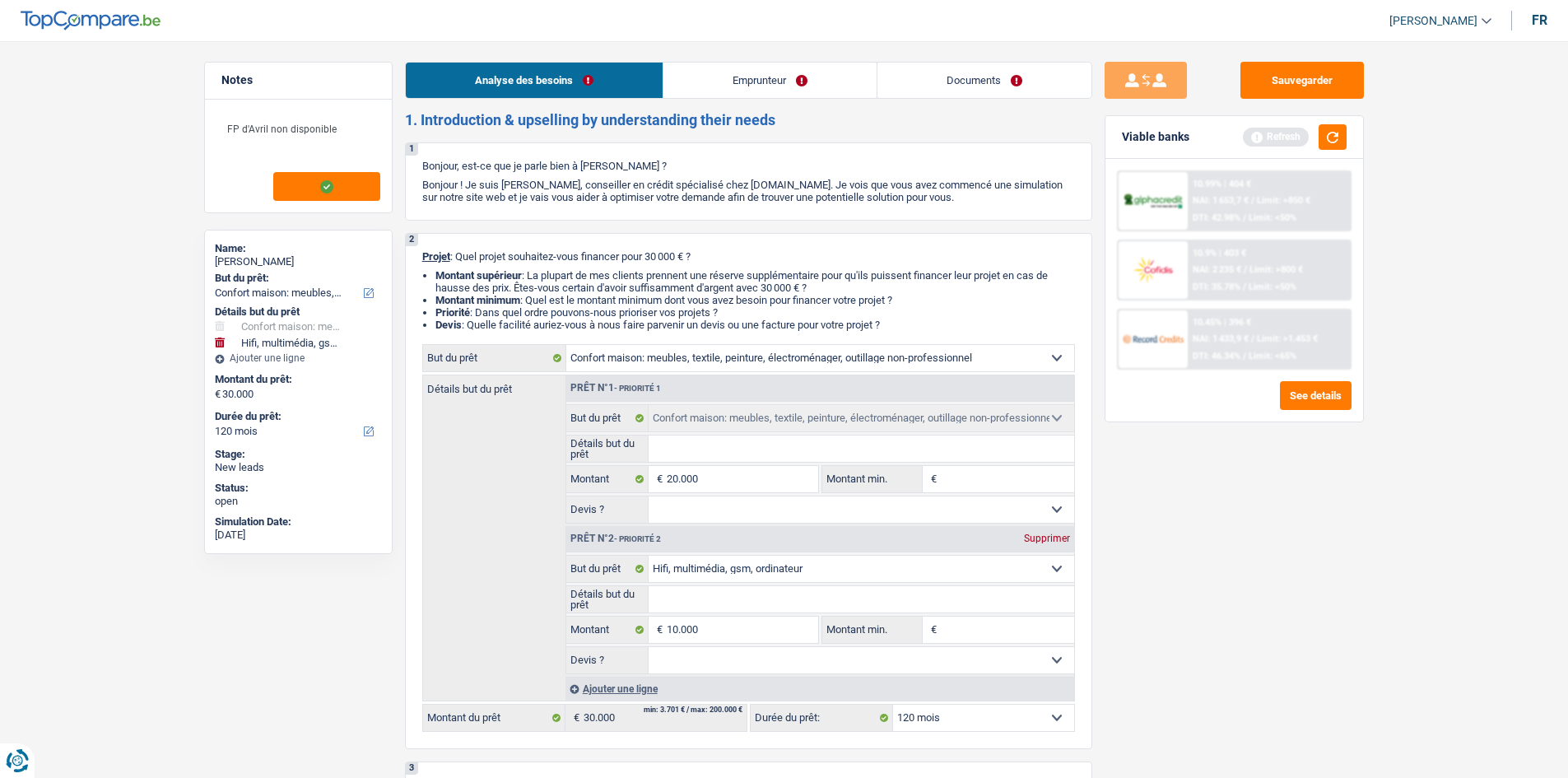 click on "Sauvegarder
Viable banks
Refresh
10.99% | 404 €
NAI: 1 653,7 €
/
Limit: >850 €
DTI: 42.98%
/
Limit: <50%
10.9% | 403 €
NAI: 2 235 €
/
Limit: >800 €
DTI: 35.78%
/
Limit: <50%
/       /" at bounding box center (1234, 404) 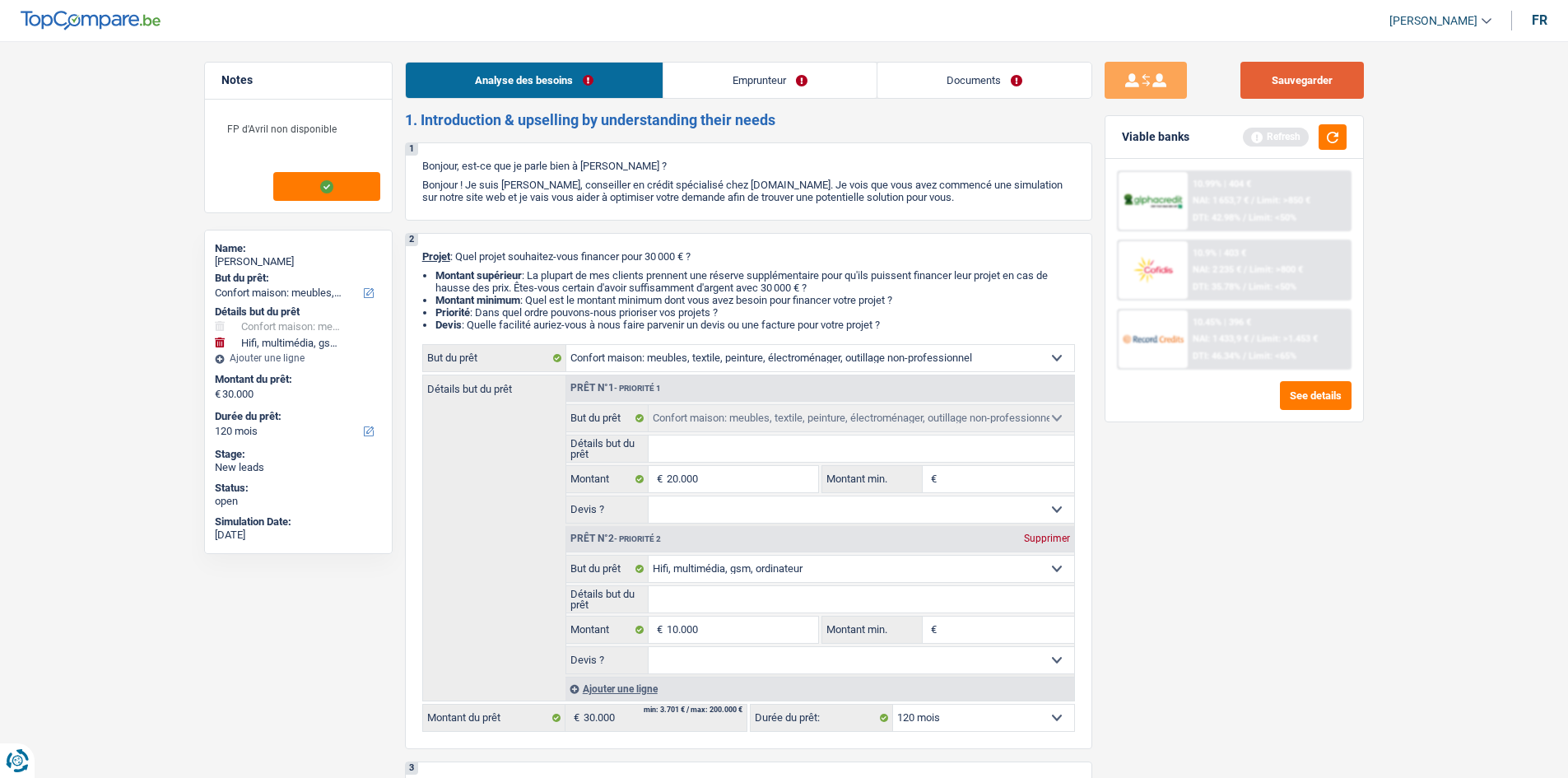 click on "Sauvegarder" at bounding box center (1302, 80) 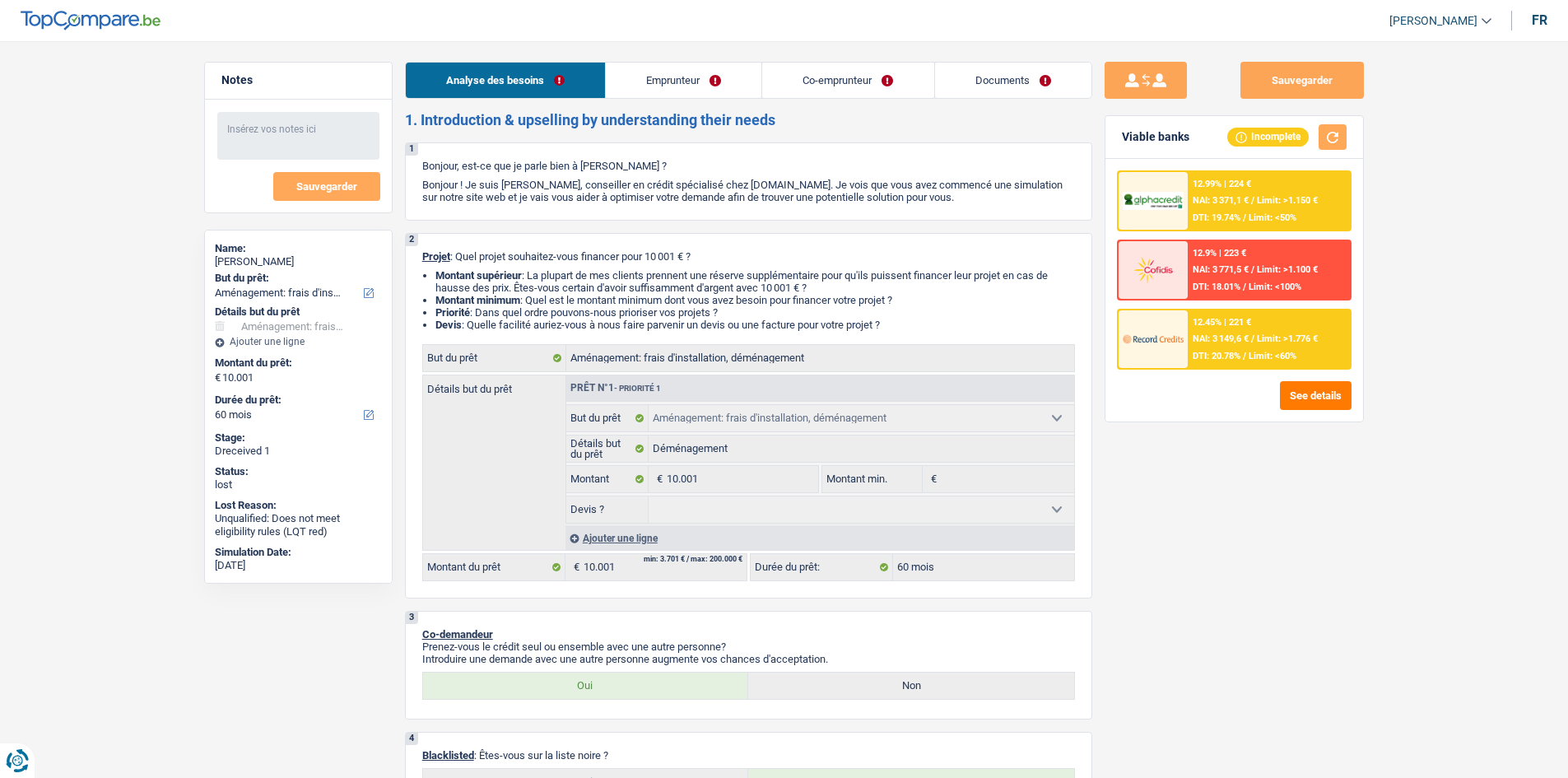 select on "movingOrInstallation" 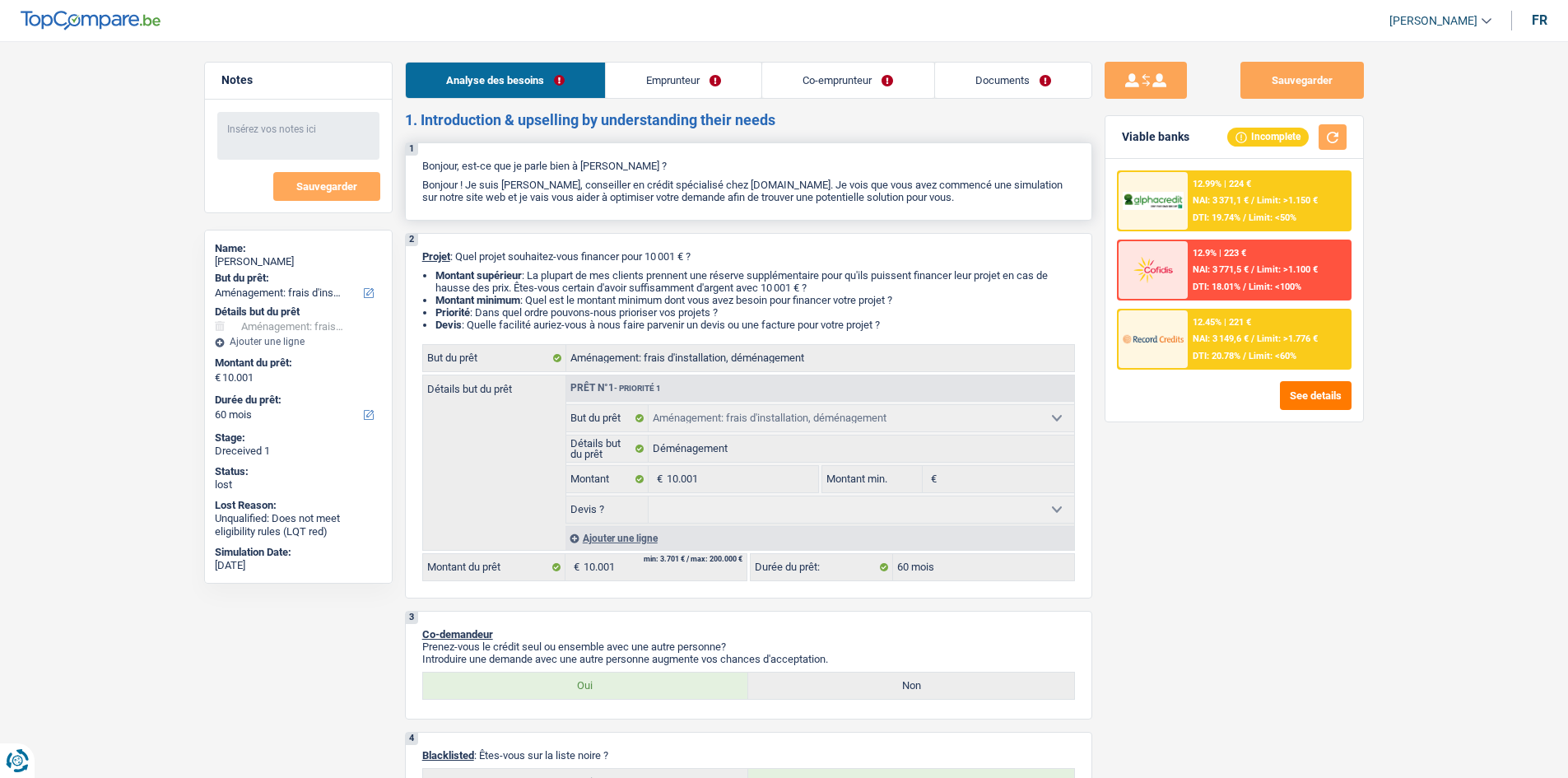scroll, scrollTop: 0, scrollLeft: 0, axis: both 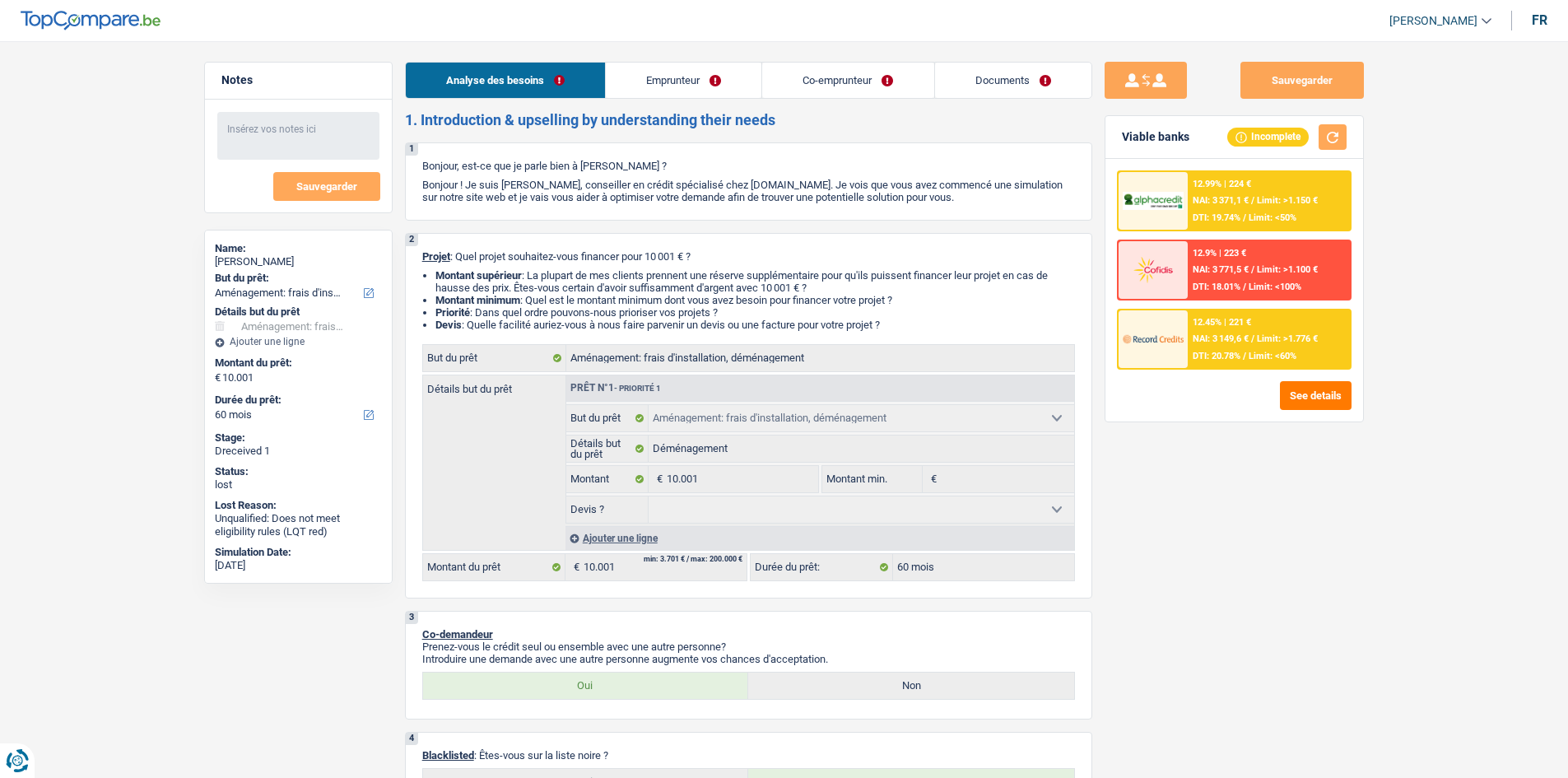 click on "Emprunteur" at bounding box center (683, 80) 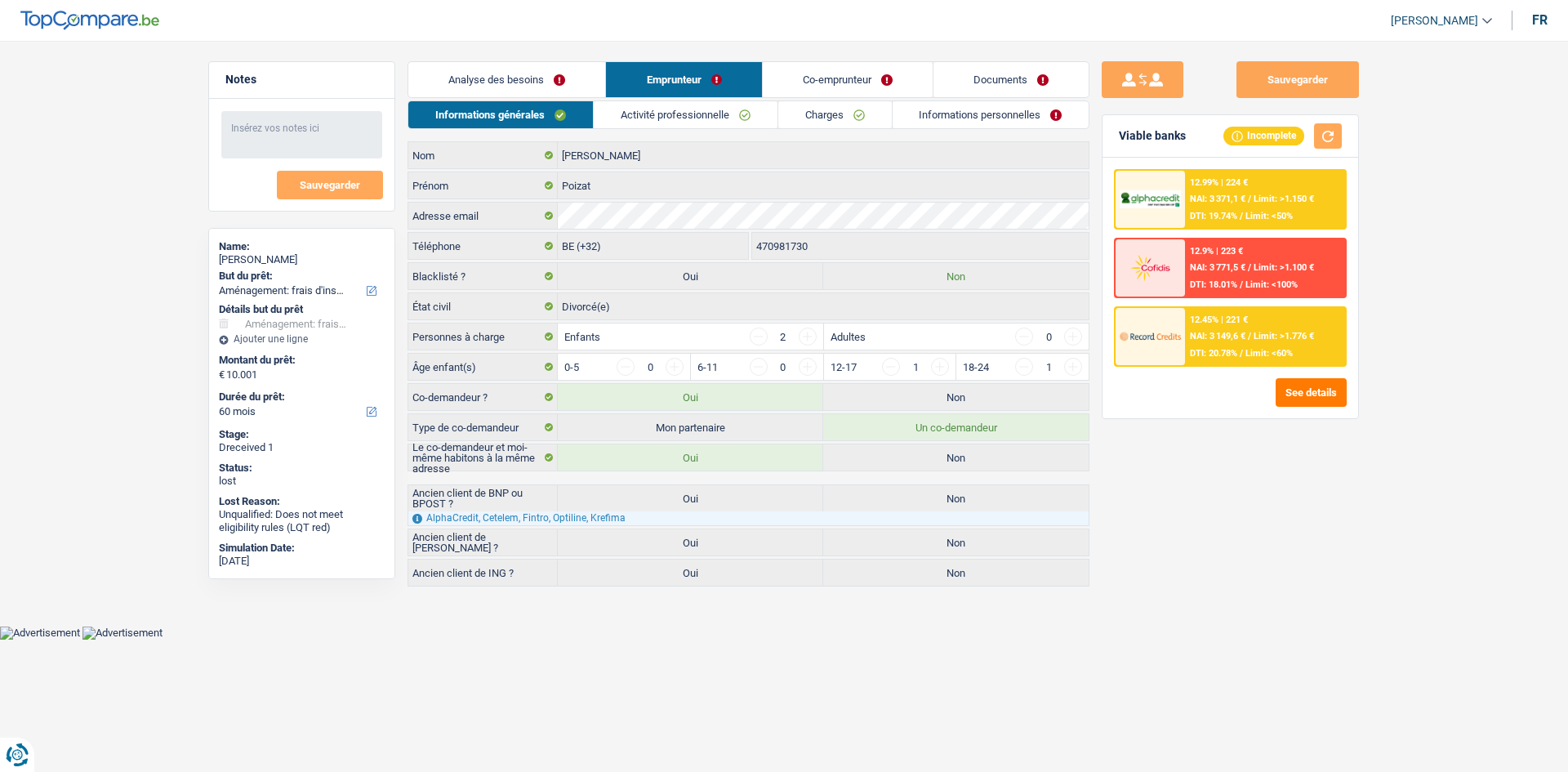 click on "Co-emprunteur" at bounding box center (848, 79) 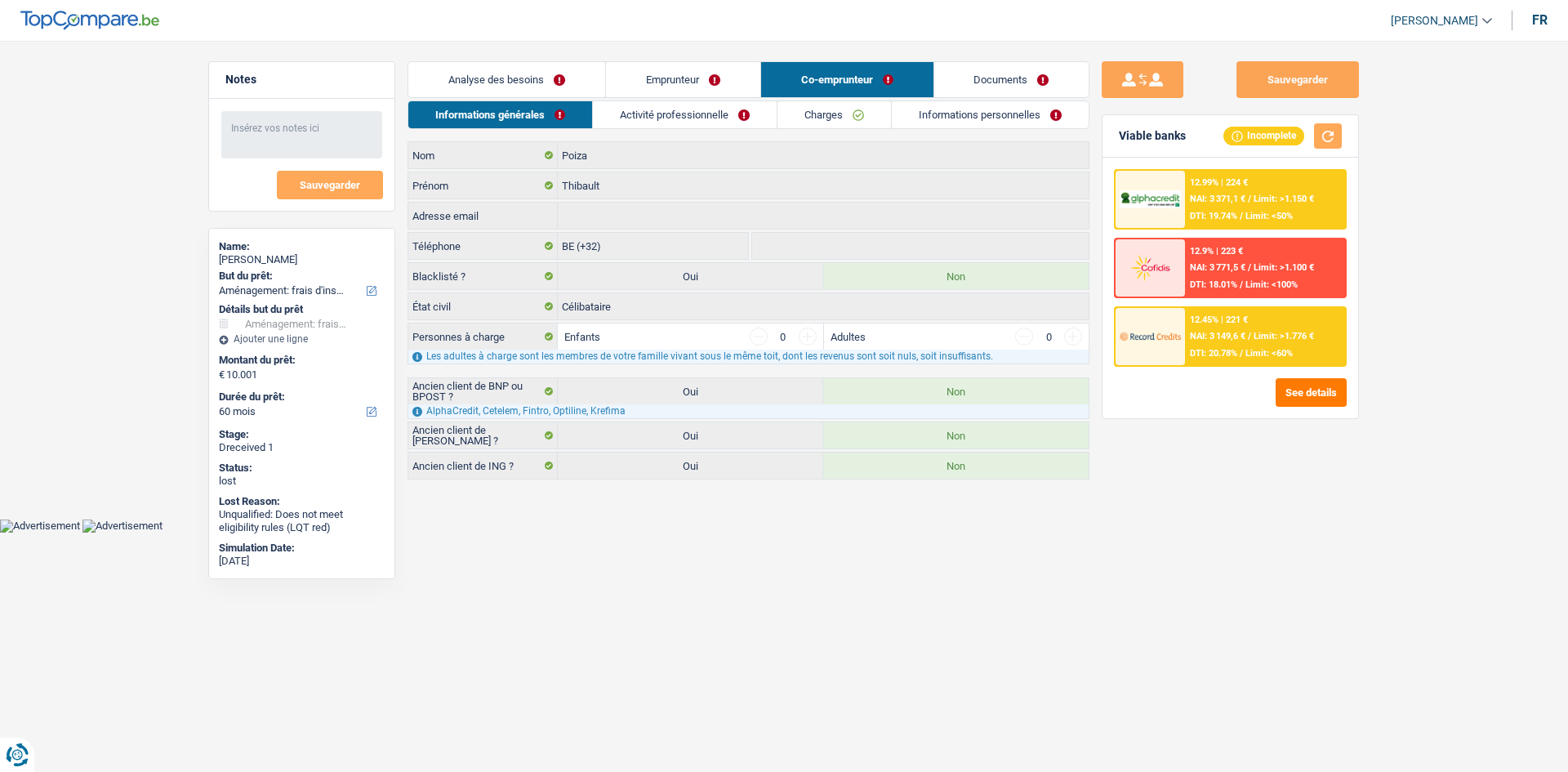 click on "Activité professionnelle" at bounding box center (684, 114) 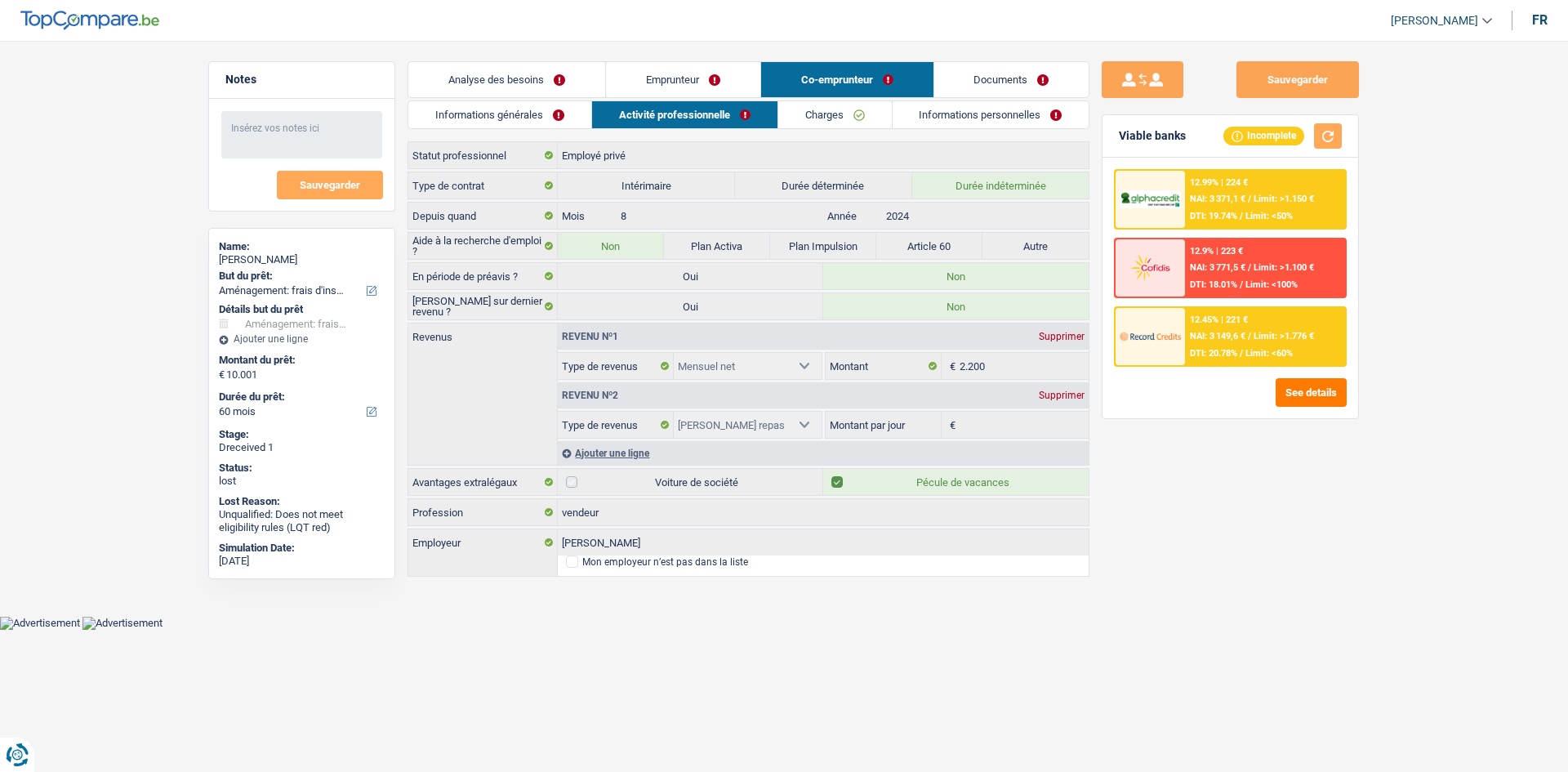 click on "Charges" at bounding box center (835, 114) 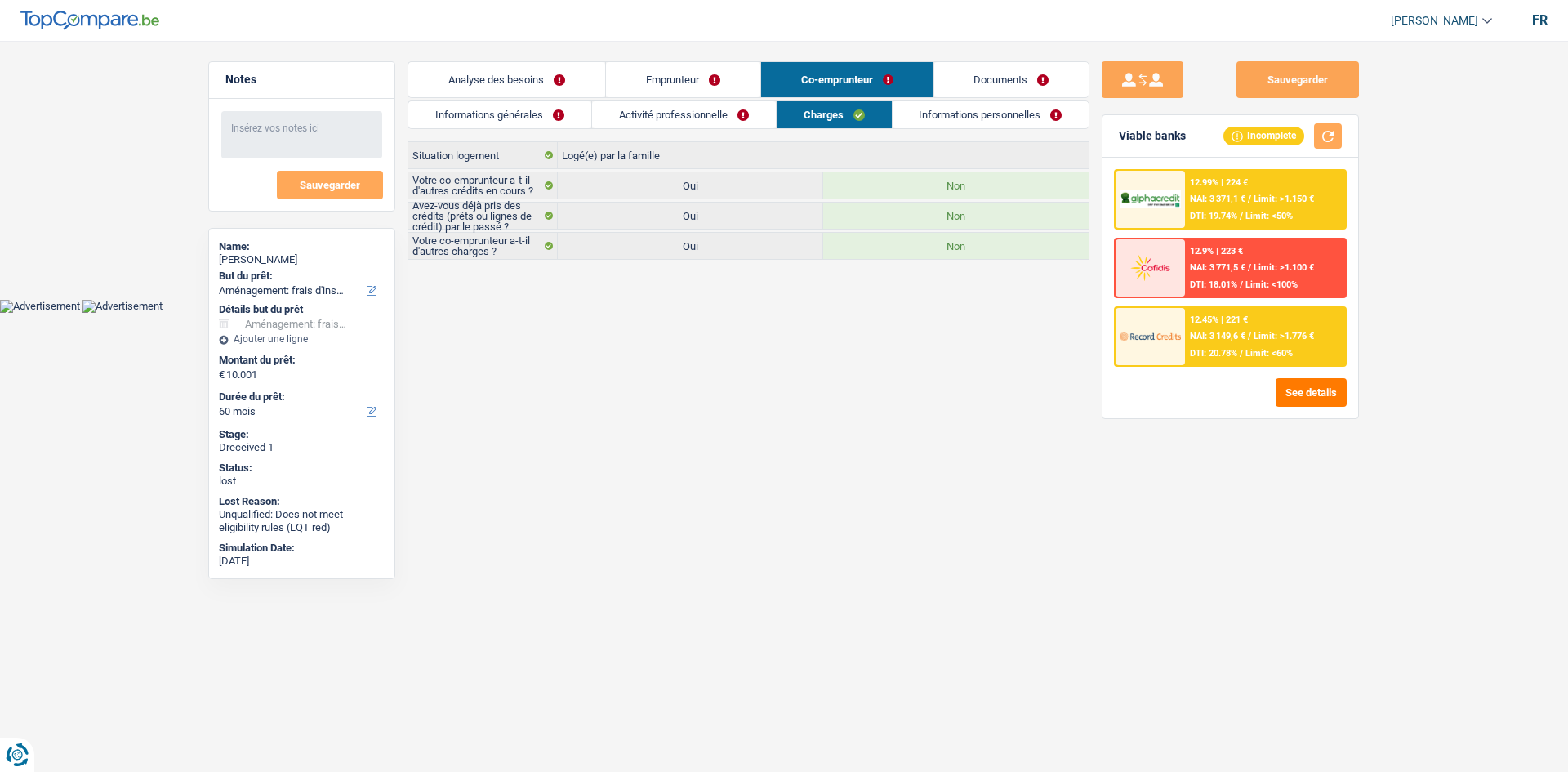 click on "Informations personnelles" at bounding box center (991, 114) 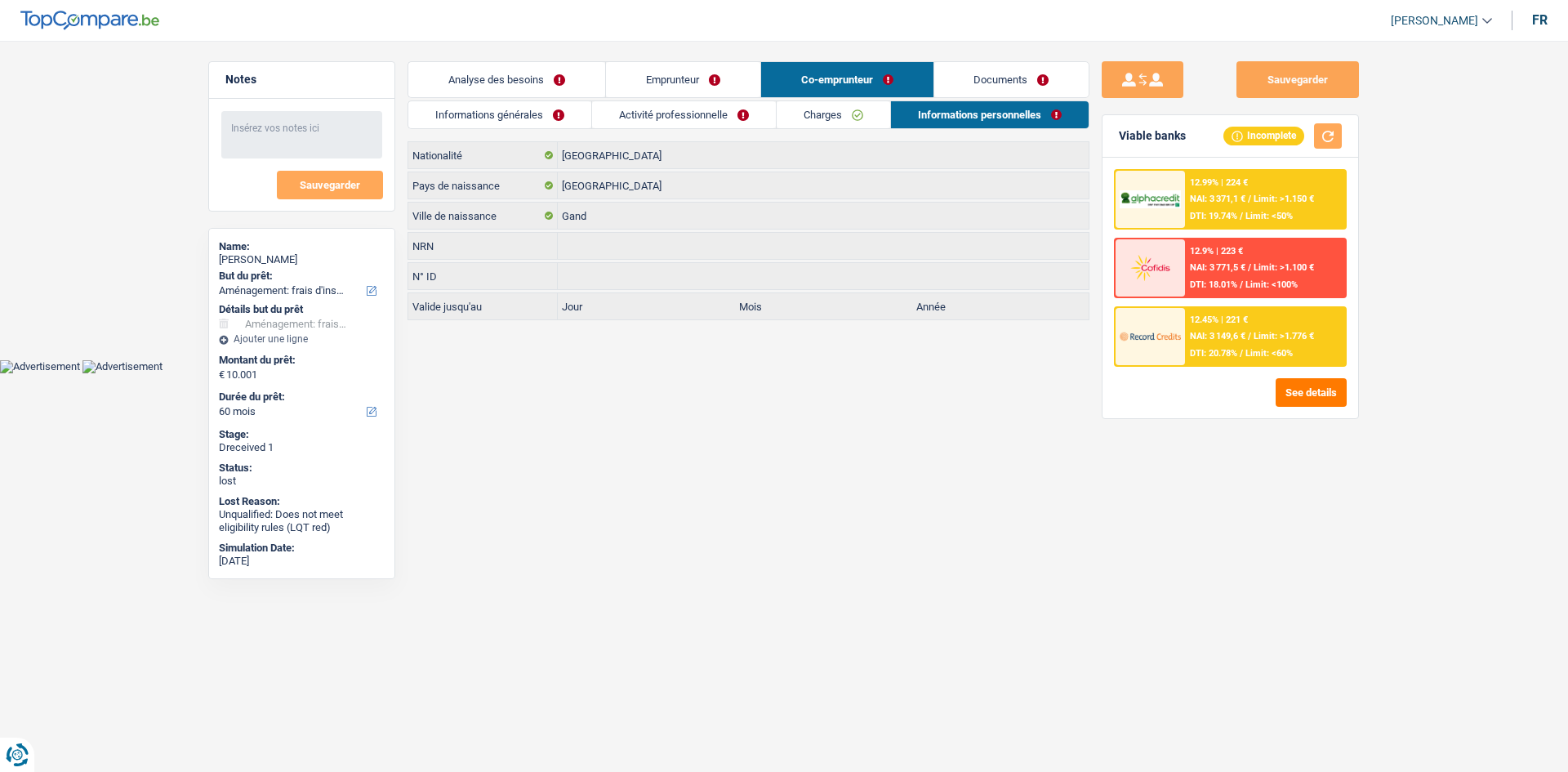 click on "Analyse des besoins" at bounding box center [506, 79] 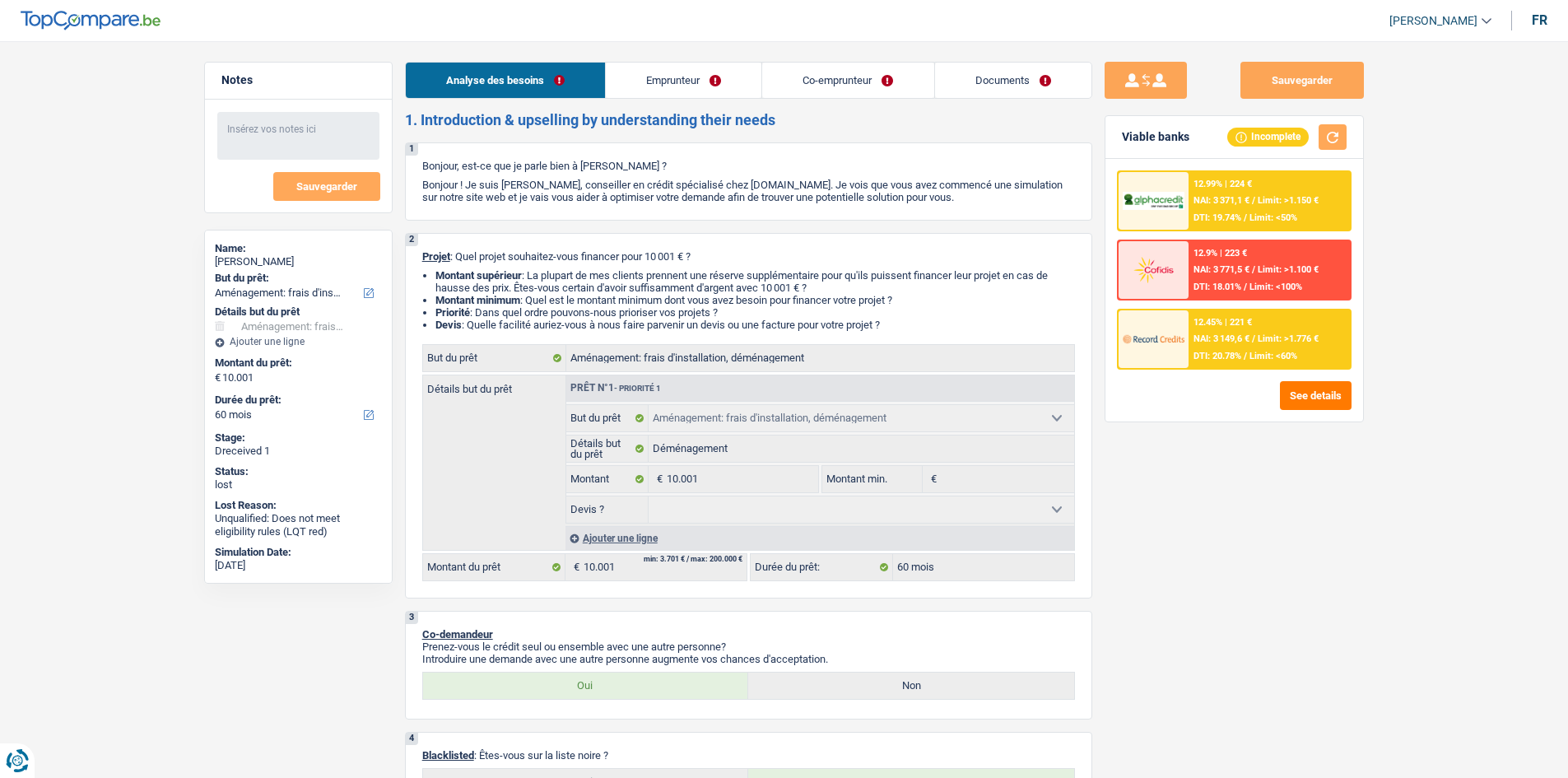 click on "Emprunteur" at bounding box center (683, 80) 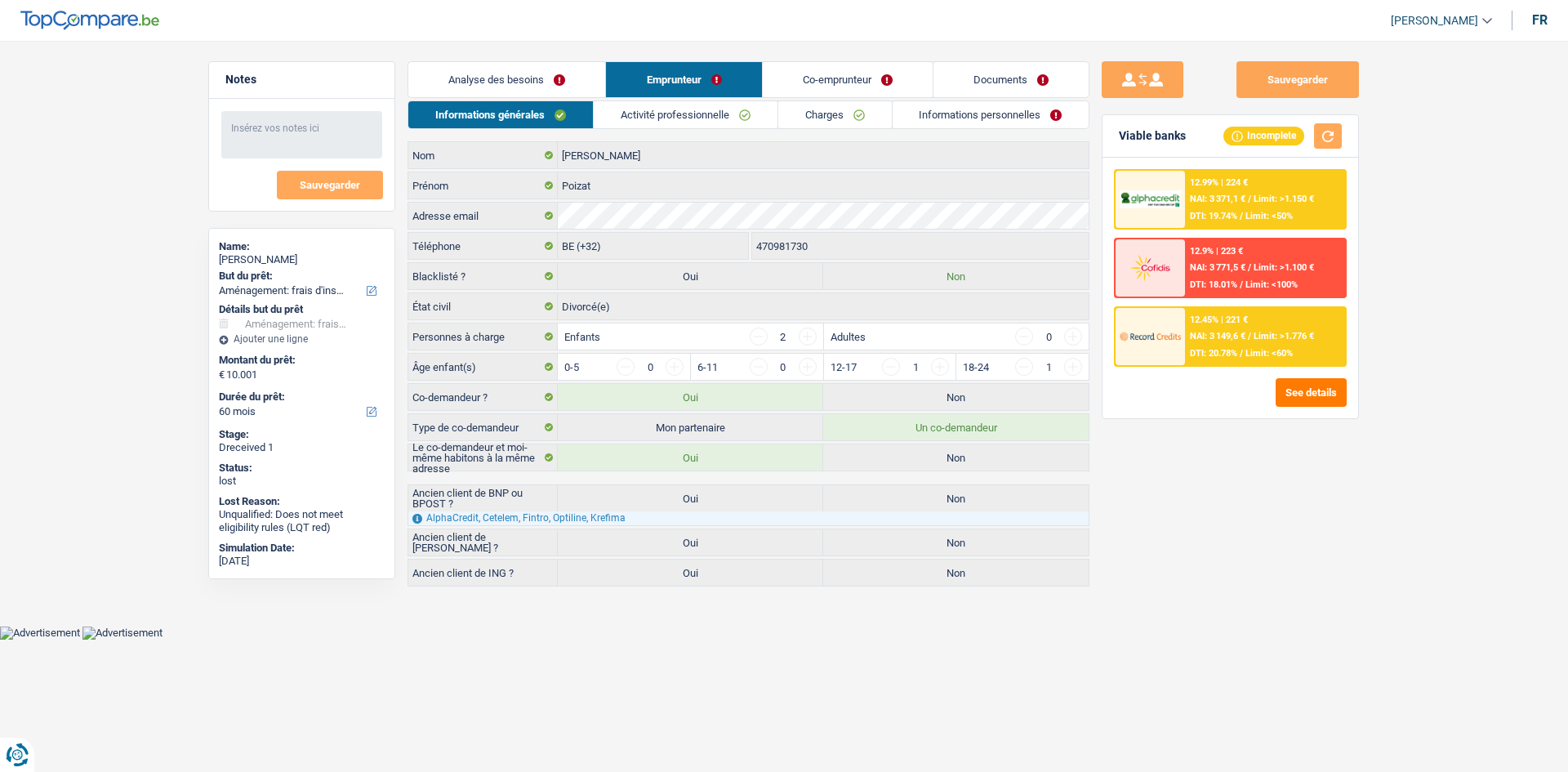 click on "Documents" at bounding box center [1011, 79] 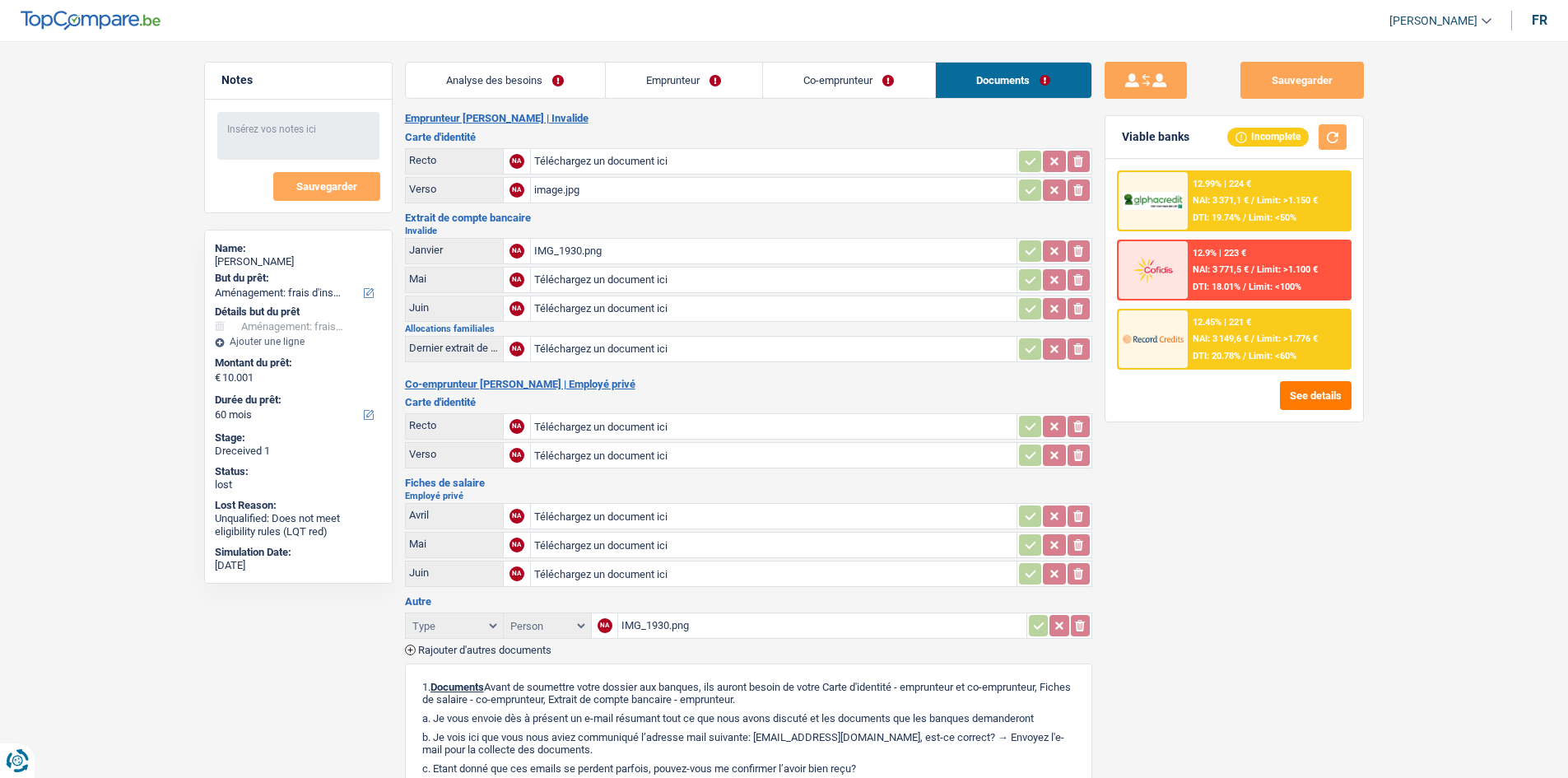 click on "image.jpg" at bounding box center (774, 190) 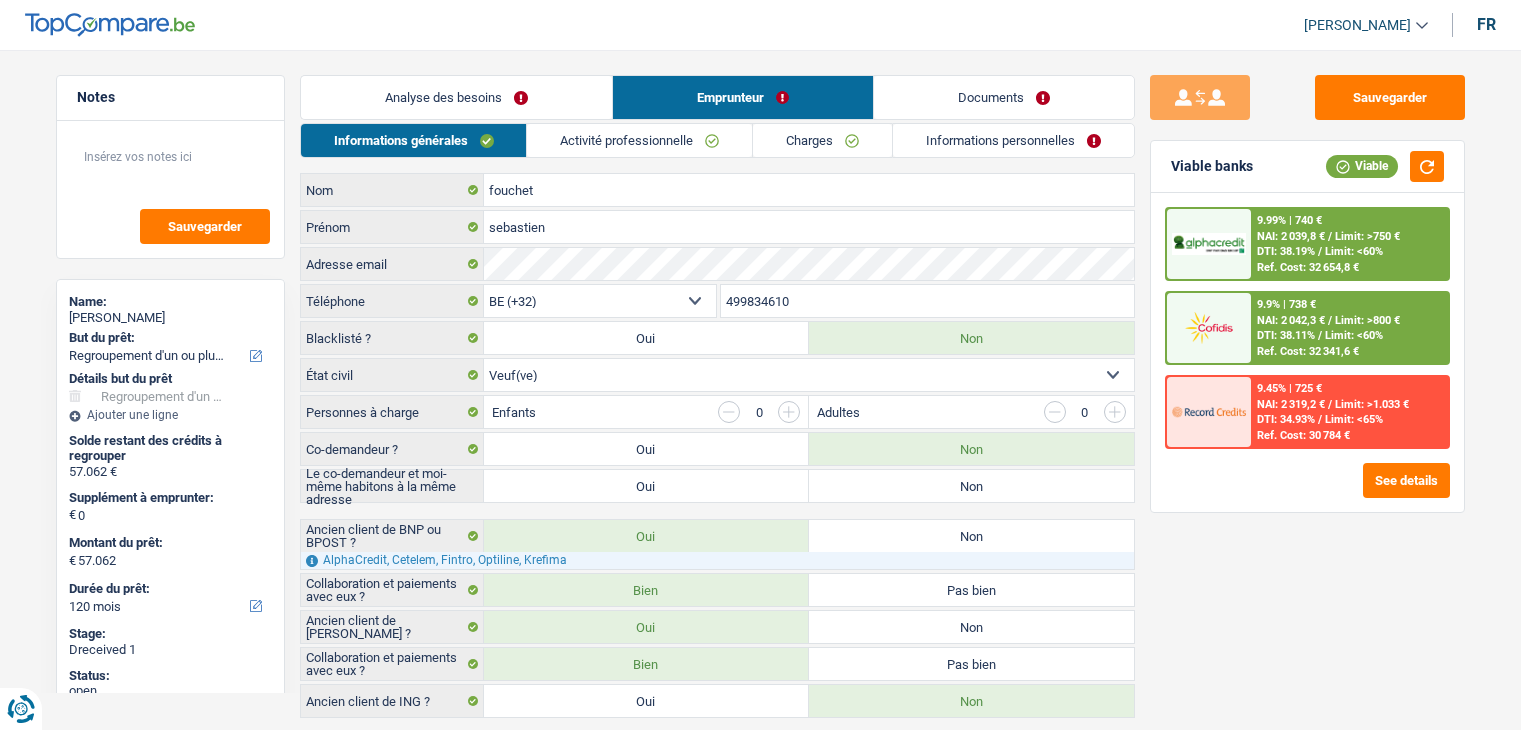 select on "refinancing" 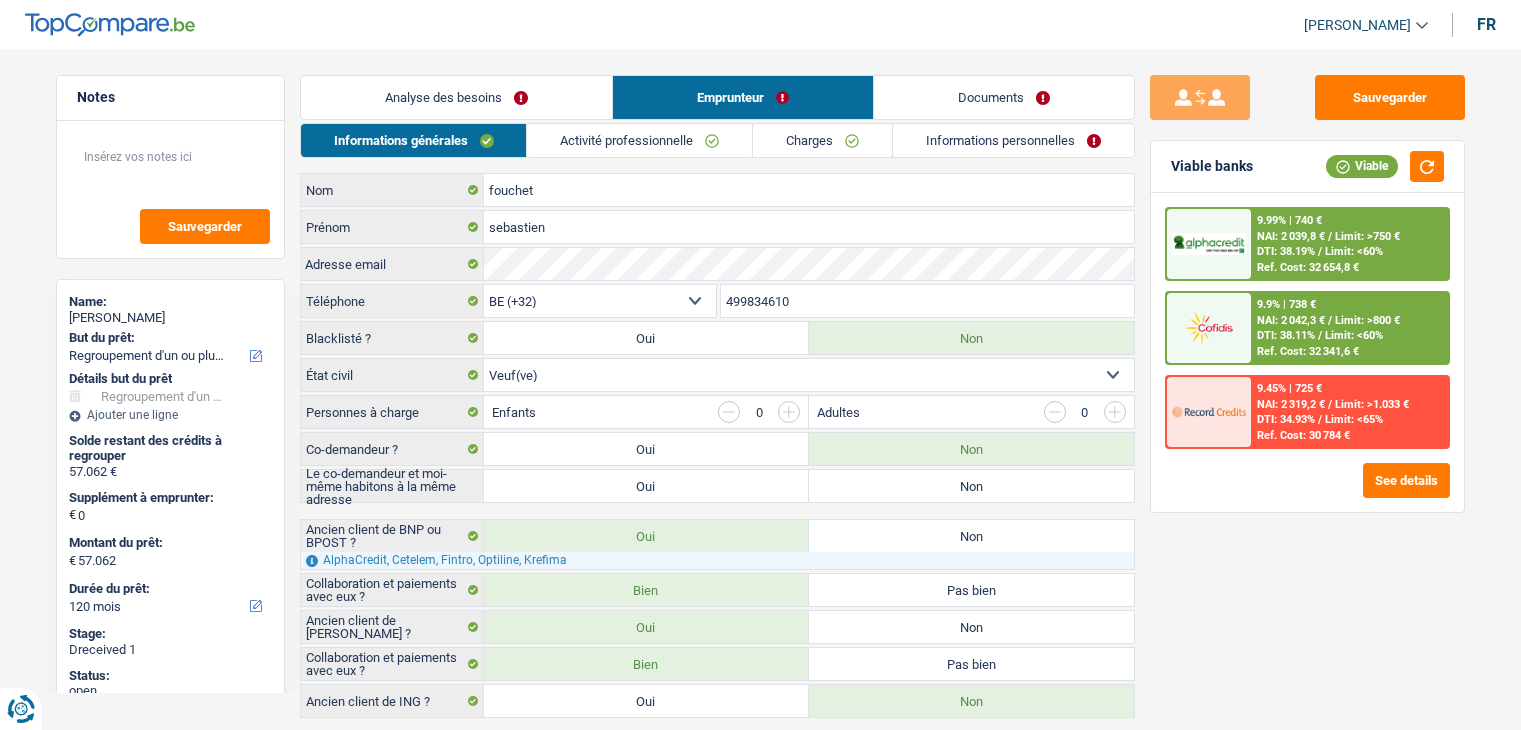 scroll, scrollTop: 0, scrollLeft: 0, axis: both 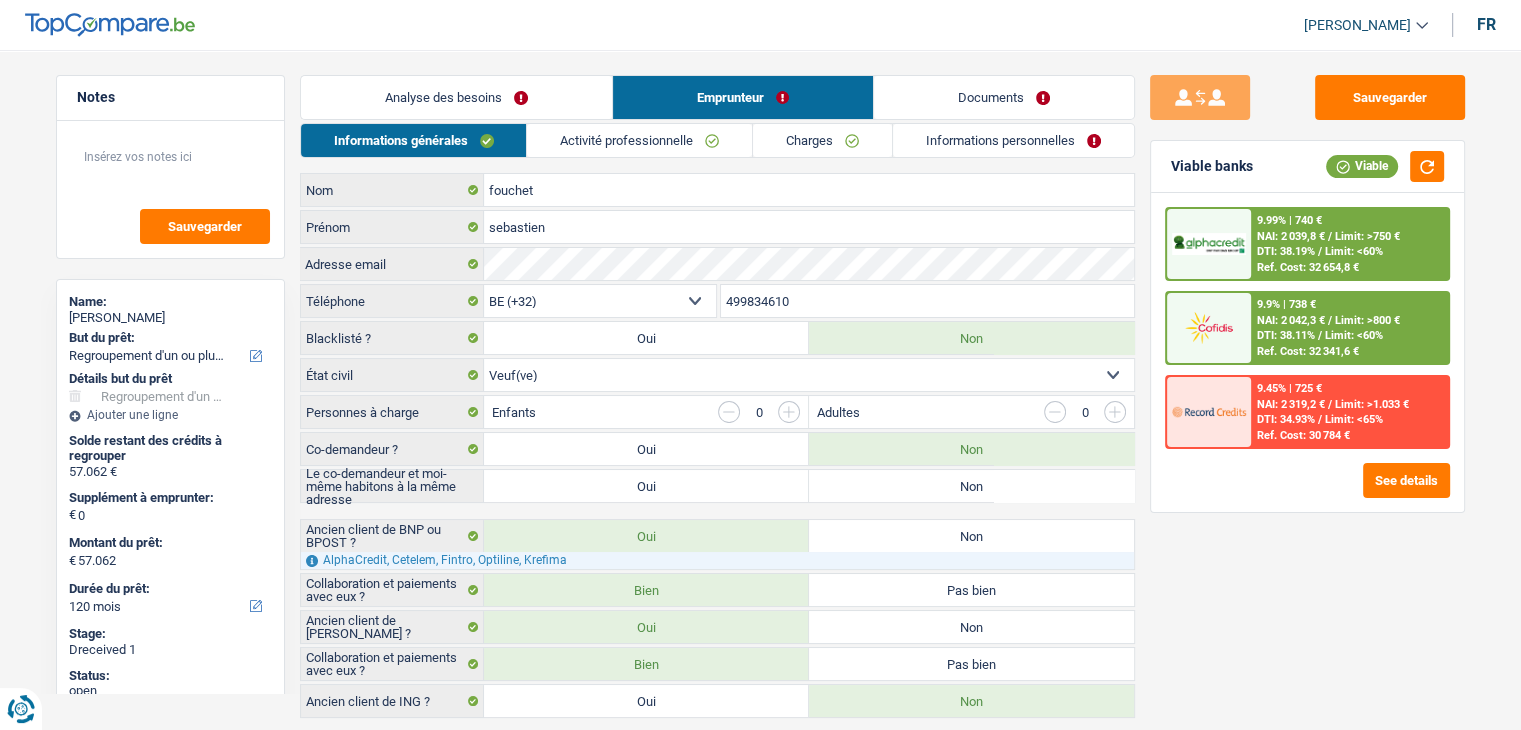 click on "Documents" at bounding box center [1004, 97] 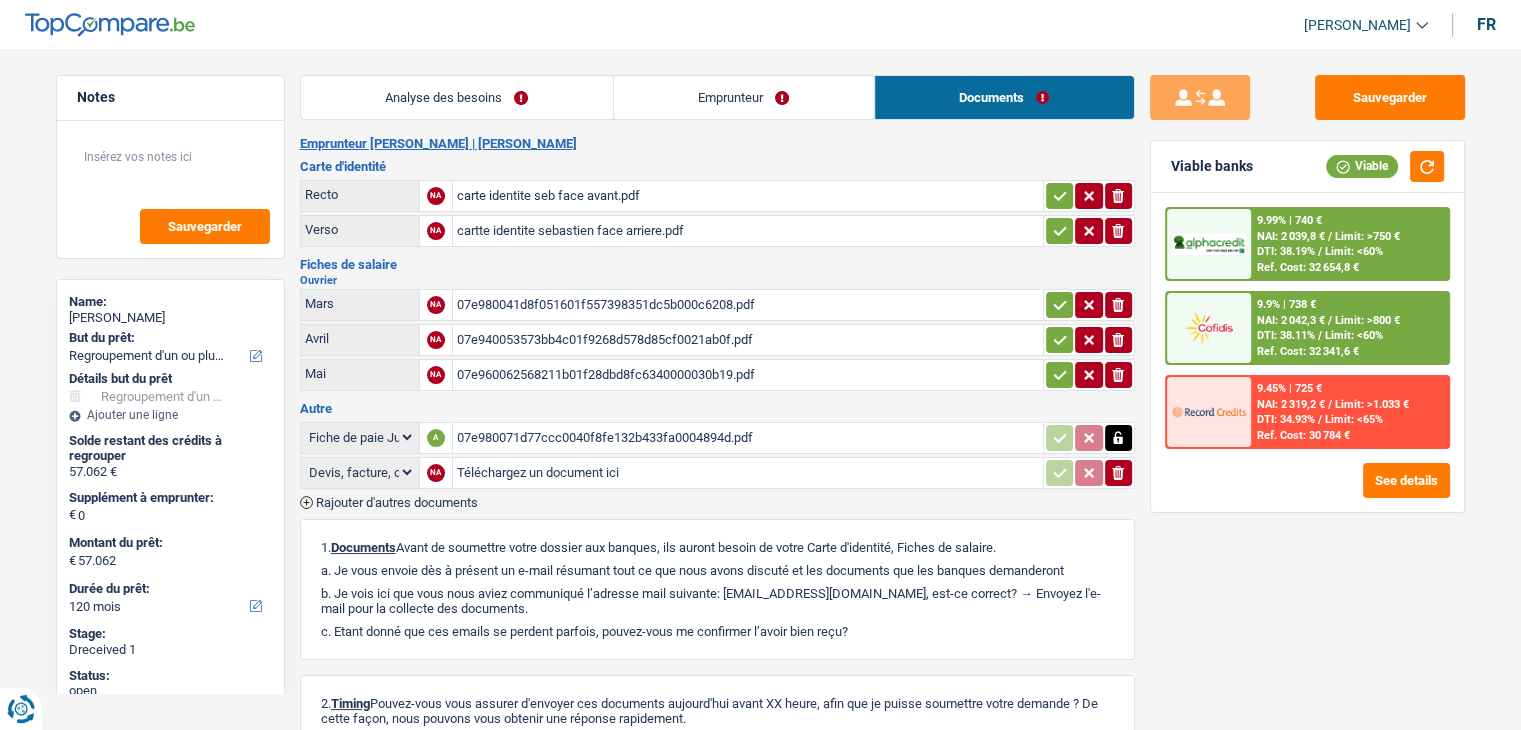click on "Analyse des besoins" at bounding box center (457, 97) 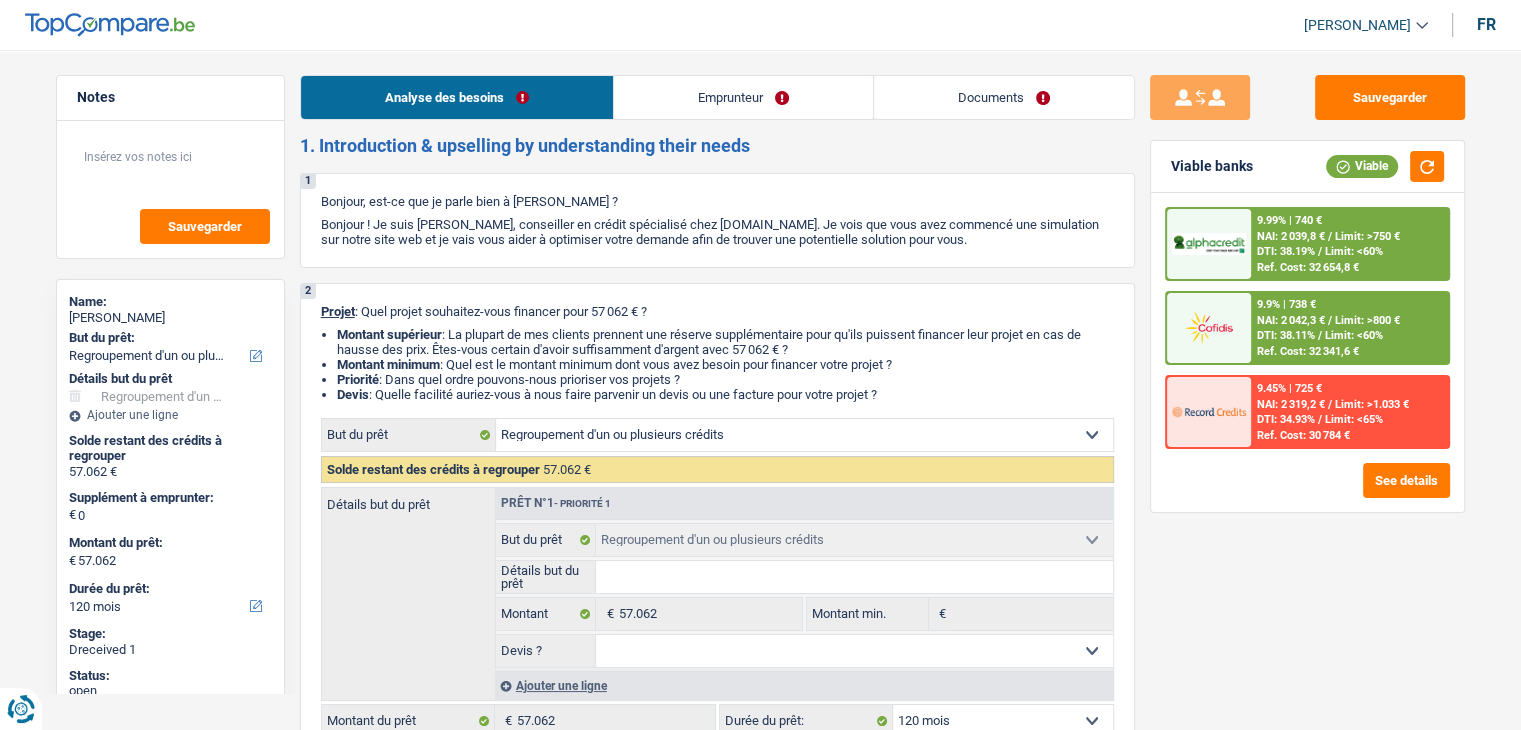 click on "Documents" at bounding box center [1004, 97] 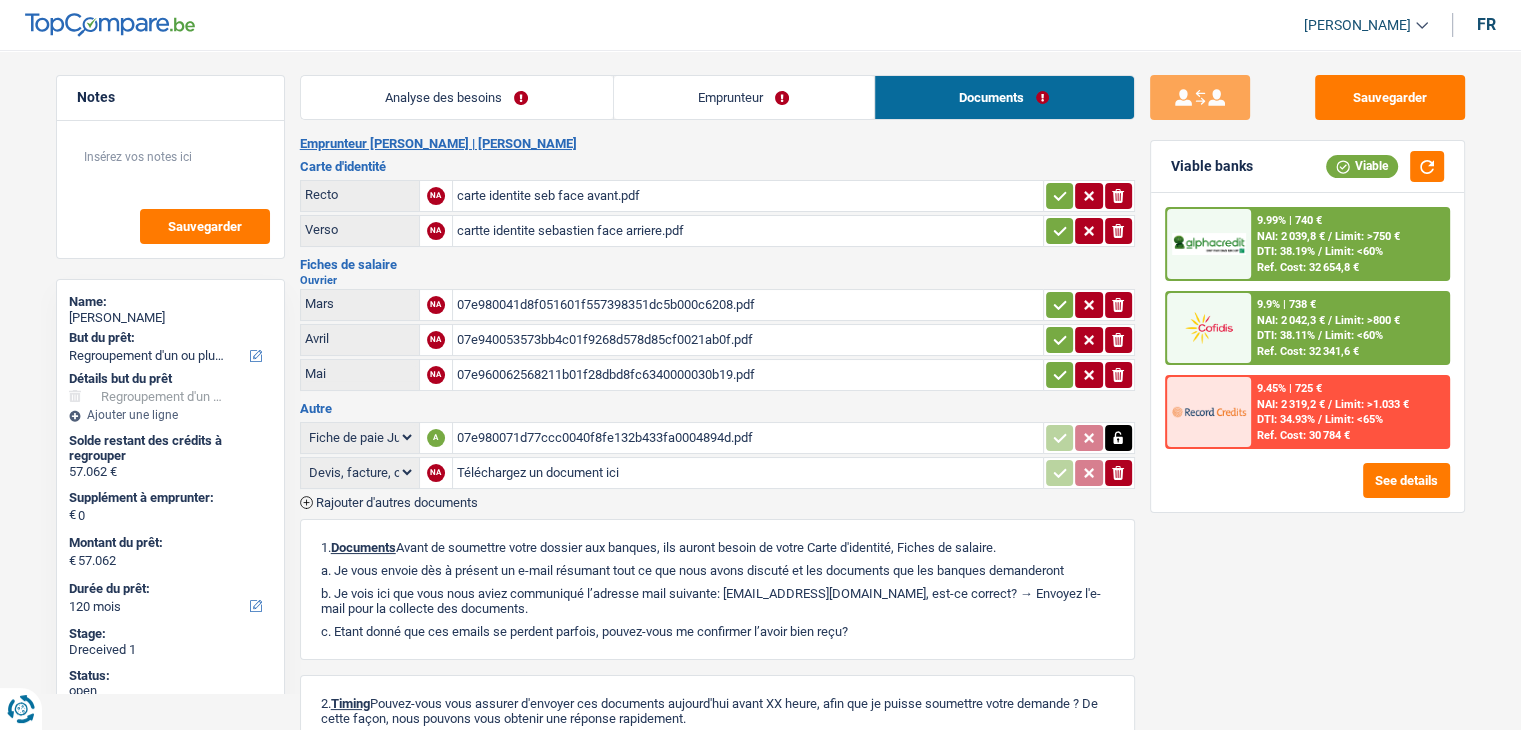 click on "Emprunteur" at bounding box center [744, 97] 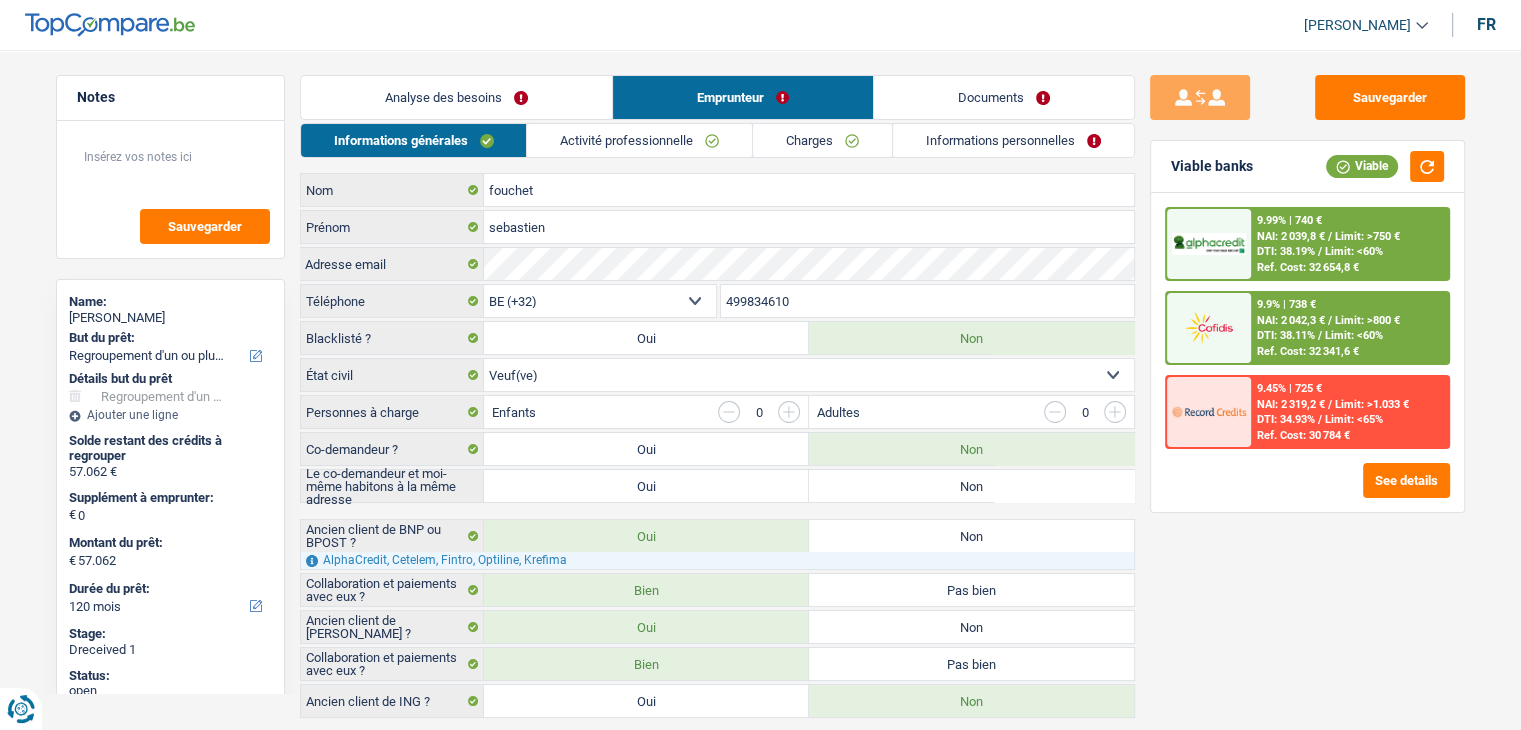 click on "Documents" at bounding box center [1004, 97] 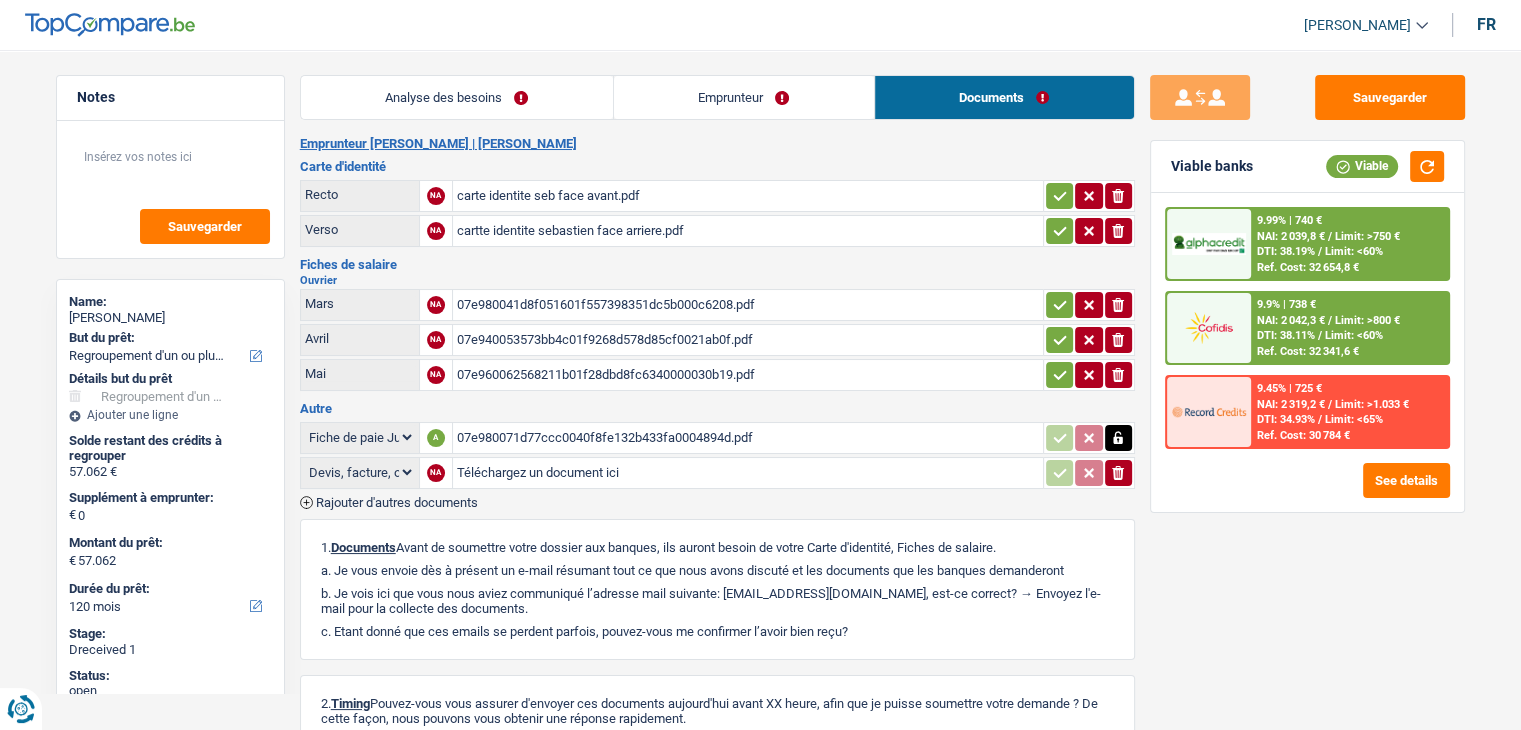 click on "carte identite seb face avant.pdf" at bounding box center (748, 196) 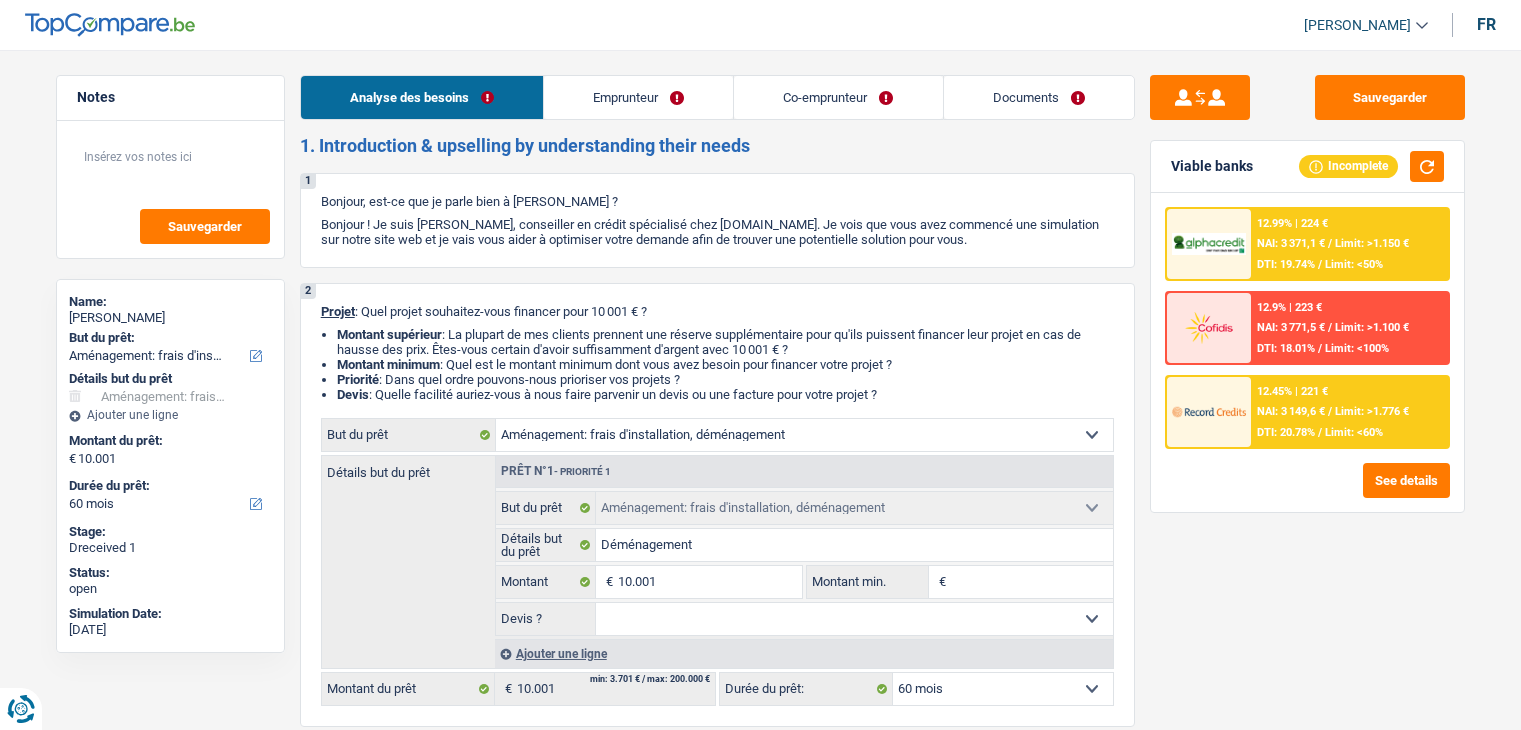 select on "movingOrInstallation" 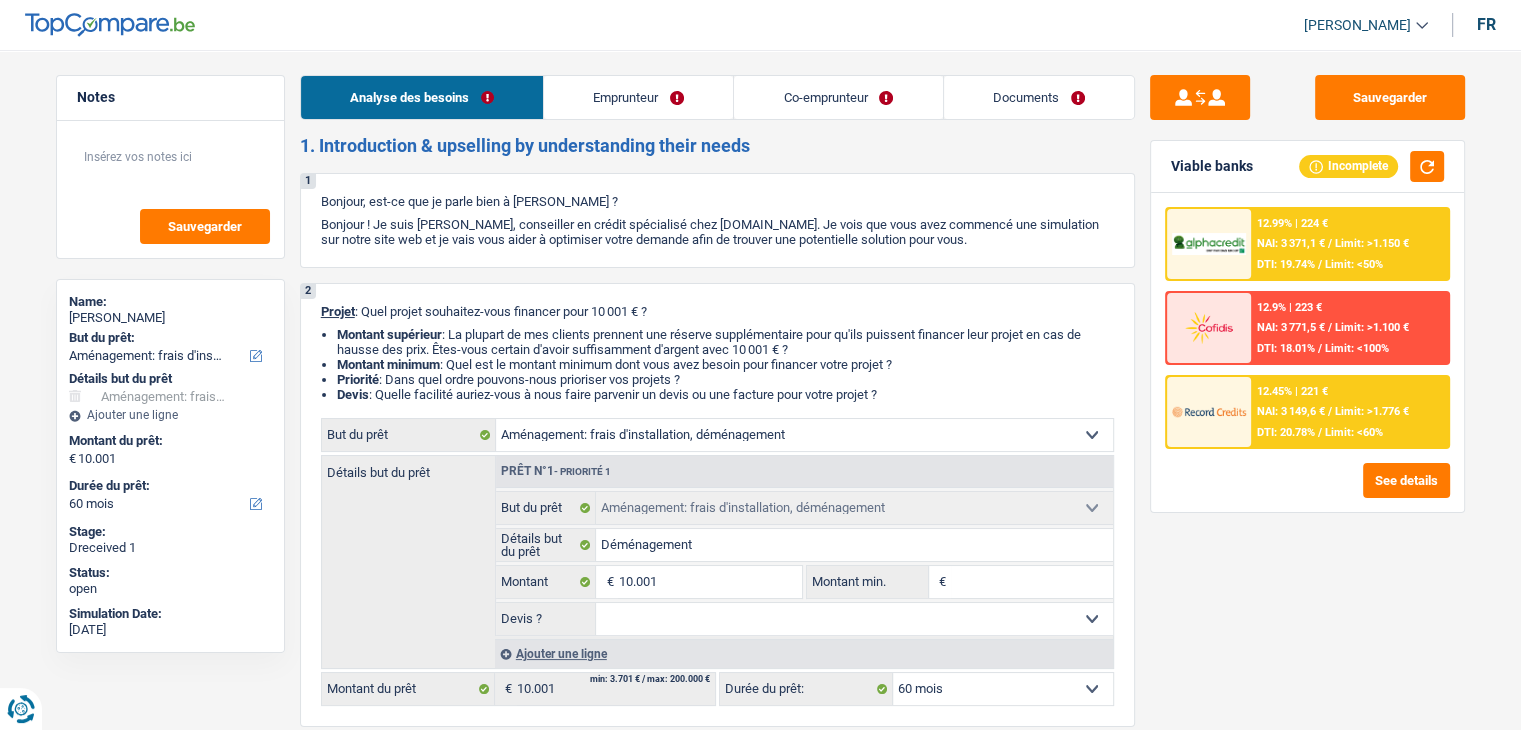 click on "Emprunteur" at bounding box center (638, 97) 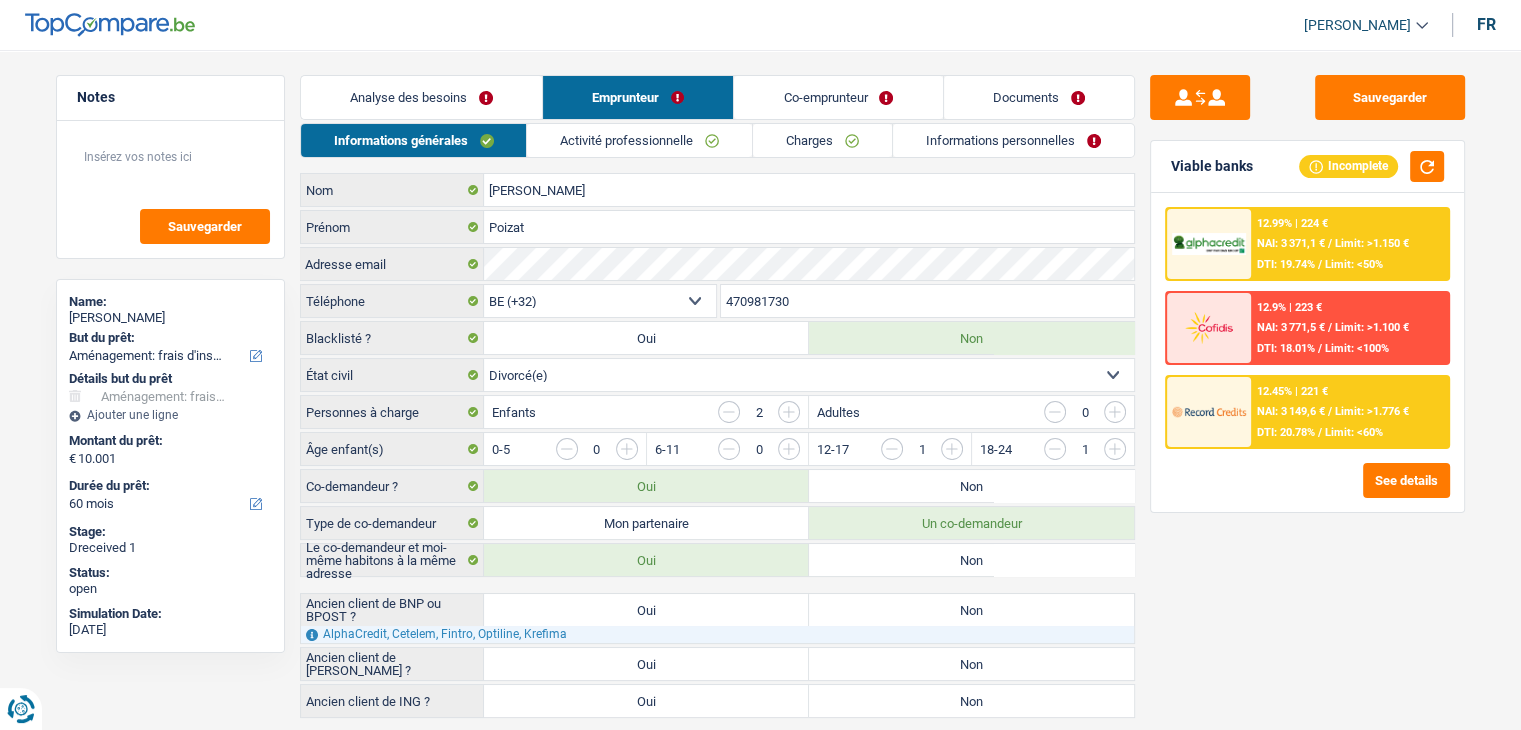 click on "Activité professionnelle" at bounding box center [639, 140] 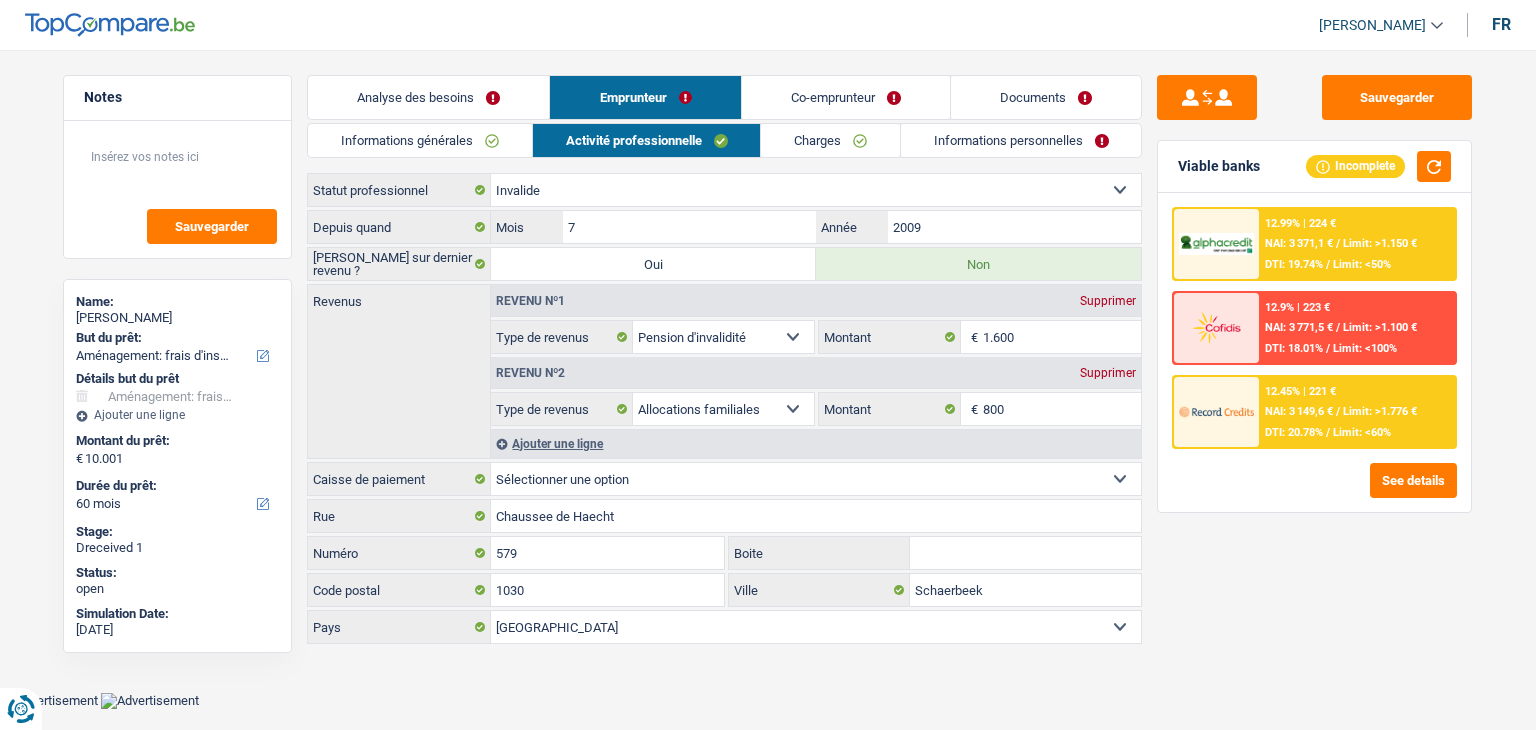 click on "Co-emprunteur" at bounding box center (846, 97) 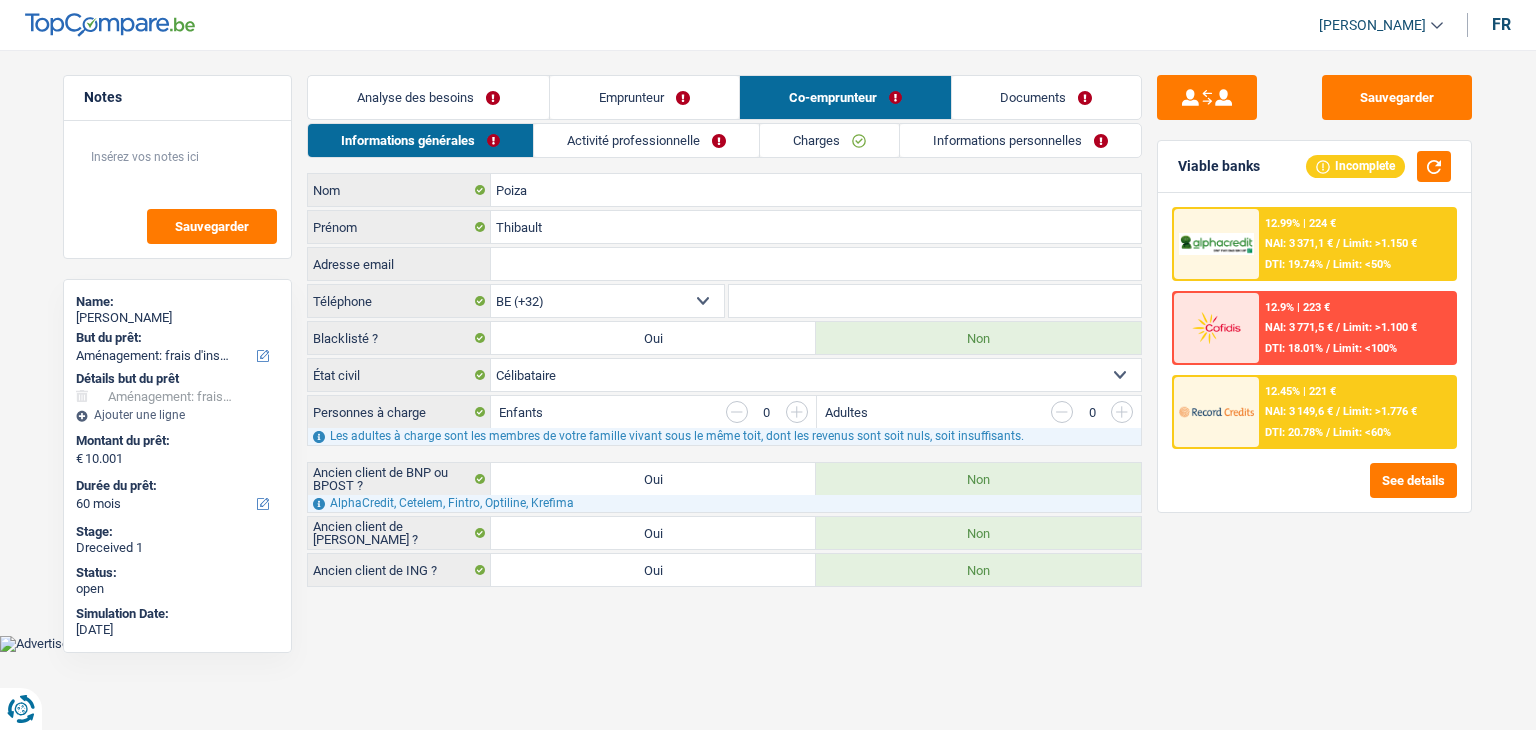 click on "Activité professionnelle" at bounding box center [646, 140] 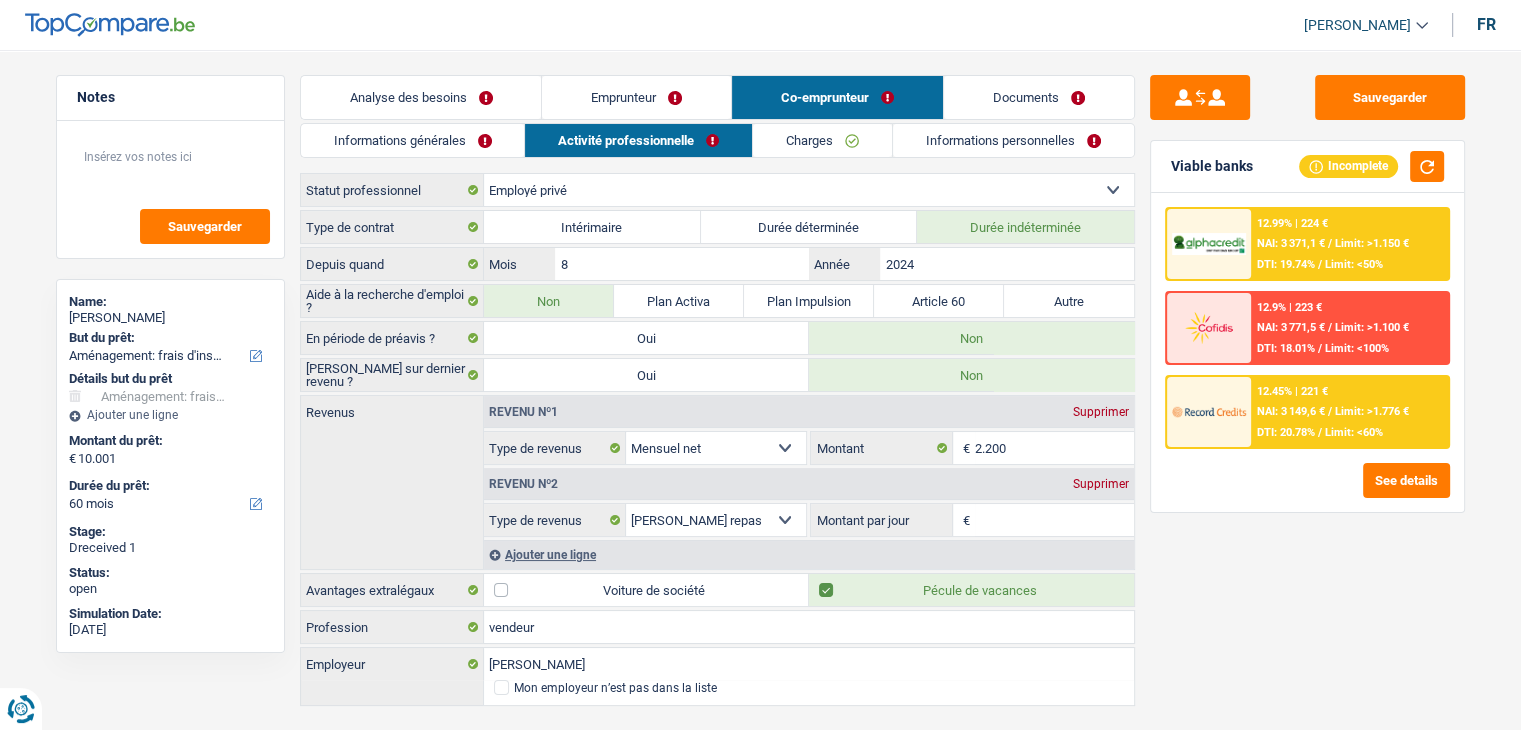 click on "Documents" at bounding box center [1039, 97] 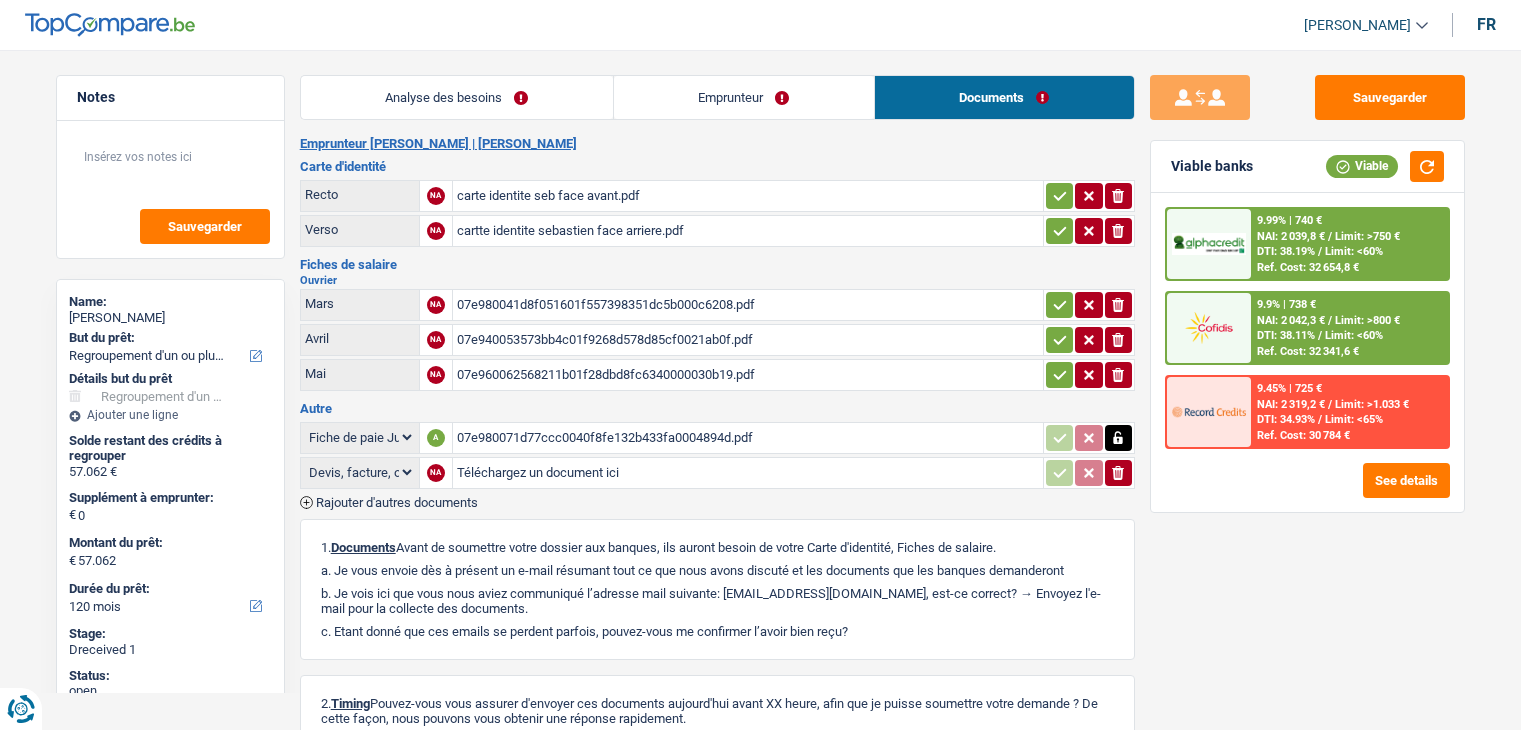 select on "refinancing" 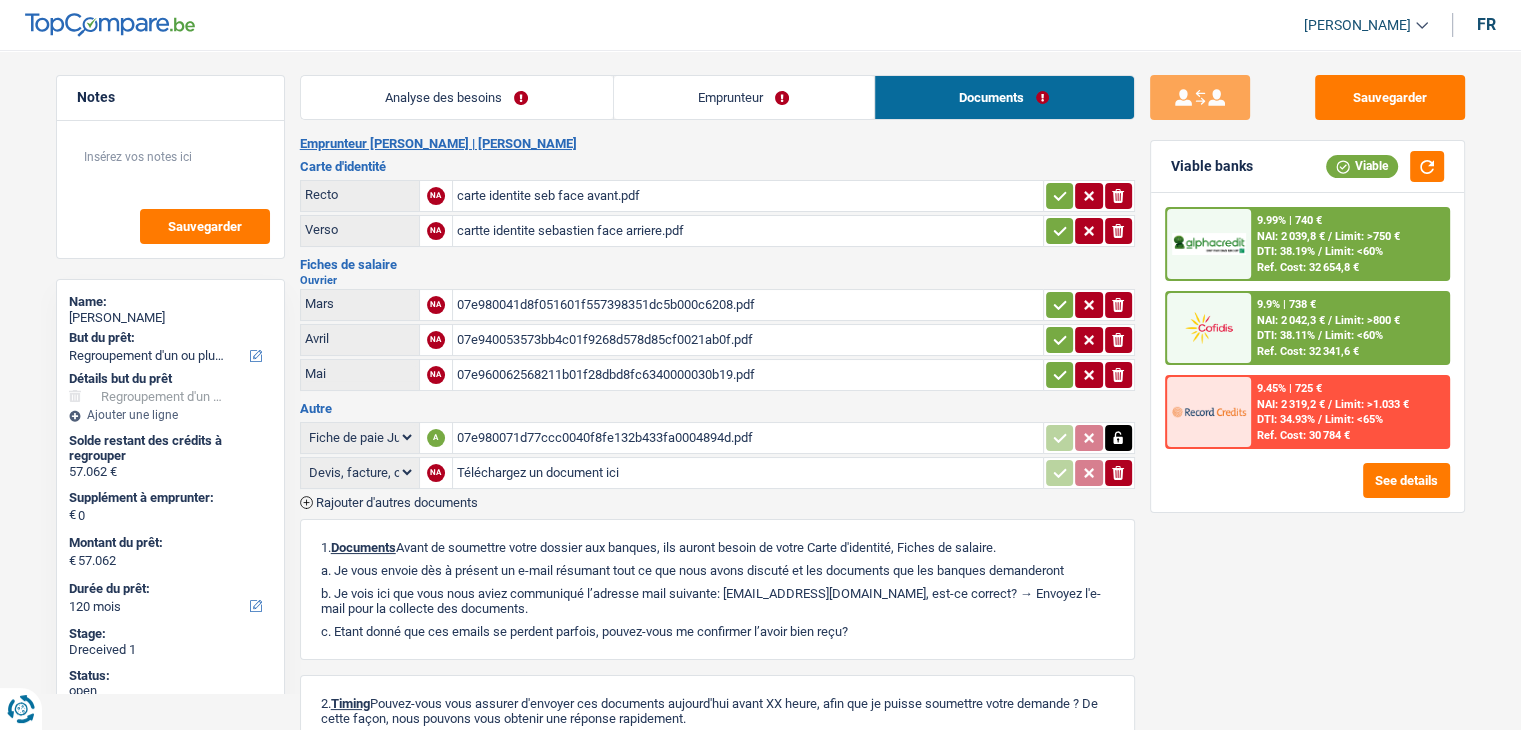 scroll, scrollTop: 0, scrollLeft: 0, axis: both 